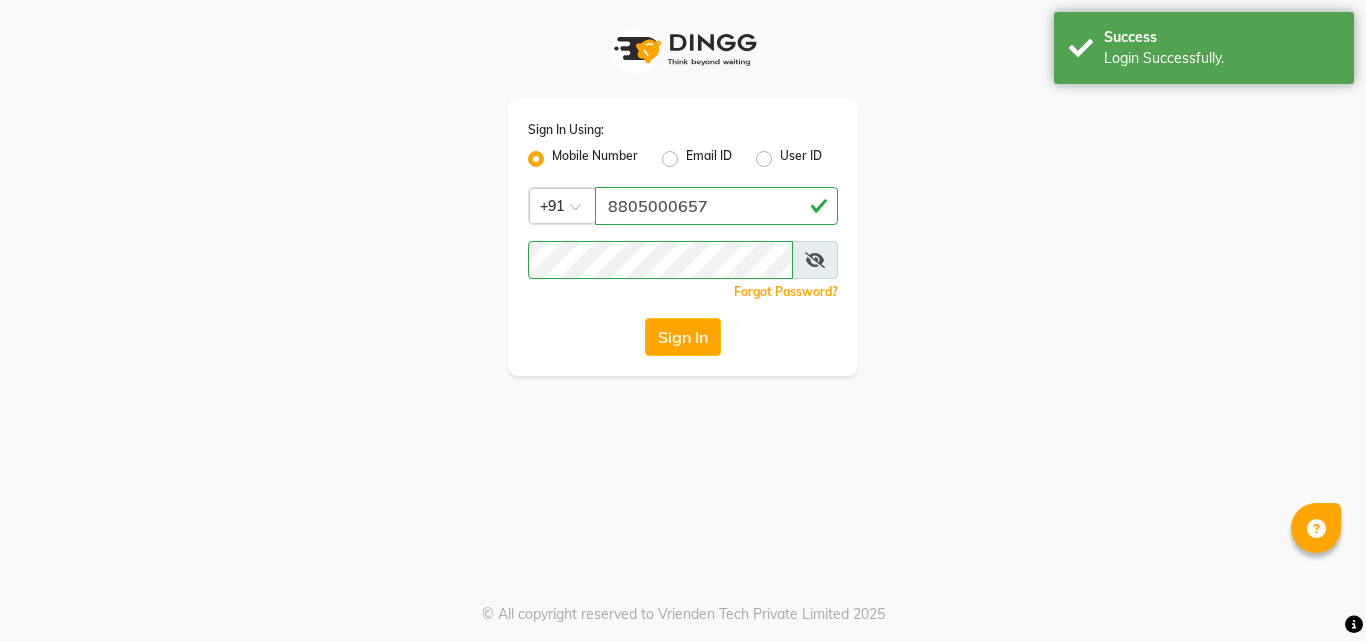 scroll, scrollTop: 0, scrollLeft: 0, axis: both 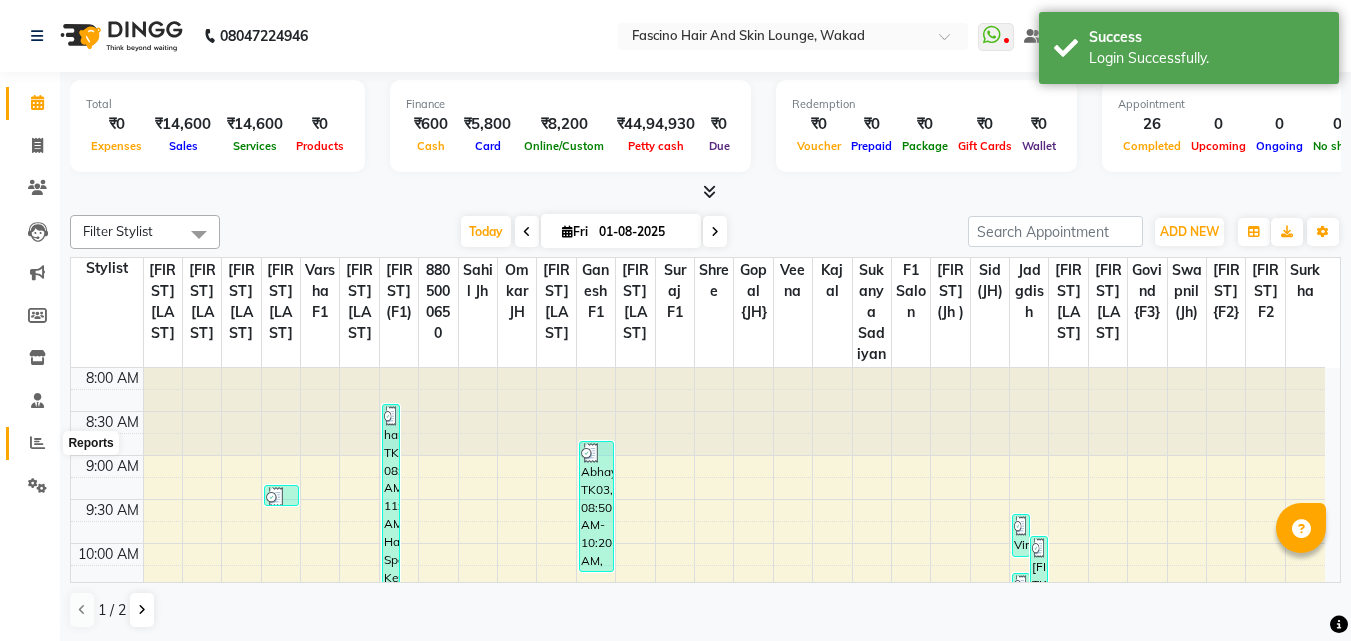 click 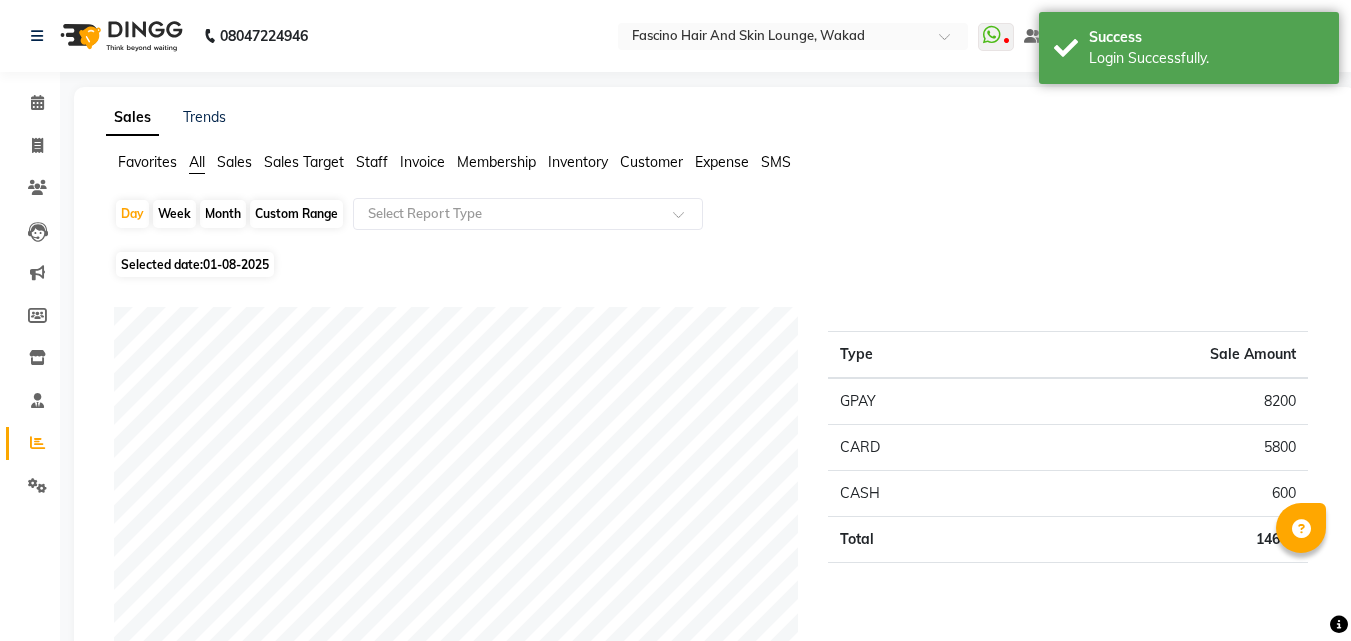 click on "Month" 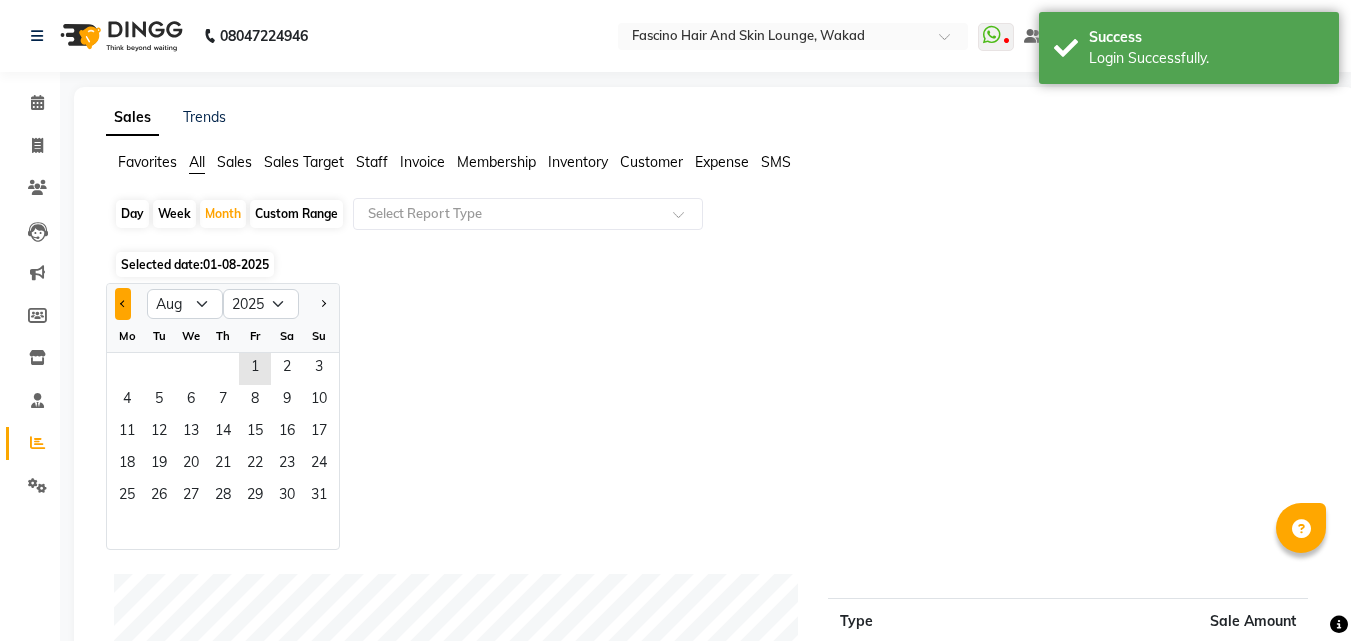 click 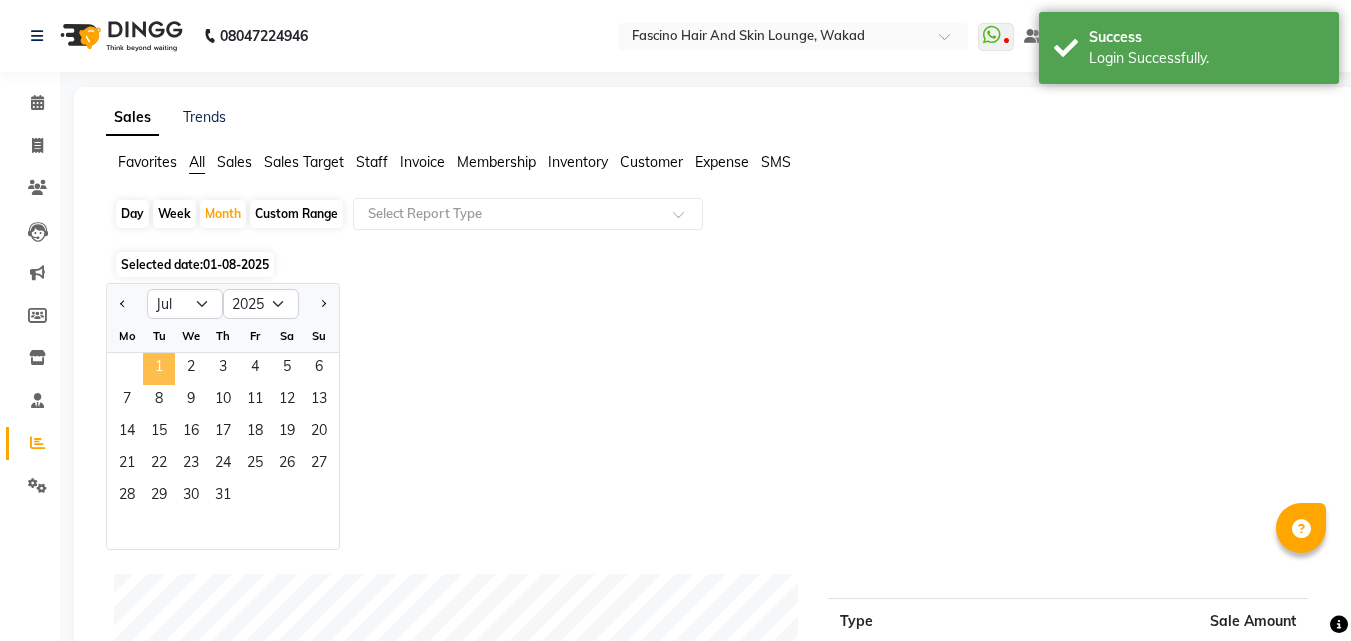 click on "1" 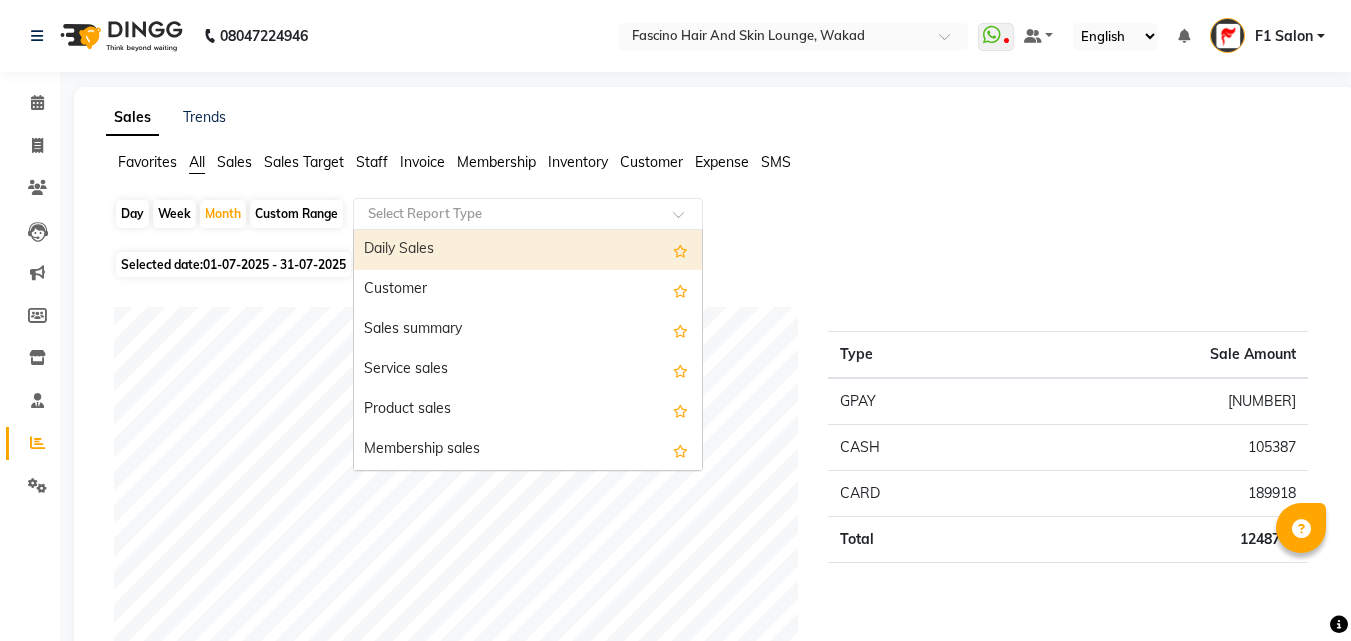 click 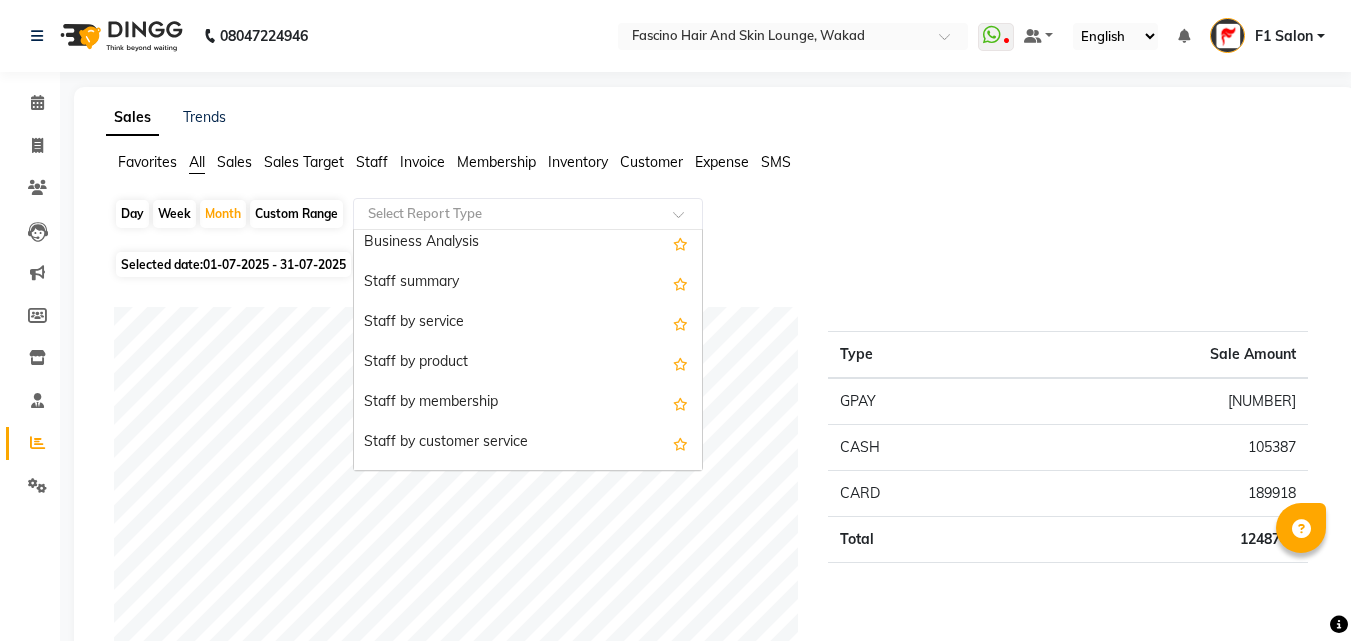 scroll, scrollTop: 500, scrollLeft: 0, axis: vertical 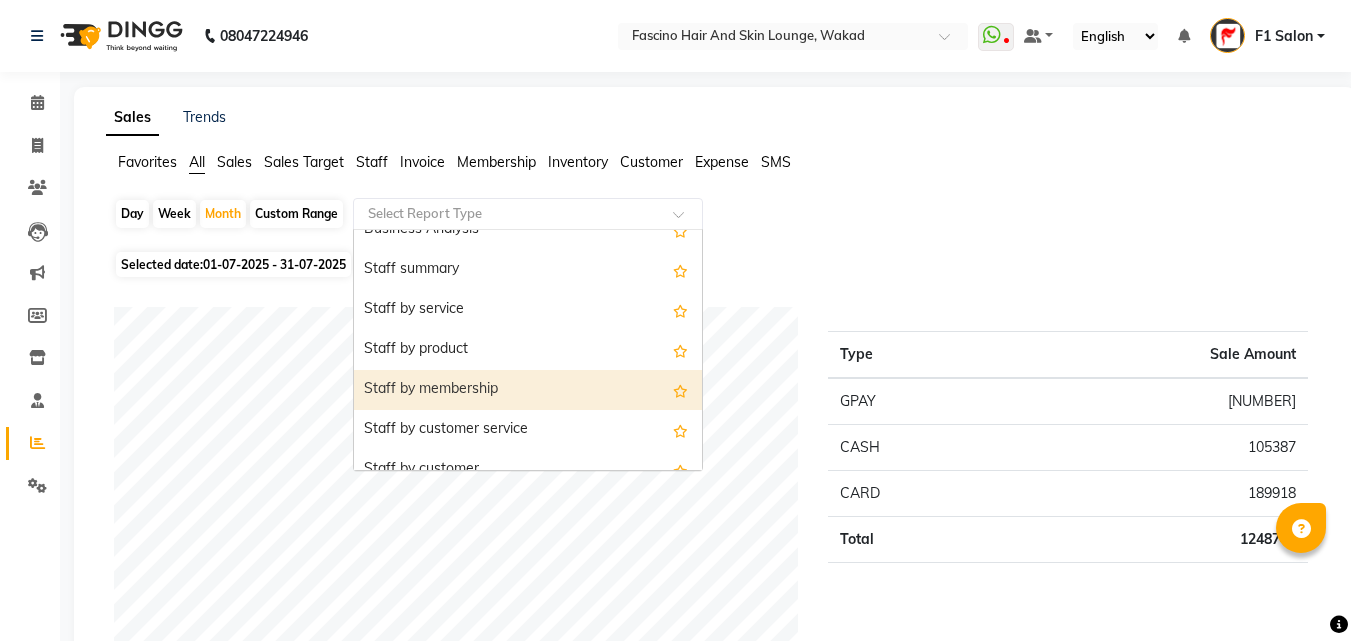 click on "Staff by membership" at bounding box center [528, 390] 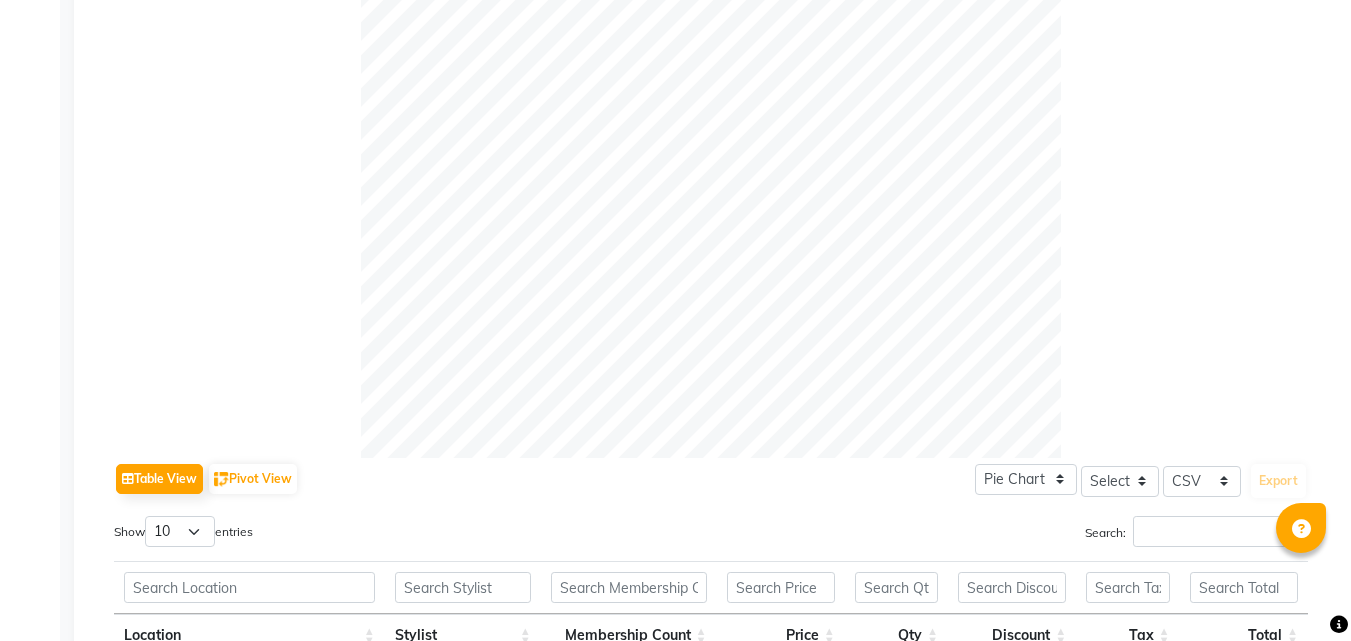 scroll, scrollTop: 569, scrollLeft: 0, axis: vertical 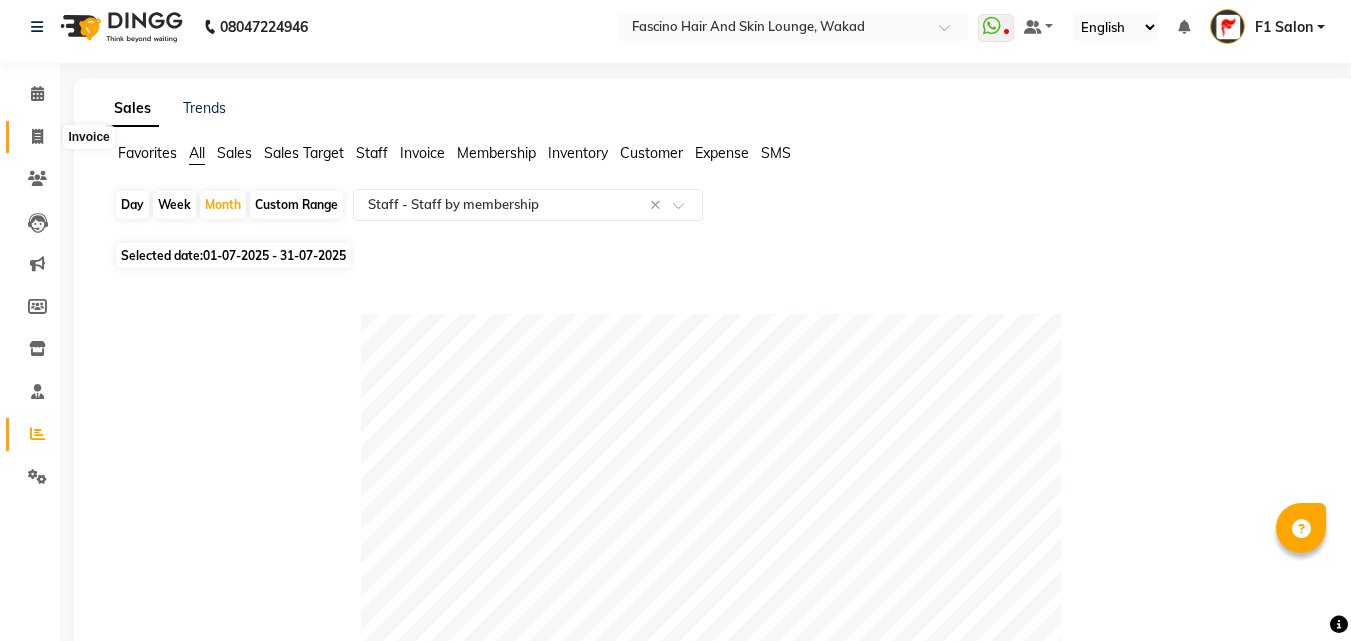 click 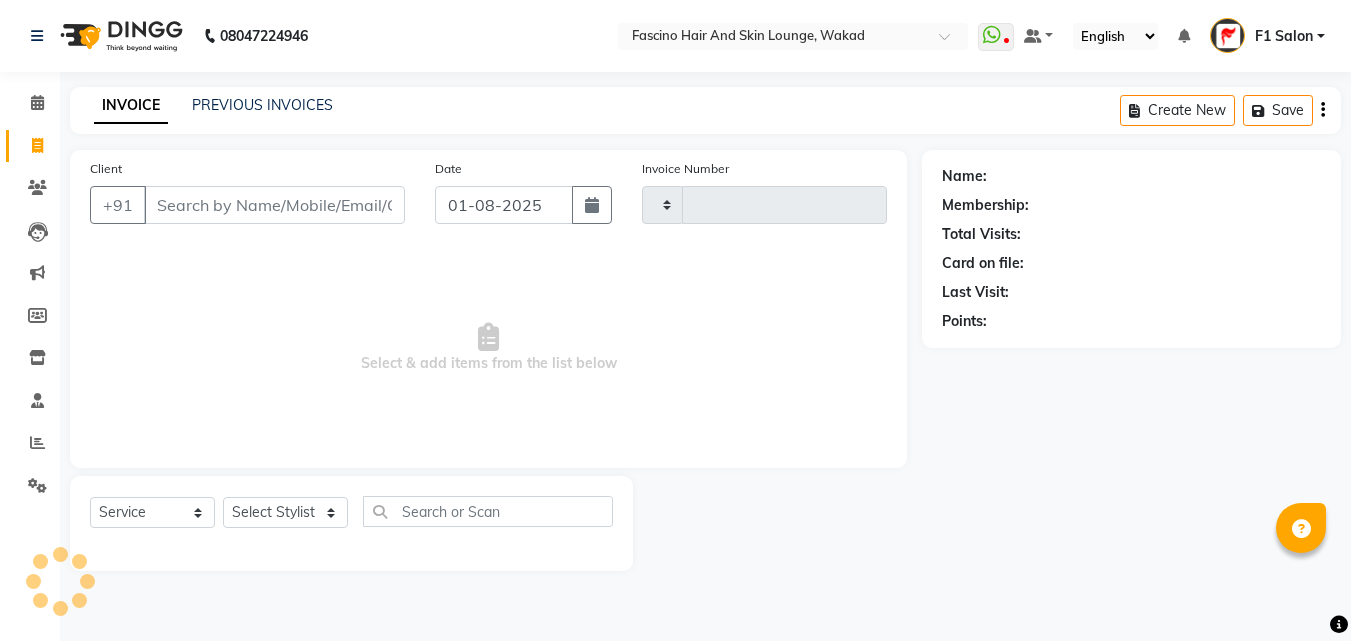 type on "5521" 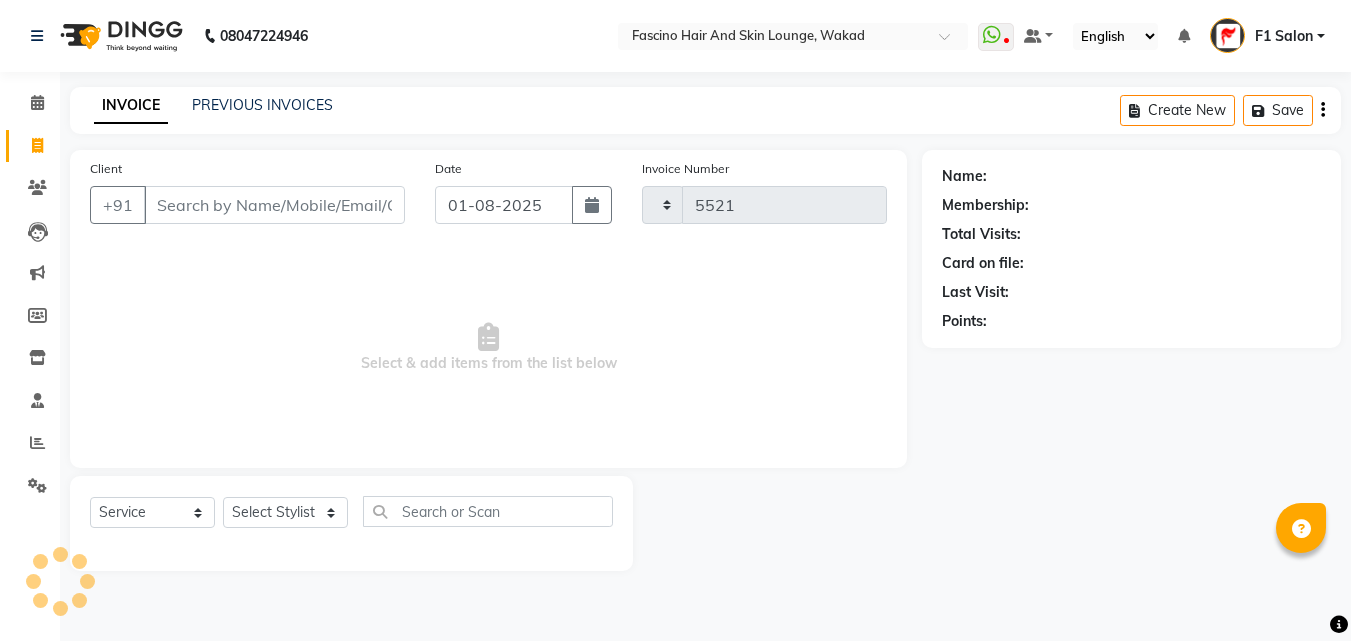 select on "126" 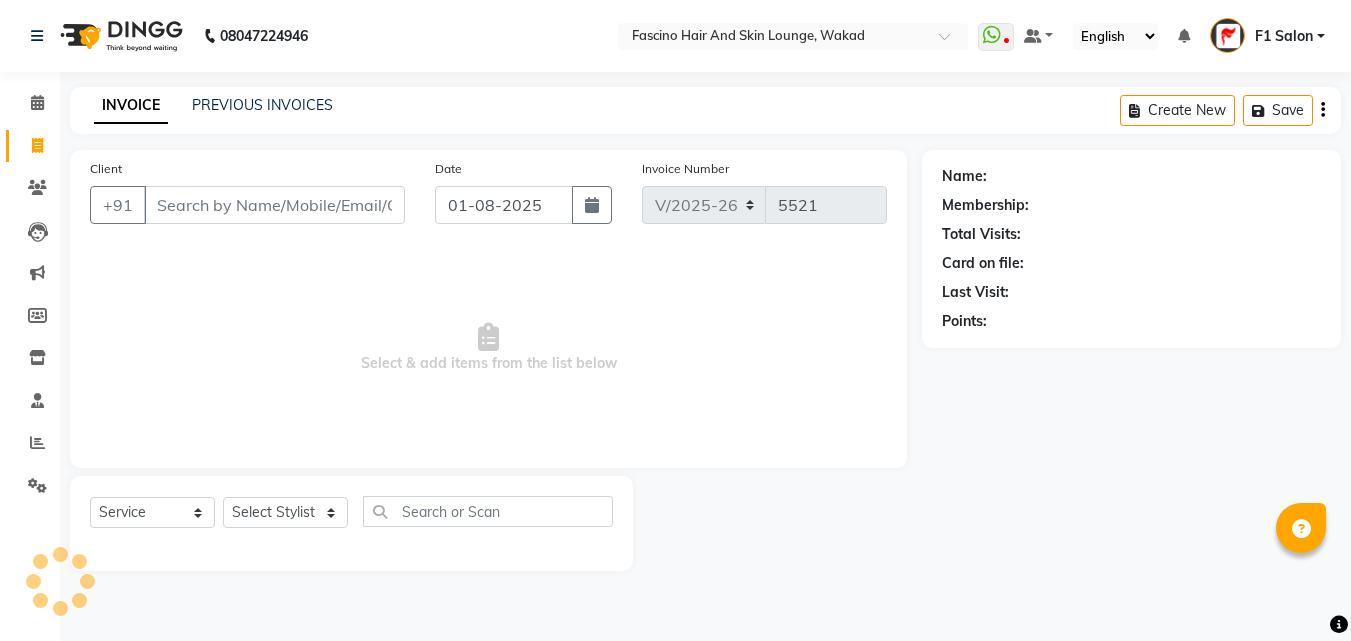 scroll, scrollTop: 0, scrollLeft: 0, axis: both 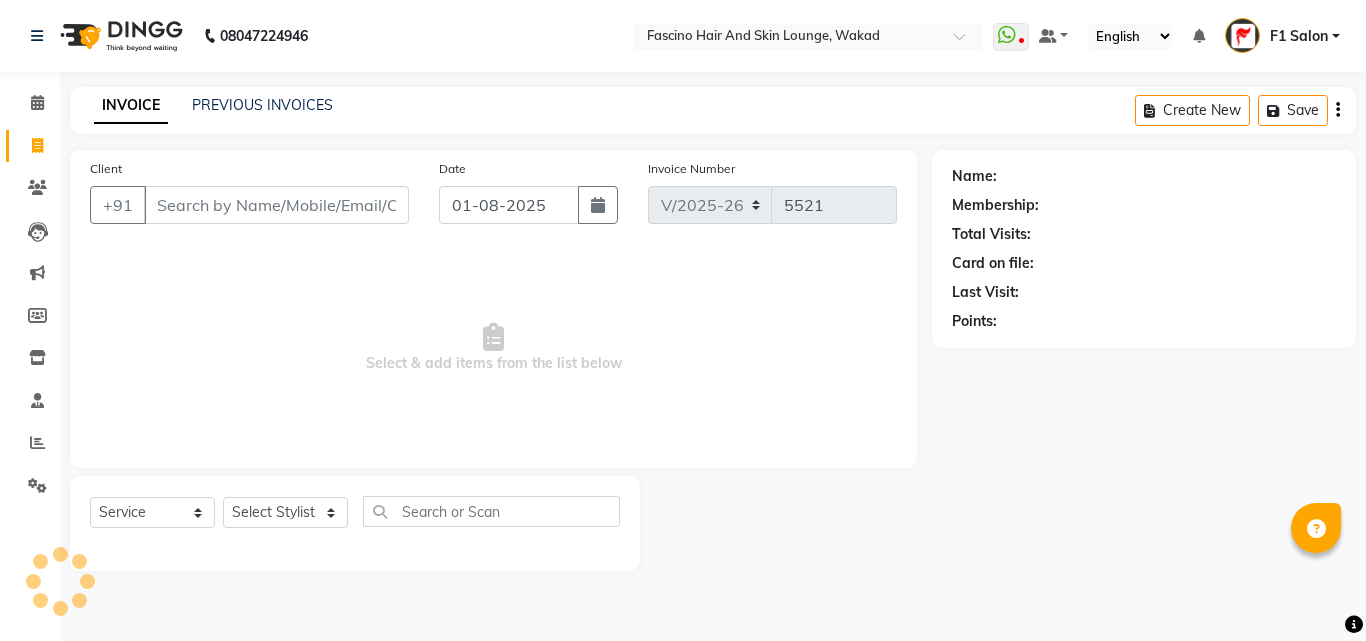 click on "Client" at bounding box center (276, 205) 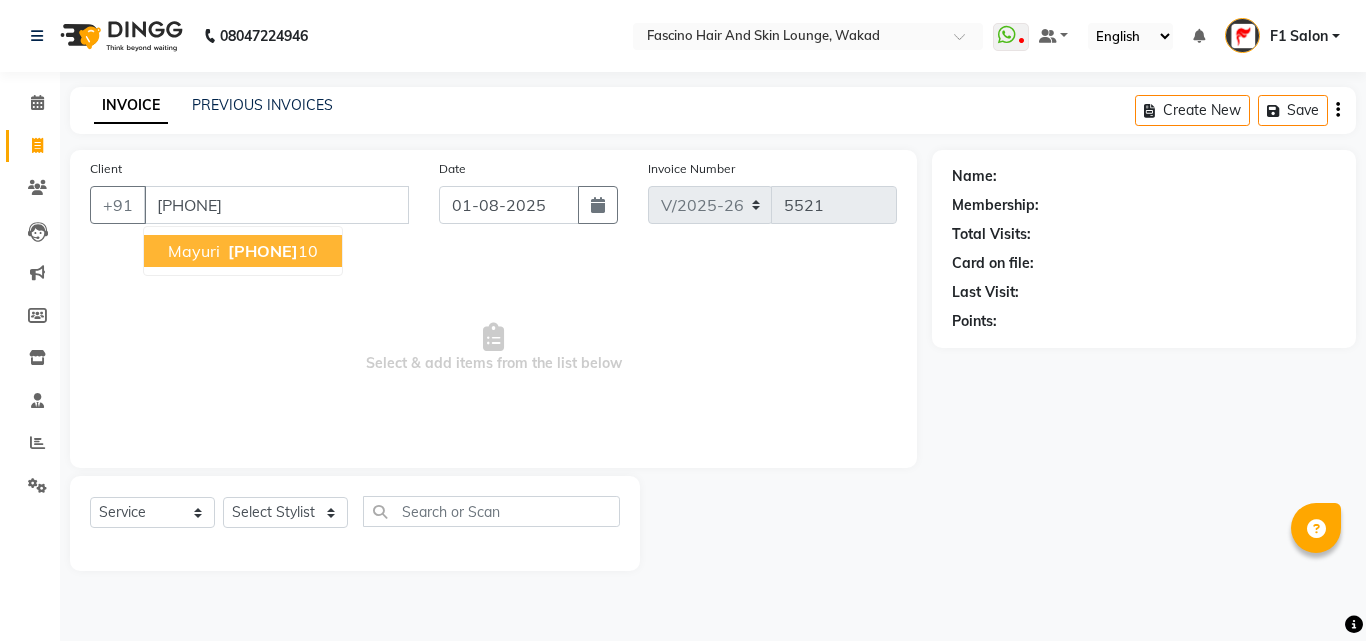type on "[PHONE]" 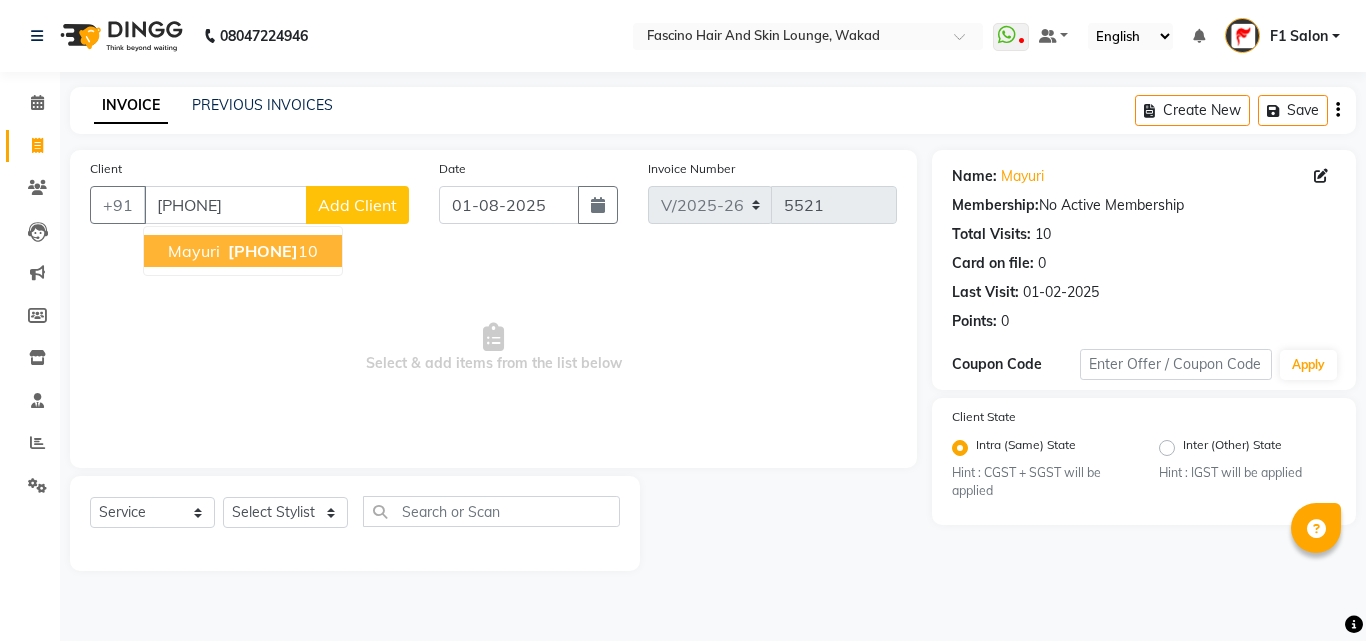 click on "Mayuri" at bounding box center [194, 251] 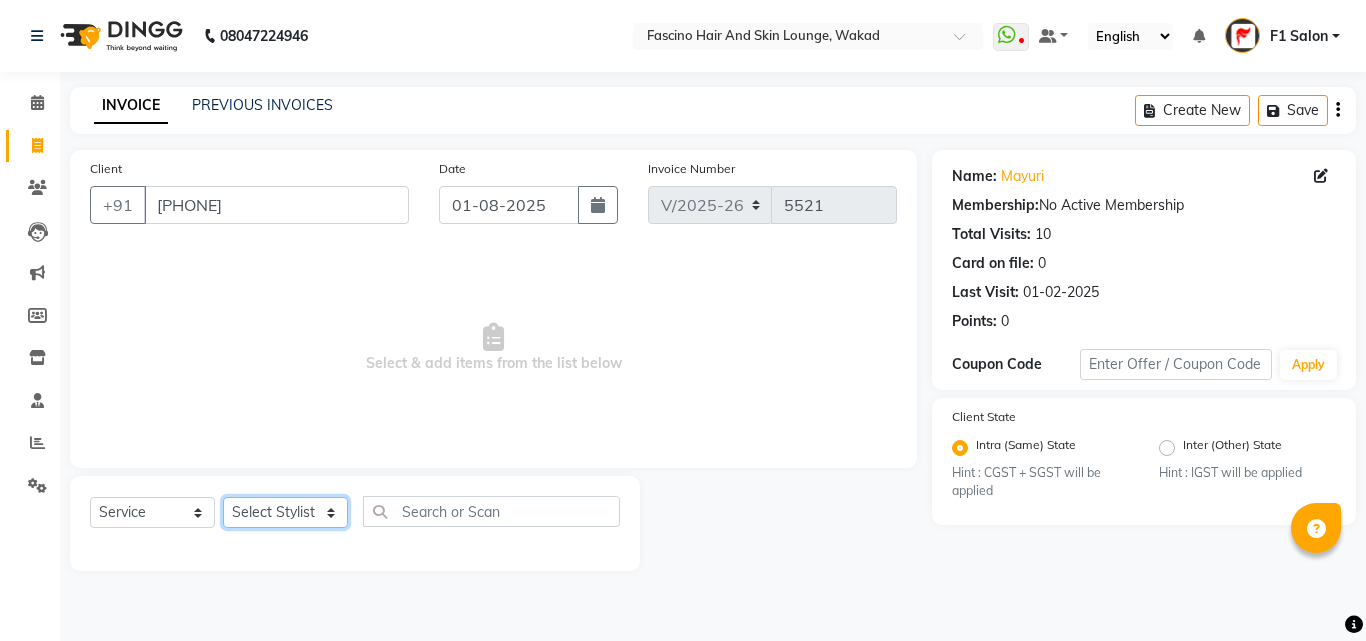 click on "Select Stylist [PHONE]  [FIRST] [LAST] [FIRST] [LAST] [FIRST] Salon  [FIRST] [FIRST] [FIRST] {JH} [FIRST] {f3} [FIRST] (Jh ) [FIRST] [FIRST] [FIRST] JH [FIRST] [FIRST] [FIRST] jh [FIRST] [FIRST] Shree [FIRST] (F1) [FIRST] (JH) [FIRST] [FIRST]  [FIRST] F1 [FIRST] [FIRST] (jh) [FIRST] [FIRST] [FIRST] [FIRST] [FIRST] [FIRST] [FIRST]  [FIRST] F1 [FIRST] [FIRST] {f2} [FIRST]  [FIRST] [FIRST]" 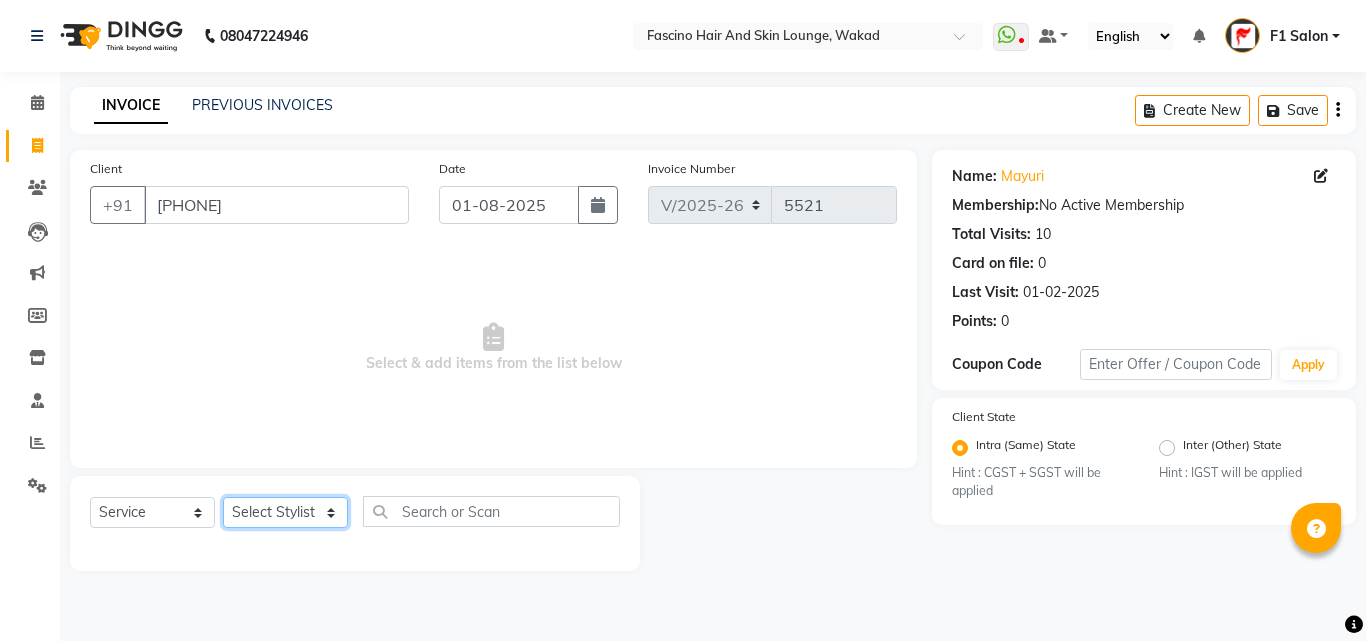 select on "48957" 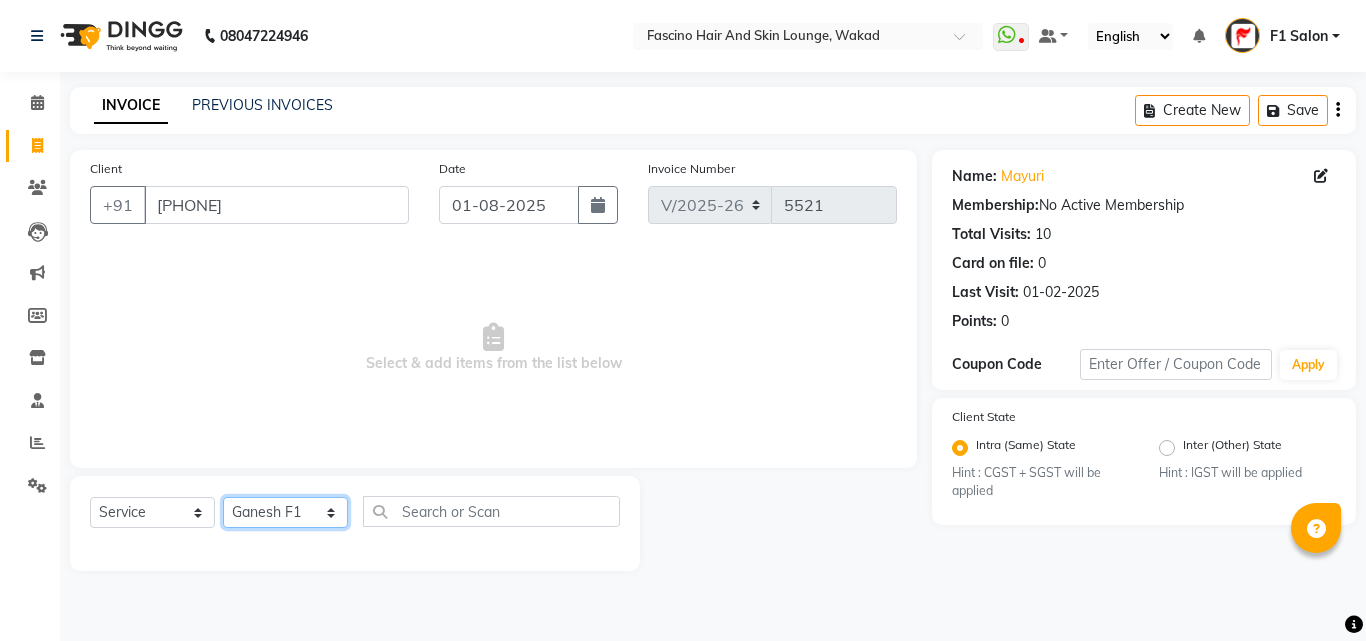 click on "Select Stylist [PHONE]  [FIRST] [LAST] [FIRST] [LAST] [FIRST] Salon  [FIRST] [FIRST] [FIRST] {JH} [FIRST] {f3} [FIRST] (Jh ) [FIRST] [FIRST] [FIRST] JH [FIRST] [FIRST] [FIRST] jh [FIRST] [FIRST] Shree [FIRST] (F1) [FIRST] (JH) [FIRST] [FIRST]  [FIRST] F1 [FIRST] [FIRST] (jh) [FIRST] [FIRST] [FIRST] [FIRST] [FIRST] [FIRST] [FIRST]  [FIRST] F1 [FIRST] [FIRST] {f2} [FIRST]  [FIRST] [FIRST]" 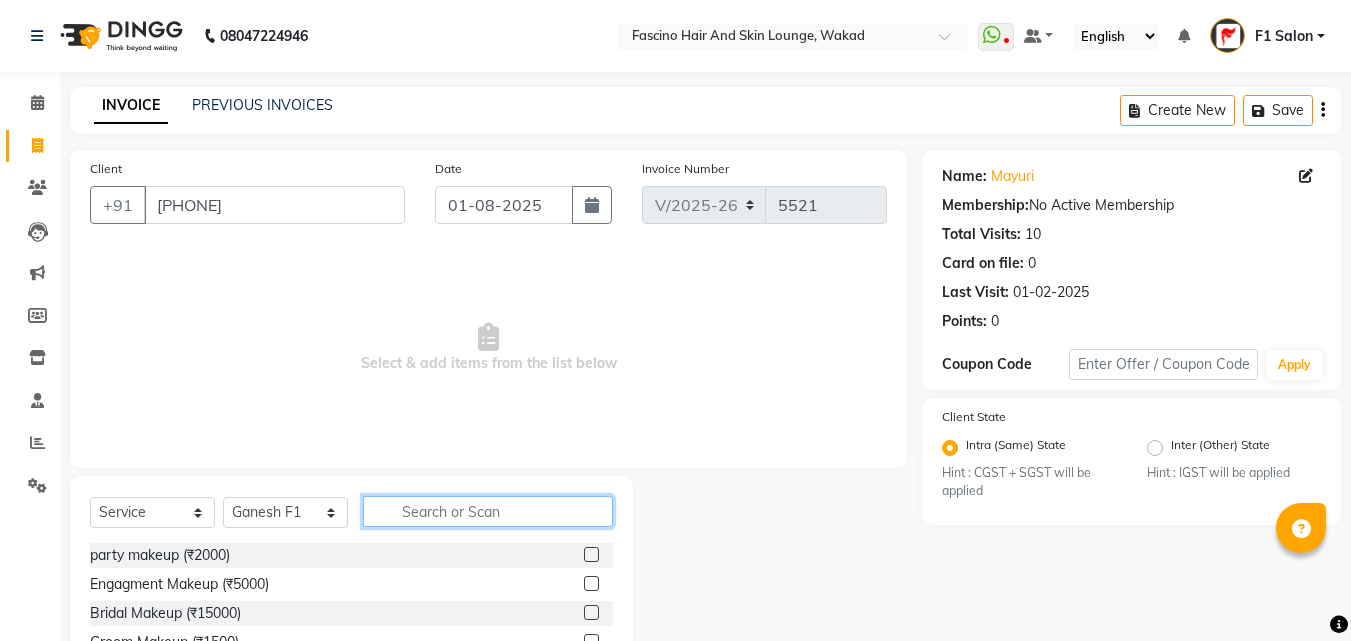 click 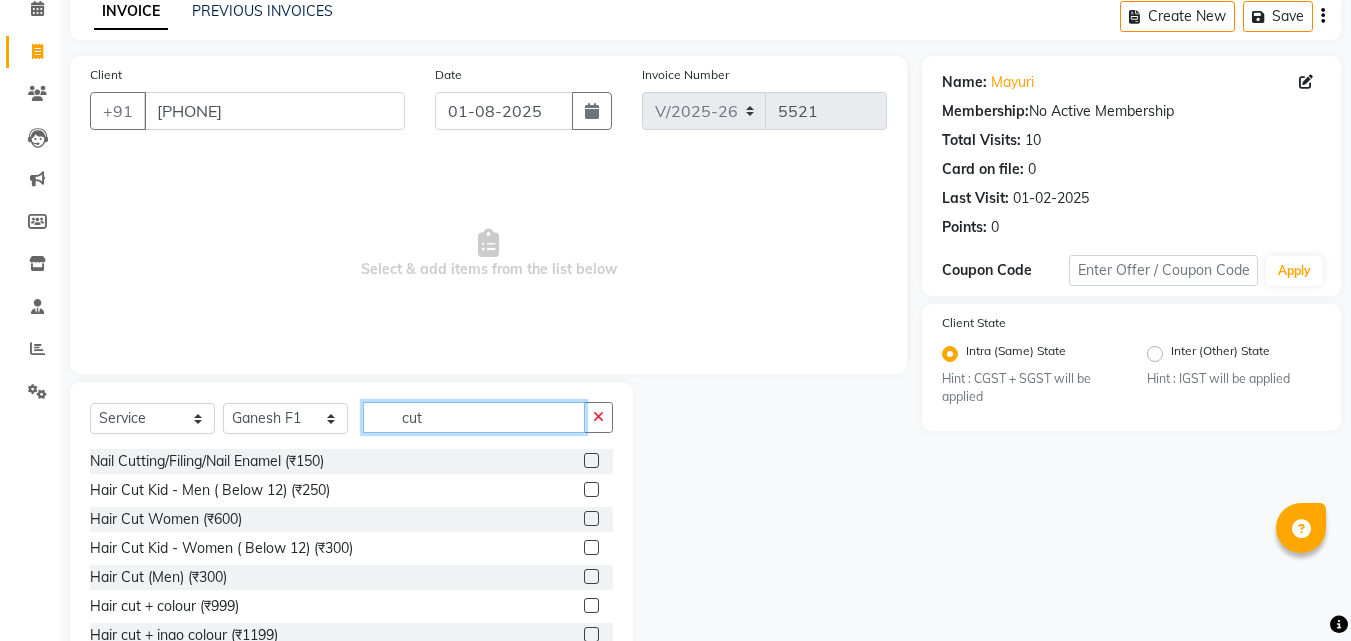 scroll, scrollTop: 160, scrollLeft: 0, axis: vertical 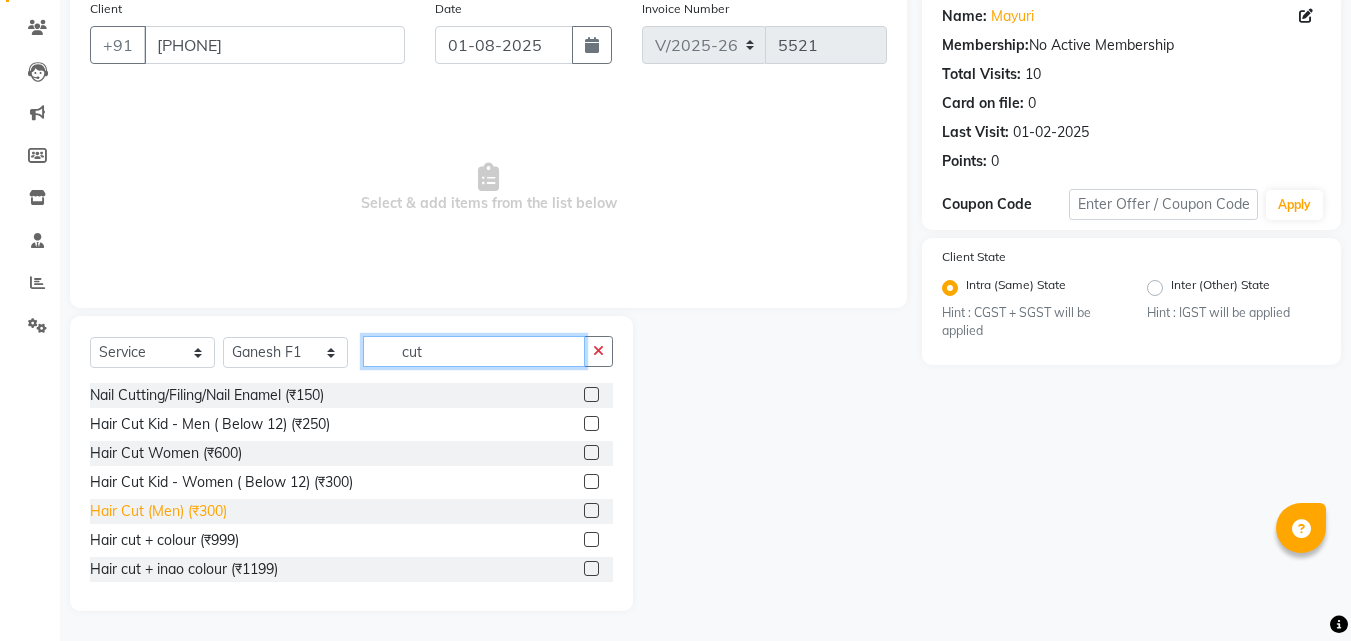 type on "cut" 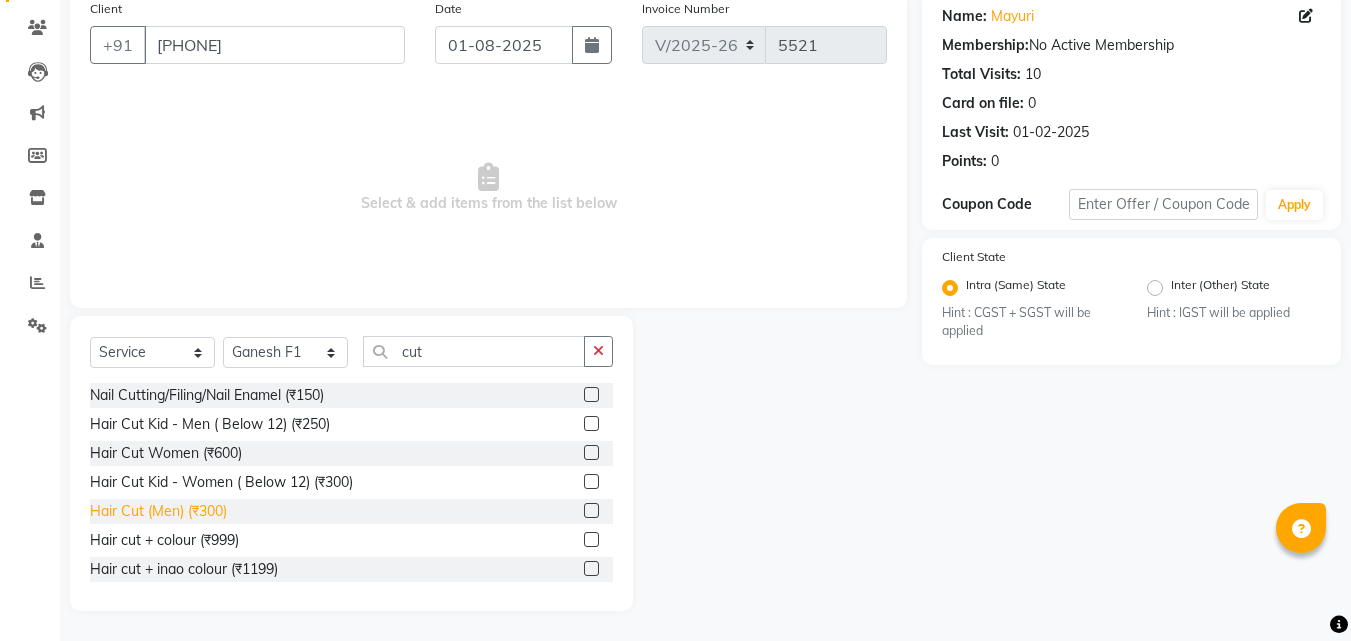 click on "Hair Cut (Men) (₹300)" 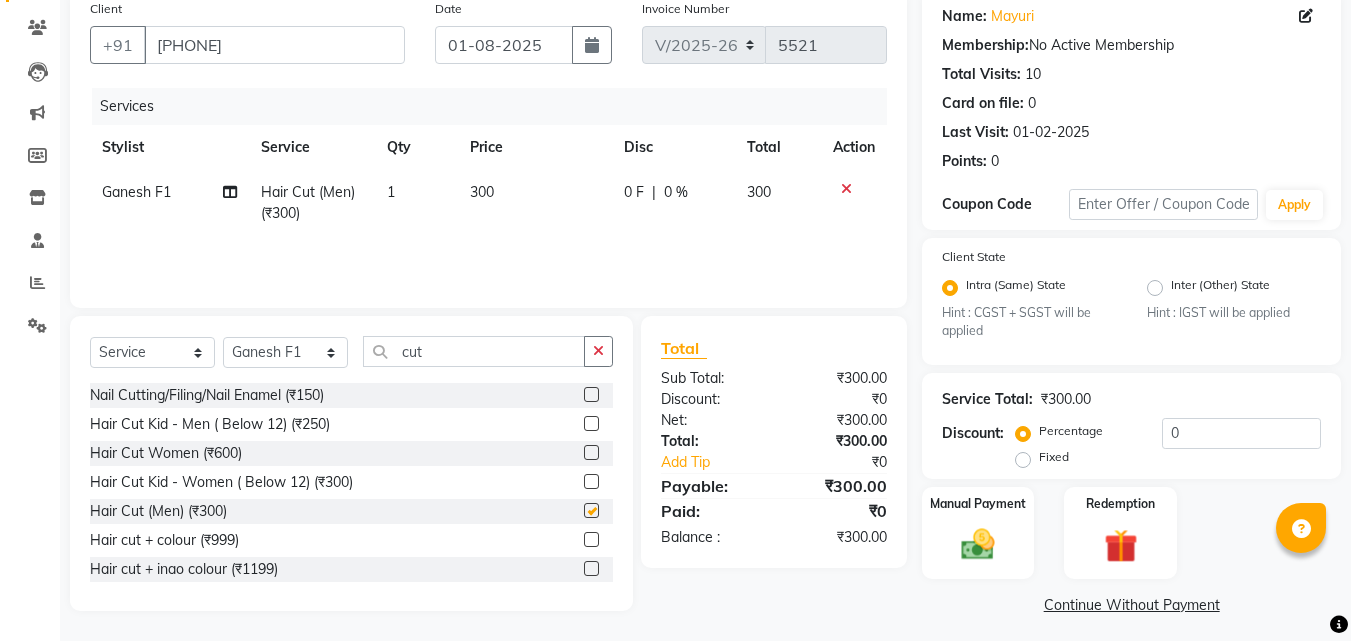 checkbox on "false" 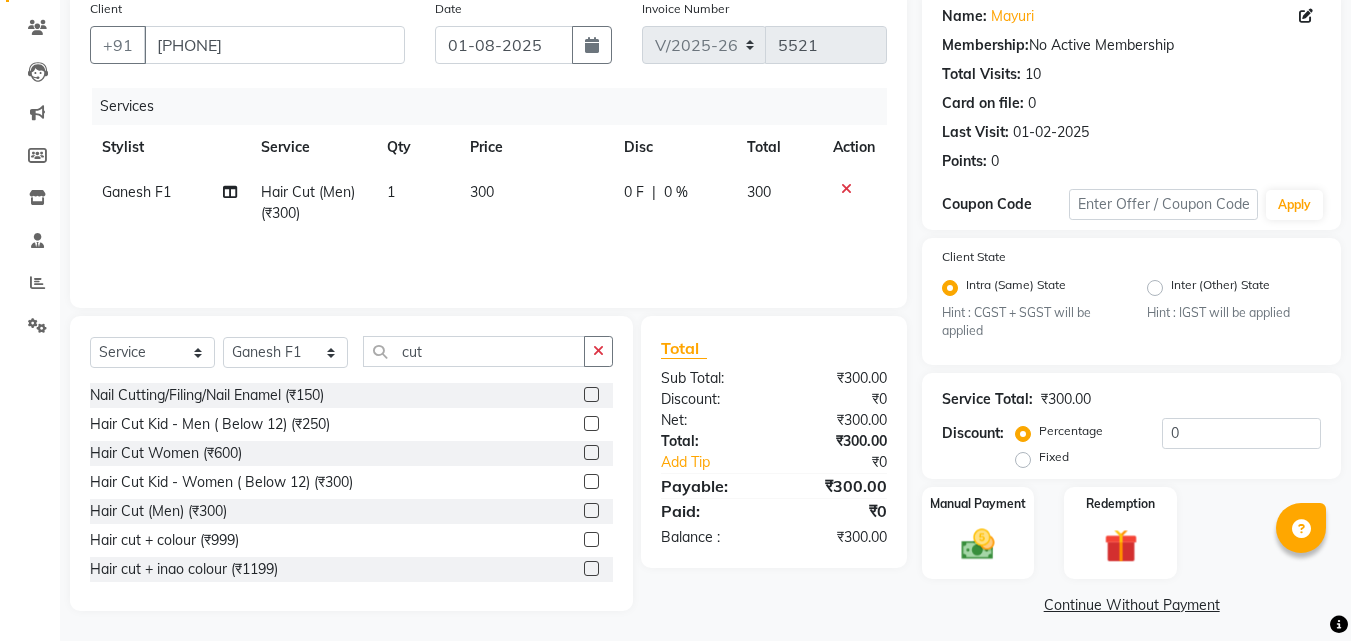 click on "300" 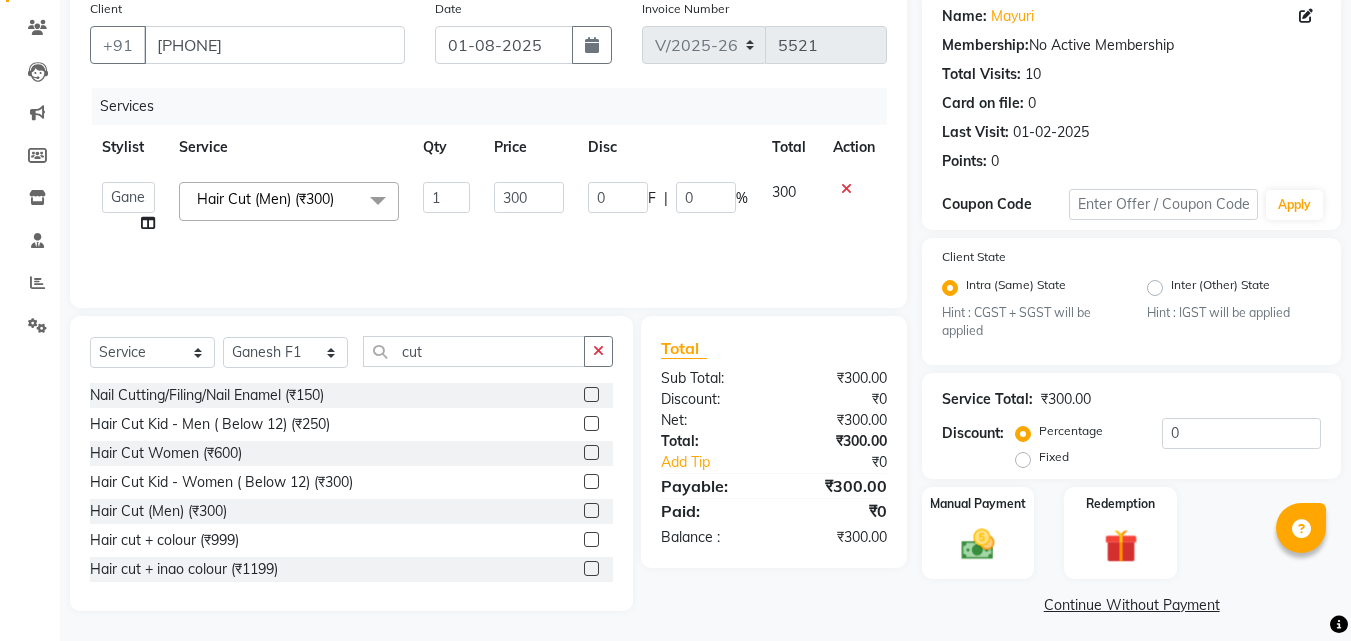 click on "300" 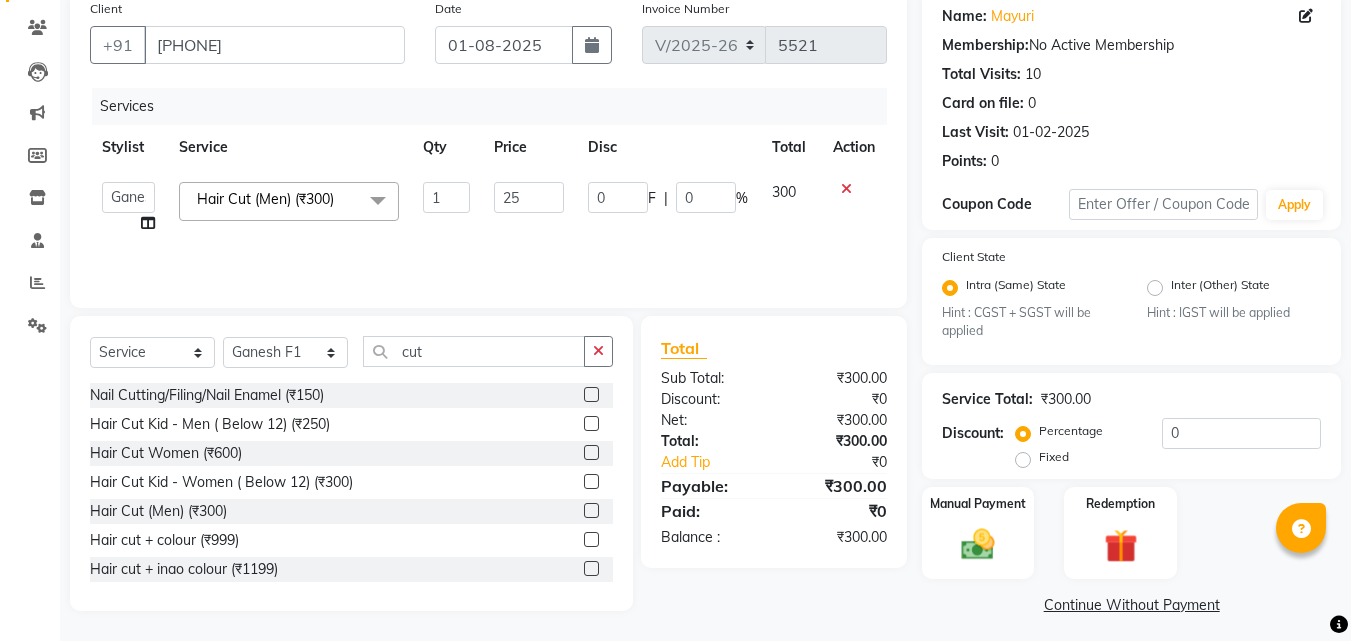 type on "250" 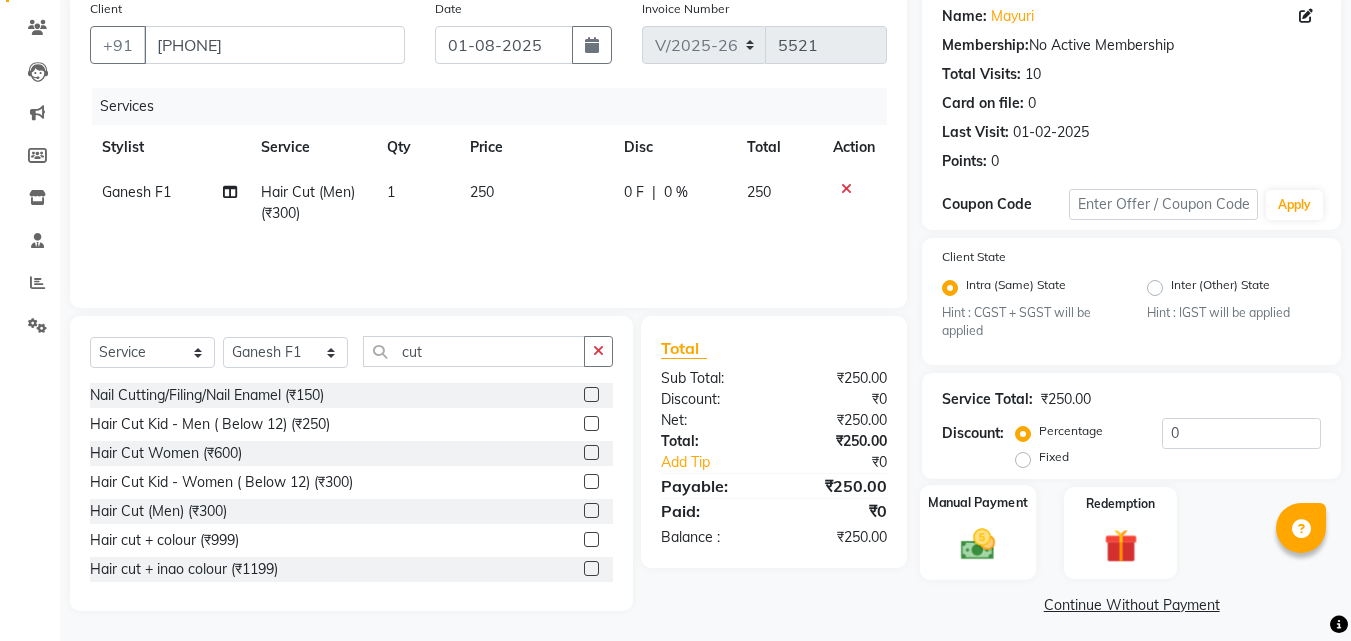 click 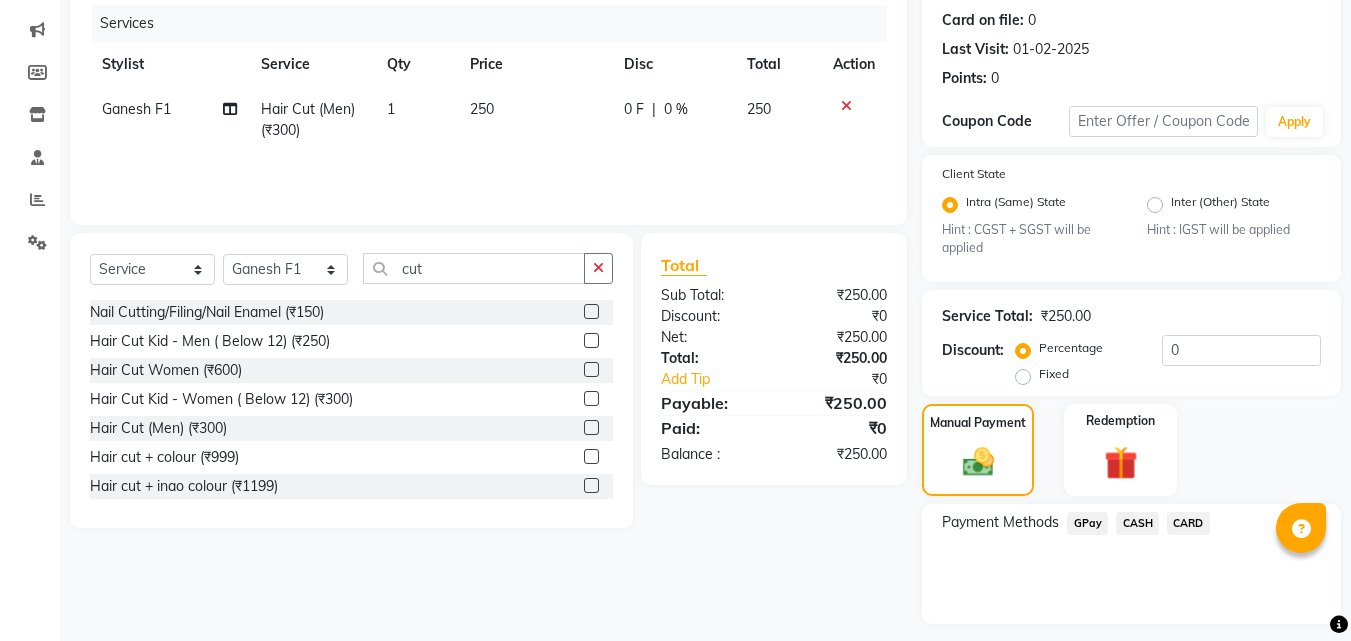 scroll, scrollTop: 297, scrollLeft: 0, axis: vertical 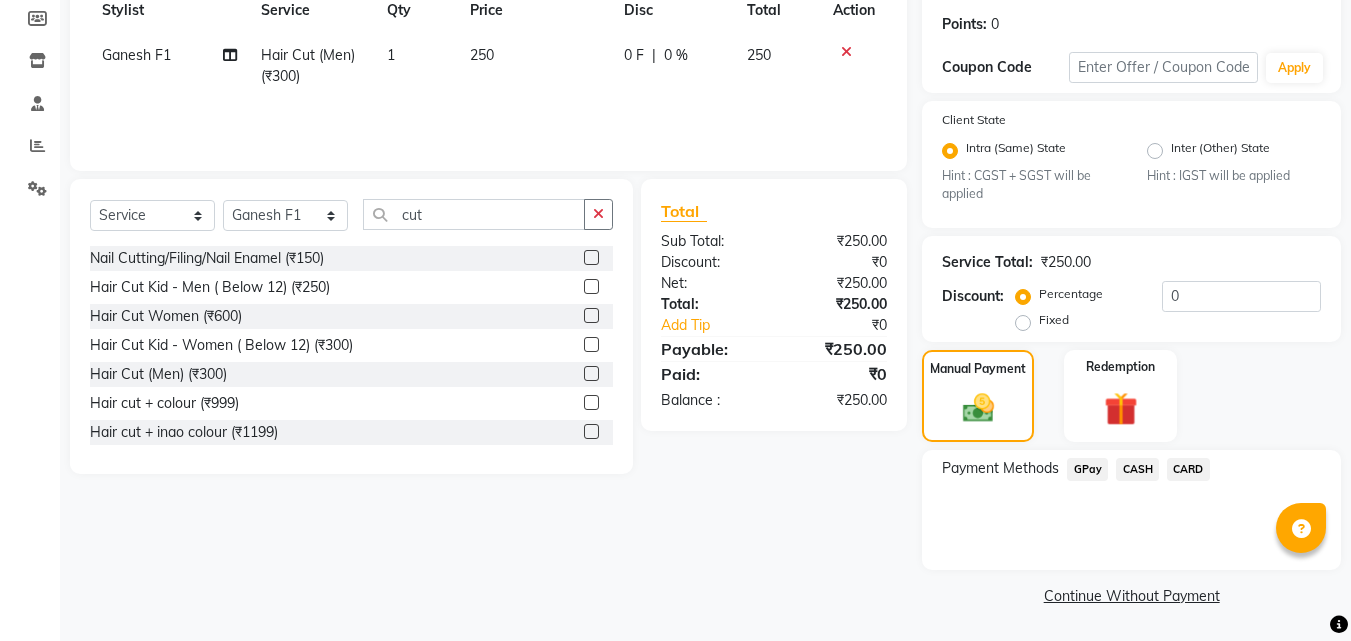 drag, startPoint x: 1083, startPoint y: 481, endPoint x: 1084, endPoint y: 470, distance: 11.045361 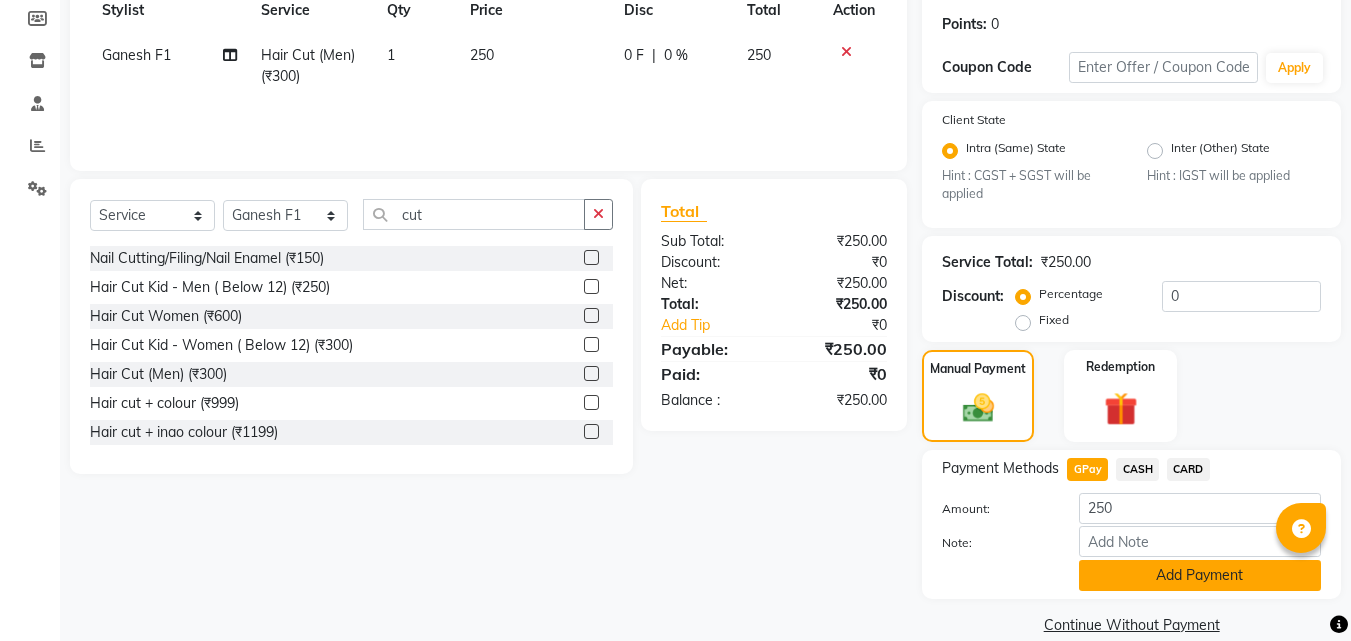 click on "Add Payment" 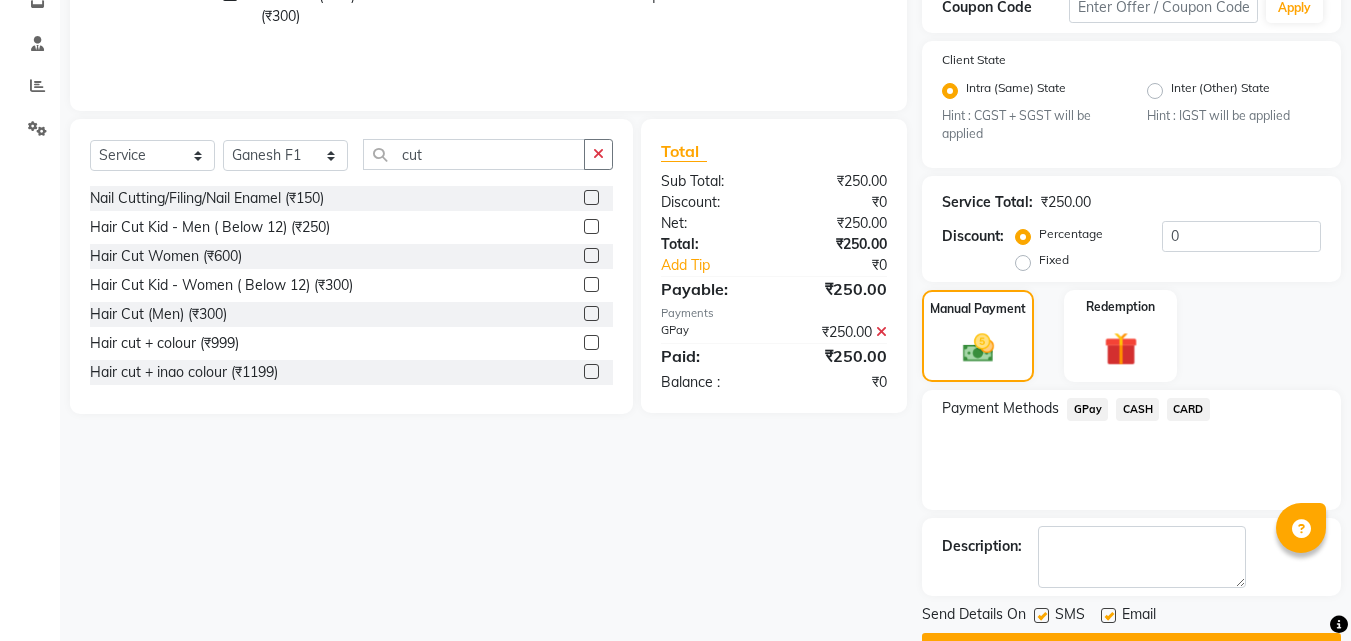 scroll, scrollTop: 410, scrollLeft: 0, axis: vertical 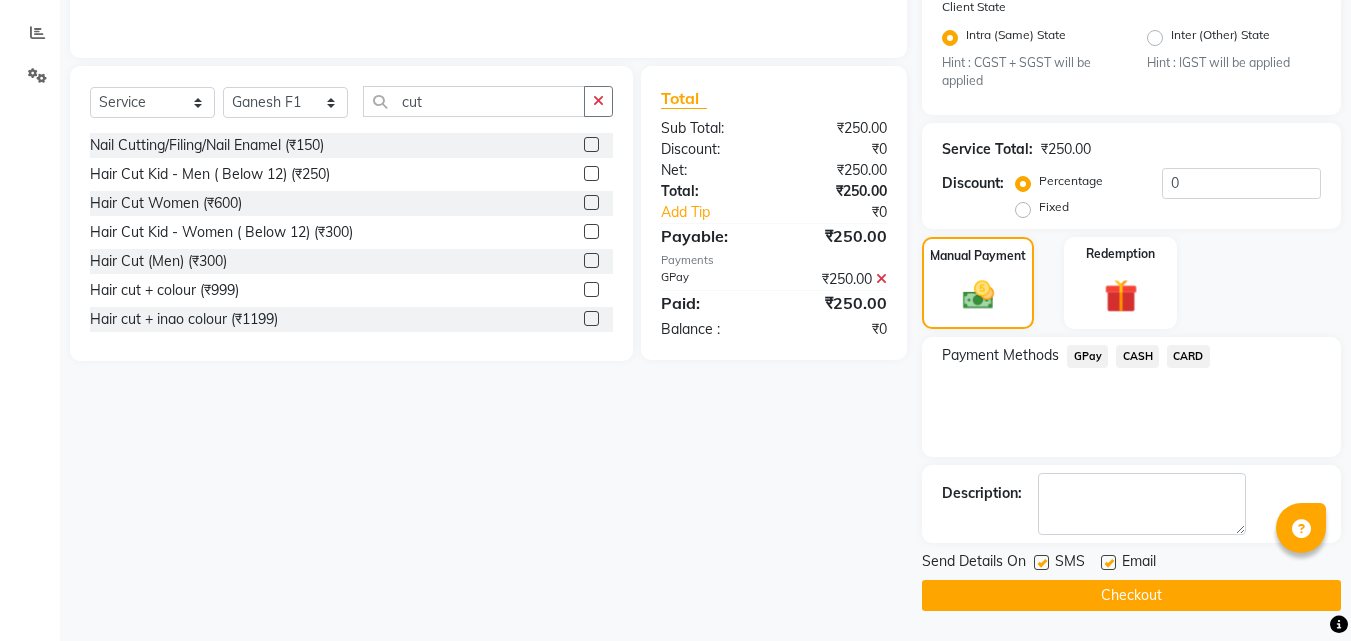 click 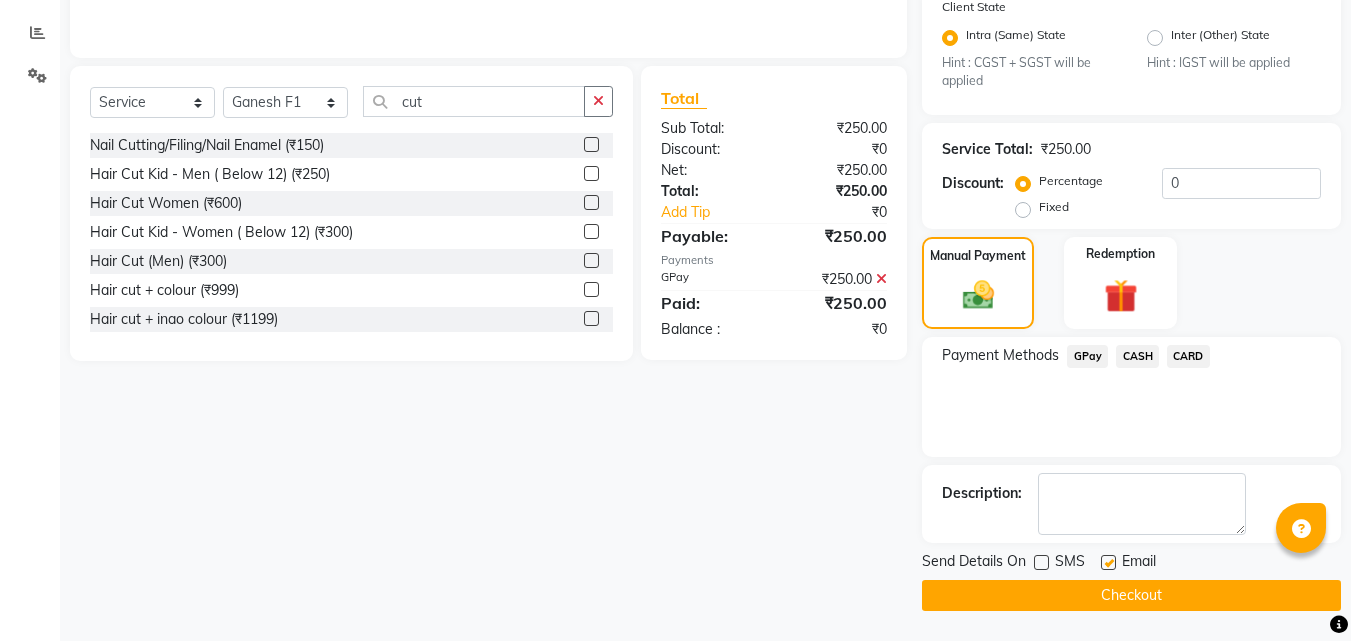 click on "Checkout" 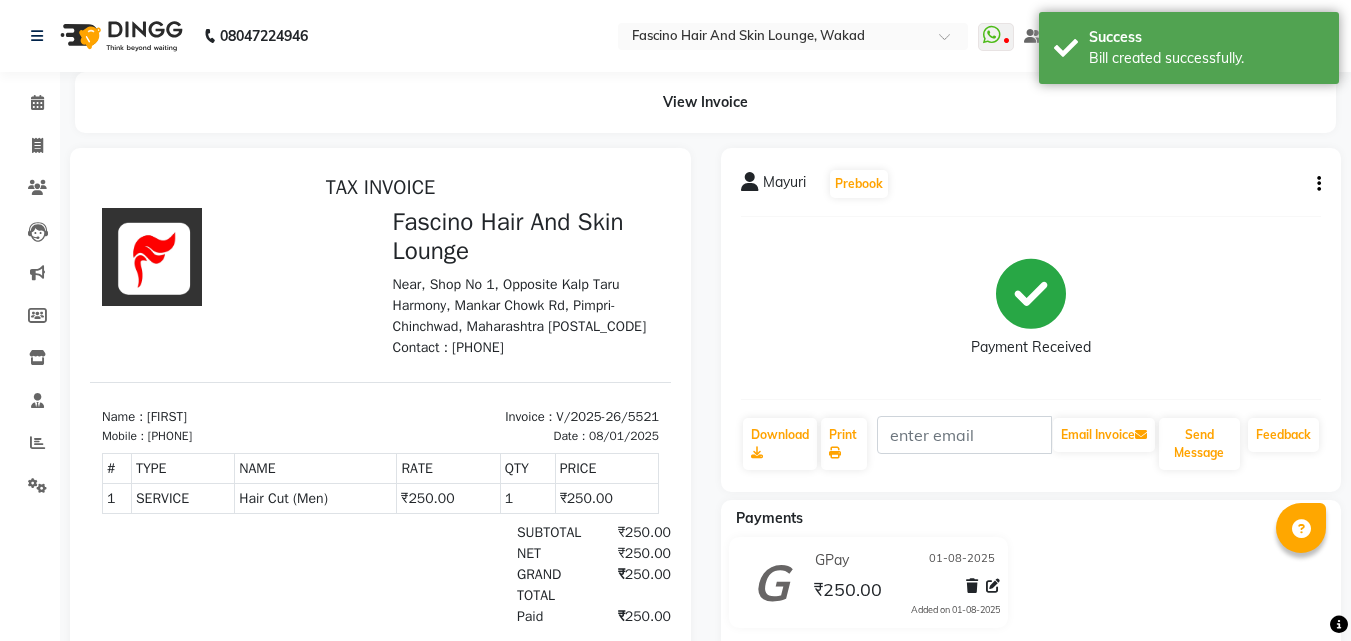 scroll, scrollTop: 0, scrollLeft: 0, axis: both 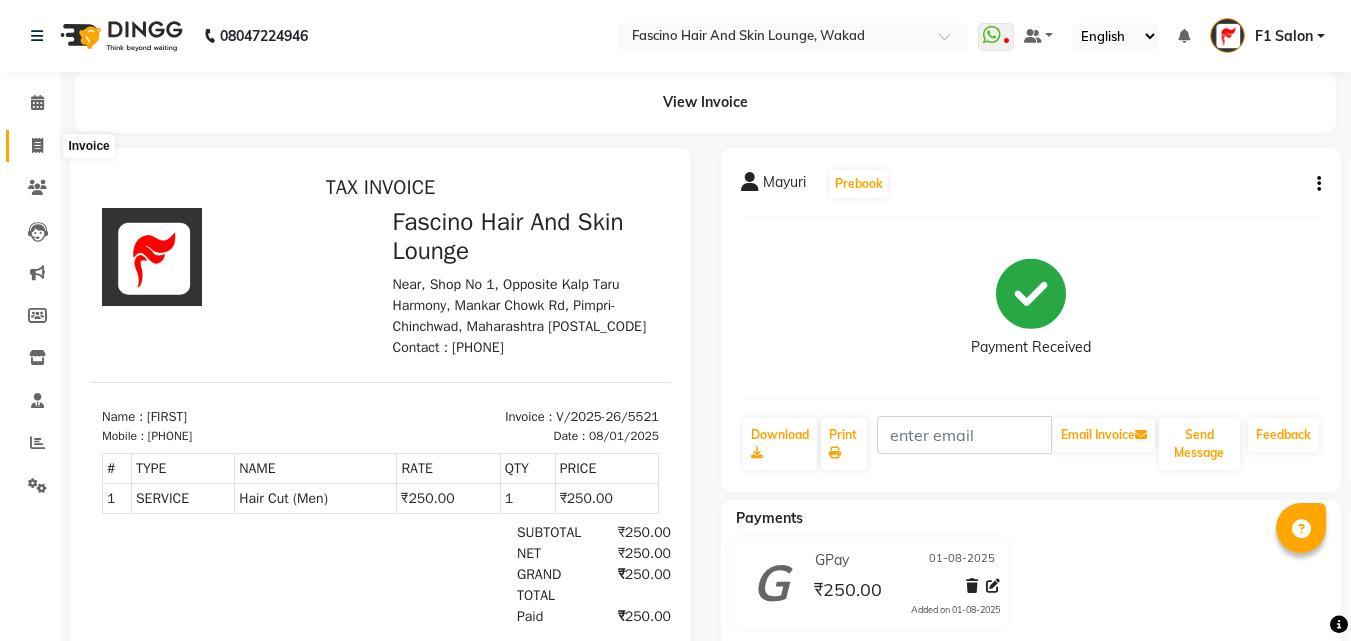 click 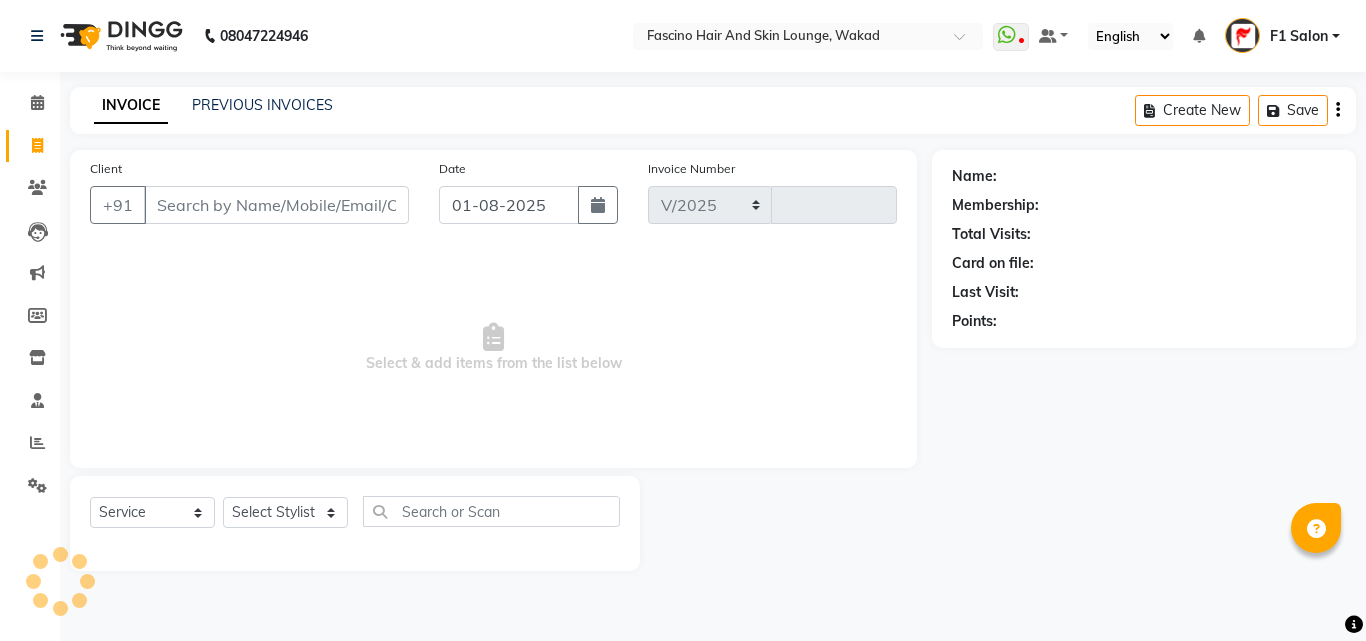 select on "126" 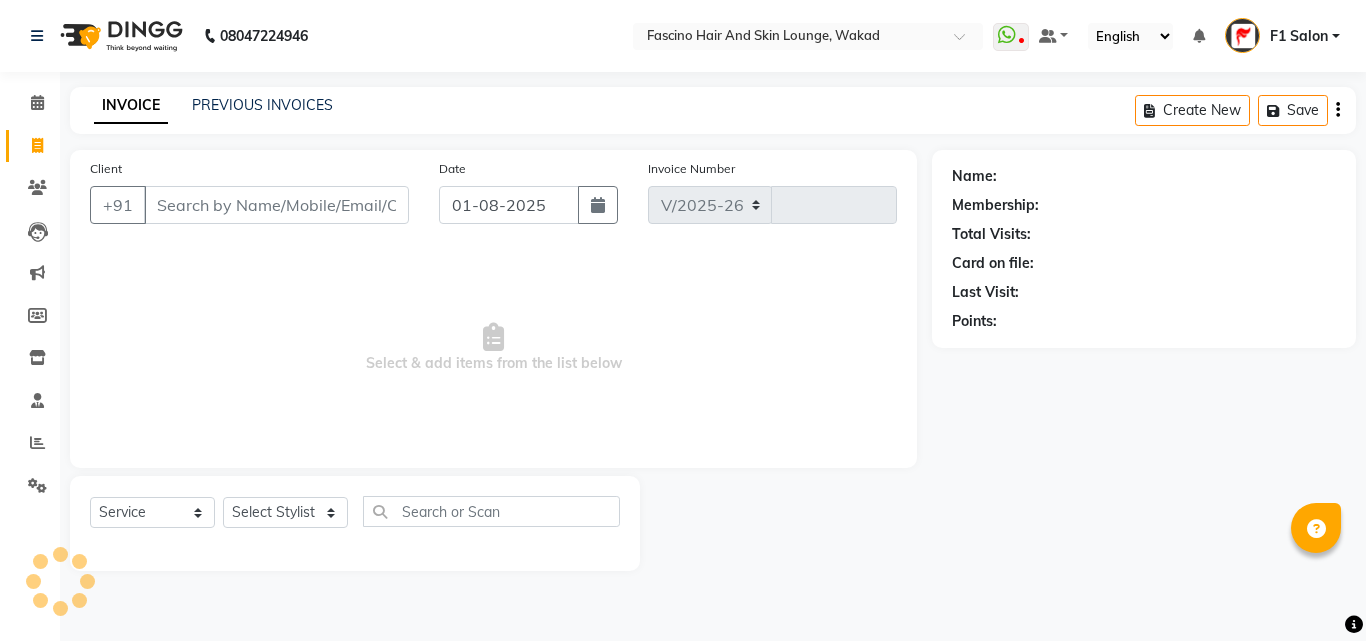 type on "5522" 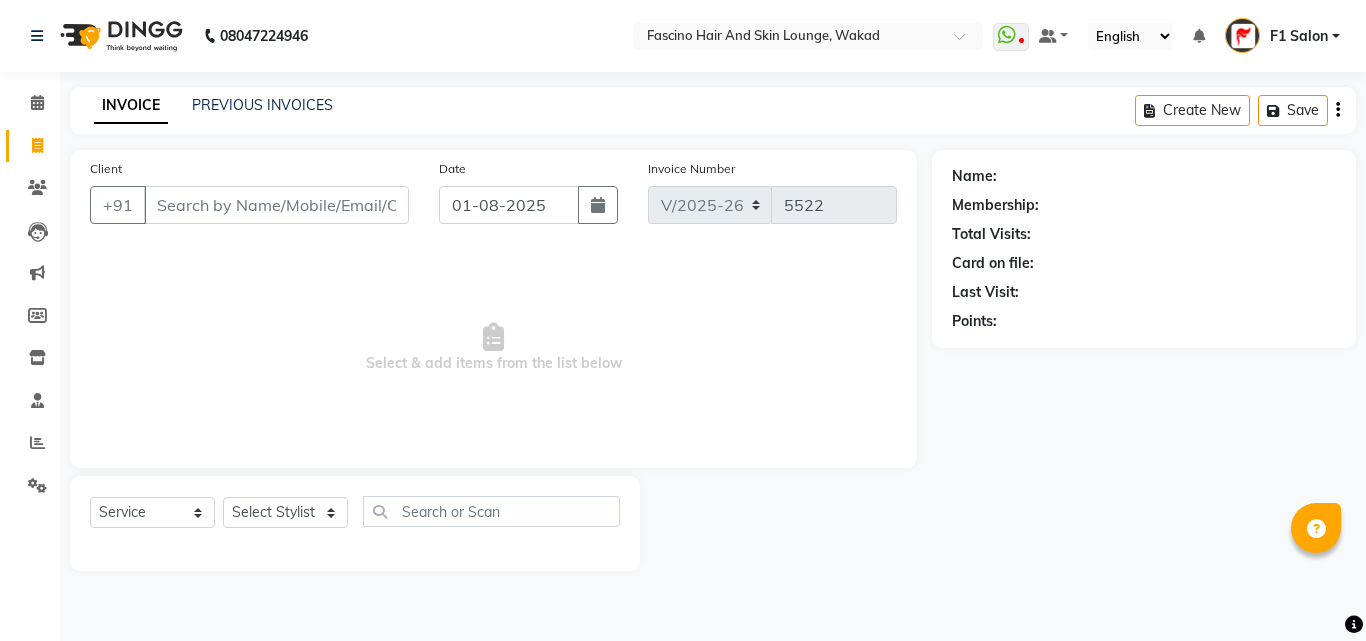 click on "Client" at bounding box center (276, 205) 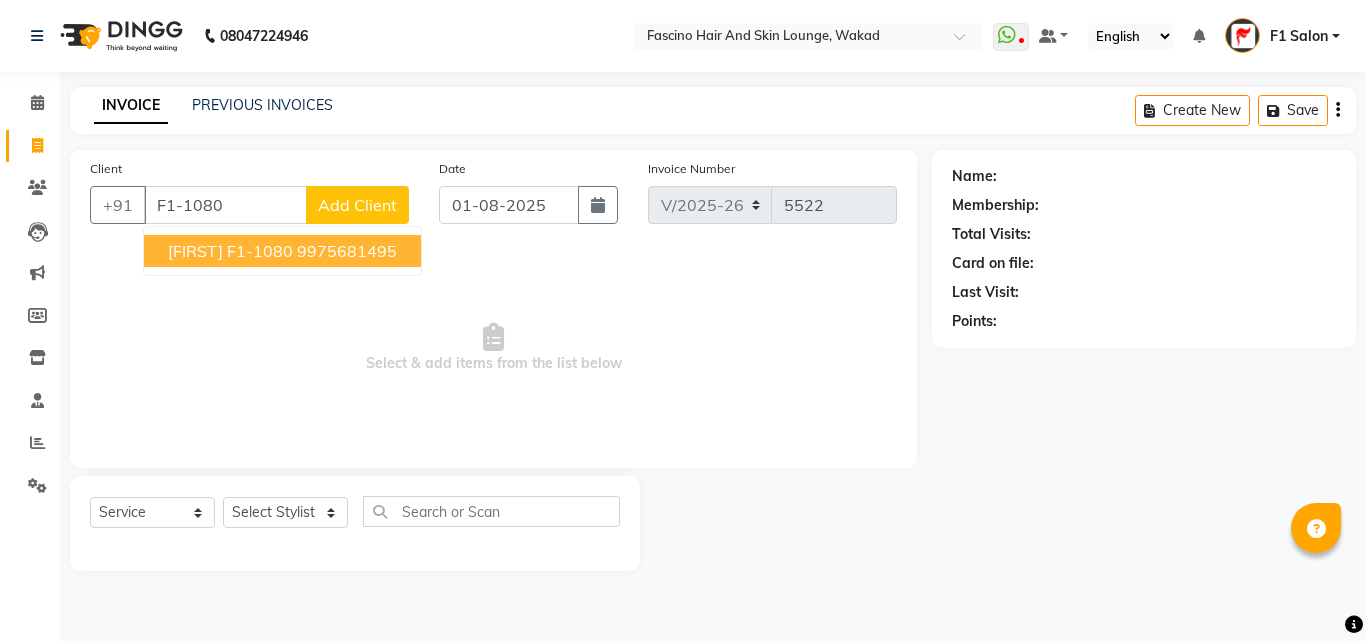 click on "Manisha F1-1080  [PHONE]" at bounding box center (282, 251) 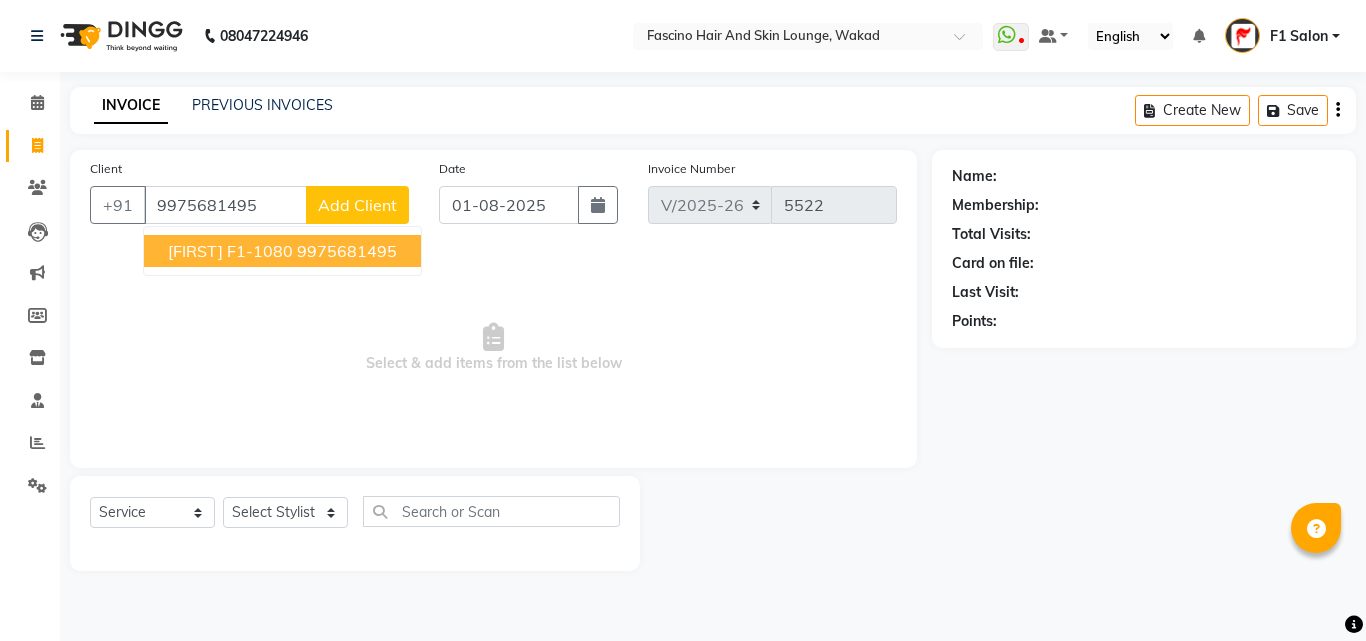 type on "9975681495" 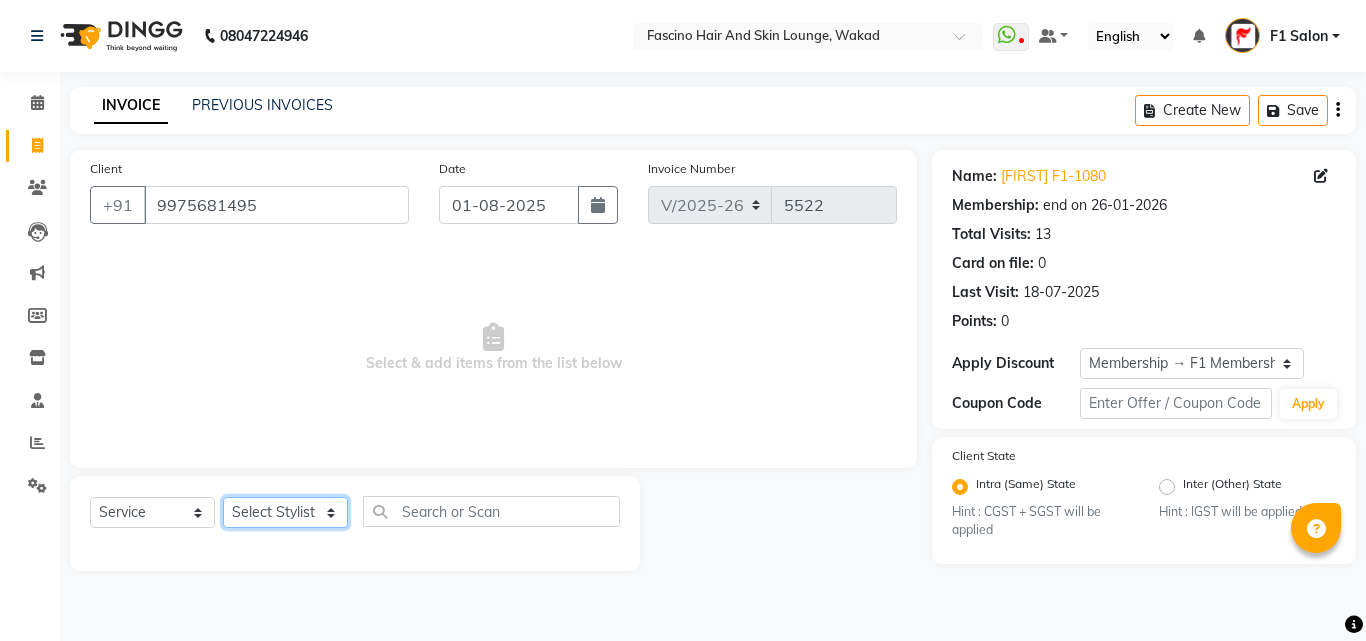 click on "Select Stylist [PHONE]  [FIRST] [LAST] [FIRST] [LAST] [FIRST] Salon  [FIRST] [FIRST] [FIRST] {JH} [FIRST] {f3} [FIRST] (Jh ) [FIRST] [FIRST] [FIRST] JH [FIRST] [FIRST] [FIRST] jh [FIRST] [FIRST] Shree [FIRST] (F1) [FIRST] (JH) [FIRST] [FIRST]  [FIRST] F1 [FIRST] [FIRST] (jh) [FIRST] [FIRST] [FIRST] [FIRST] [FIRST] [FIRST] [FIRST]  [FIRST] F1 [FIRST] [FIRST] {f2} [FIRST]  [FIRST] [FIRST]" 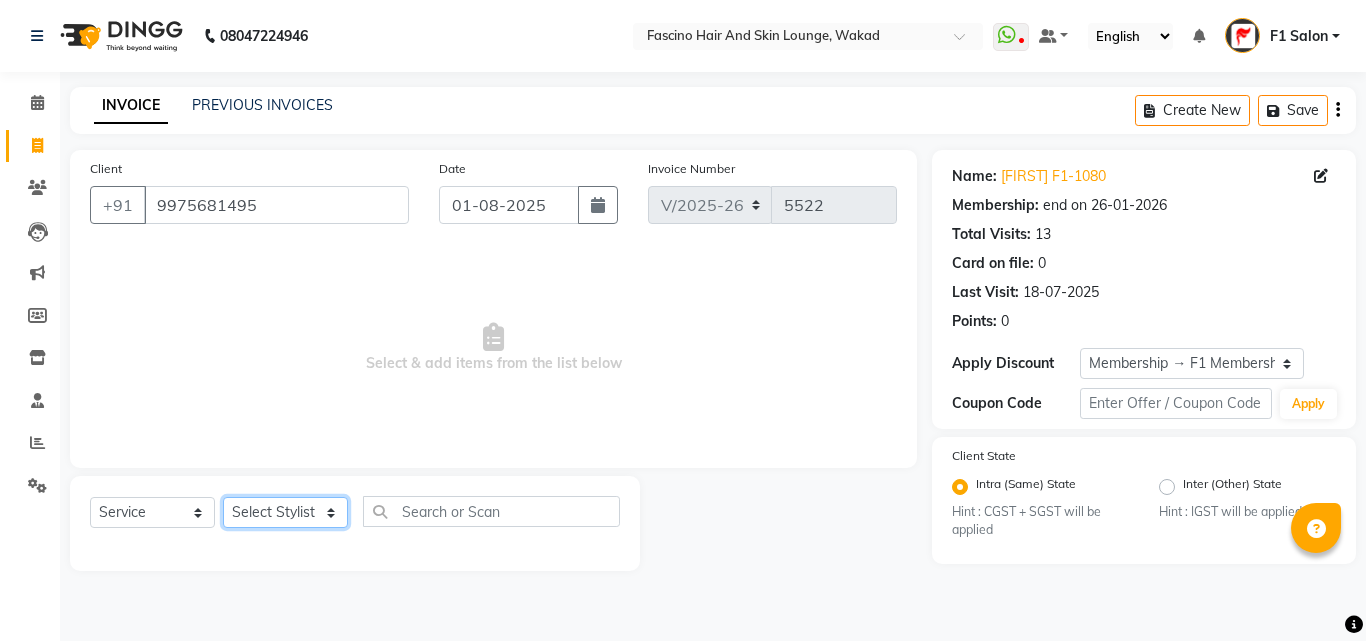 select on "23130" 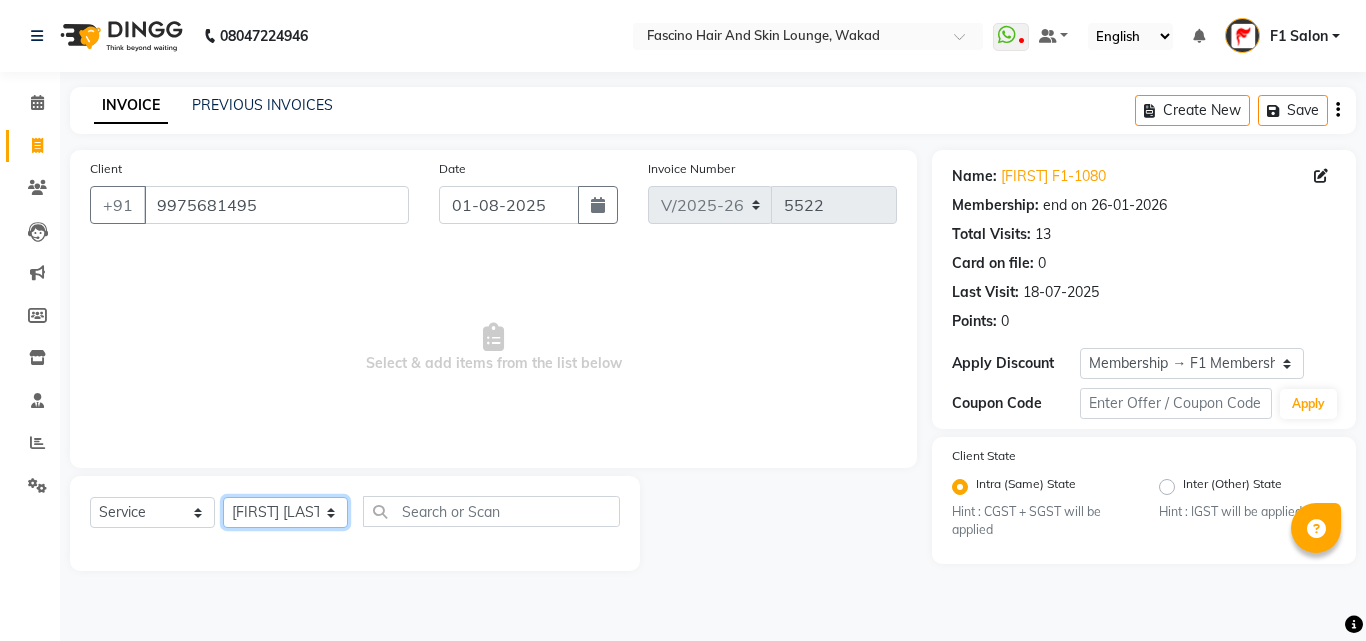 click on "Select Stylist [PHONE]  [FIRST] [LAST] [FIRST] [LAST] [FIRST] Salon  [FIRST] [FIRST] [FIRST] {JH} [FIRST] {f3} [FIRST] (Jh ) [FIRST] [FIRST] [FIRST] JH [FIRST] [FIRST] [FIRST] jh [FIRST] [FIRST] Shree [FIRST] (F1) [FIRST] (JH) [FIRST] [FIRST]  [FIRST] F1 [FIRST] [FIRST] (jh) [FIRST] [FIRST] [FIRST] [FIRST] [FIRST] [FIRST] [FIRST]  [FIRST] F1 [FIRST] [FIRST] {f2} [FIRST]  [FIRST] [FIRST]" 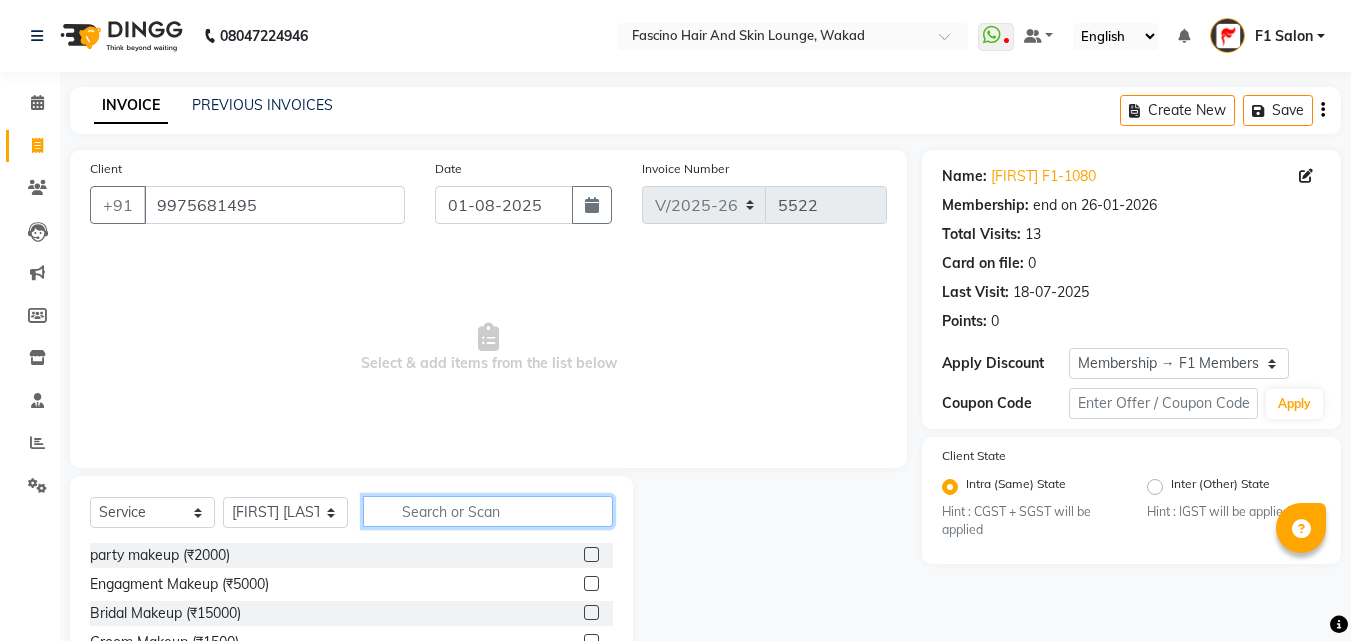 click 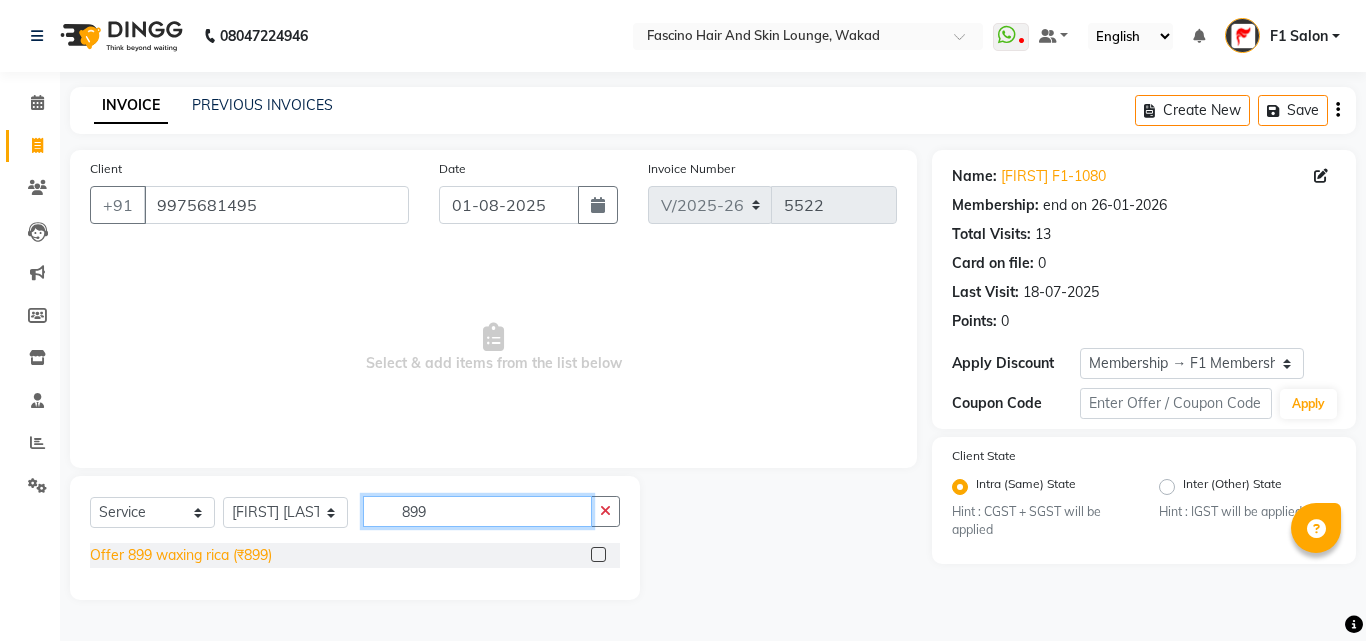 type on "899" 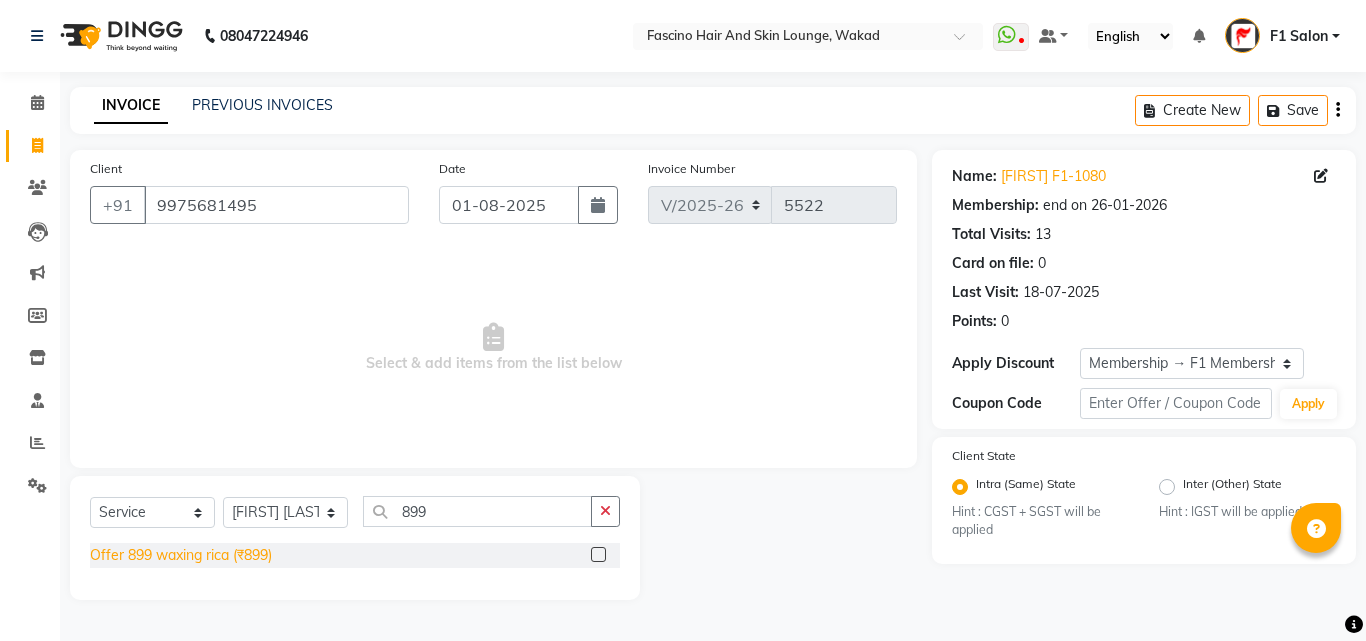 click on "Offer 899 waxing rica (₹899)" 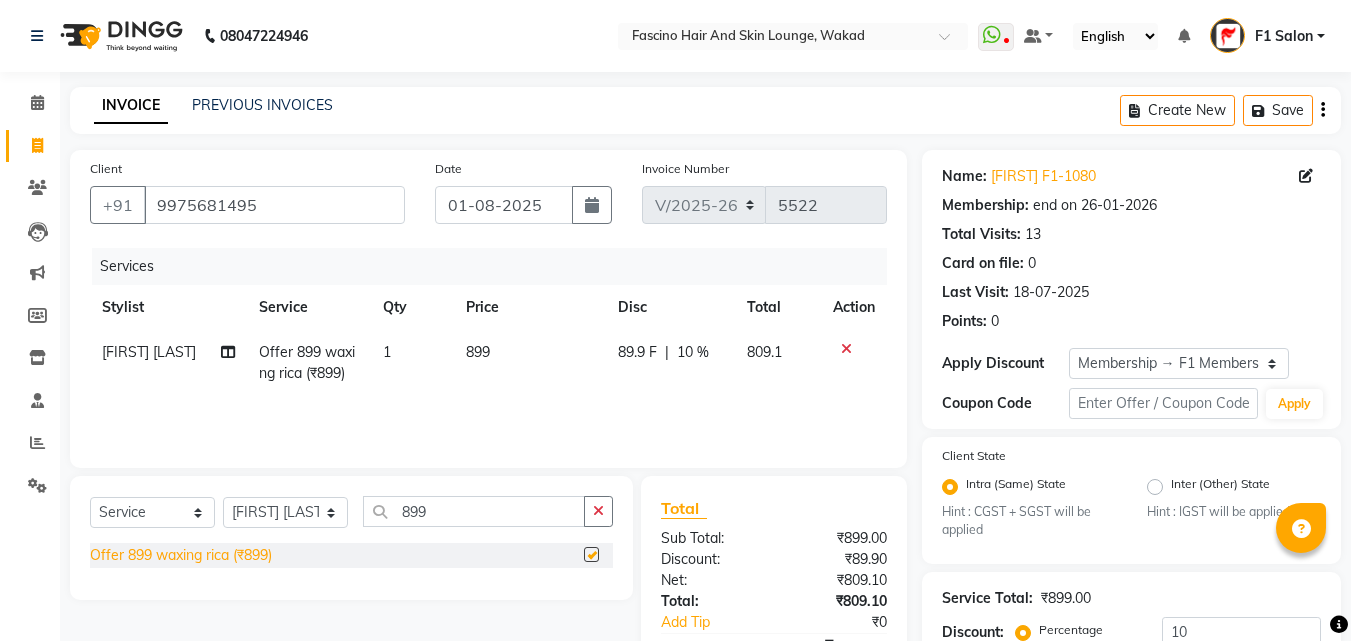 checkbox on "false" 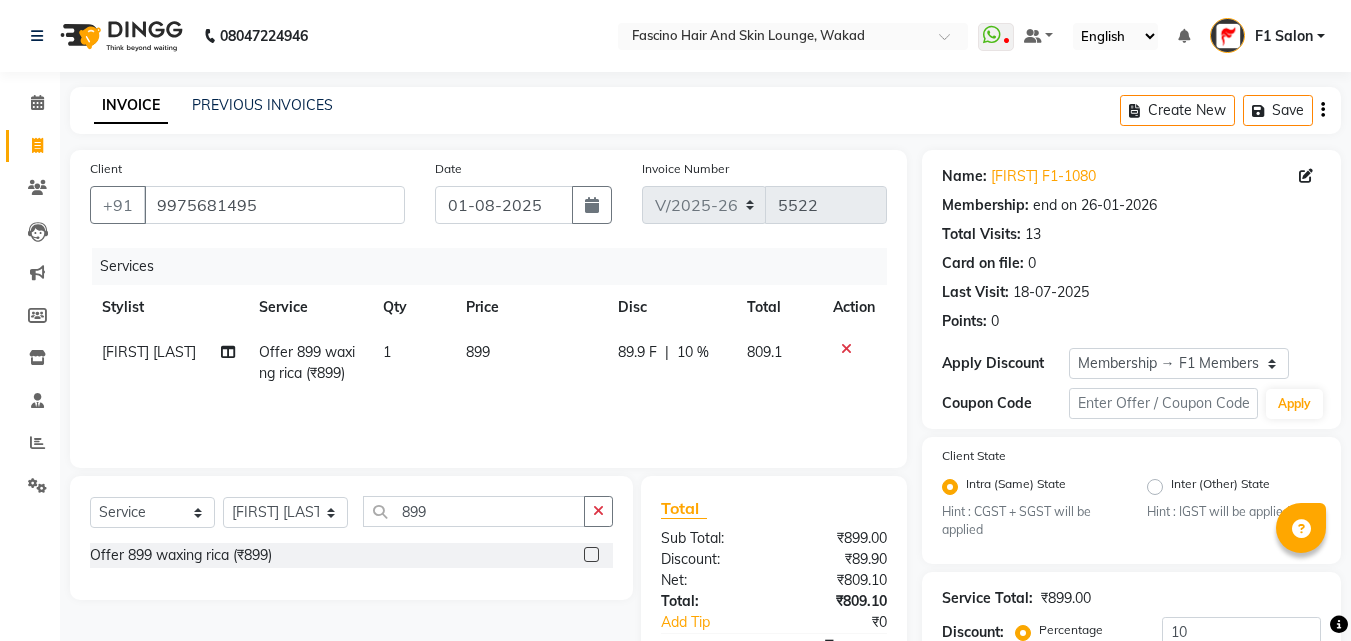 click on "899" 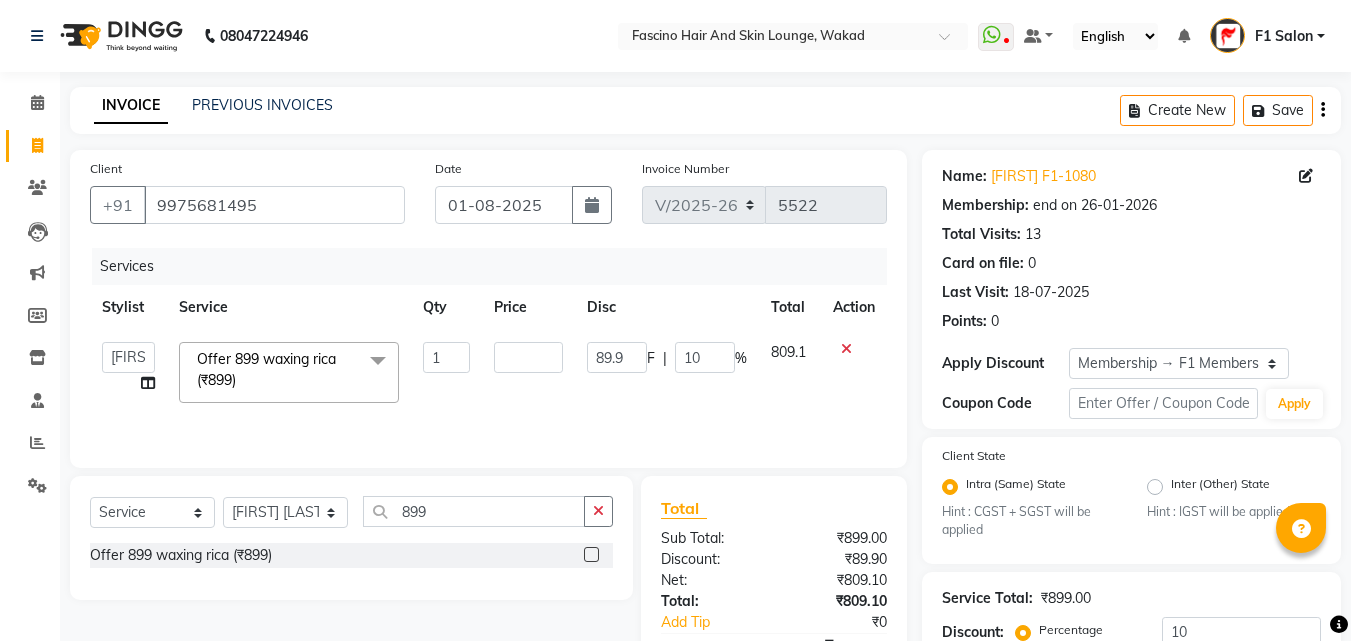 type on "9" 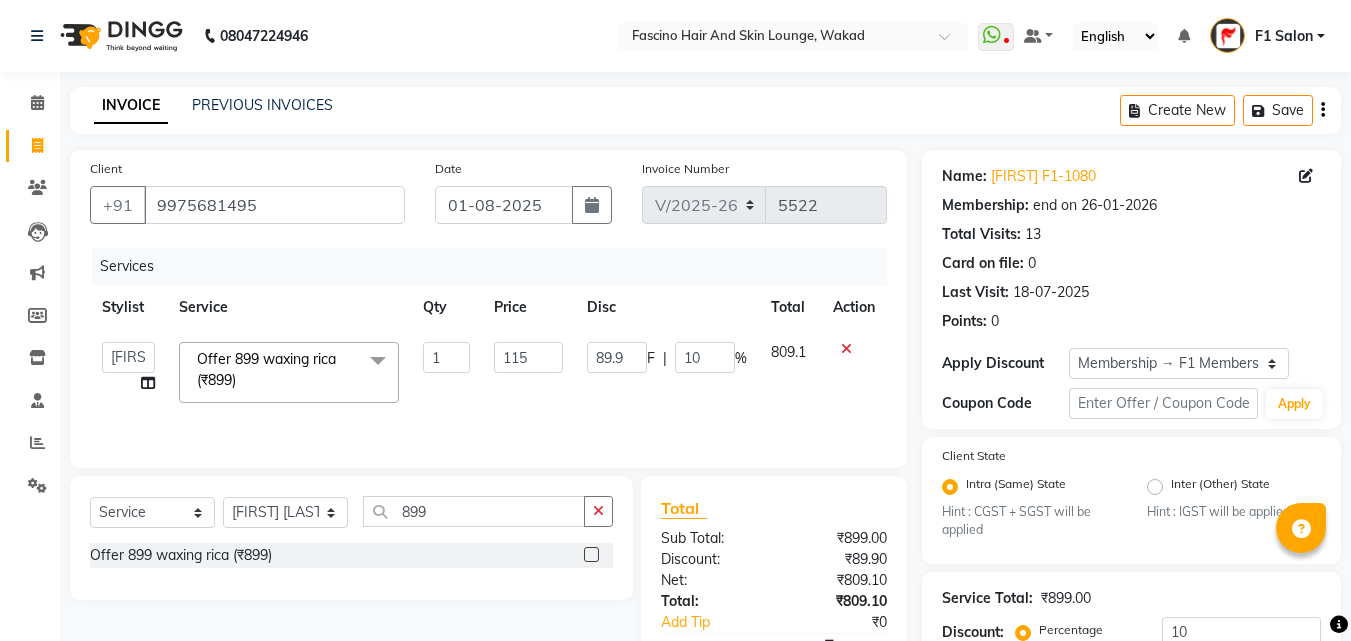 type on "1150" 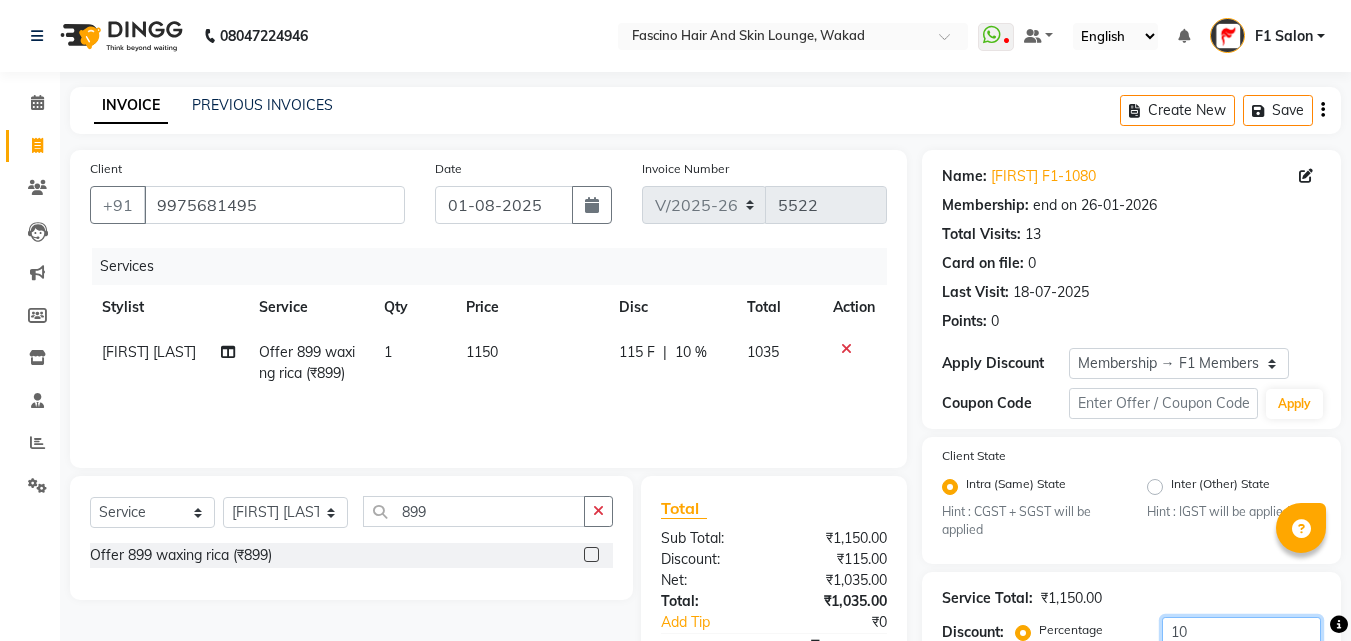 click on "10" 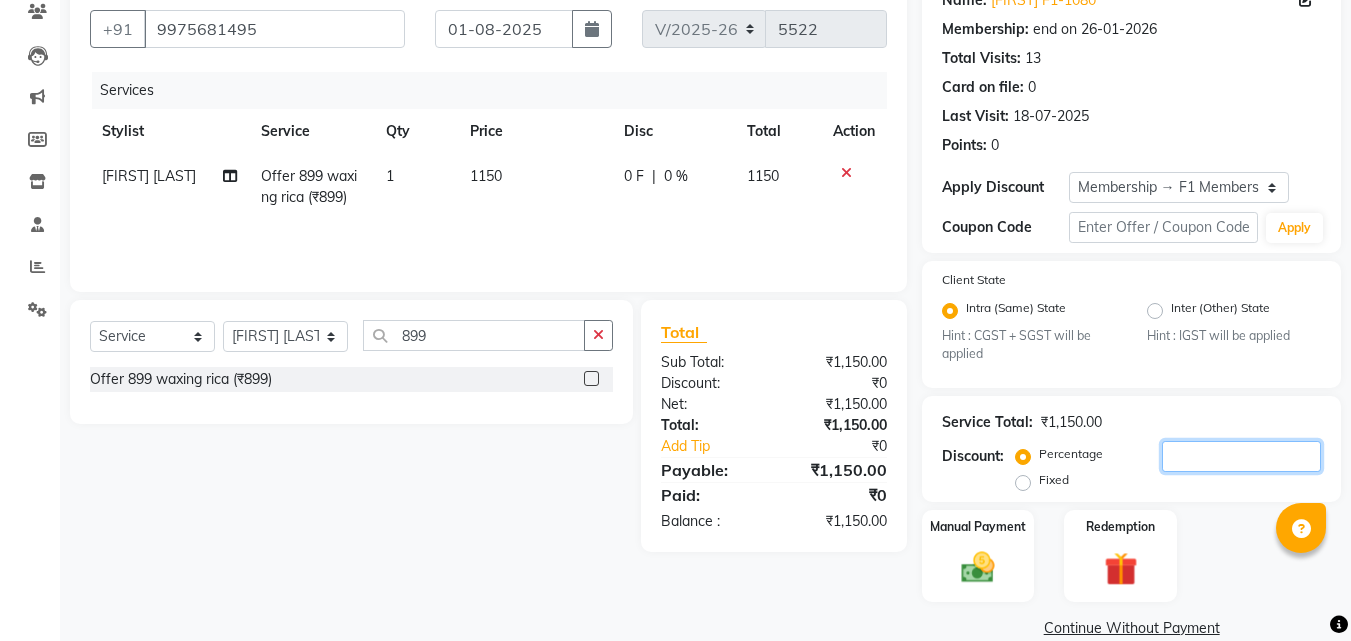 scroll, scrollTop: 200, scrollLeft: 0, axis: vertical 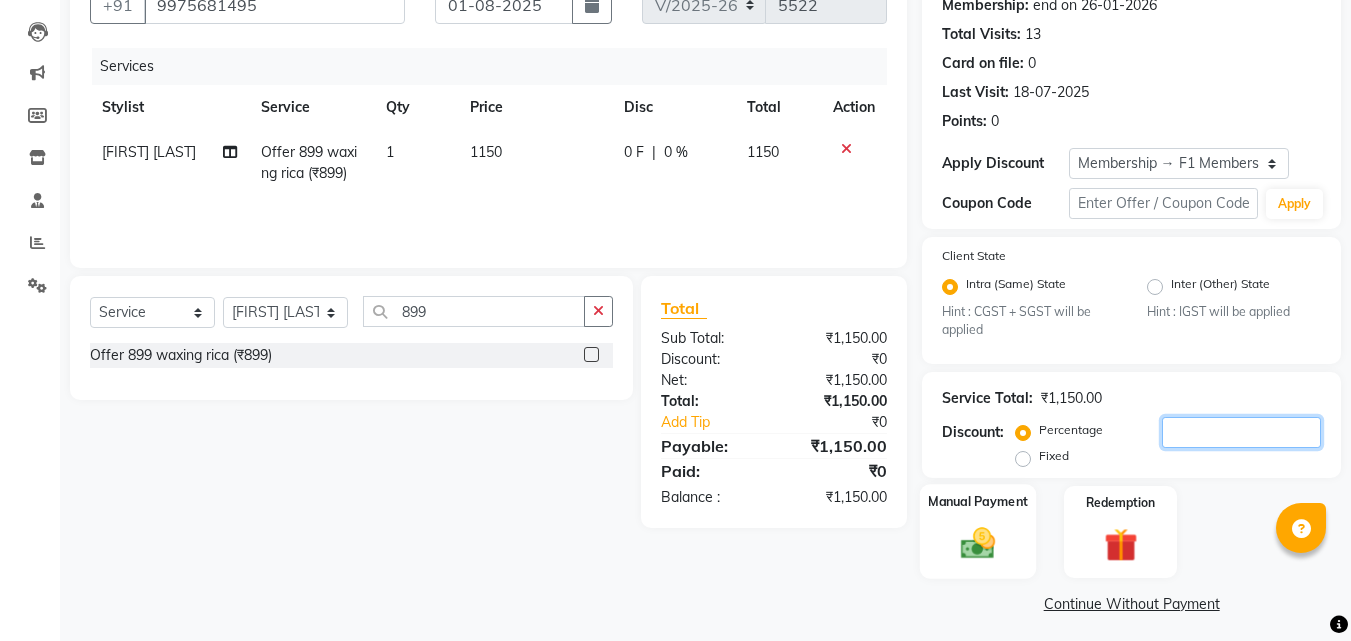 type 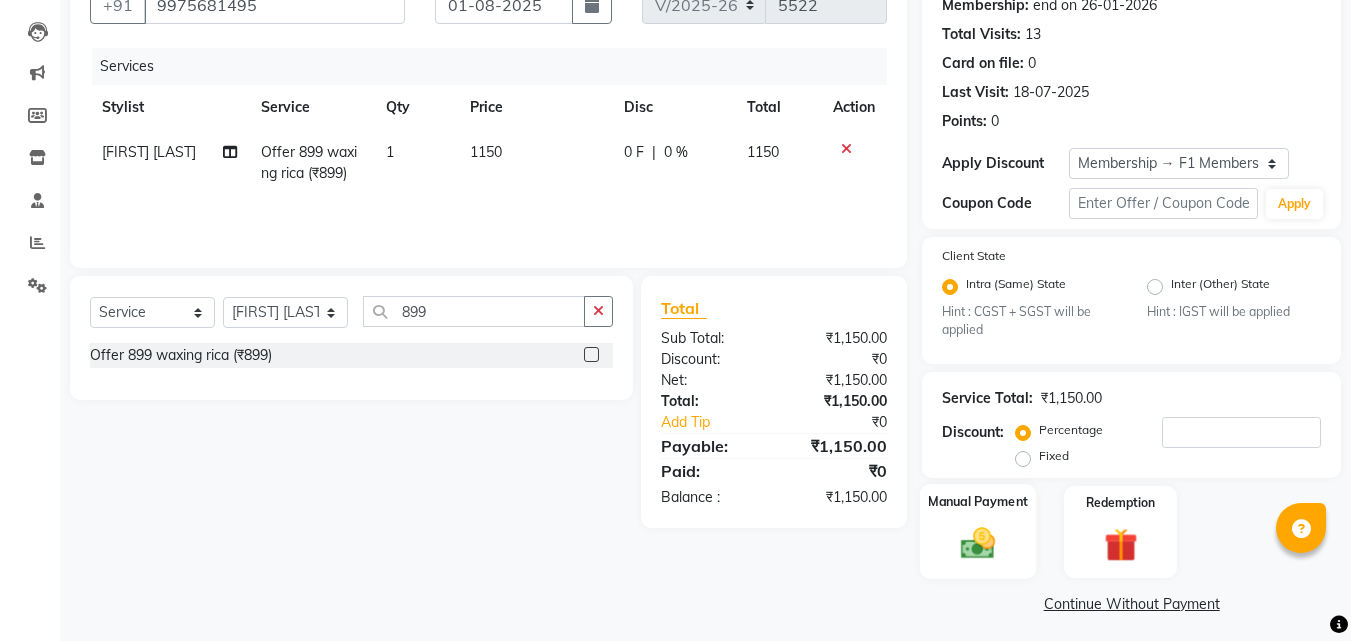 click 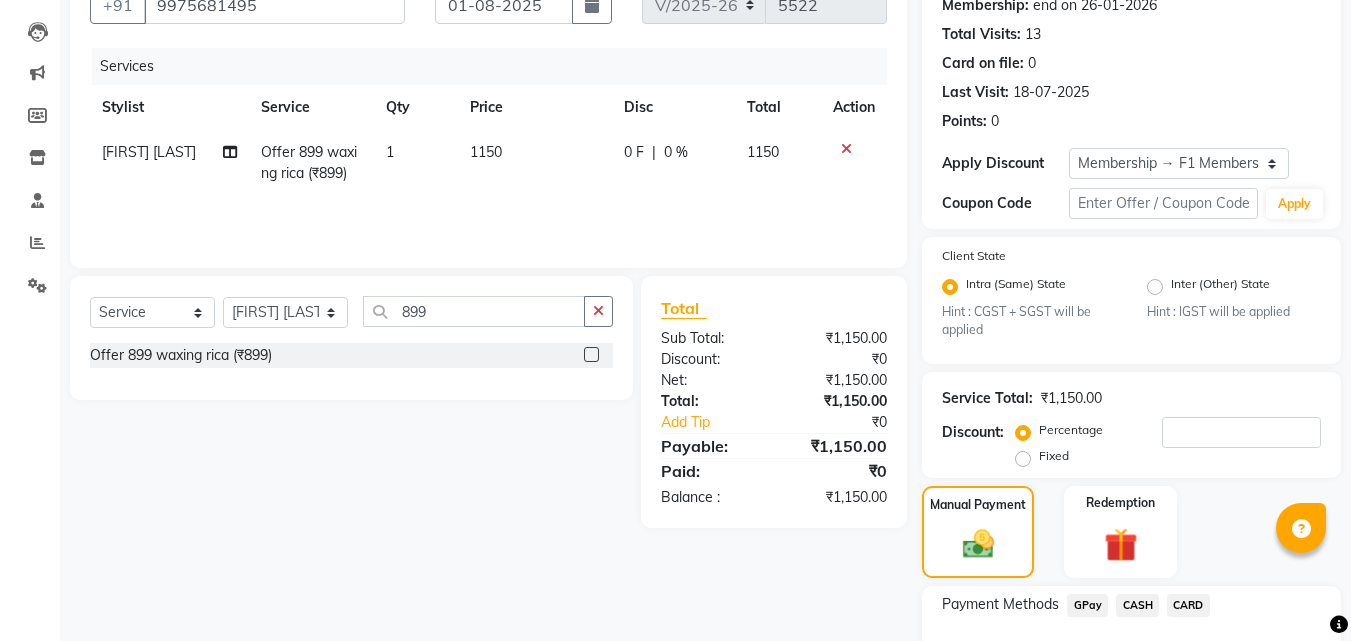 click on "CARD" 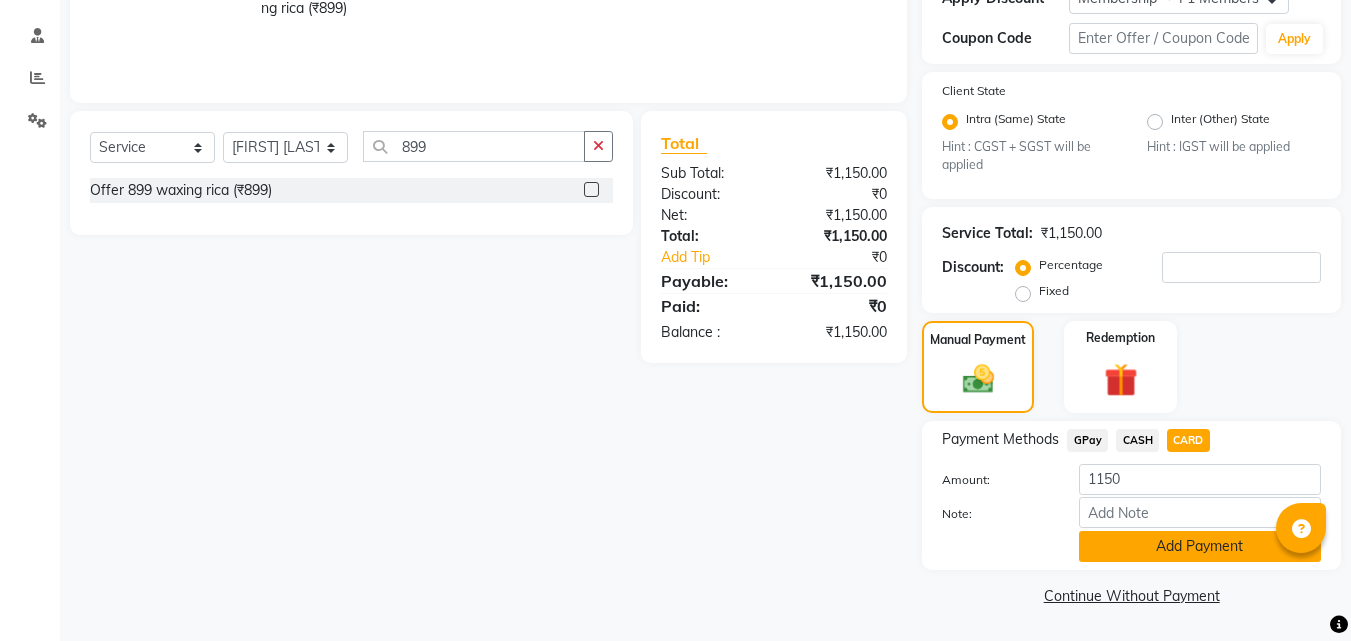 click on "Add Payment" 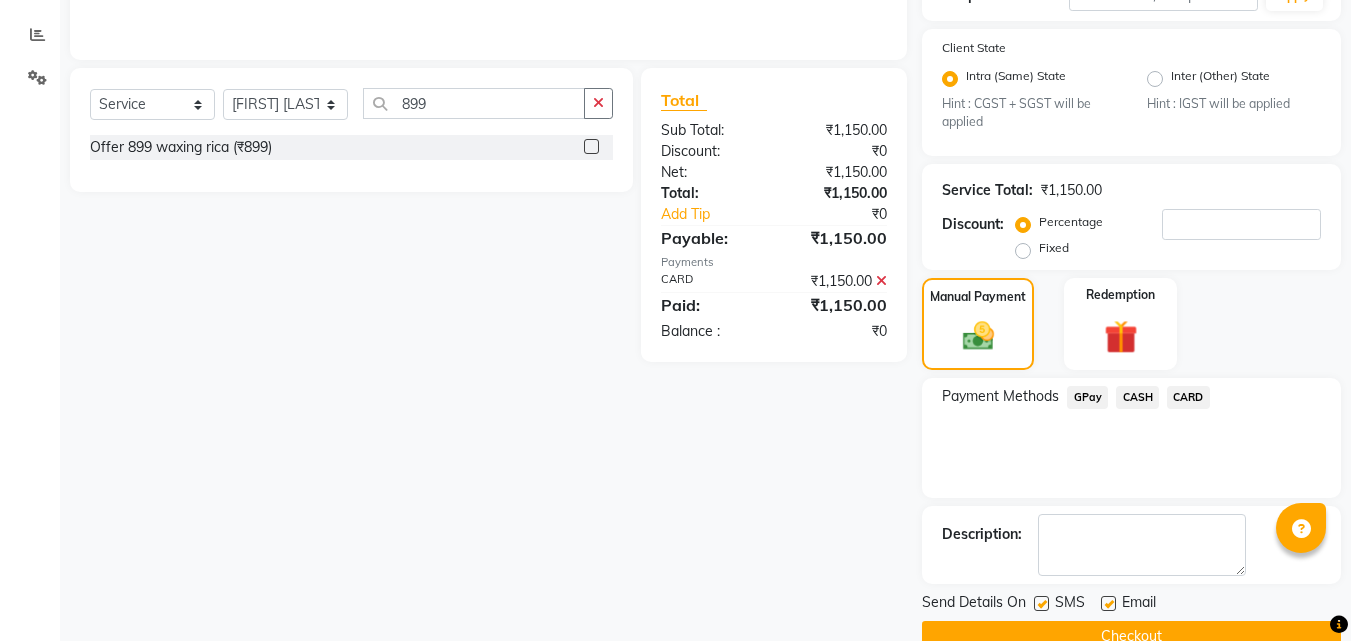 scroll, scrollTop: 449, scrollLeft: 0, axis: vertical 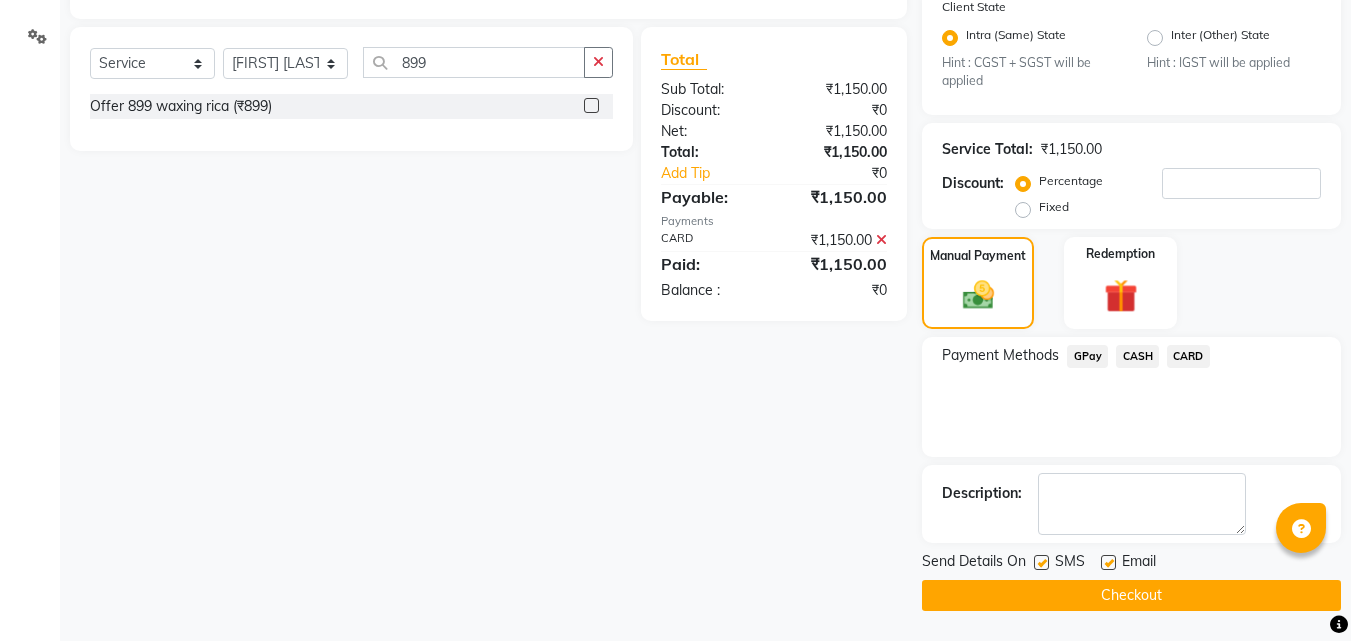 click 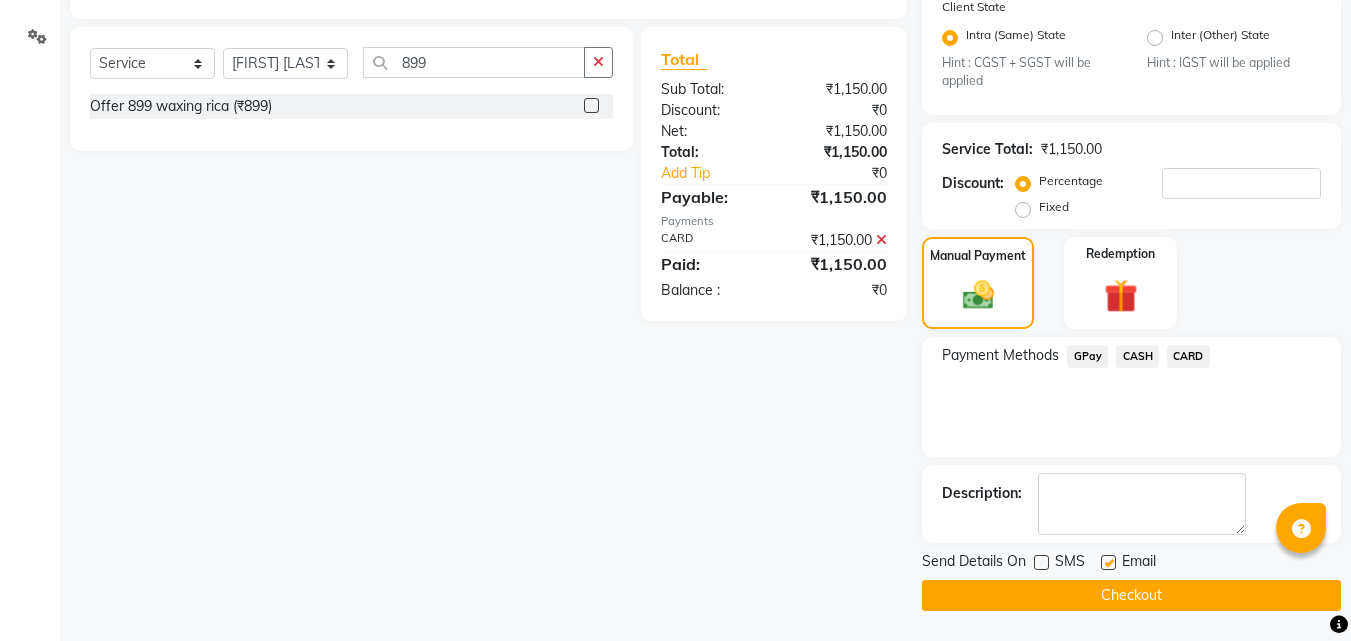 click on "Checkout" 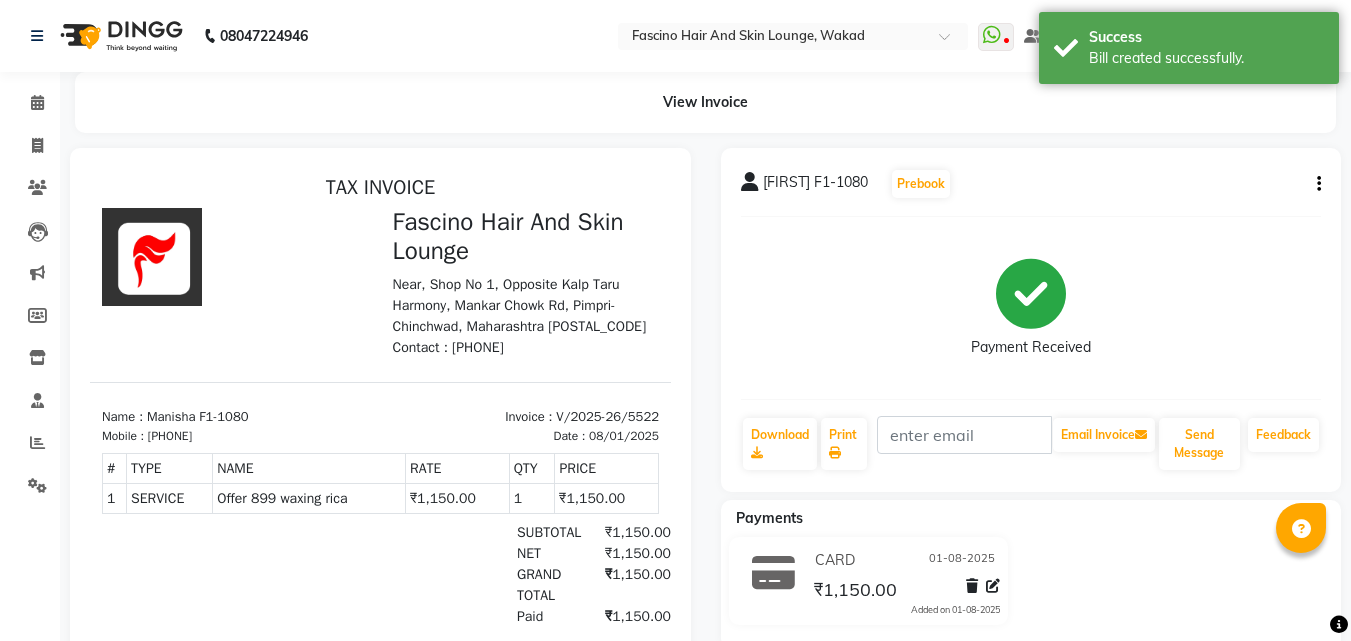 scroll, scrollTop: 0, scrollLeft: 0, axis: both 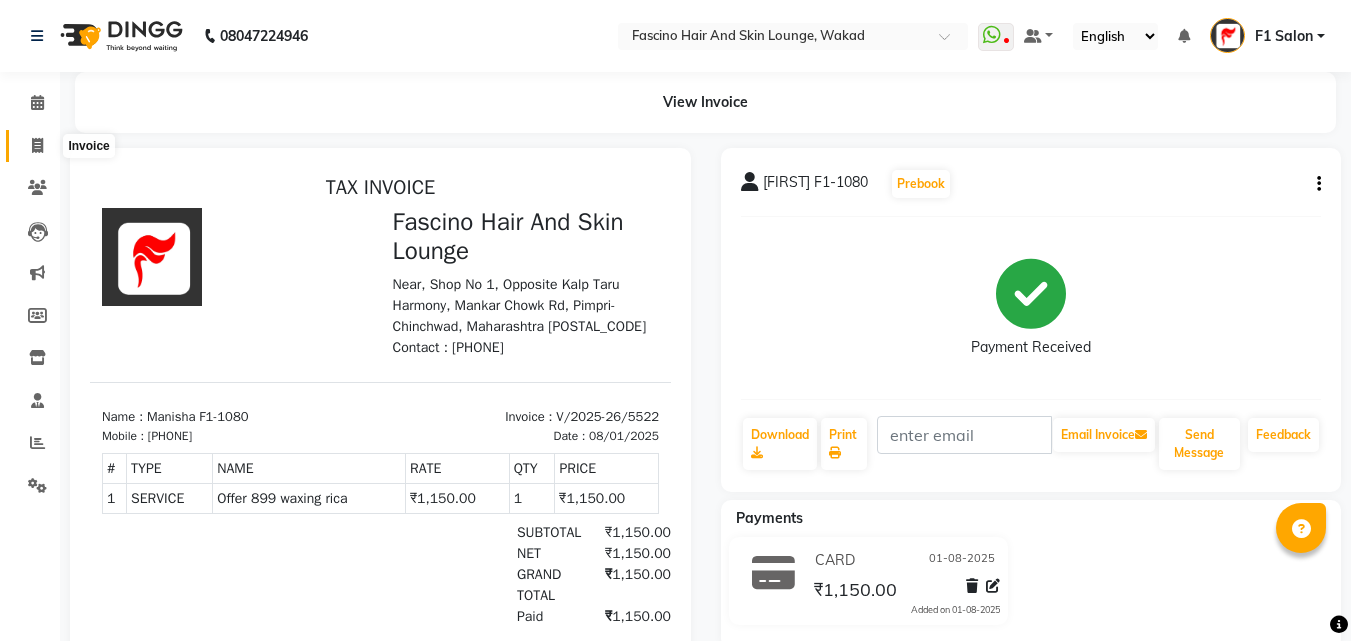 click 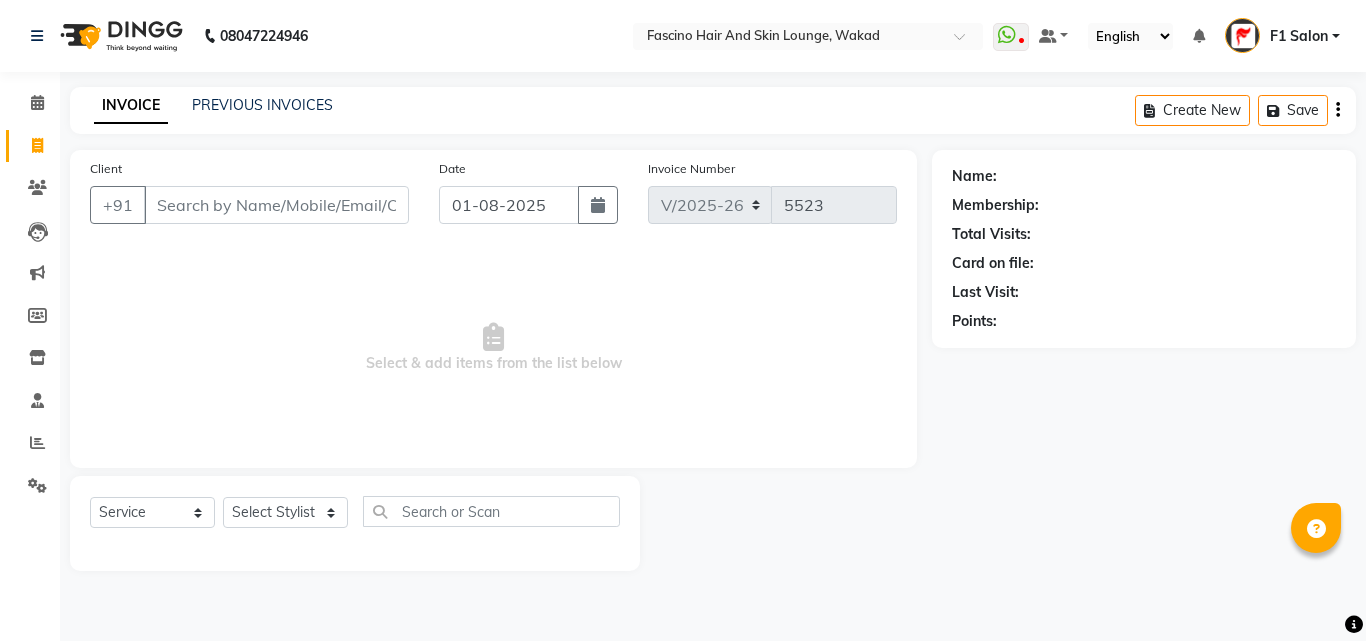 click on "Client" at bounding box center (276, 205) 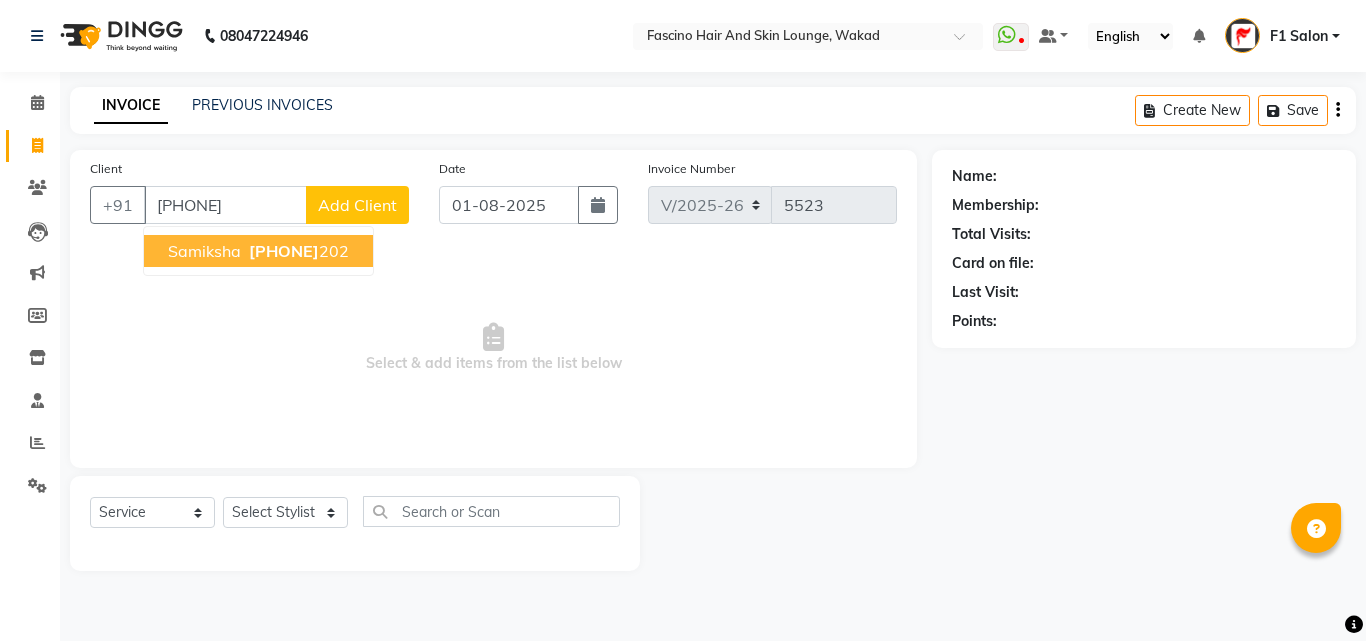 click on "Samiksha" at bounding box center [204, 251] 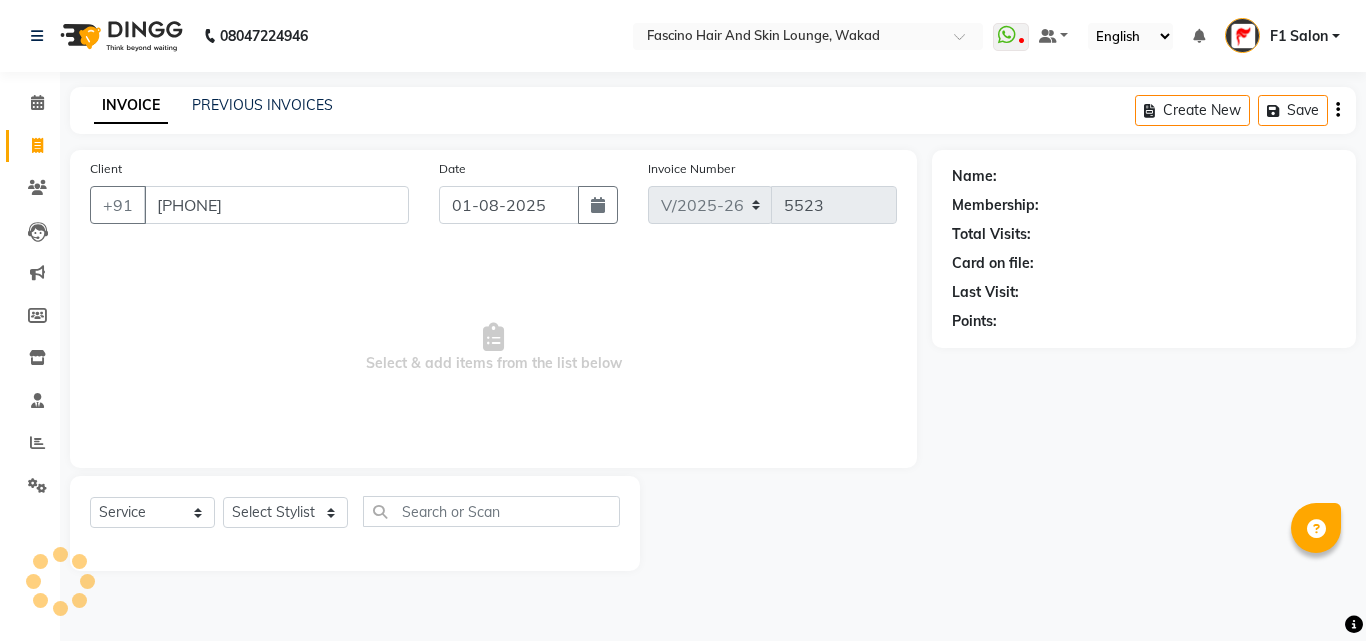 type on "[PHONE]" 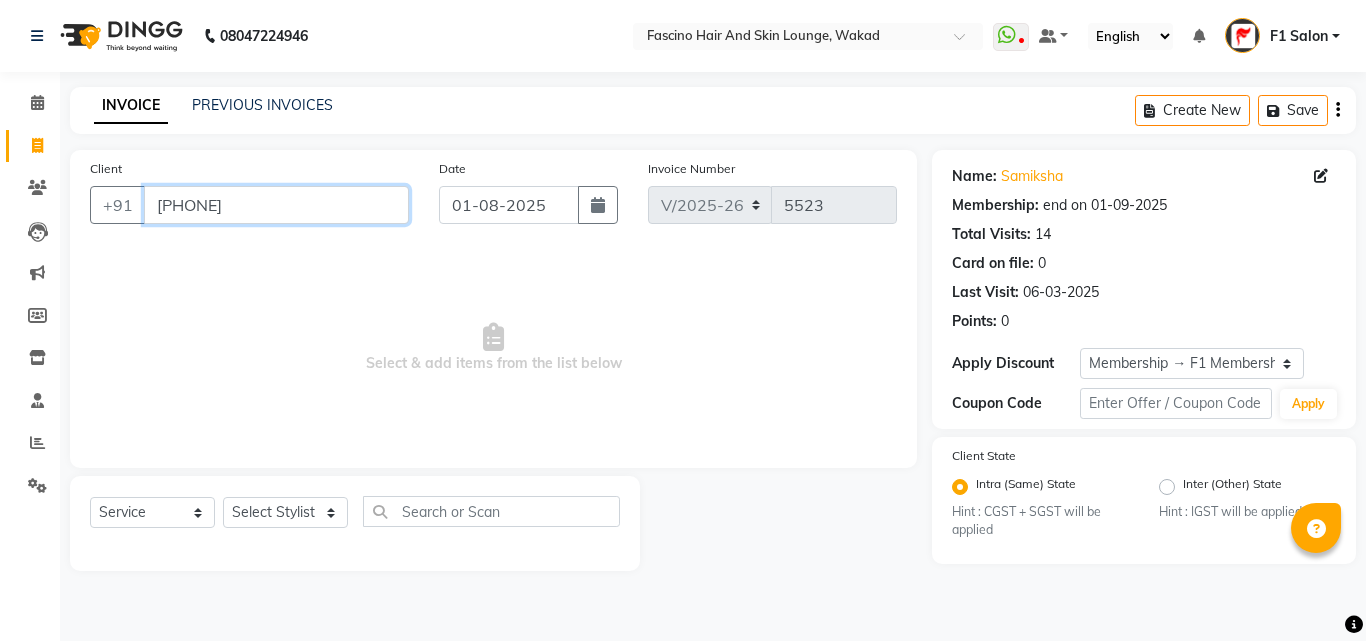 click on "[PHONE]" at bounding box center (276, 205) 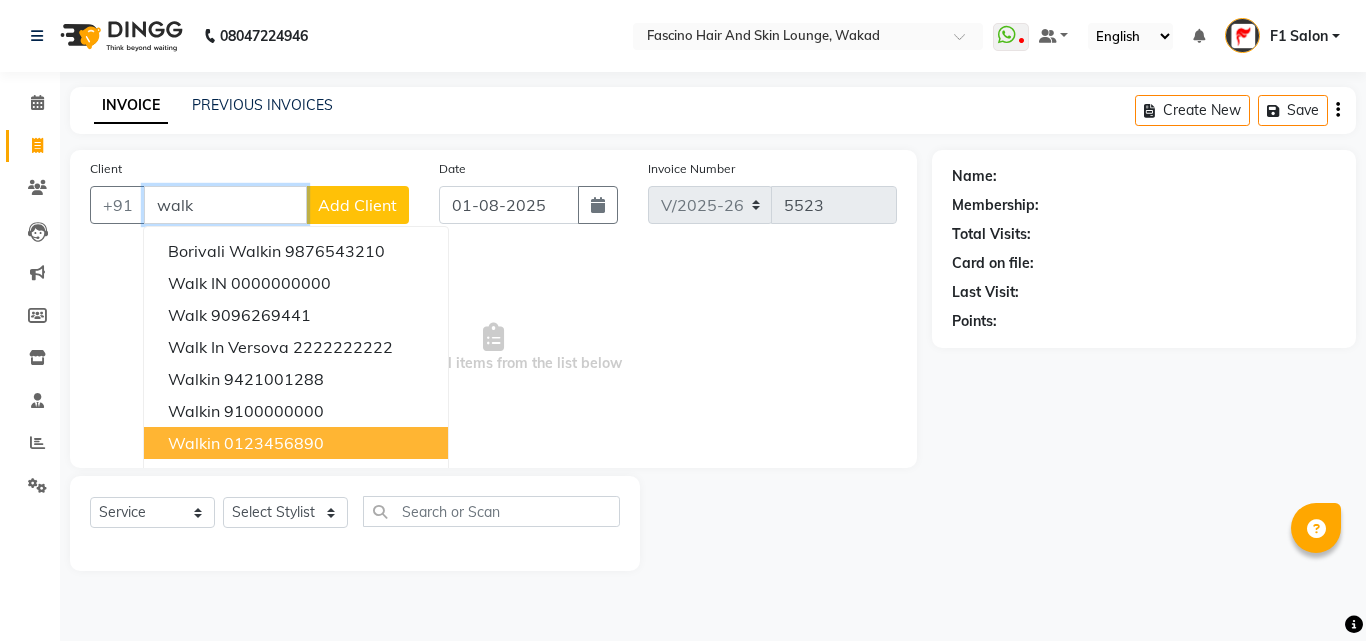 click on "0123456890" at bounding box center [274, 443] 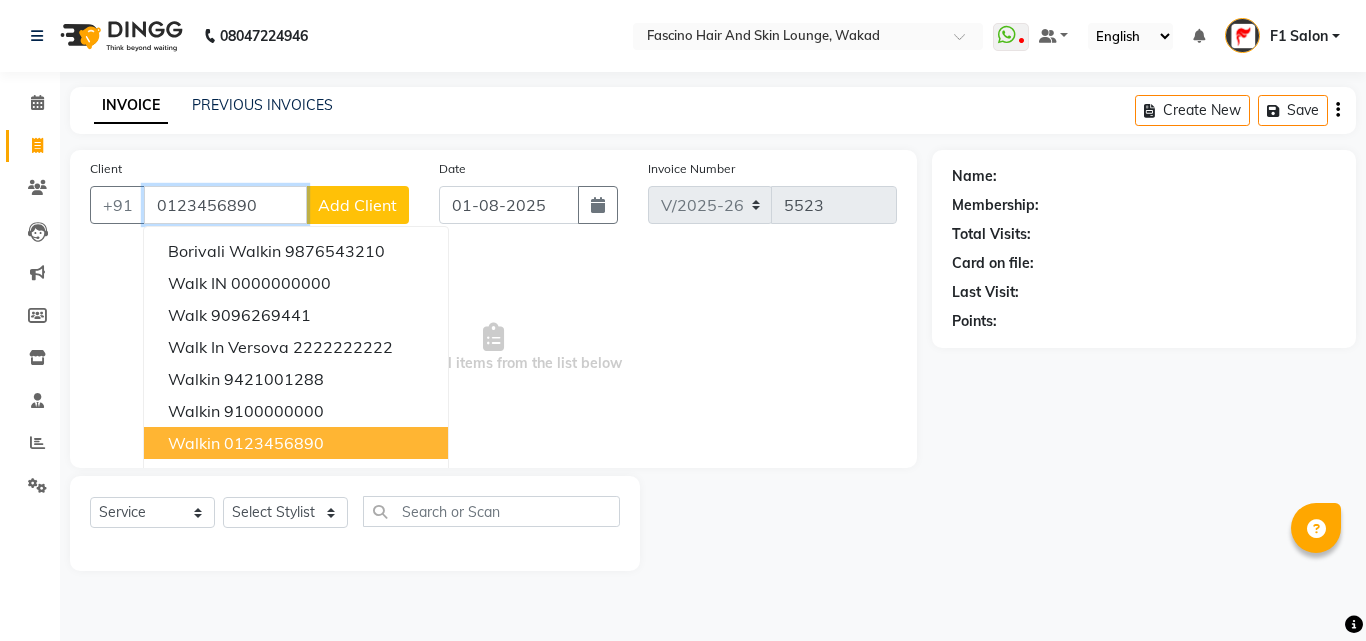 type on "0123456890" 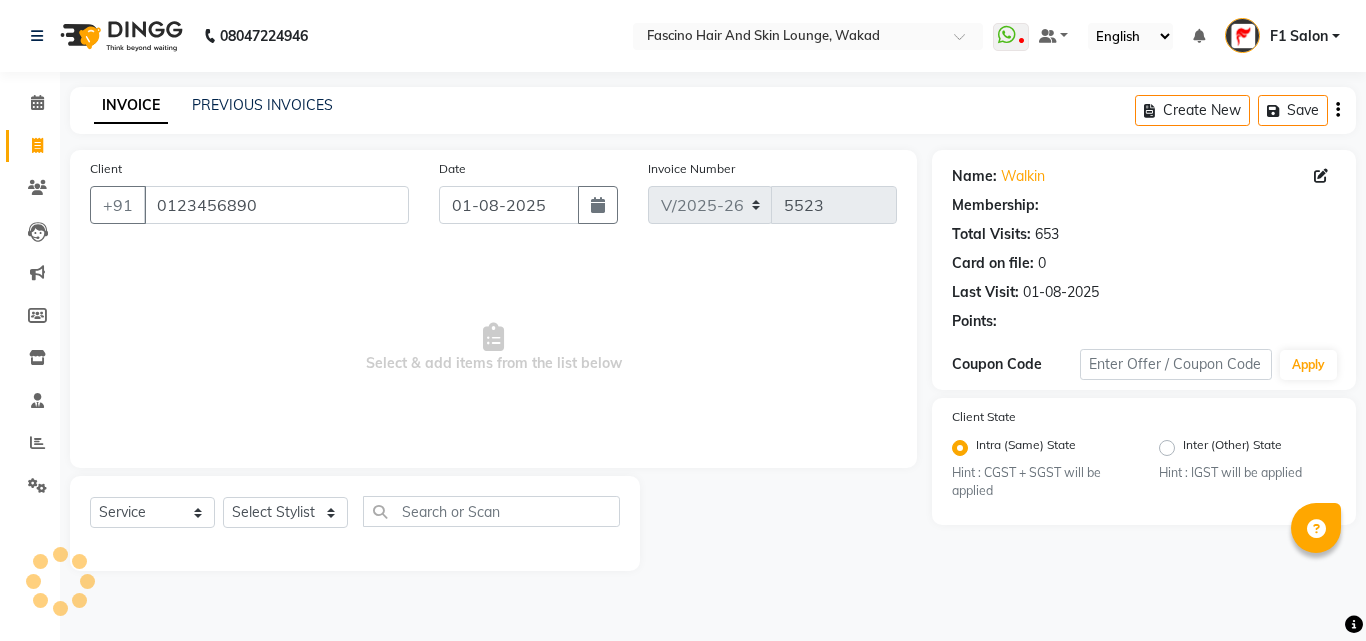 select on "1: Object" 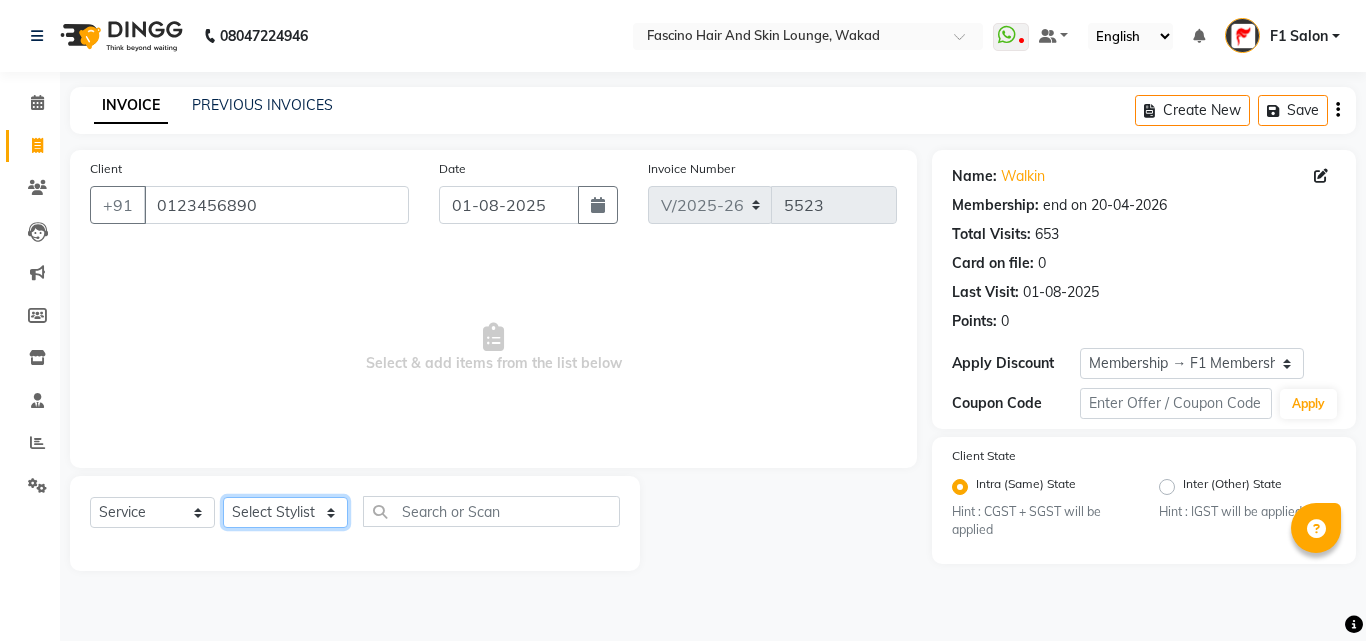 click on "Select Stylist [PHONE]  [FIRST] [LAST] [FIRST] [LAST] [FIRST] Salon  [FIRST] [FIRST] [FIRST] {JH} [FIRST] {f3} [FIRST] (Jh ) [FIRST] [FIRST] [FIRST] JH [FIRST] [FIRST] [FIRST] jh [FIRST] [FIRST] Shree [FIRST] (F1) [FIRST] (JH) [FIRST] [FIRST]  [FIRST] F1 [FIRST] [FIRST] (jh) [FIRST] [FIRST] [FIRST] [FIRST] [FIRST] [FIRST] [FIRST]  [FIRST] F1 [FIRST] [FIRST] {f2} [FIRST]  [FIRST] [FIRST]" 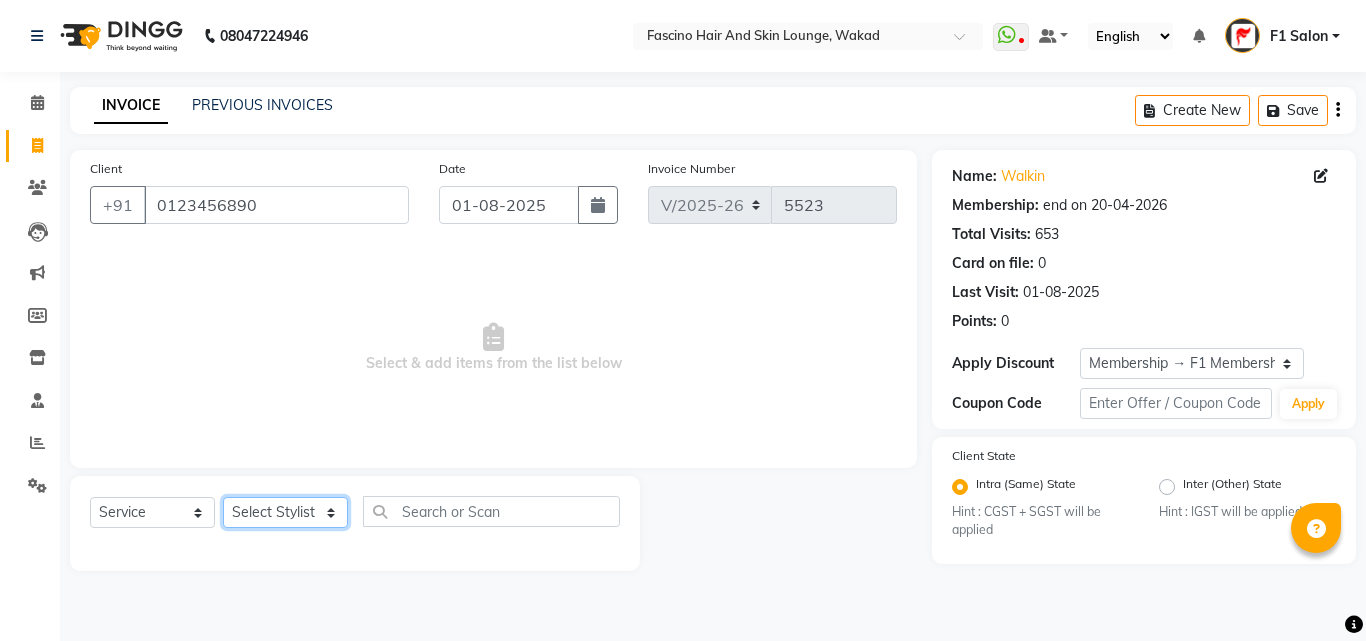select on "57172" 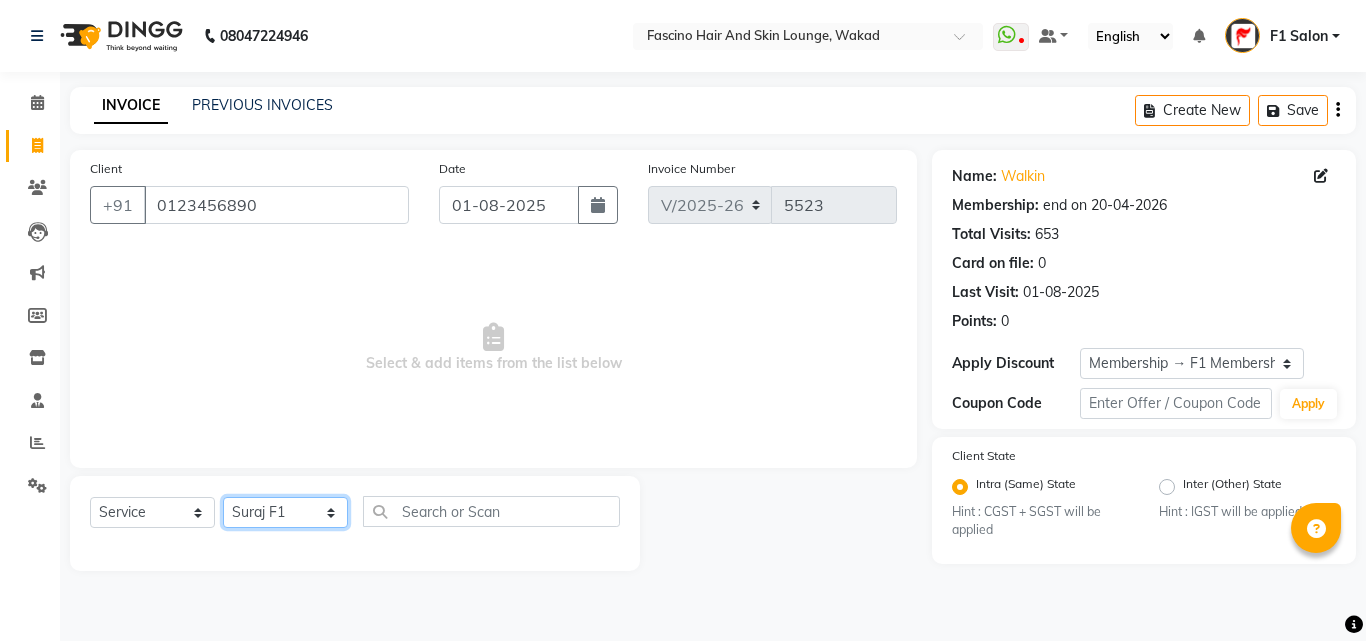 click on "Select Stylist [PHONE]  [FIRST] [LAST] [FIRST] [LAST] [FIRST] Salon  [FIRST] [FIRST] [FIRST] {JH} [FIRST] {f3} [FIRST] (Jh ) [FIRST] [FIRST] [FIRST] JH [FIRST] [FIRST] [FIRST] jh [FIRST] [FIRST] Shree [FIRST] (F1) [FIRST] (JH) [FIRST] [FIRST]  [FIRST] F1 [FIRST] [FIRST] (jh) [FIRST] [FIRST] [FIRST] [FIRST] [FIRST] [FIRST] [FIRST]  [FIRST] F1 [FIRST] [FIRST] {f2} [FIRST]  [FIRST] [FIRST]" 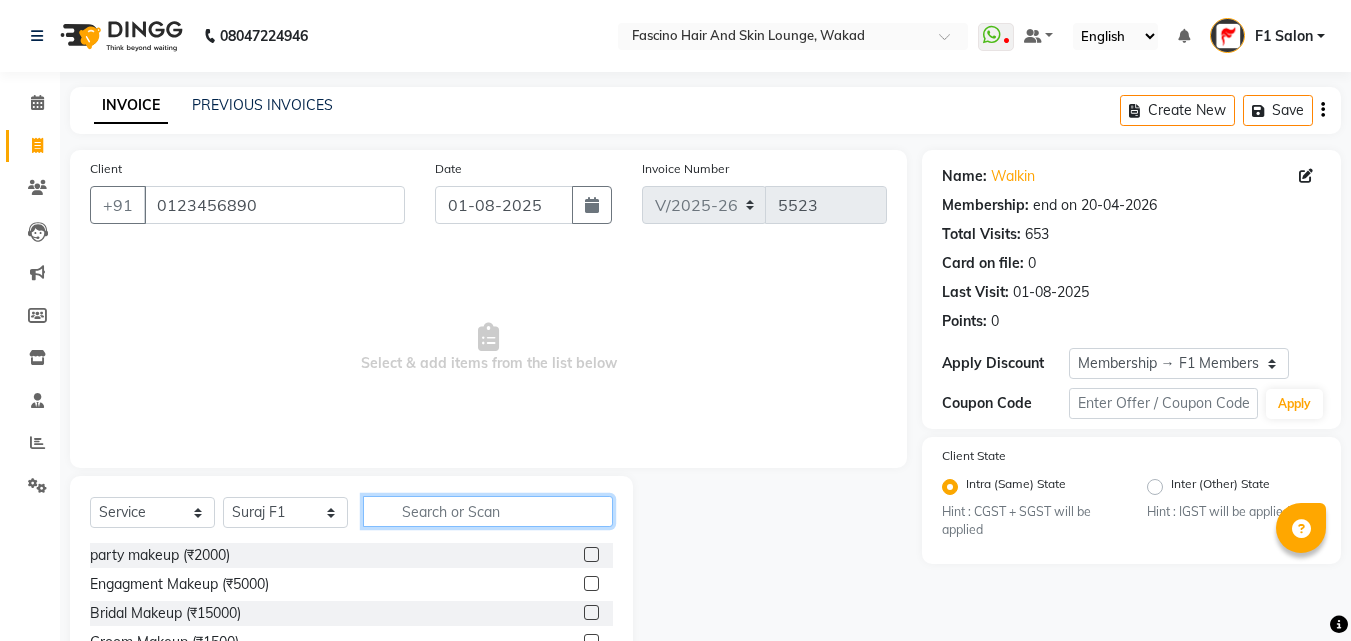 click 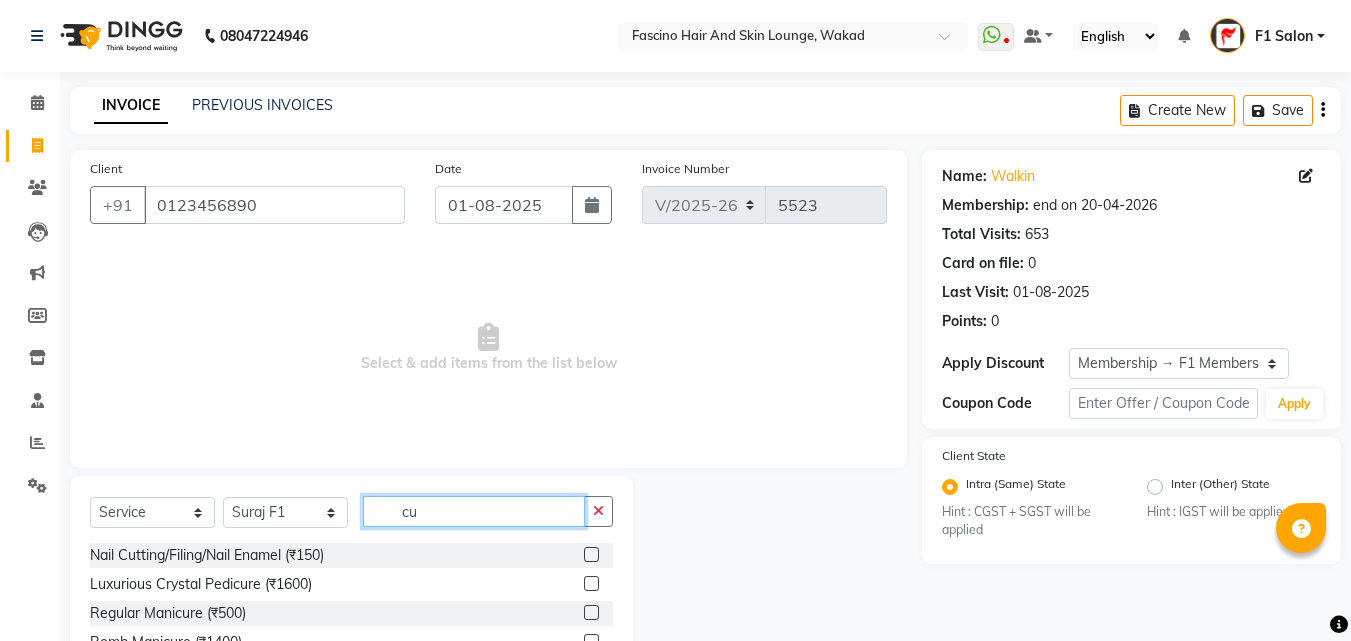 type on "cut" 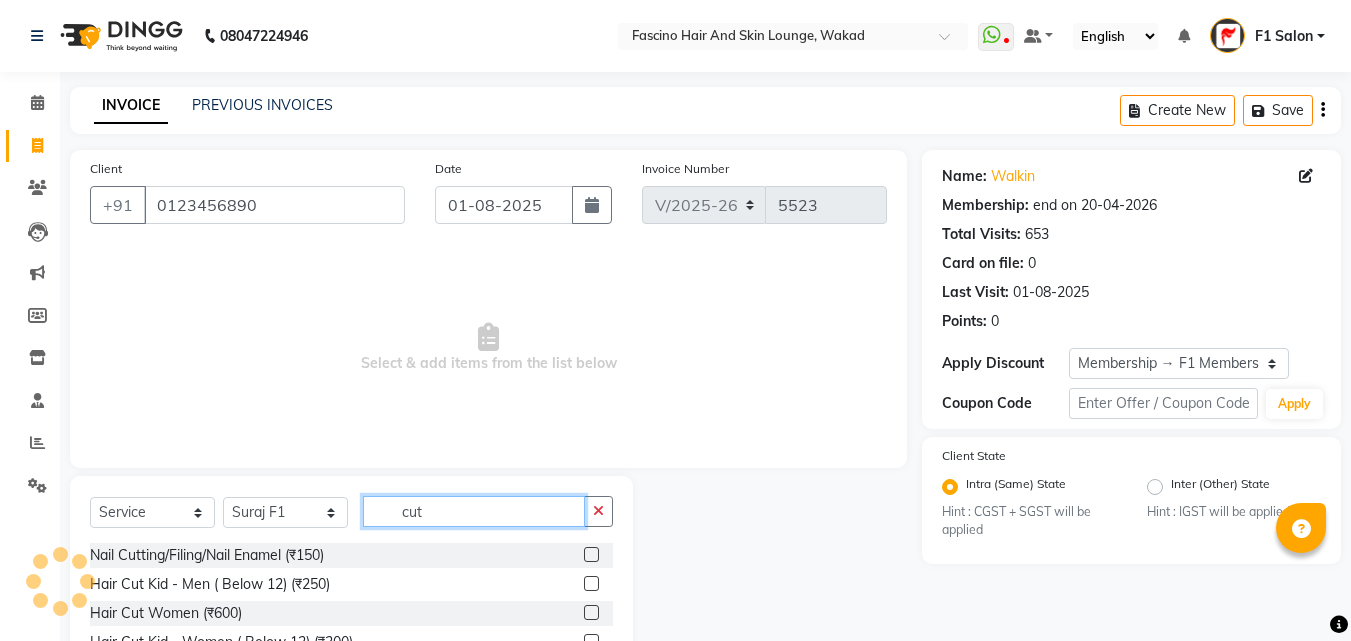 click on "cut" 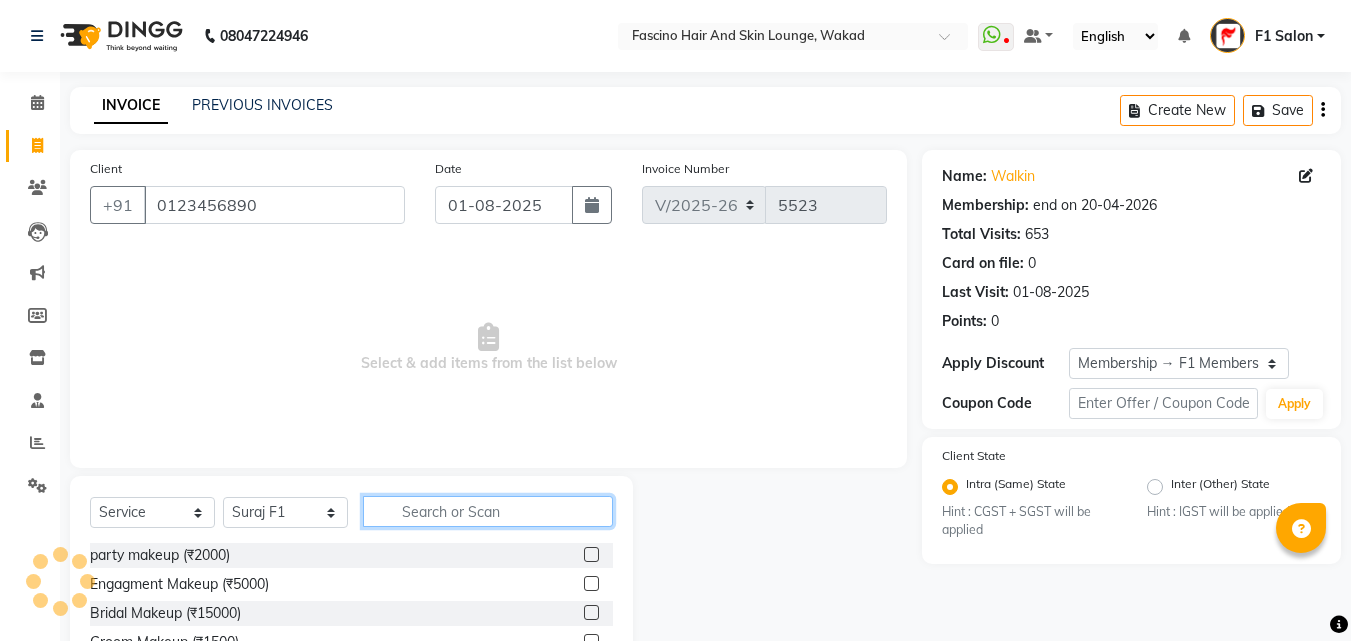 type on "s" 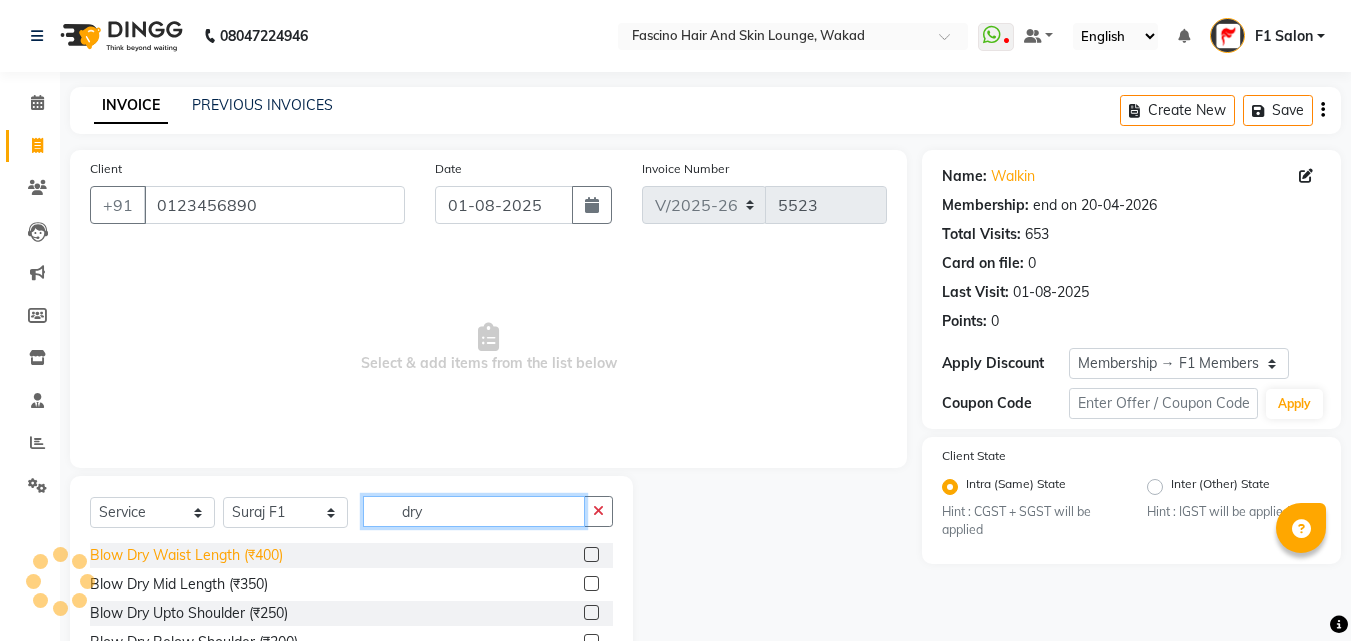 type on "dry" 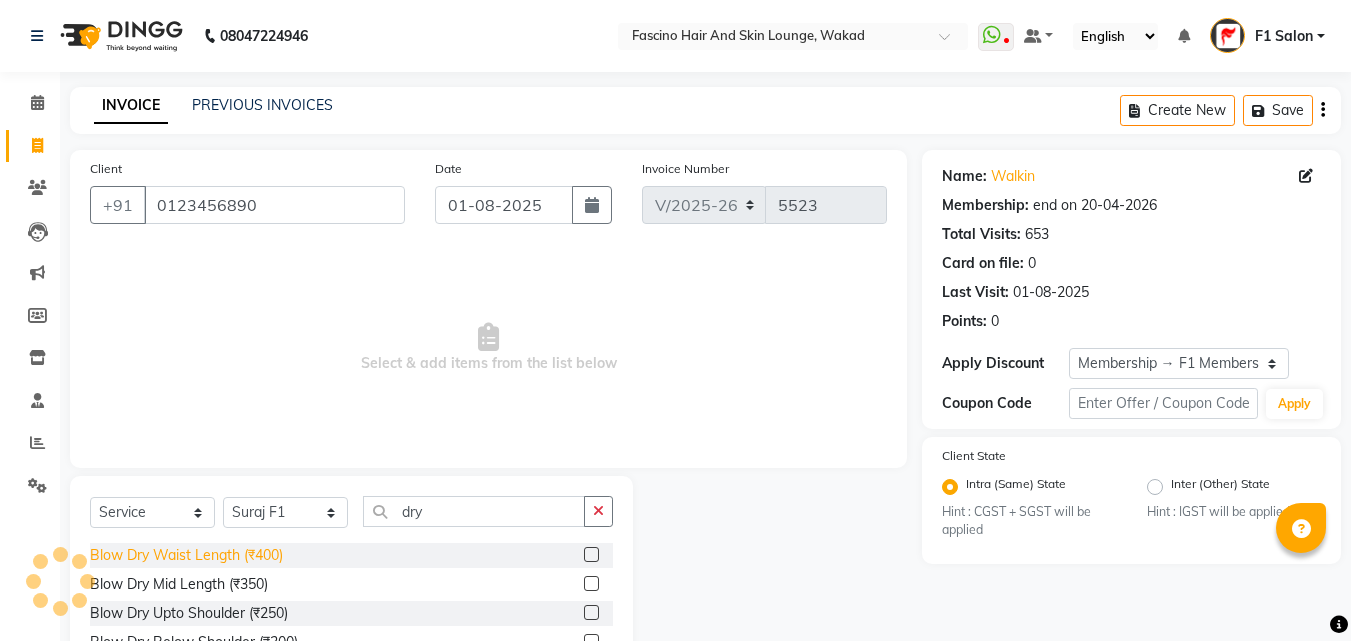 click on "Blow Dry Waist Length (₹400)" 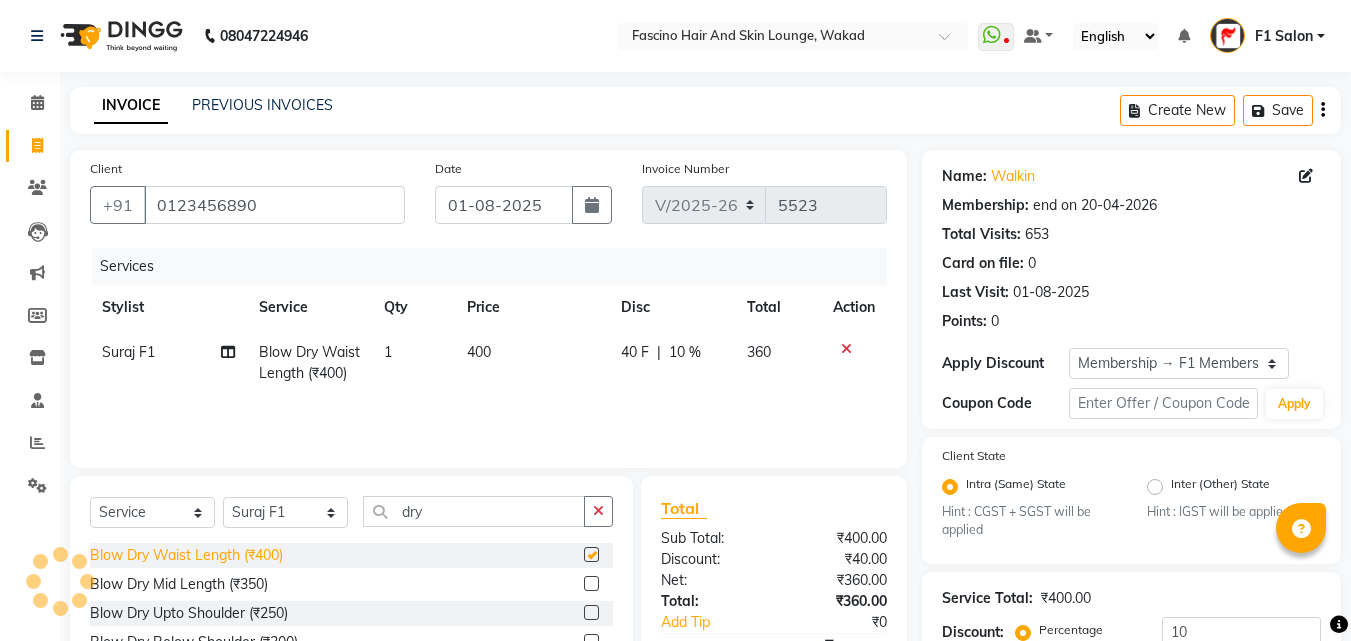 checkbox on "false" 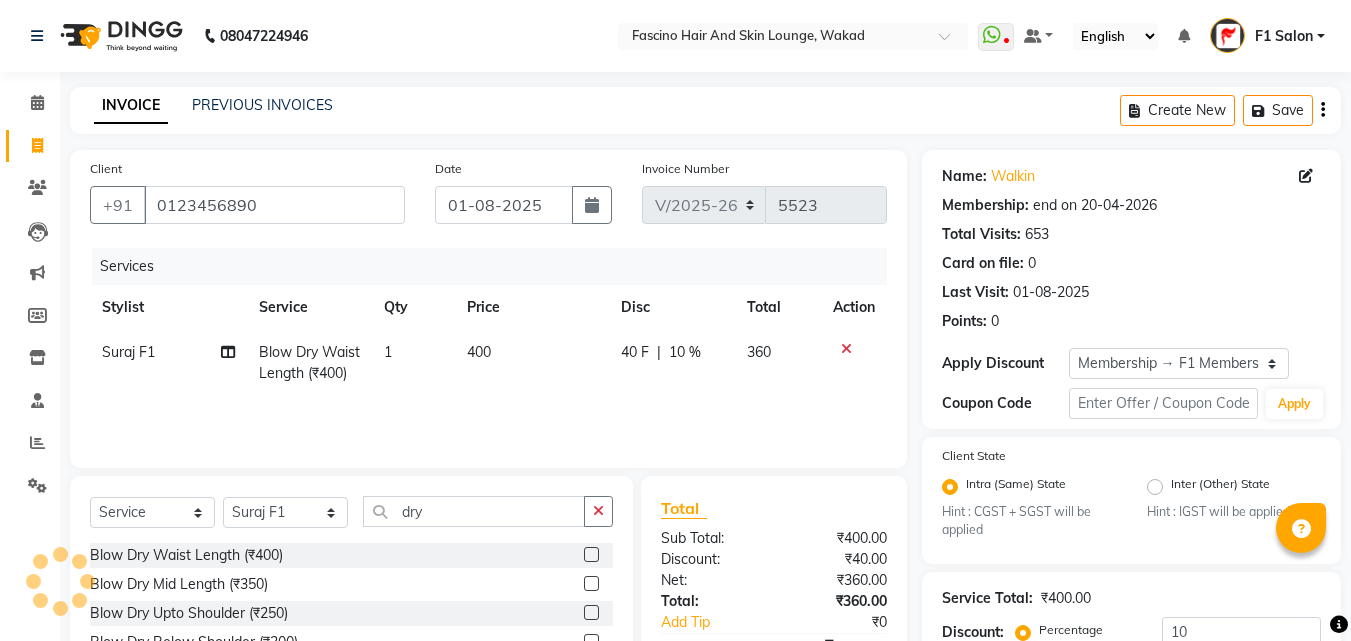 scroll, scrollTop: 208, scrollLeft: 0, axis: vertical 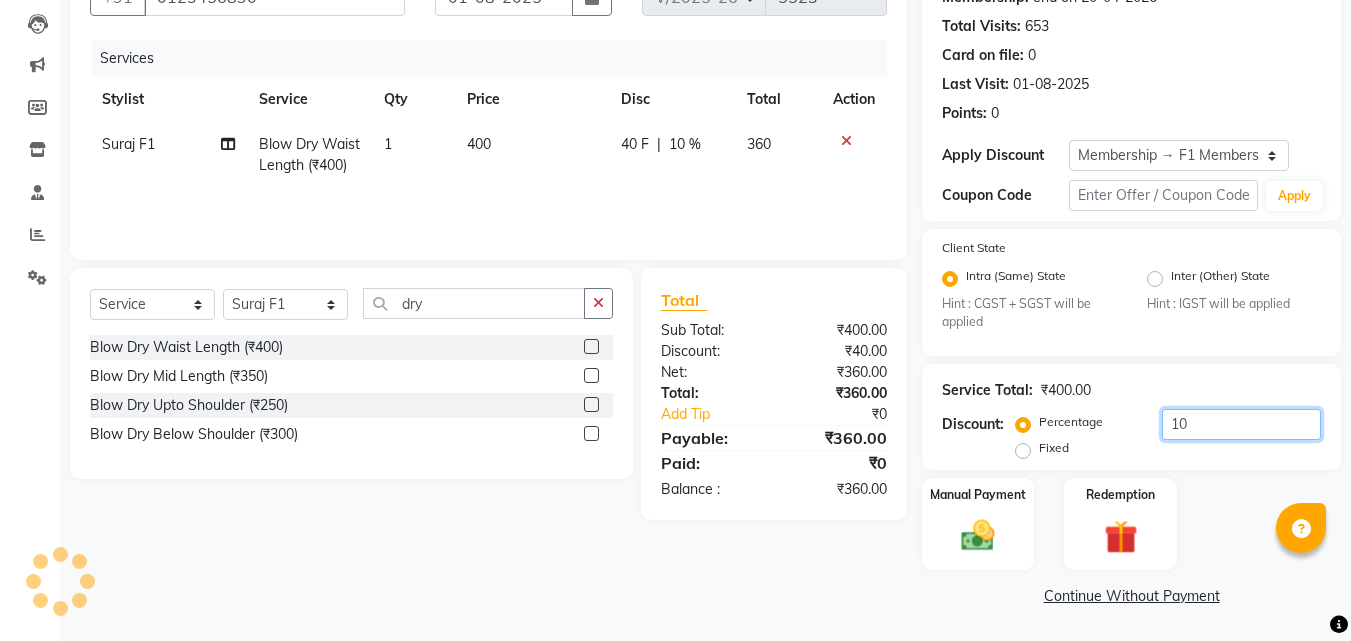 click on "10" 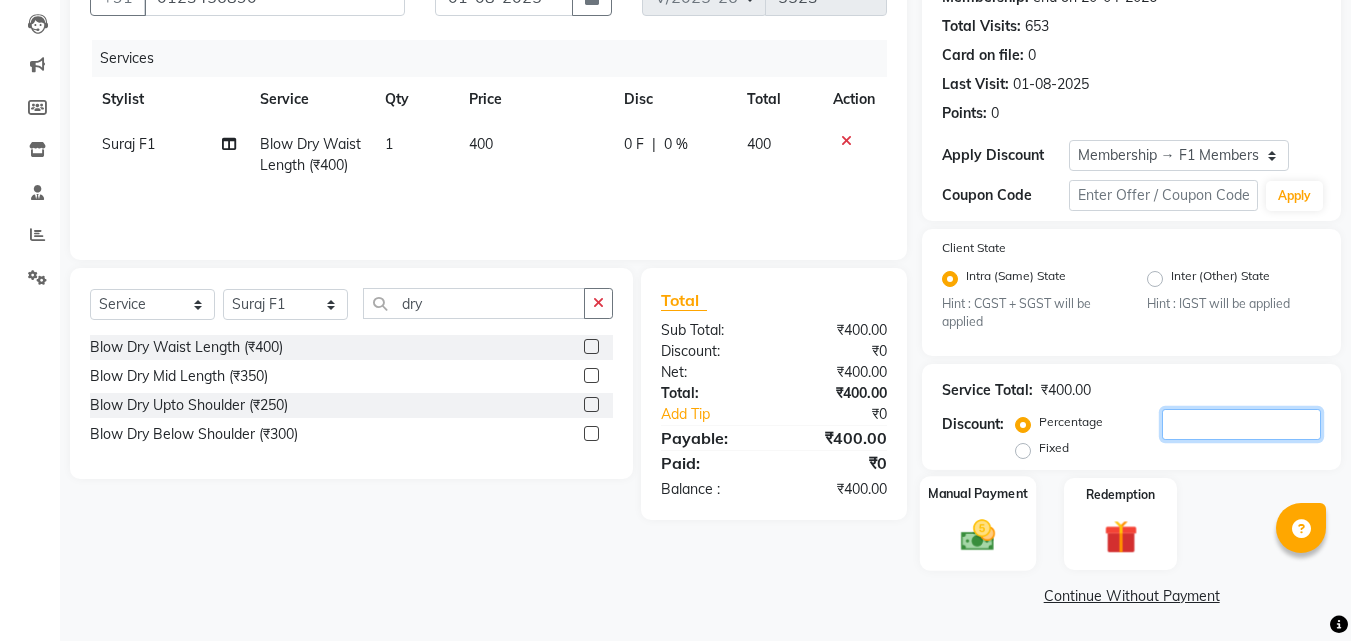 type 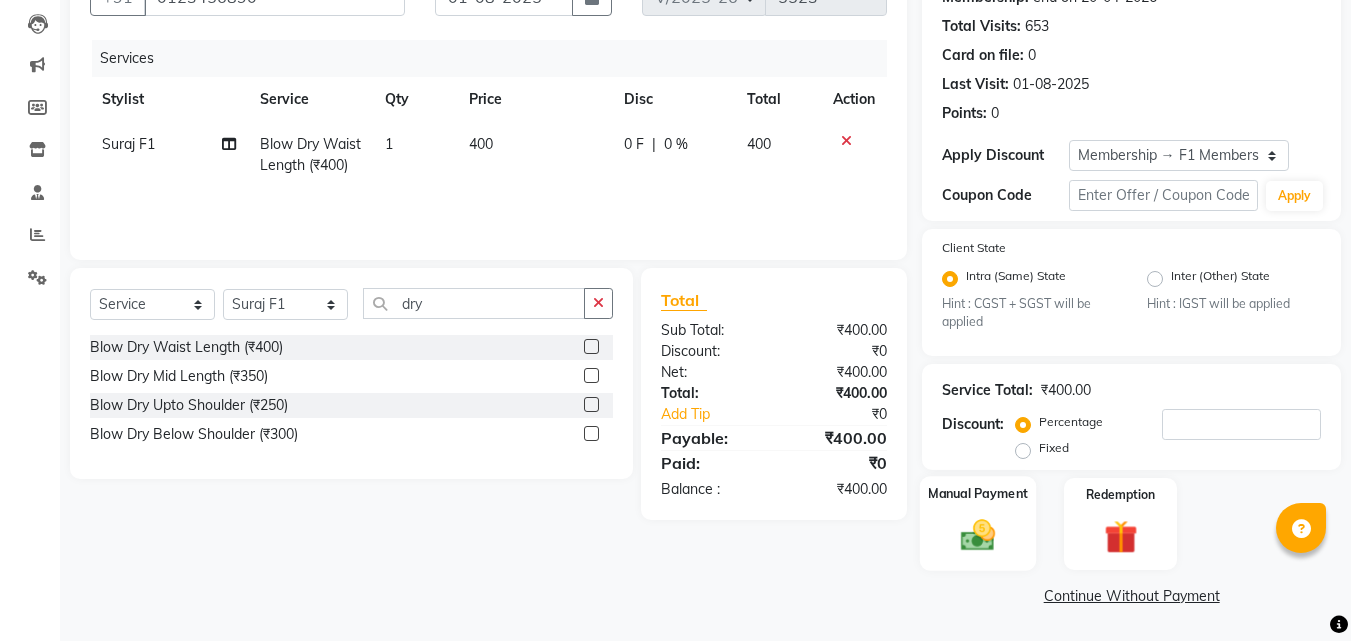 click on "Manual Payment" 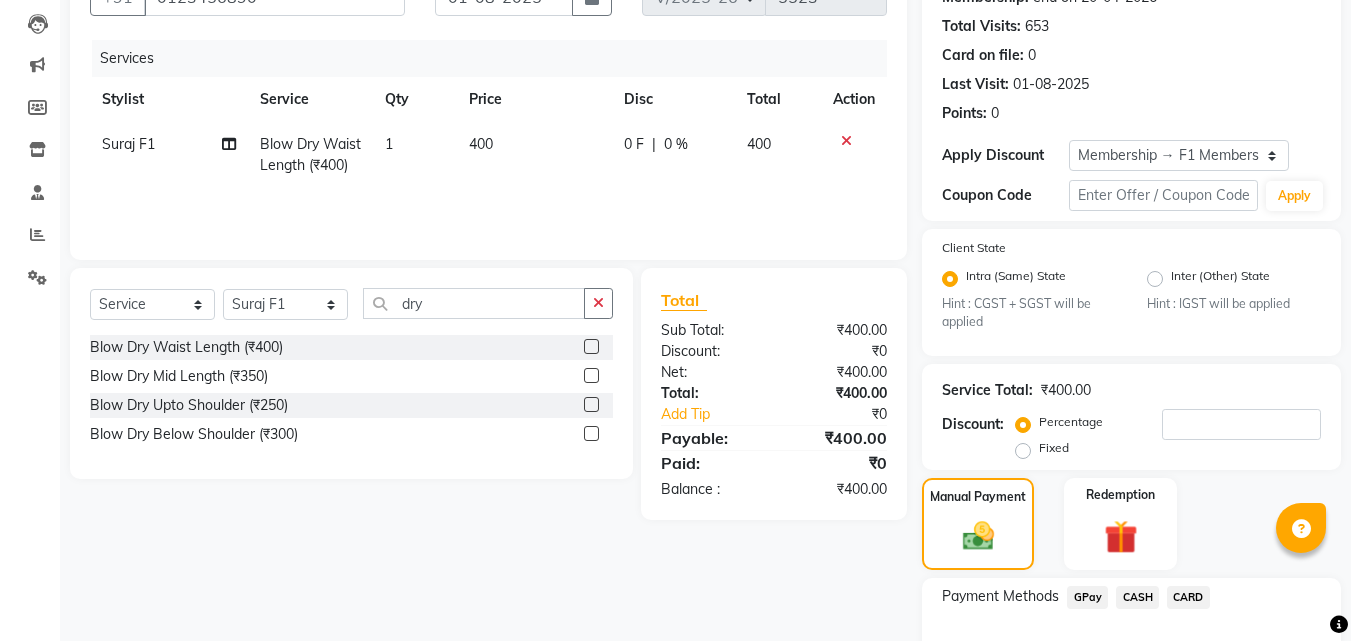 click on "CASH" 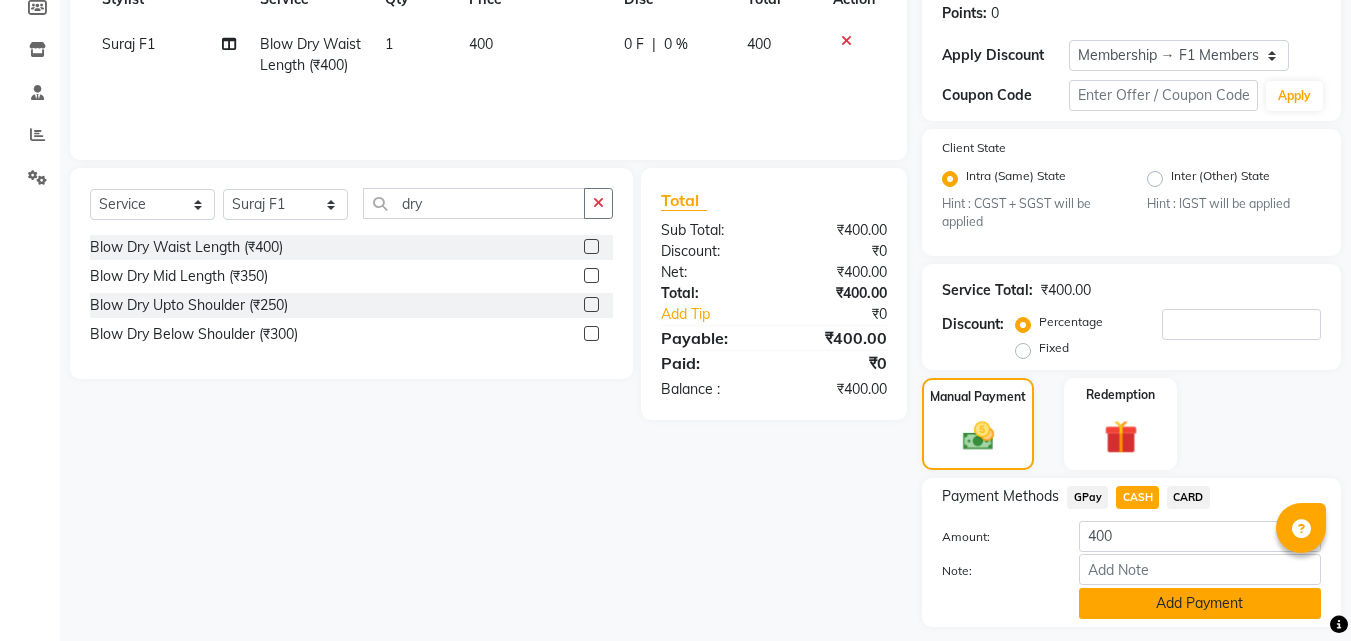 click on "Add Payment" 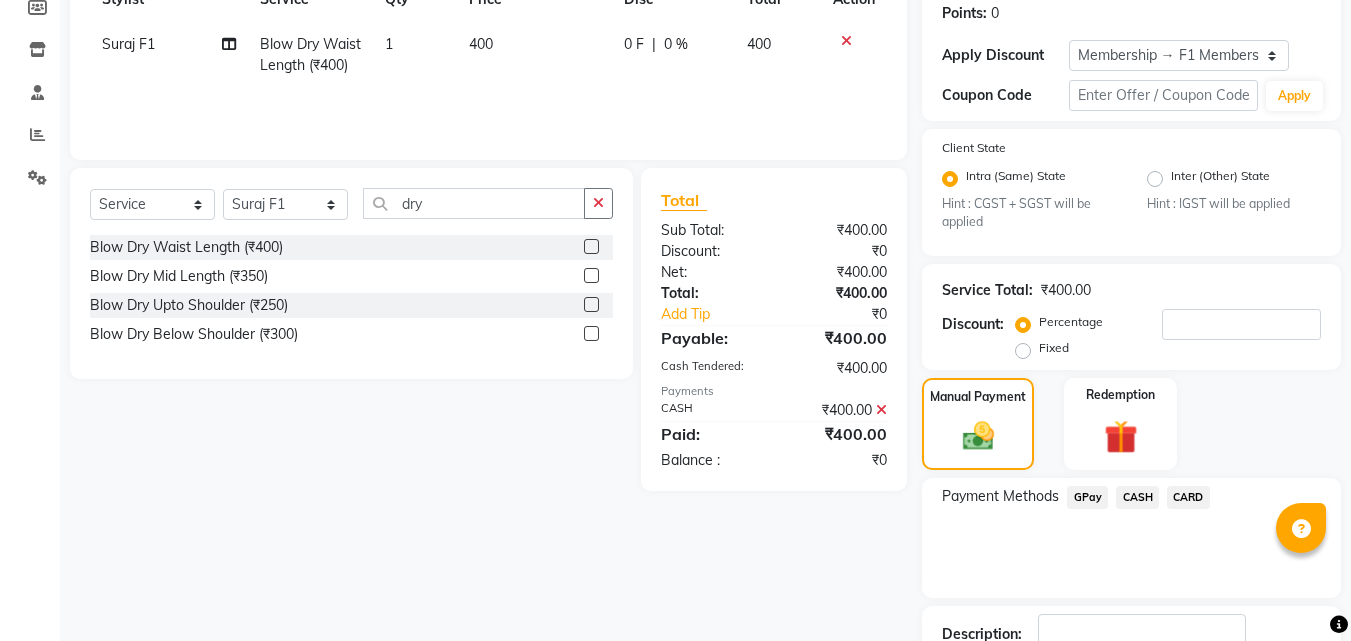 scroll, scrollTop: 408, scrollLeft: 0, axis: vertical 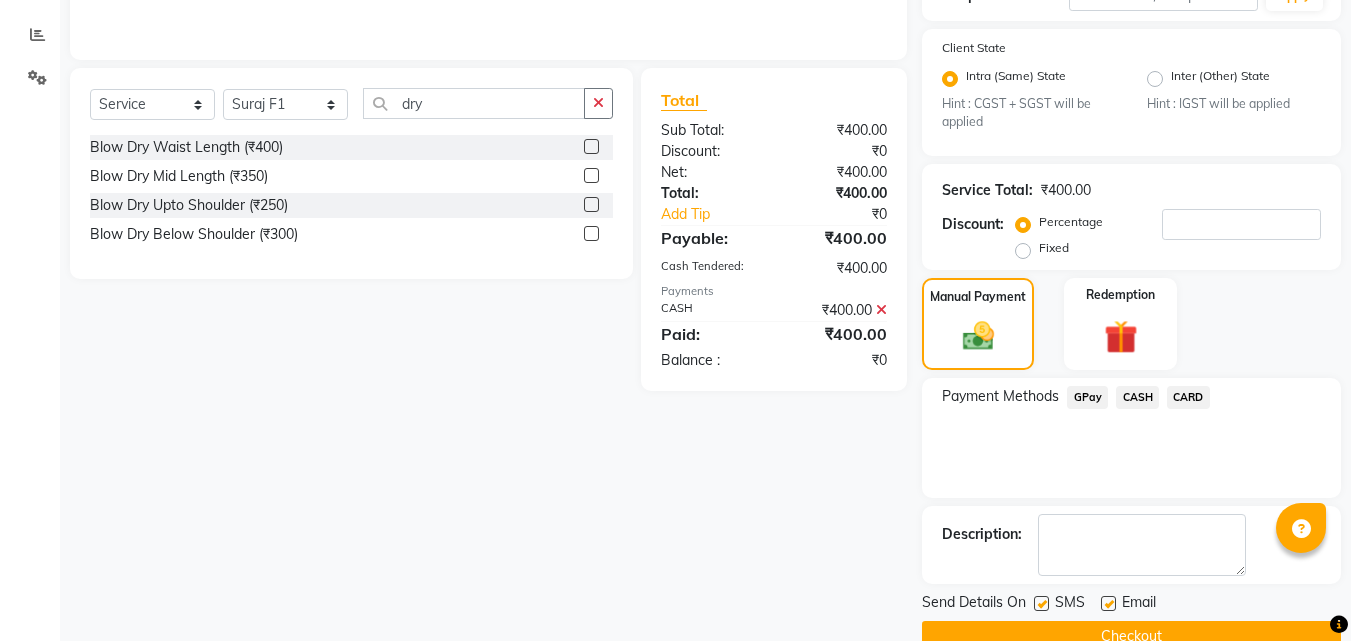 click 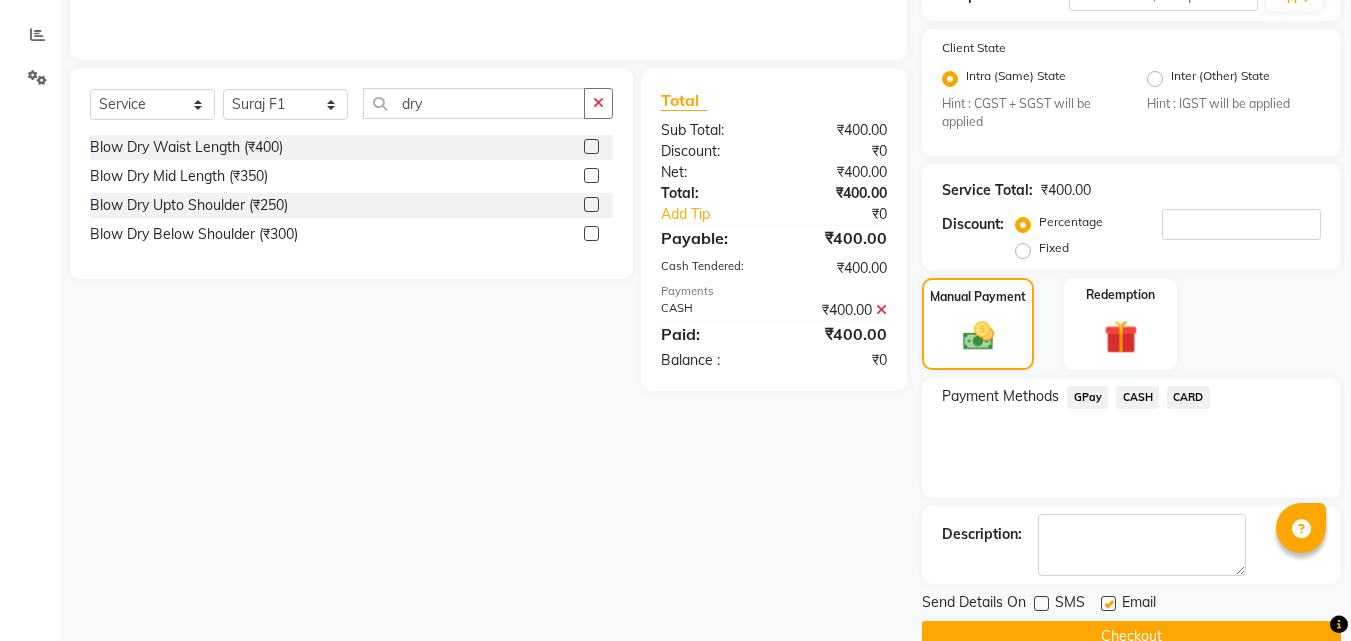 click 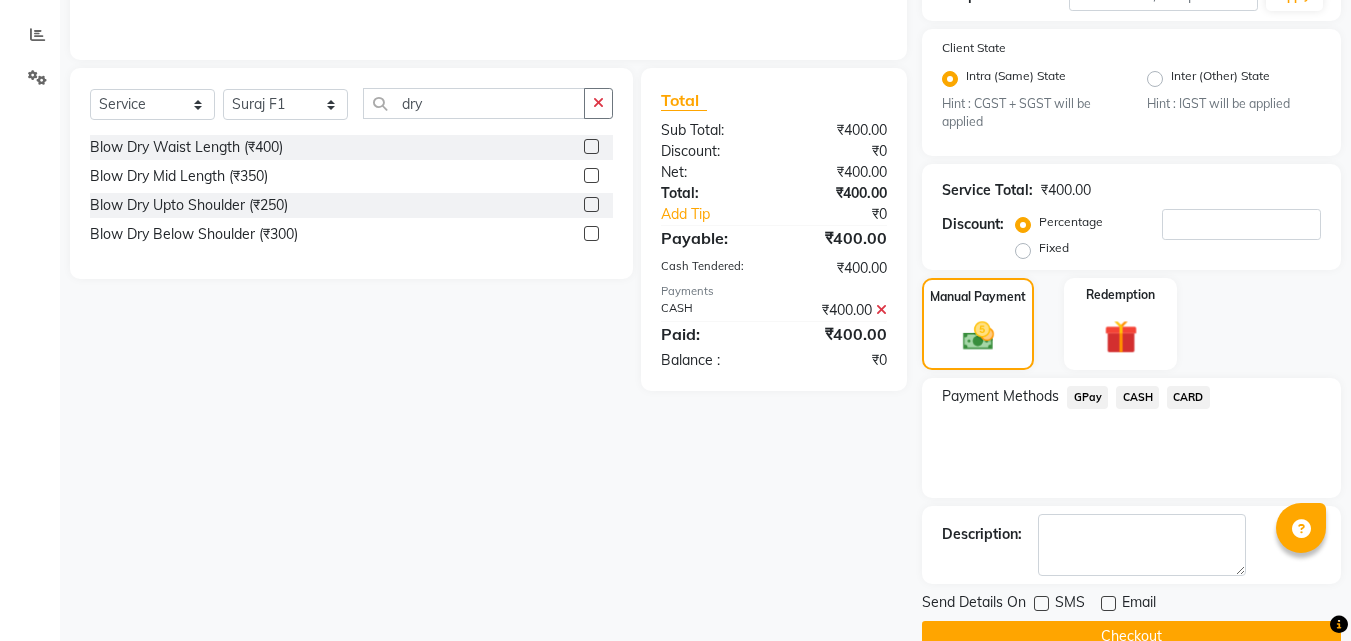 click on "Checkout" 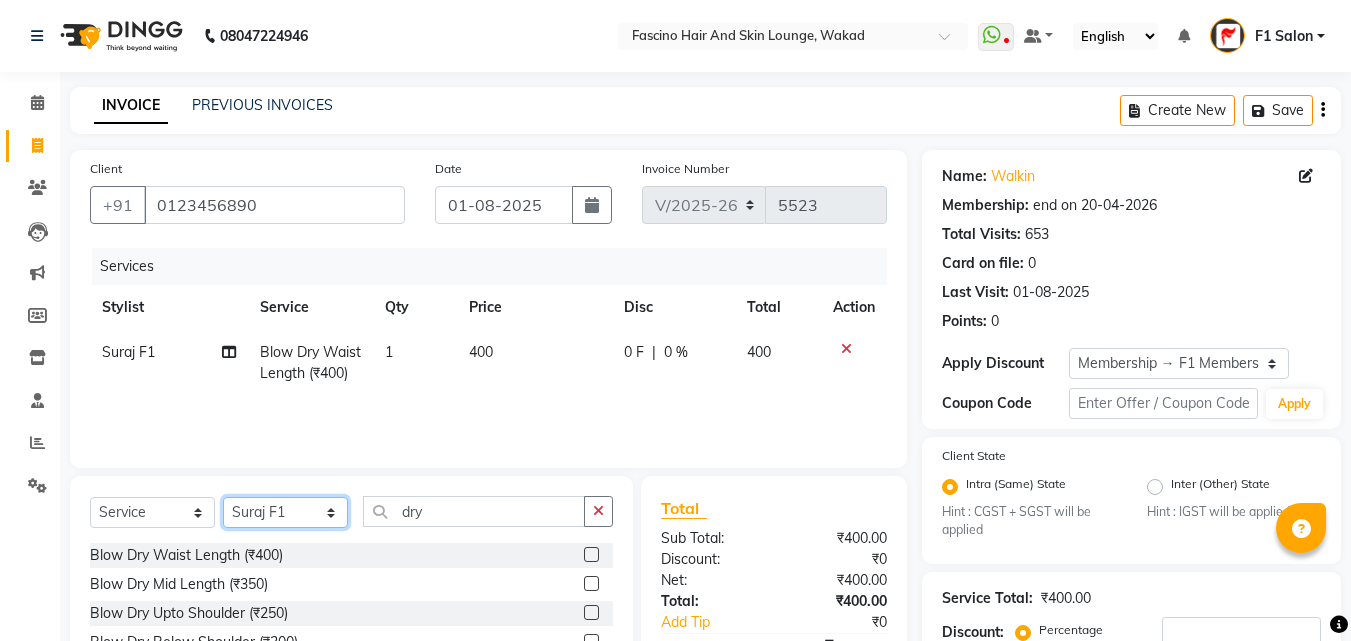 click on "Select Stylist [PHONE]  [FIRST] [LAST] [FIRST] [LAST] [FIRST] Salon  [FIRST] [FIRST] [FIRST] {JH} [FIRST] {f3} [FIRST] (Jh ) [FIRST] [FIRST] [FIRST] JH [FIRST] [FIRST] [FIRST] jh [FIRST] [FIRST] Shree [FIRST] (F1) [FIRST] (JH) [FIRST] [FIRST]  [FIRST] F1 [FIRST] [FIRST] (jh) [FIRST] [FIRST] [FIRST] [FIRST] [FIRST] [FIRST] [FIRST]  [FIRST] F1 [FIRST] [FIRST] {f2} [FIRST]  [FIRST] [FIRST]" 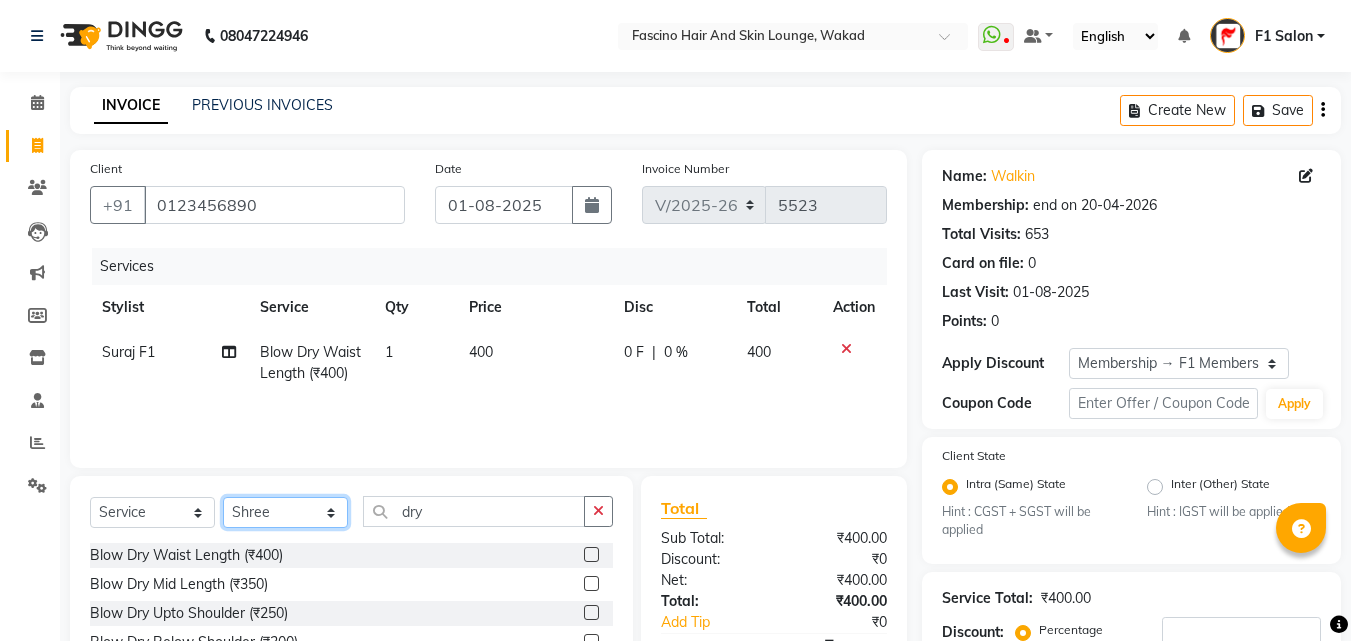 click on "Select Stylist [PHONE]  [FIRST] [LAST] [FIRST] [LAST] [FIRST] Salon  [FIRST] [FIRST] [FIRST] {JH} [FIRST] {f3} [FIRST] (Jh ) [FIRST] [FIRST] [FIRST] JH [FIRST] [FIRST] [FIRST] jh [FIRST] [FIRST] Shree [FIRST] (F1) [FIRST] (JH) [FIRST] [FIRST]  [FIRST] F1 [FIRST] [FIRST] (jh) [FIRST] [FIRST] [FIRST] [FIRST] [FIRST] [FIRST] [FIRST]  [FIRST] F1 [FIRST] [FIRST] {f2} [FIRST]  [FIRST] [FIRST]" 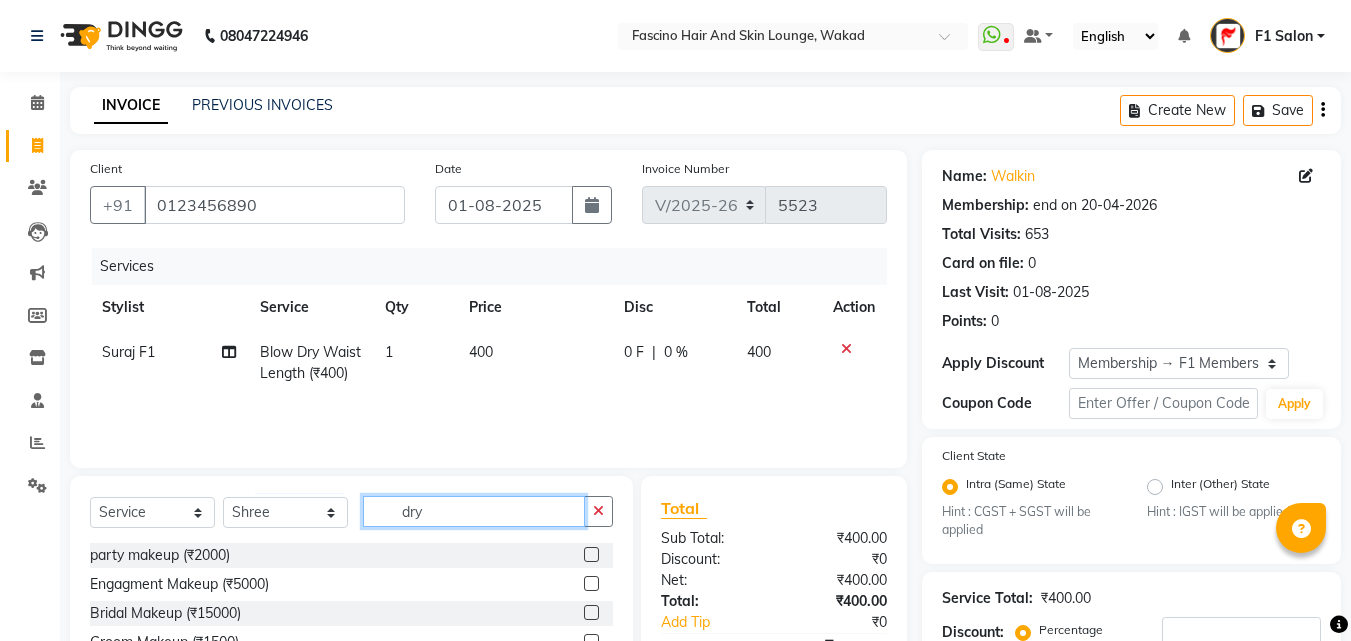 click on "dry" 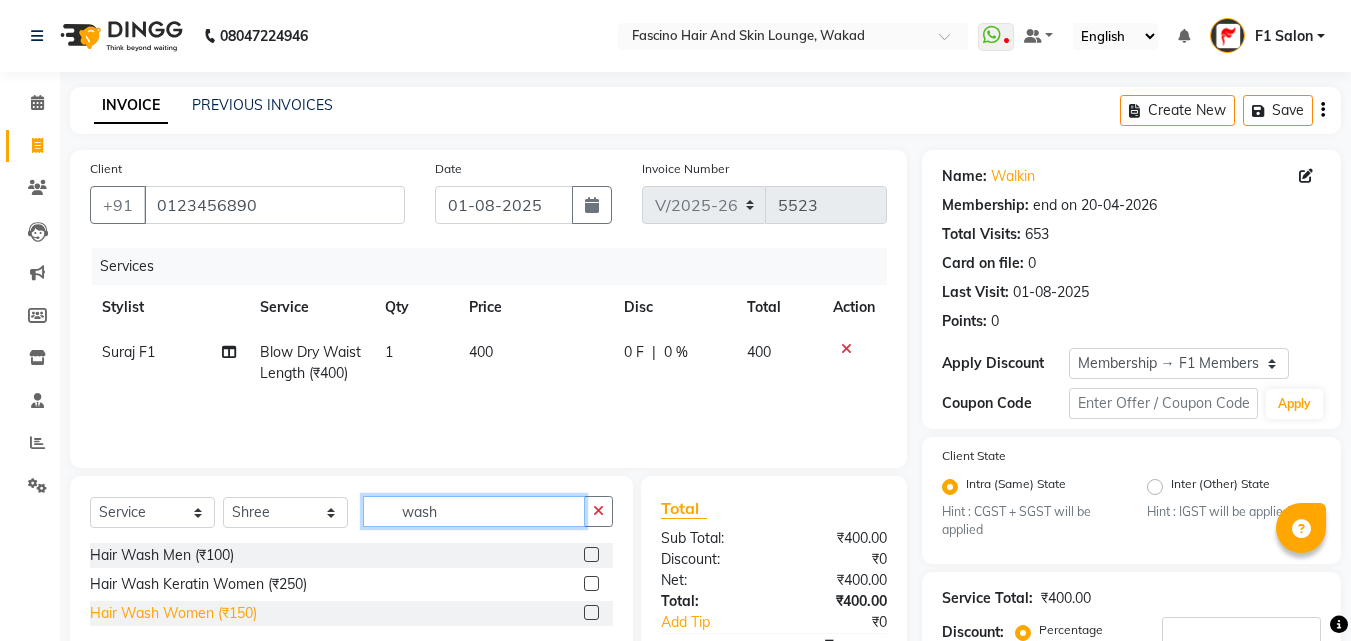 type on "wash" 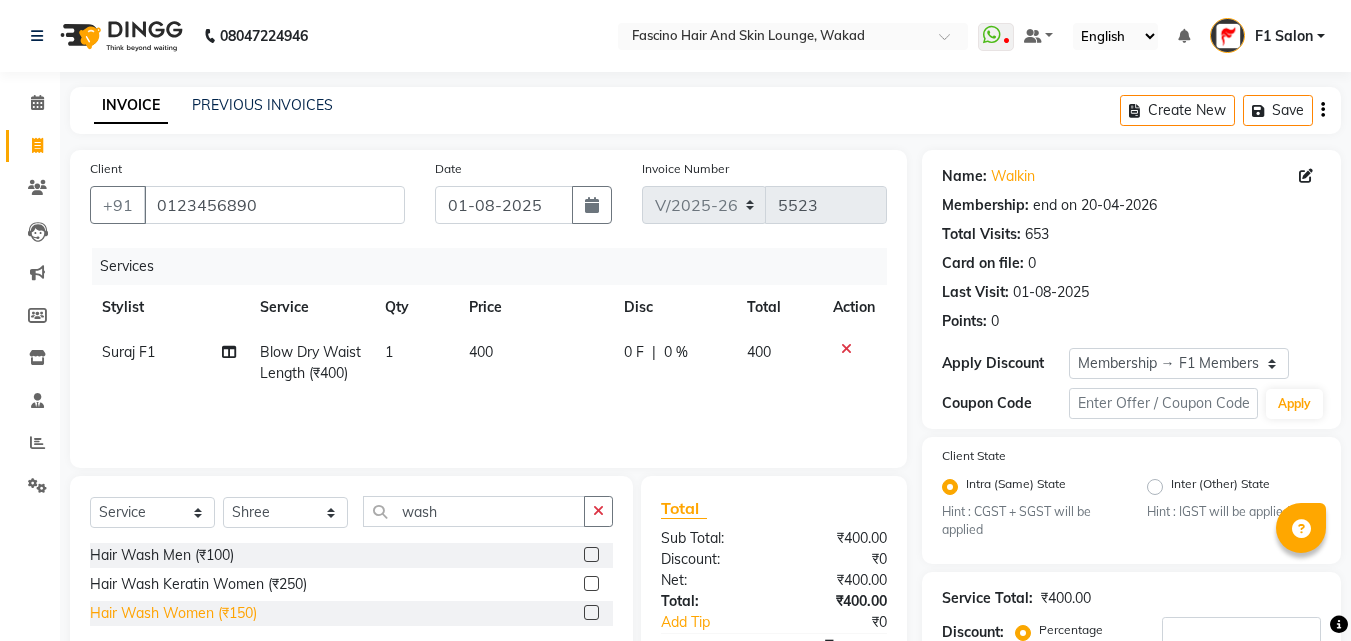 click on "Hair Wash Women (₹150)" 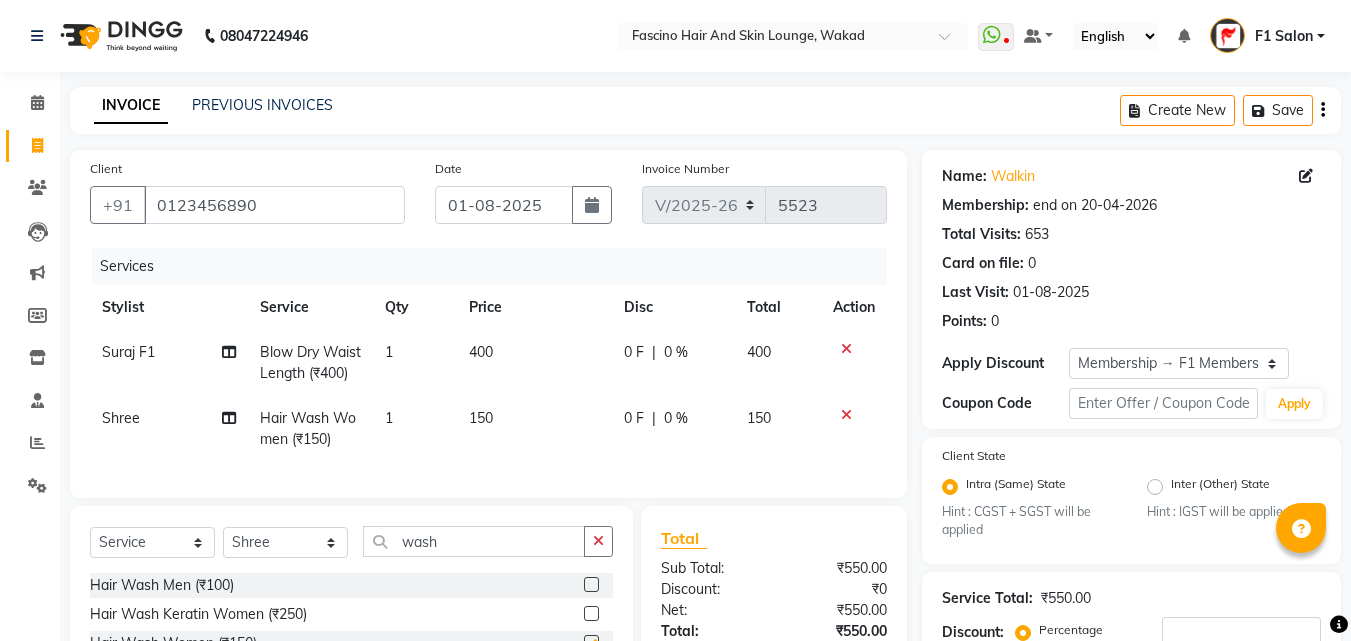 checkbox on "false" 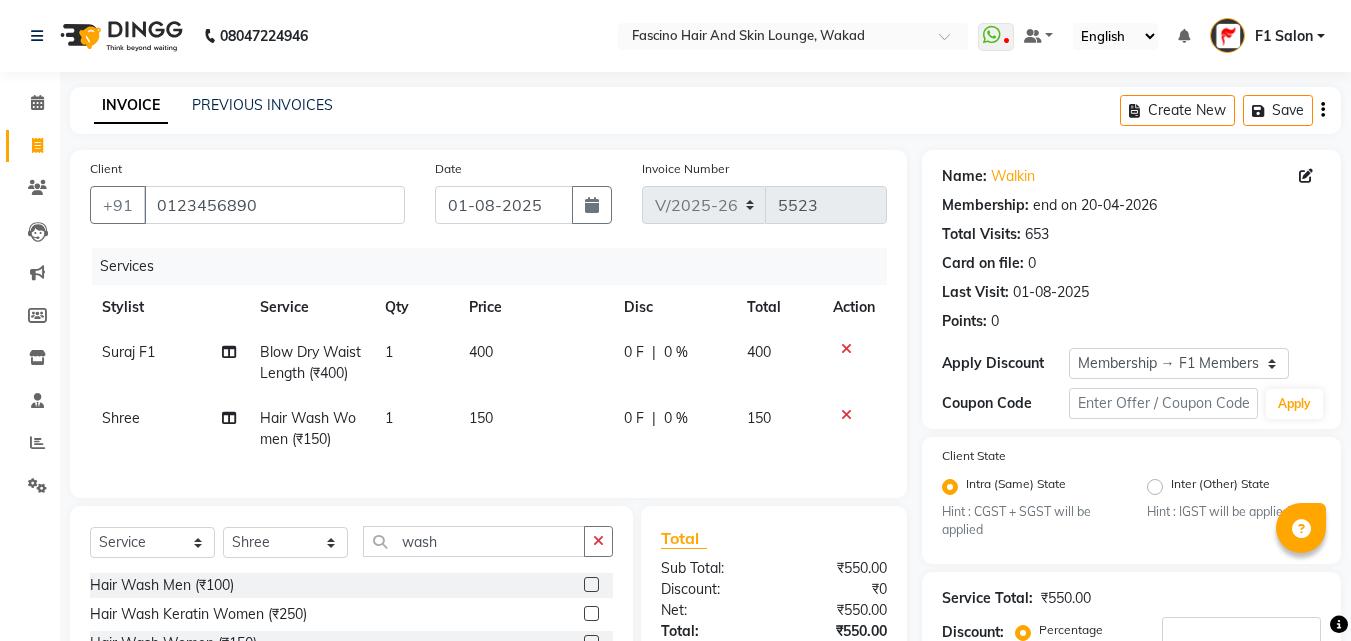 click on "150" 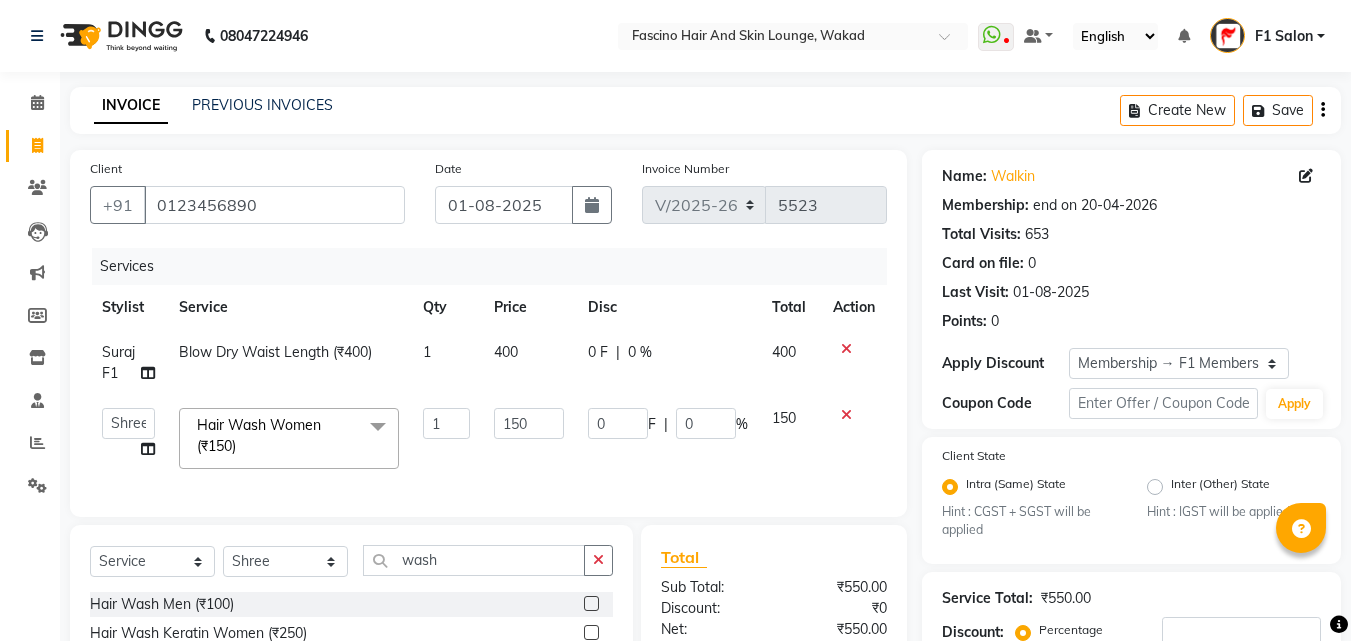 click on "150" 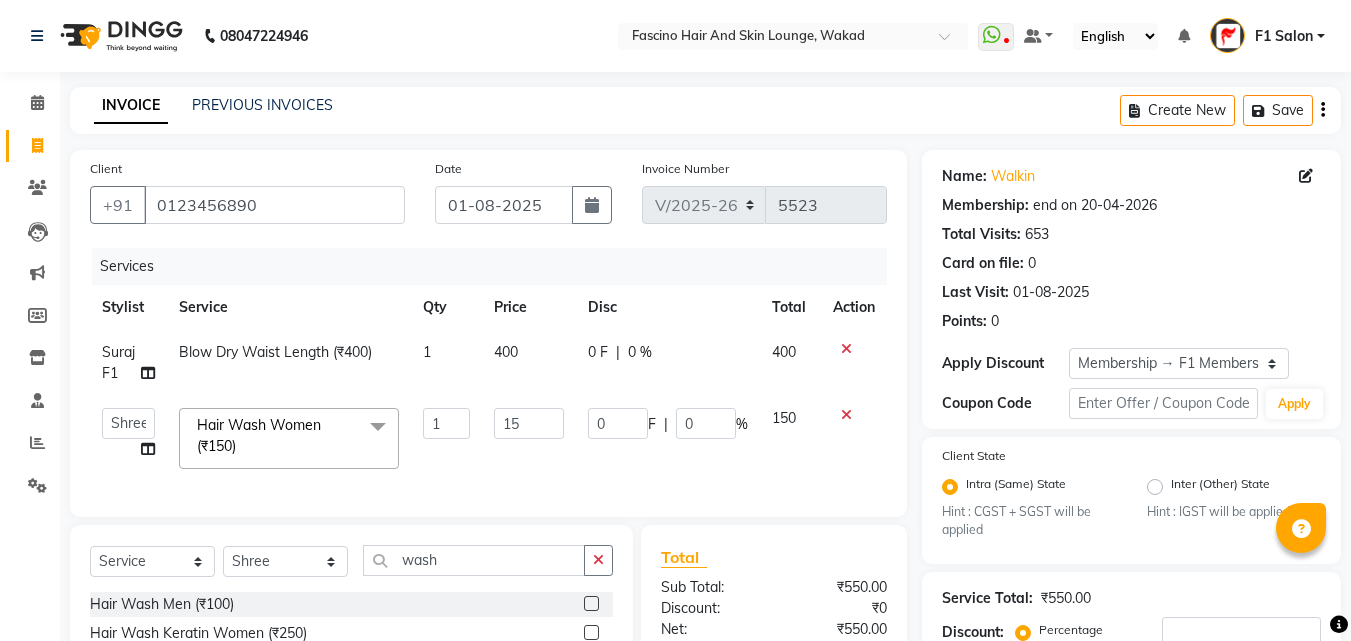 type on "1" 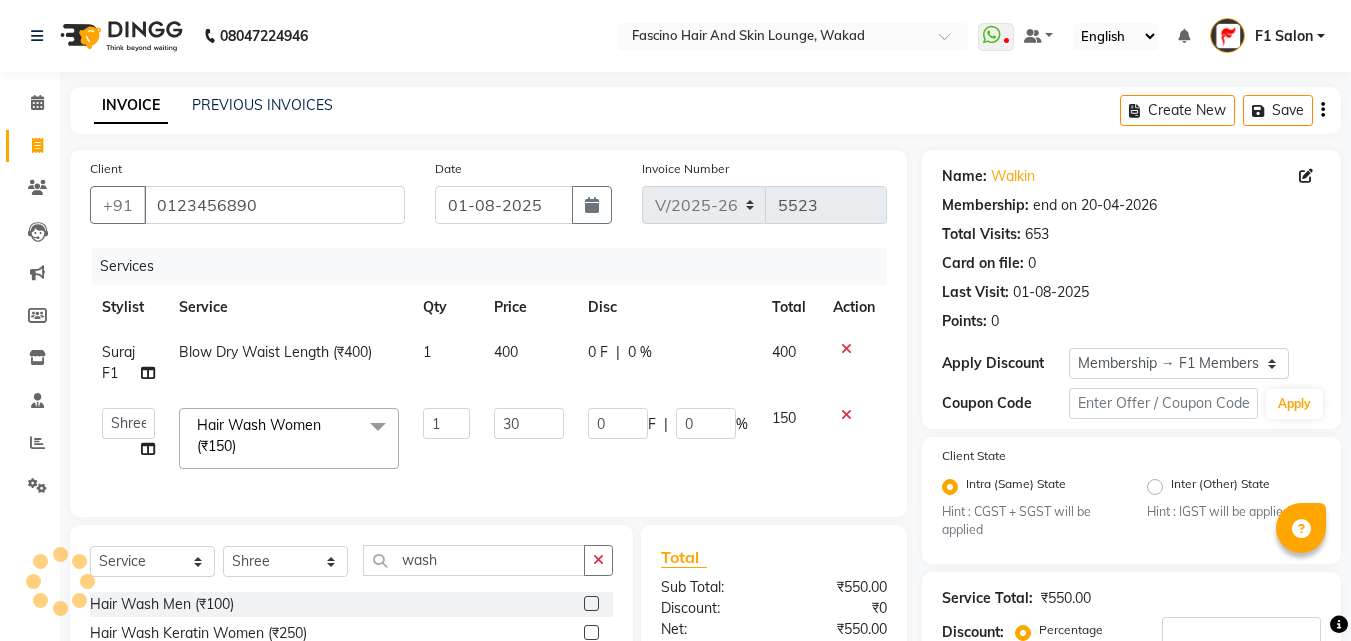 type on "300" 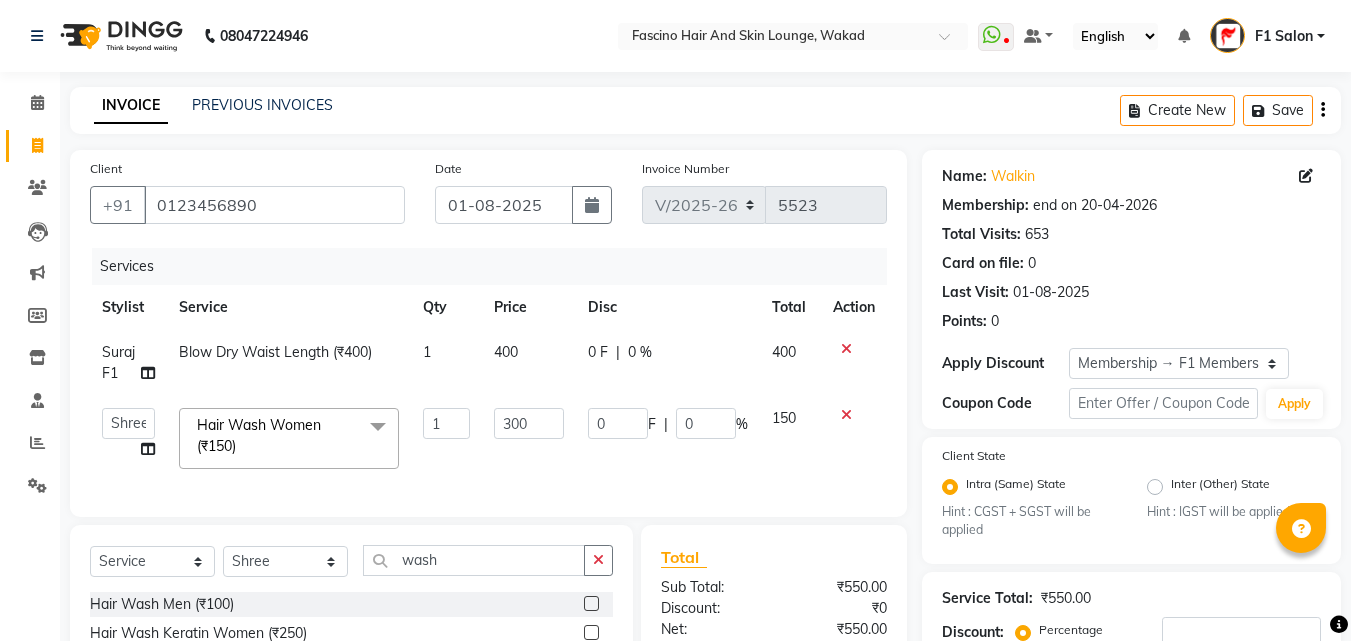scroll, scrollTop: 449, scrollLeft: 0, axis: vertical 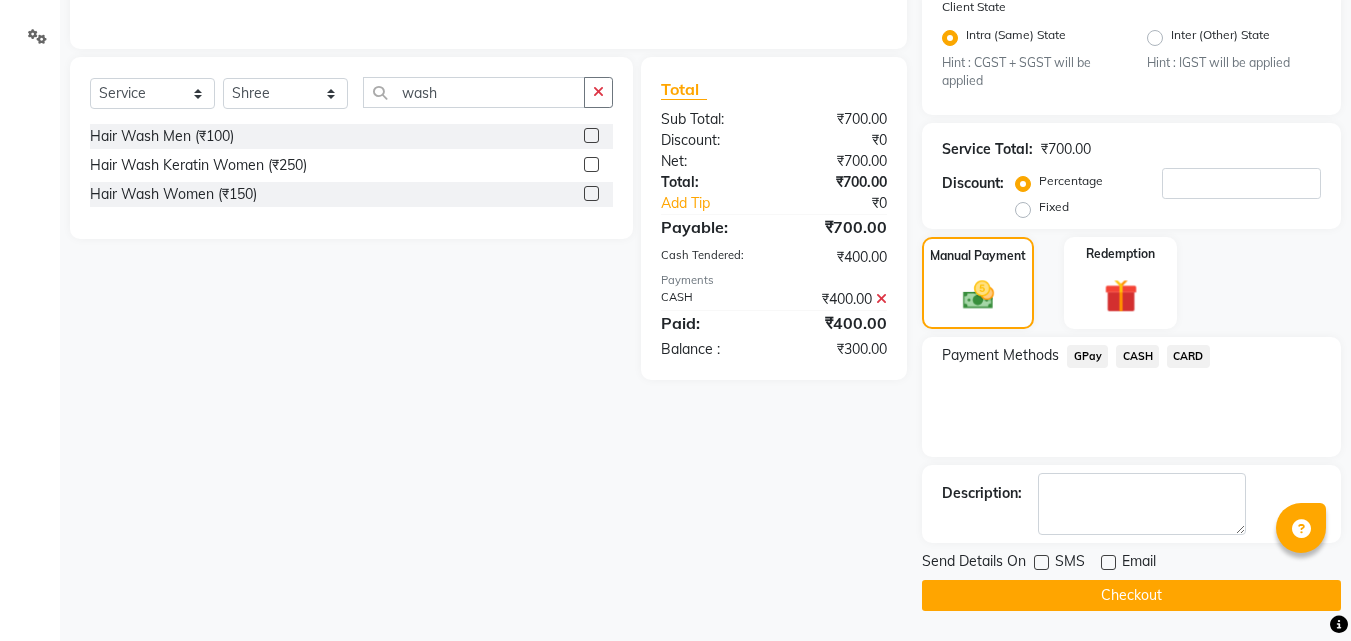 click on "GPay" 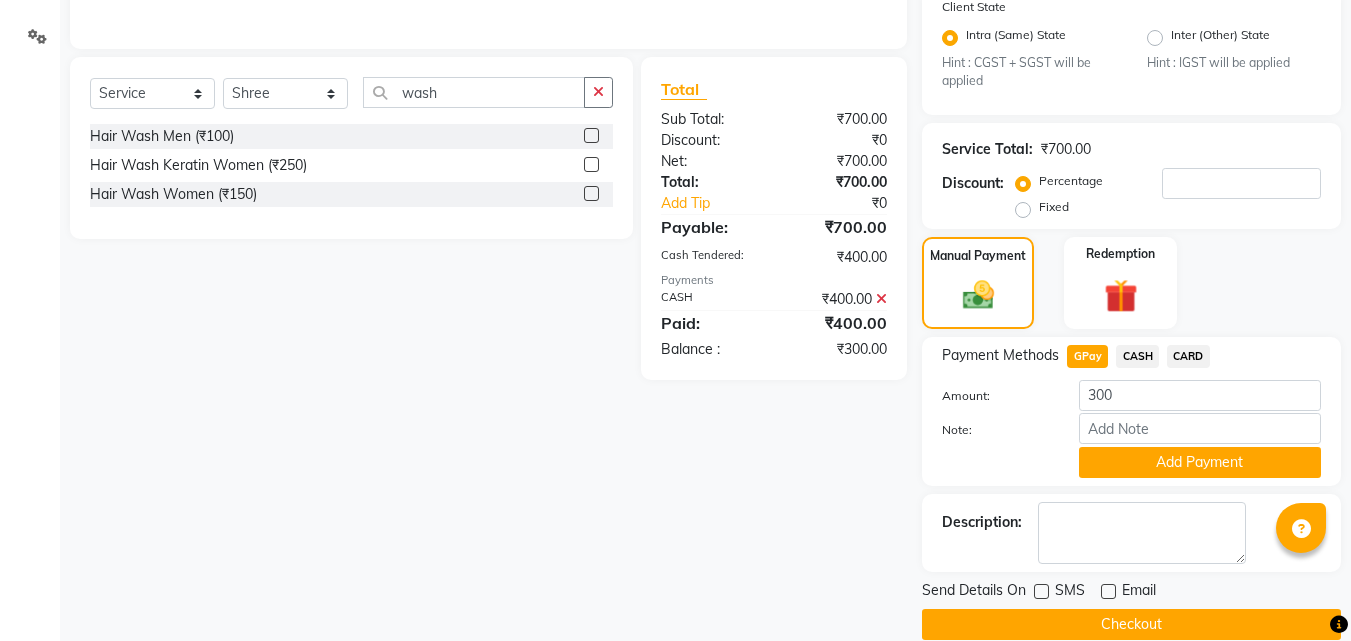 drag, startPoint x: 1097, startPoint y: 466, endPoint x: 1323, endPoint y: 578, distance: 252.23006 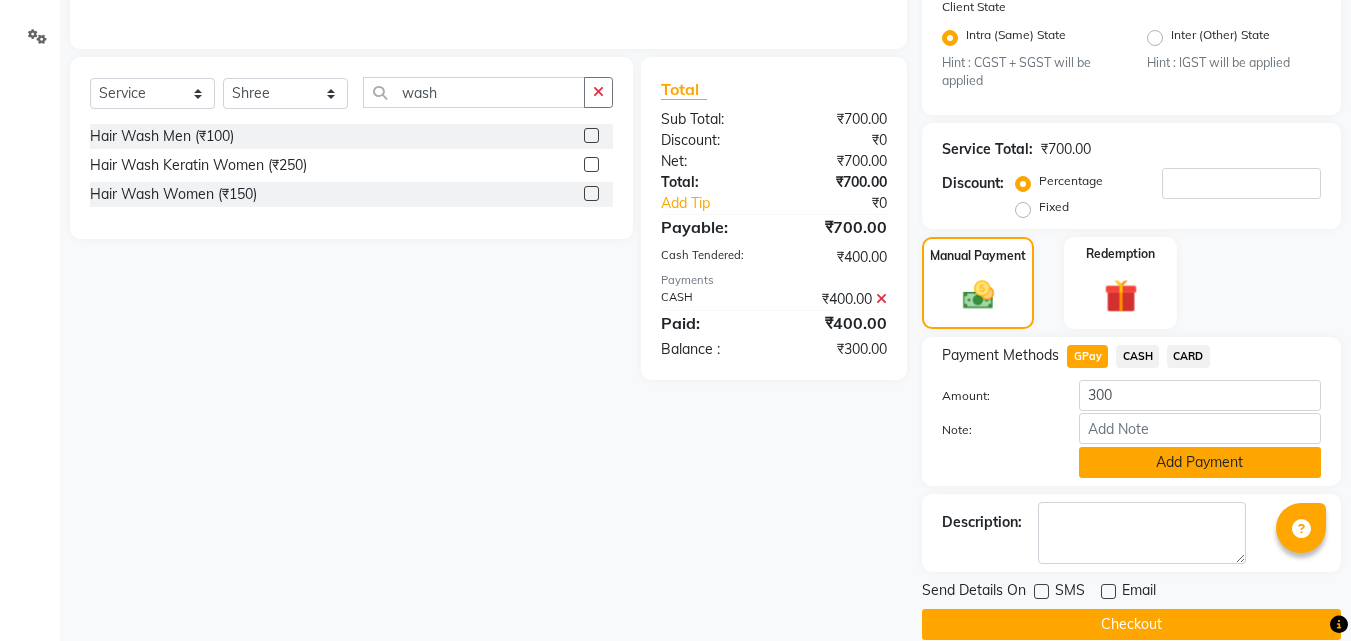 click on "Add Payment" 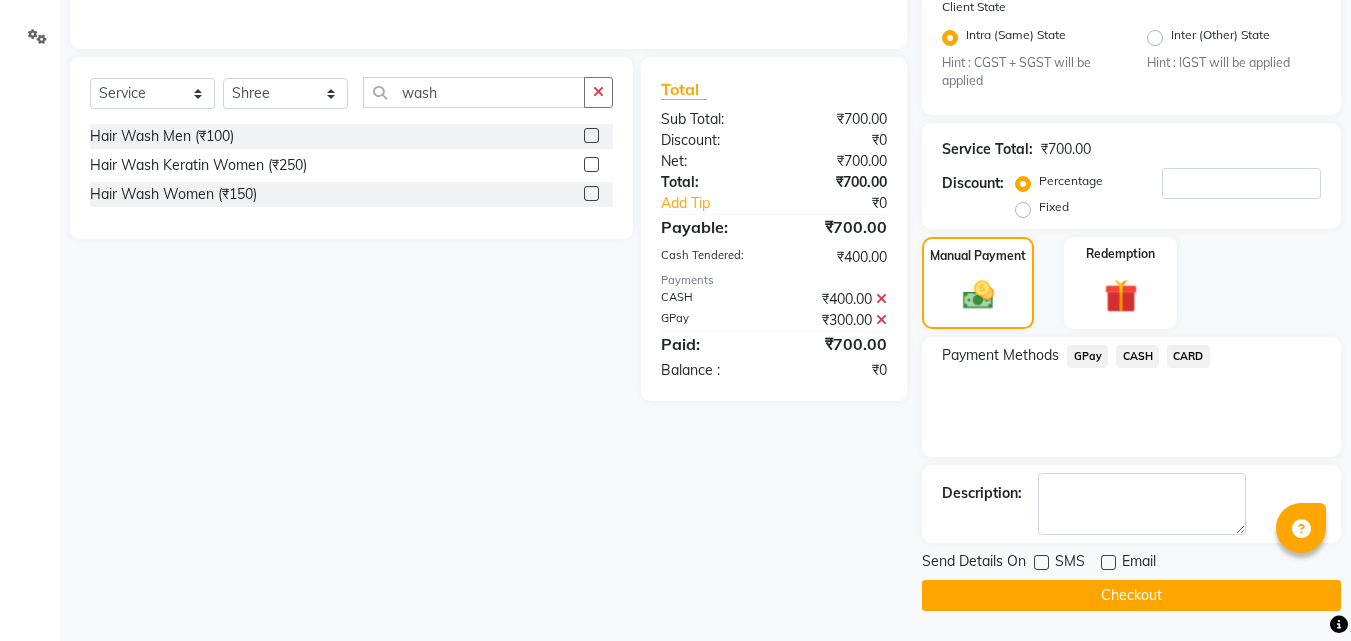 click on "Checkout" 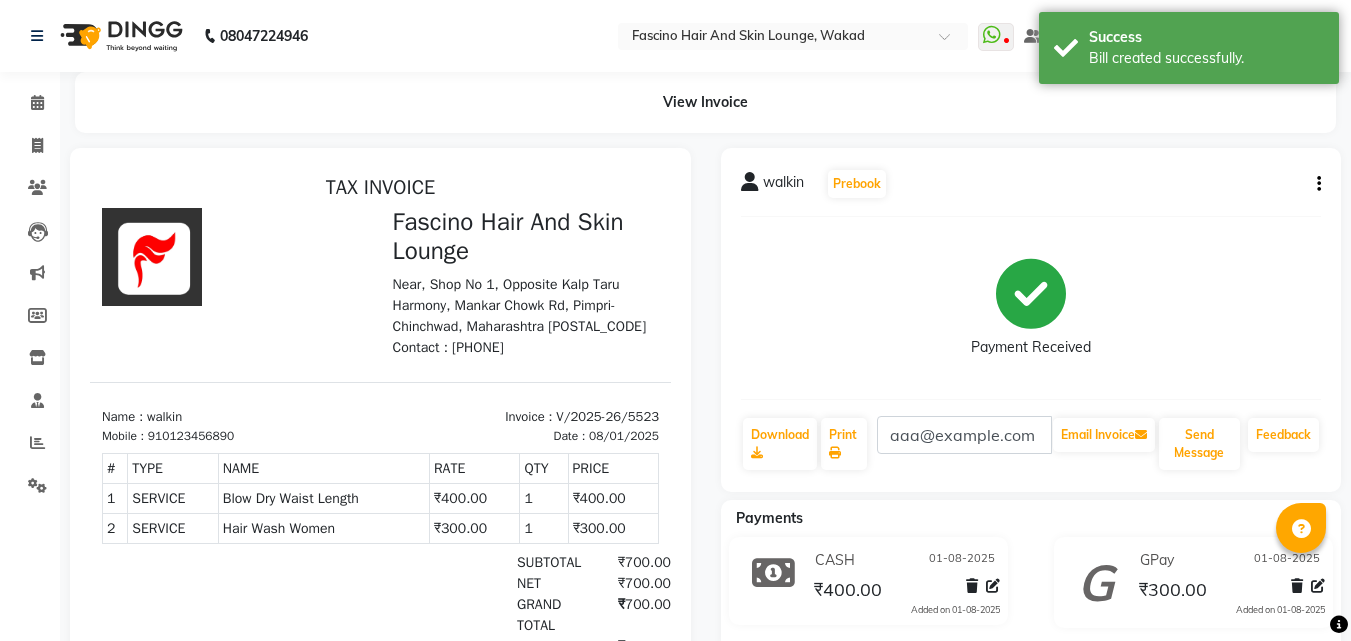 scroll, scrollTop: 0, scrollLeft: 0, axis: both 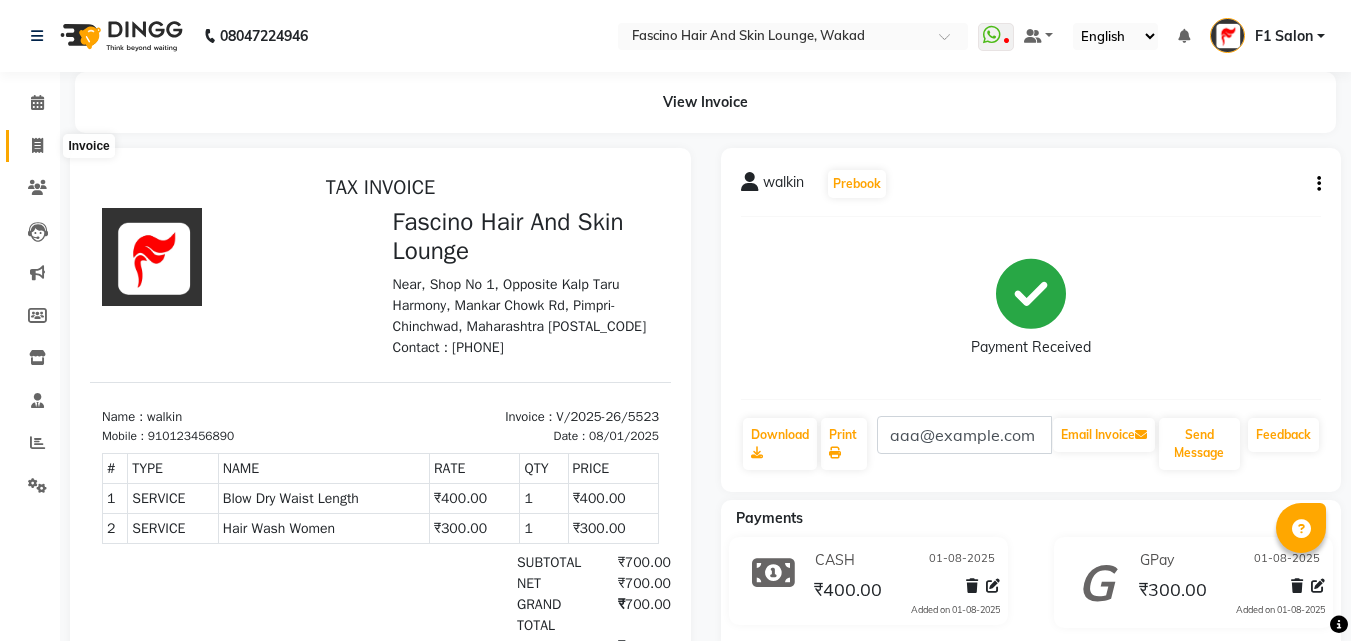 click 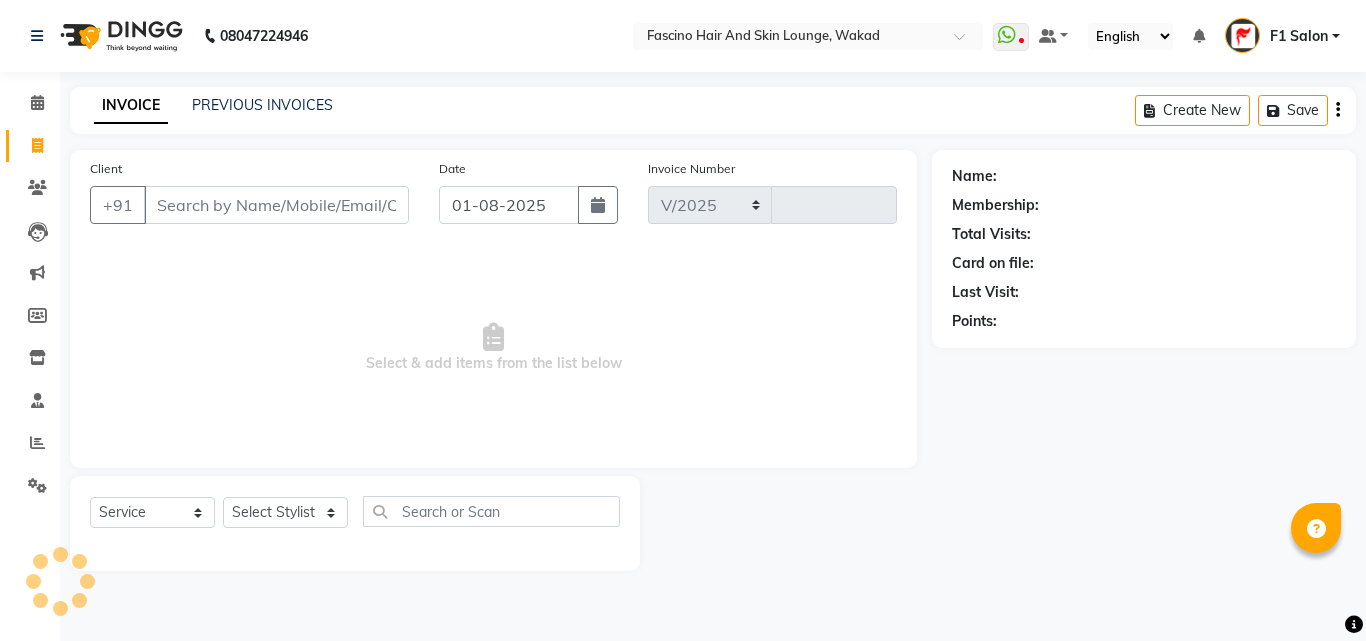select on "126" 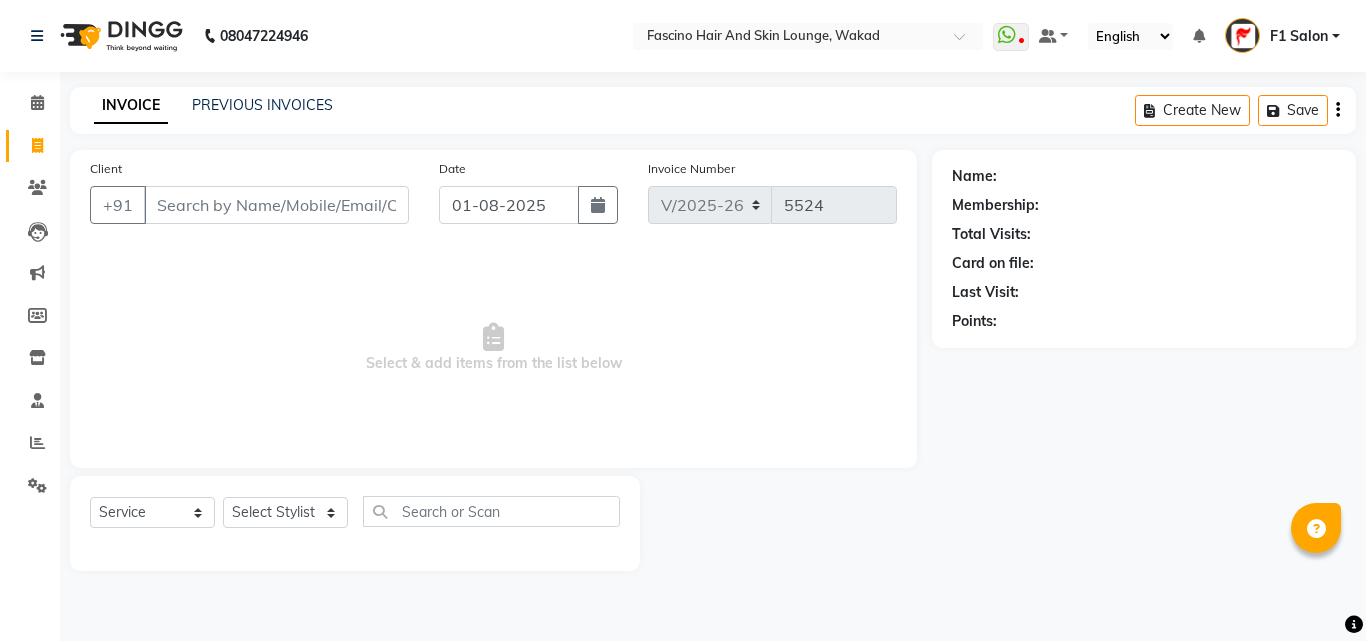 click on "Client" at bounding box center [276, 205] 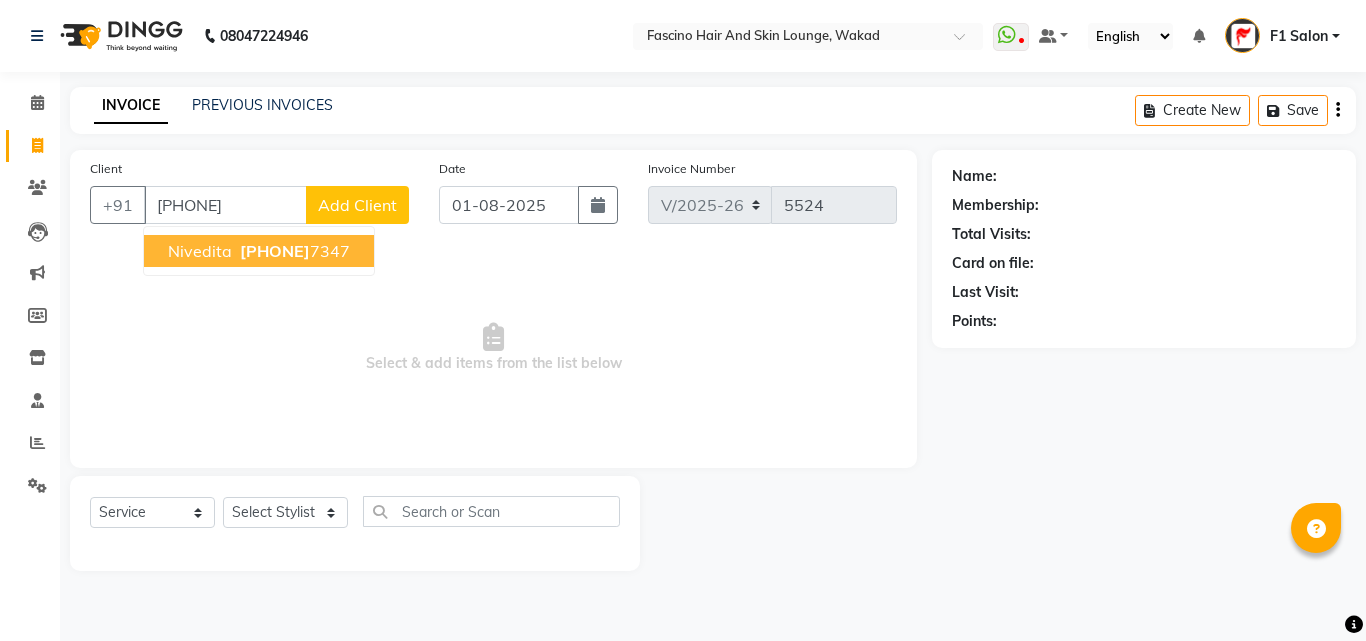click on "[PHONE]" at bounding box center (275, 251) 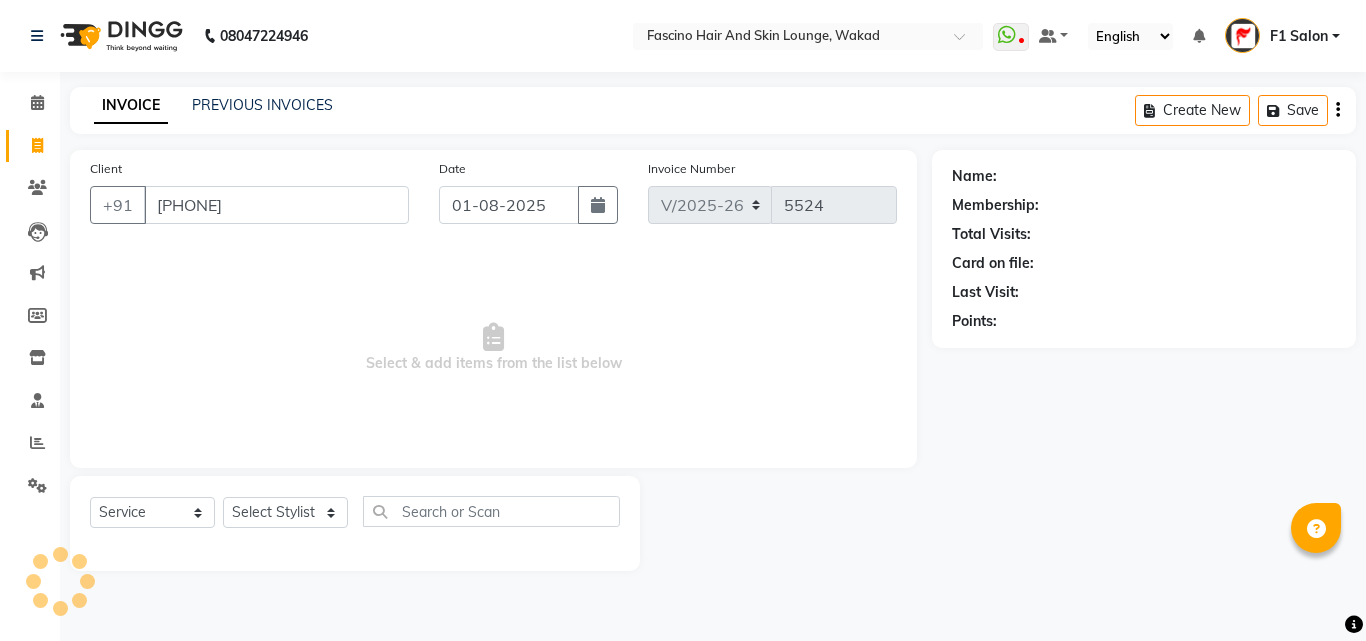 type on "[PHONE]" 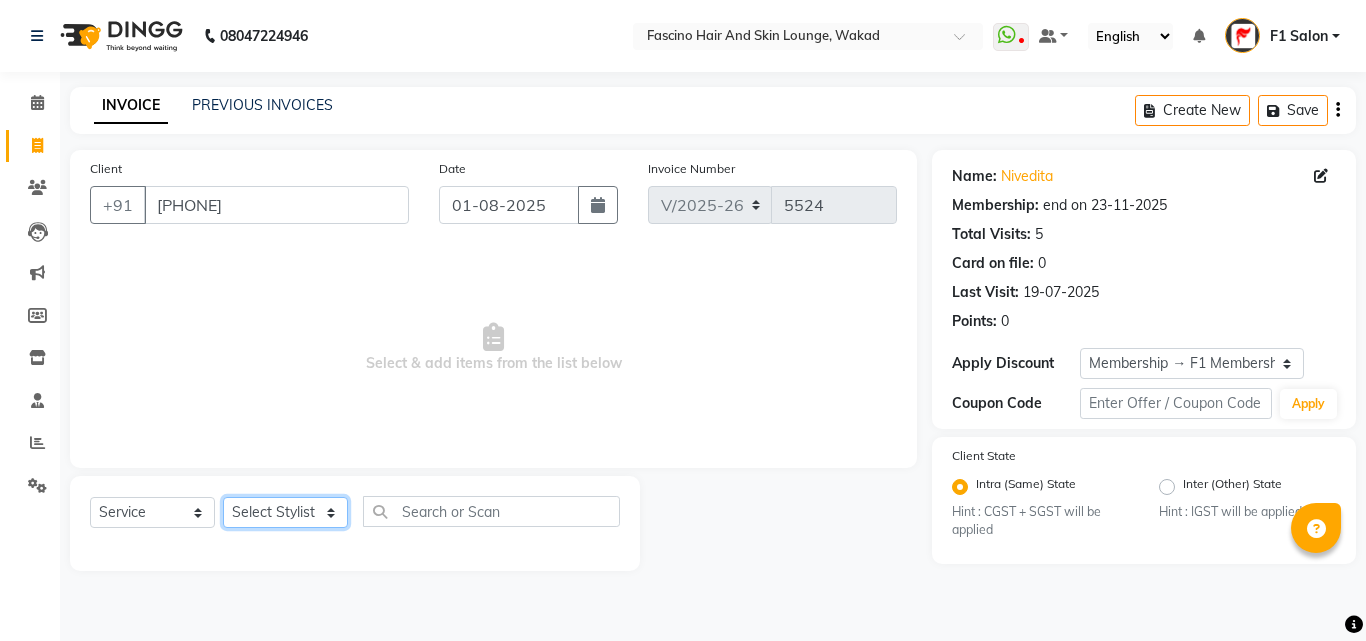 click on "Select Stylist [PHONE]  [FIRST] [LAST] [FIRST] [LAST] [FIRST] Salon  [FIRST] [FIRST] [FIRST] {JH} [FIRST] {f3} [FIRST] (Jh ) [FIRST] [FIRST] [FIRST] JH [FIRST] [FIRST] [FIRST] jh [FIRST] [FIRST] Shree [FIRST] (F1) [FIRST] (JH) [FIRST] [FIRST]  [FIRST] F1 [FIRST] [FIRST] (jh) [FIRST] [FIRST] [FIRST] [FIRST] [FIRST] [FIRST] [FIRST]  [FIRST] F1 [FIRST] [FIRST] {f2} [FIRST]  [FIRST] [FIRST]" 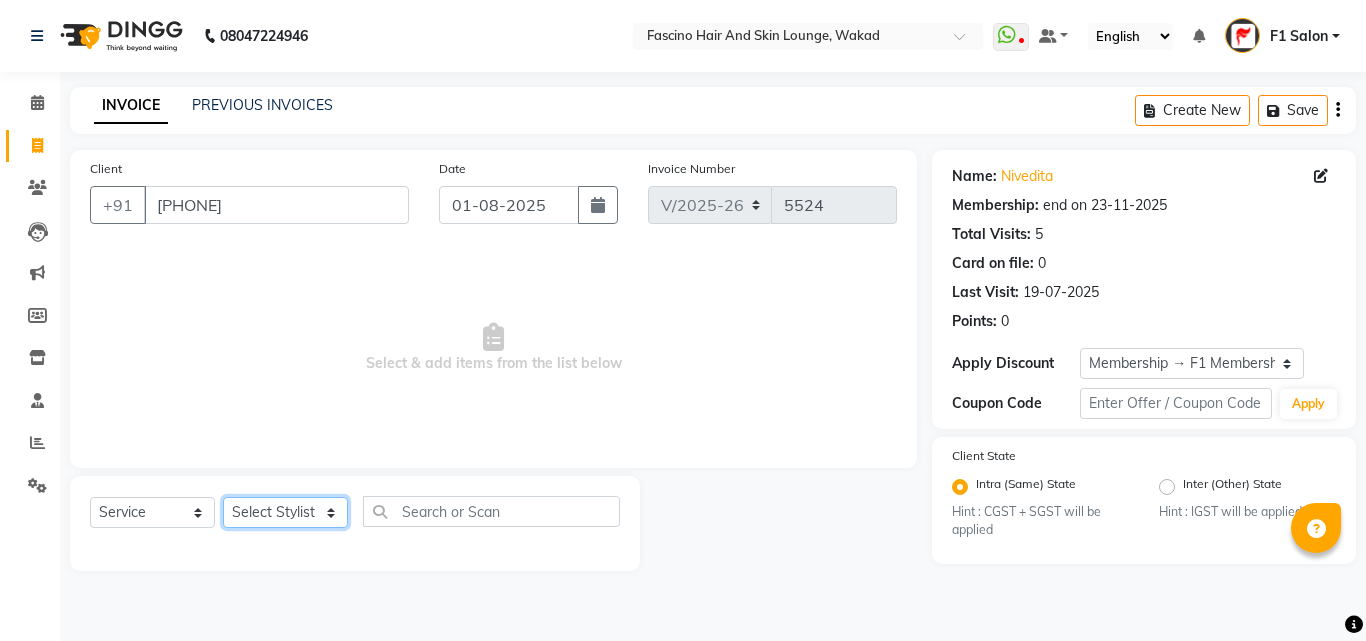 select on "4042" 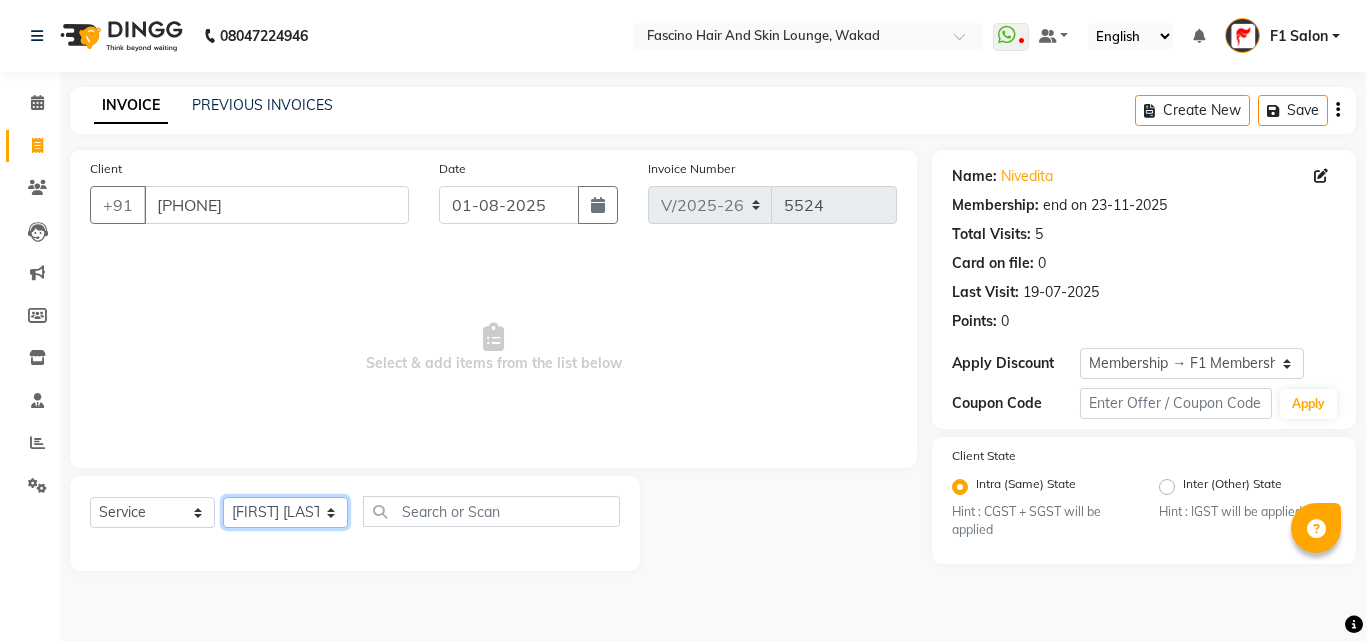 click on "Select Stylist [PHONE]  [FIRST] [LAST] [FIRST] [LAST] [FIRST] Salon  [FIRST] [FIRST] [FIRST] {JH} [FIRST] {f3} [FIRST] (Jh ) [FIRST] [FIRST] [FIRST] JH [FIRST] [FIRST] [FIRST] jh [FIRST] [FIRST] Shree [FIRST] (F1) [FIRST] (JH) [FIRST] [FIRST]  [FIRST] F1 [FIRST] [FIRST] (jh) [FIRST] [FIRST] [FIRST] [FIRST] [FIRST] [FIRST] [FIRST]  [FIRST] F1 [FIRST] [FIRST] {f2} [FIRST]  [FIRST] [FIRST]" 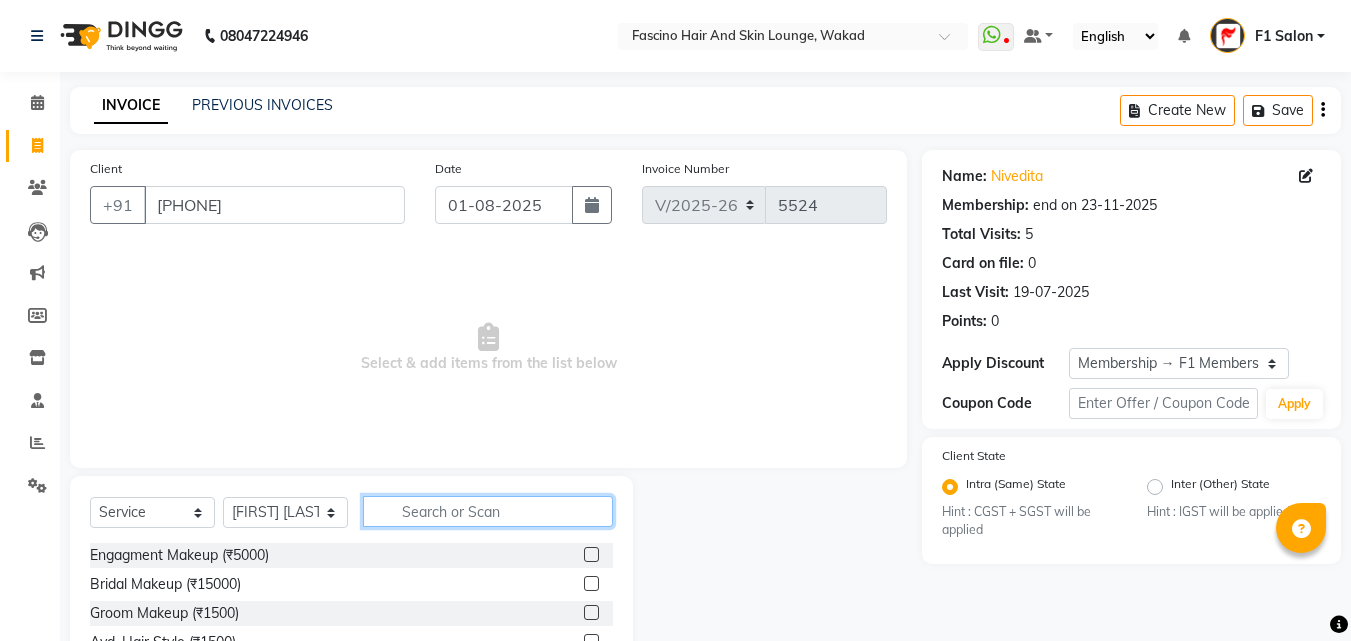 click 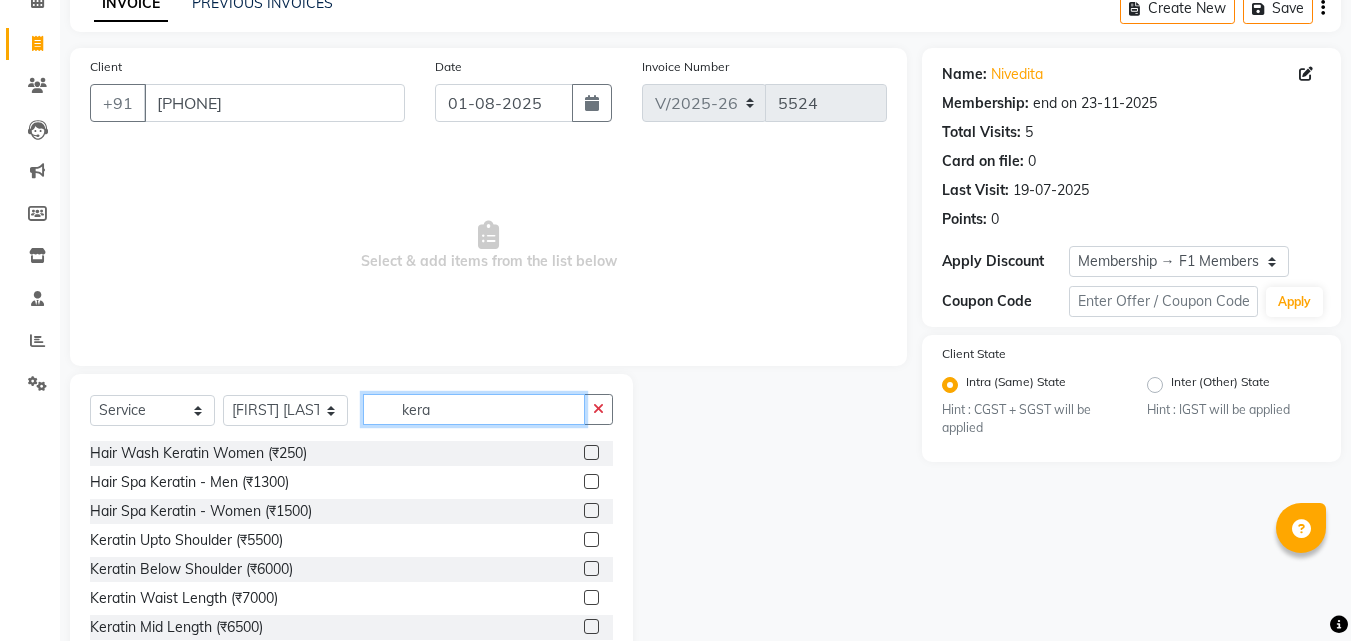 scroll, scrollTop: 160, scrollLeft: 0, axis: vertical 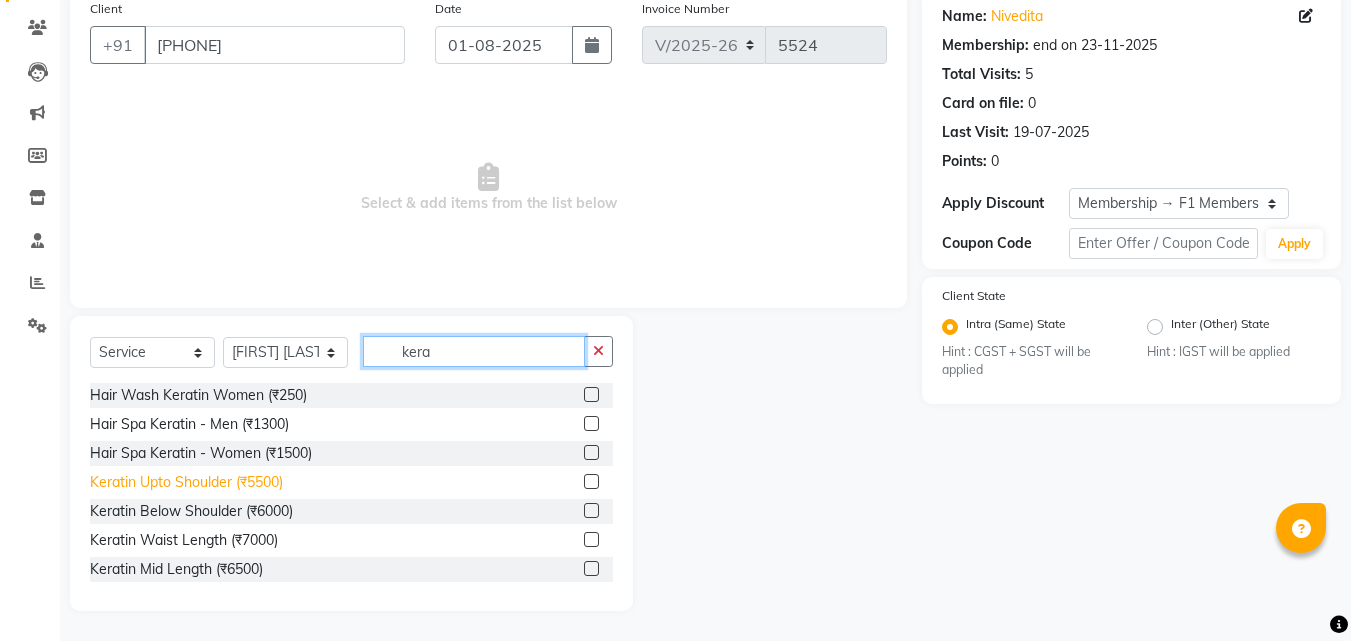 type on "kera" 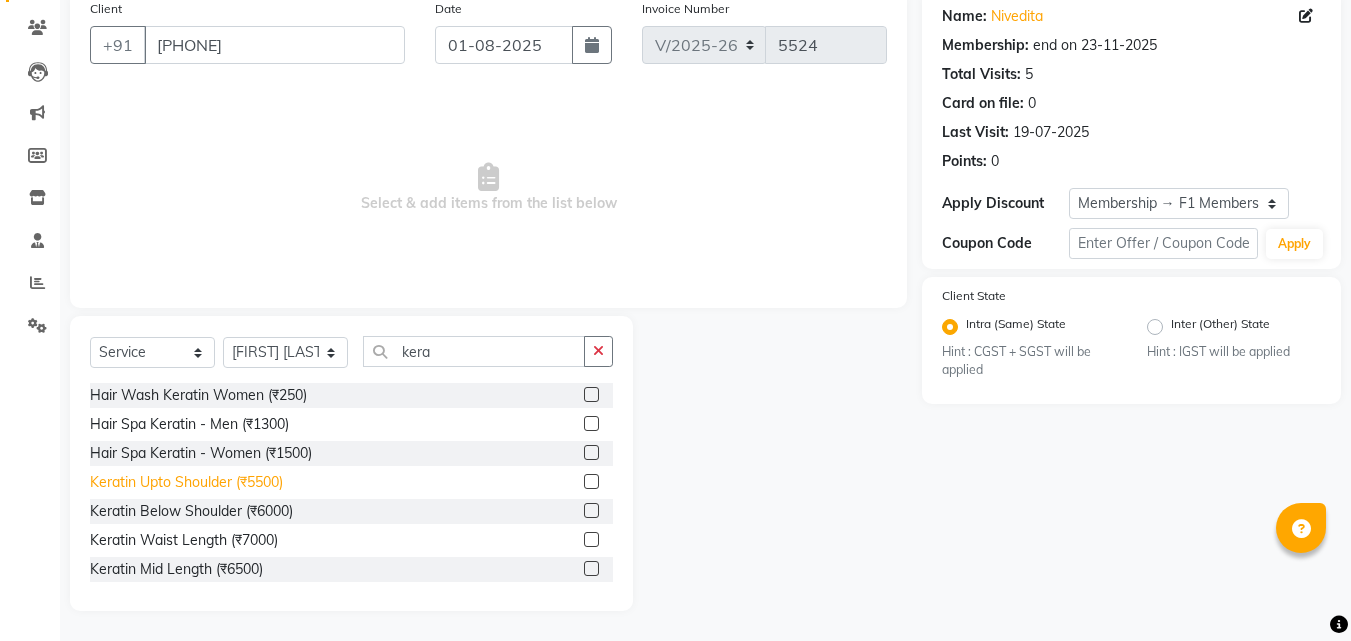 click on "Keratin Upto Shoulder (₹5500)" 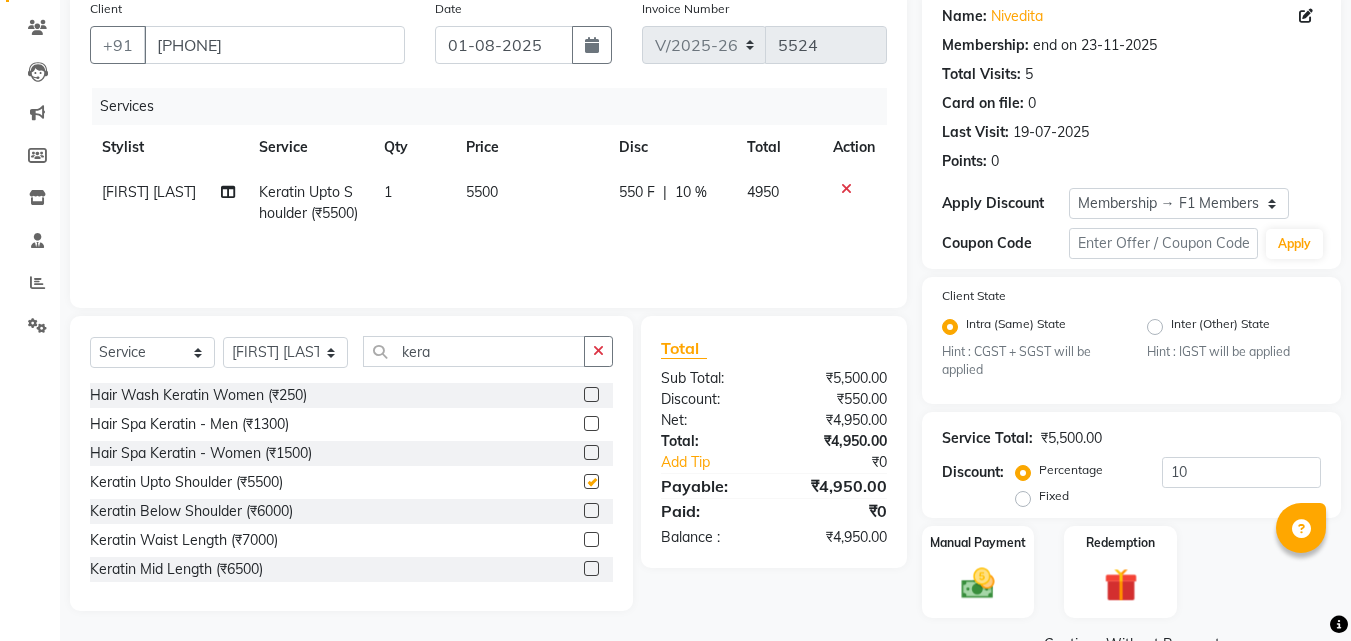 checkbox on "false" 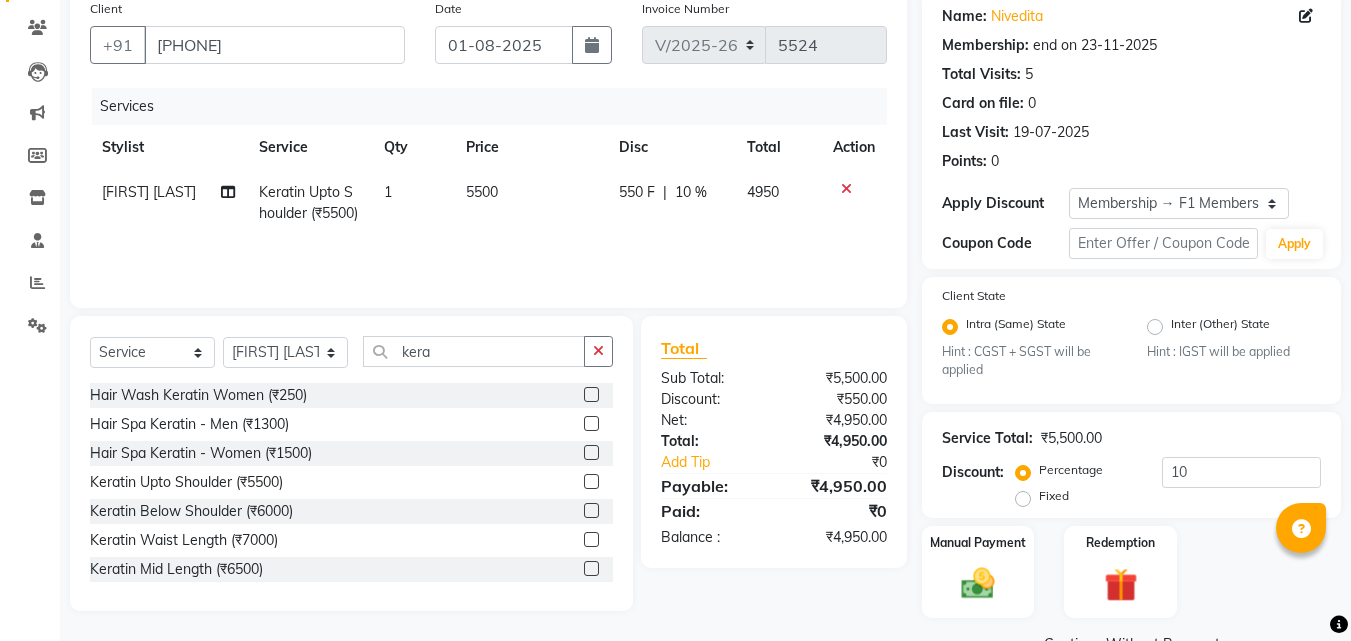 click on "5500" 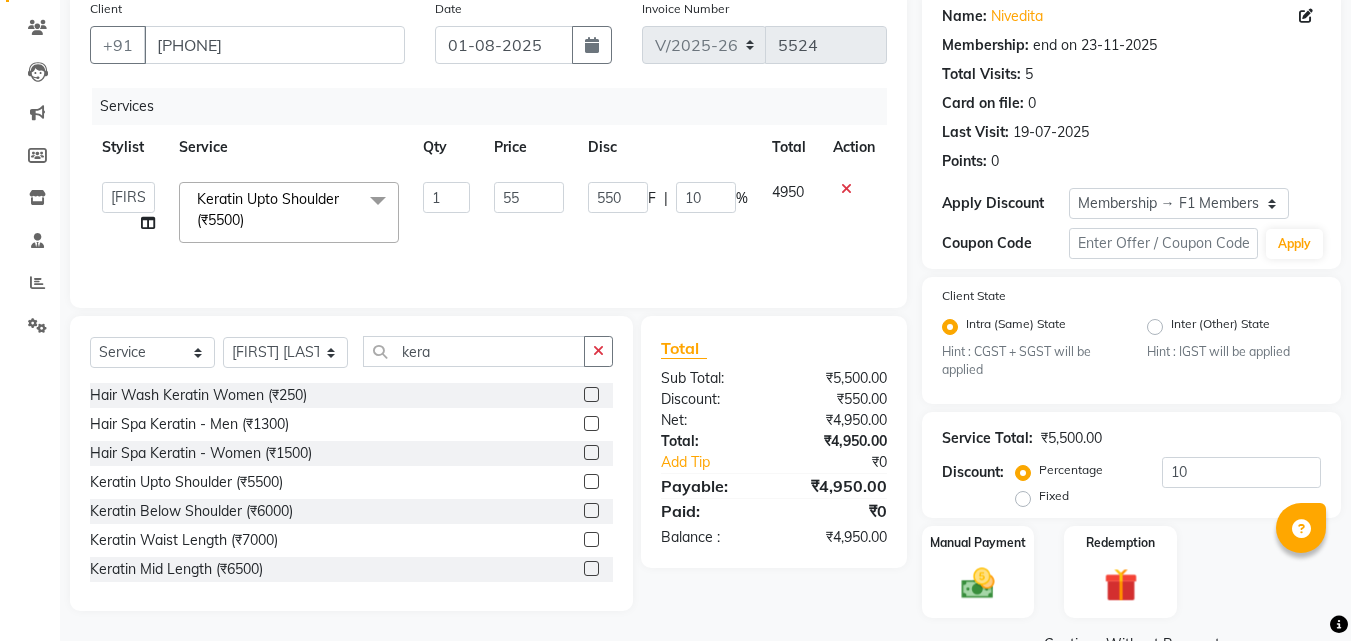 type on "5" 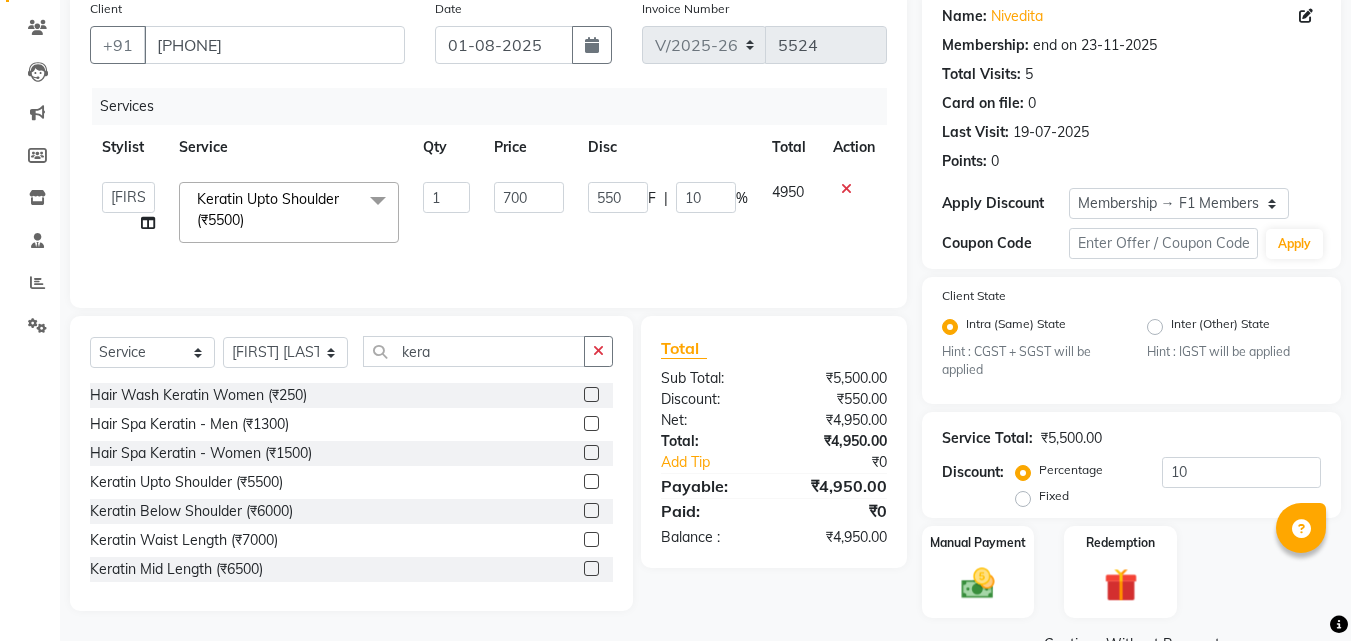 type on "7000" 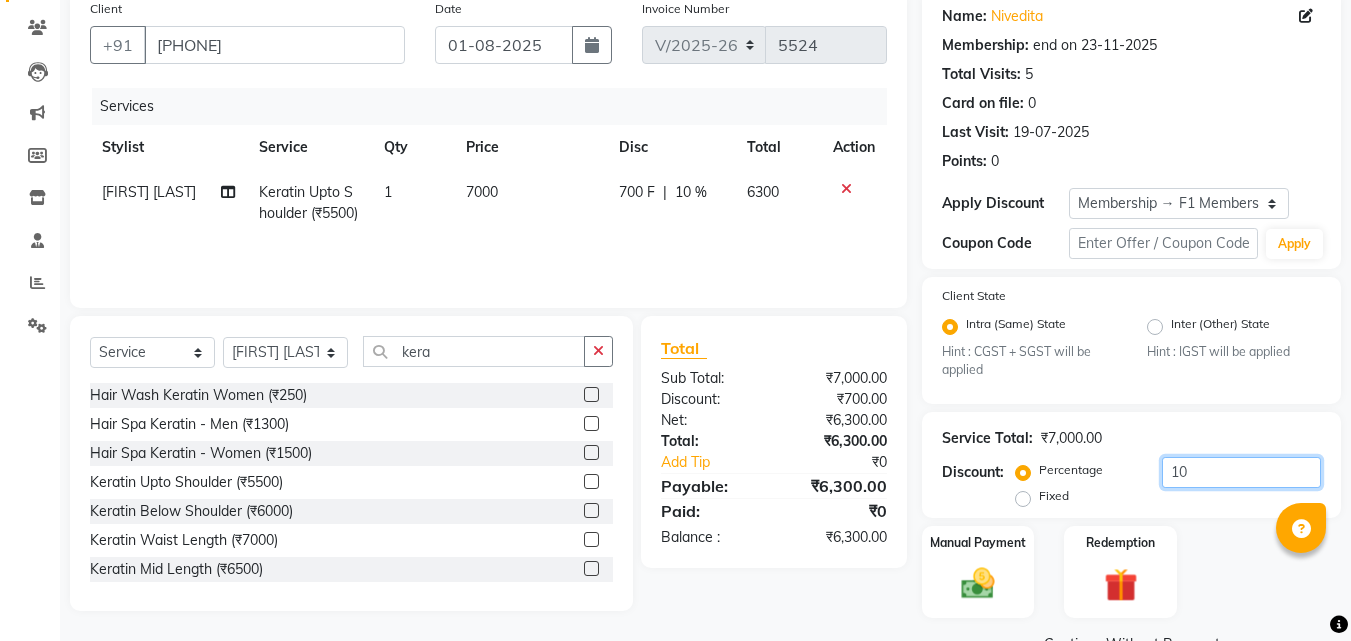 click on "10" 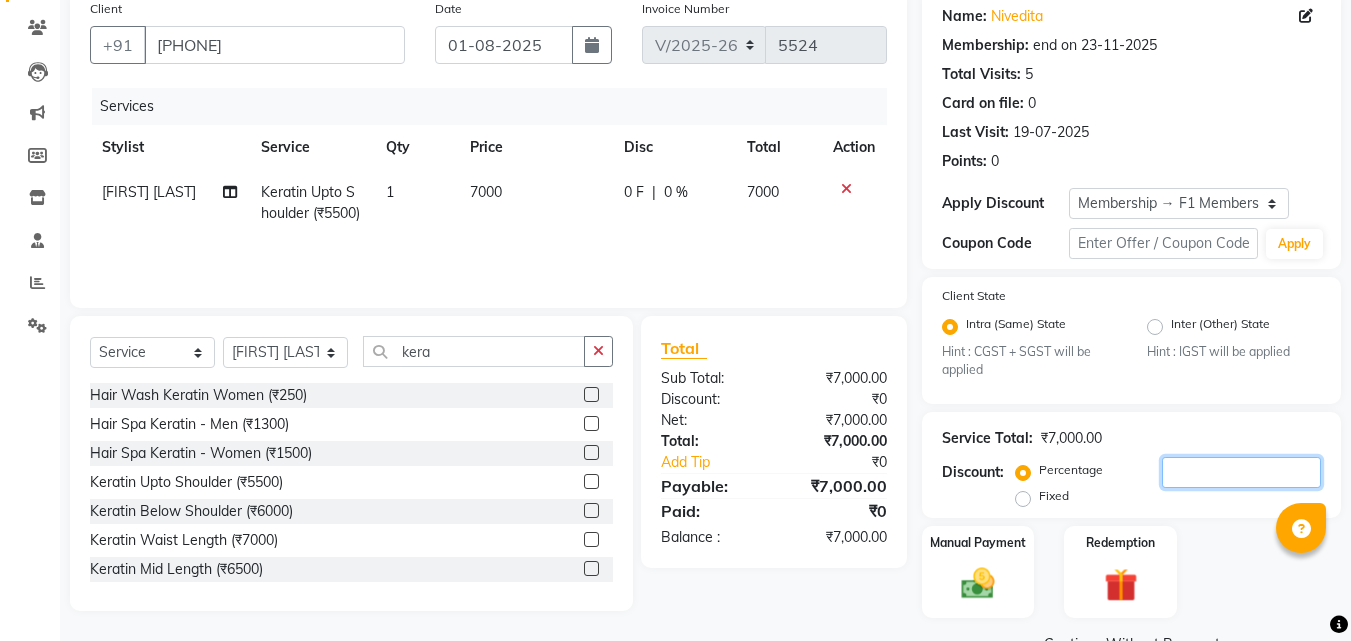 type 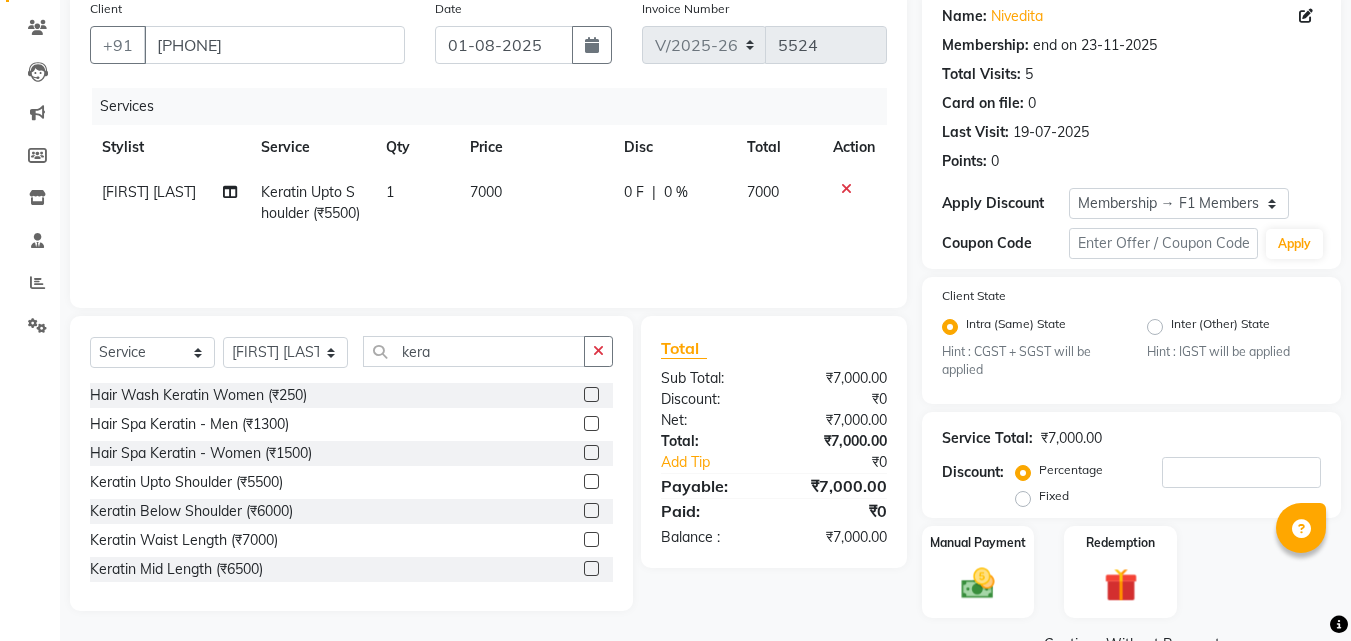 click on "7000" 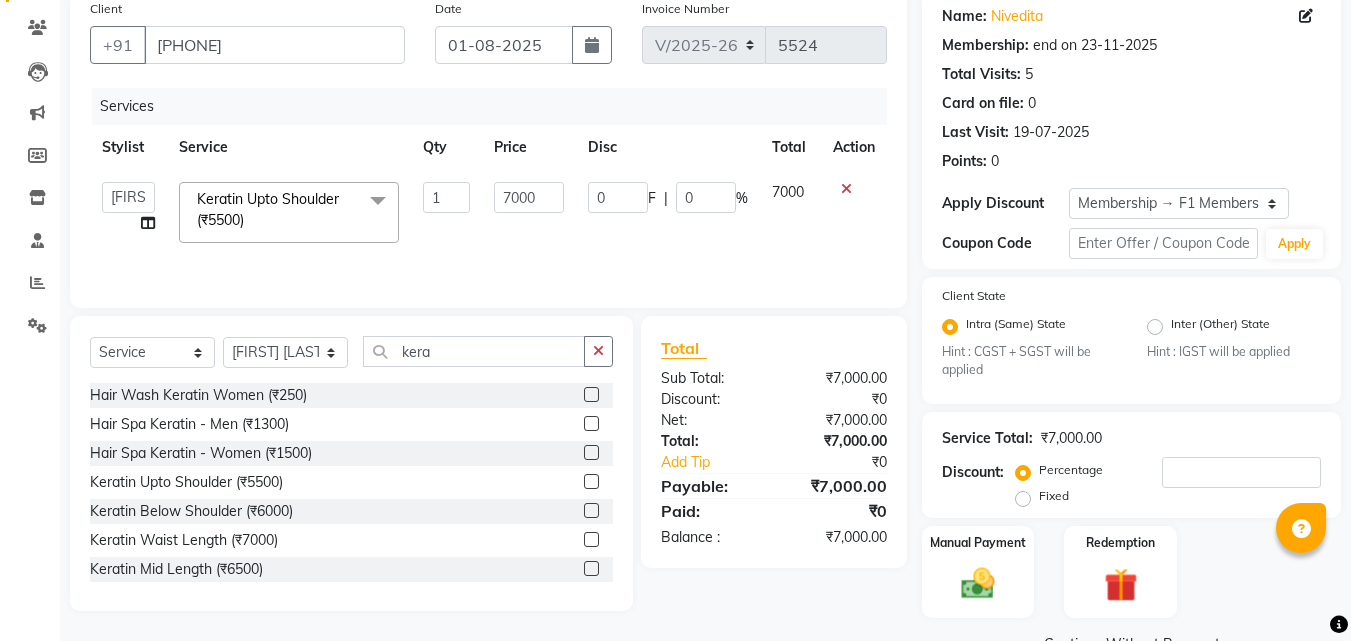 click on "7000" 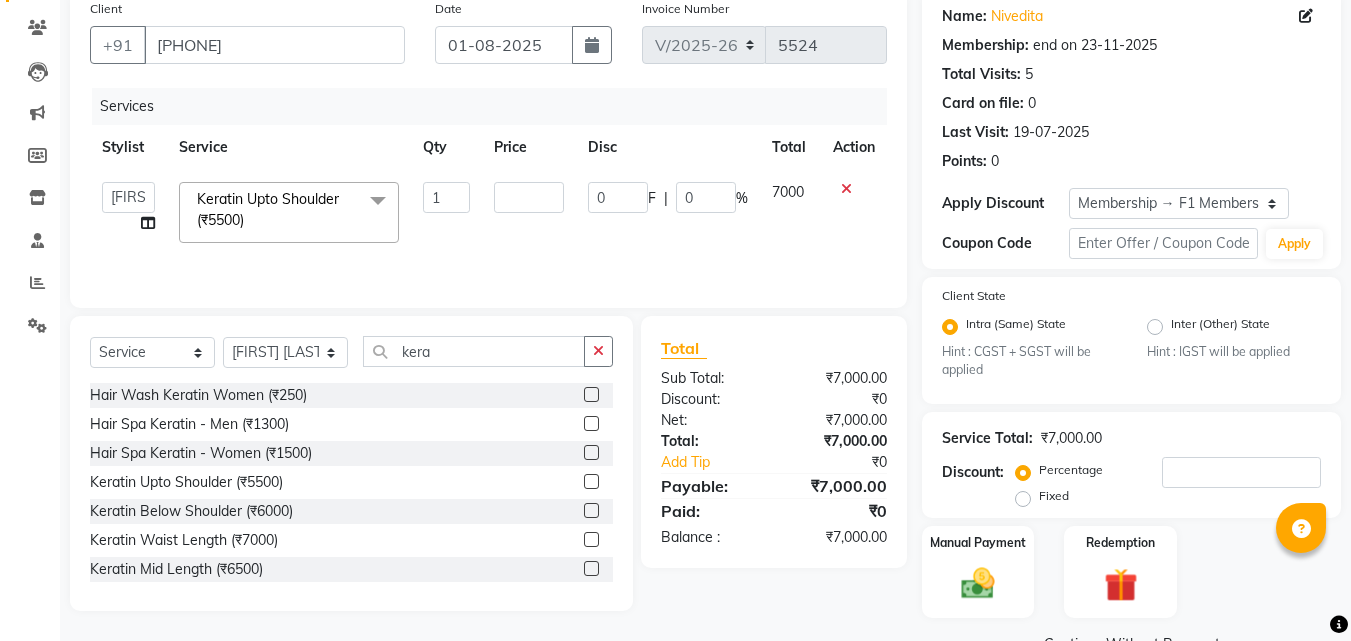type on "7" 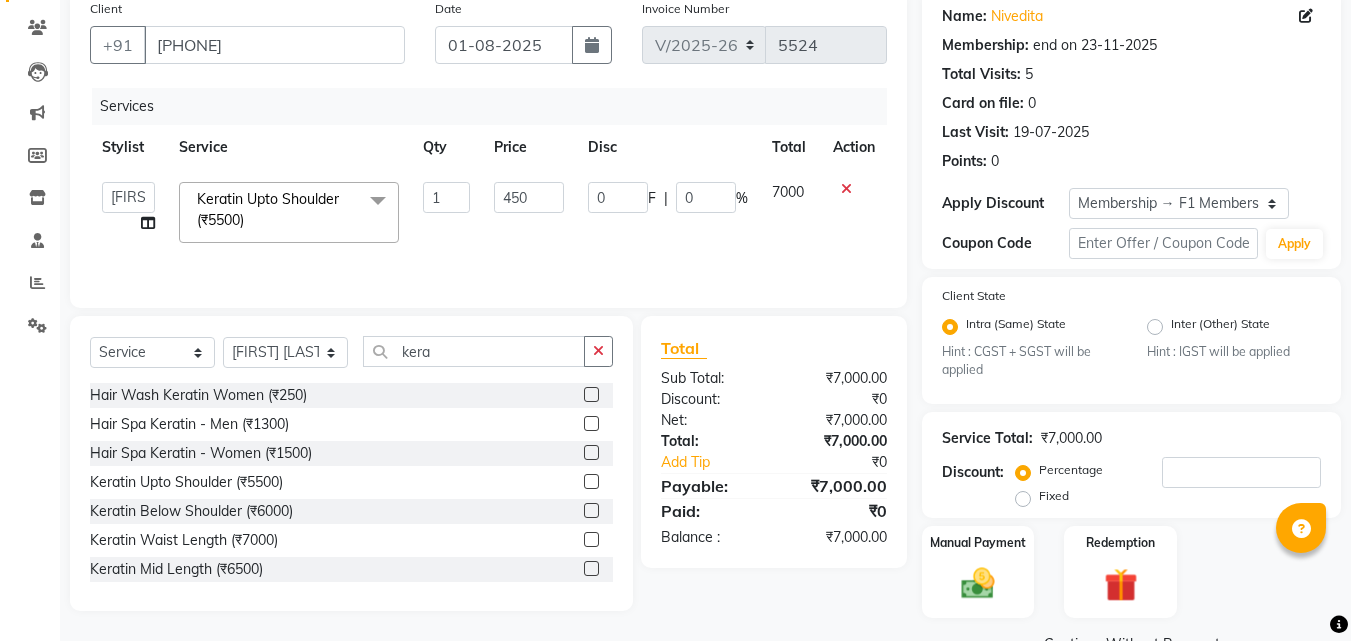 type on "4500" 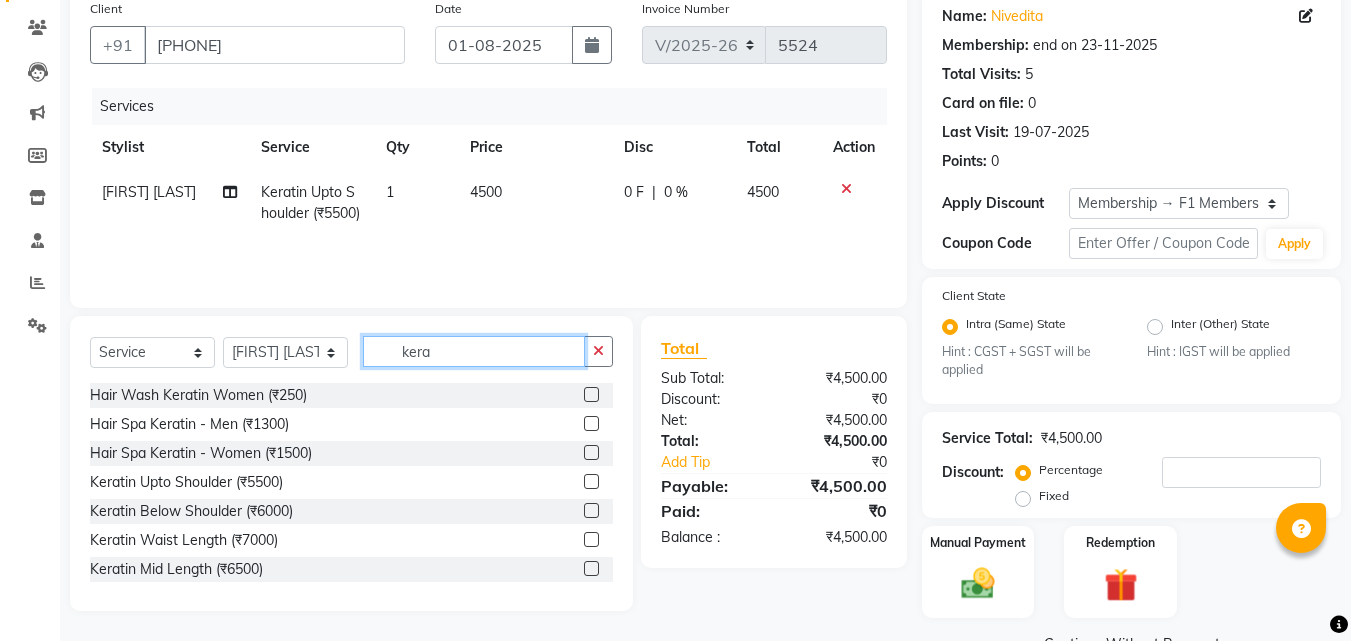 click on "kera" 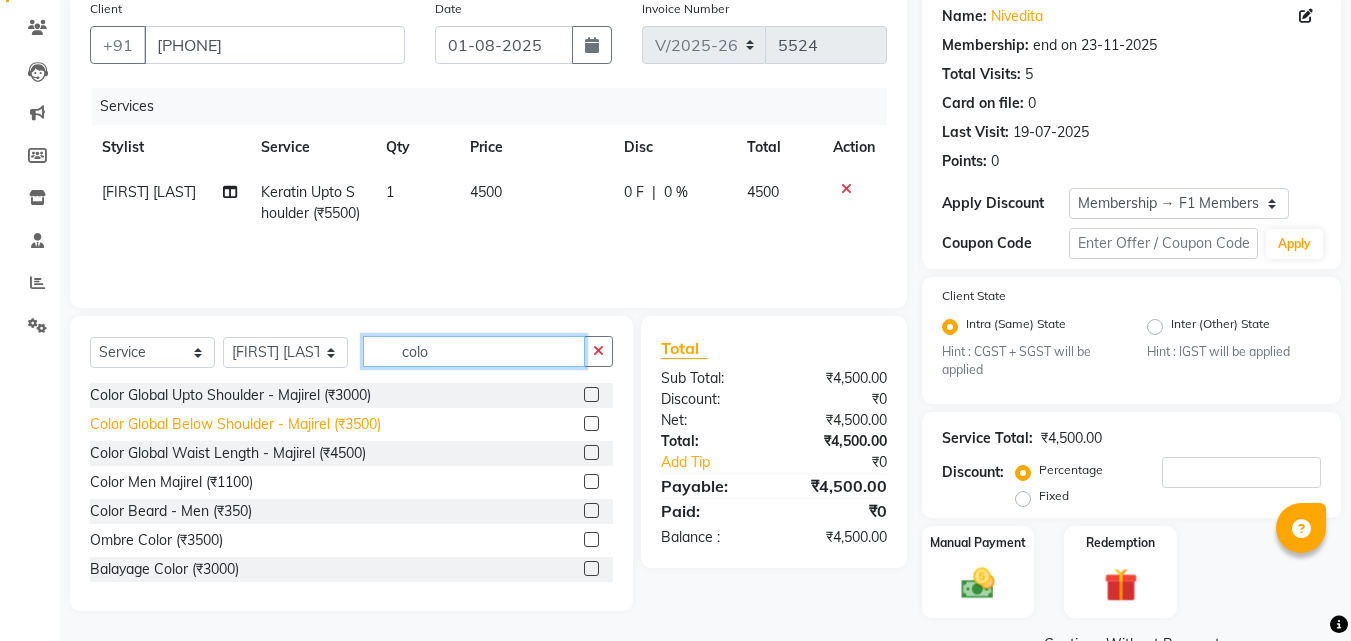 type on "colo" 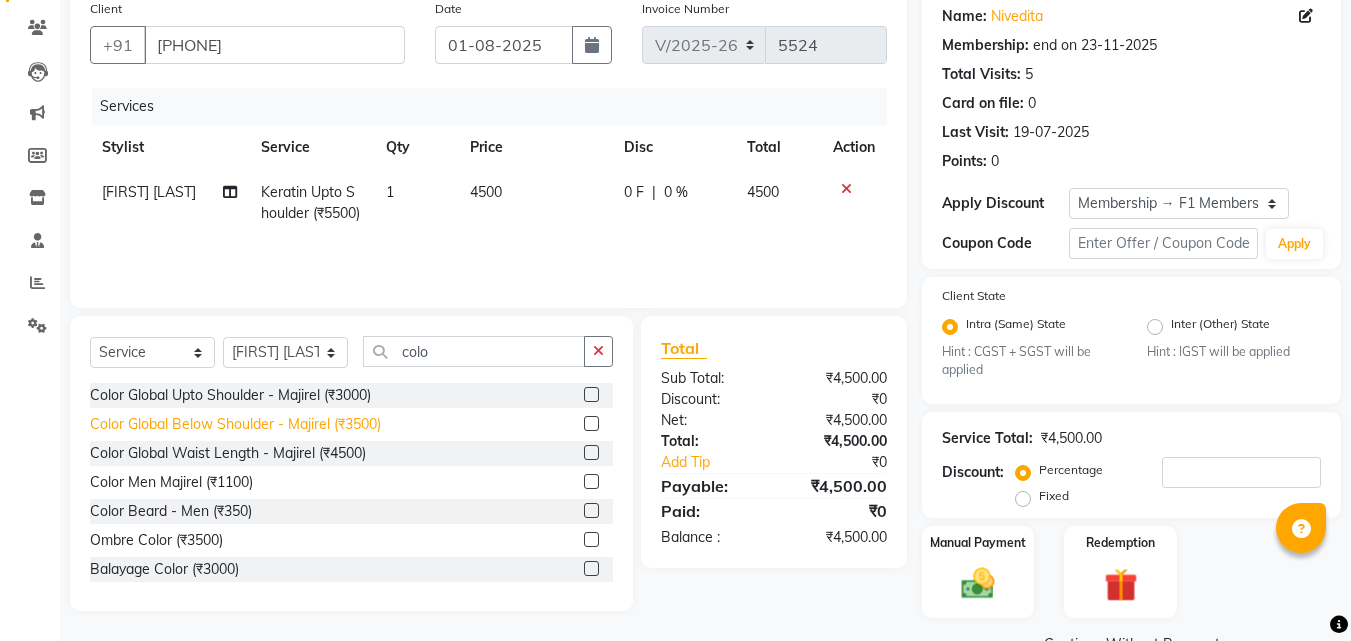 click on "Color Global Below Shoulder - Majirel (₹3500)" 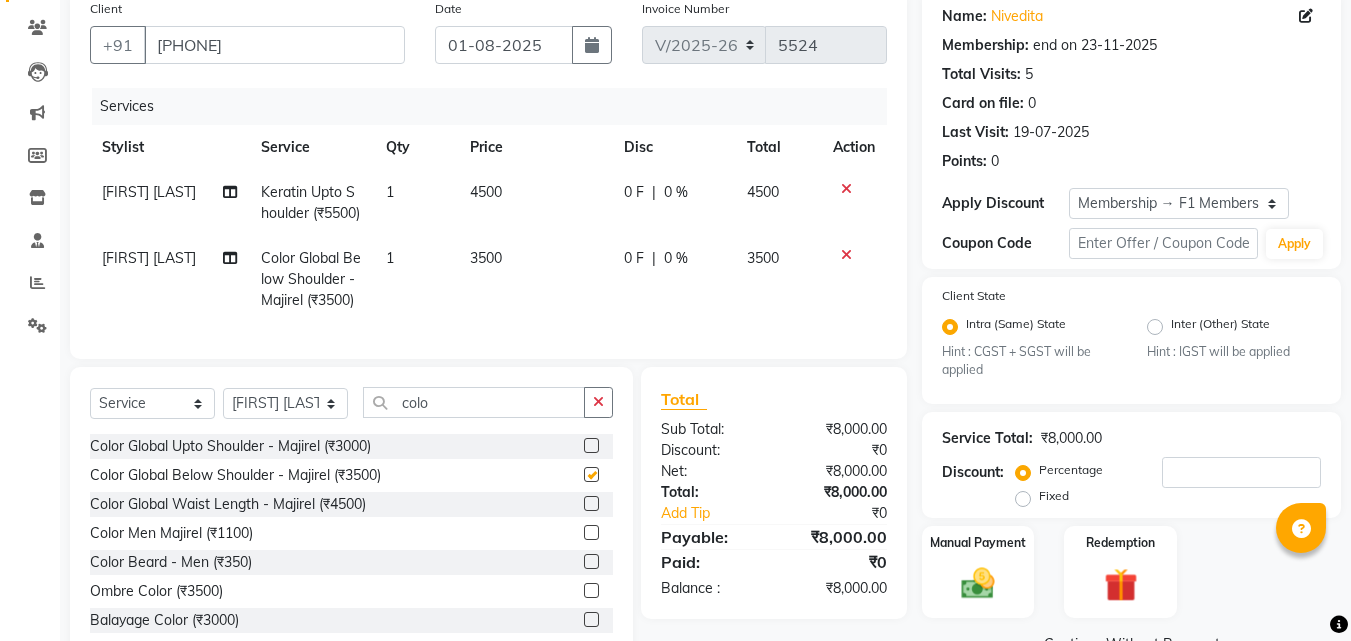 checkbox on "false" 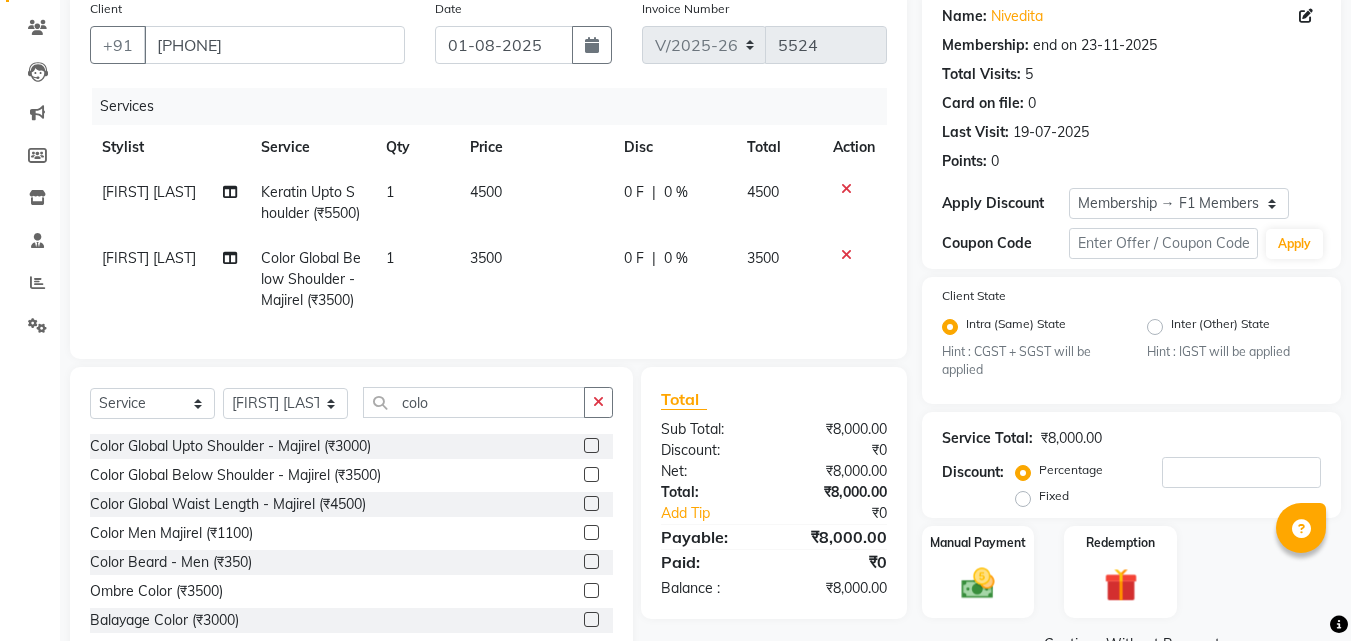 click on "3500" 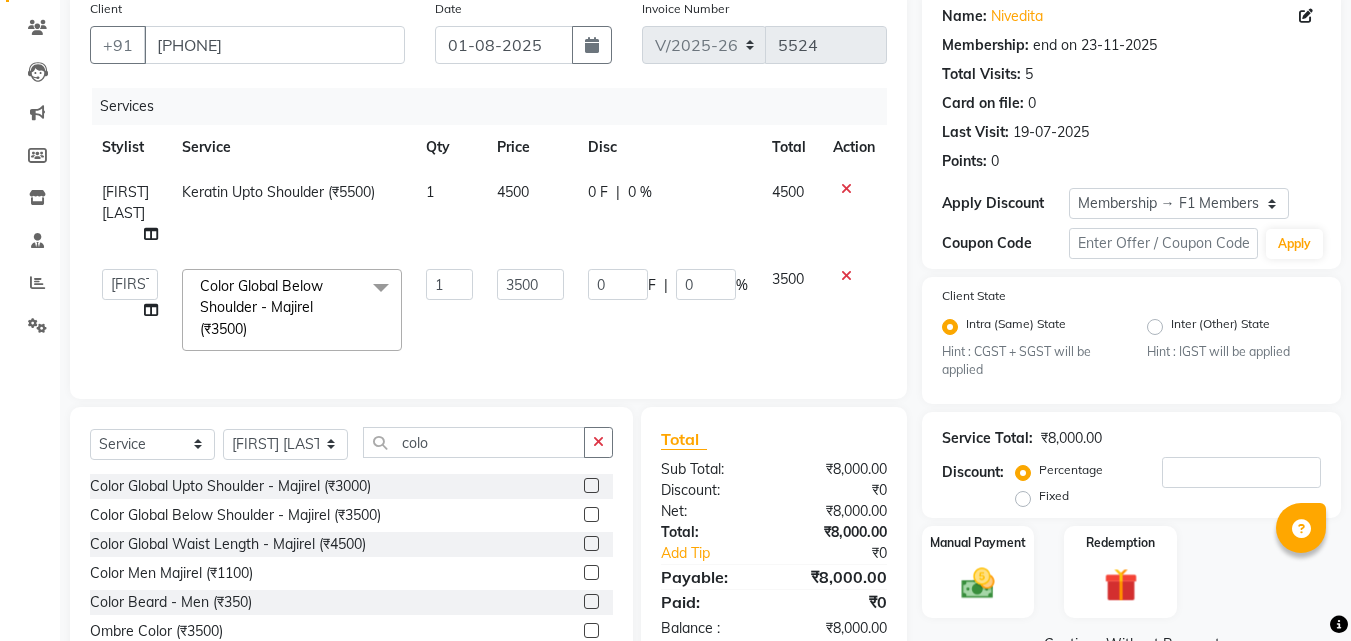 click on "3500" 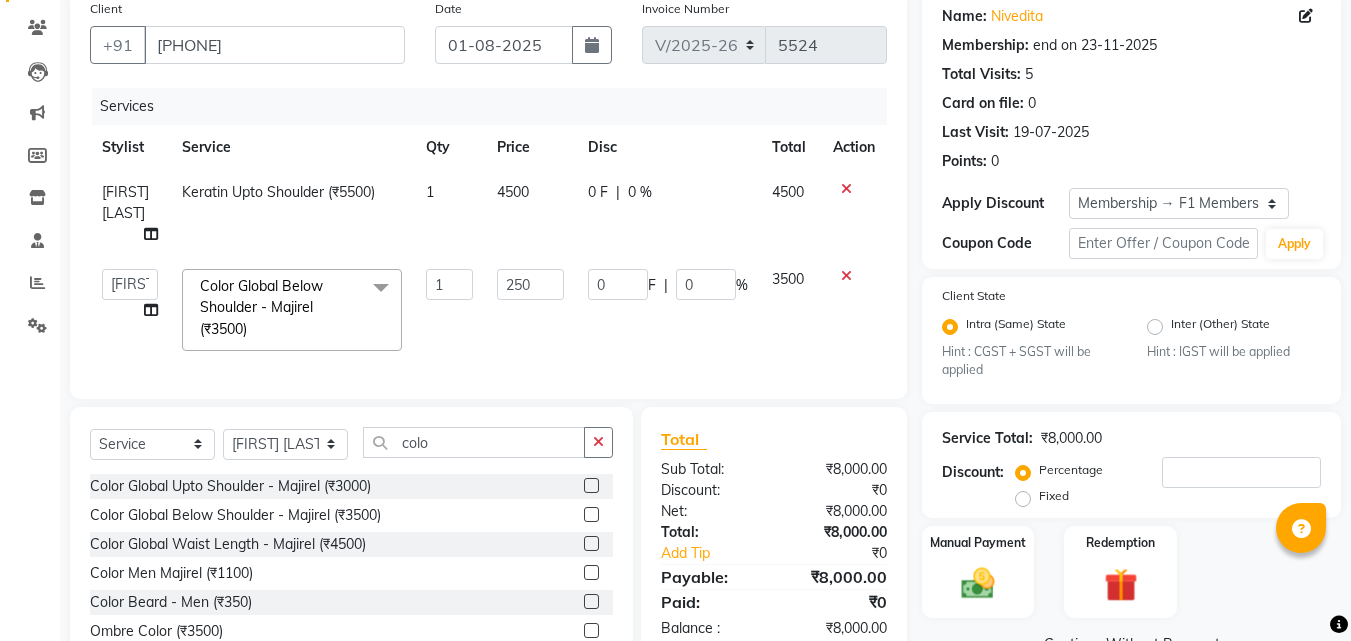 type on "2500" 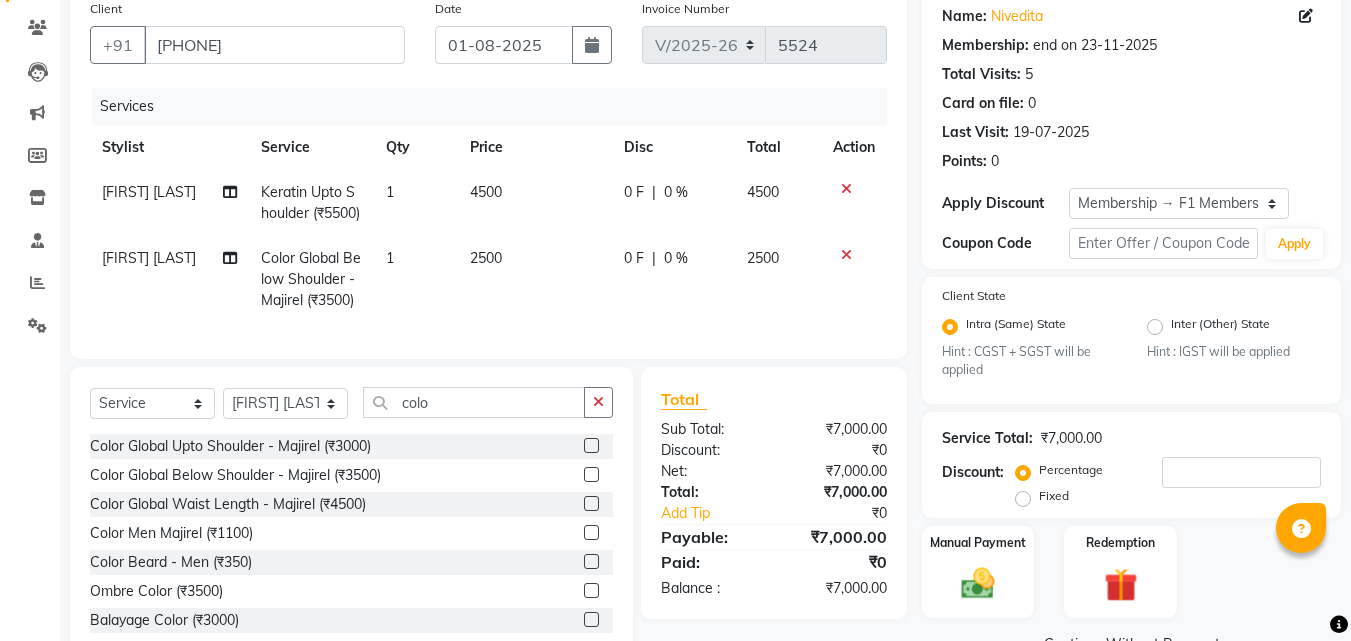 click on "4500" 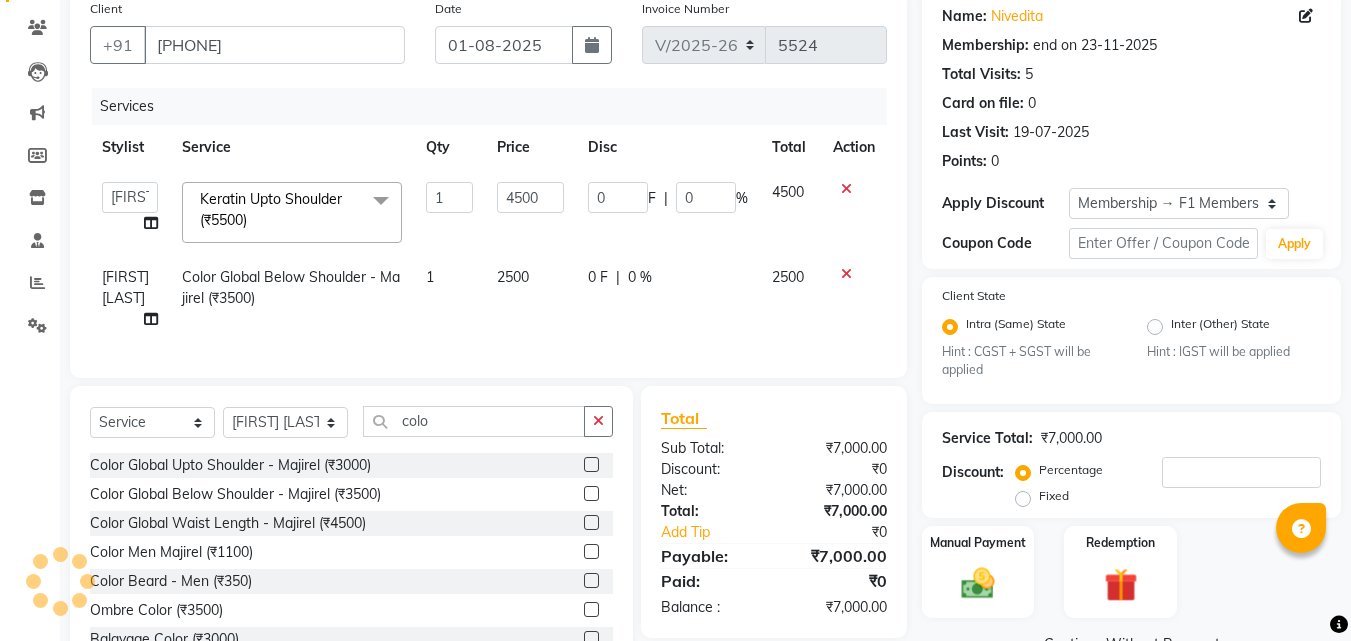 click on "4500" 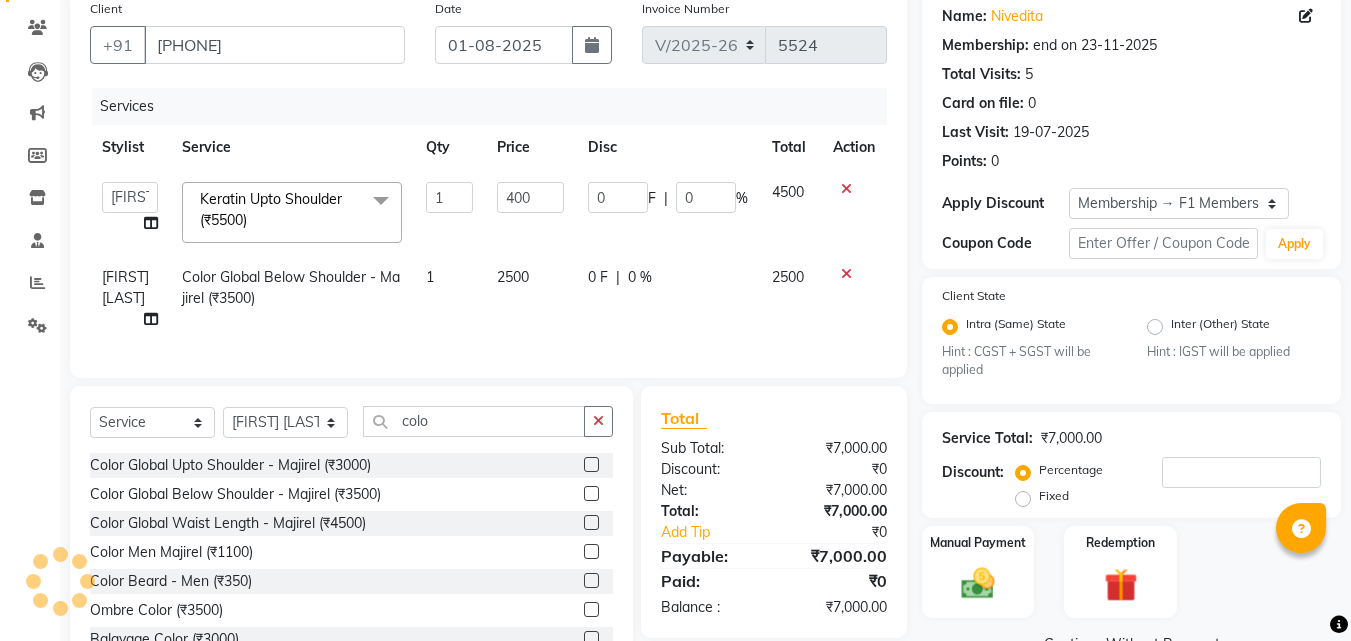type on "4000" 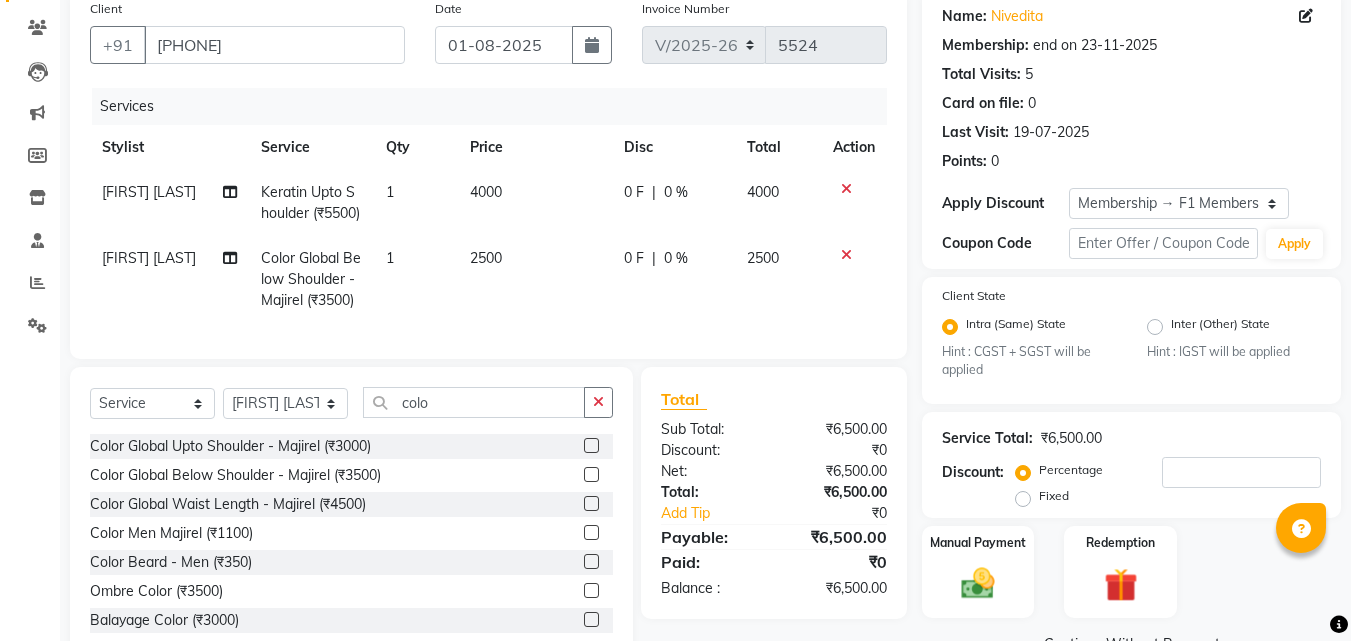 click on "2500" 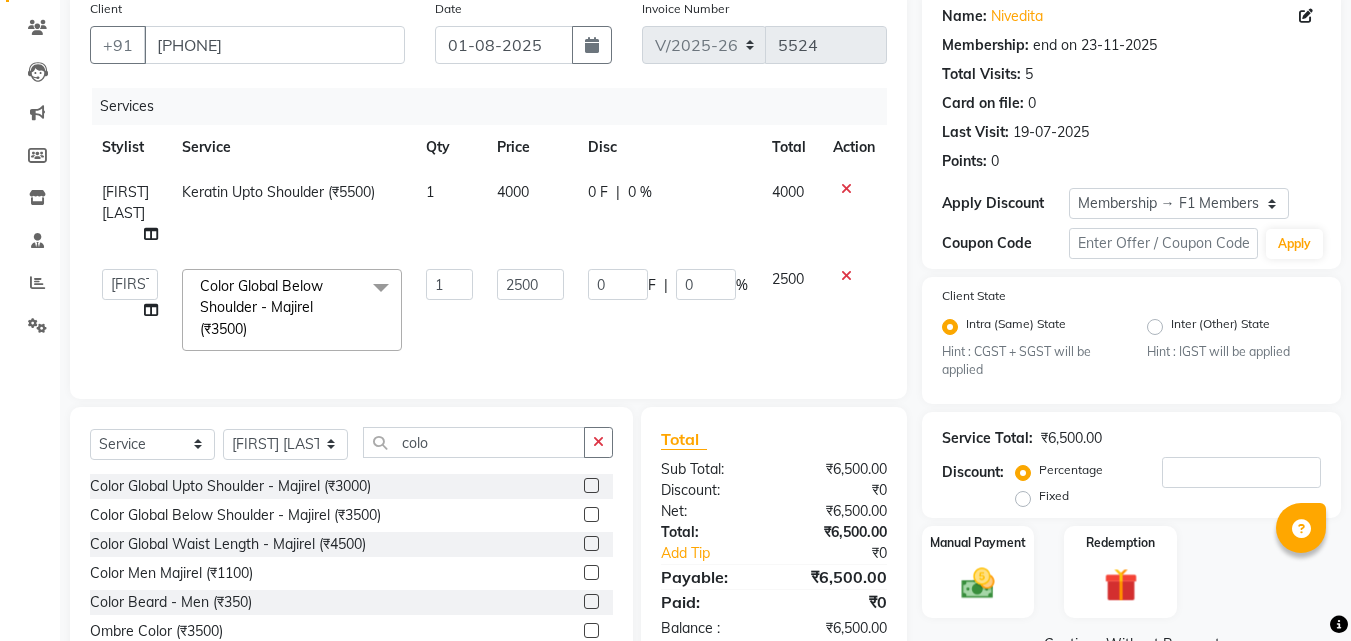 click on "2500" 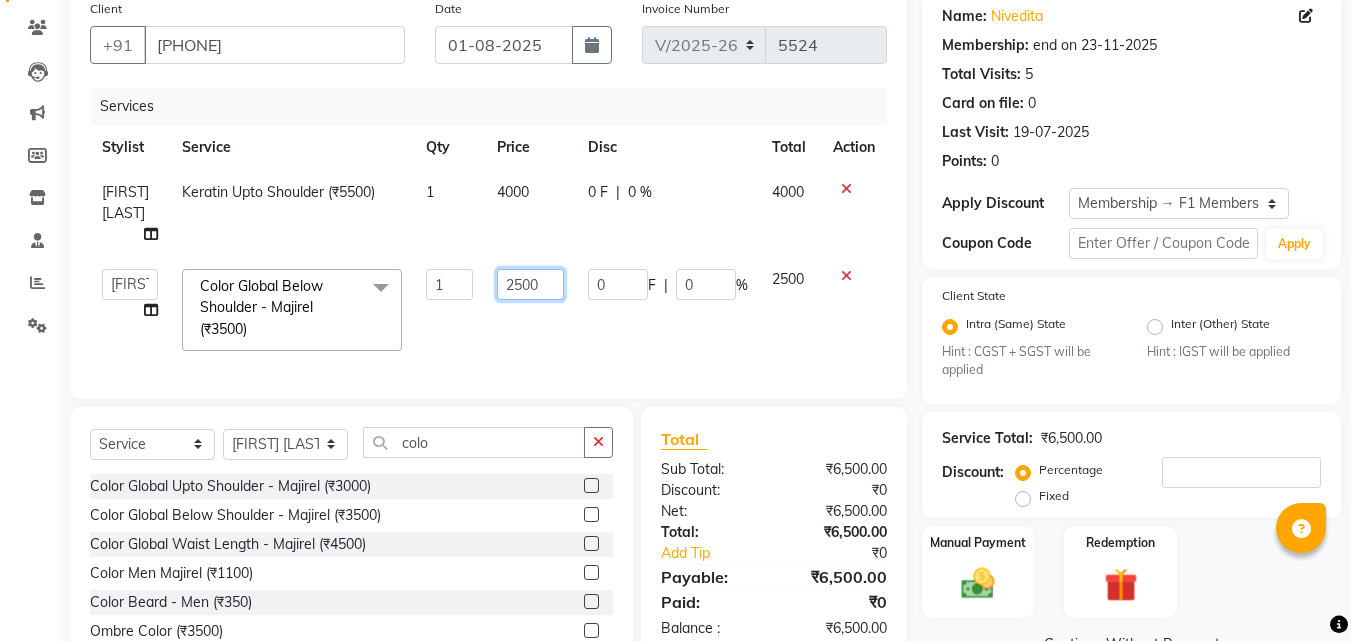 click on "2500" 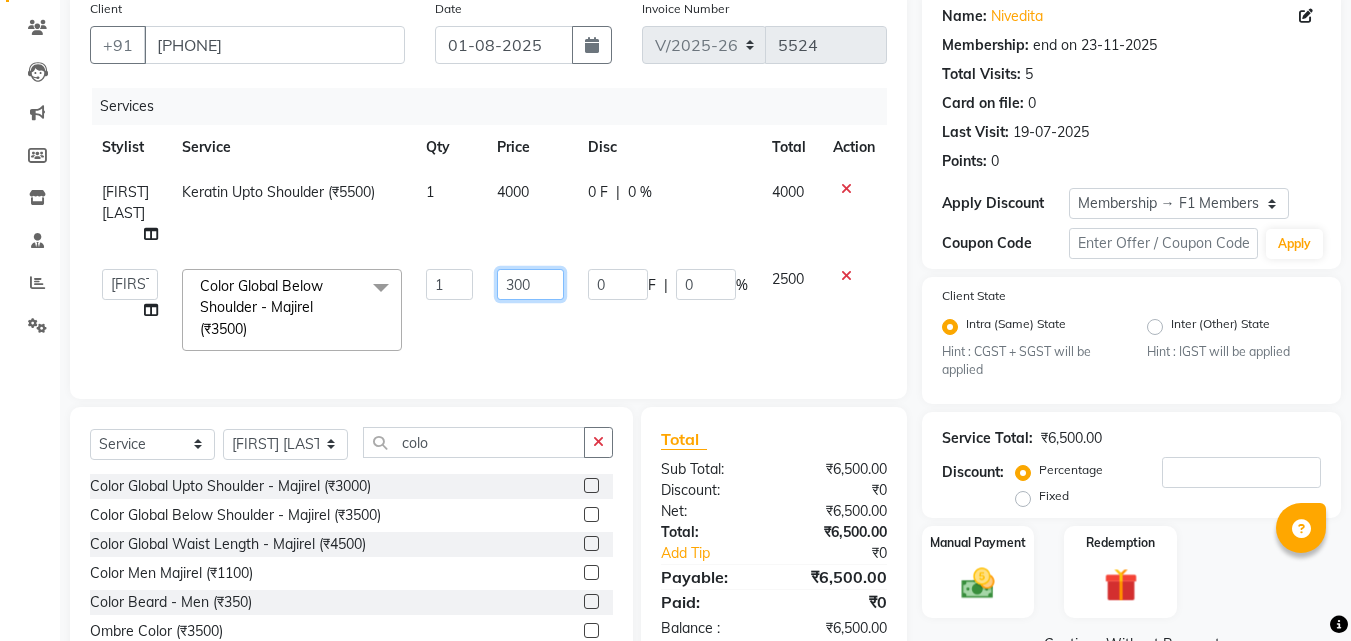 type on "3000" 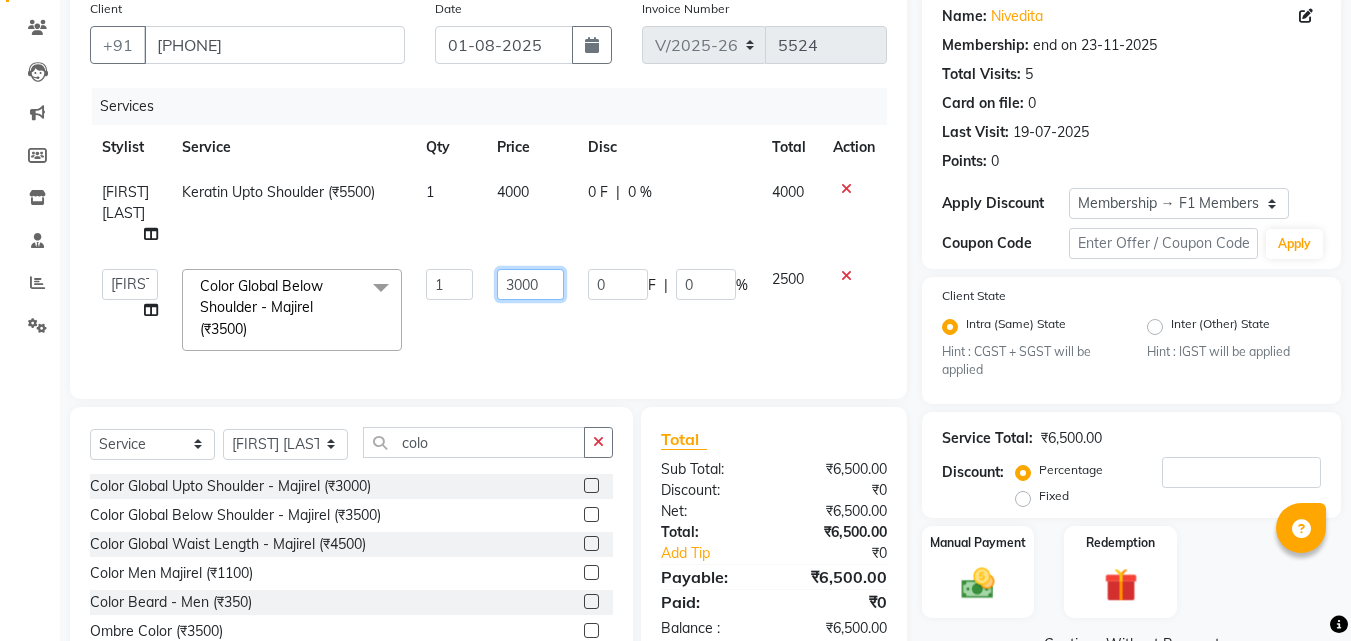 scroll, scrollTop: 245, scrollLeft: 0, axis: vertical 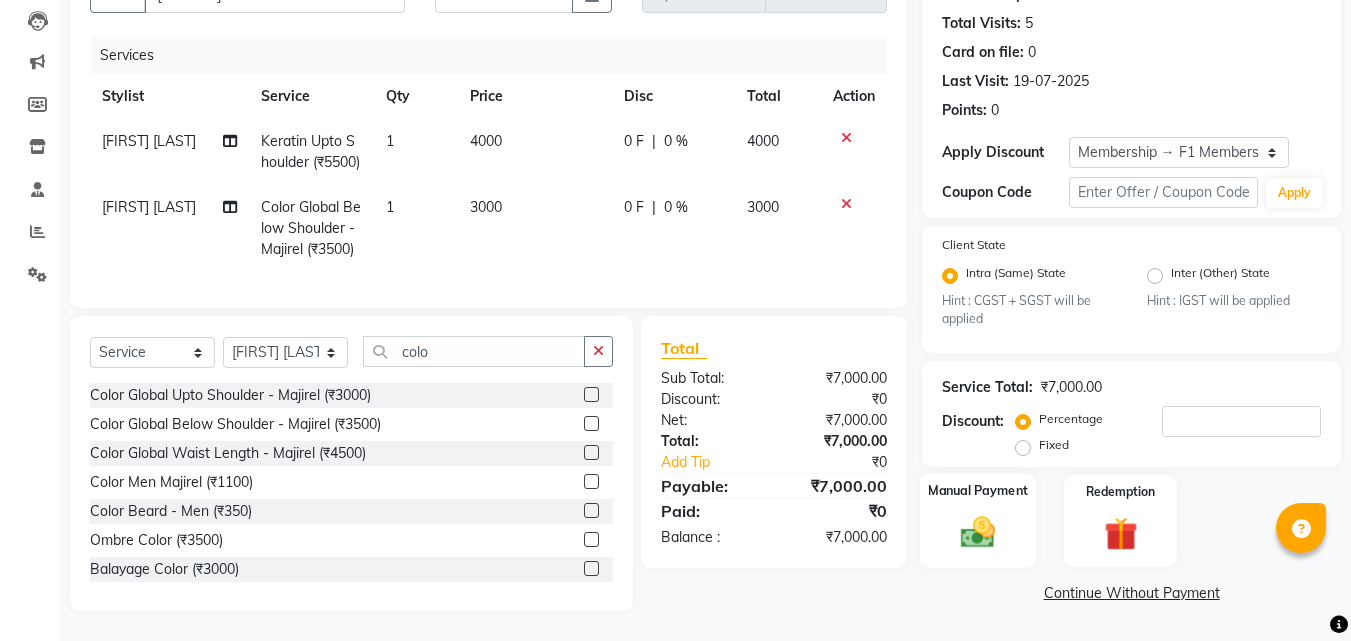 click 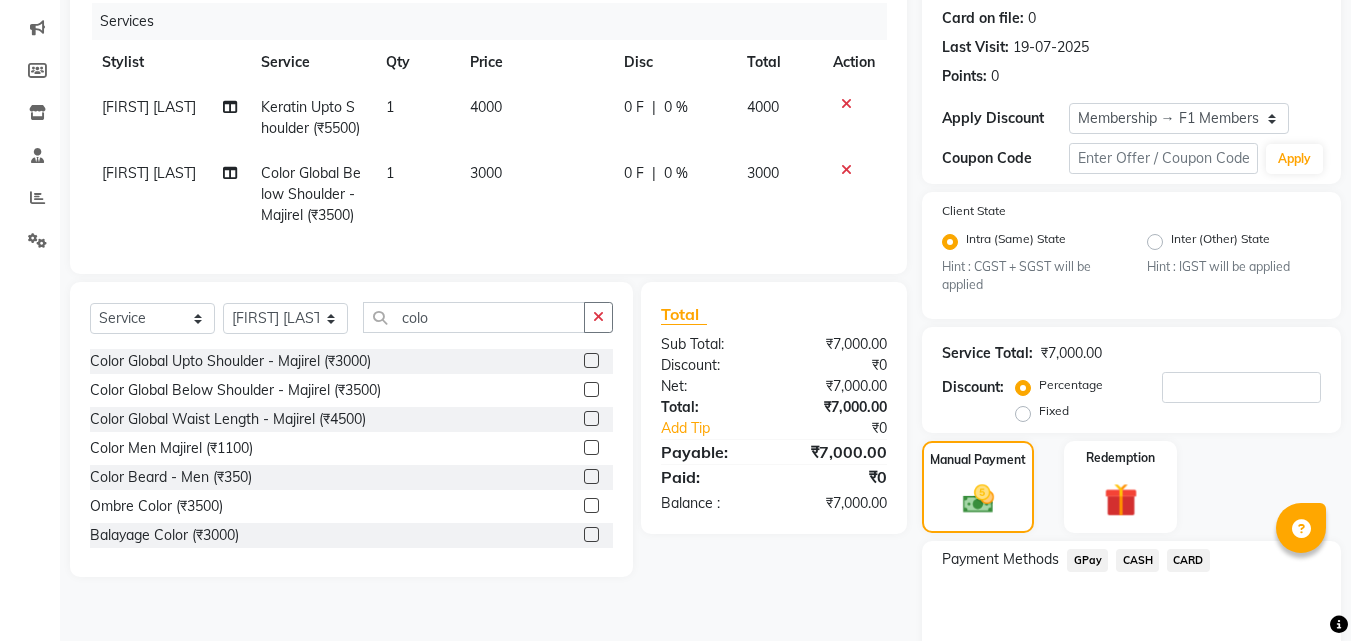 click on "CASH" 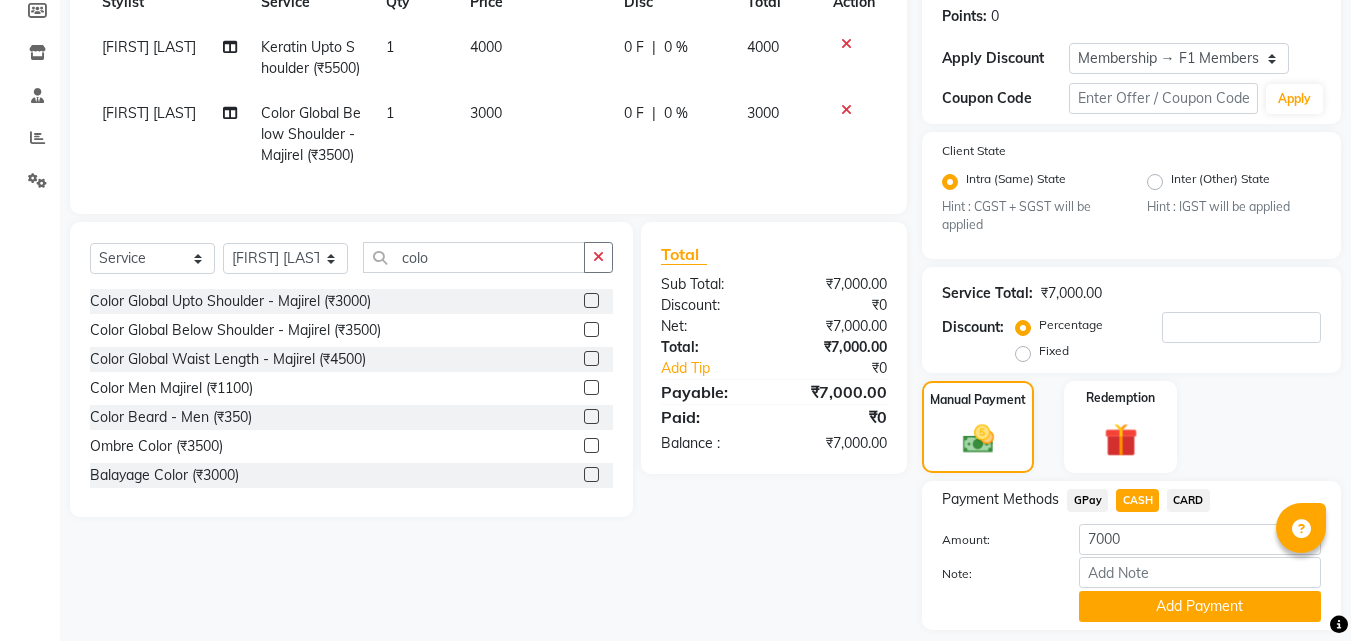 scroll, scrollTop: 365, scrollLeft: 0, axis: vertical 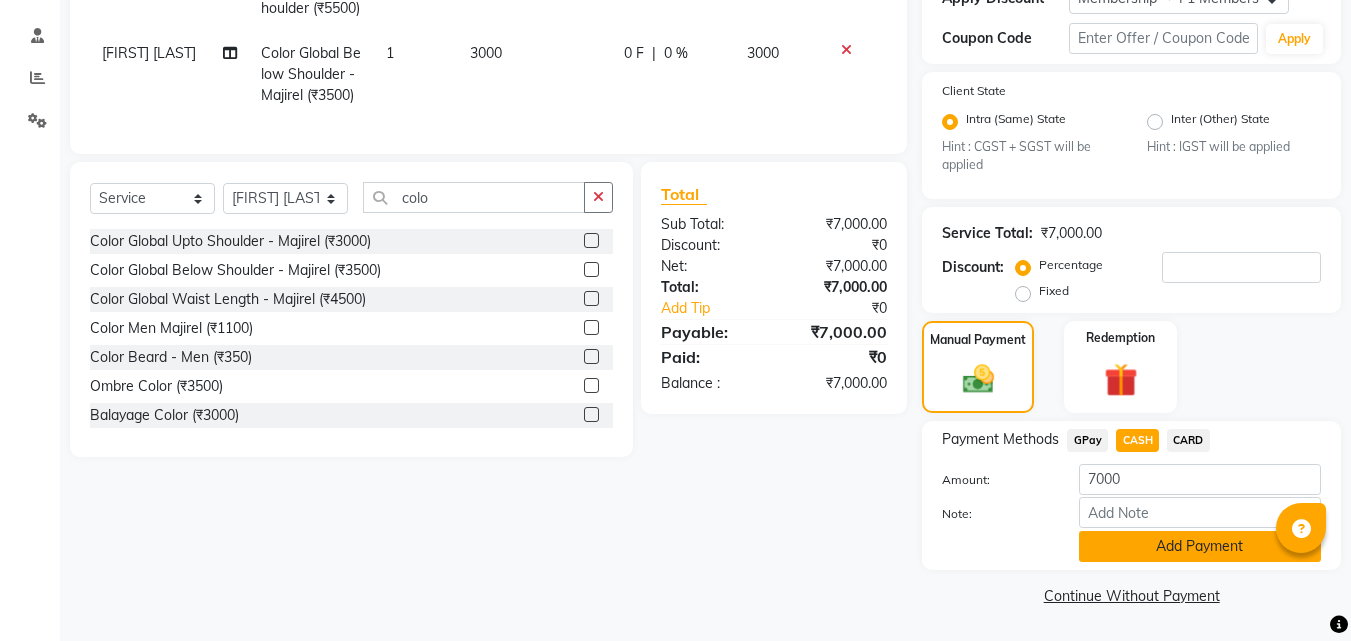 click on "Add Payment" 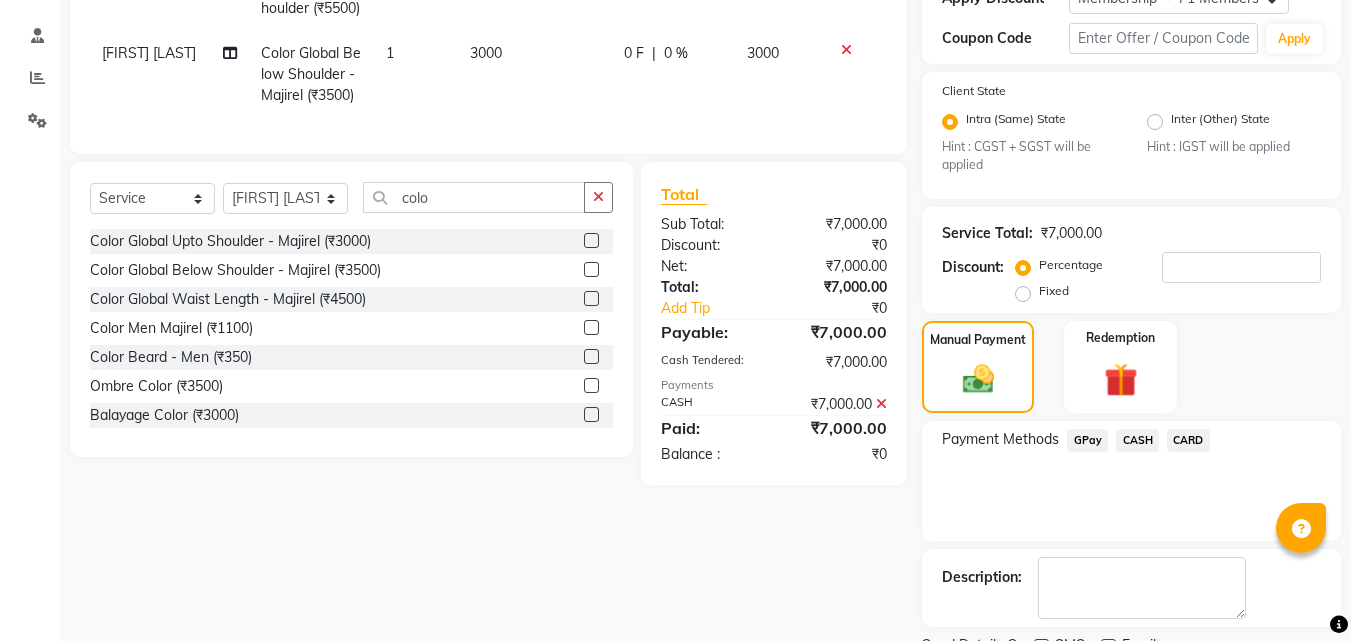 scroll, scrollTop: 449, scrollLeft: 0, axis: vertical 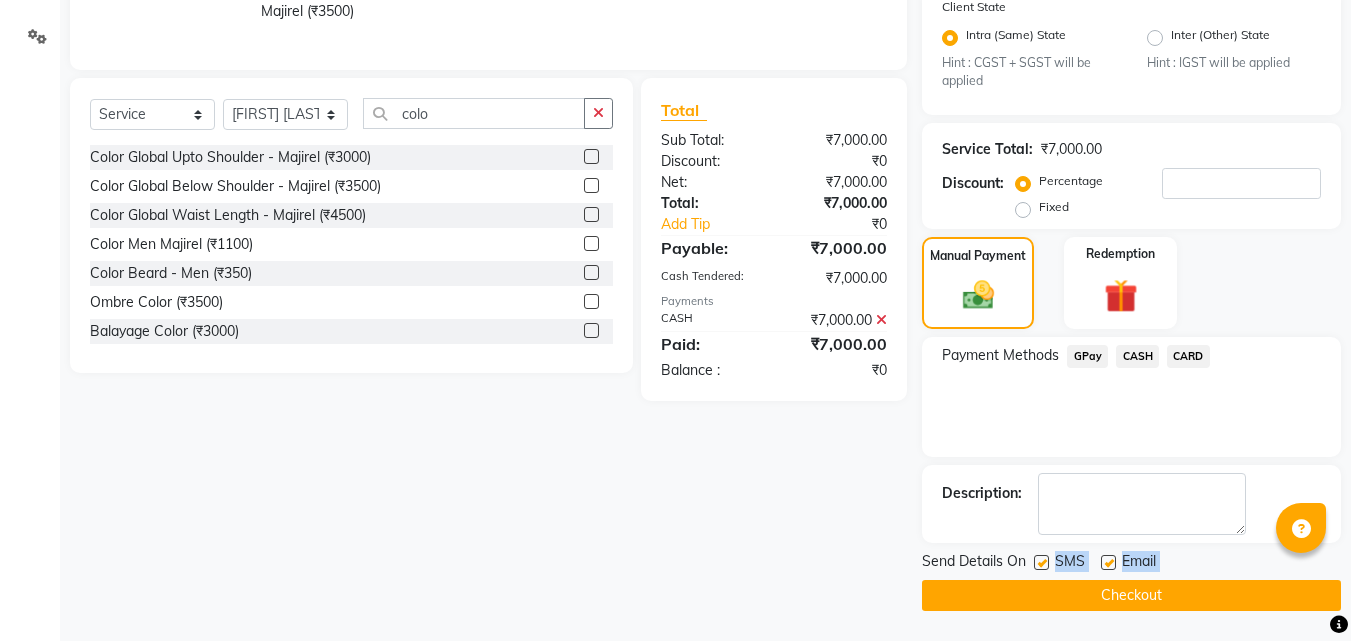 drag, startPoint x: 1040, startPoint y: 563, endPoint x: 1029, endPoint y: 594, distance: 32.89377 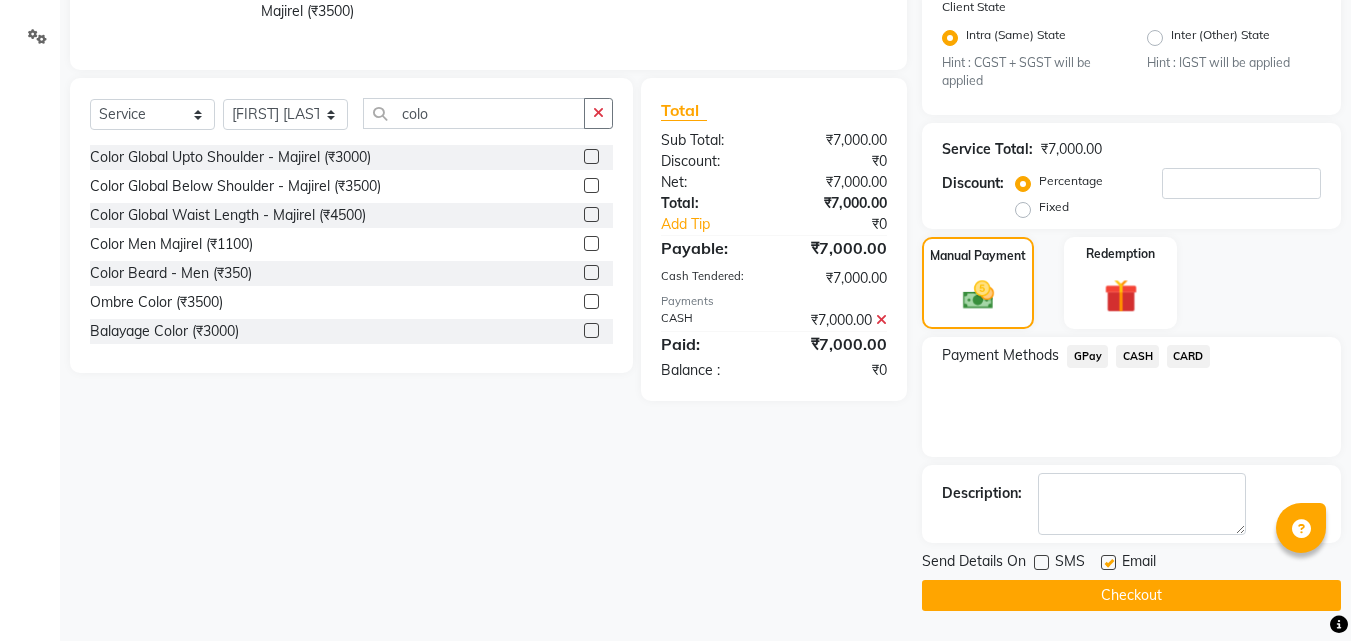 click on "Checkout" 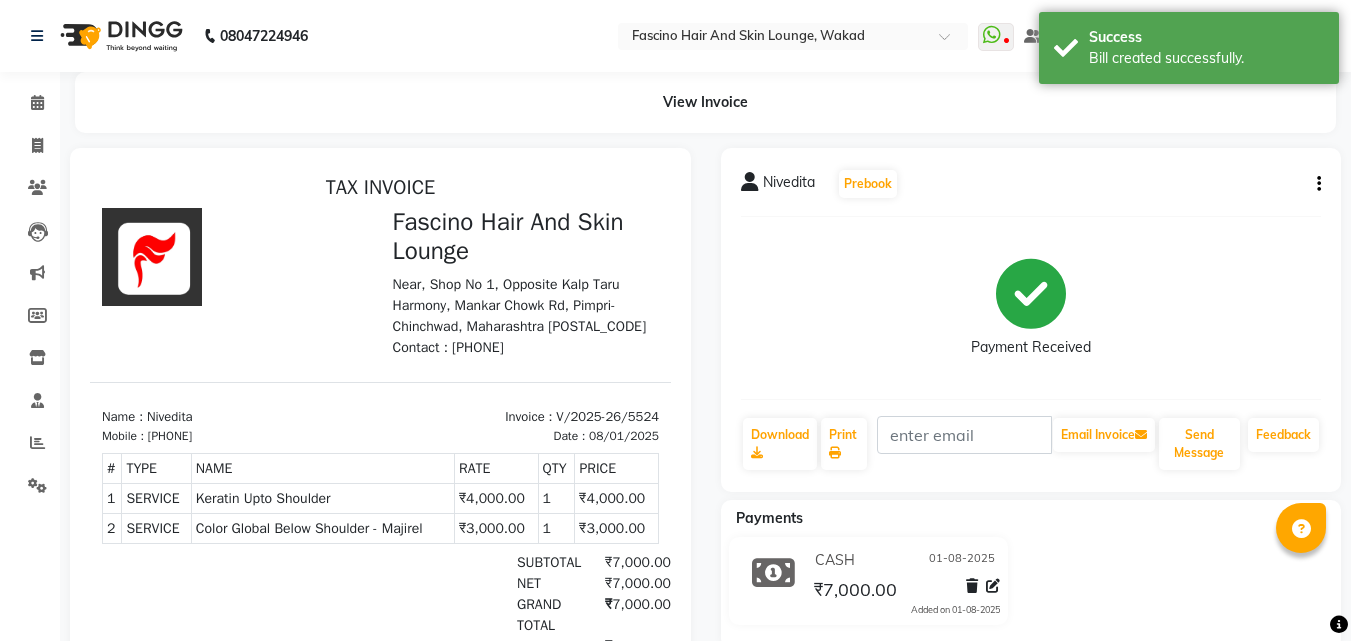 scroll, scrollTop: 0, scrollLeft: 0, axis: both 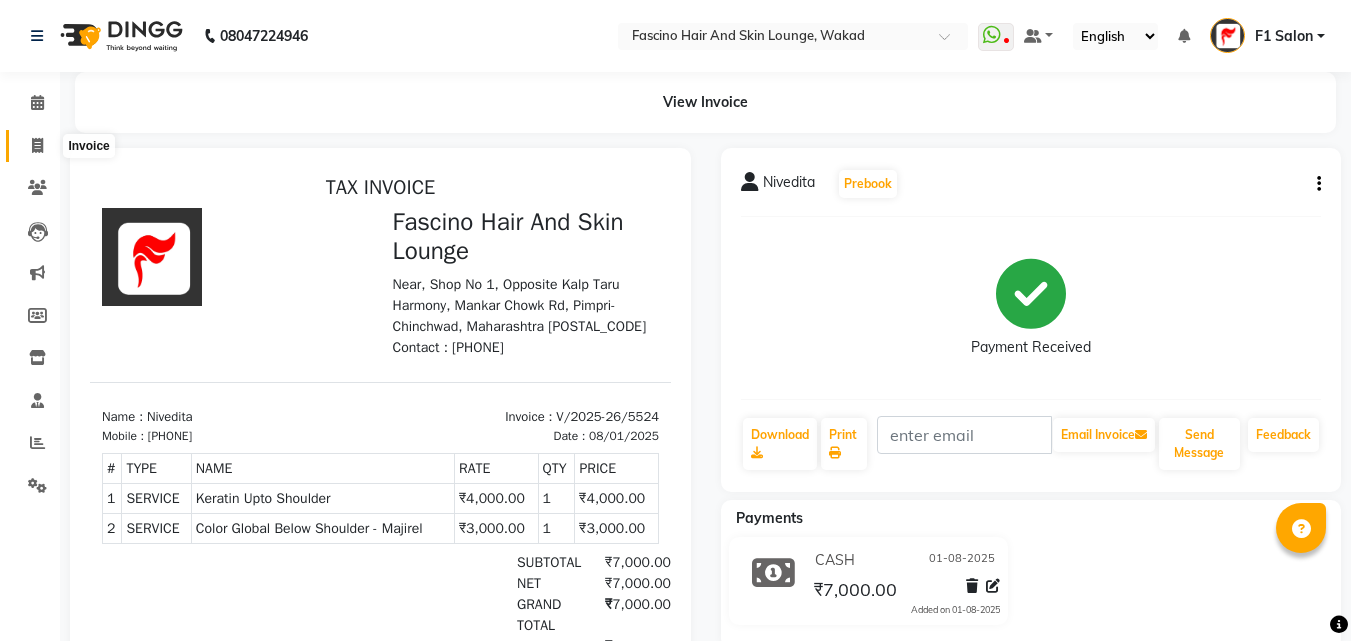 click 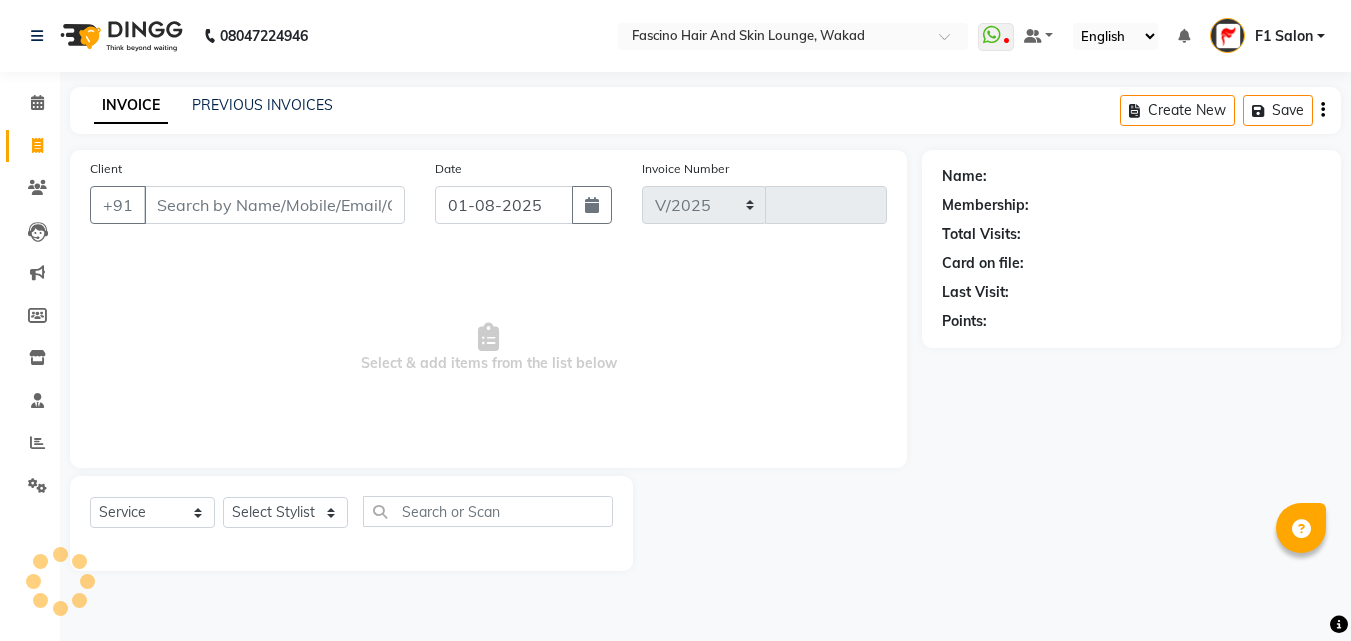 select on "126" 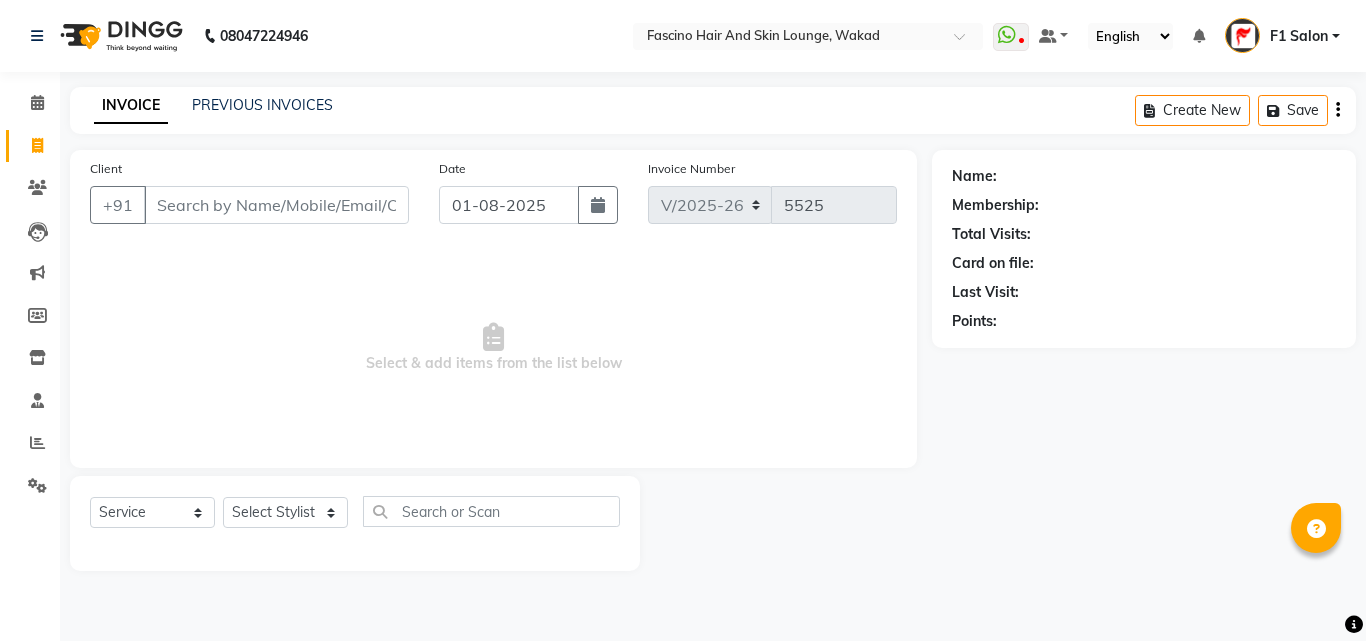 click on "Client" at bounding box center (276, 205) 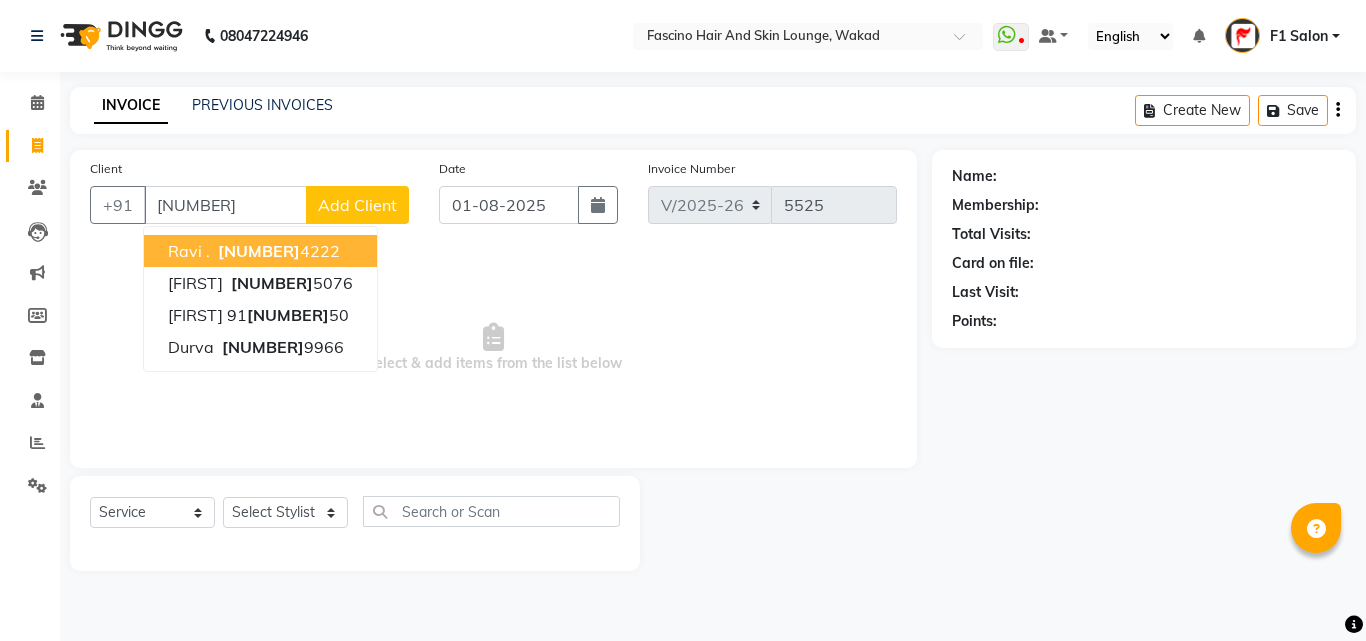 click on "[PHONE]" at bounding box center [277, 251] 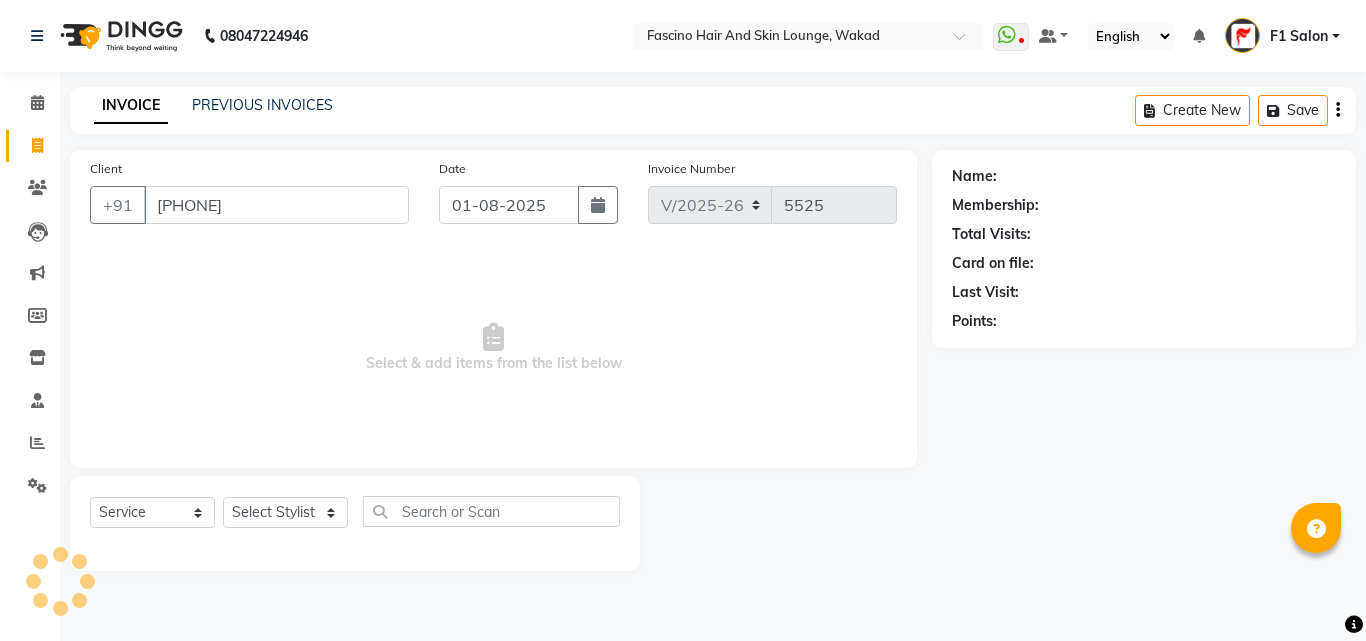 type on "[PHONE]" 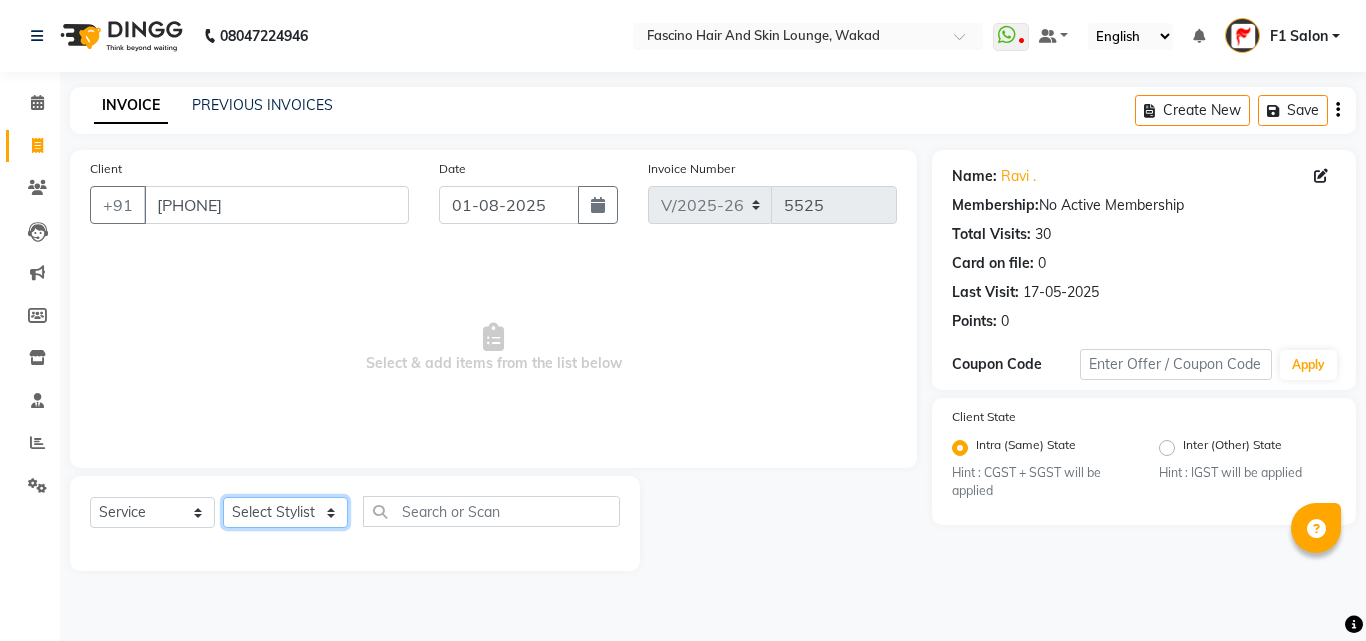 click on "Select Stylist [PHONE]  [FIRST] [LAST] [FIRST] [LAST] [FIRST] Salon  [FIRST] [FIRST] [FIRST] {JH} [FIRST] {f3} [FIRST] (Jh ) [FIRST] [FIRST] [FIRST] JH [FIRST] [FIRST] [FIRST] jh [FIRST] [FIRST] Shree [FIRST] (F1) [FIRST] (JH) [FIRST] [FIRST]  [FIRST] F1 [FIRST] [FIRST] (jh) [FIRST] [FIRST] [FIRST] [FIRST] [FIRST] [FIRST] [FIRST]  [FIRST] F1 [FIRST] [FIRST] {f2} [FIRST]  [FIRST] [FIRST]" 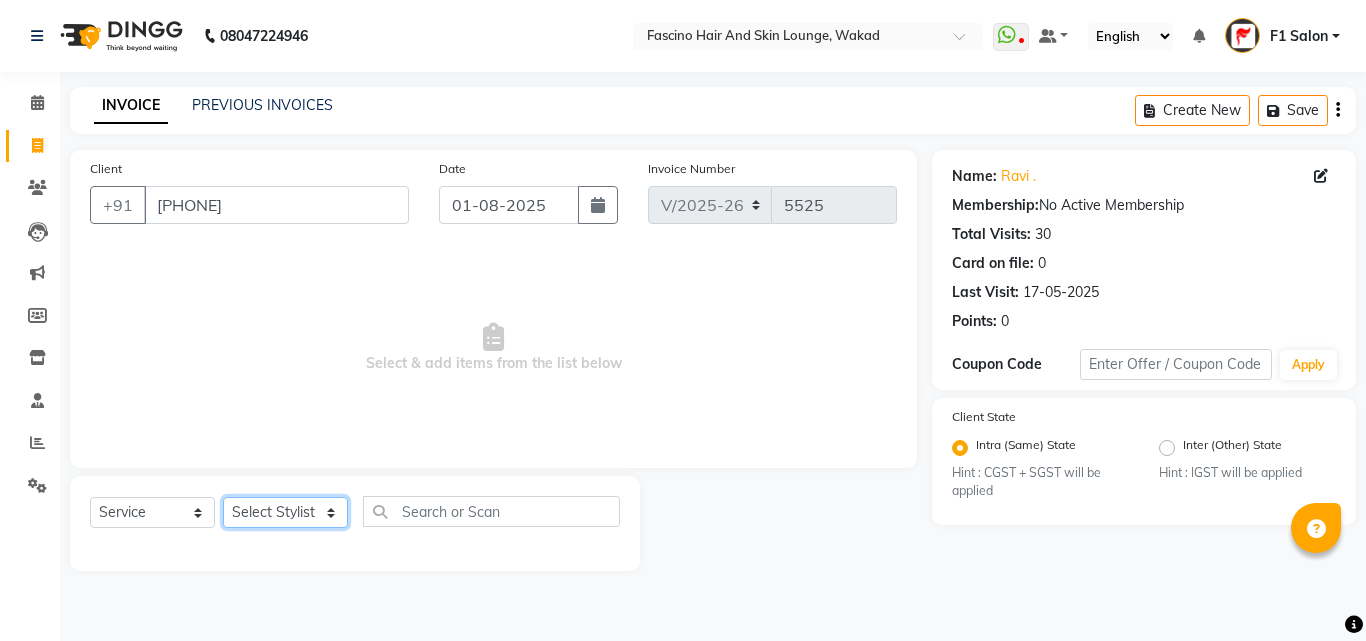 select on "32272" 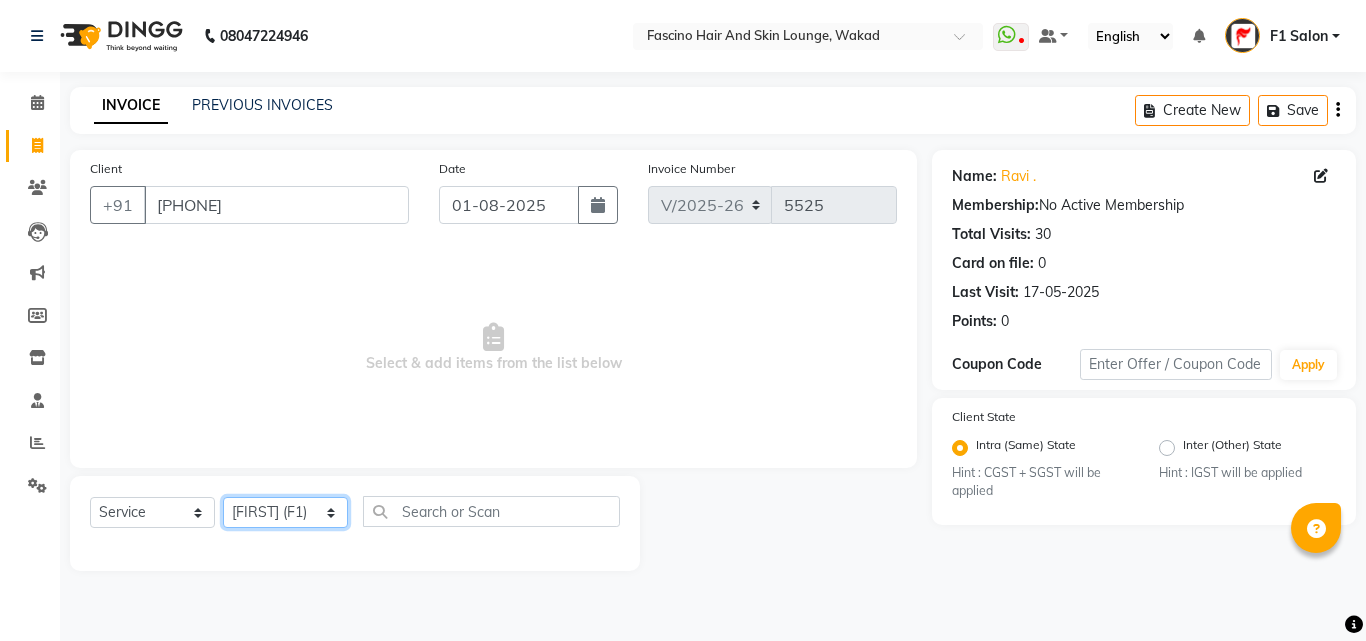click on "Select Stylist [PHONE]  [FIRST] [LAST] [FIRST] [LAST] [FIRST] Salon  [FIRST] [FIRST] [FIRST] {JH} [FIRST] {f3} [FIRST] (Jh ) [FIRST] [FIRST] [FIRST] JH [FIRST] [FIRST] [FIRST] jh [FIRST] [FIRST] Shree [FIRST] (F1) [FIRST] (JH) [FIRST] [FIRST]  [FIRST] F1 [FIRST] [FIRST] (jh) [FIRST] [FIRST] [FIRST] [FIRST] [FIRST] [FIRST] [FIRST]  [FIRST] F1 [FIRST] [FIRST] {f2} [FIRST]  [FIRST] [FIRST]" 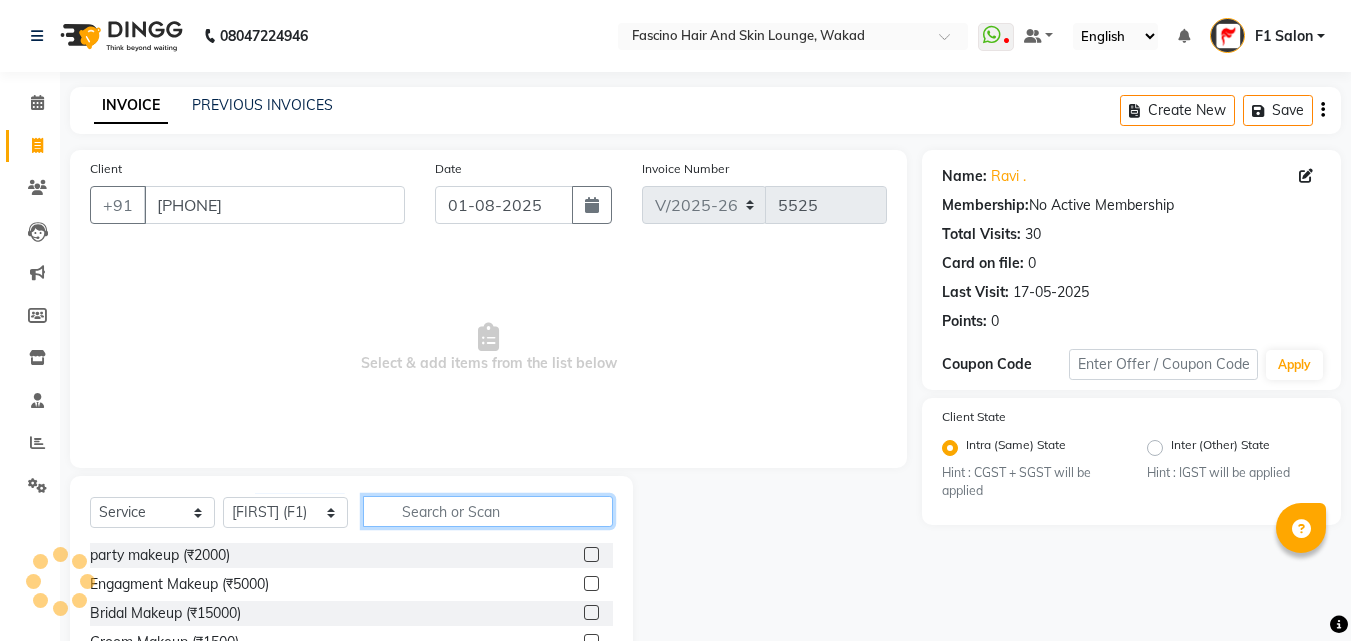 click 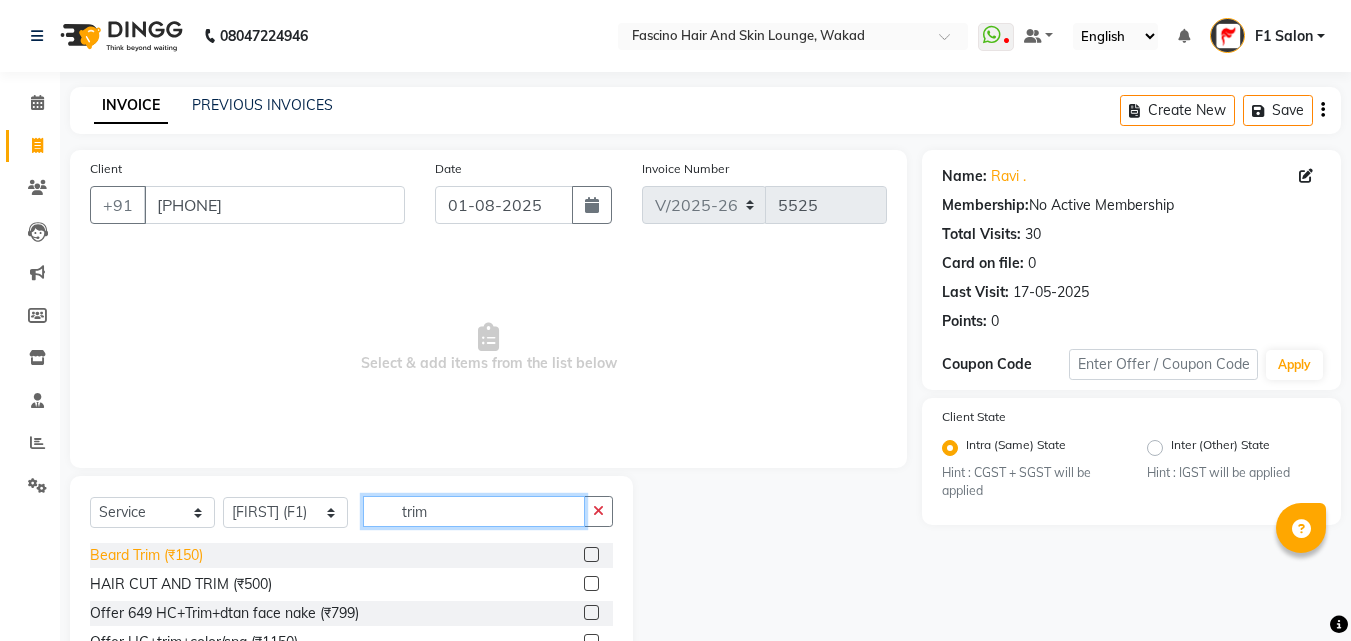 type on "trim" 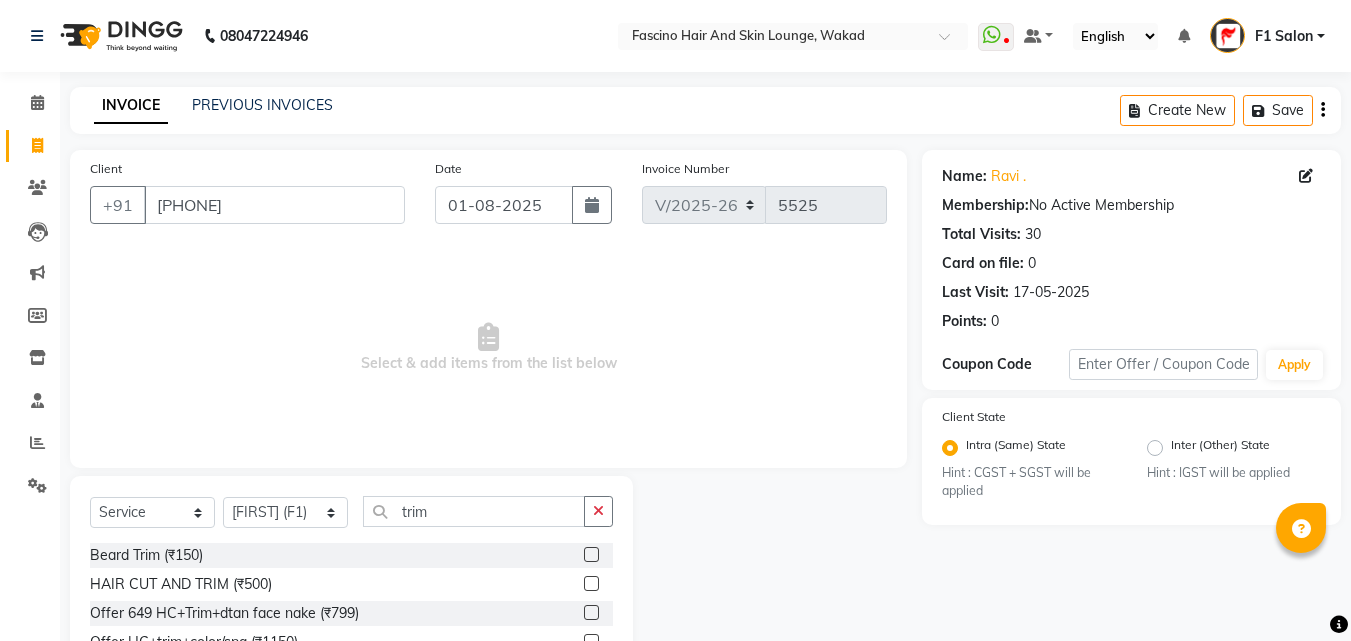 drag, startPoint x: 198, startPoint y: 555, endPoint x: 461, endPoint y: 402, distance: 304.26633 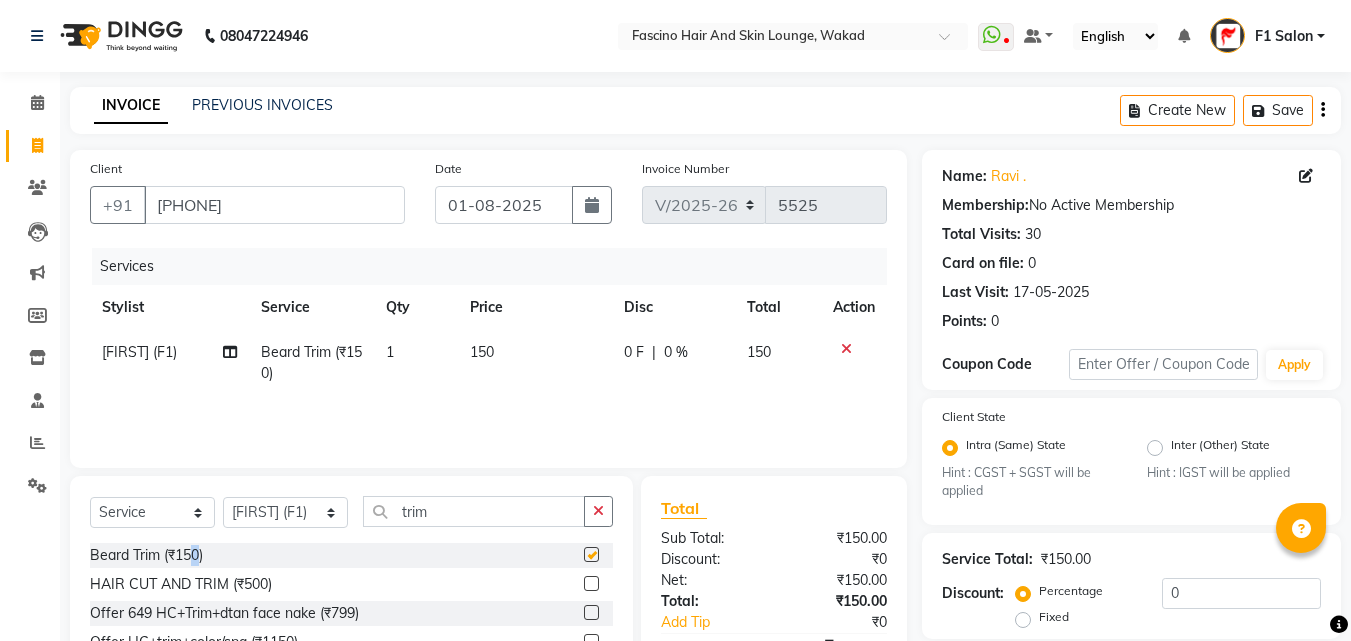 checkbox on "false" 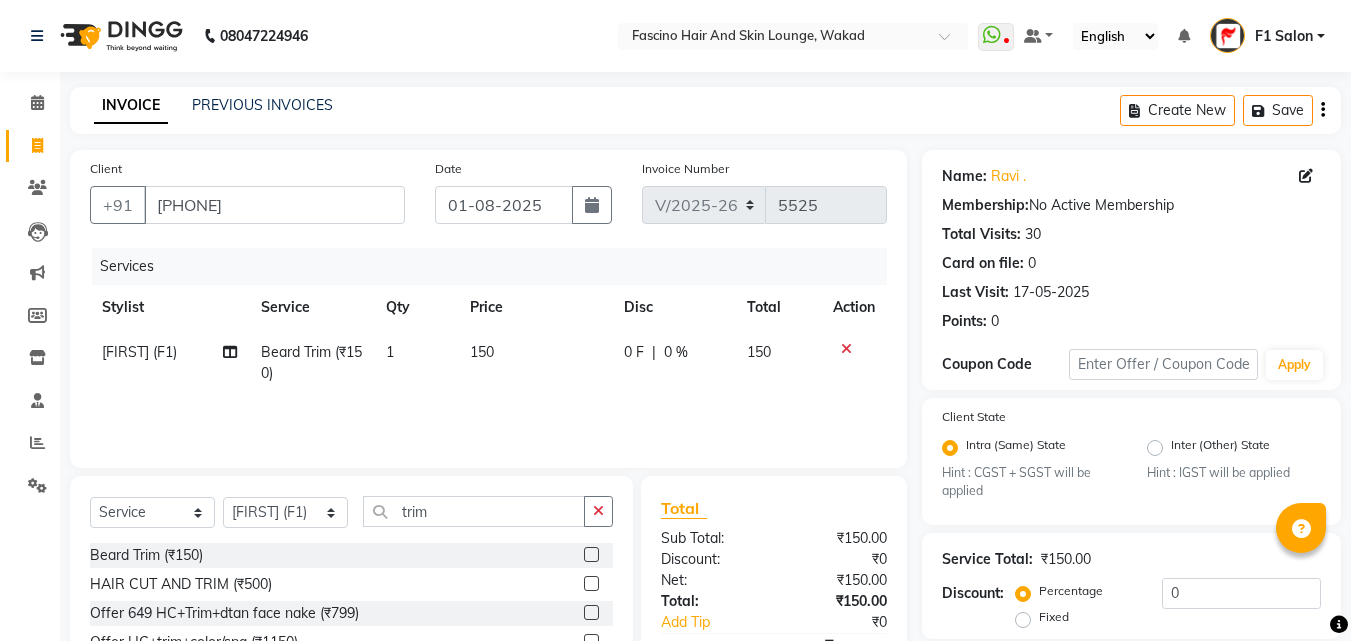 click on "150" 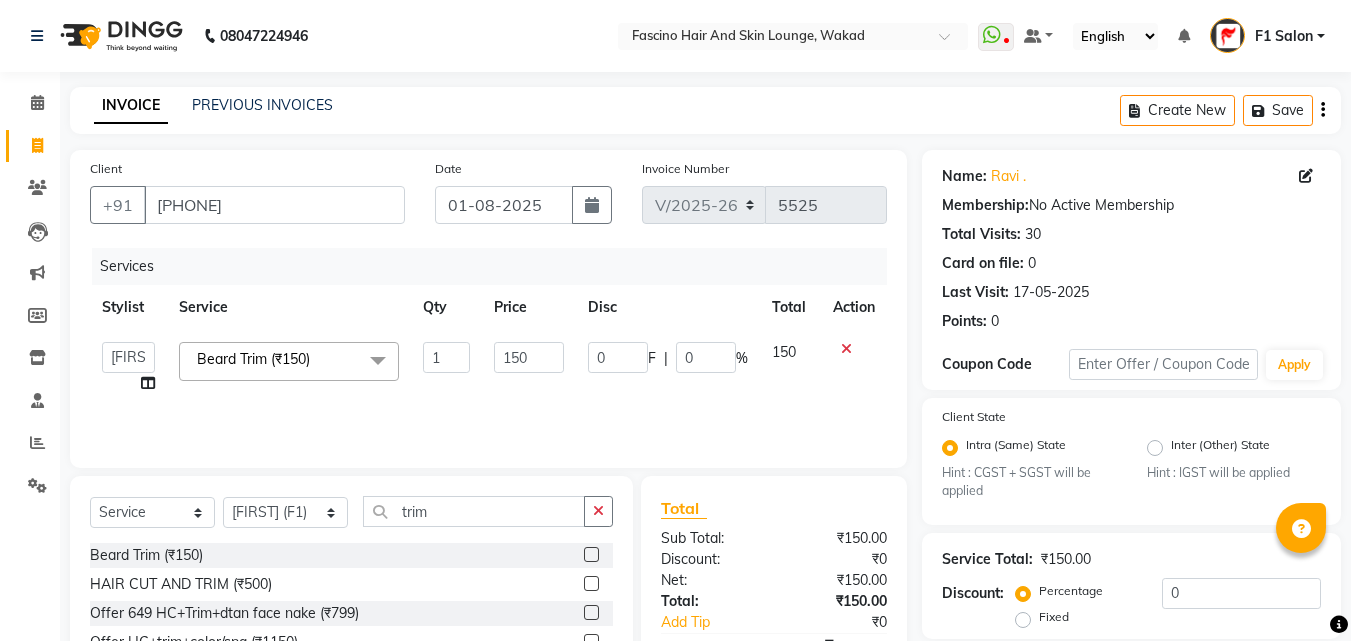 click on "150" 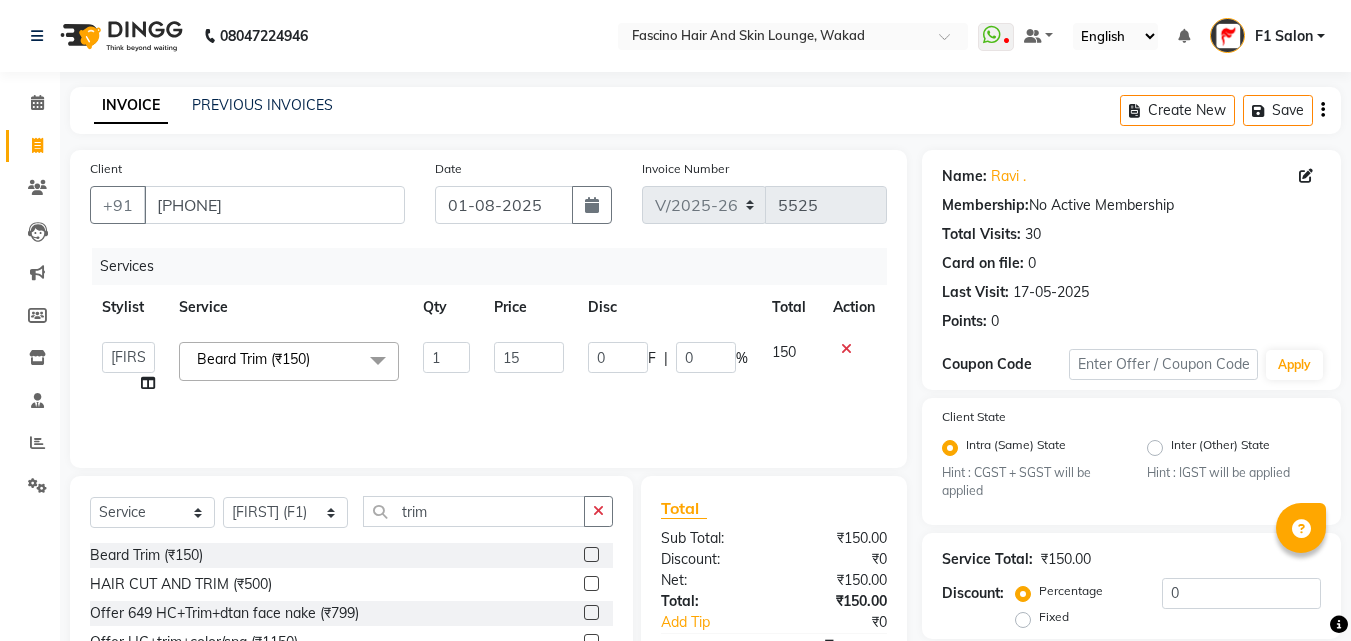 type on "1" 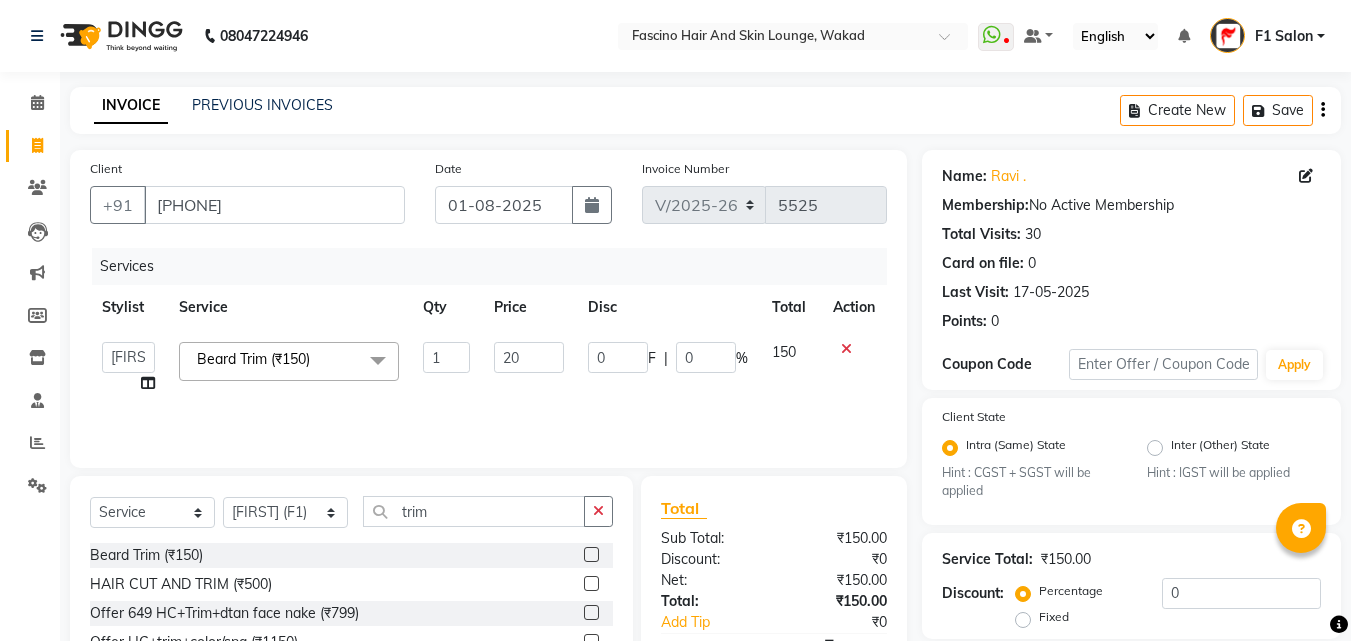type on "200" 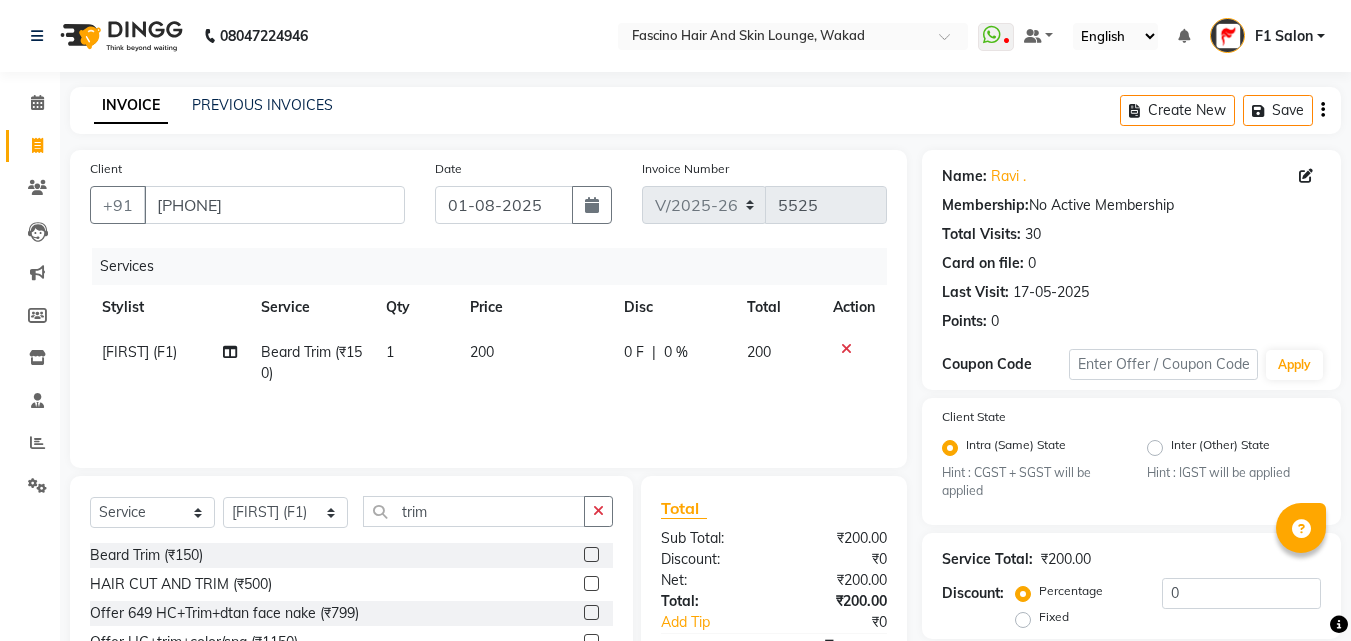 drag, startPoint x: 679, startPoint y: 418, endPoint x: 945, endPoint y: 490, distance: 275.57214 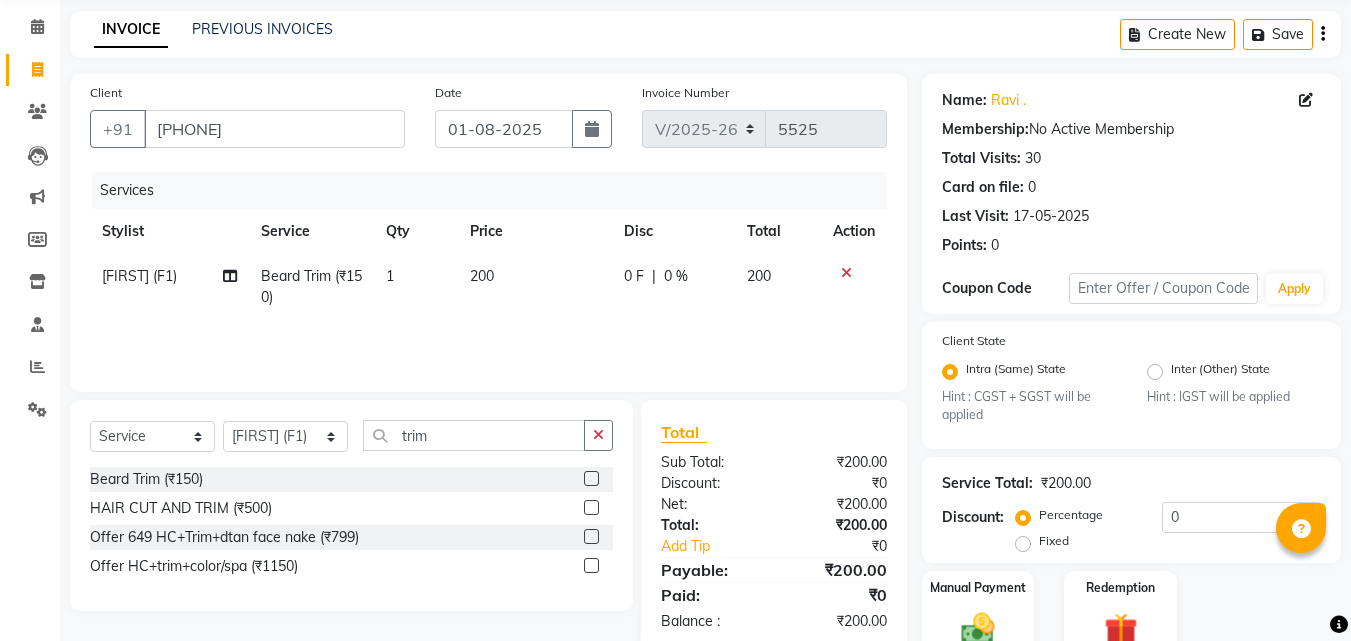 scroll, scrollTop: 169, scrollLeft: 0, axis: vertical 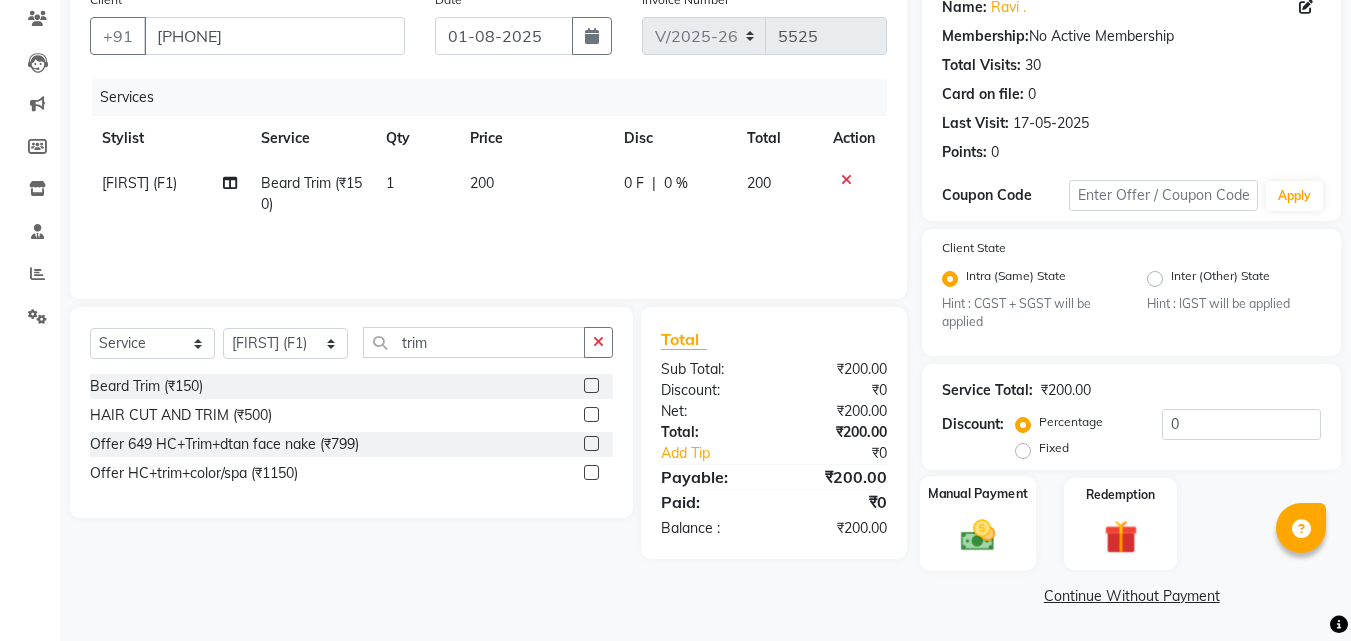 click 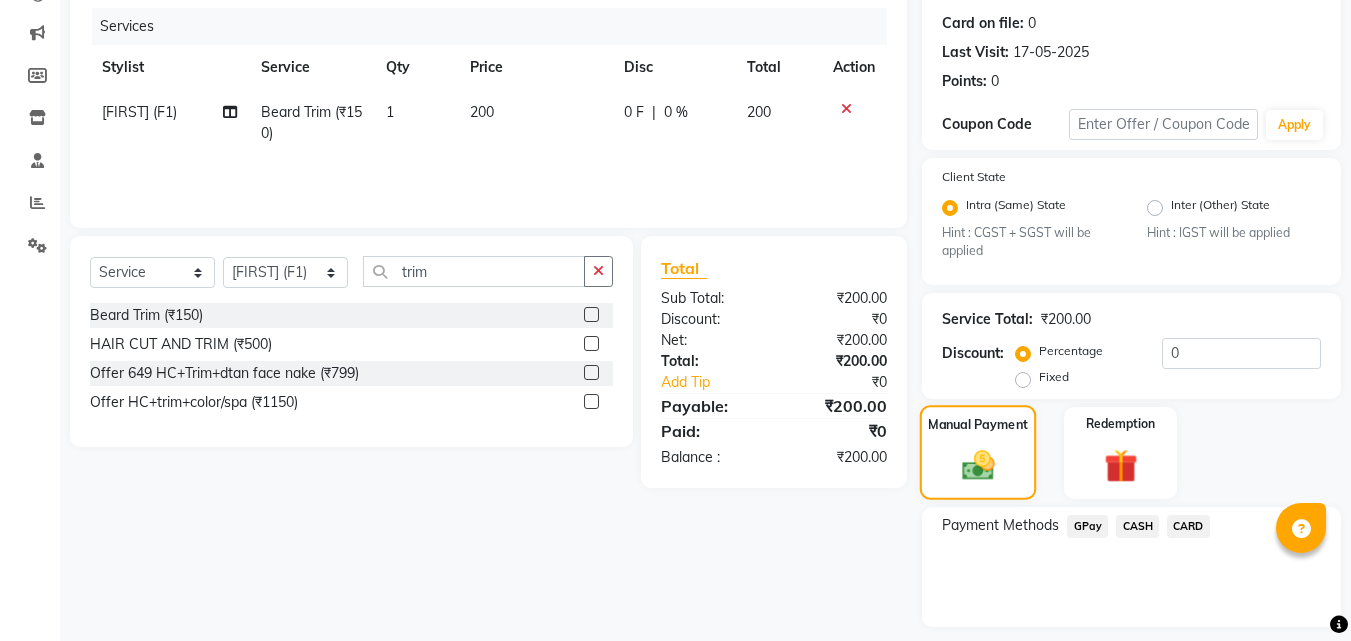 scroll, scrollTop: 297, scrollLeft: 0, axis: vertical 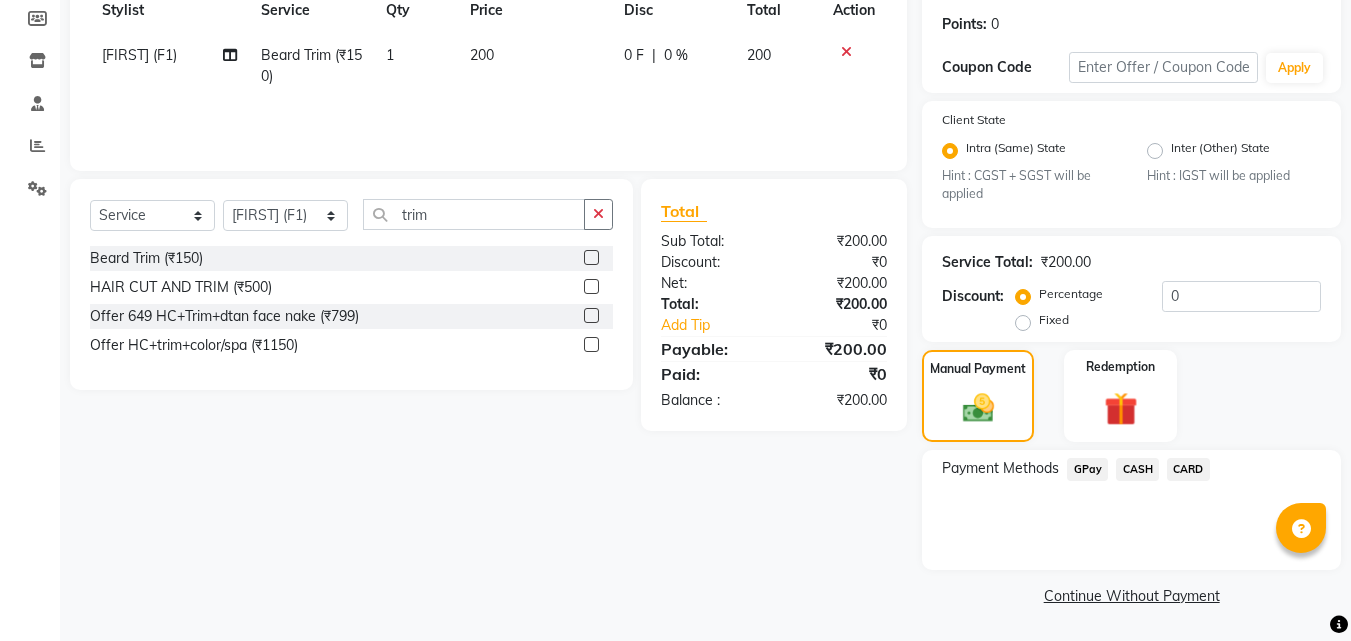 click on "GPay" 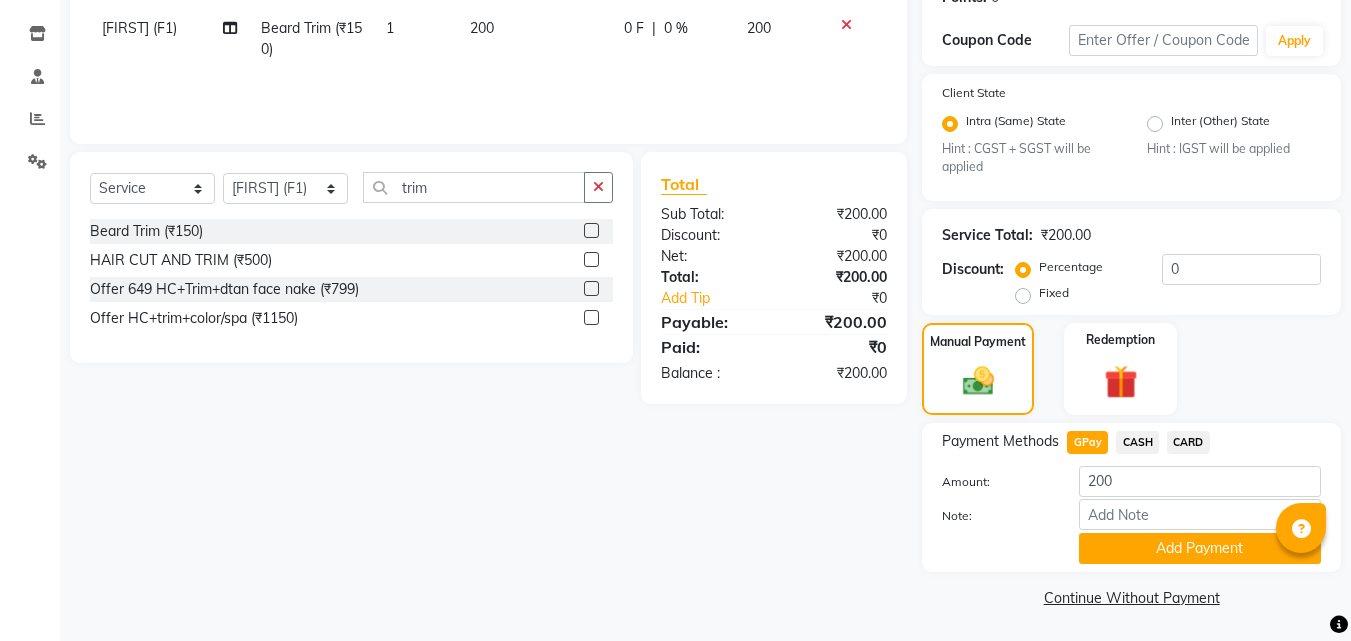 scroll, scrollTop: 326, scrollLeft: 0, axis: vertical 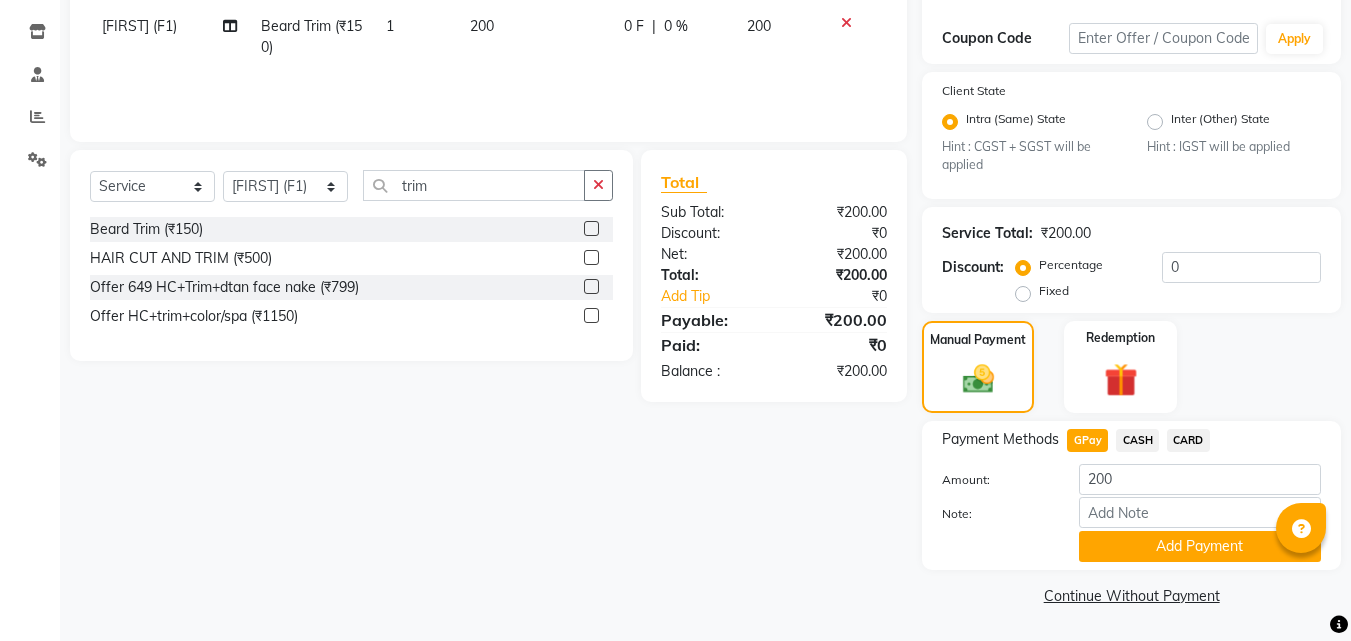 click on "Payment Methods  GPay   CASH   CARD  Amount: 200 Note: Add Payment" 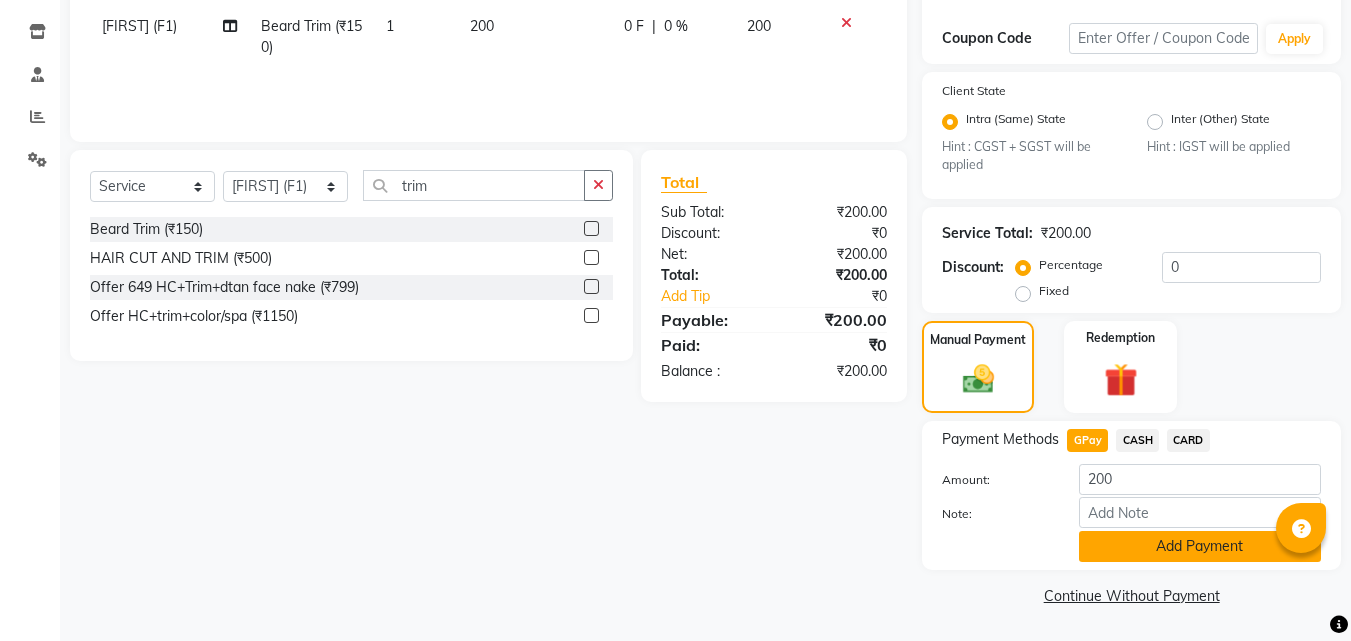 click on "Add Payment" 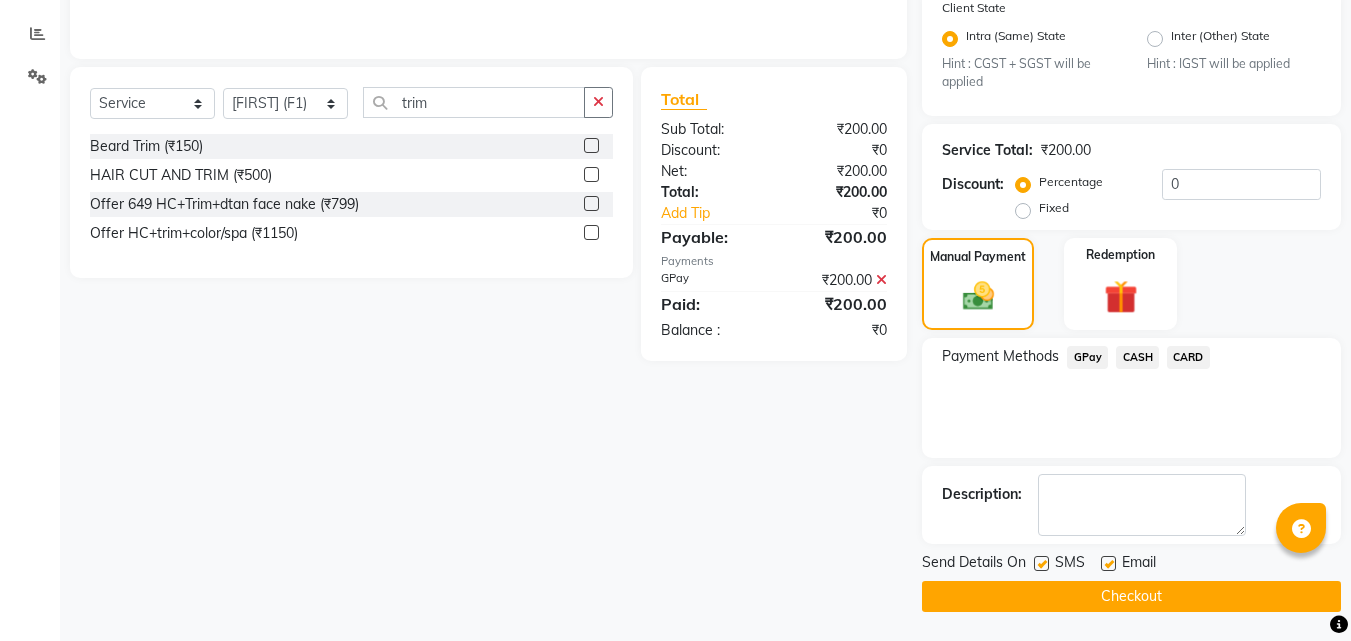 scroll, scrollTop: 410, scrollLeft: 0, axis: vertical 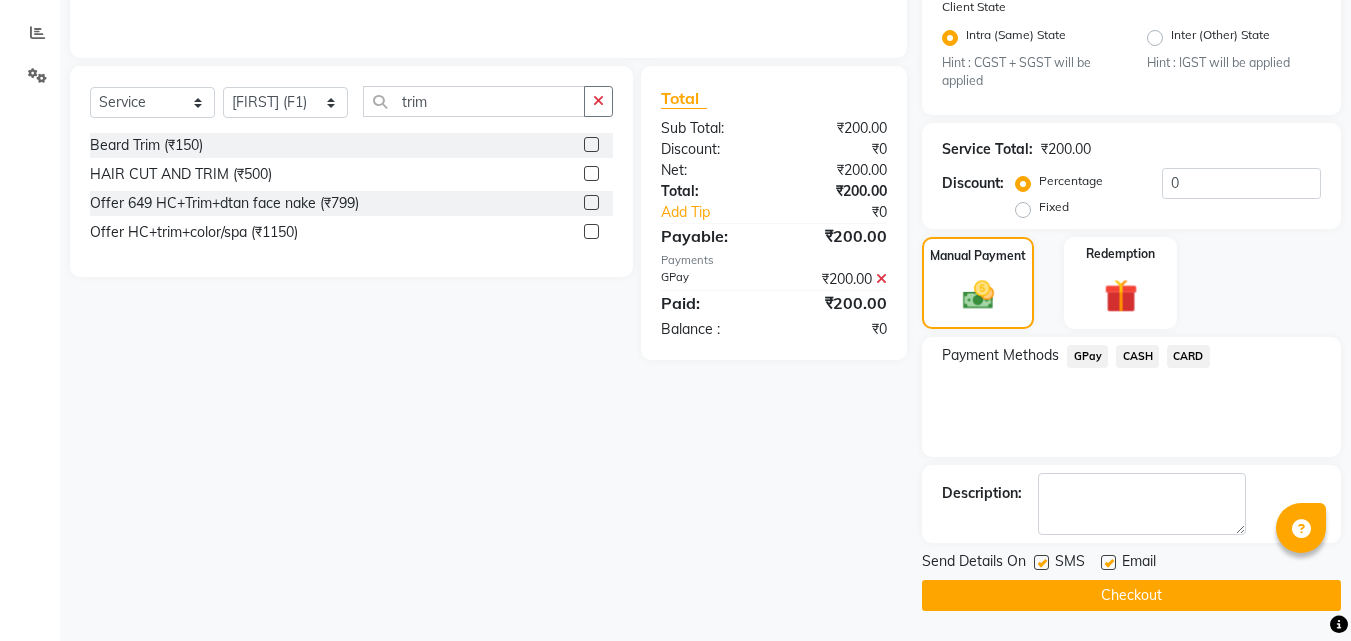 click 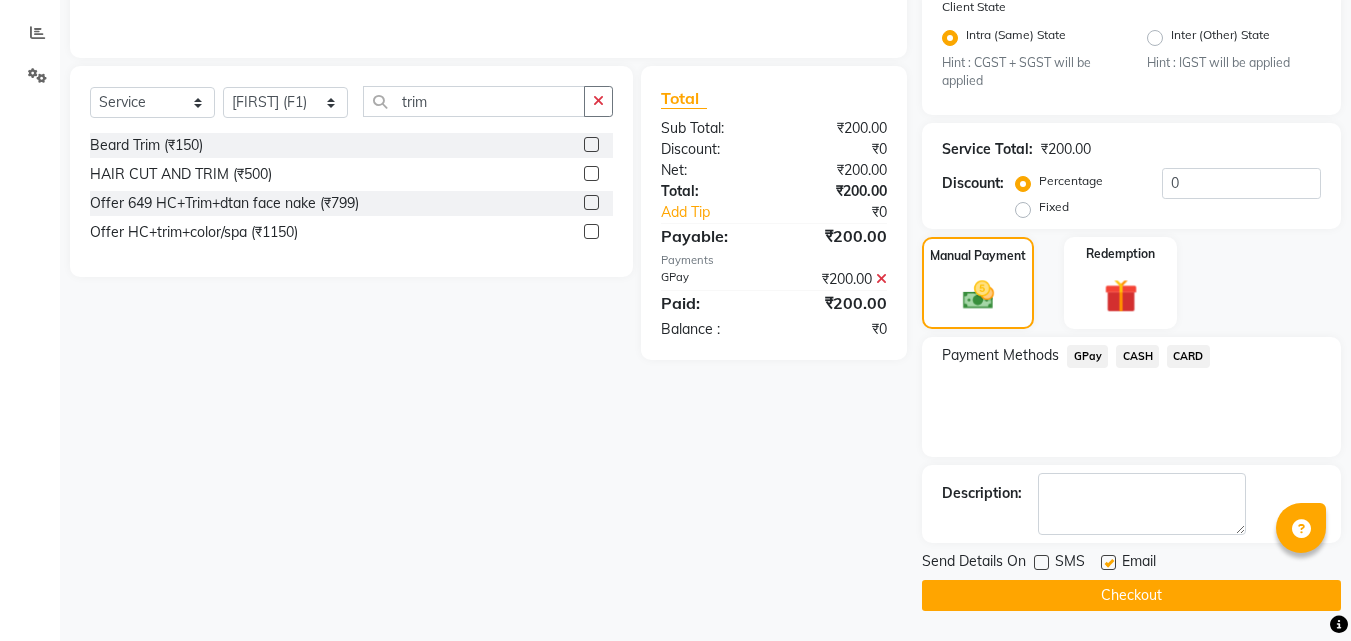 click 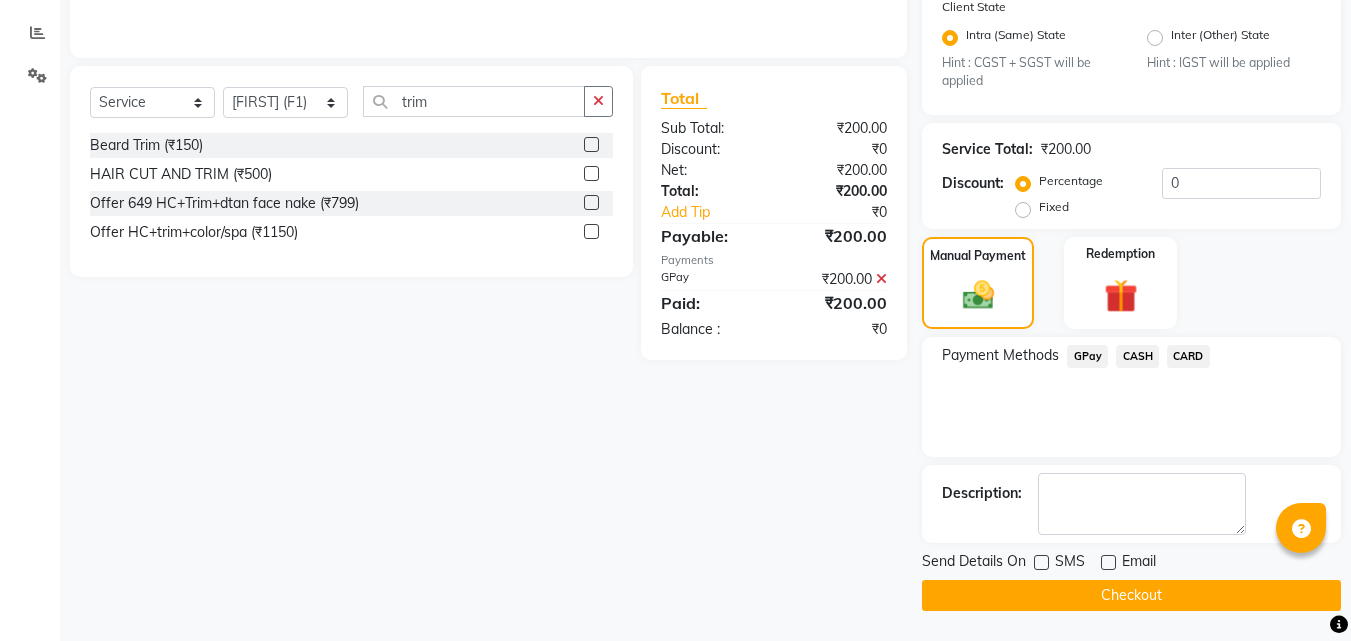 click on "Checkout" 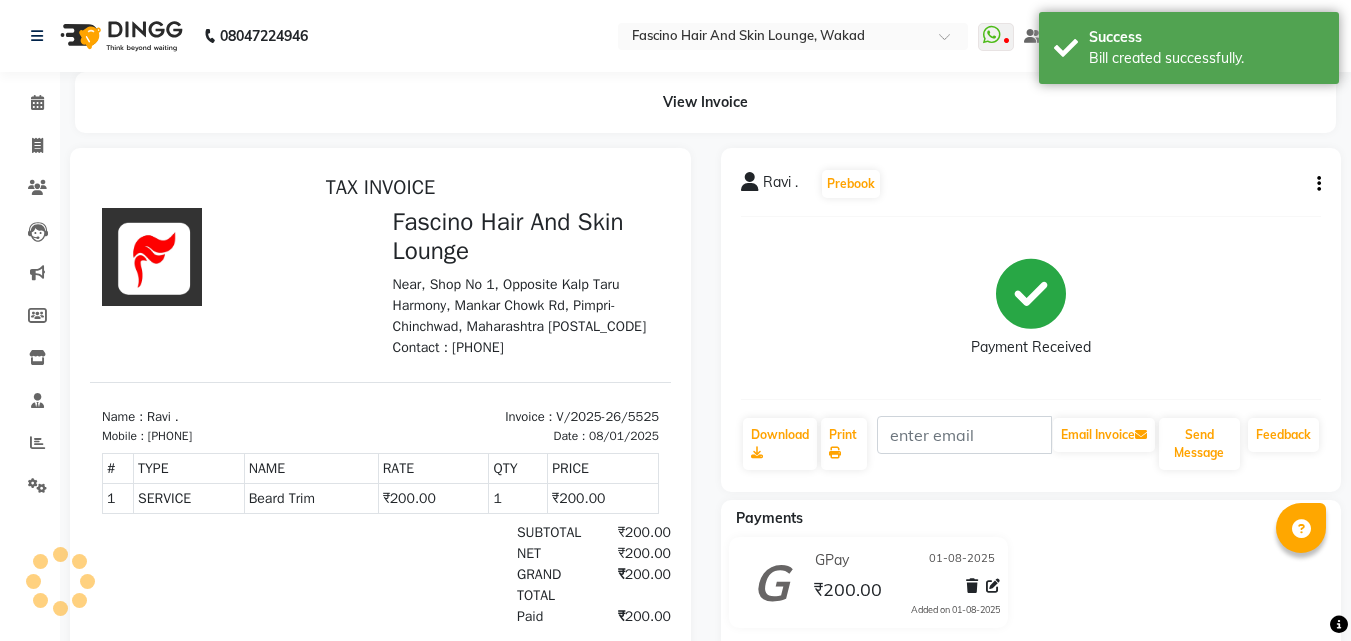 scroll, scrollTop: 0, scrollLeft: 0, axis: both 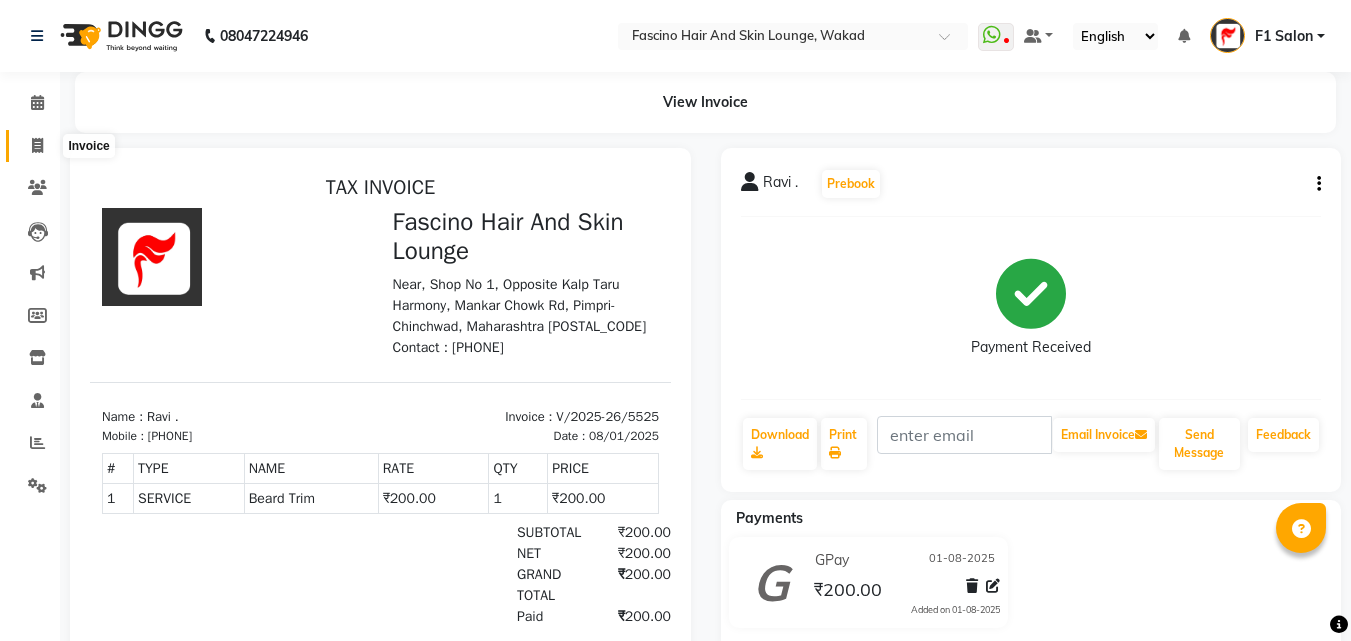 click 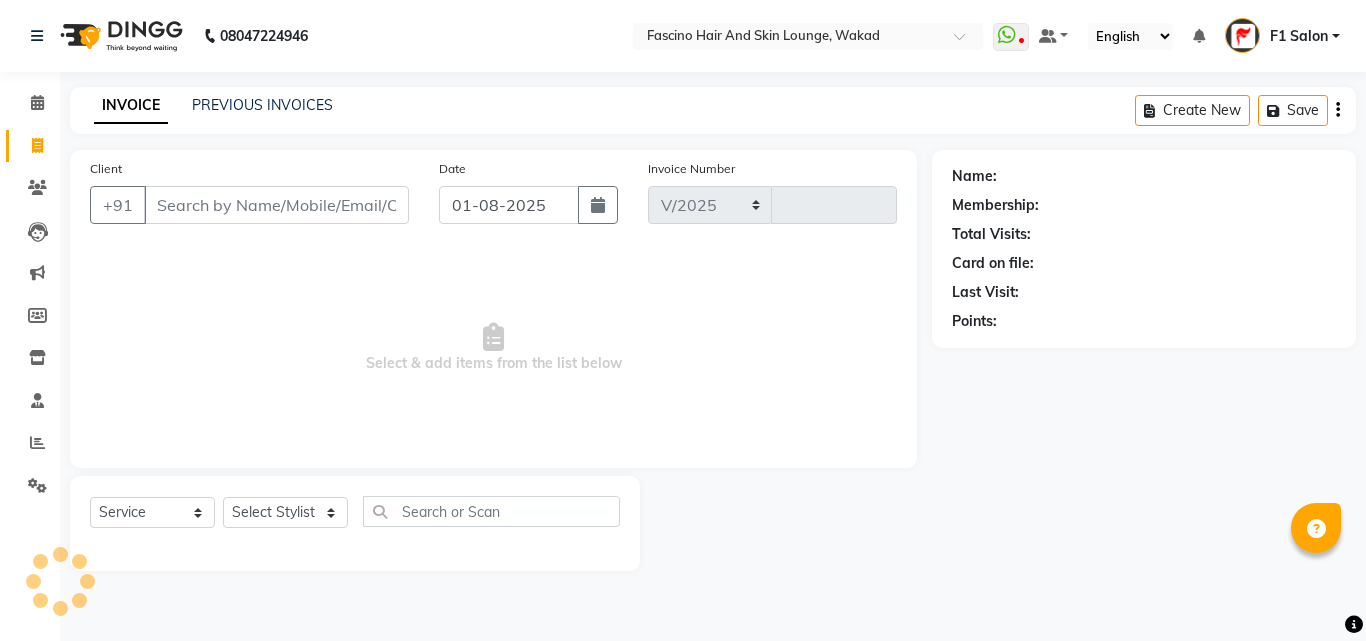 select on "126" 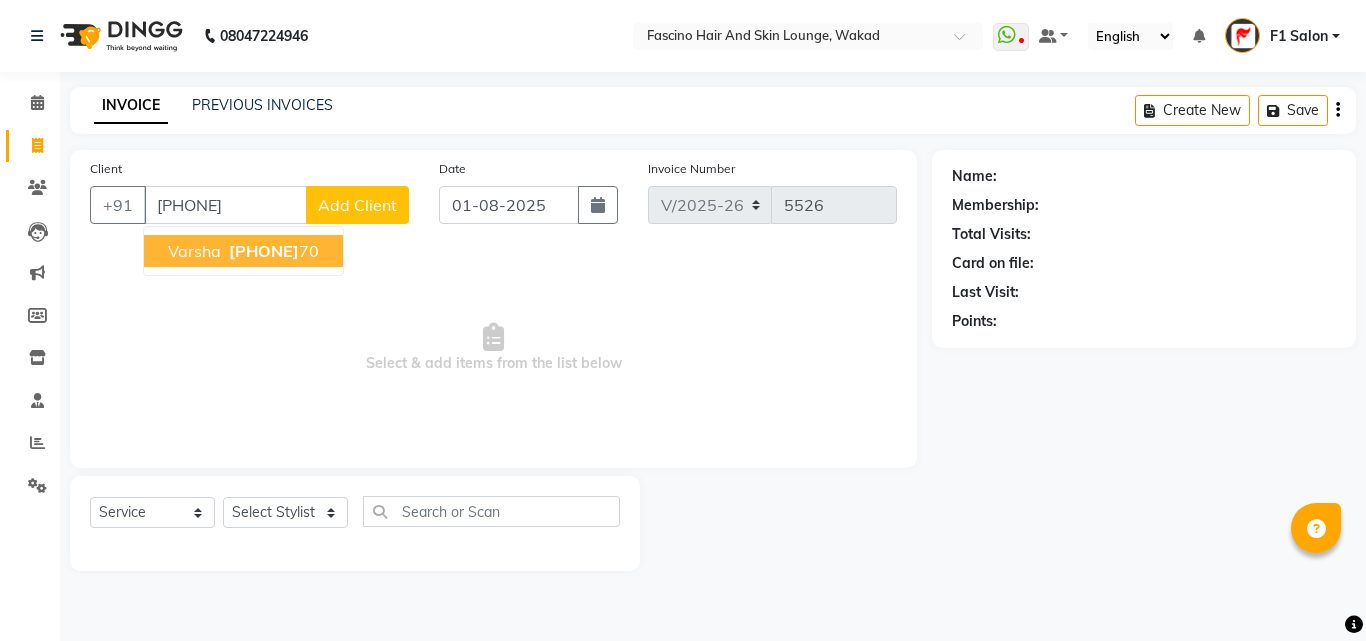 click on "Varsha" at bounding box center [194, 251] 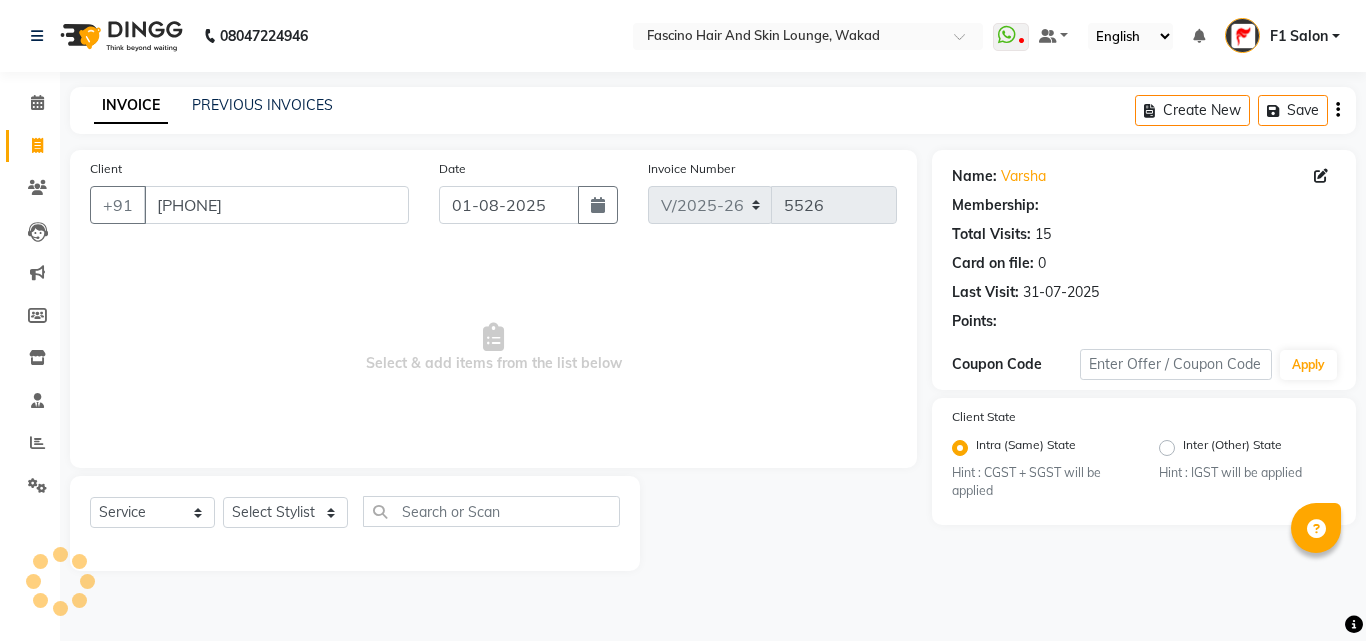 select on "1: Object" 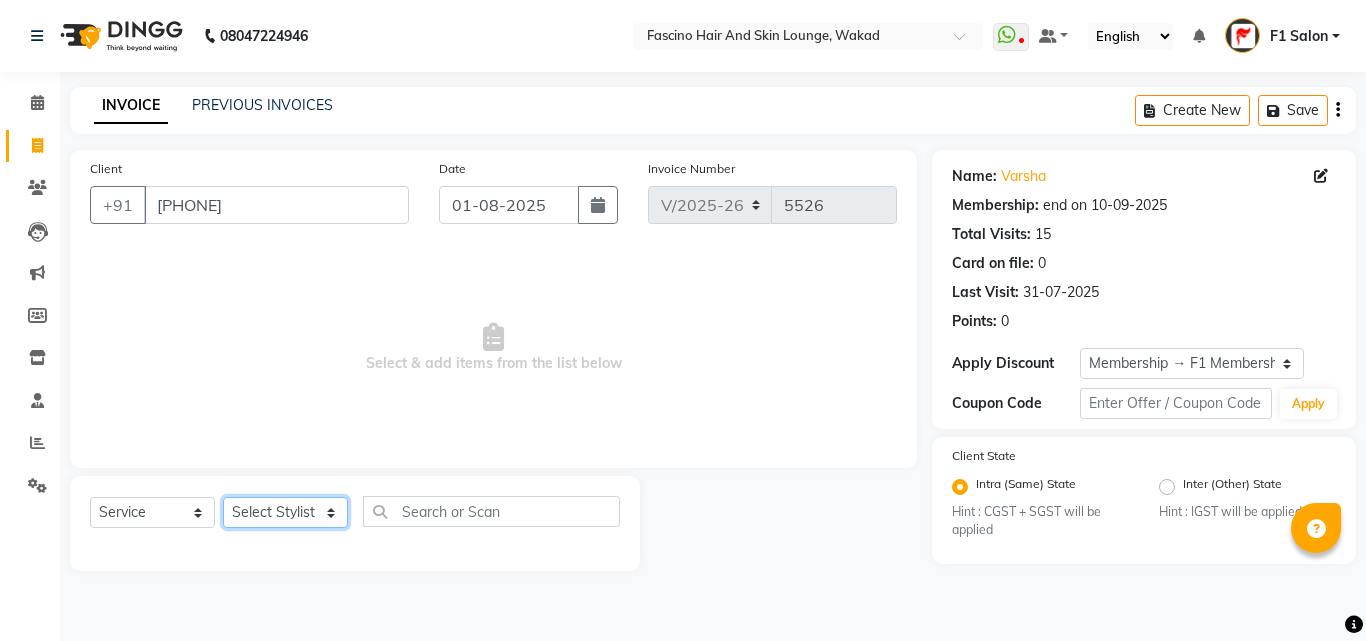 click on "Select Stylist [PHONE]  [FIRST] [LAST] [FIRST] [LAST] [FIRST] Salon  [FIRST] [FIRST] [FIRST] {JH} [FIRST] {f3} [FIRST] (Jh ) [FIRST] [FIRST] [FIRST] JH [FIRST] [FIRST] [FIRST] jh [FIRST] [FIRST] Shree [FIRST] (F1) [FIRST] (JH) [FIRST] [FIRST]  [FIRST] F1 [FIRST] [FIRST] (jh) [FIRST] [FIRST] [FIRST] [FIRST] [FIRST] [FIRST] [FIRST]  [FIRST] F1 [FIRST] [FIRST] {f2} [FIRST]  [FIRST] [FIRST]" 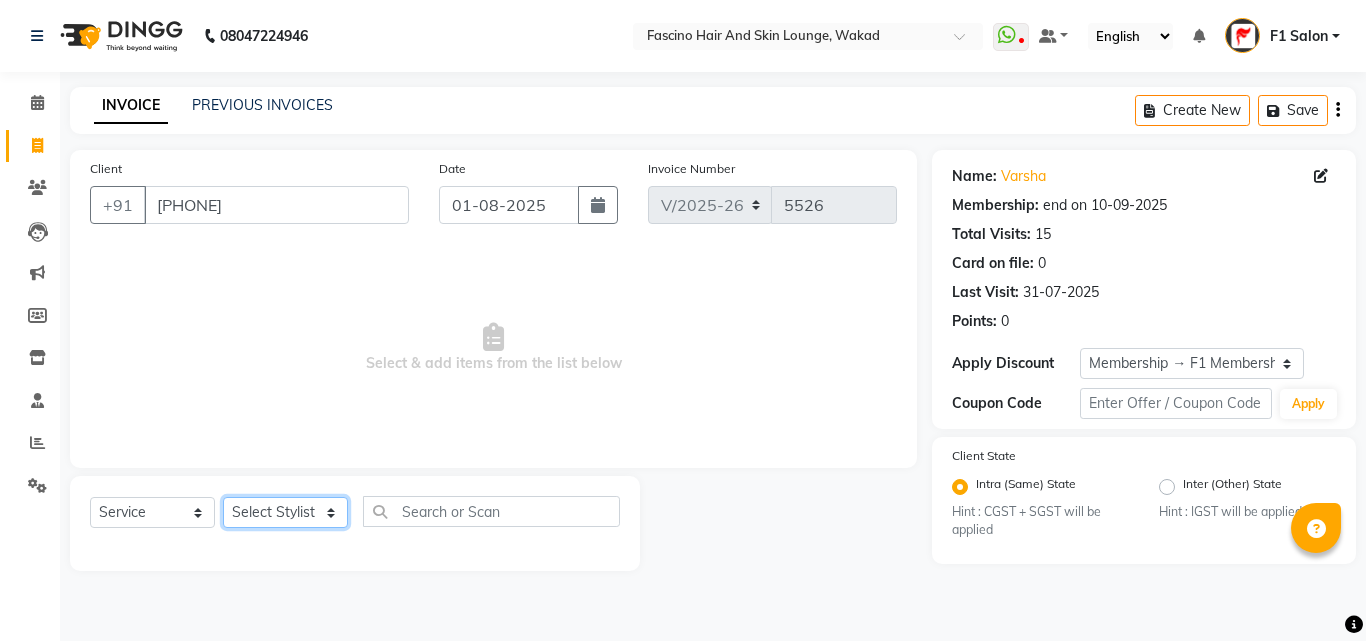 select on "57172" 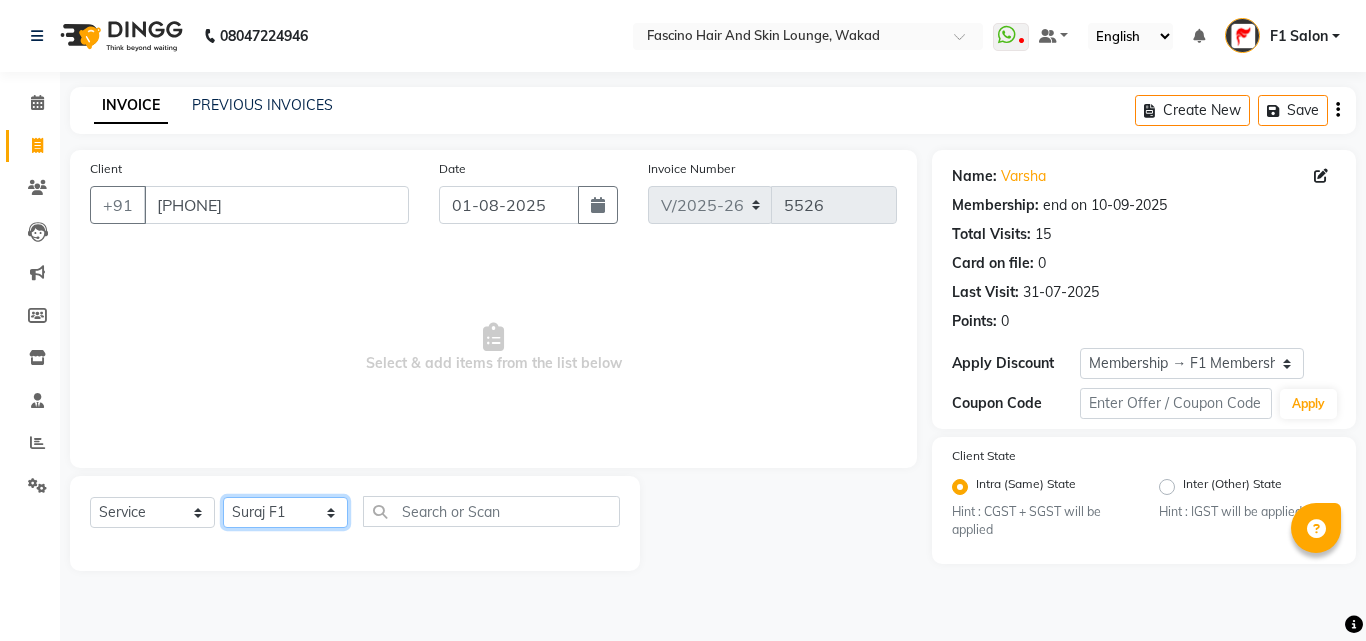 click on "Select Stylist [PHONE]  [FIRST] [LAST] [FIRST] [LAST] [FIRST] Salon  [FIRST] [FIRST] [FIRST] {JH} [FIRST] {f3} [FIRST] (Jh ) [FIRST] [FIRST] [FIRST] JH [FIRST] [FIRST] [FIRST] jh [FIRST] [FIRST] Shree [FIRST] (F1) [FIRST] (JH) [FIRST] [FIRST]  [FIRST] F1 [FIRST] [FIRST] (jh) [FIRST] [FIRST] [FIRST] [FIRST] [FIRST] [FIRST] [FIRST]  [FIRST] F1 [FIRST] [FIRST] {f2} [FIRST]  [FIRST] [FIRST]" 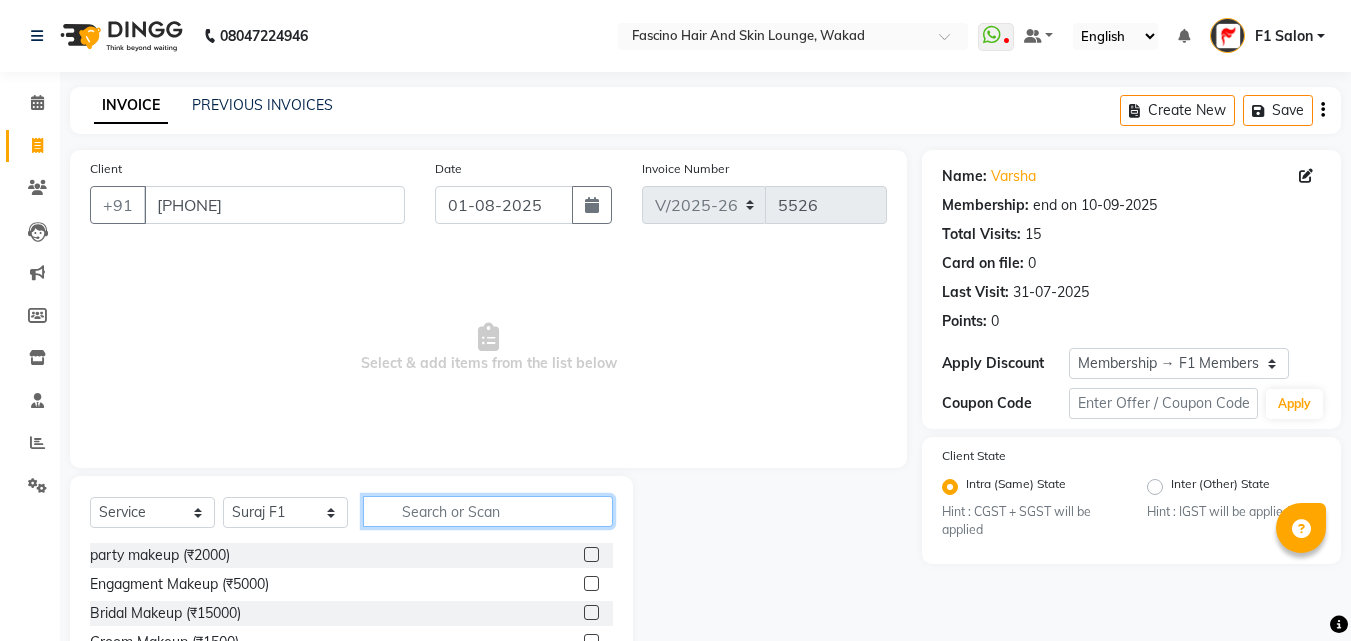 click 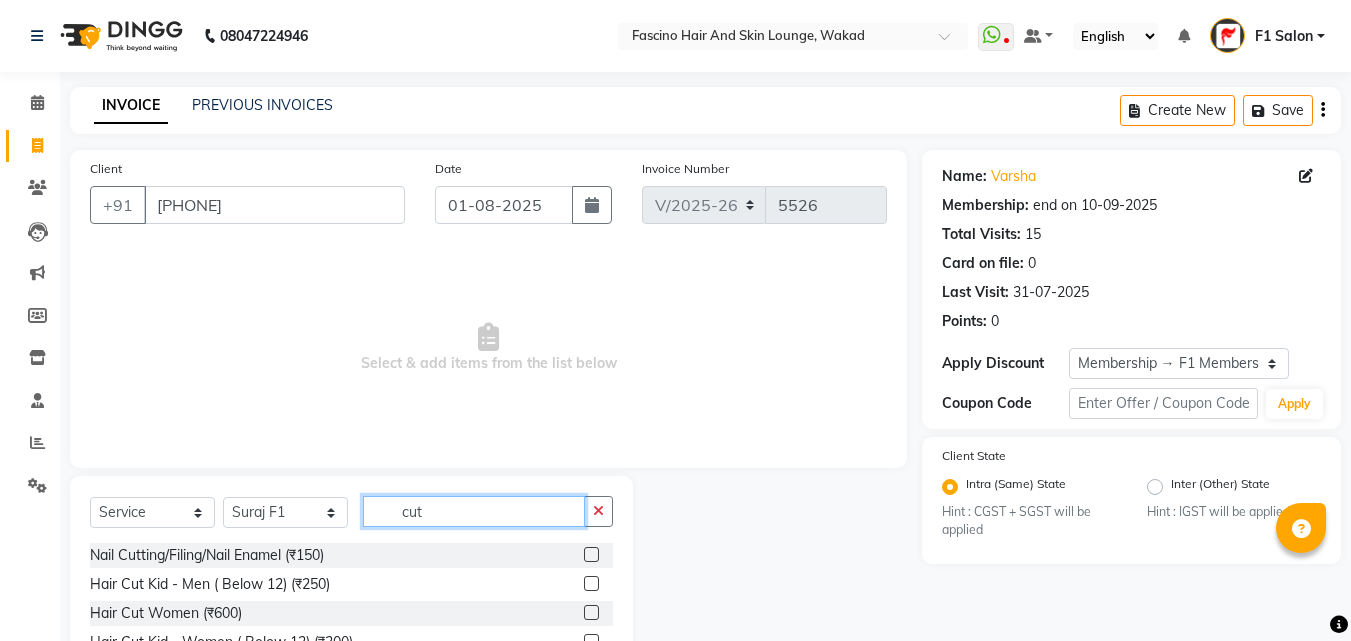 scroll, scrollTop: 100, scrollLeft: 0, axis: vertical 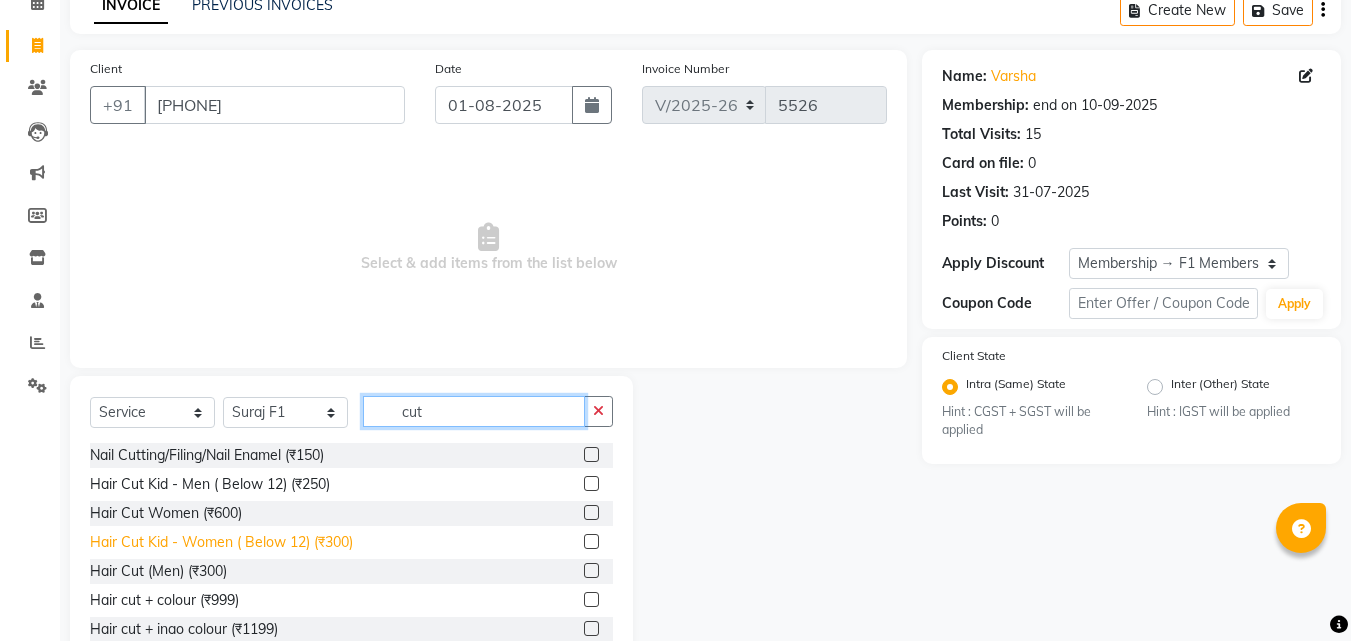 type on "cut" 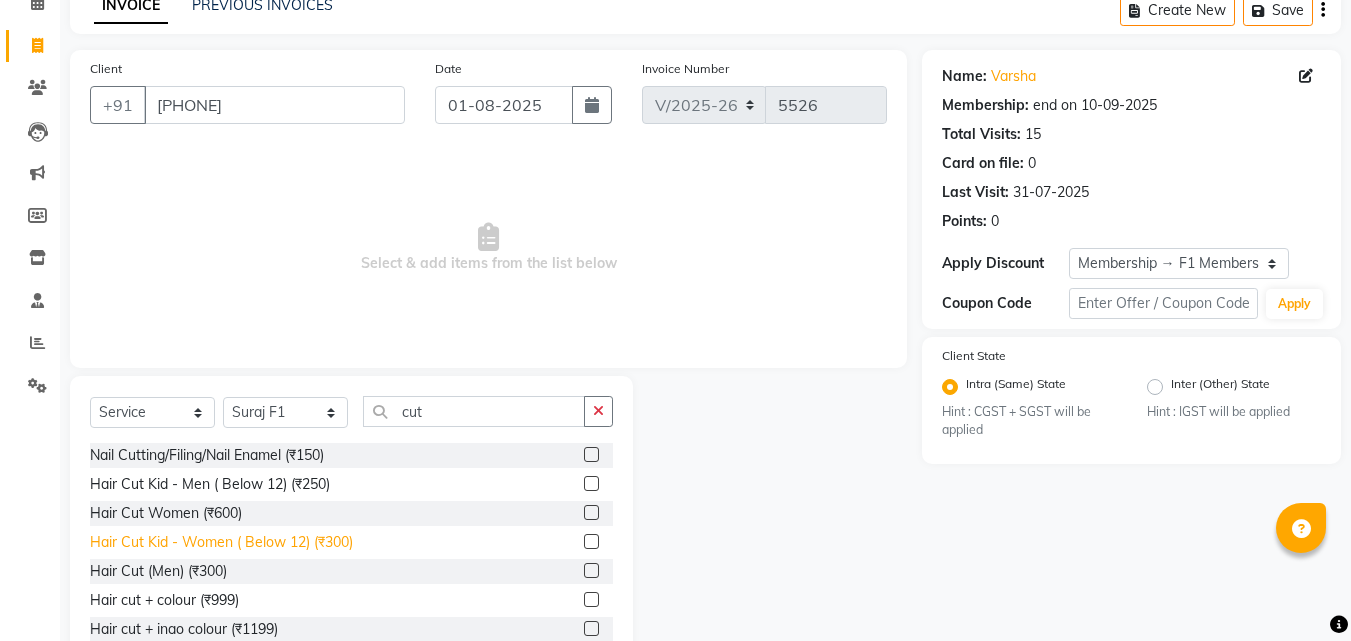 click on "Hair Cut Kid - Women ( Below 12) (₹300)" 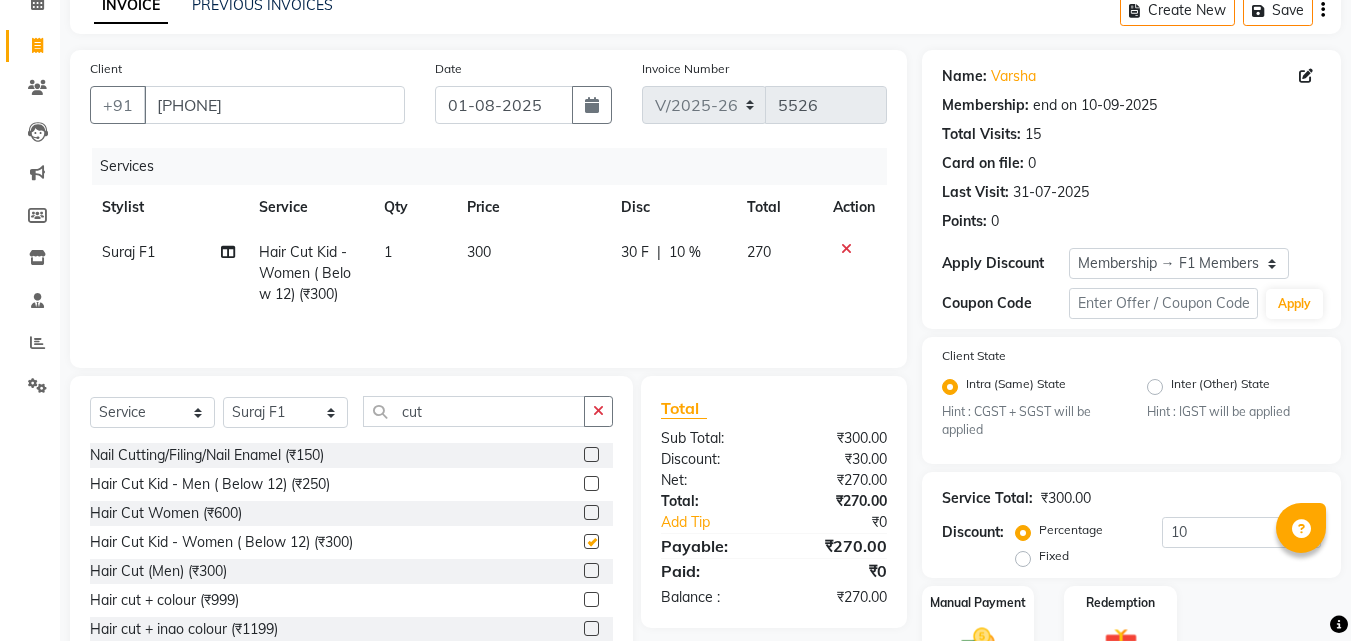 checkbox on "false" 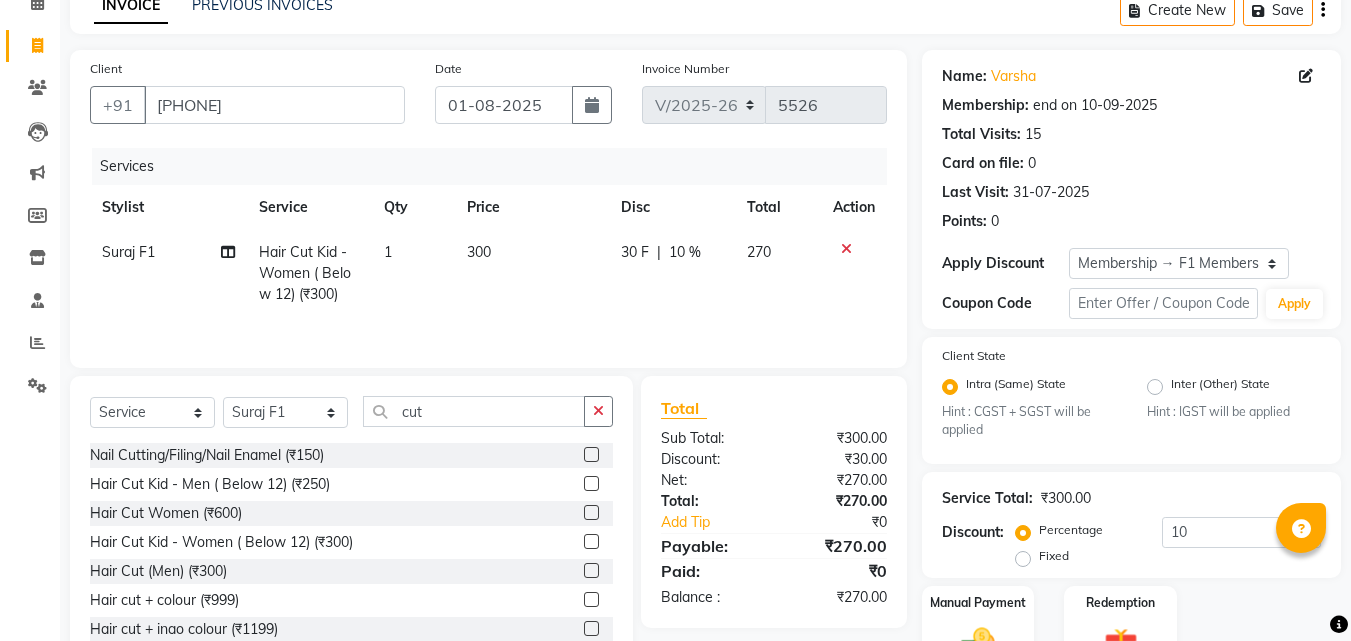 click on "Price" 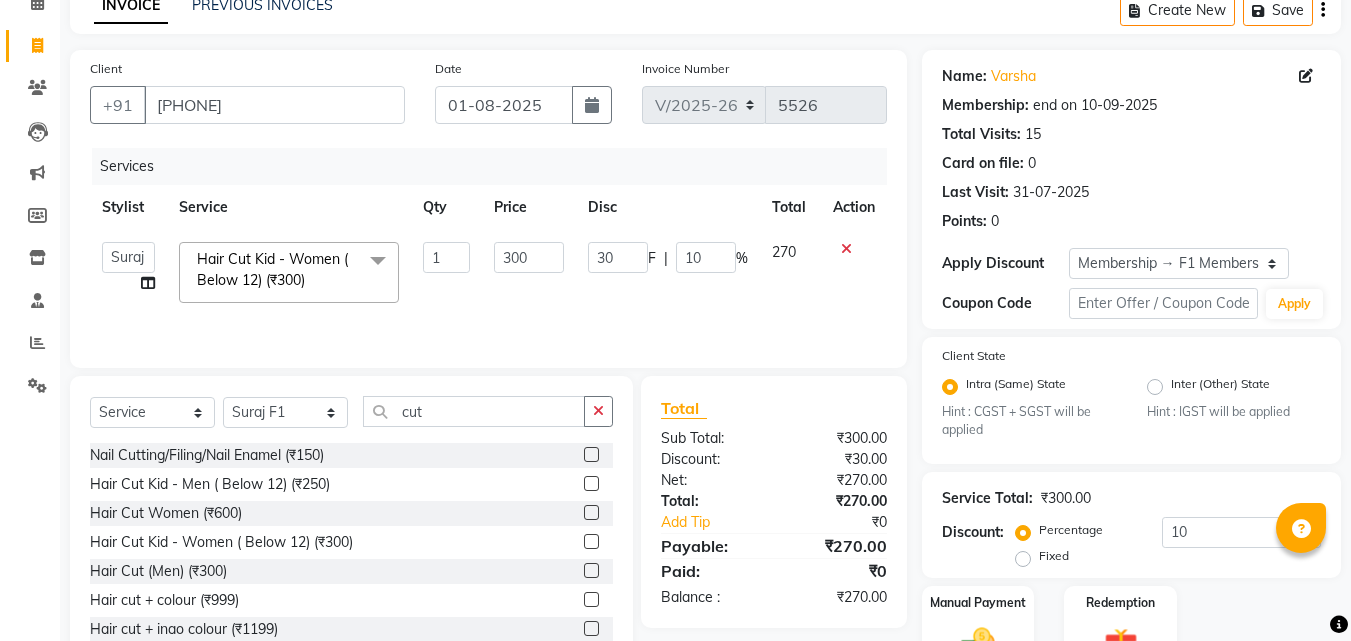 click on "300" 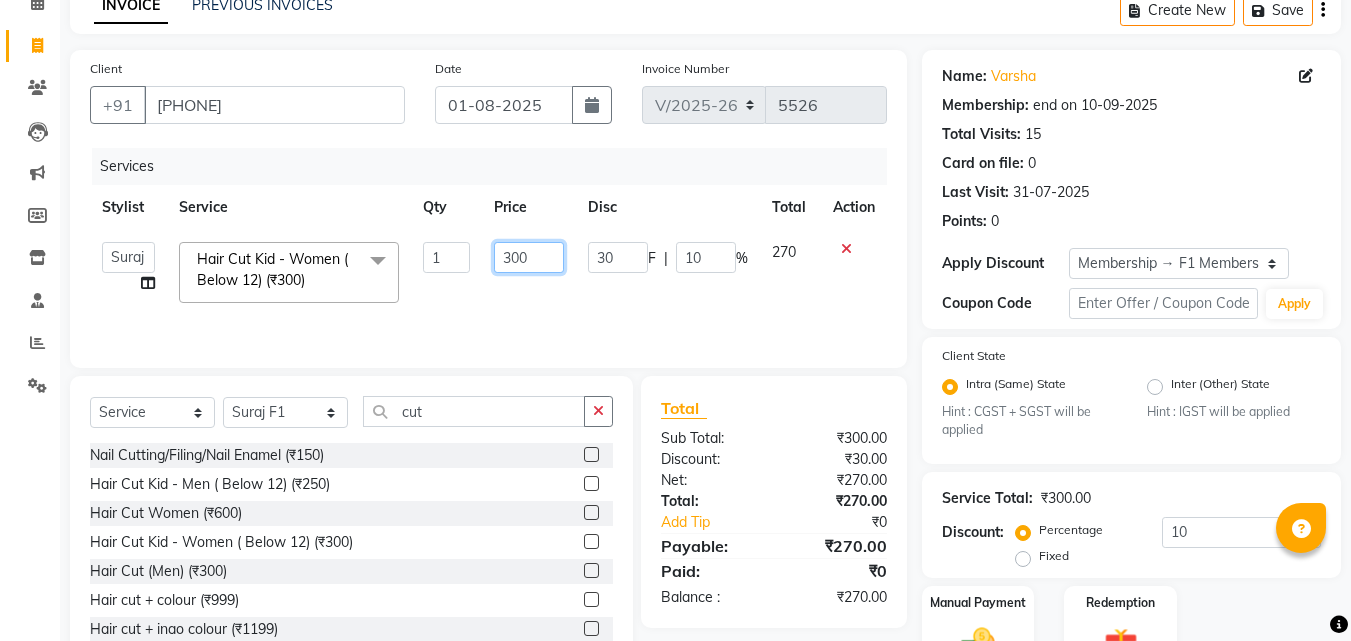 click on "300" 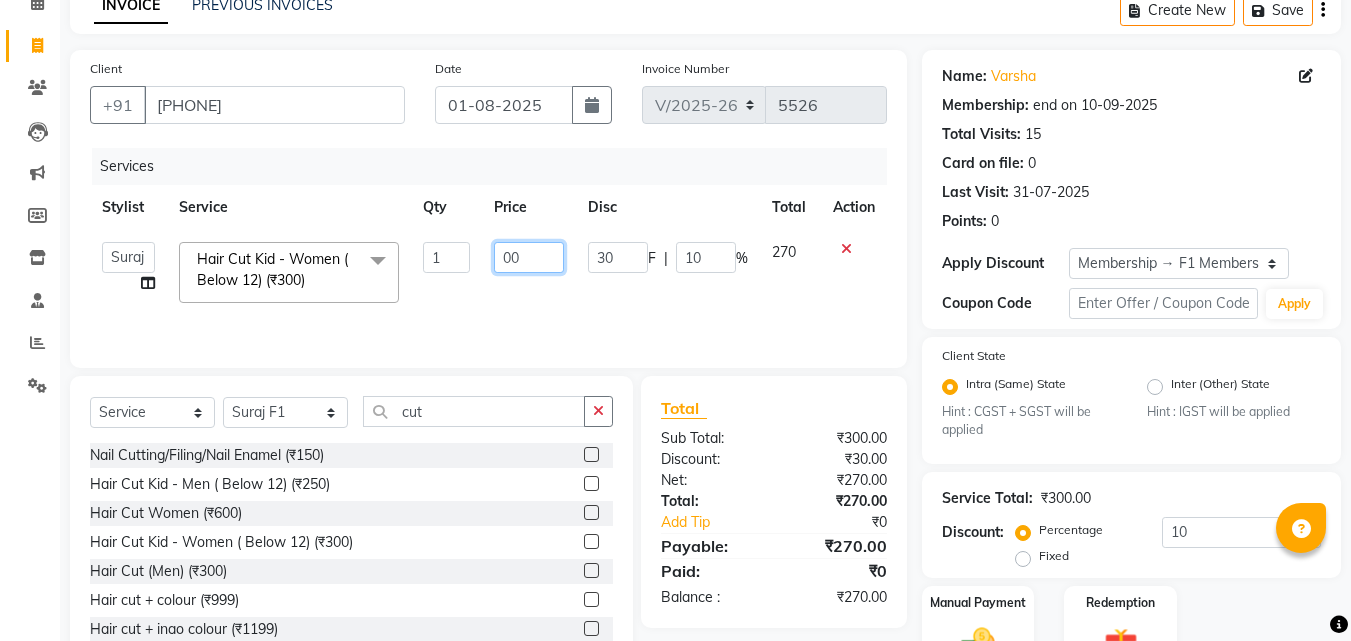 type on "400" 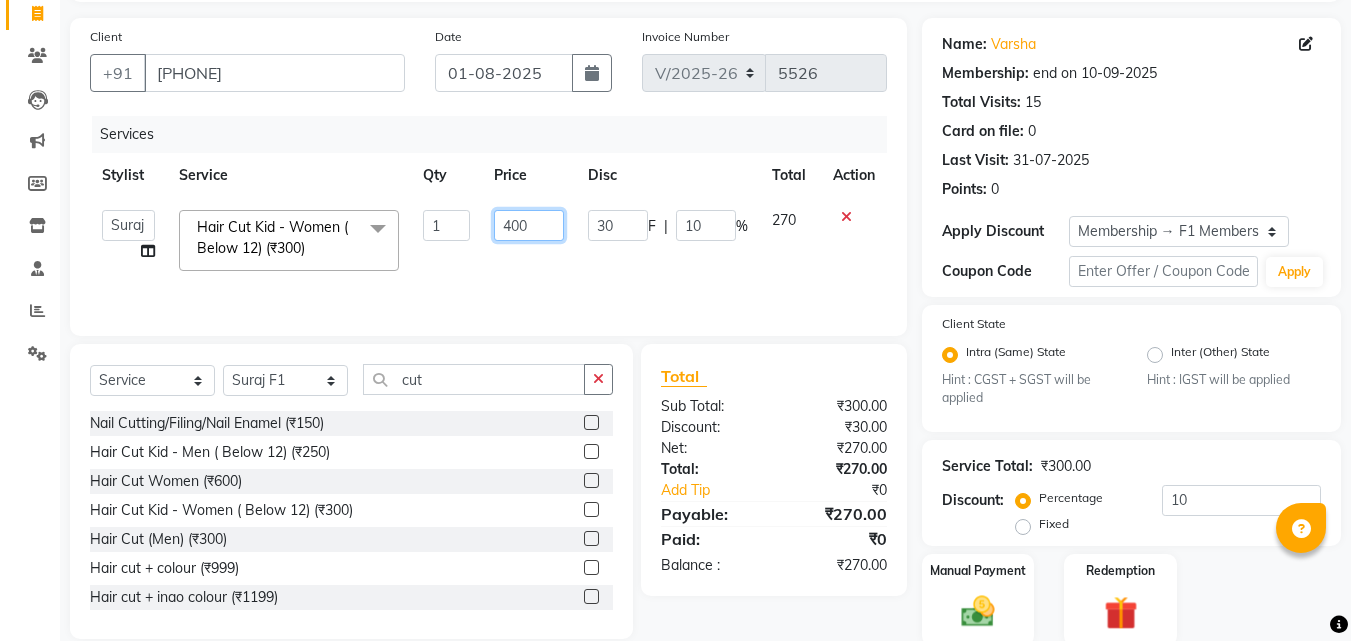 scroll, scrollTop: 100, scrollLeft: 0, axis: vertical 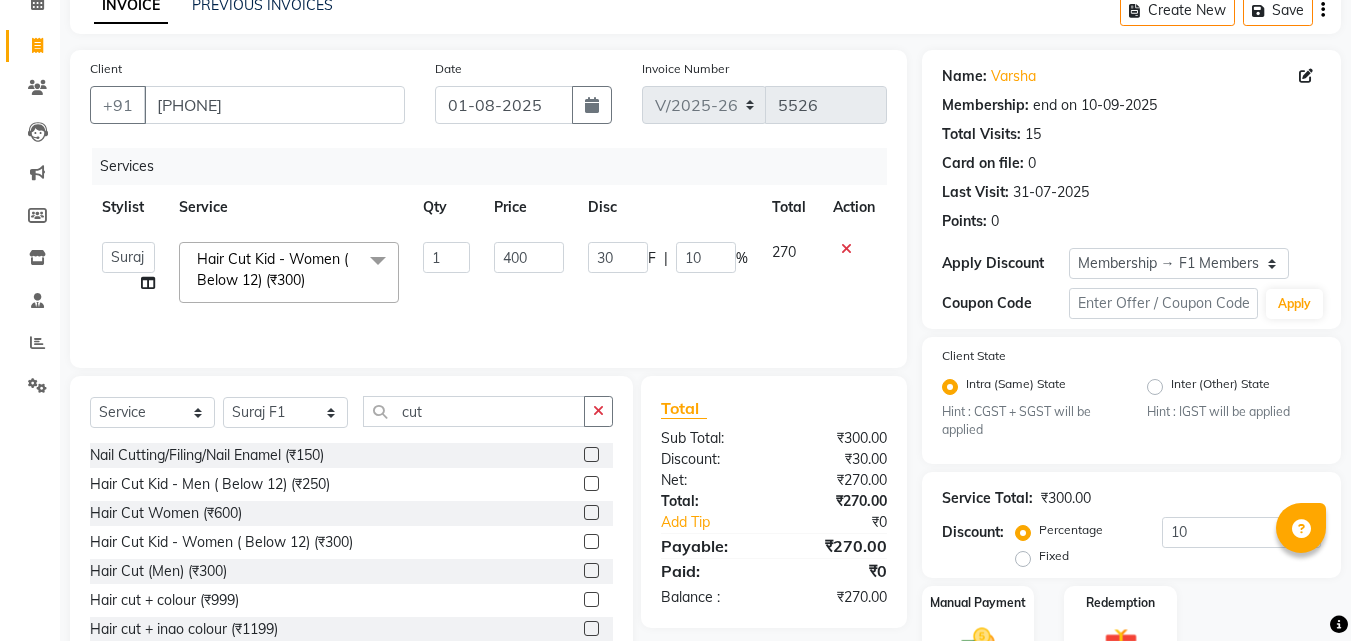 click on "Percentage   Fixed  10" 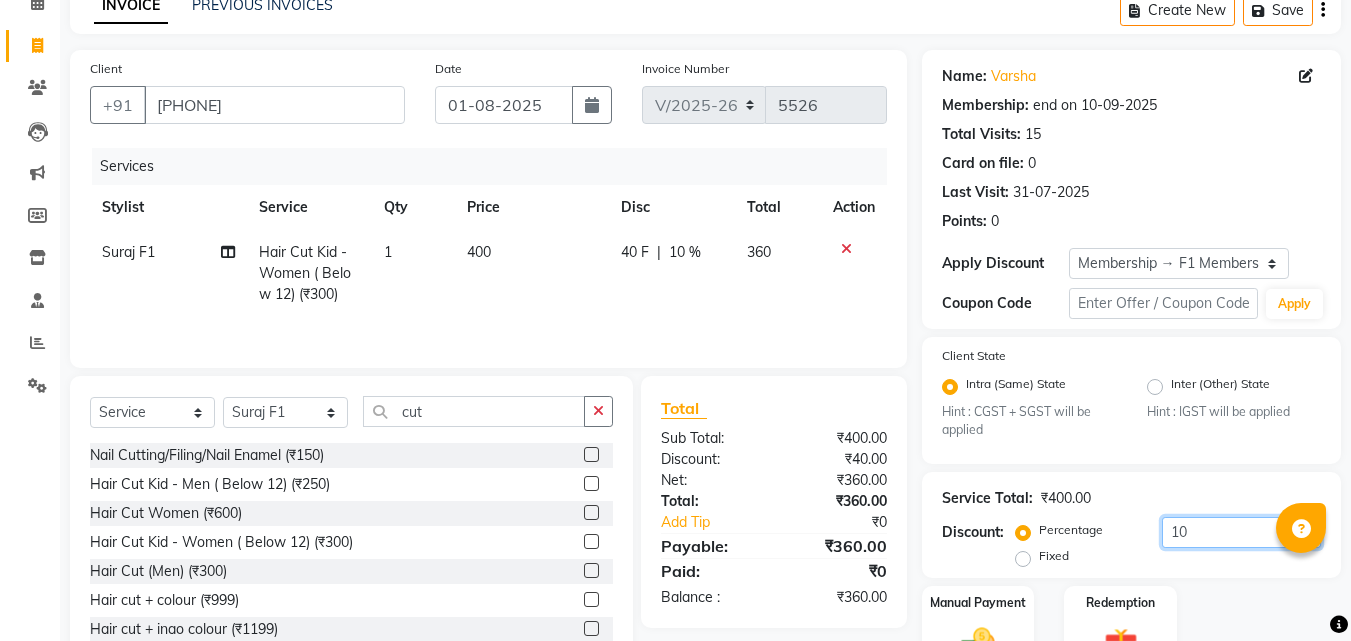 drag, startPoint x: 1198, startPoint y: 535, endPoint x: 1205, endPoint y: 552, distance: 18.384777 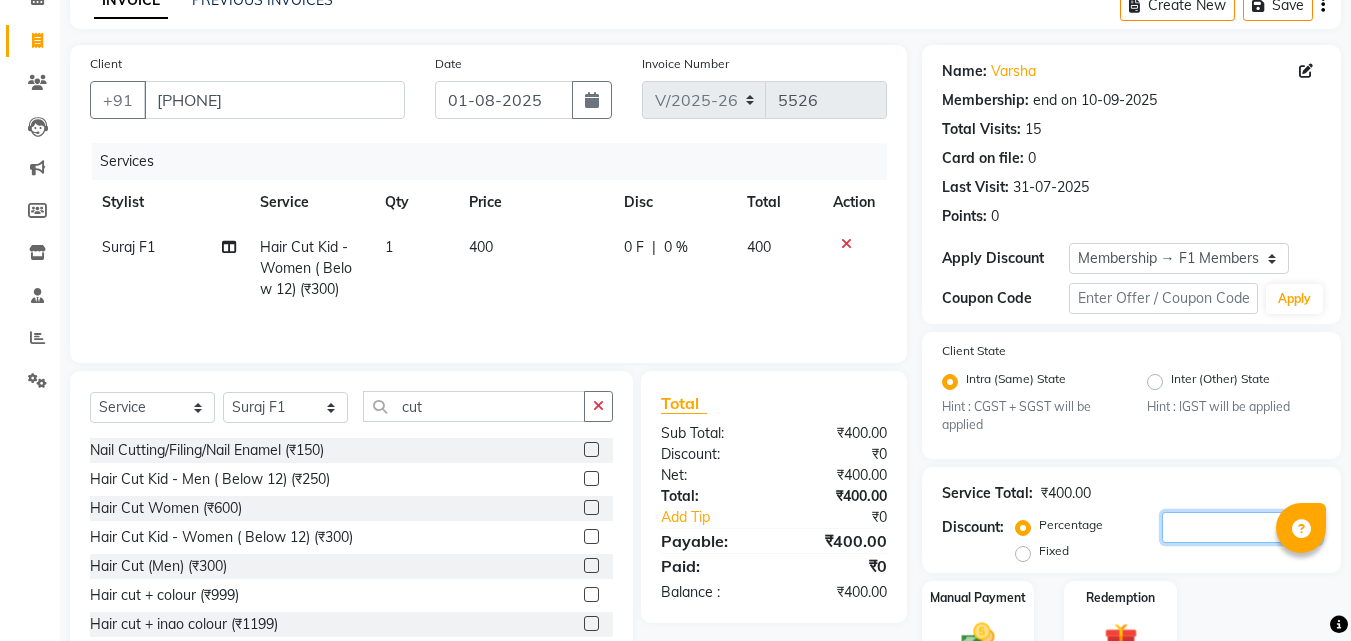 scroll, scrollTop: 208, scrollLeft: 0, axis: vertical 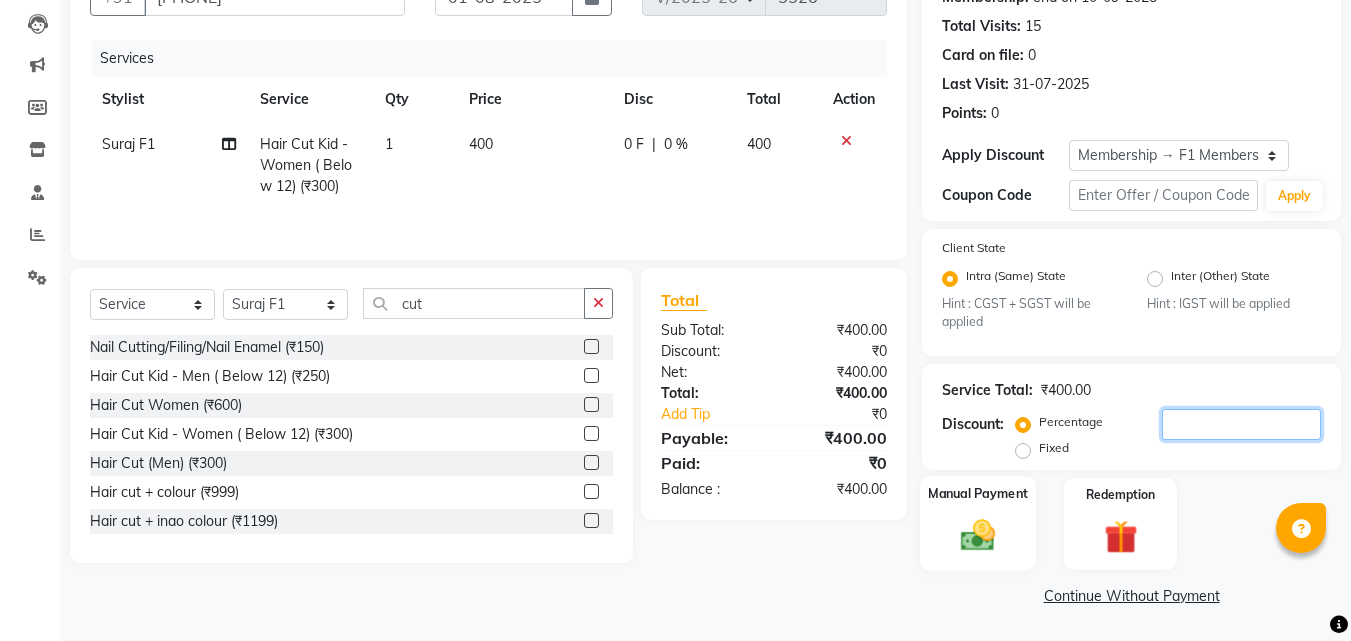 type 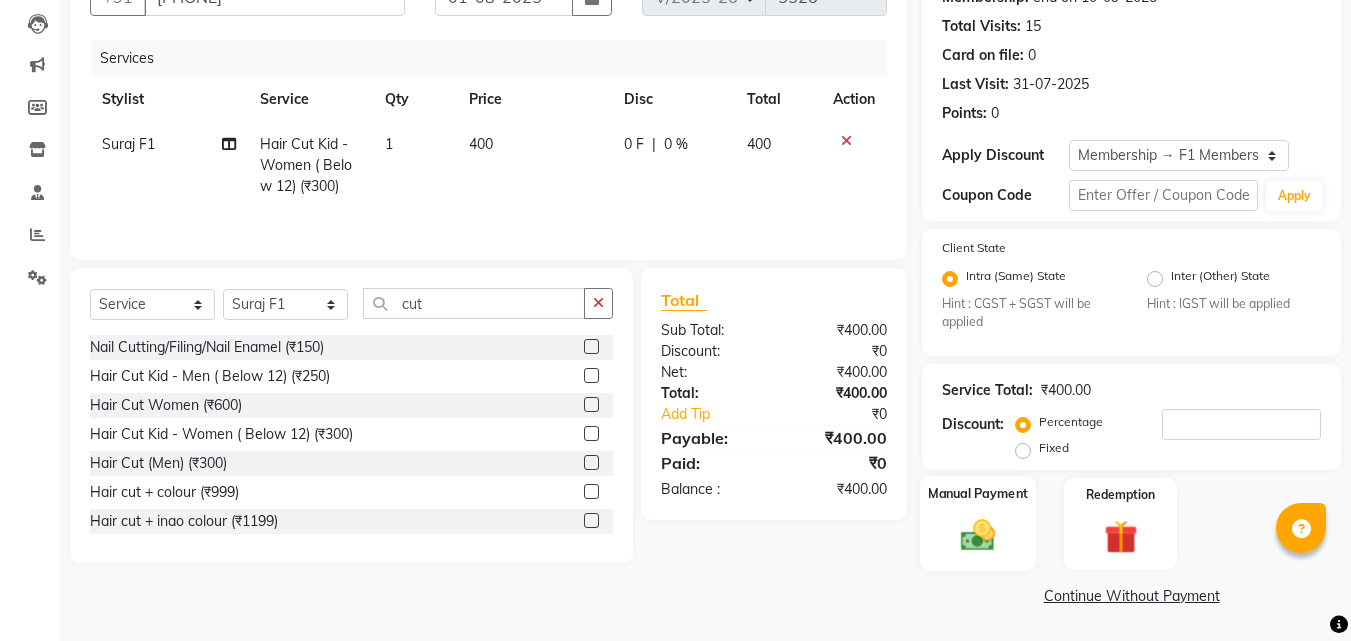 click 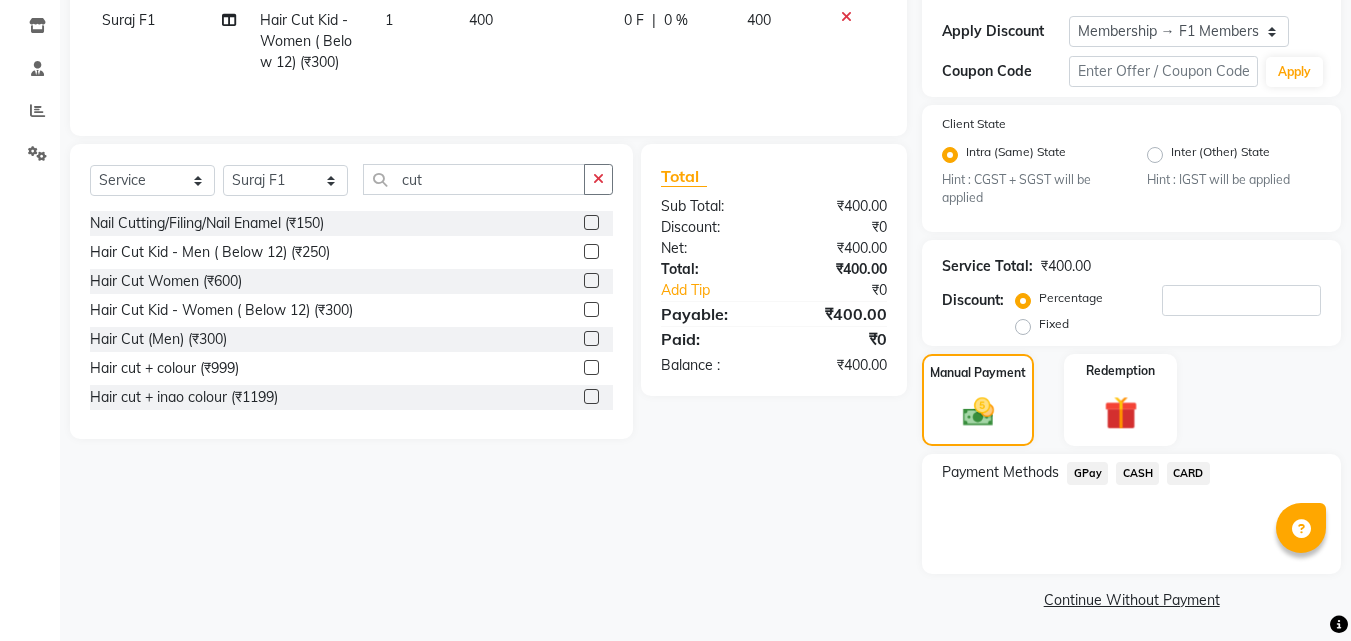 scroll, scrollTop: 336, scrollLeft: 0, axis: vertical 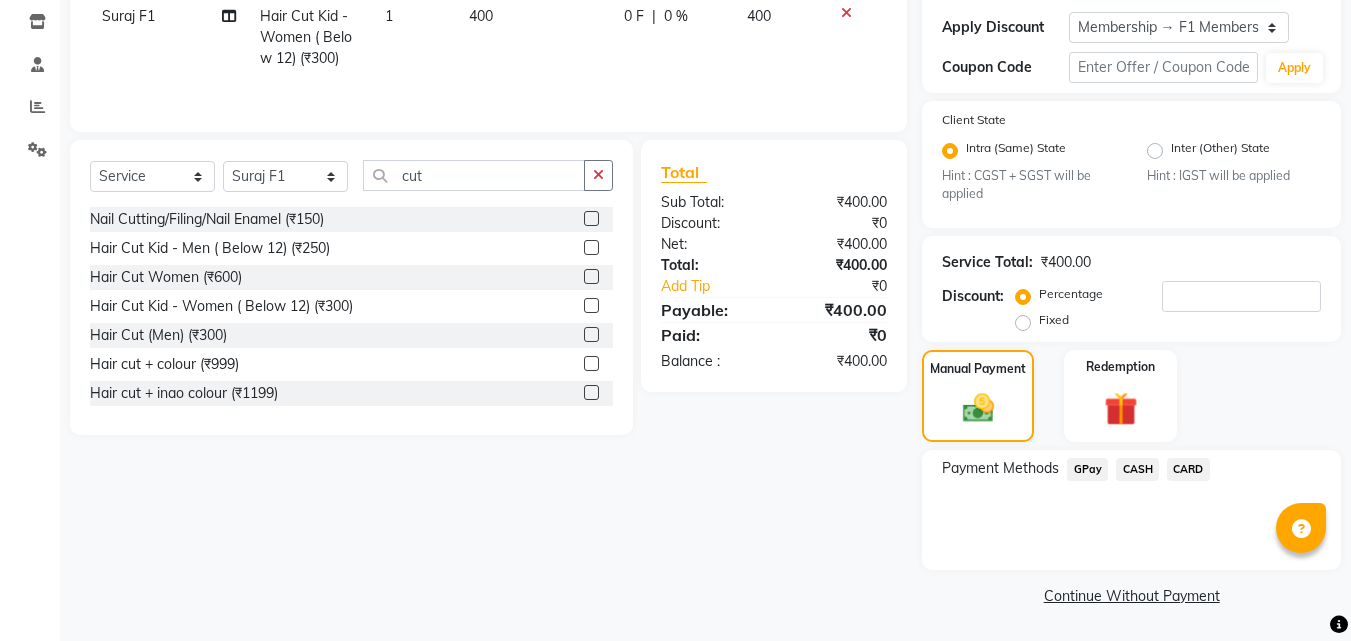 click on "GPay" 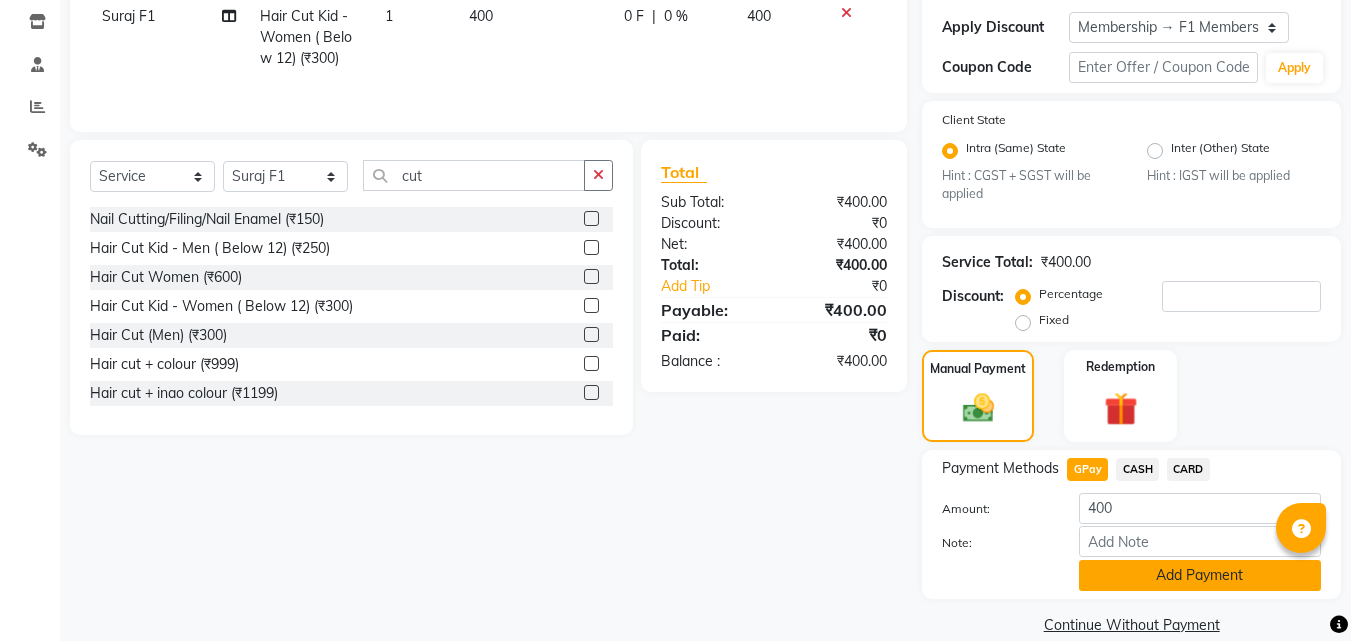 click on "Add Payment" 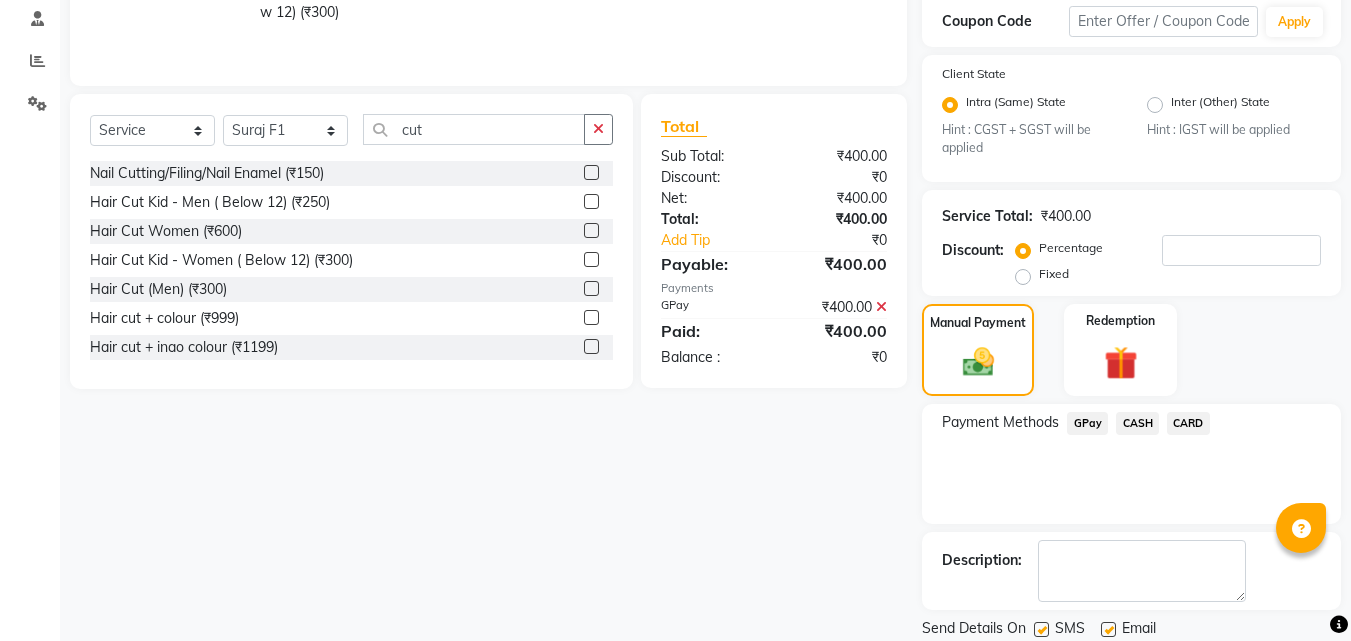 scroll, scrollTop: 449, scrollLeft: 0, axis: vertical 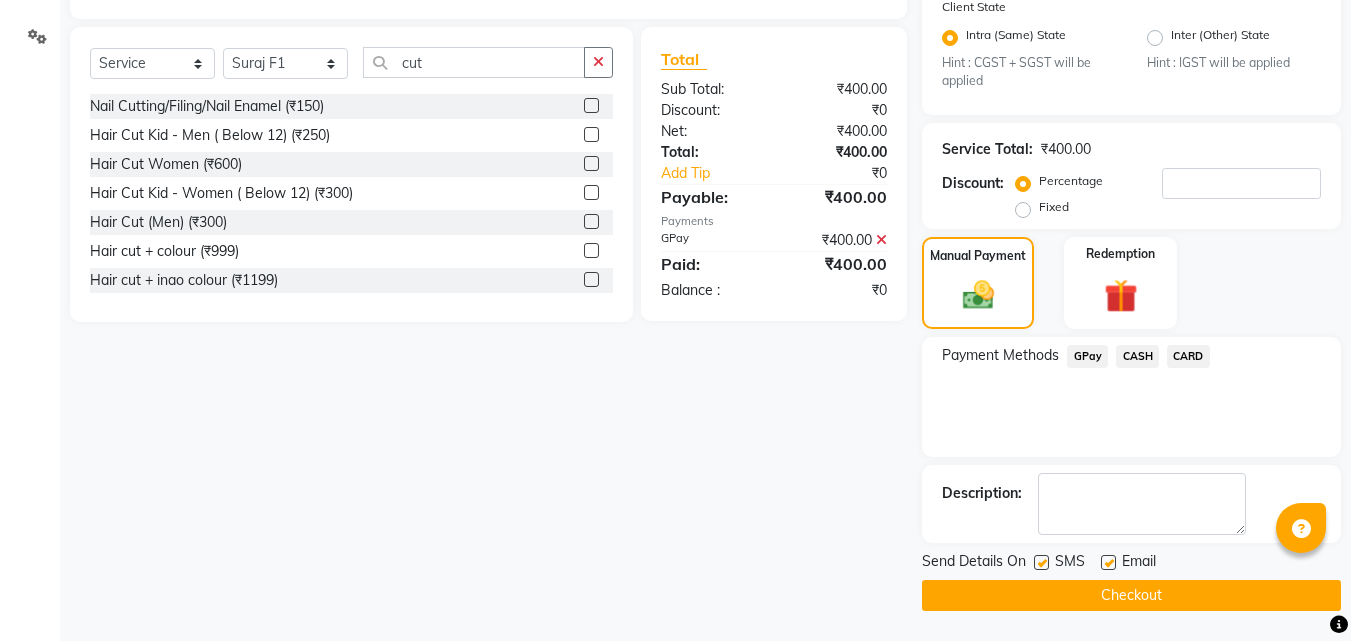 click 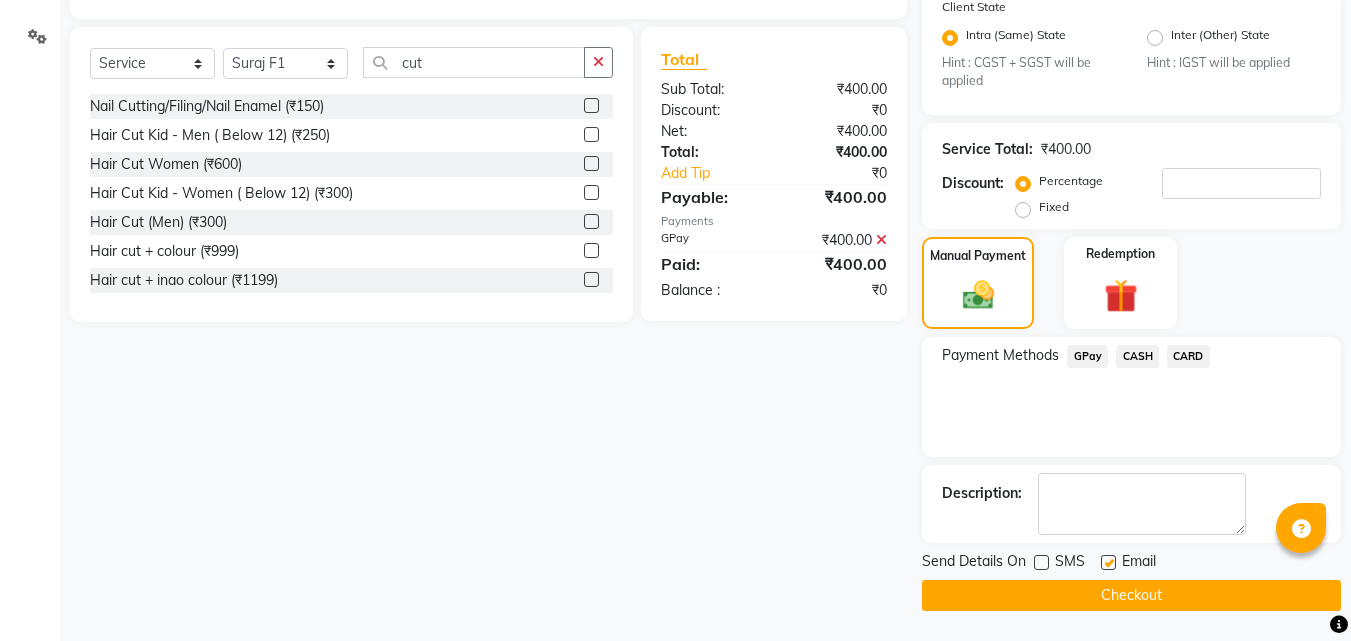 click on "Checkout" 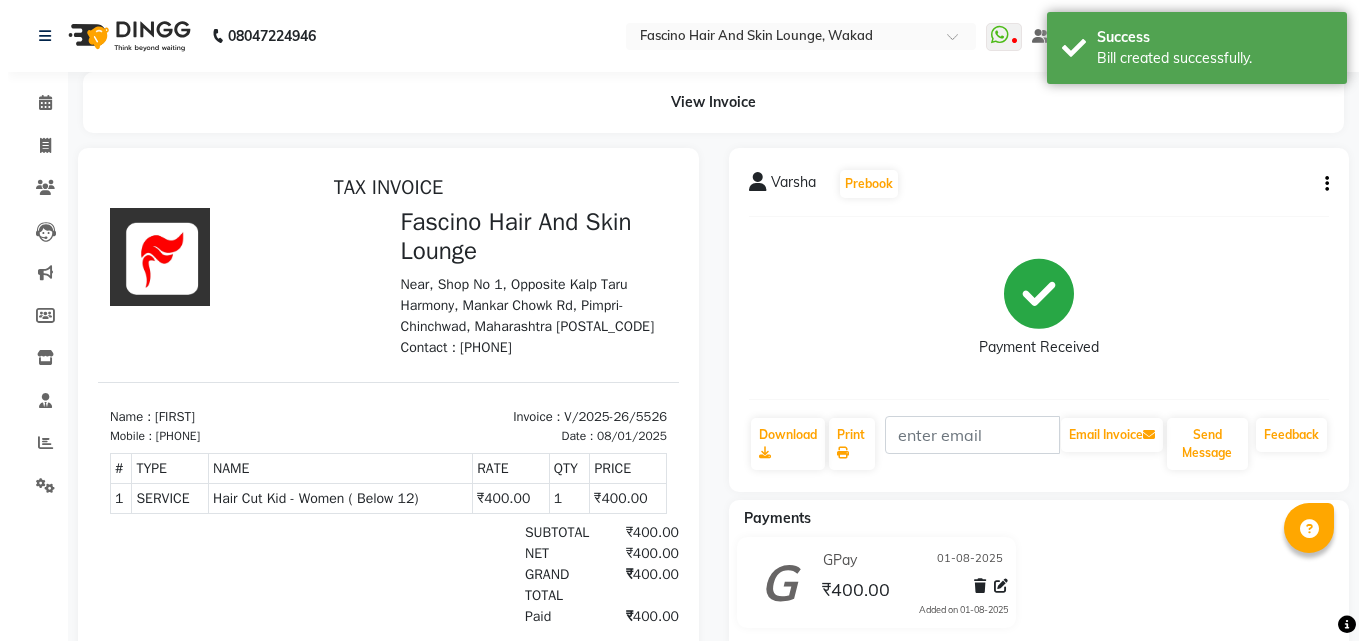 scroll, scrollTop: 0, scrollLeft: 0, axis: both 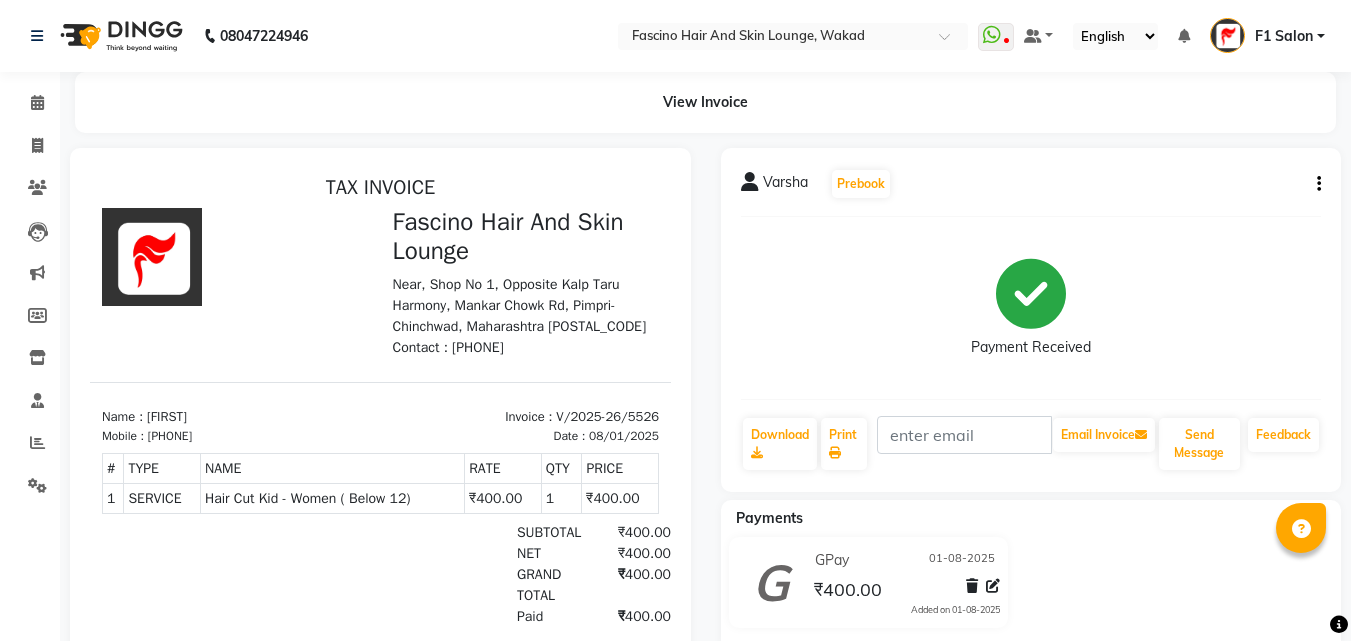 click on "Payment Received" 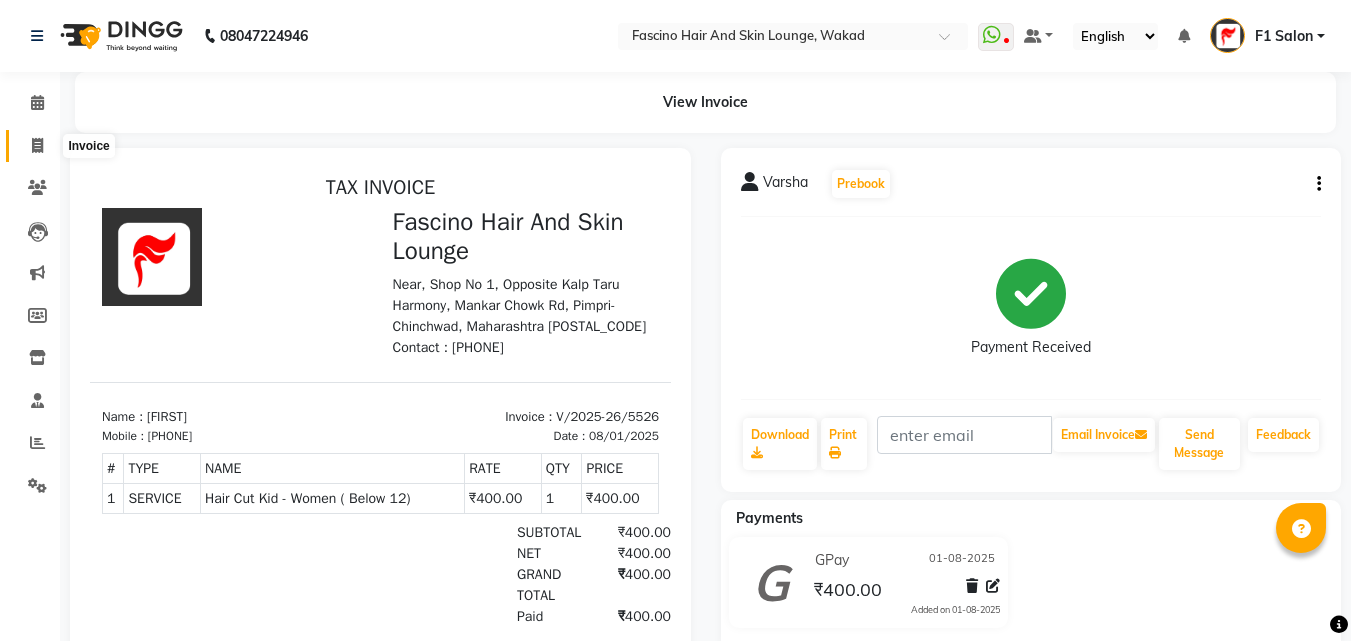 click 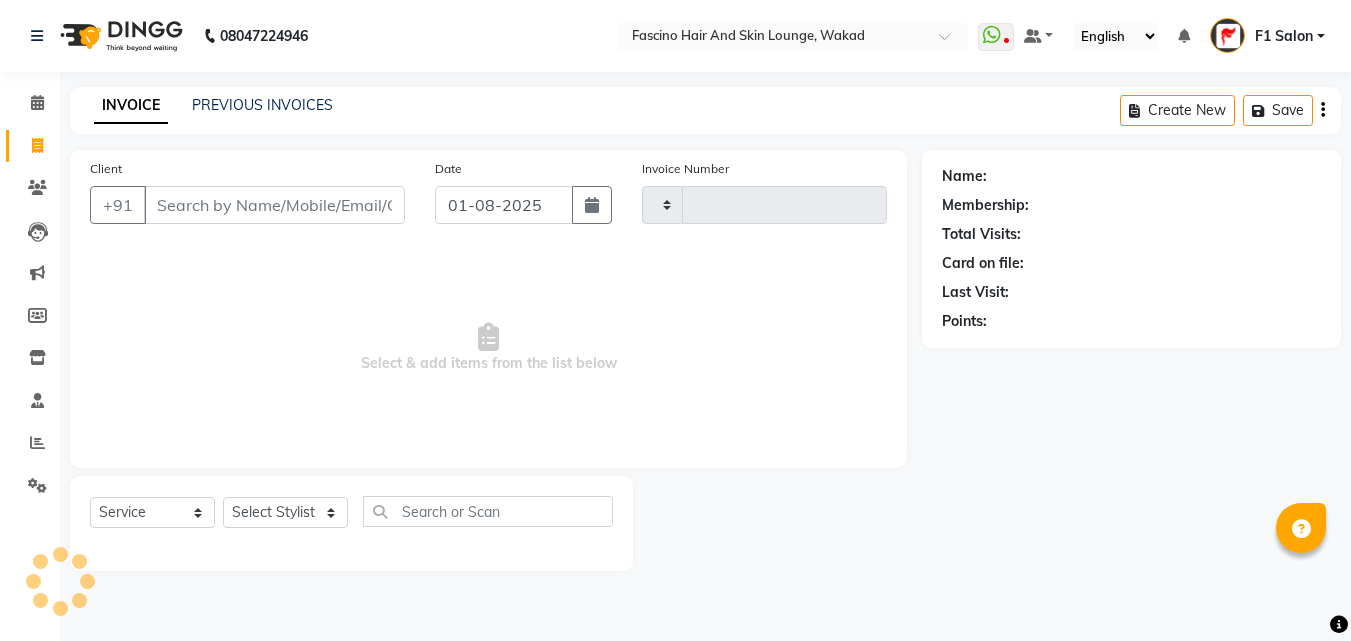 type on "5527" 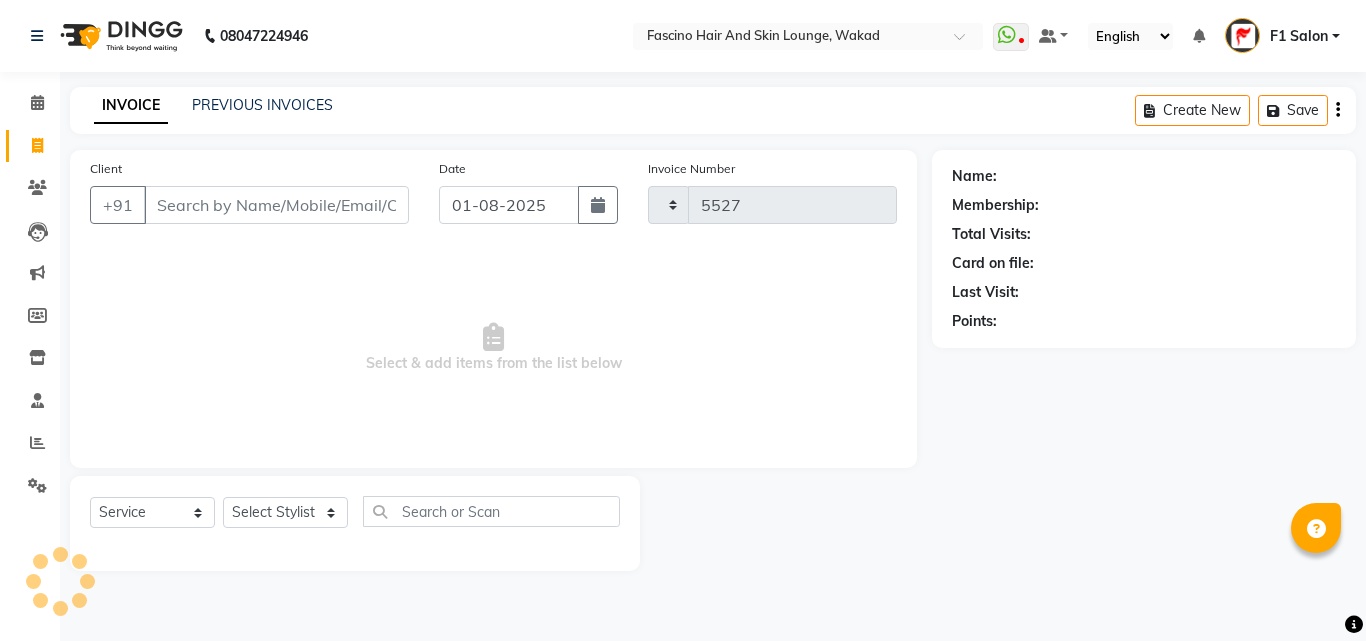 select on "126" 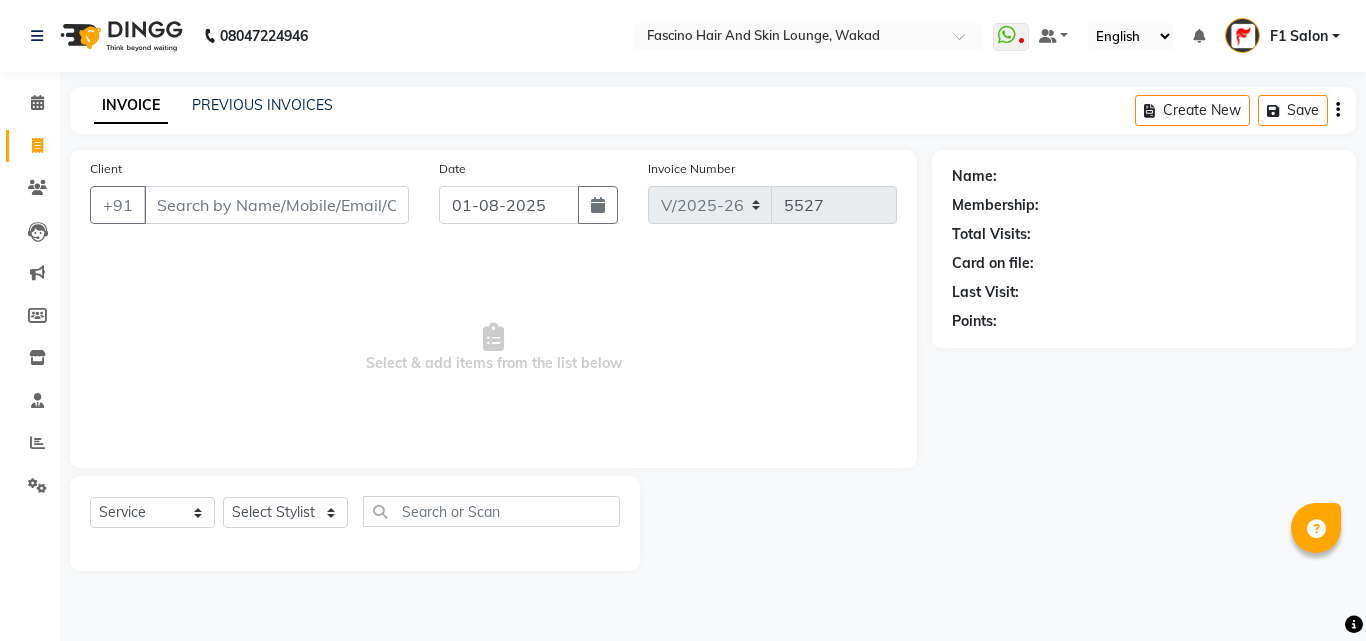 click on "Client" at bounding box center [276, 205] 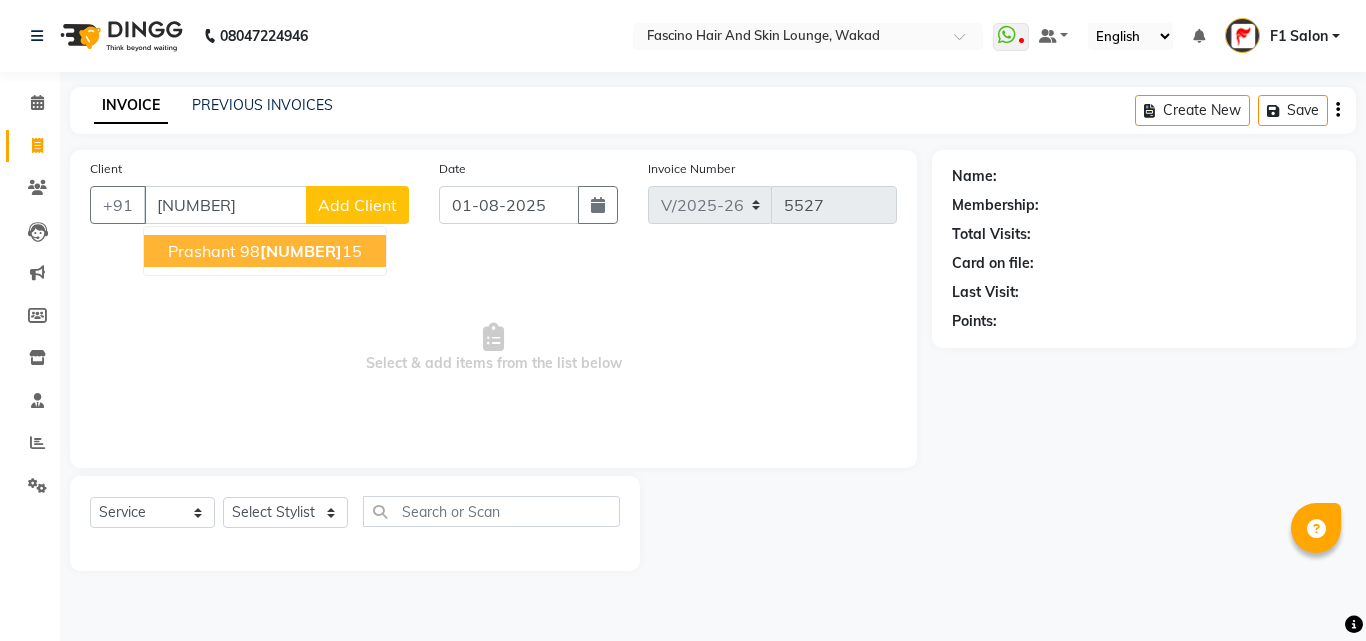 click on "Prashant" at bounding box center (202, 251) 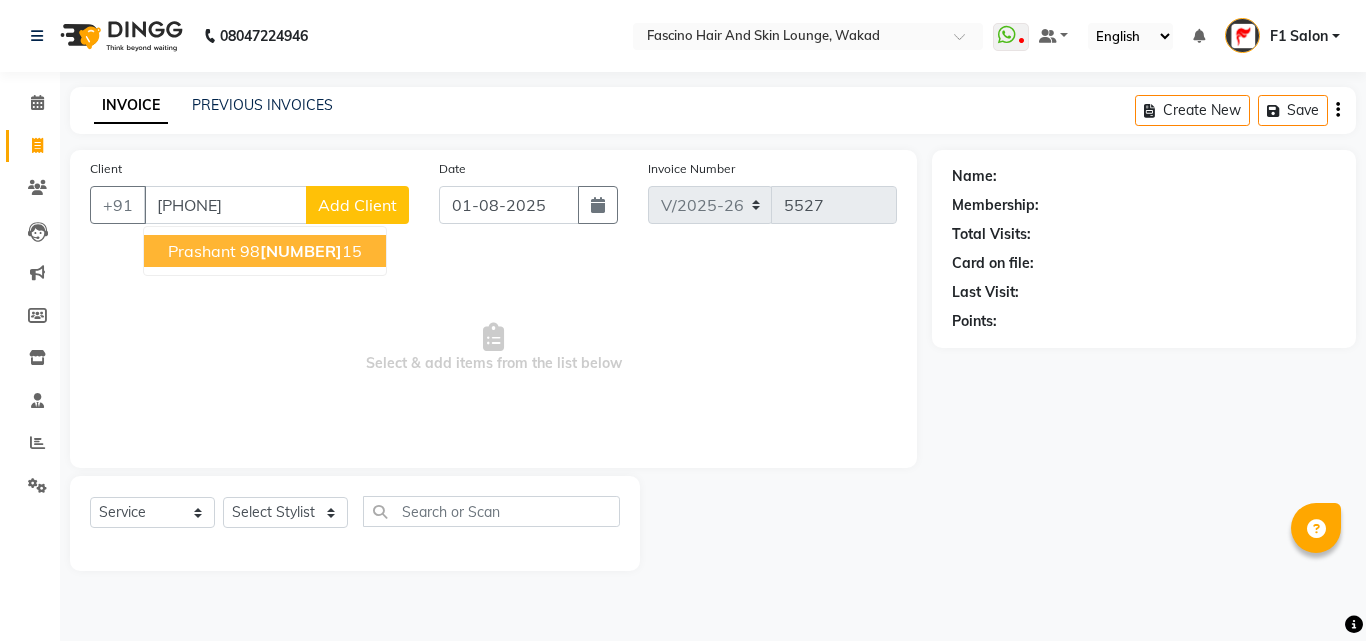 type on "[PHONE]" 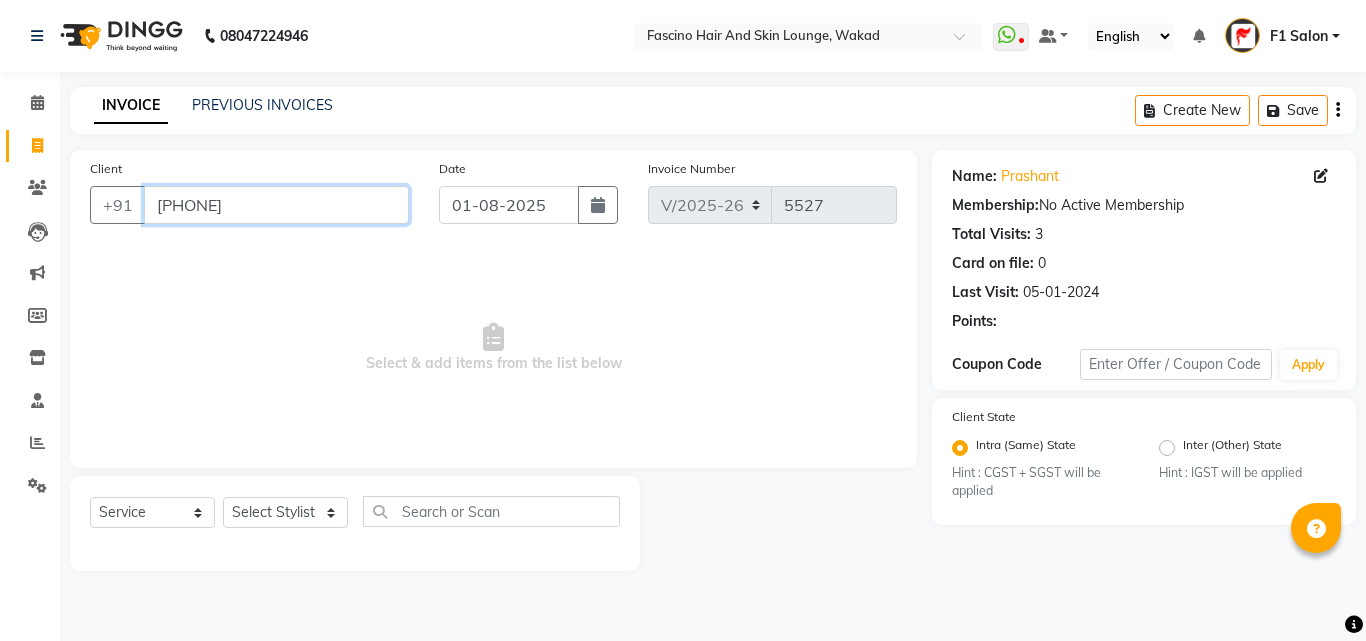 click on "[PHONE]" at bounding box center [276, 205] 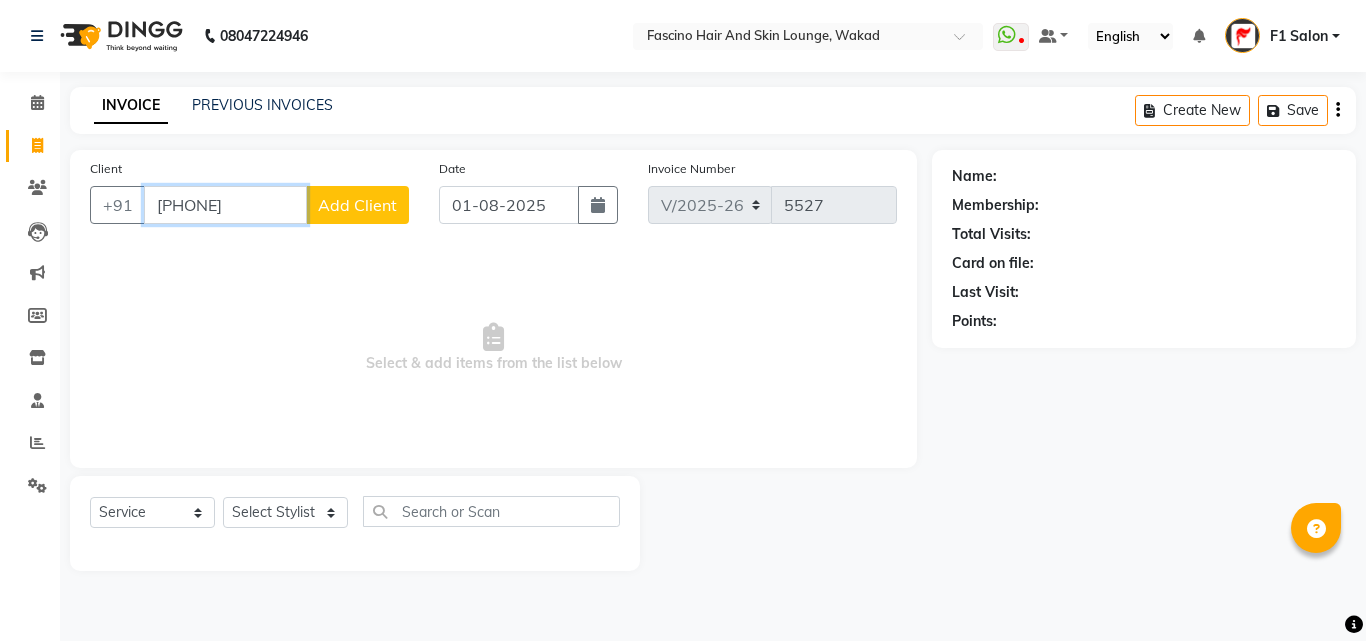 type on "[PHONE]" 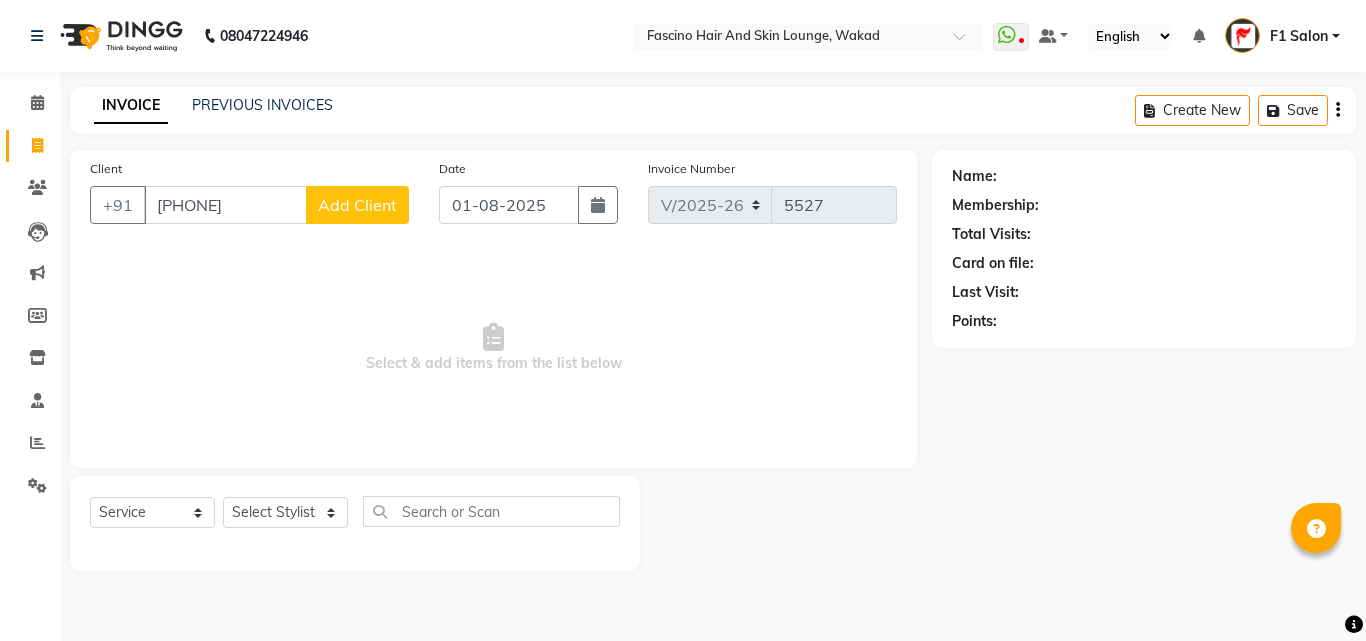 click on "Add Client" 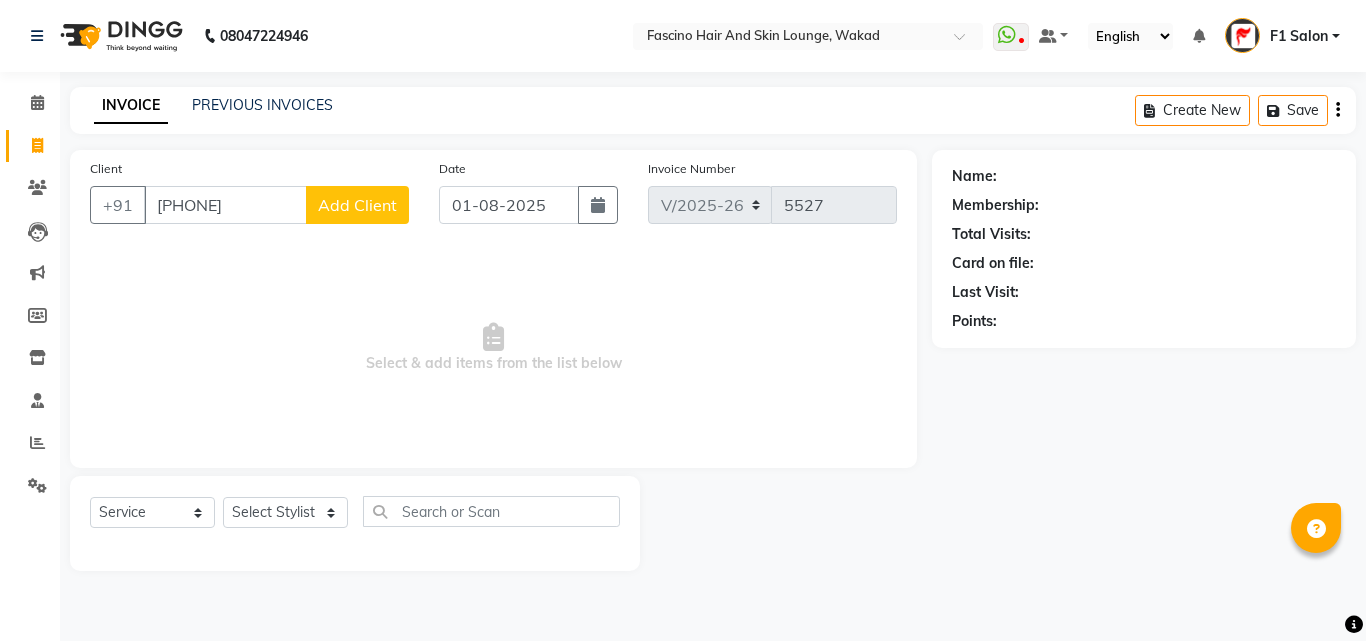 select on "22" 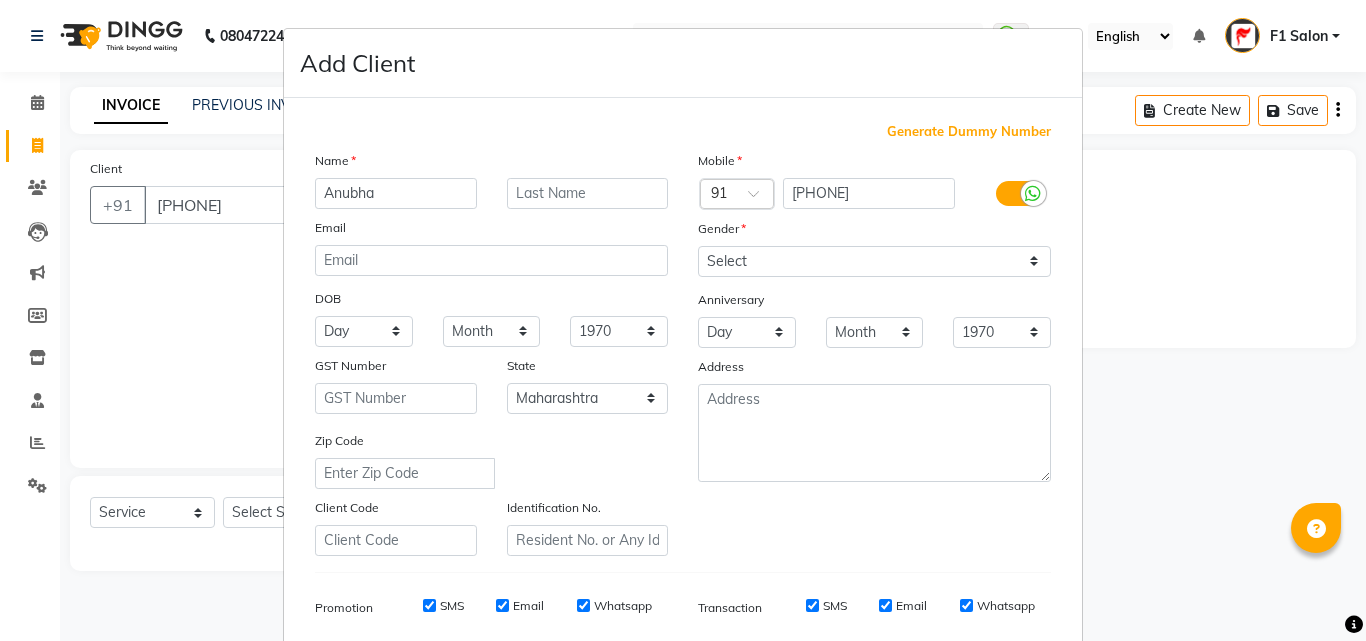 type on "Anubha" 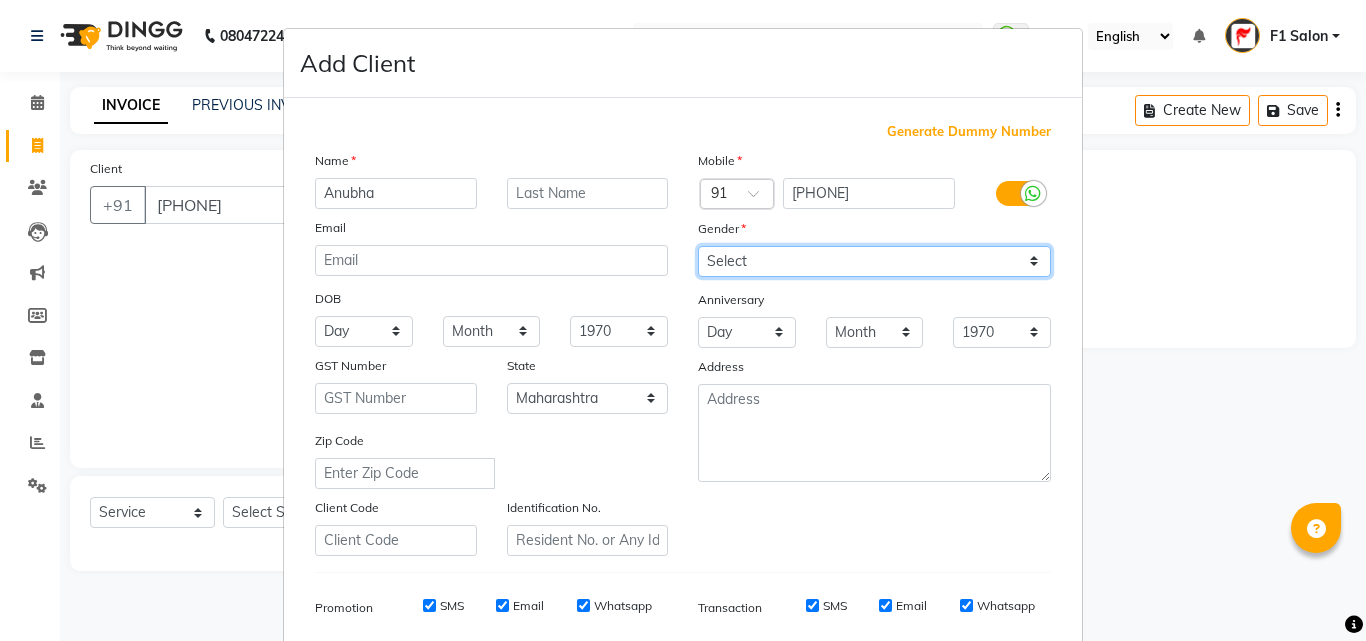 click on "Select Male Female Other Prefer Not To Say" at bounding box center [874, 261] 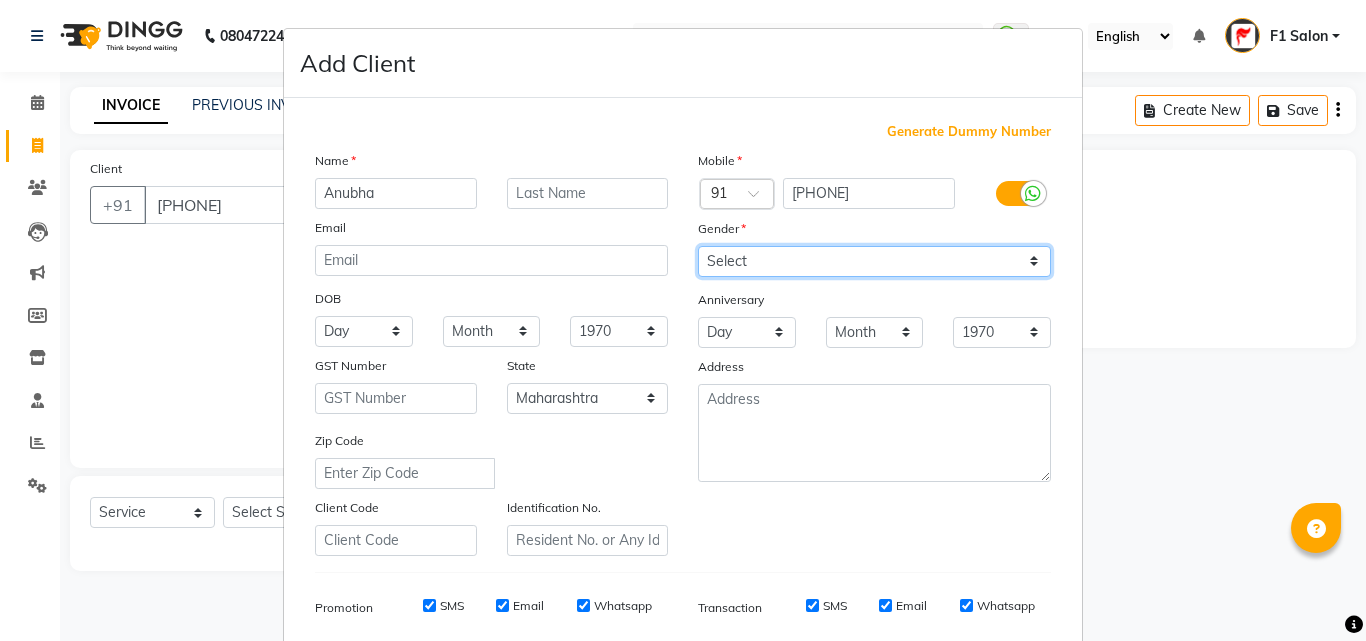 select on "female" 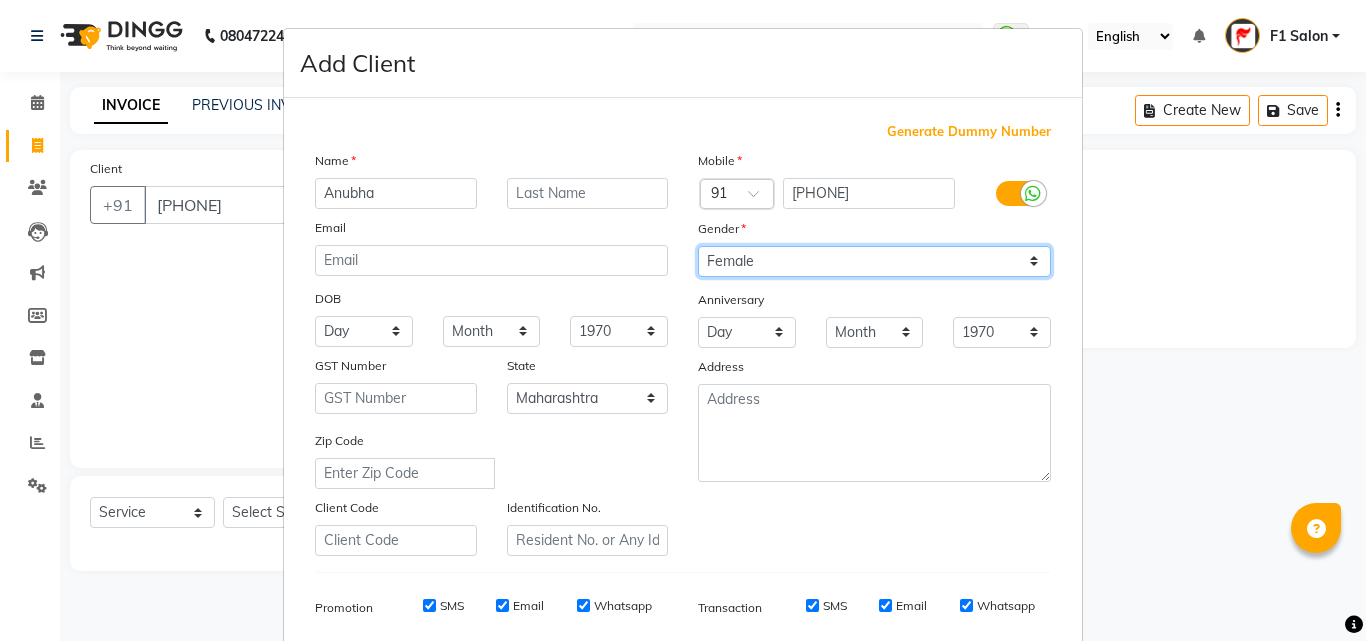 click on "Select Male Female Other Prefer Not To Say" at bounding box center [874, 261] 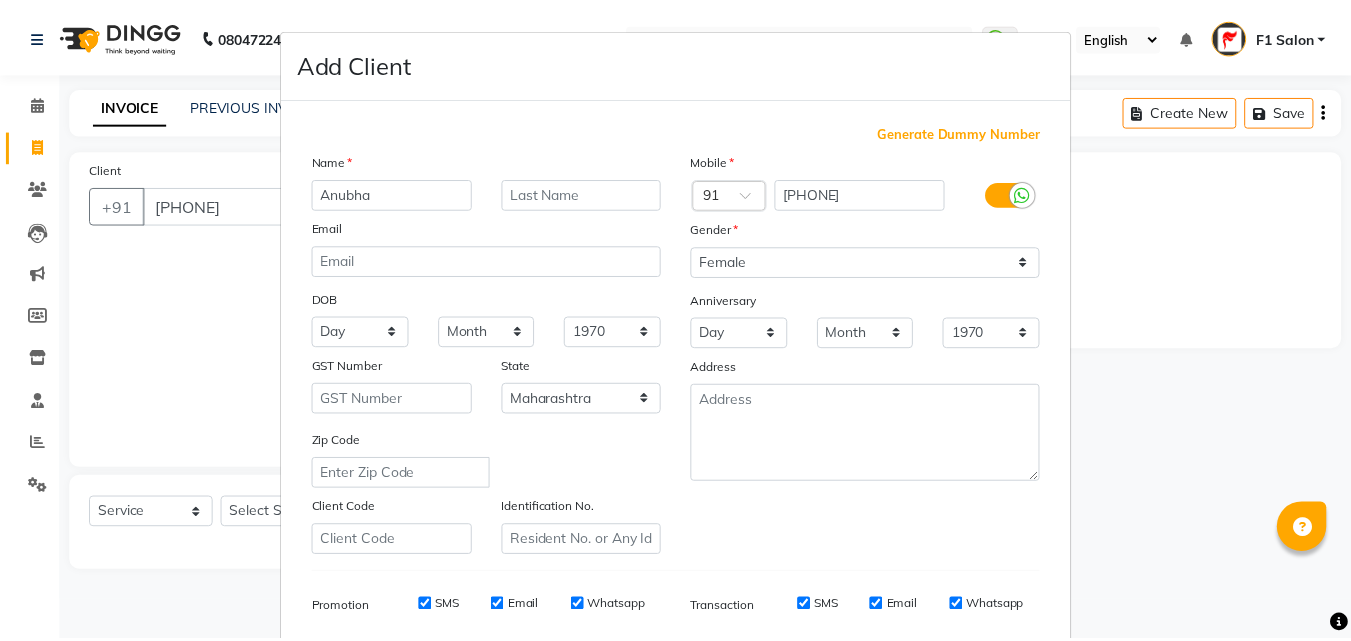 scroll, scrollTop: 282, scrollLeft: 0, axis: vertical 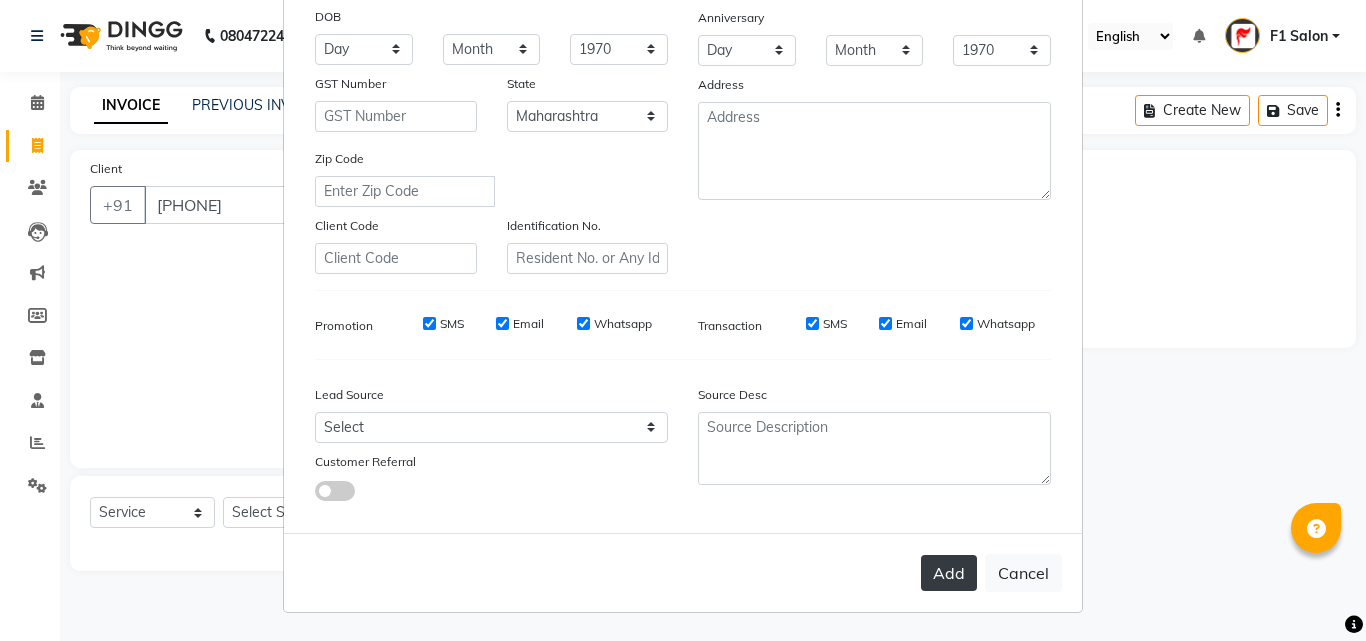 click on "Add" at bounding box center (949, 573) 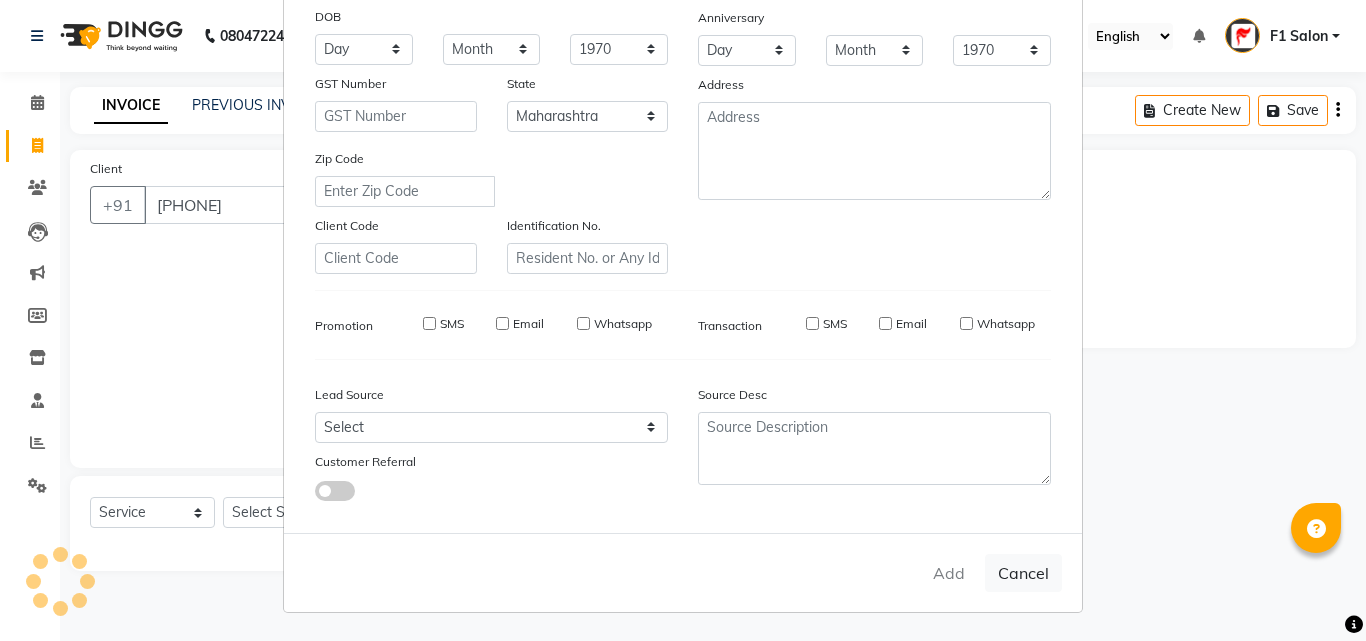 type 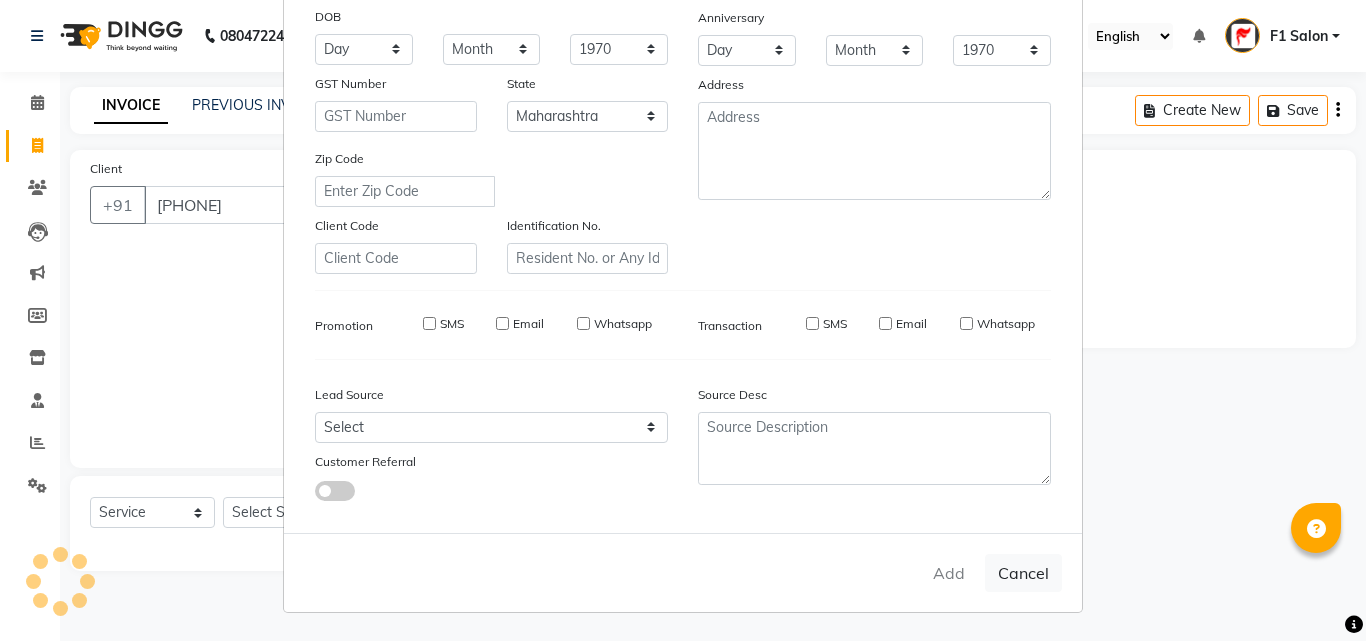 select 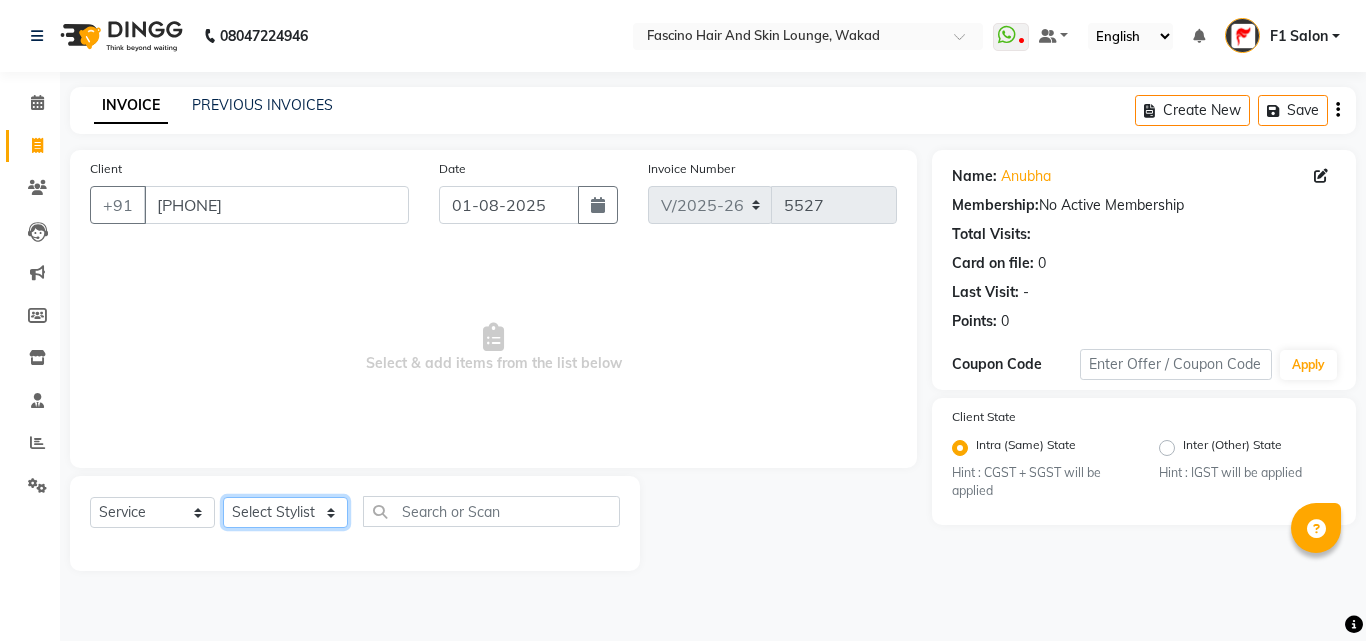 click on "Select Stylist [PHONE]  [FIRST] [LAST] [FIRST] [LAST] [FIRST] Salon  [FIRST] [FIRST] [FIRST] {JH} [FIRST] {f3} [FIRST] (Jh ) [FIRST] [FIRST] [FIRST] JH [FIRST] [FIRST] [FIRST] jh [FIRST] [FIRST] Shree [FIRST] (F1) [FIRST] (JH) [FIRST] [FIRST]  [FIRST] F1 [FIRST] [FIRST] (jh) [FIRST] [FIRST] [FIRST] [FIRST] [FIRST] [FIRST] [FIRST]  [FIRST] F1 [FIRST] [FIRST] {f2} [FIRST]  [FIRST] [FIRST]" 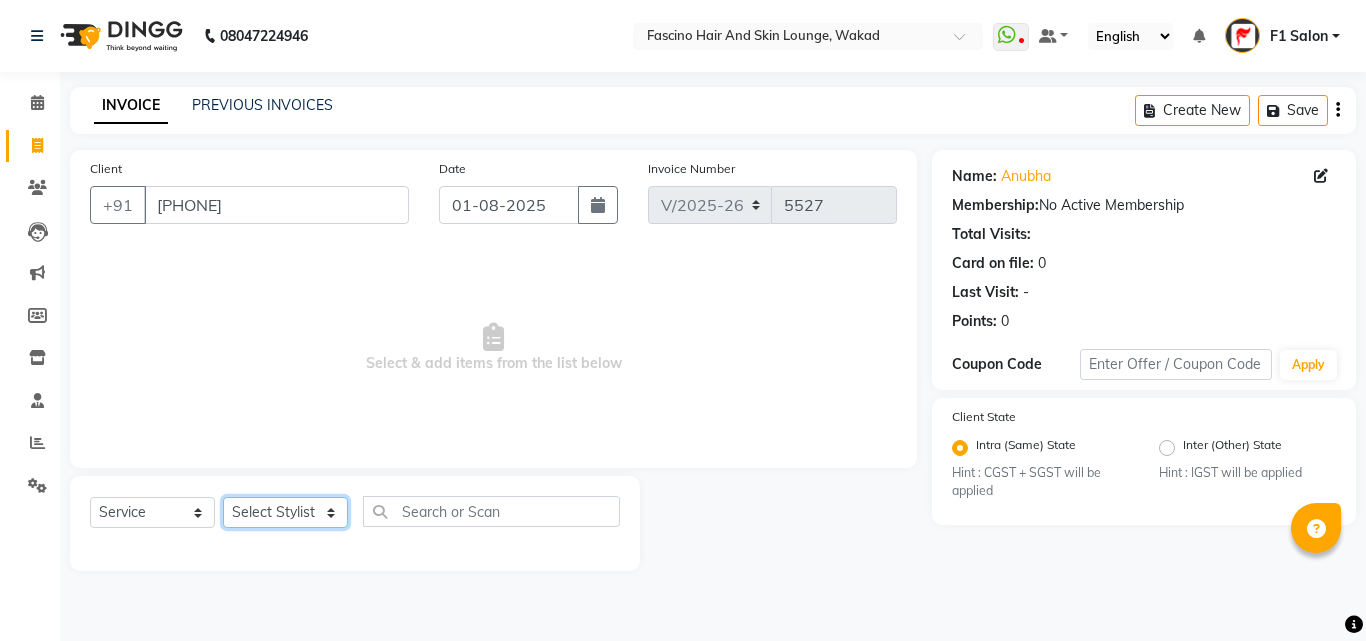 select on "83546" 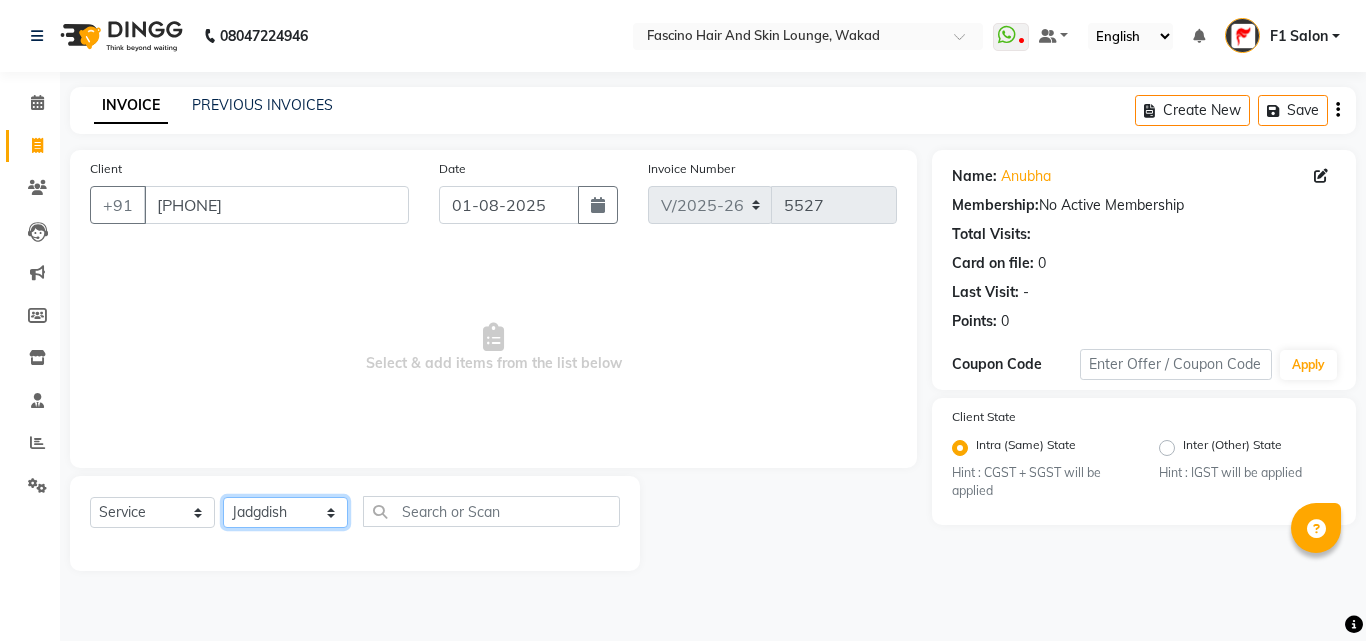 click on "Select Stylist [PHONE]  [FIRST] [LAST] [FIRST] [LAST] [FIRST] Salon  [FIRST] [FIRST] [FIRST] {JH} [FIRST] {f3} [FIRST] (Jh ) [FIRST] [FIRST] [FIRST] JH [FIRST] [FIRST] [FIRST] jh [FIRST] [FIRST] Shree [FIRST] (F1) [FIRST] (JH) [FIRST] [FIRST]  [FIRST] F1 [FIRST] [FIRST] (jh) [FIRST] [FIRST] [FIRST] [FIRST] [FIRST] [FIRST] [FIRST]  [FIRST] F1 [FIRST] [FIRST] {f2} [FIRST]  [FIRST] [FIRST]" 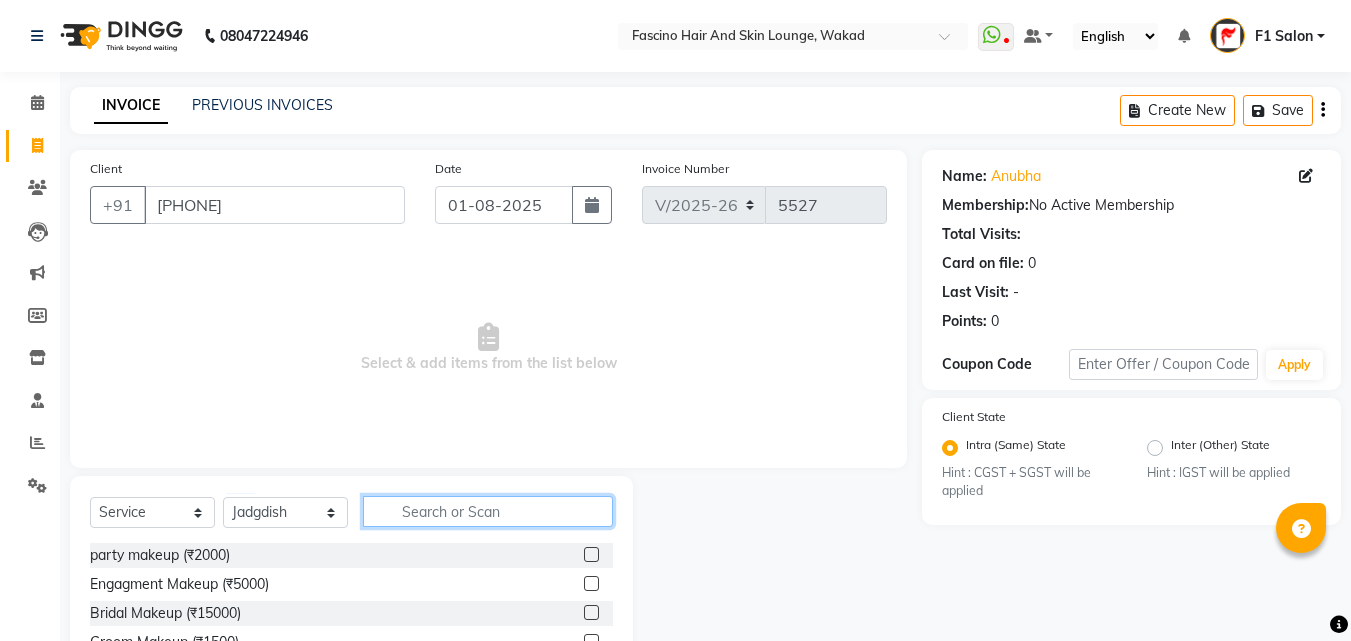 click 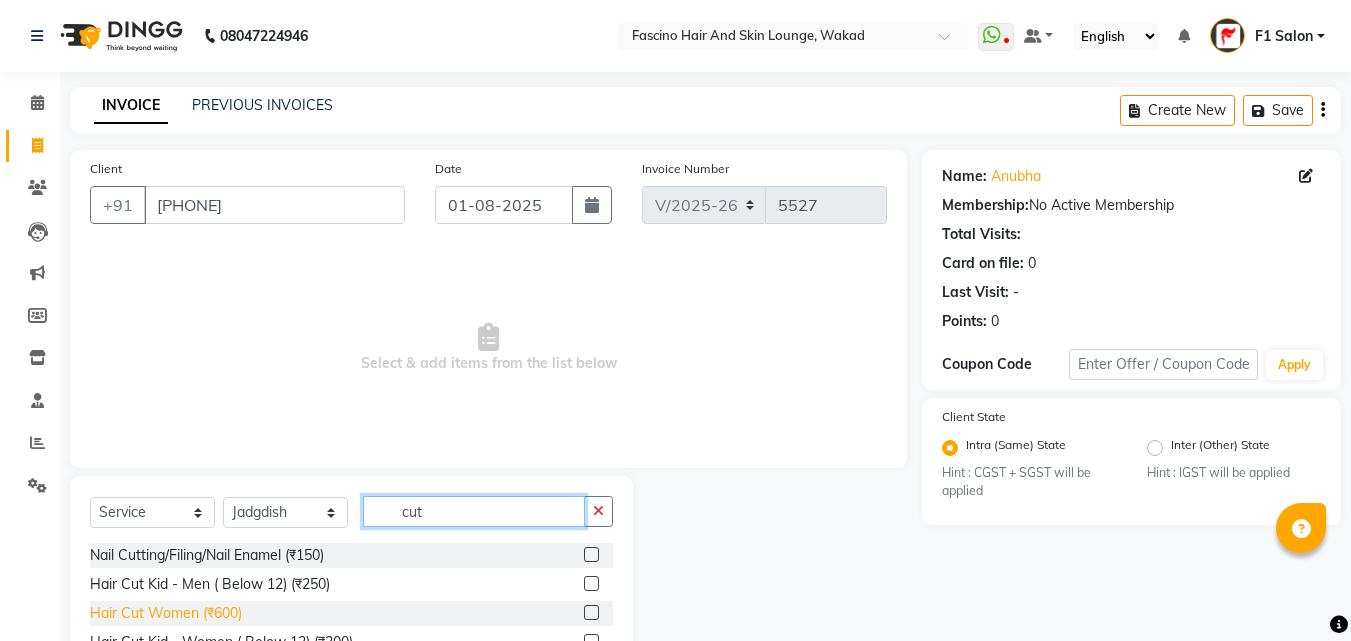 type on "cut" 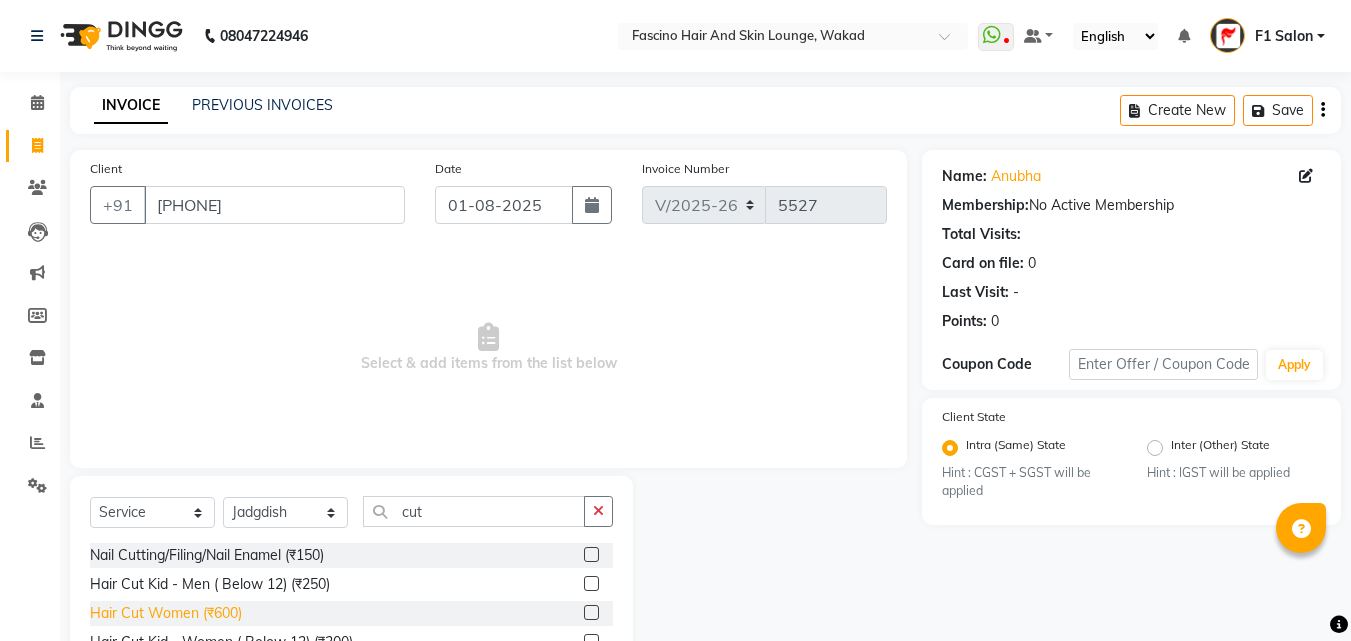 click on "Hair Cut Women (₹600)" 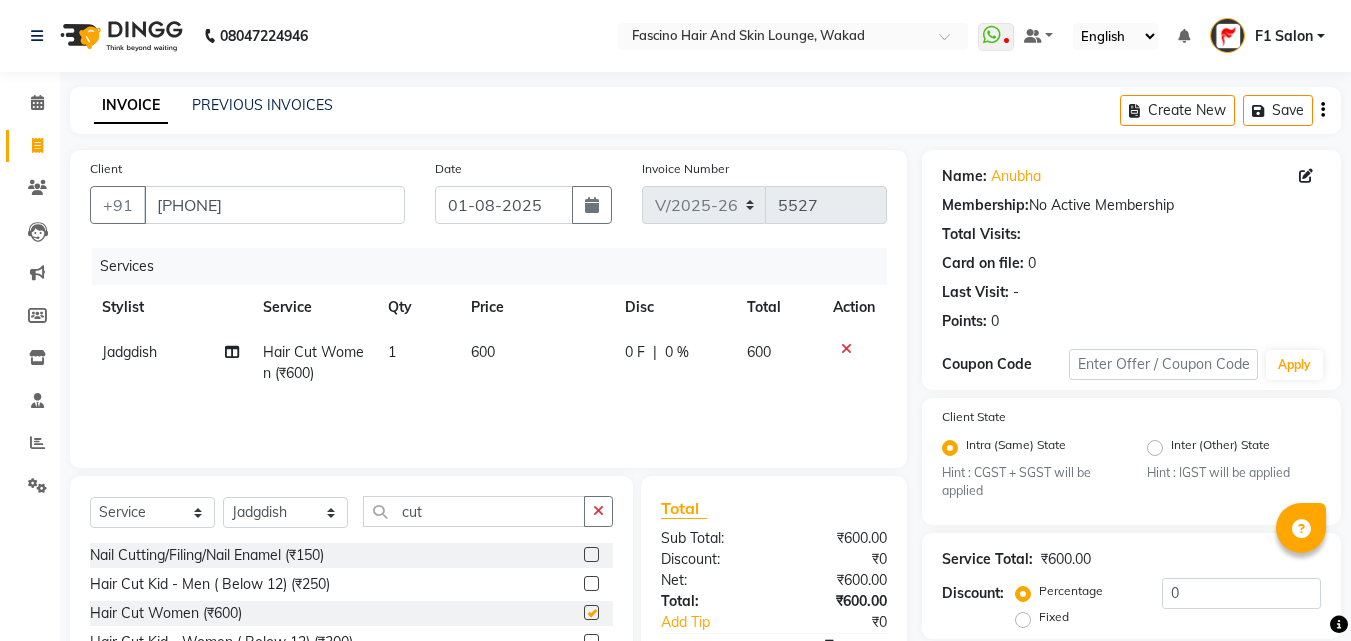 checkbox on "false" 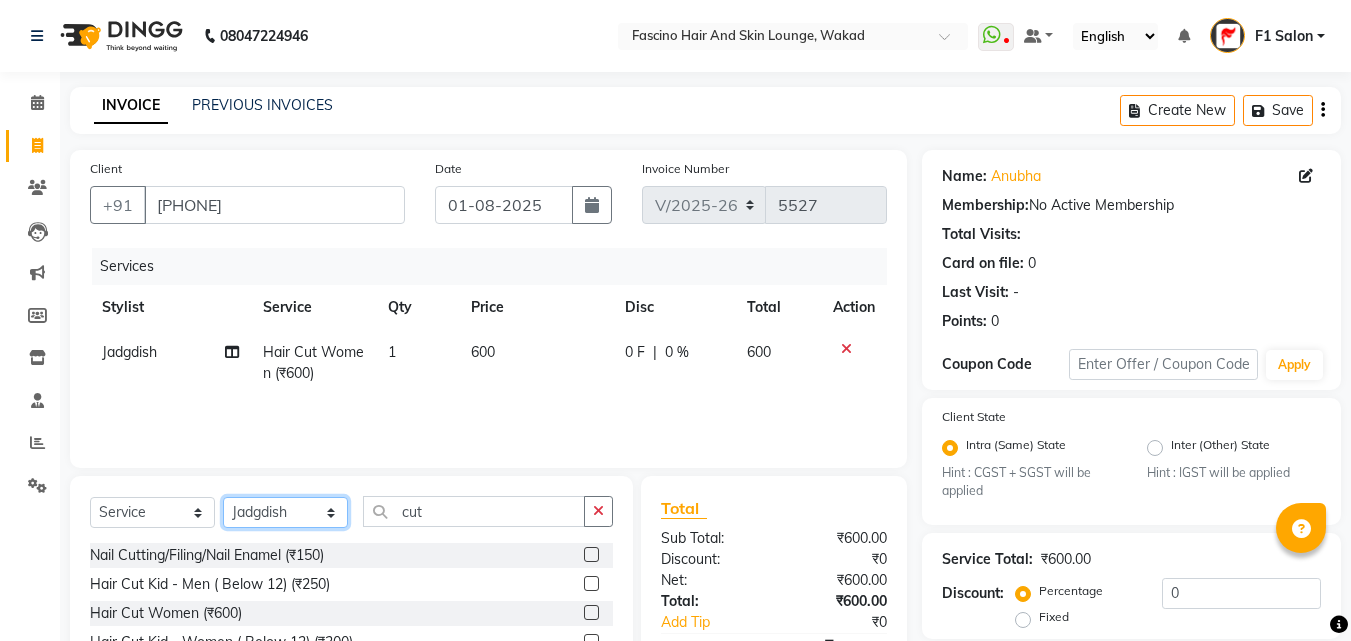 click on "Select Stylist [PHONE]  [FIRST] [LAST] [FIRST] [LAST] [FIRST] Salon  [FIRST] [FIRST] [FIRST] {JH} [FIRST] {f3} [FIRST] (Jh ) [FIRST] [FIRST] [FIRST] JH [FIRST] [FIRST] [FIRST] jh [FIRST] [FIRST] Shree [FIRST] (F1) [FIRST] (JH) [FIRST] [FIRST]  [FIRST] F1 [FIRST] [FIRST] (jh) [FIRST] [FIRST] [FIRST] [FIRST] [FIRST] [FIRST] [FIRST]  [FIRST] F1 [FIRST] [FIRST] {f2} [FIRST]  [FIRST] [FIRST]" 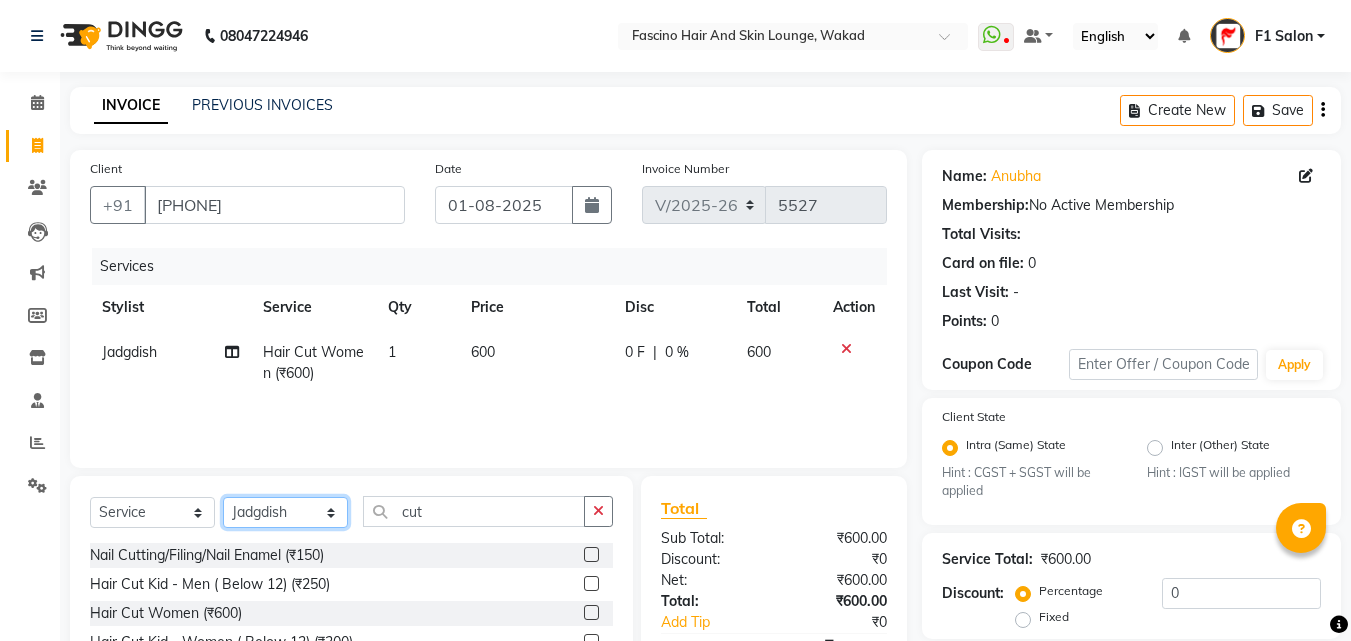 select on "23131" 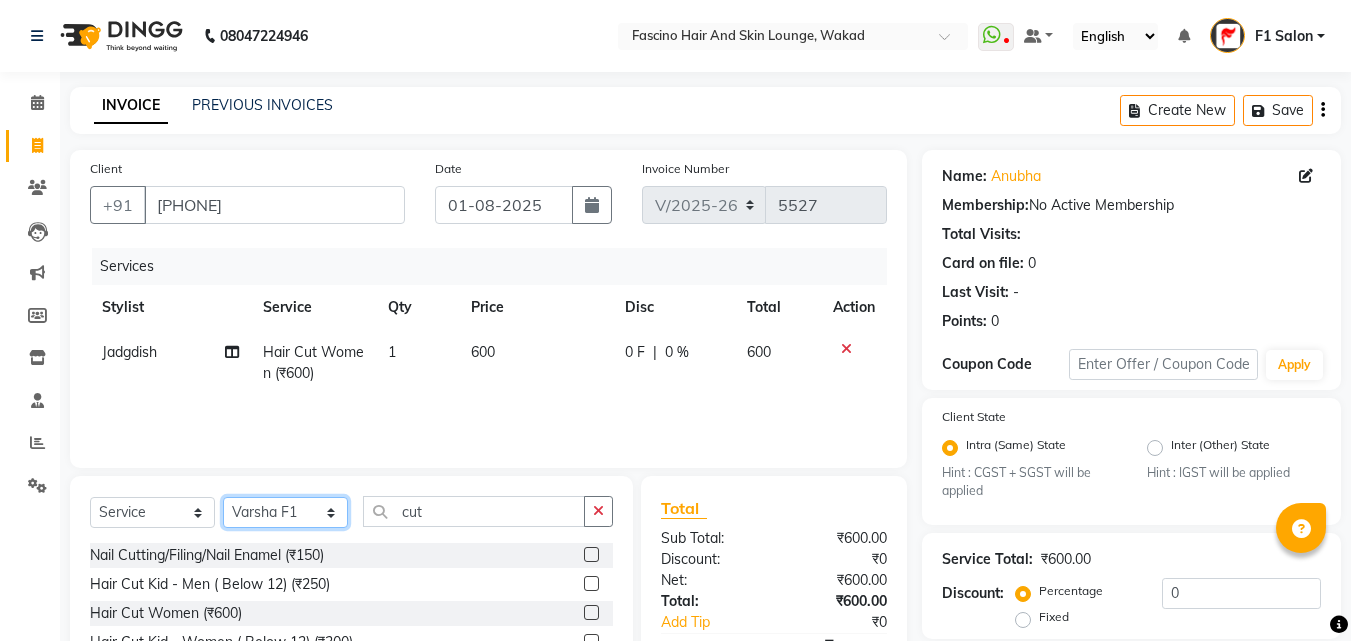 click on "Select Stylist [PHONE]  [FIRST] [LAST] [FIRST] [LAST] [FIRST] Salon  [FIRST] [FIRST] [FIRST] {JH} [FIRST] {f3} [FIRST] (Jh ) [FIRST] [FIRST] [FIRST] JH [FIRST] [FIRST] [FIRST] jh [FIRST] [FIRST] Shree [FIRST] (F1) [FIRST] (JH) [FIRST] [FIRST]  [FIRST] F1 [FIRST] [FIRST] (jh) [FIRST] [FIRST] [FIRST] [FIRST] [FIRST] [FIRST] [FIRST]  [FIRST] F1 [FIRST] [FIRST] {f2} [FIRST]  [FIRST] [FIRST]" 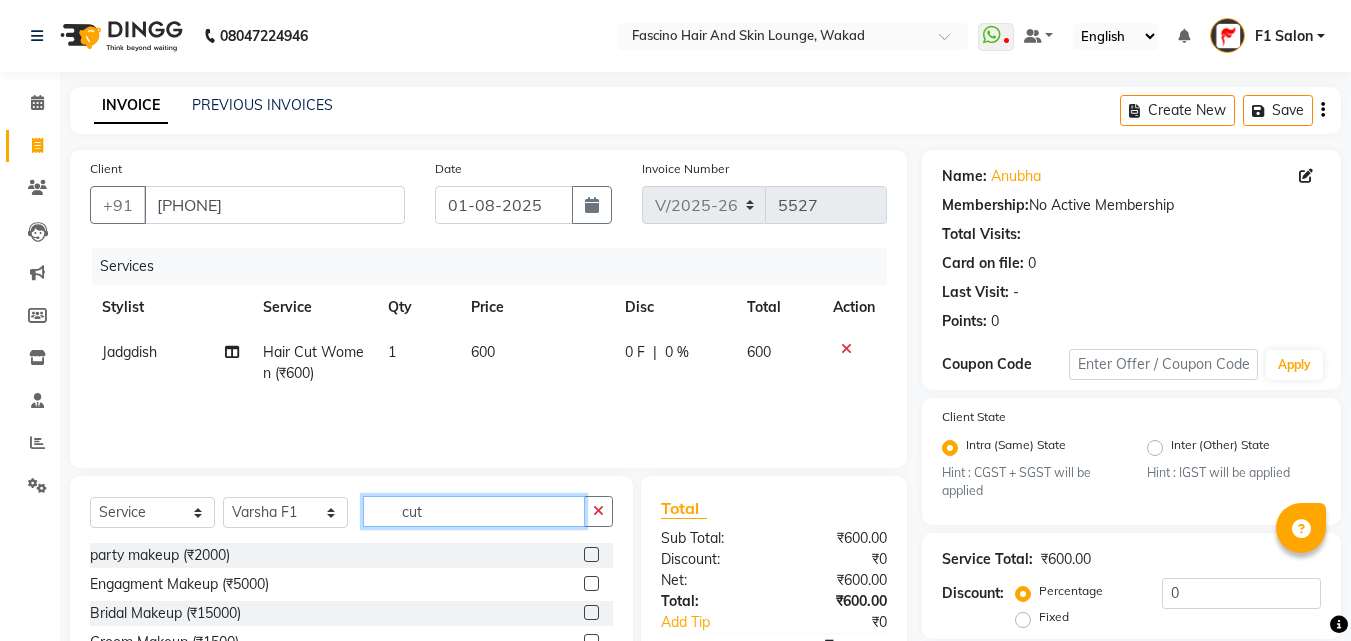 click on "cut" 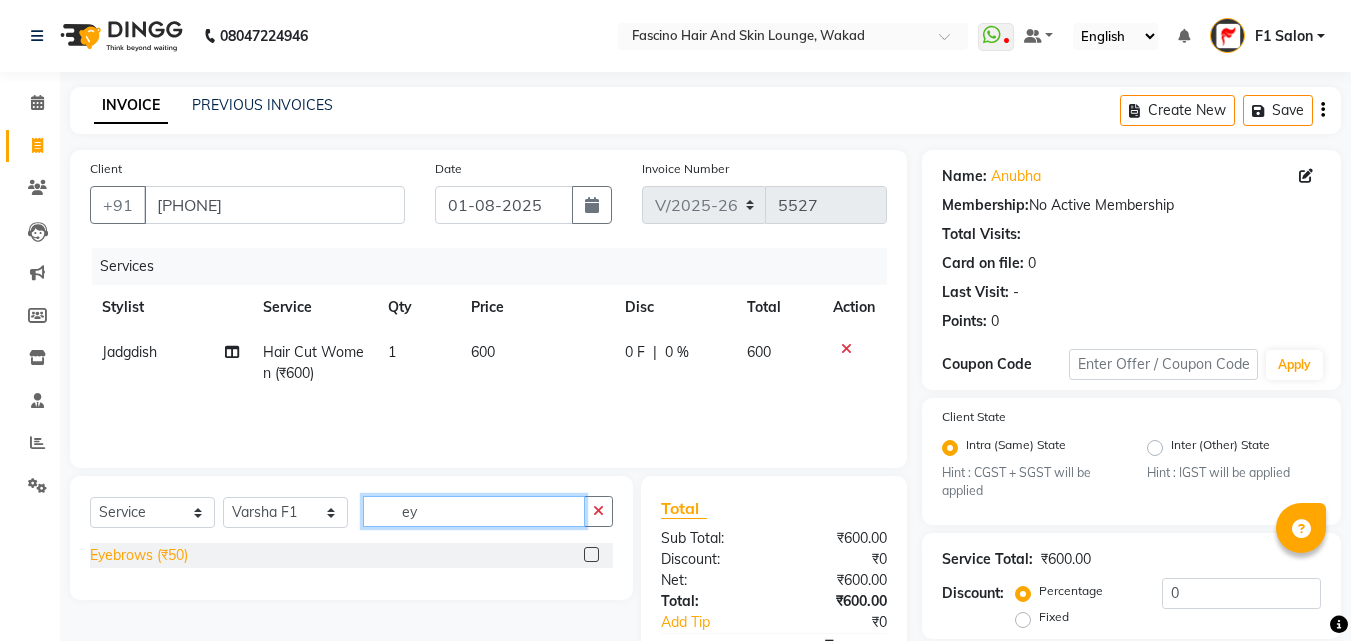 type on "ey" 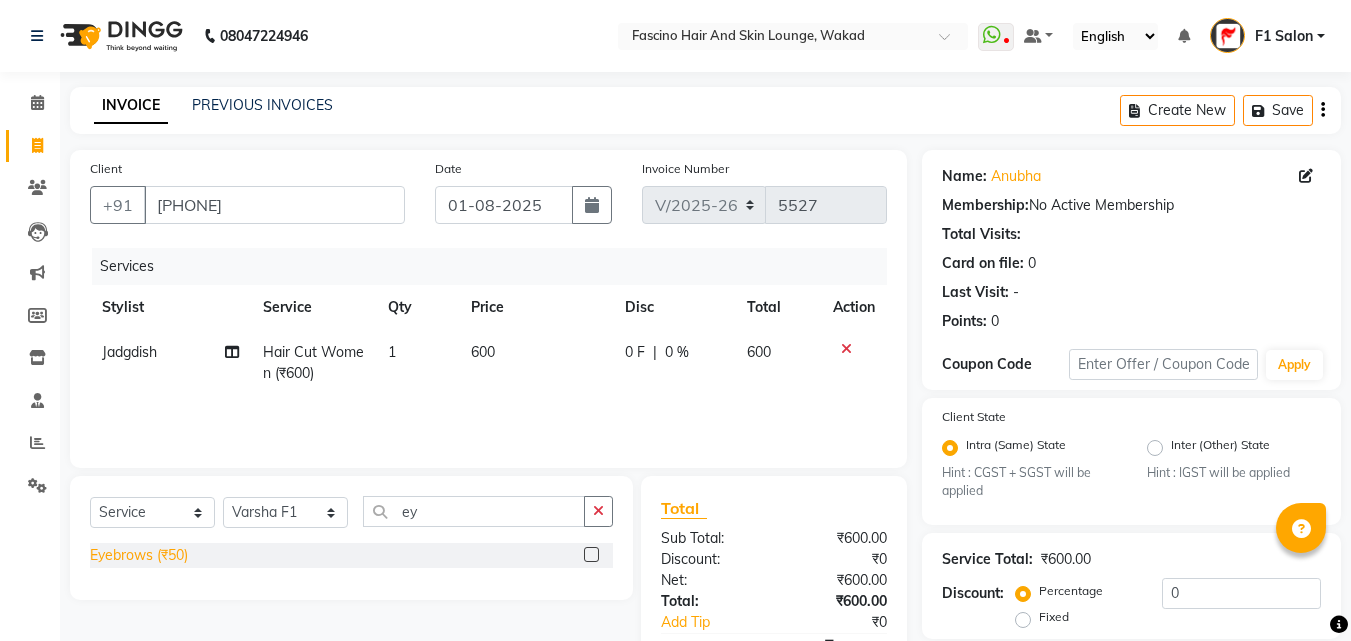 click on "Eyebrows (₹50)" 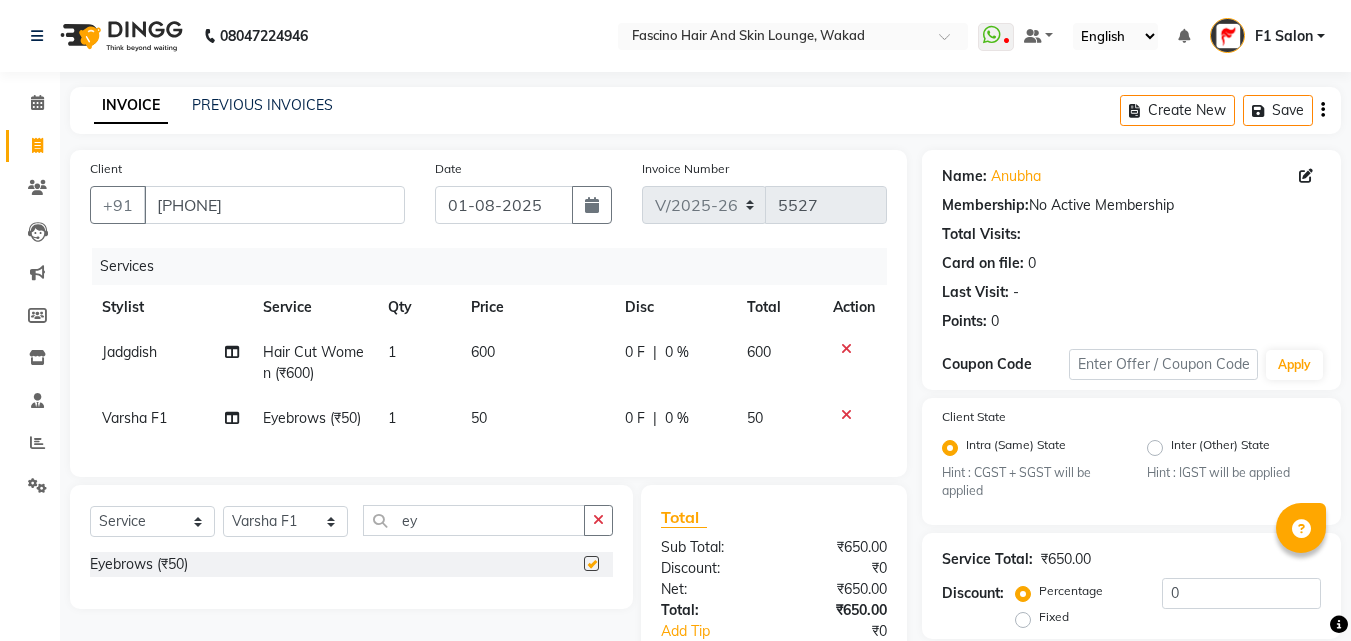 checkbox on "false" 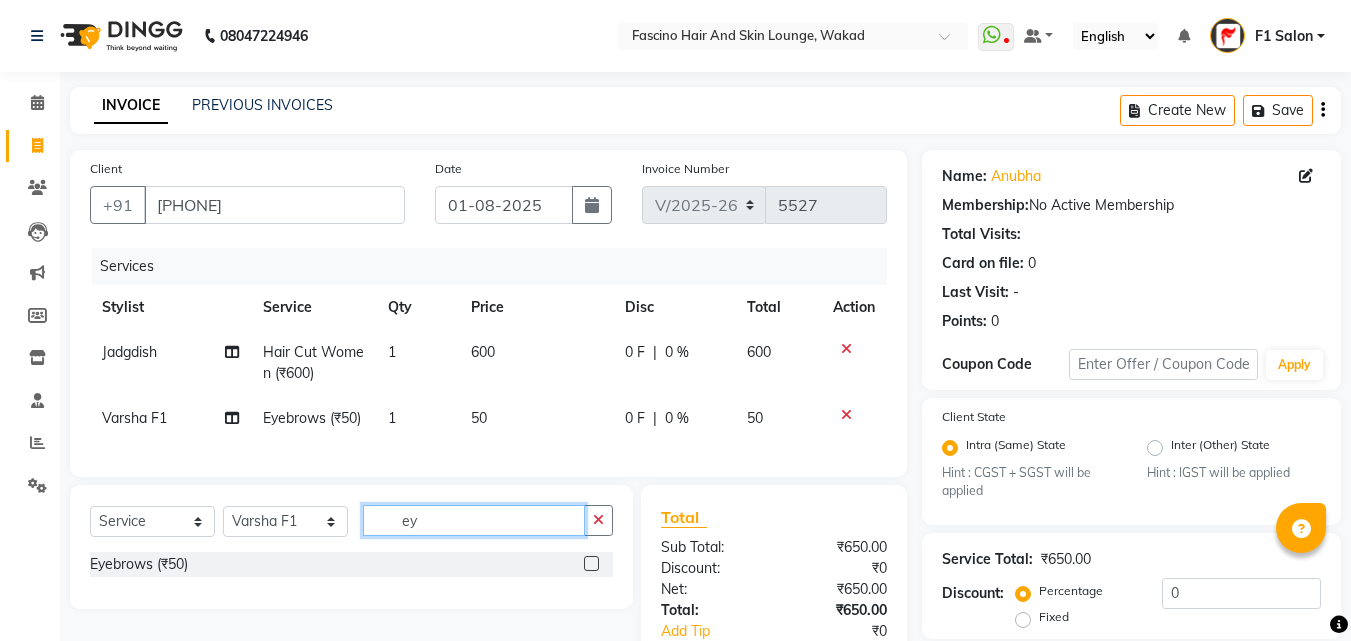 click on "ey" 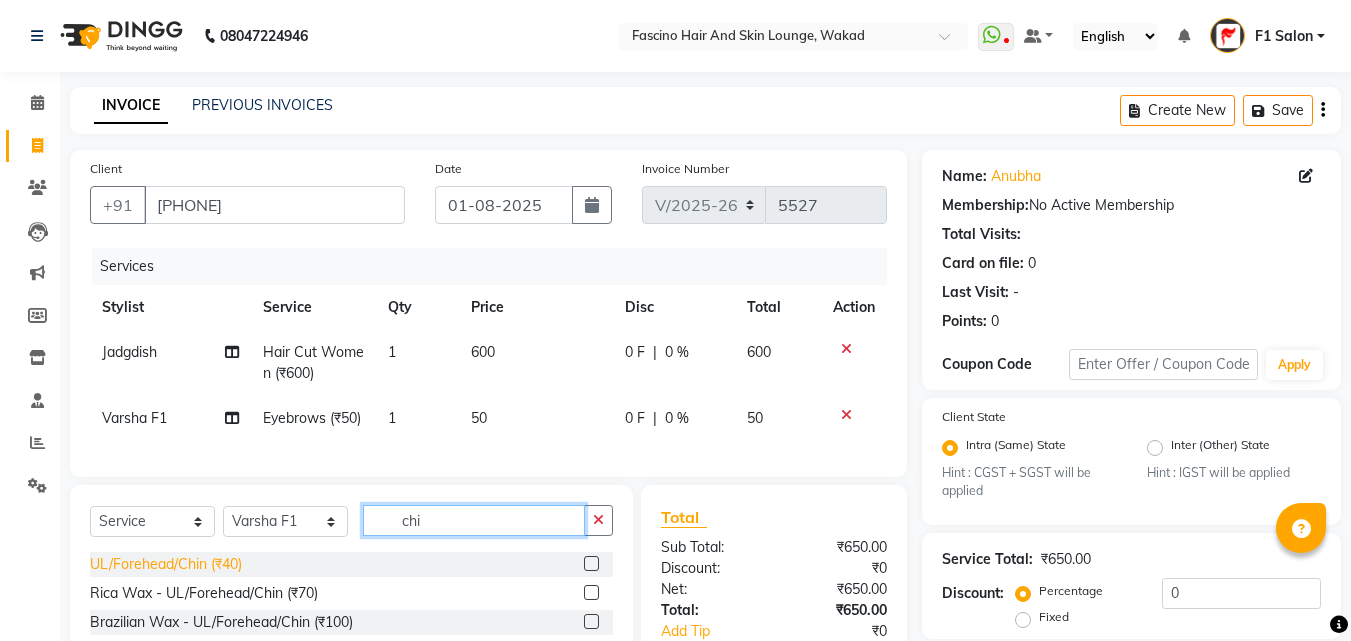 type on "chi" 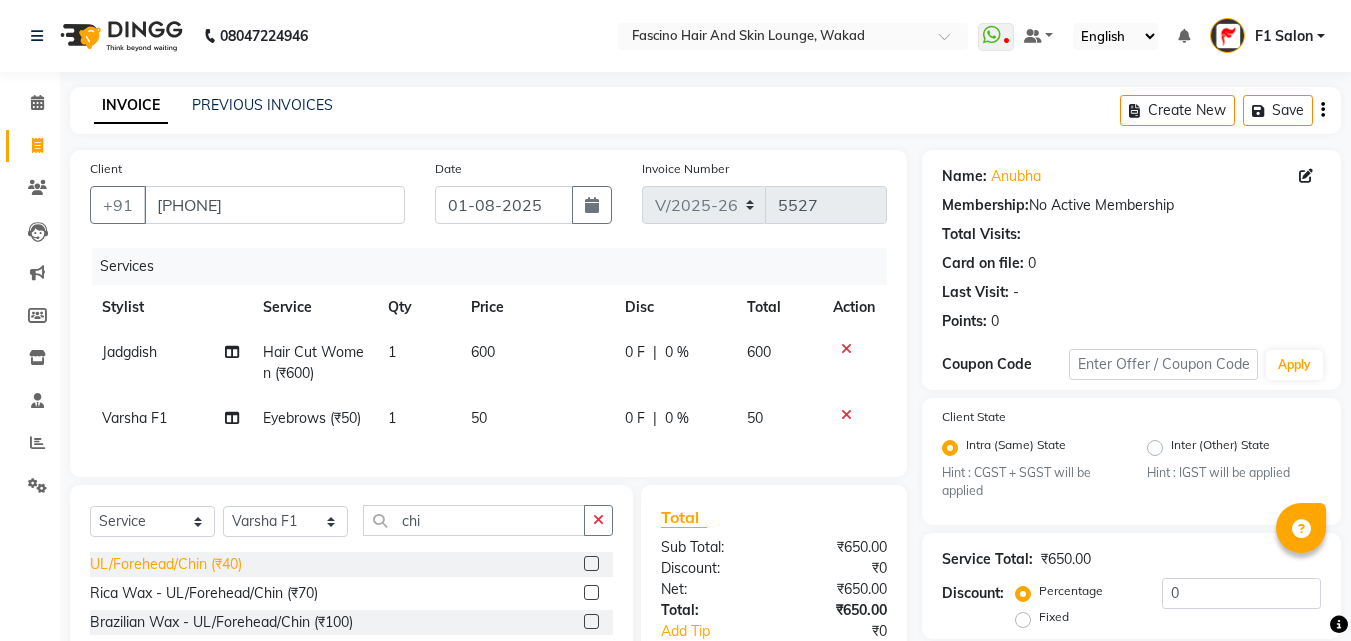 click on "UL/Forehead/Chin (₹40)" 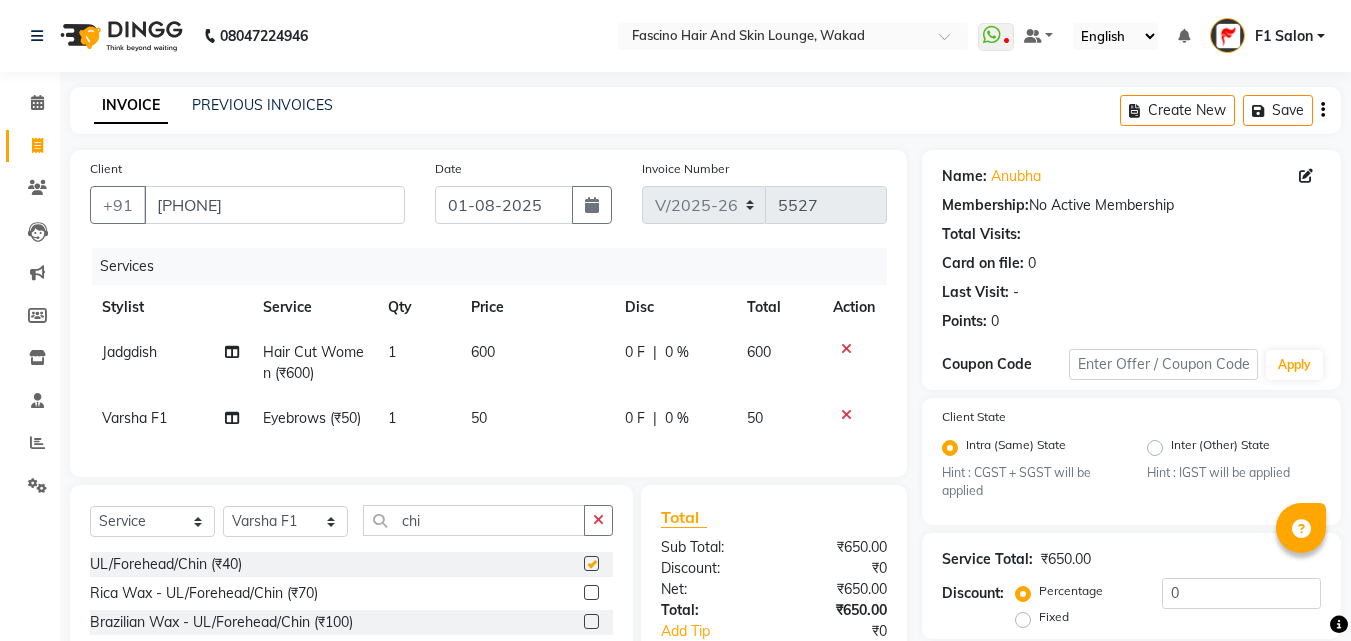 checkbox on "false" 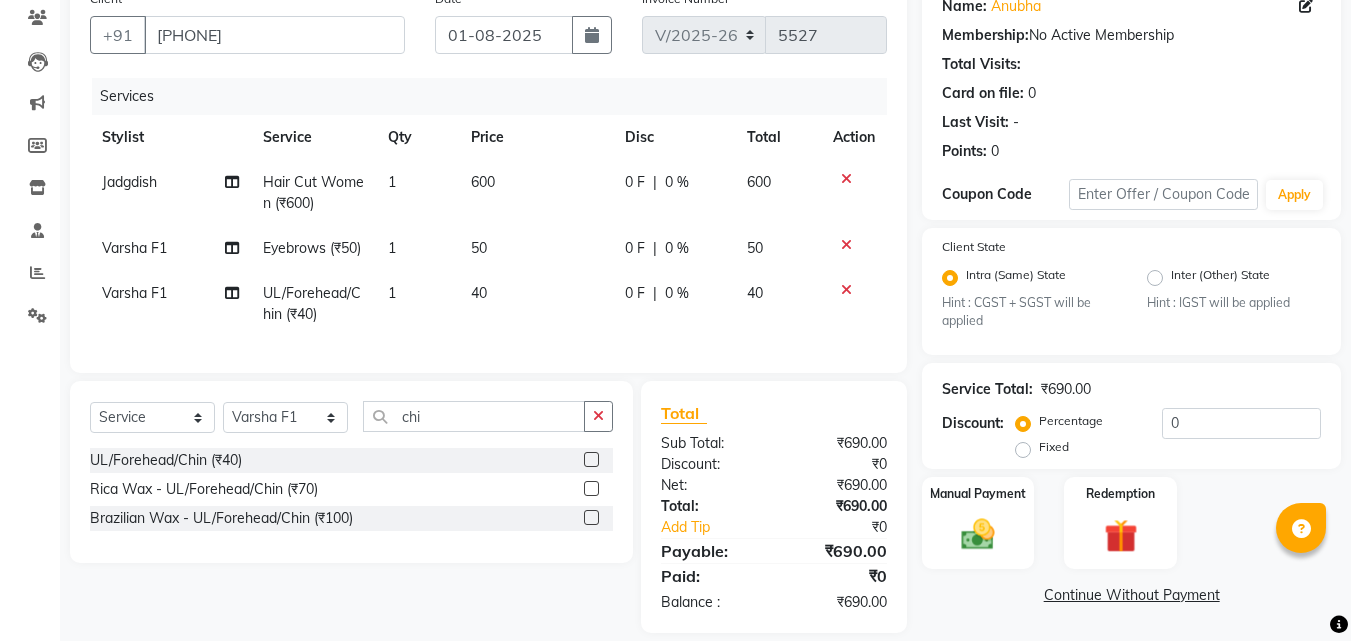 scroll, scrollTop: 228, scrollLeft: 0, axis: vertical 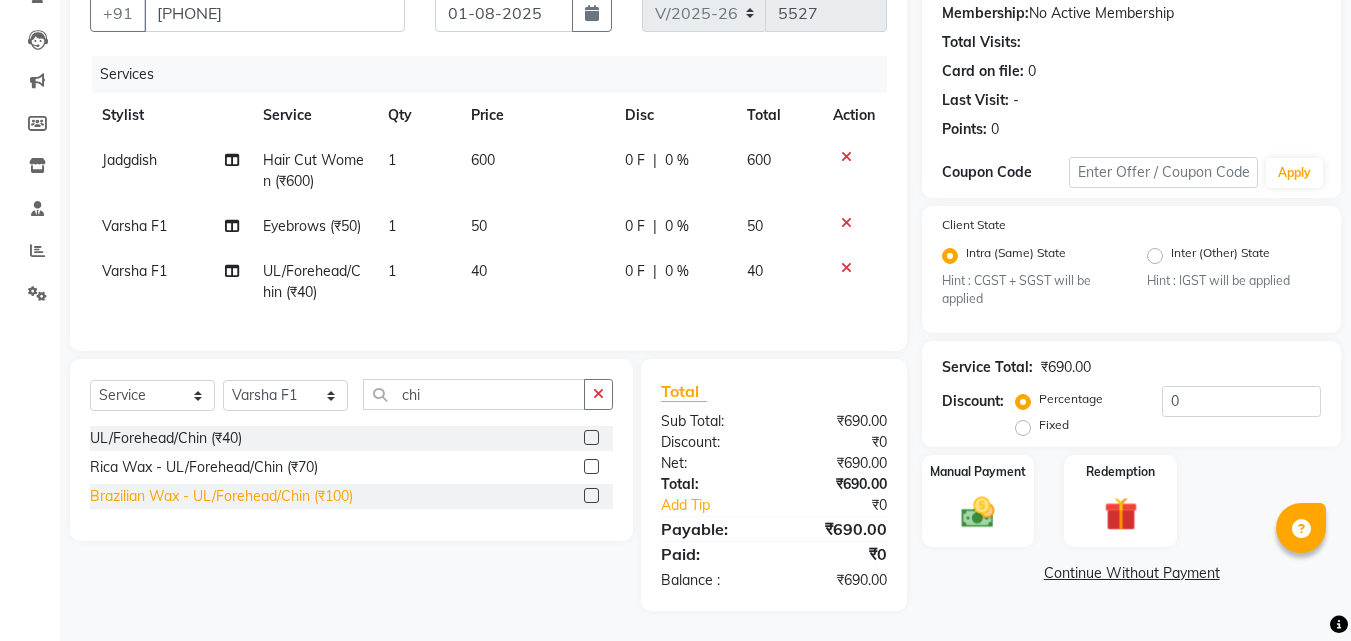 click on "Brazilian Wax - UL/Forehead/Chin (₹100)" 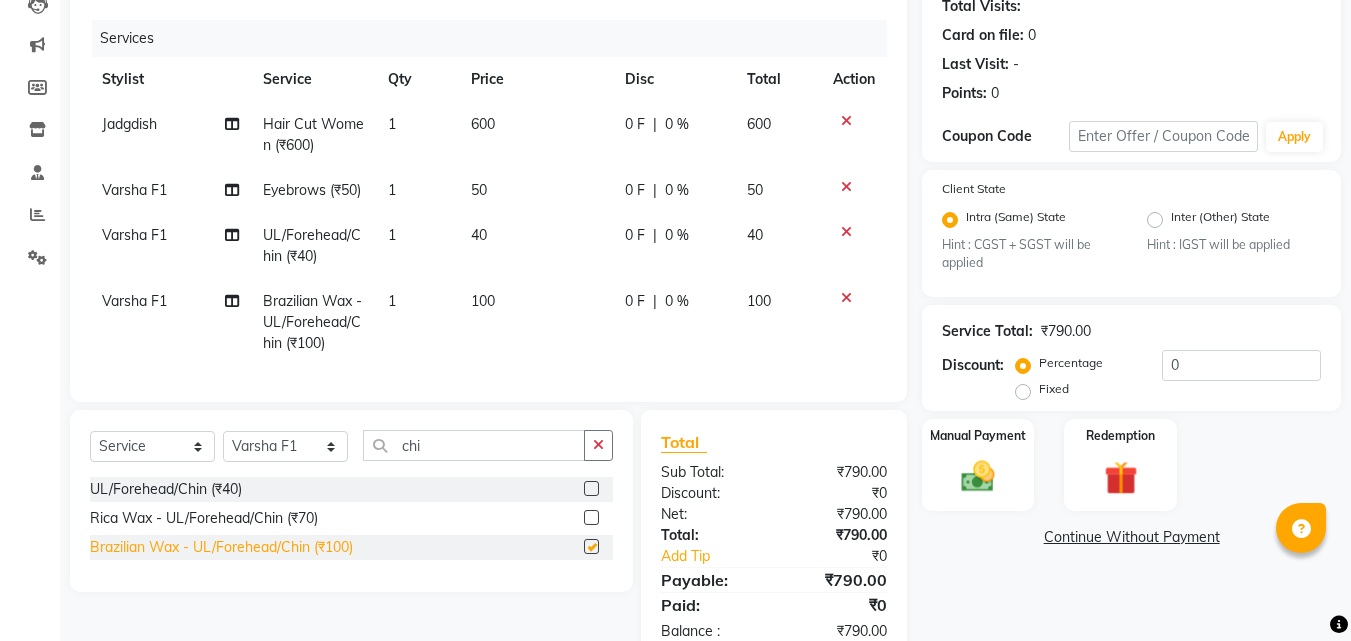 checkbox on "false" 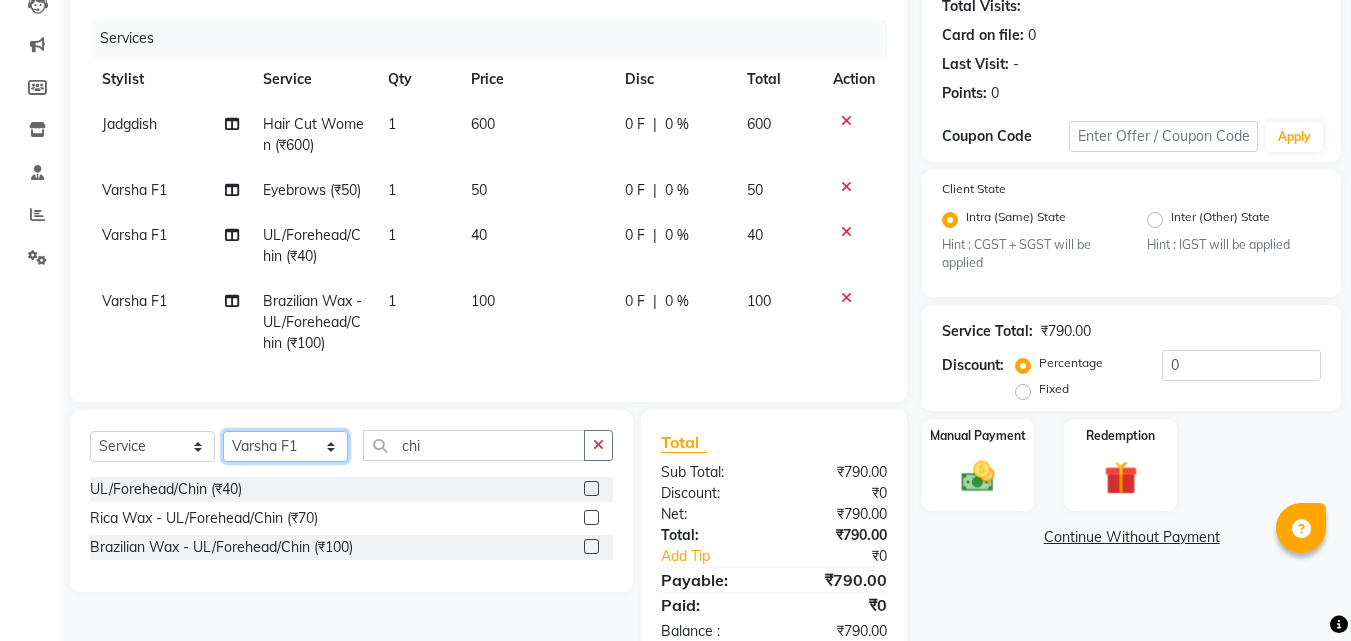click on "Select Stylist [PHONE]  [FIRST] [LAST] [FIRST] [LAST] [FIRST] Salon  [FIRST] [FIRST] [FIRST] {JH} [FIRST] {f3} [FIRST] (Jh ) [FIRST] [FIRST] [FIRST] JH [FIRST] [FIRST] [FIRST] jh [FIRST] [FIRST] Shree [FIRST] (F1) [FIRST] (JH) [FIRST] [FIRST]  [FIRST] F1 [FIRST] [FIRST] (jh) [FIRST] [FIRST] [FIRST] [FIRST] [FIRST] [FIRST] [FIRST]  [FIRST] F1 [FIRST] [FIRST] {f2} [FIRST]  [FIRST] [FIRST]" 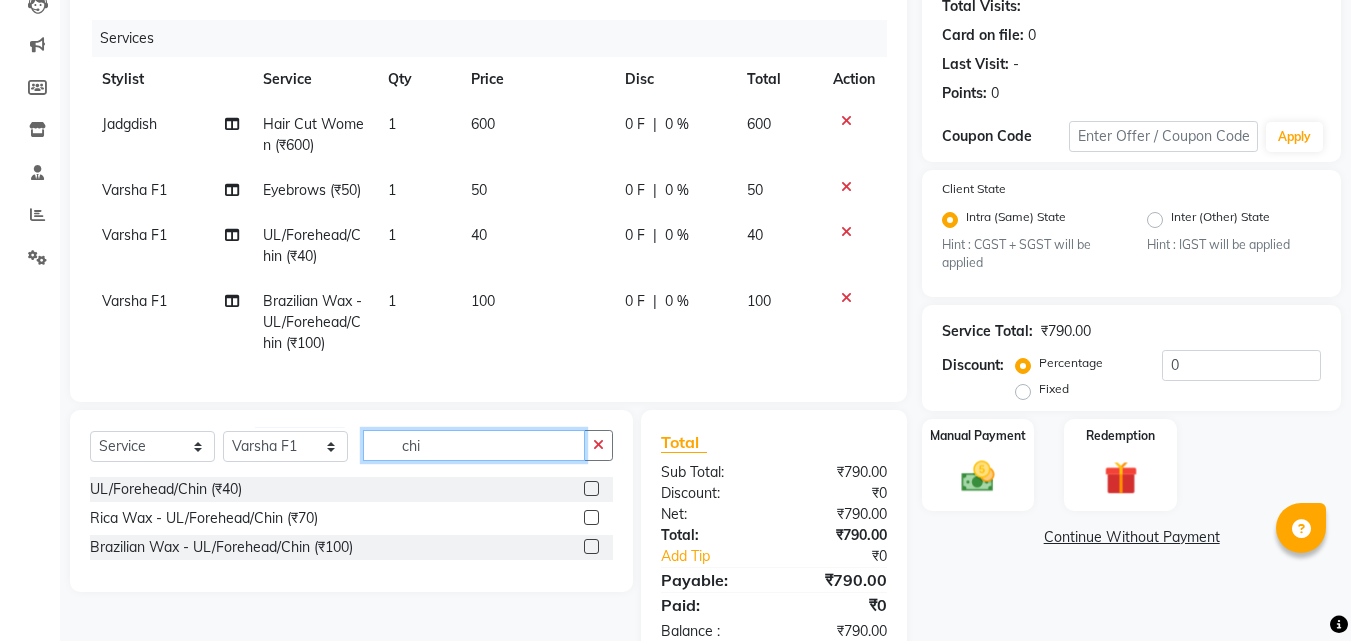click on "chi" 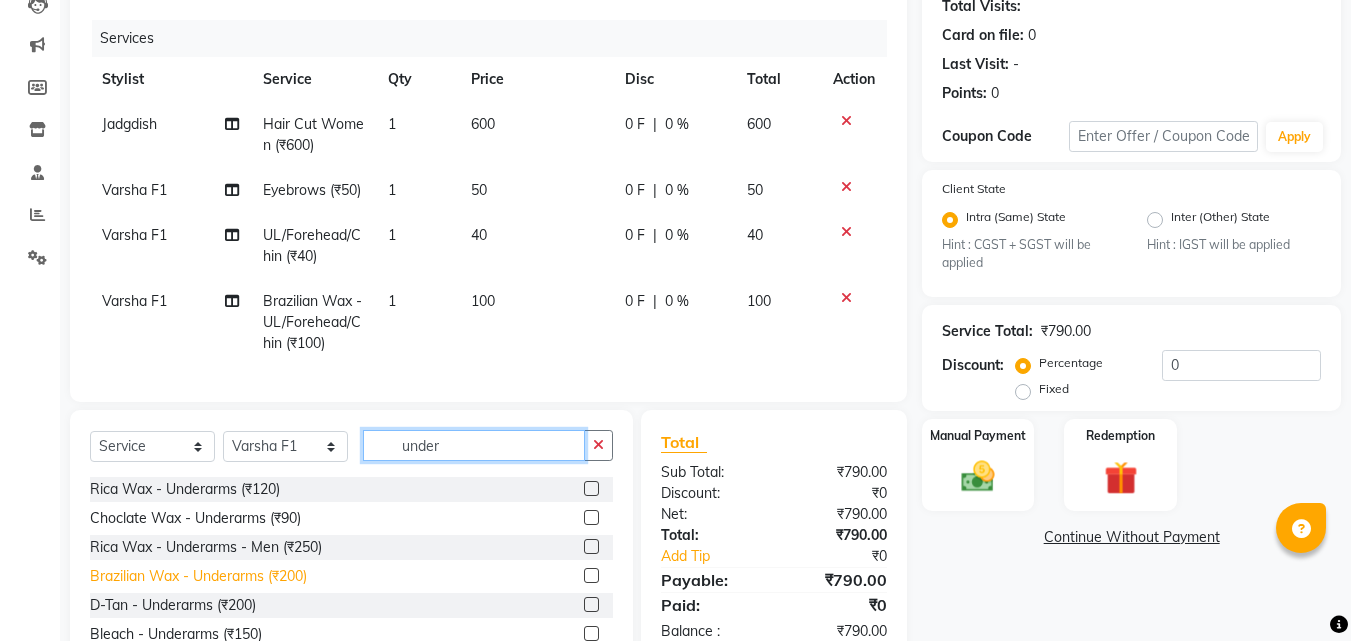 type on "under" 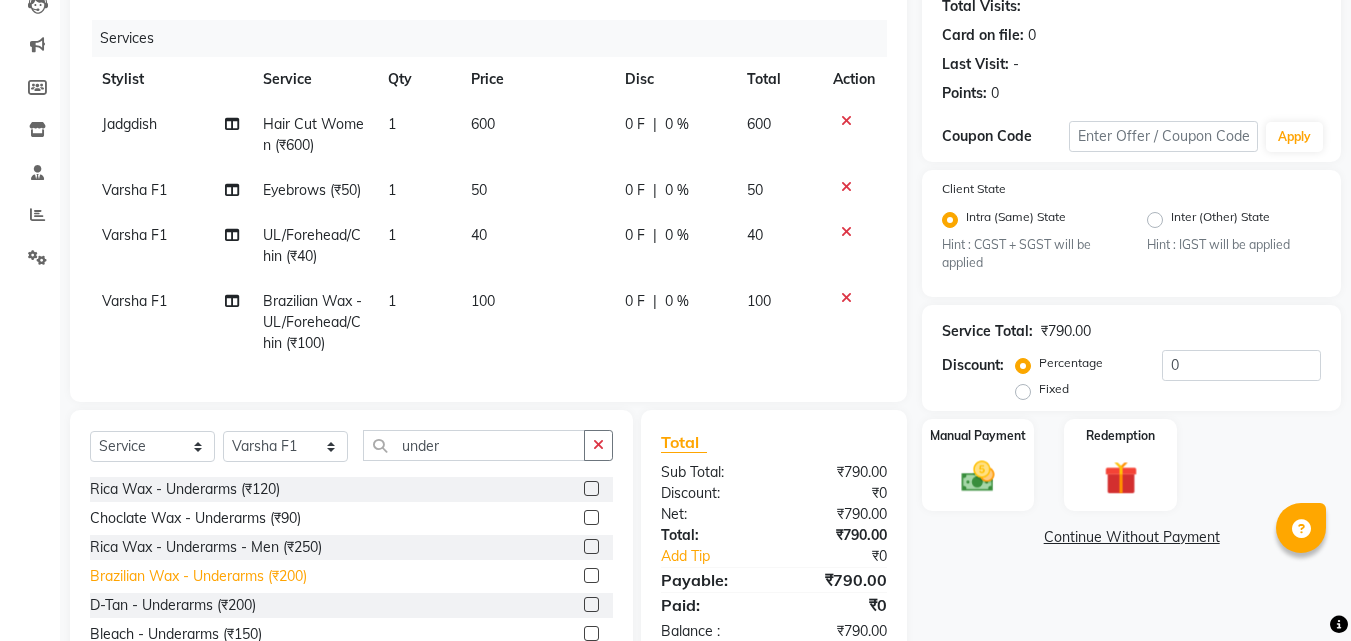 click on "Brazilian Wax - Underarms (₹200)" 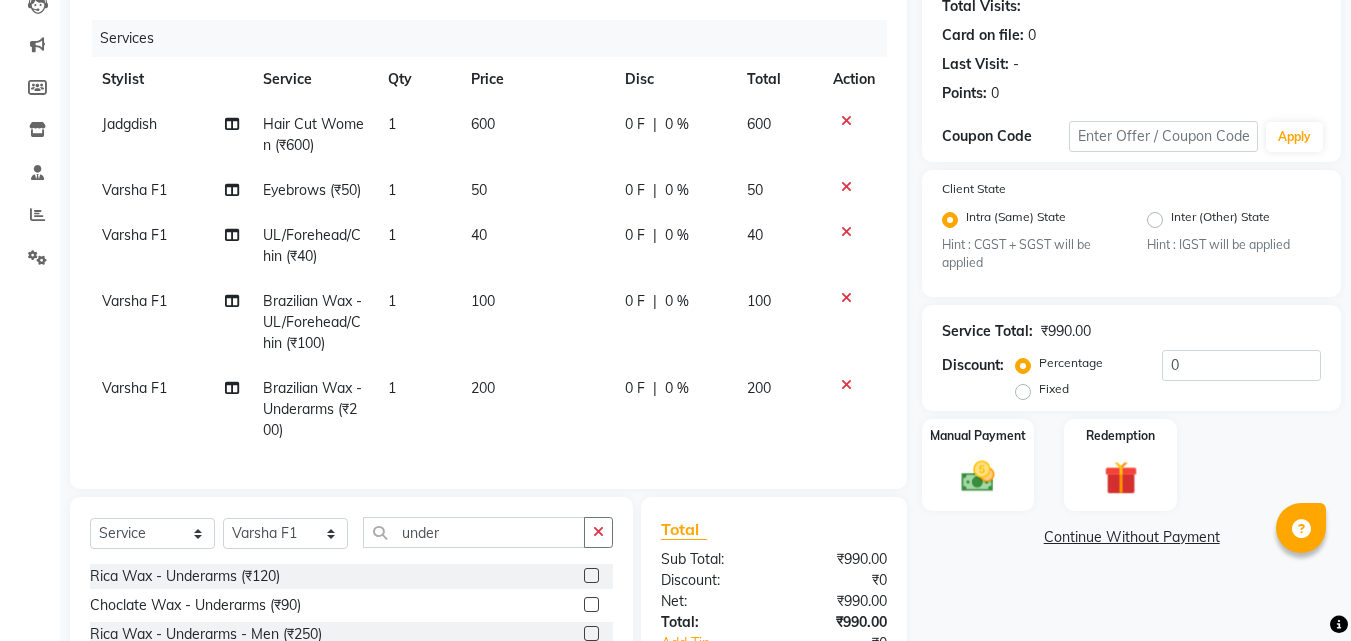 checkbox on "false" 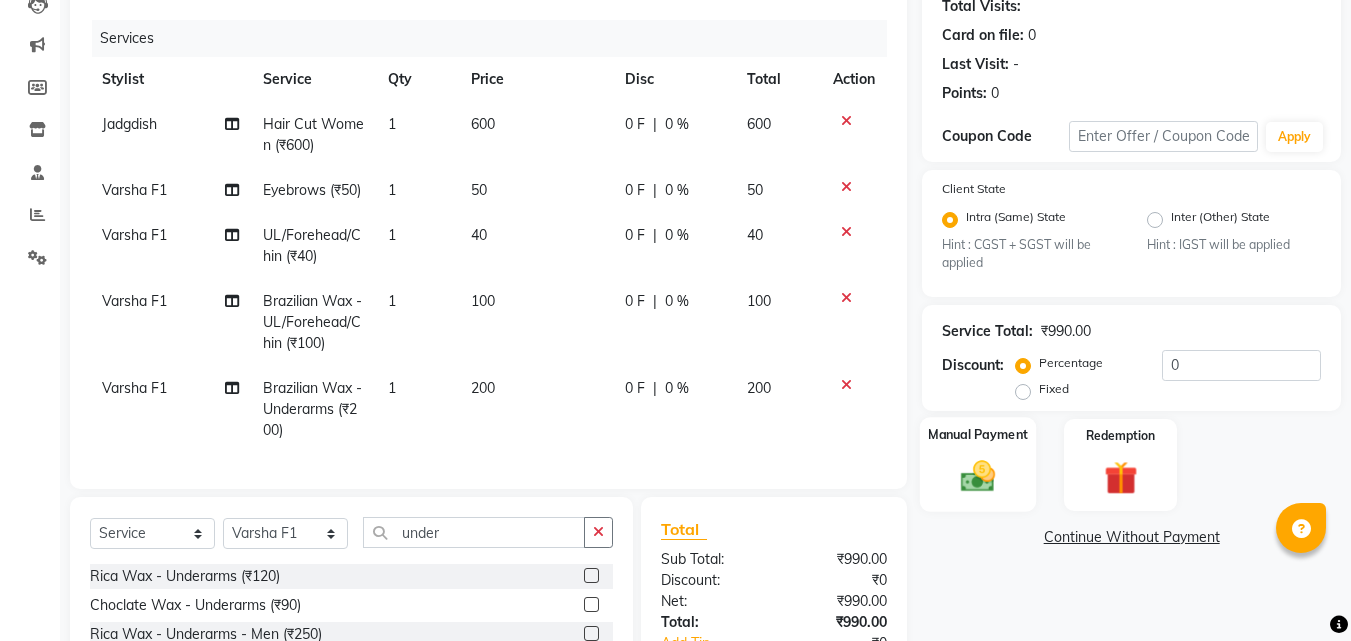 click 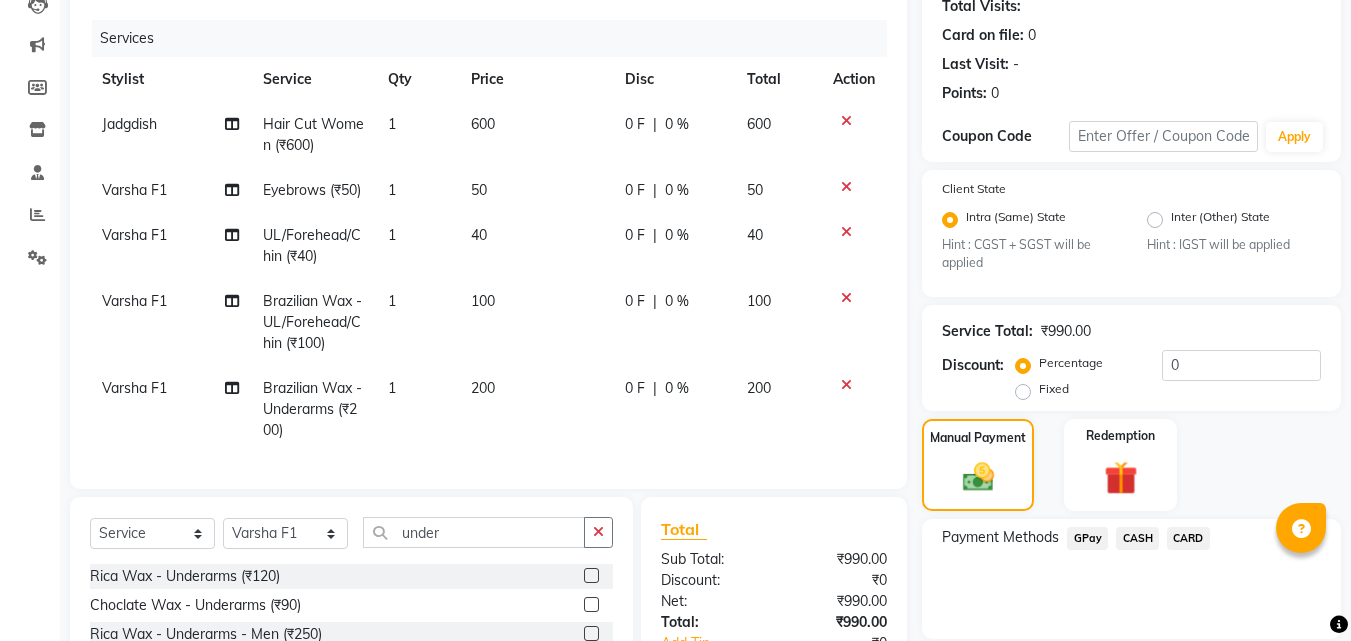 click on "GPay" 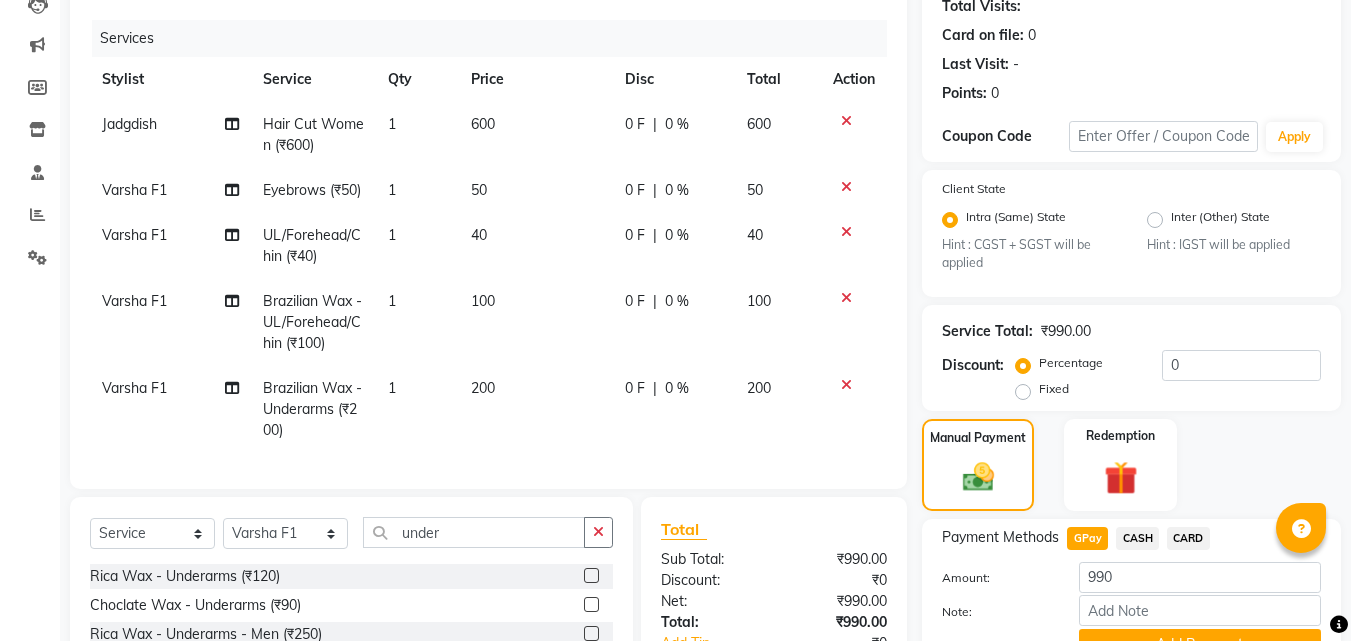 scroll, scrollTop: 419, scrollLeft: 0, axis: vertical 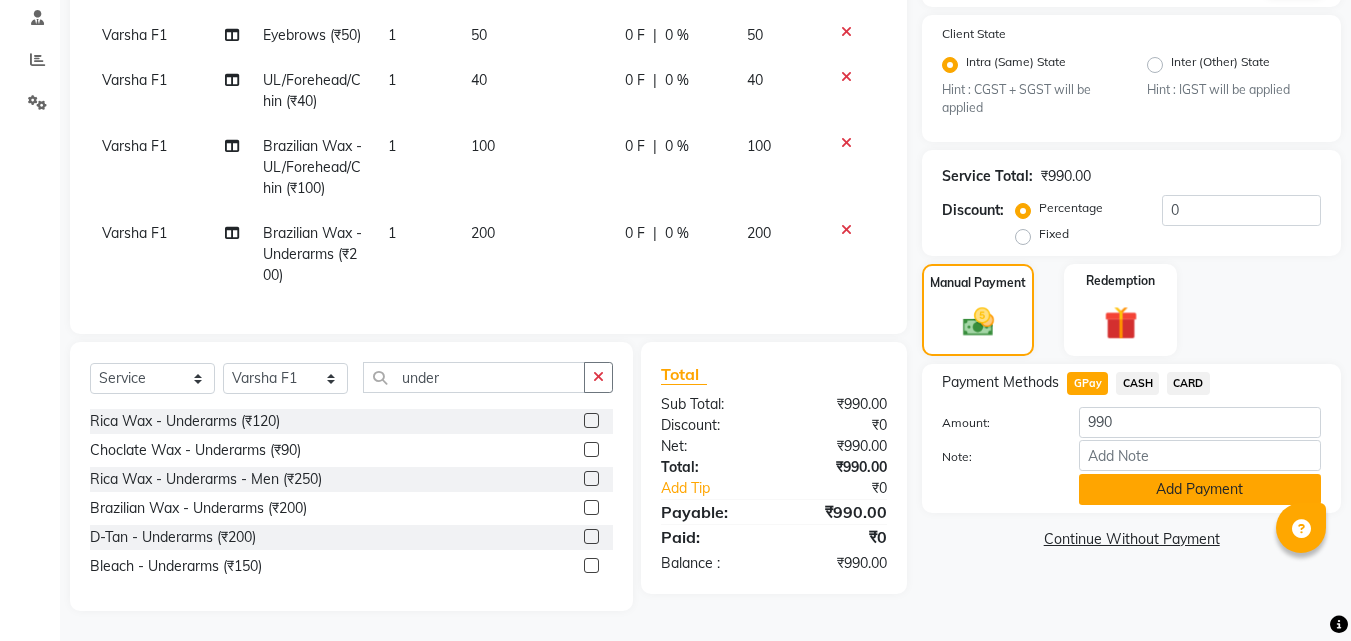 click on "Add Payment" 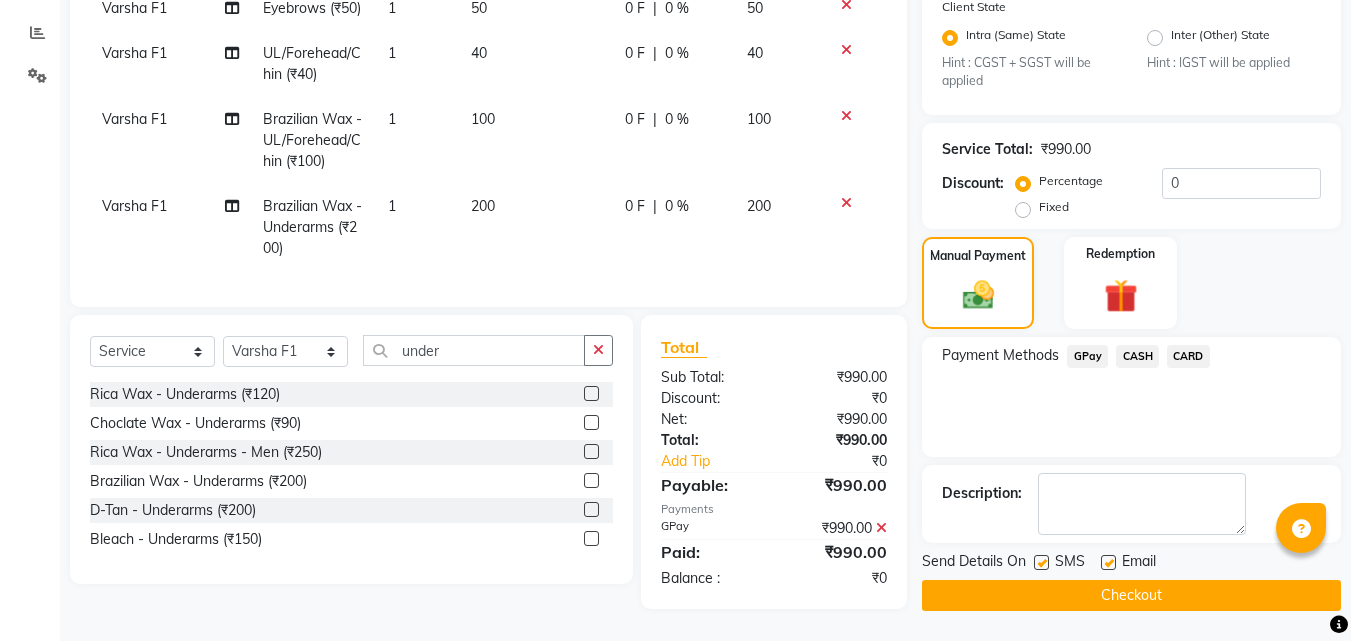 click 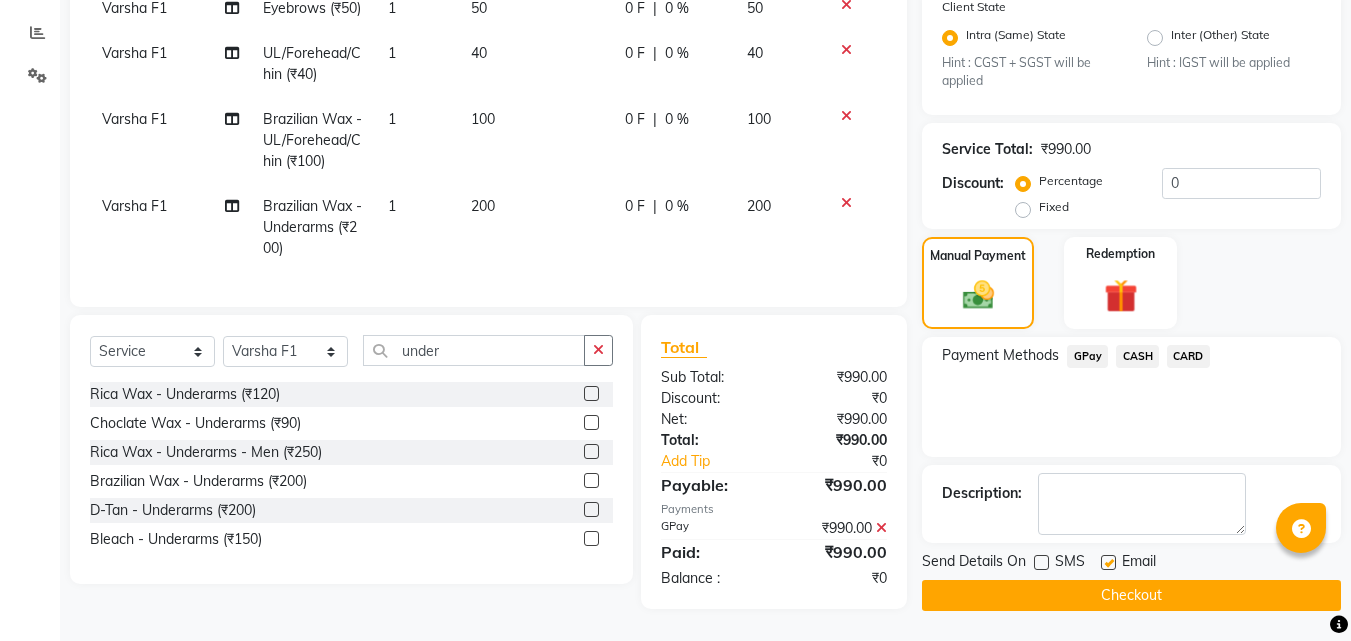 click 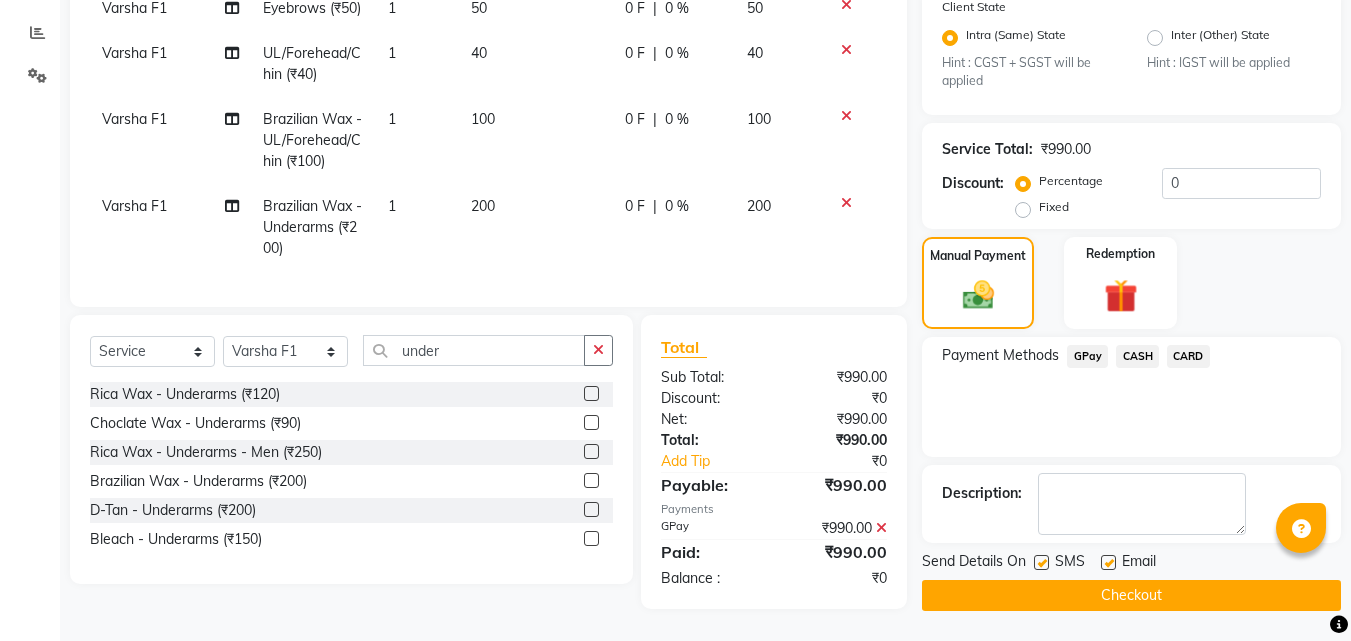 click 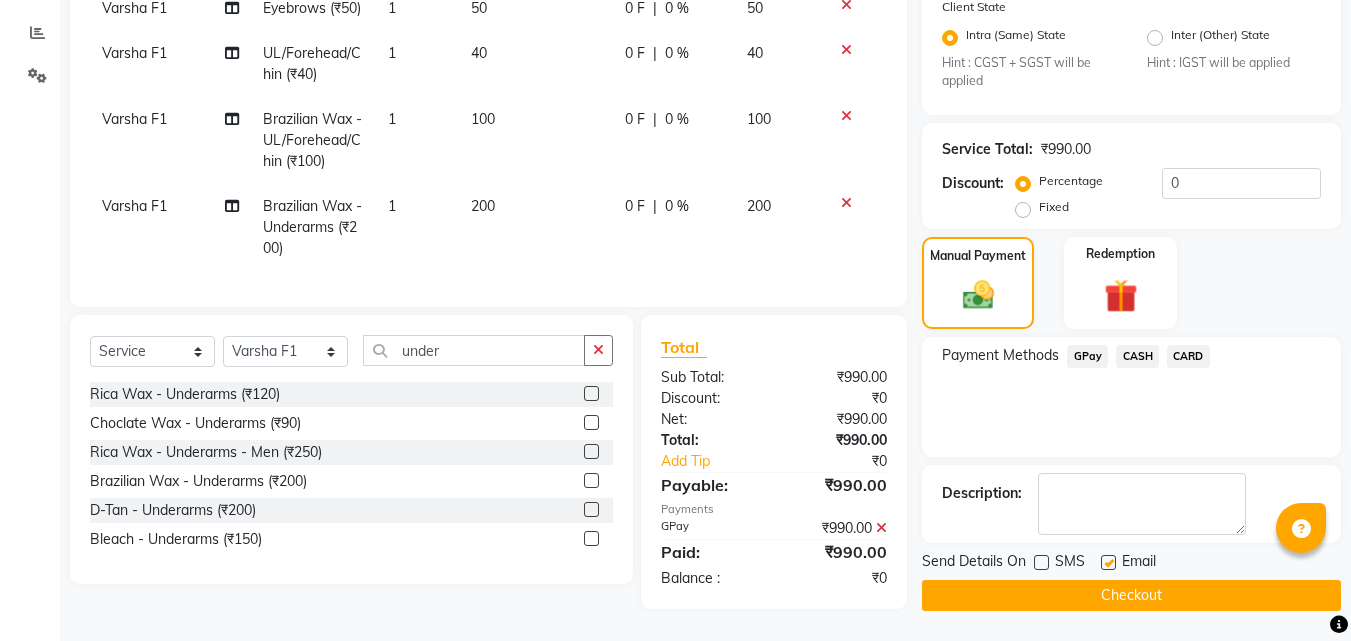 click on "Checkout" 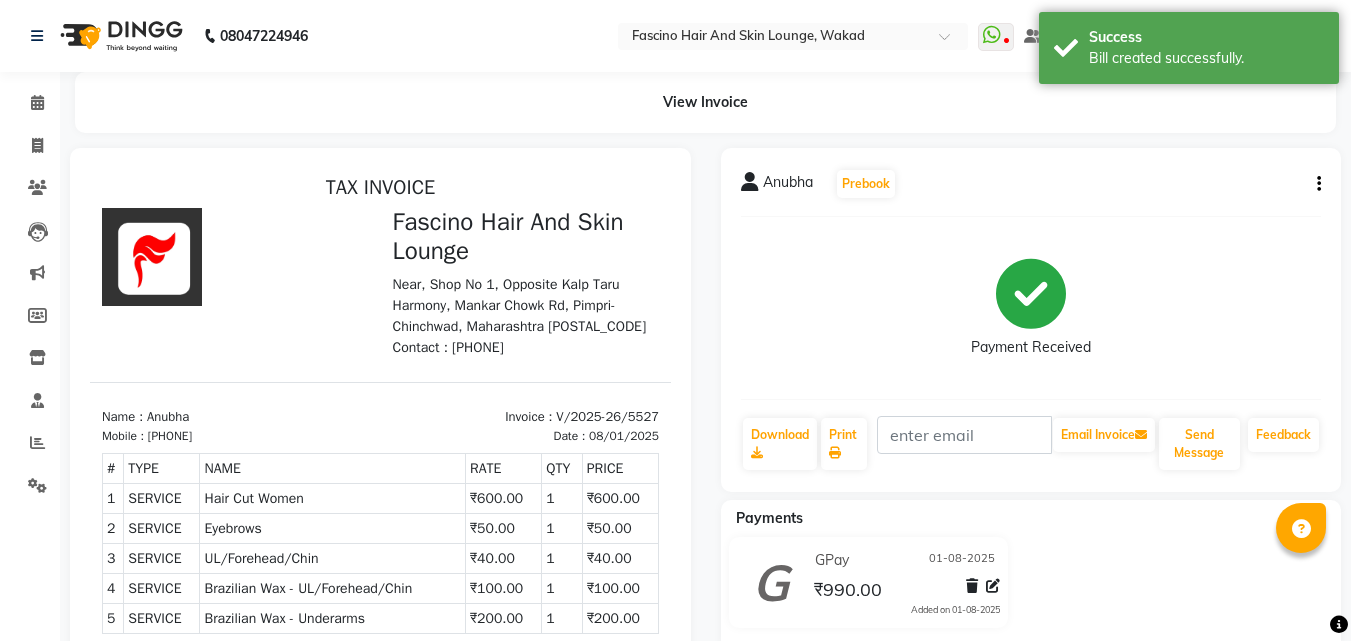 scroll, scrollTop: 0, scrollLeft: 0, axis: both 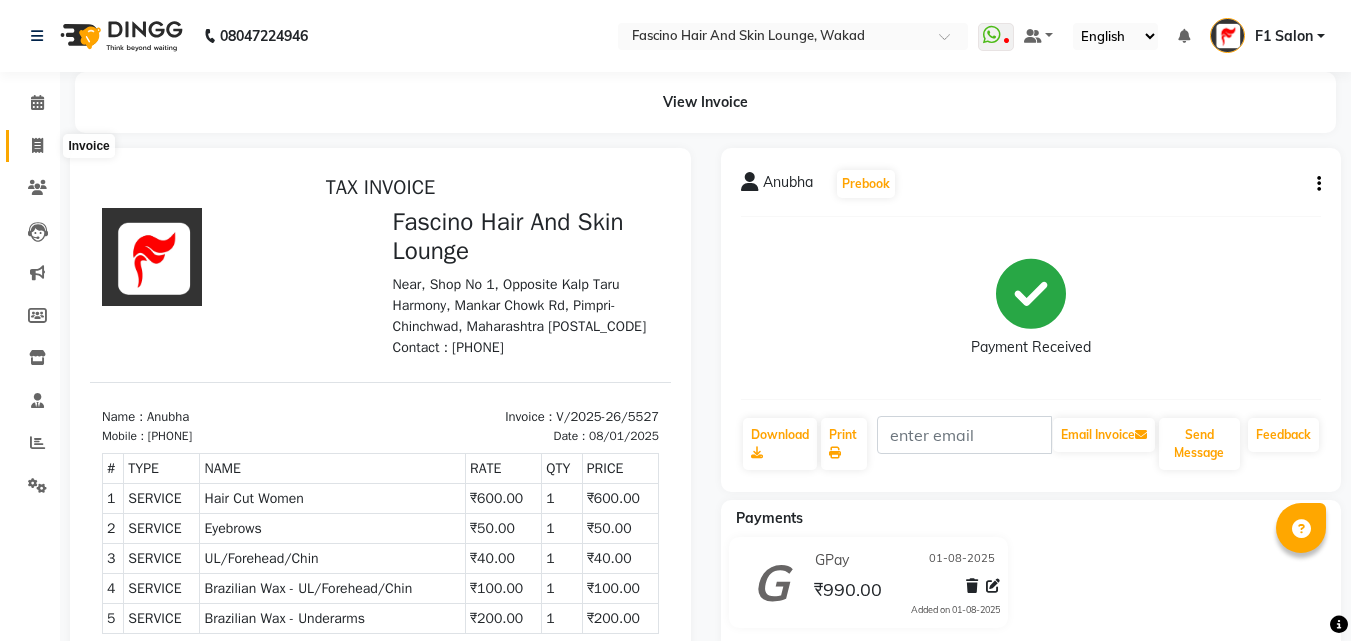 click 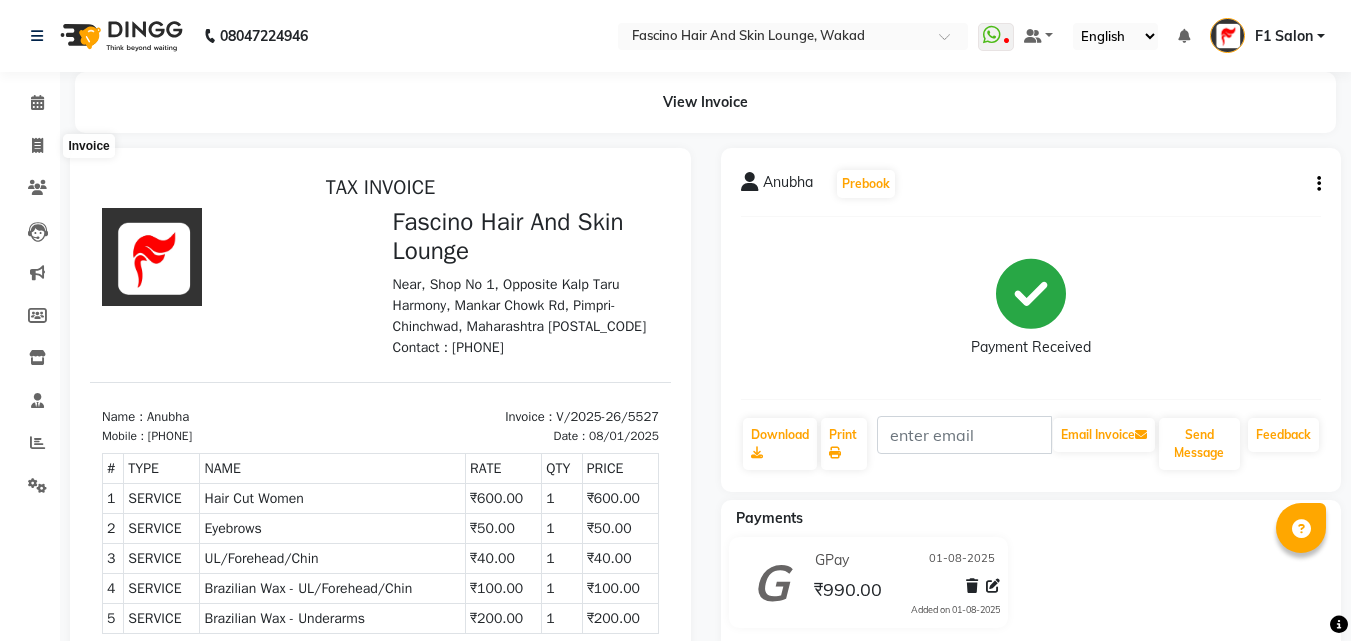 select on "service" 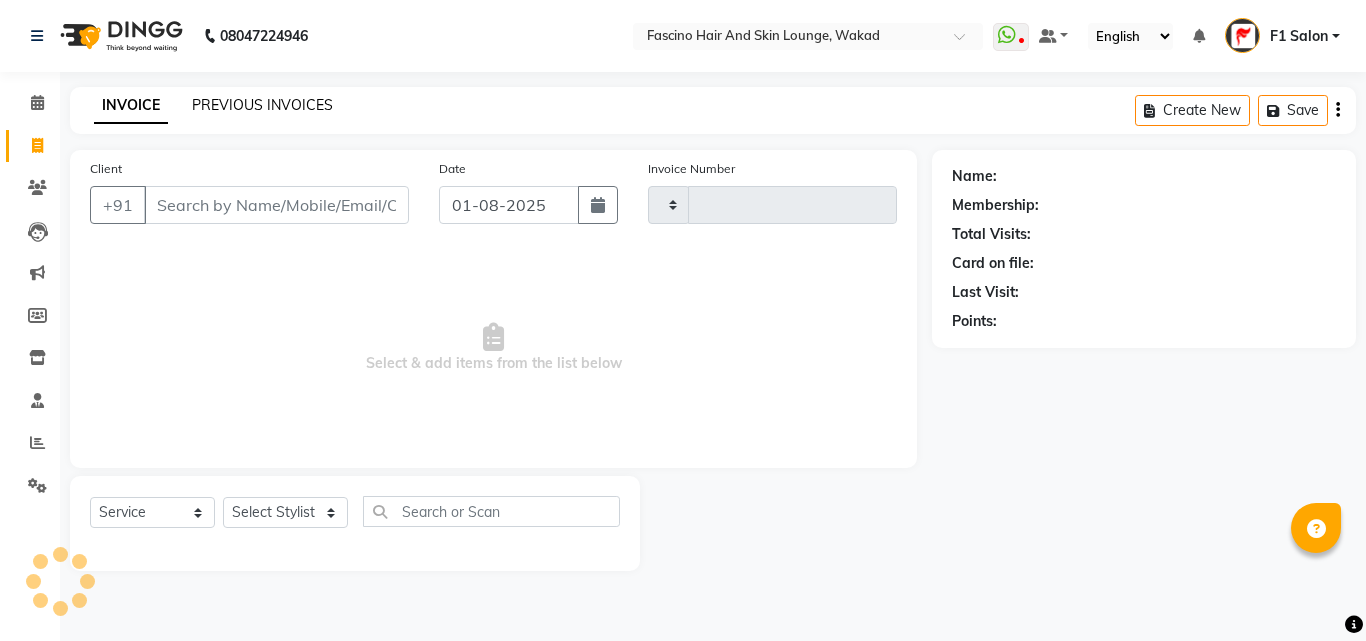 type on "5528" 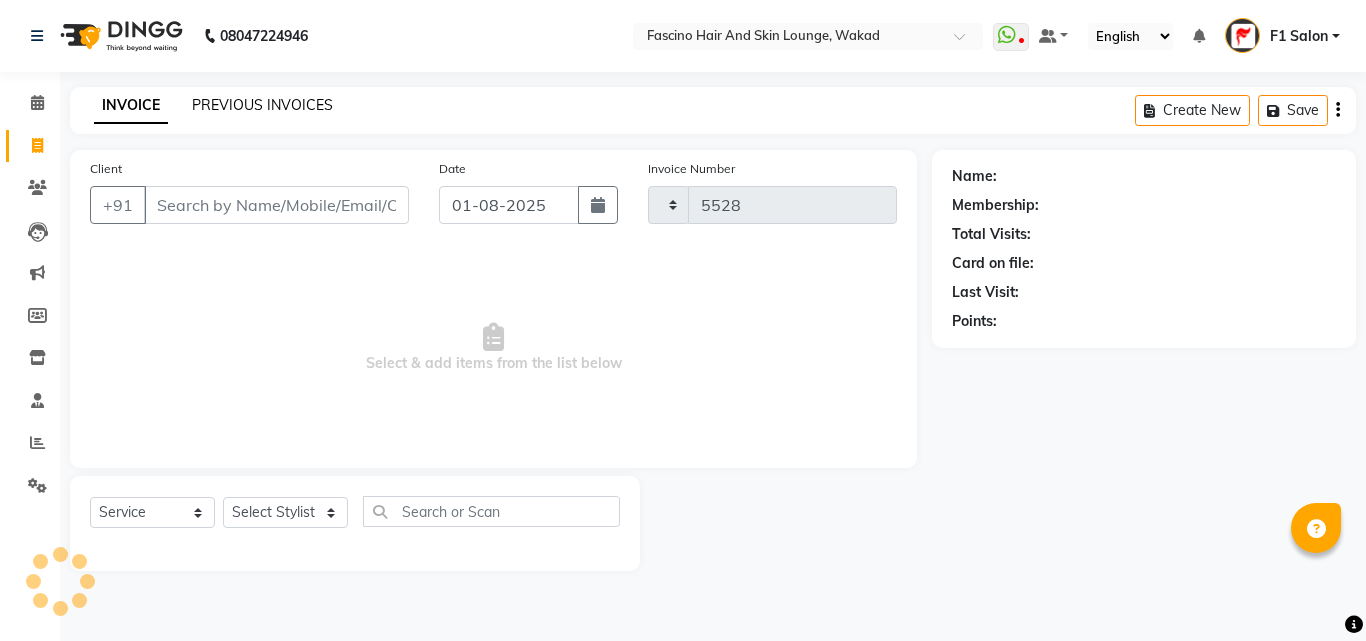 select on "126" 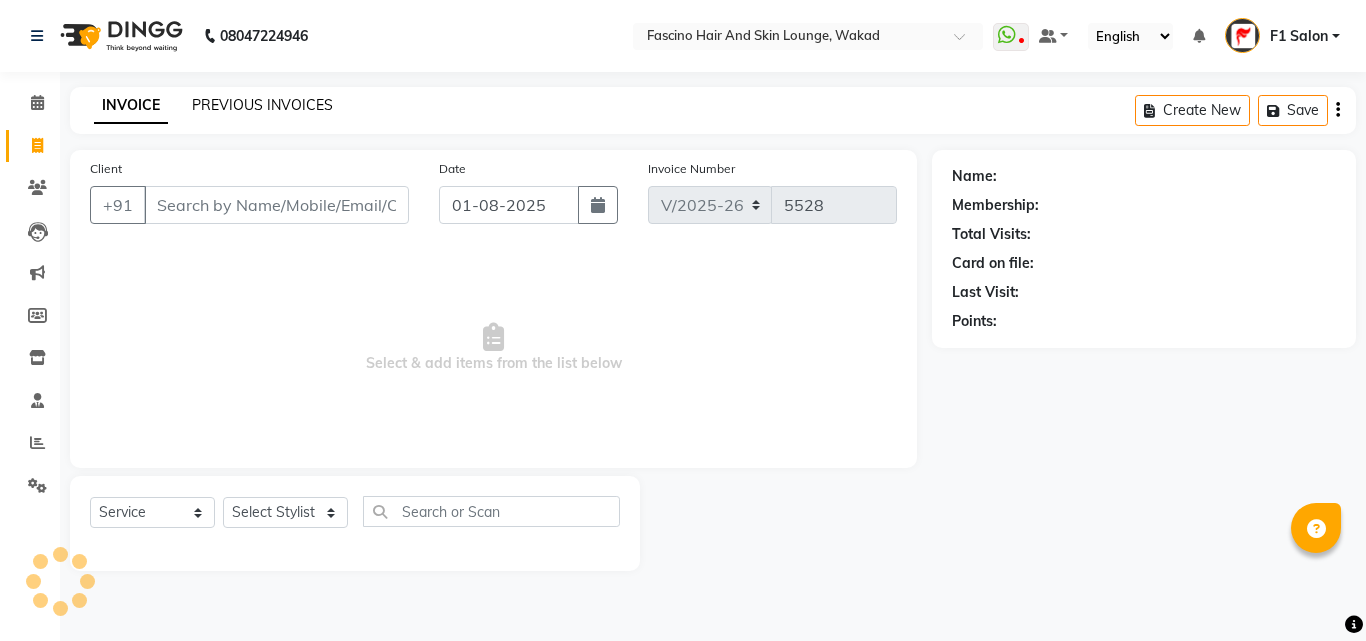 click on "PREVIOUS INVOICES" 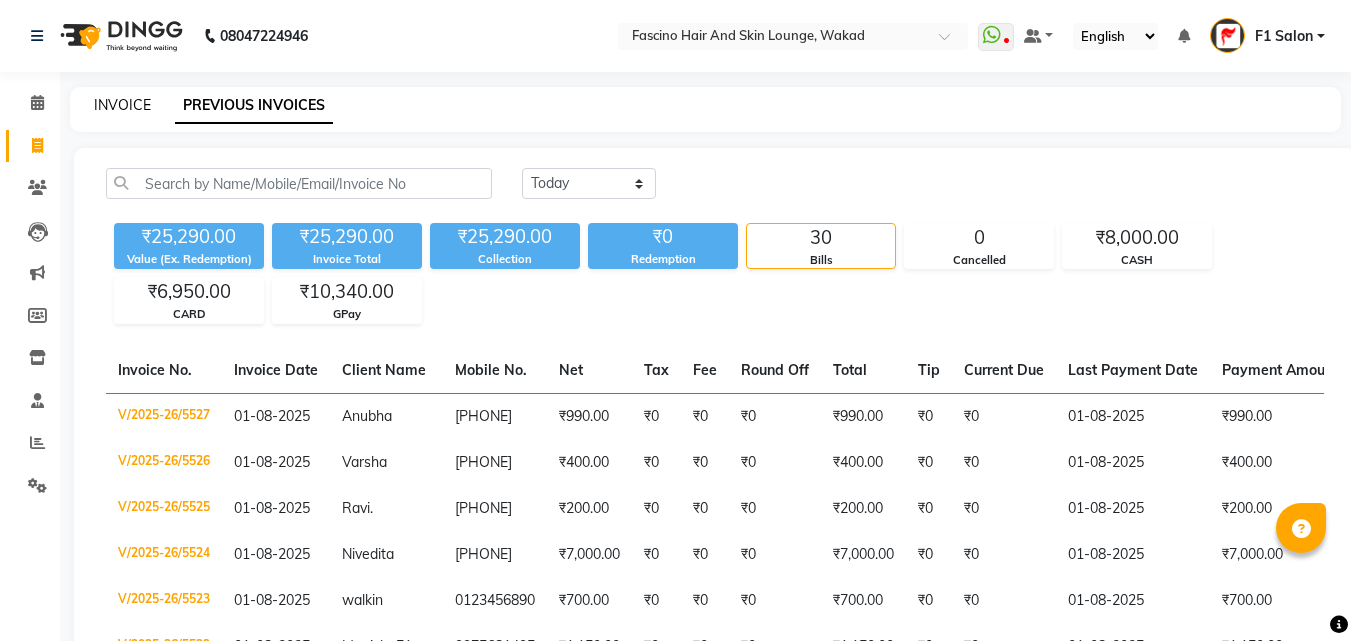 click on "INVOICE" 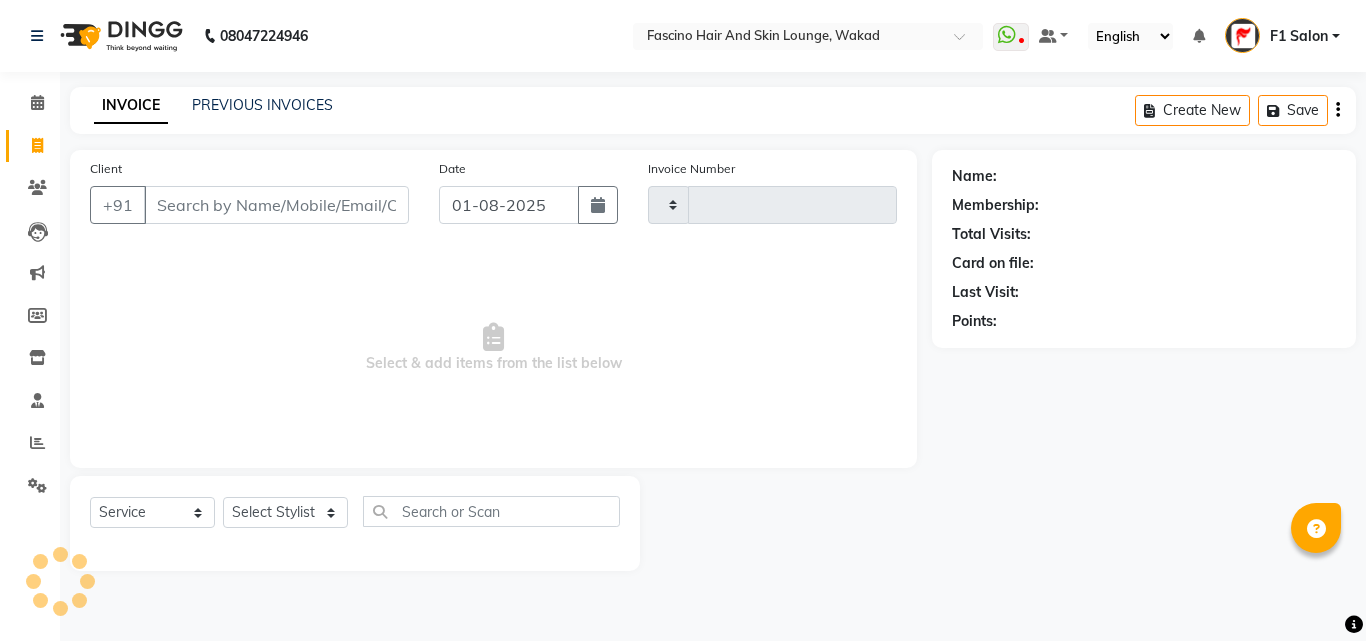 type on "5528" 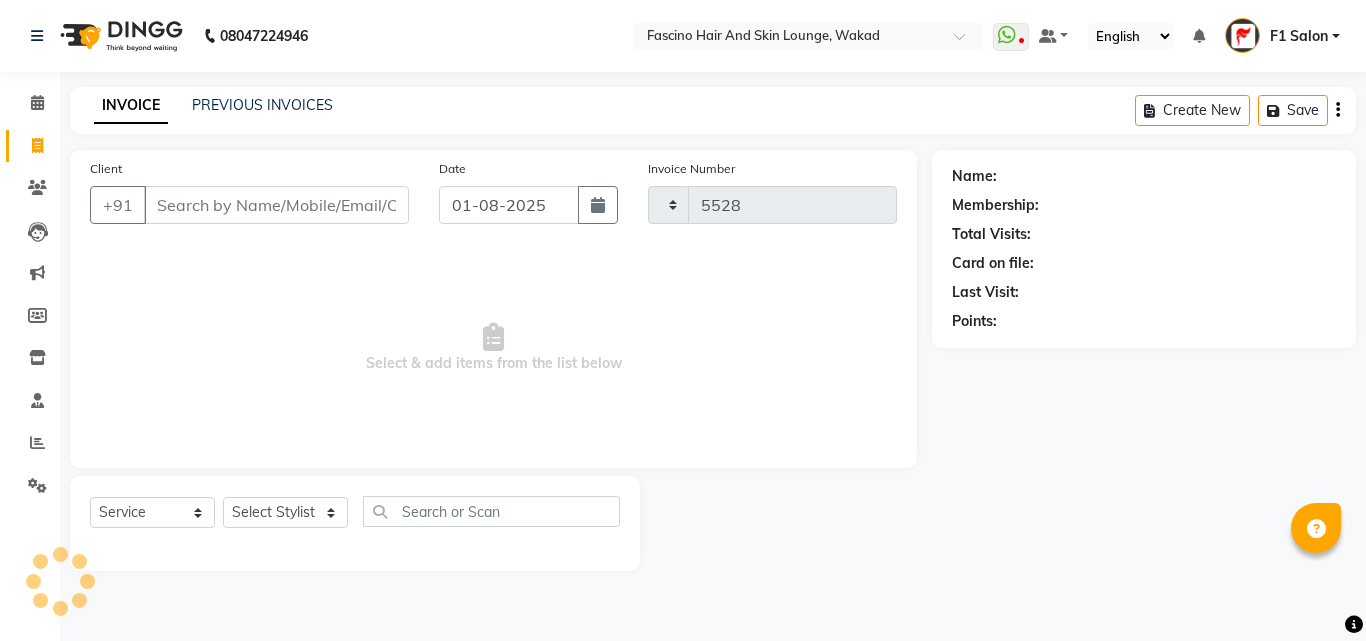select on "126" 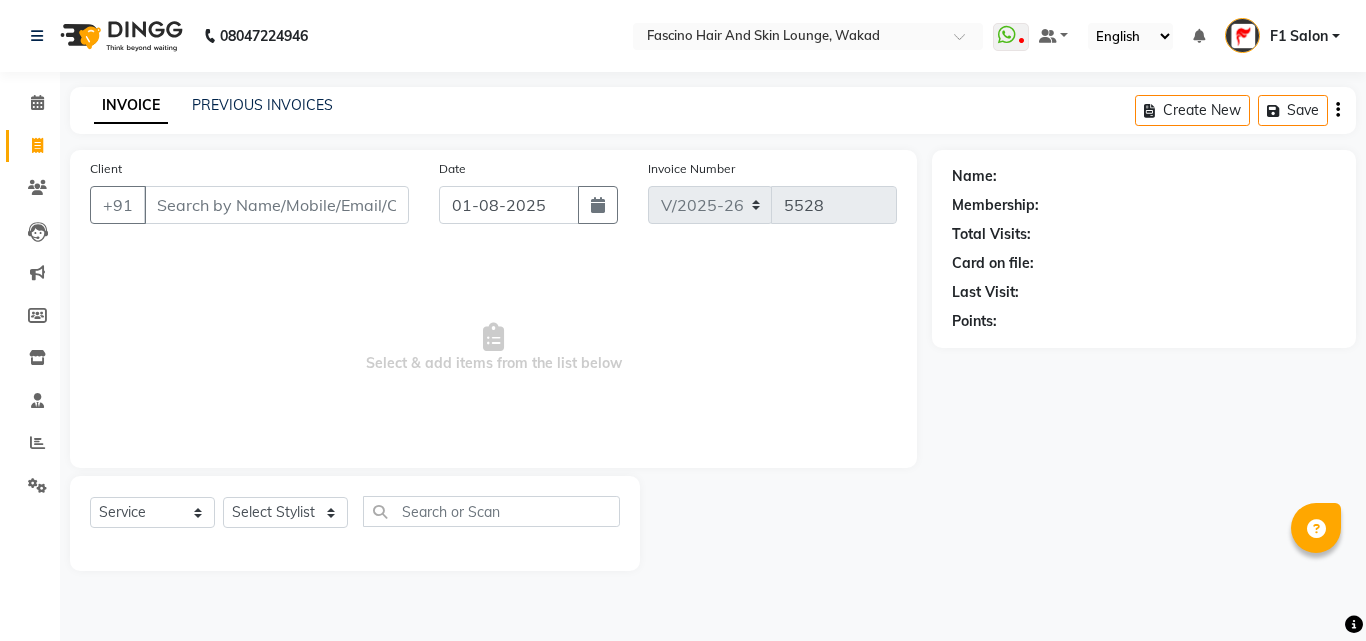 click on "Client" at bounding box center [276, 205] 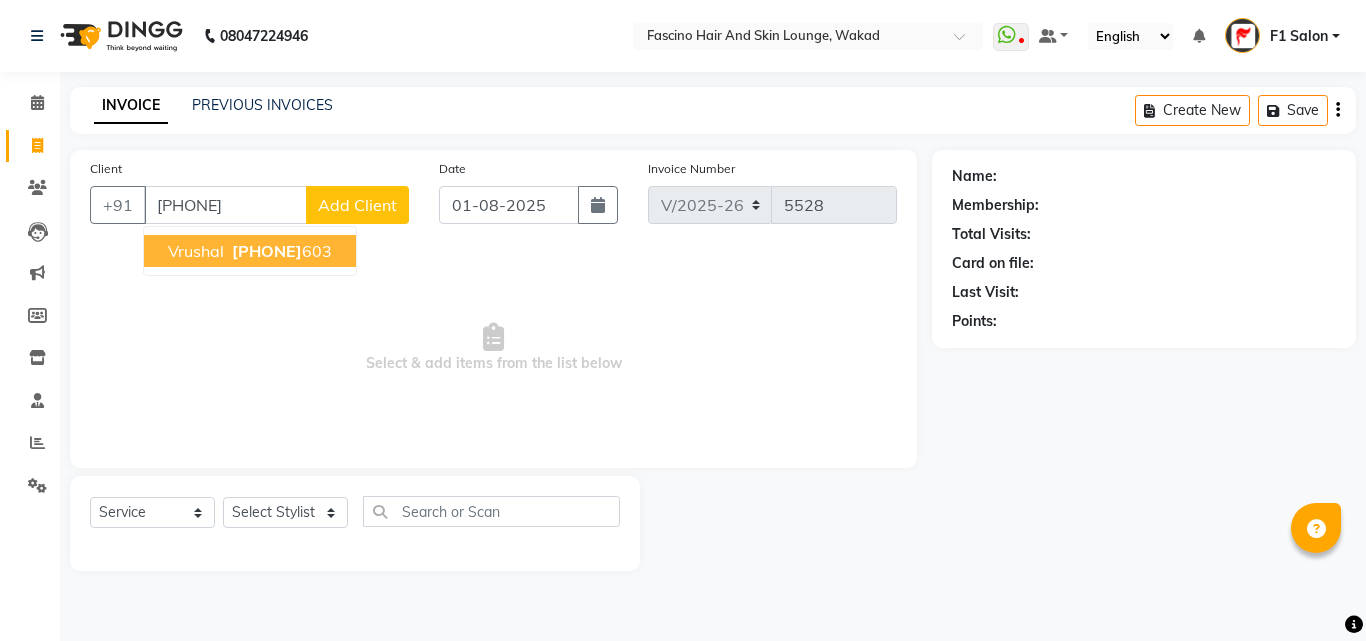 click on "[PHONE]" at bounding box center (267, 251) 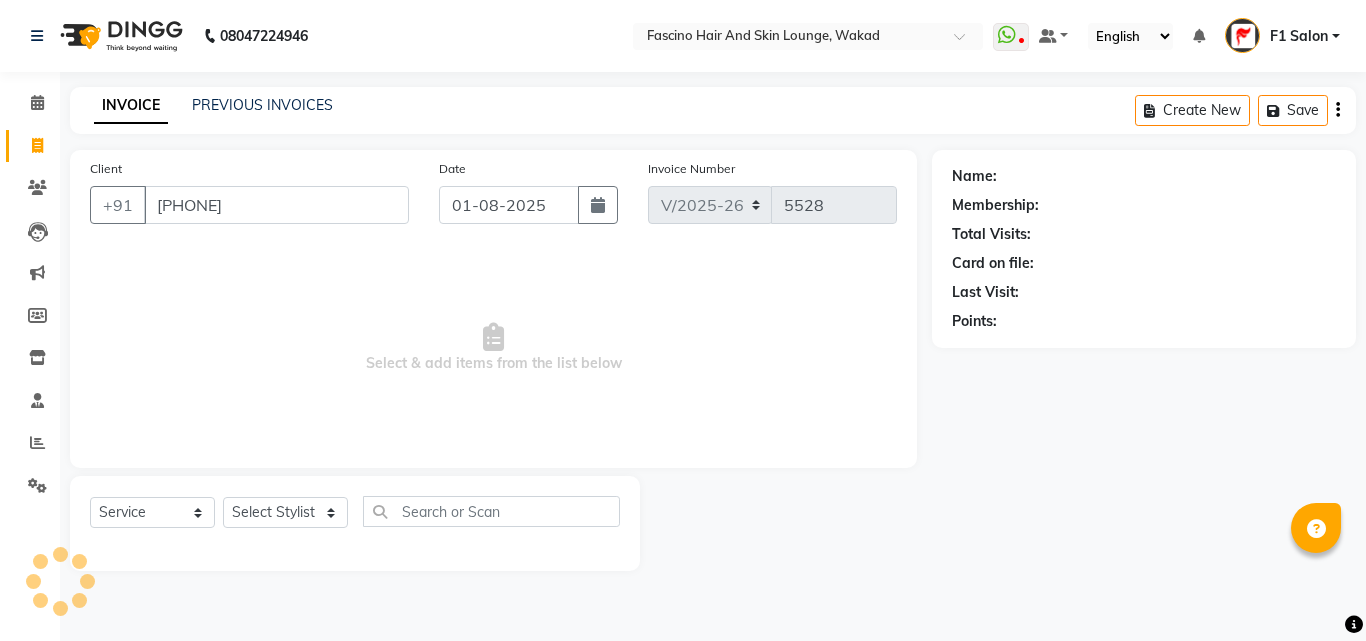 type on "[PHONE]" 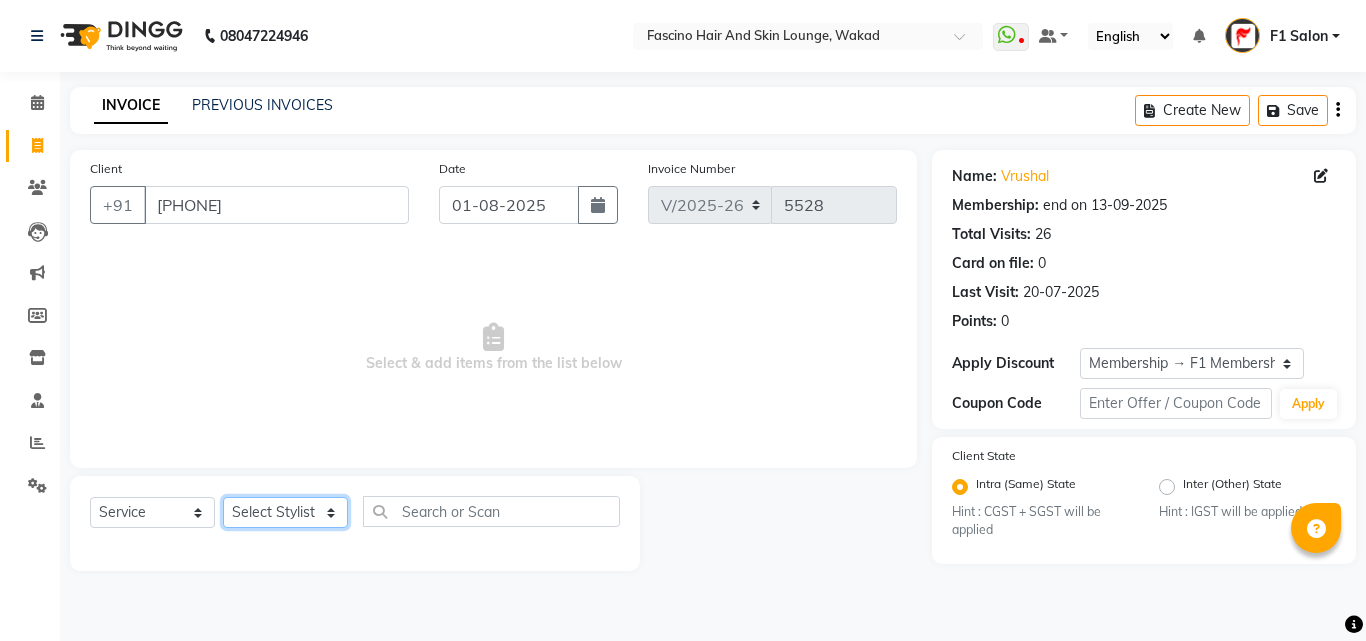 click on "Select Stylist [PHONE]  [FIRST] [LAST] [FIRST] [LAST] [FIRST] Salon  [FIRST] [FIRST] [FIRST] {JH} [FIRST] {f3} [FIRST] (Jh ) [FIRST] [FIRST] [FIRST] JH [FIRST] [FIRST] [FIRST] jh [FIRST] [FIRST] Shree [FIRST] (F1) [FIRST] (JH) [FIRST] [FIRST]  [FIRST] F1 [FIRST] [FIRST] (jh) [FIRST] [FIRST] [FIRST] [FIRST] [FIRST] [FIRST] [FIRST]  [FIRST] F1 [FIRST] [FIRST] {f2} [FIRST]  [FIRST] [FIRST]" 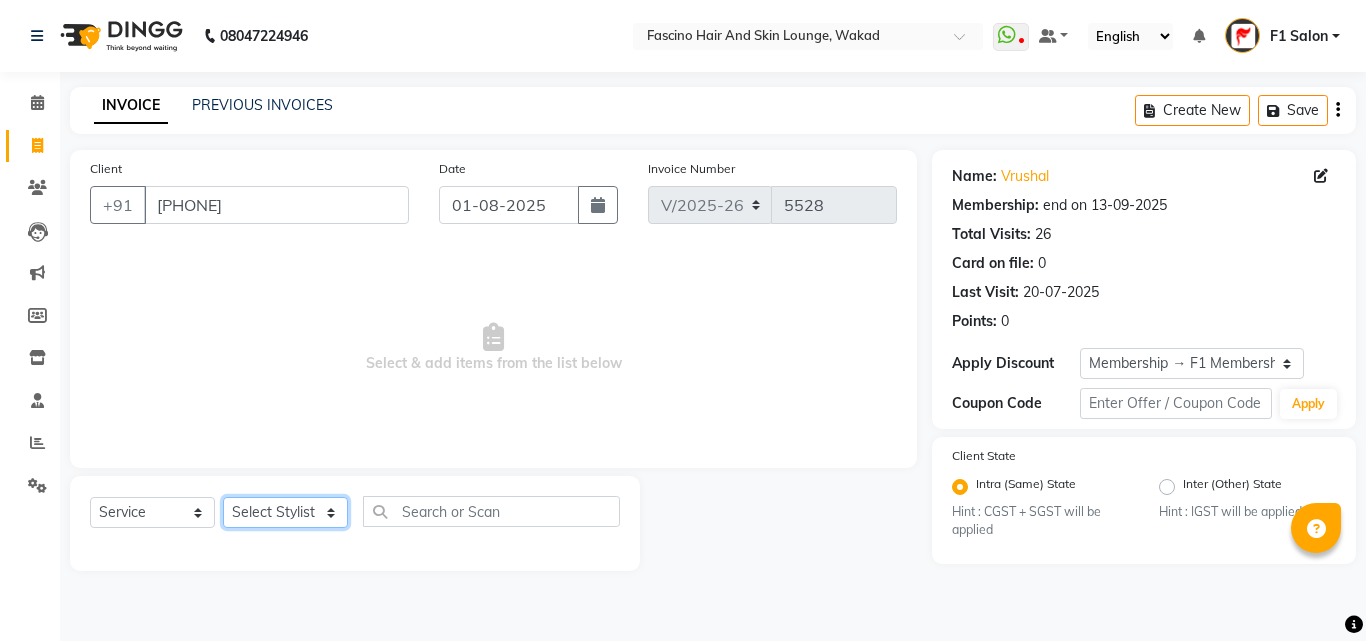 select on "4042" 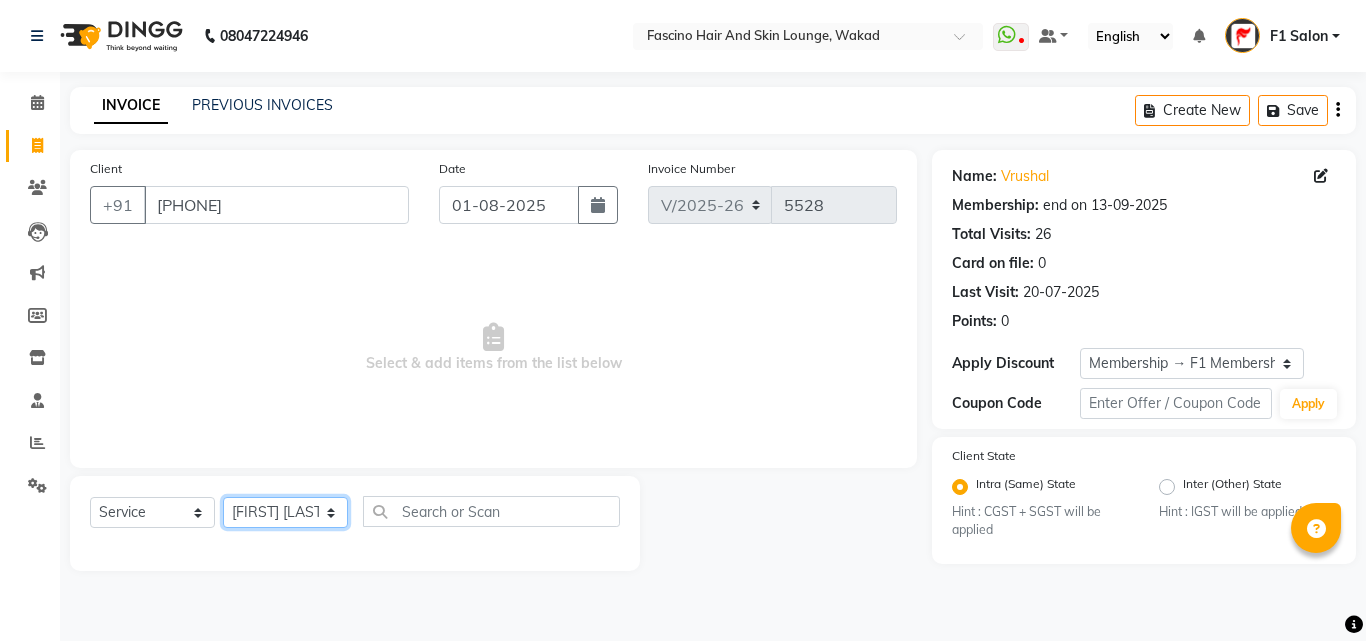 click on "Select Stylist [PHONE]  [FIRST] [LAST] [FIRST] [LAST] [FIRST] Salon  [FIRST] [FIRST] [FIRST] {JH} [FIRST] {f3} [FIRST] (Jh ) [FIRST] [FIRST] [FIRST] JH [FIRST] [FIRST] [FIRST] jh [FIRST] [FIRST] Shree [FIRST] (F1) [FIRST] (JH) [FIRST] [FIRST]  [FIRST] F1 [FIRST] [FIRST] (jh) [FIRST] [FIRST] [FIRST] [FIRST] [FIRST] [FIRST] [FIRST]  [FIRST] F1 [FIRST] [FIRST] {f2} [FIRST]  [FIRST] [FIRST]" 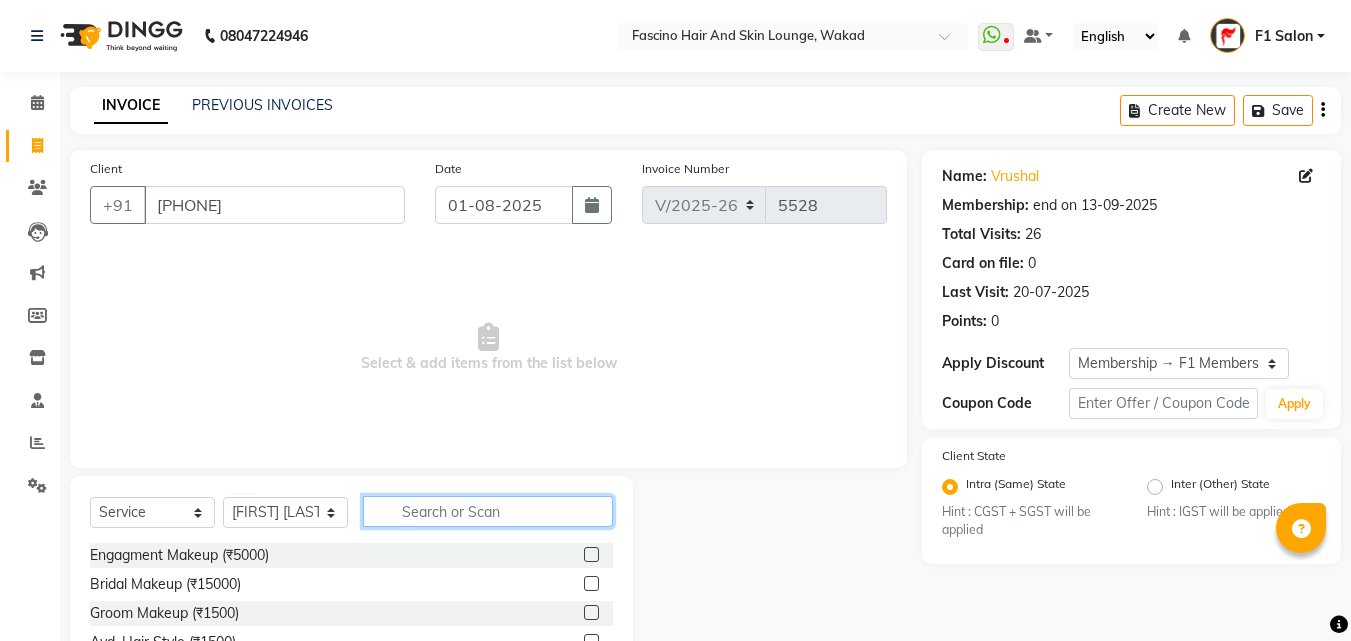 click 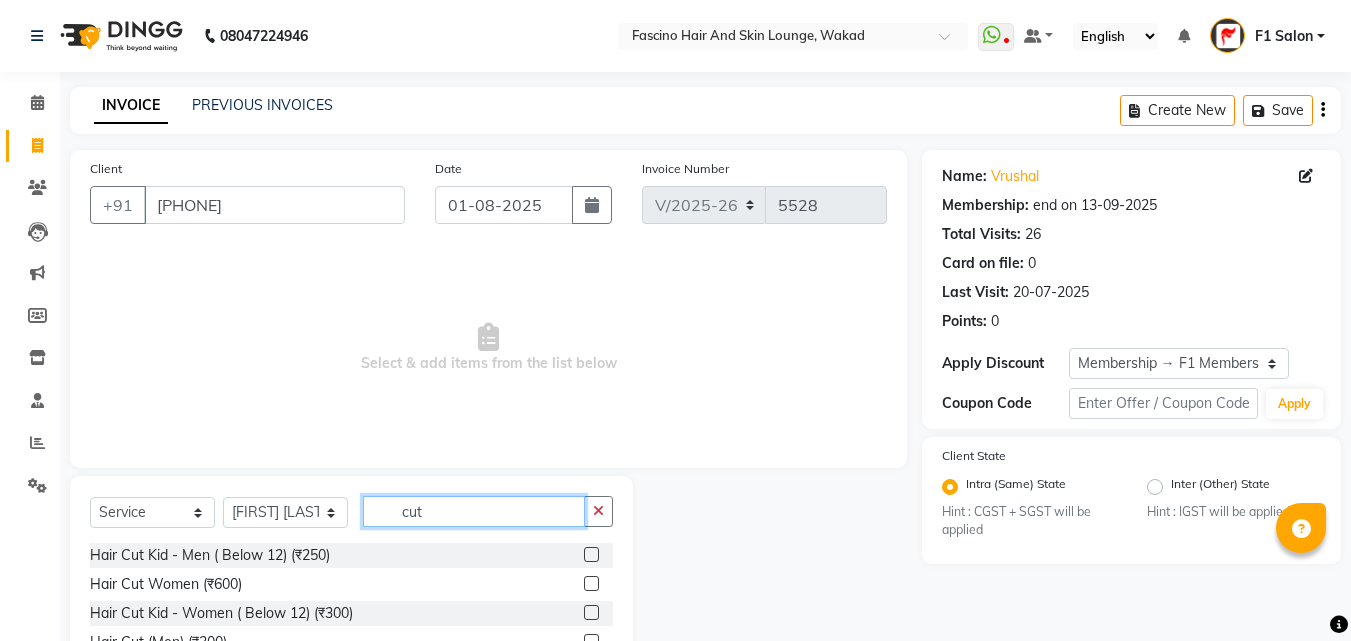 scroll, scrollTop: 60, scrollLeft: 0, axis: vertical 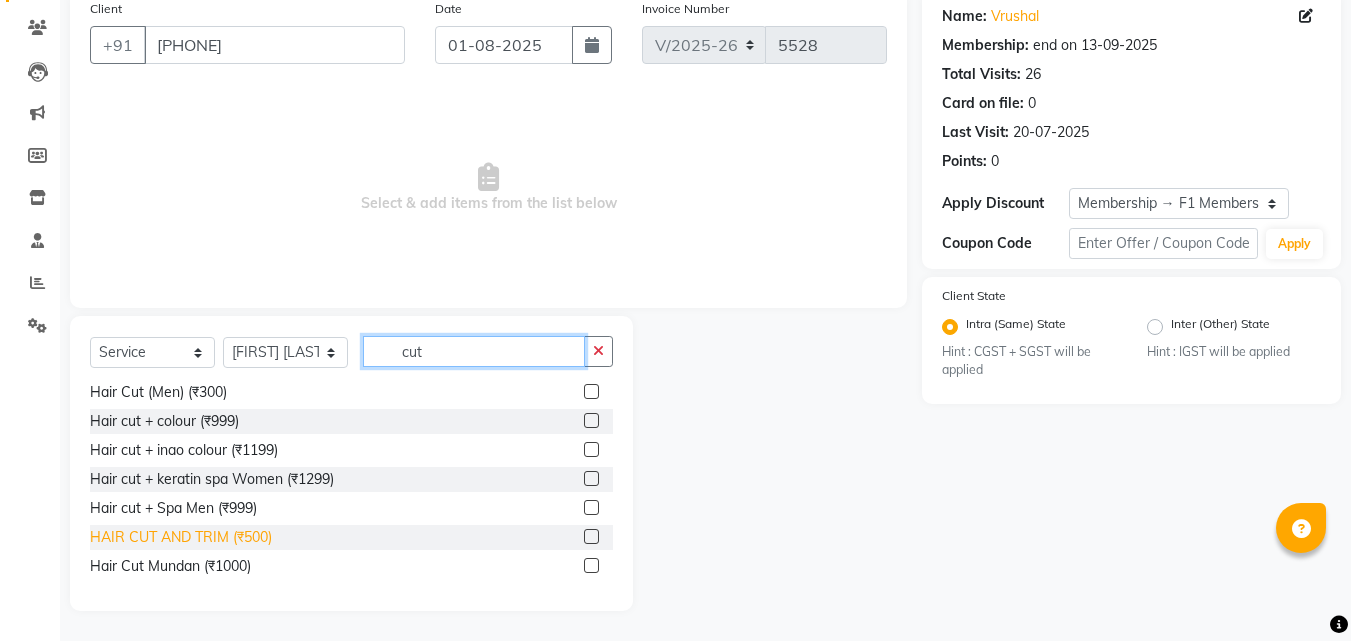 type on "cut" 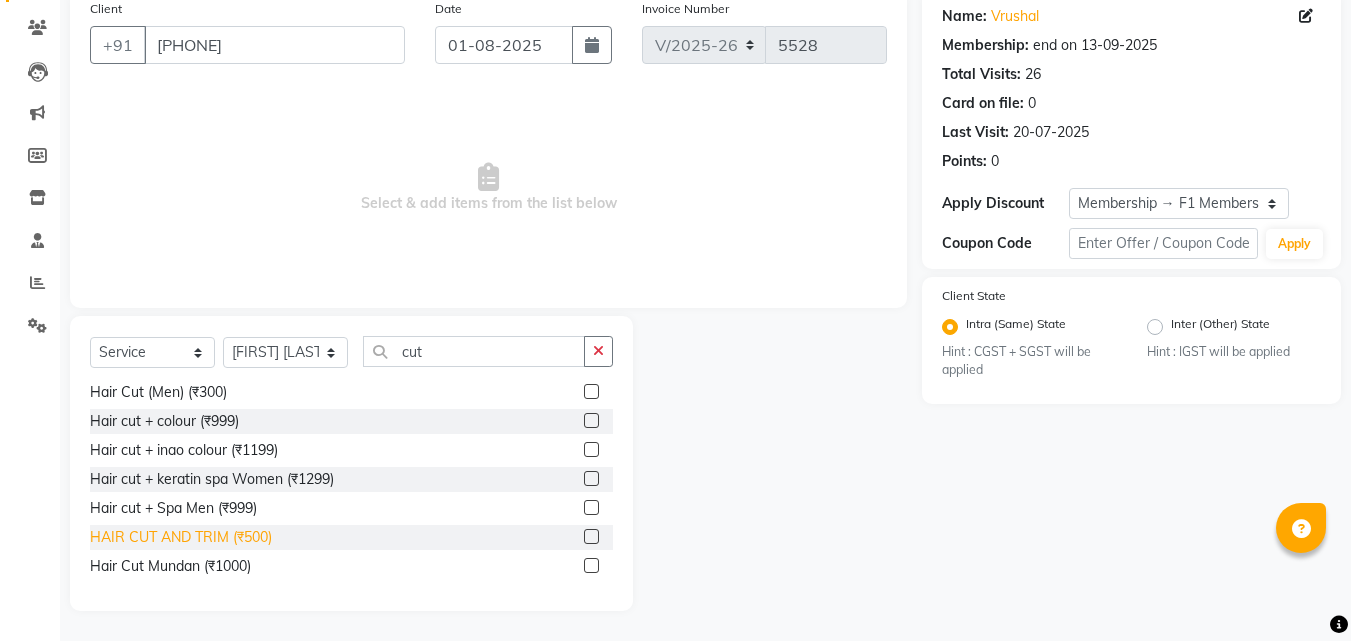 click on "HAIR CUT AND TRIM  (₹500)" 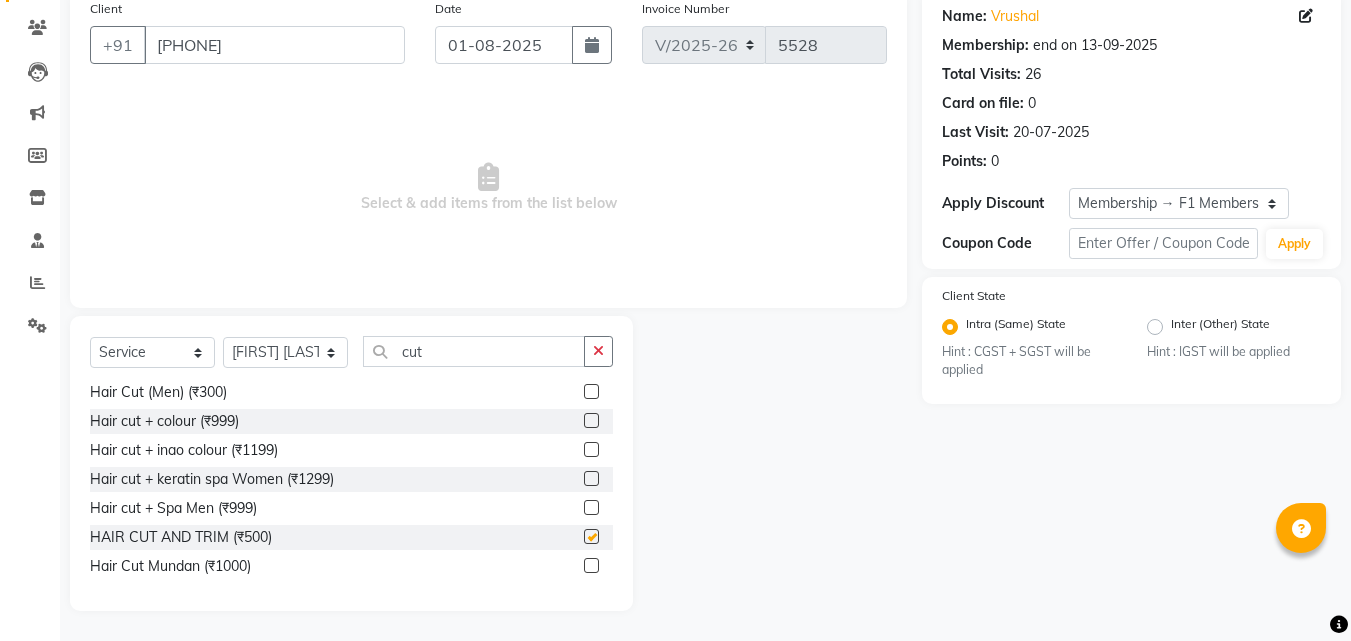checkbox on "false" 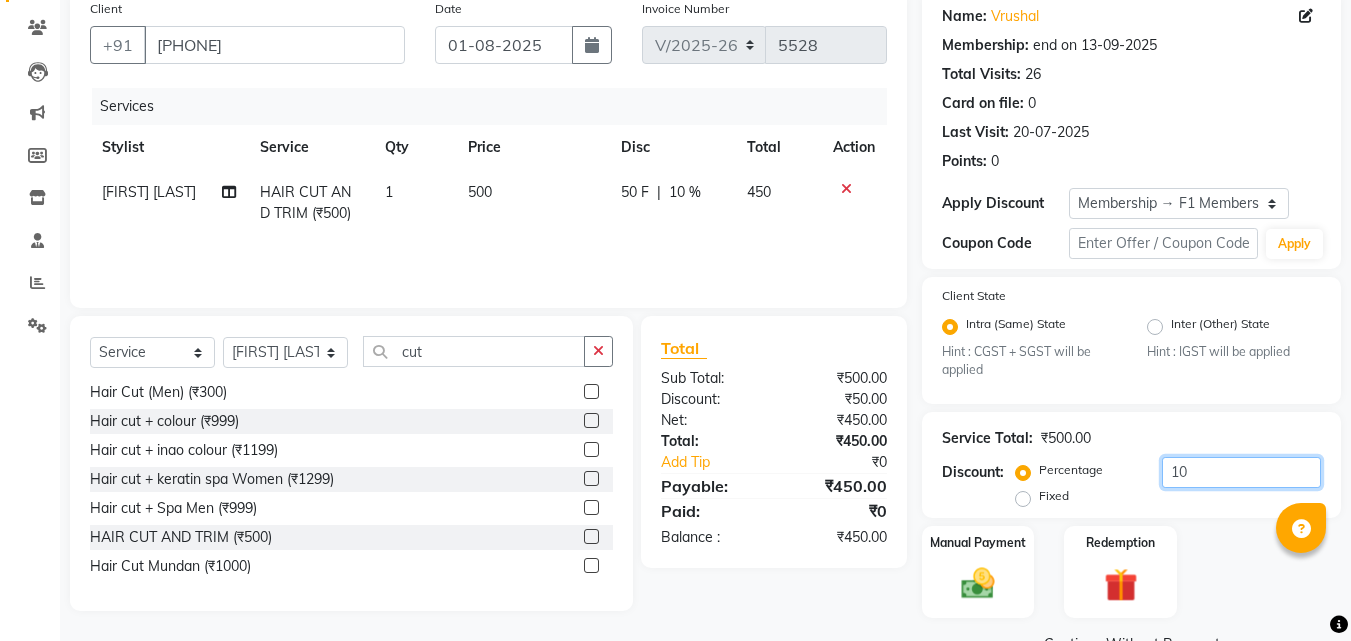 click on "10" 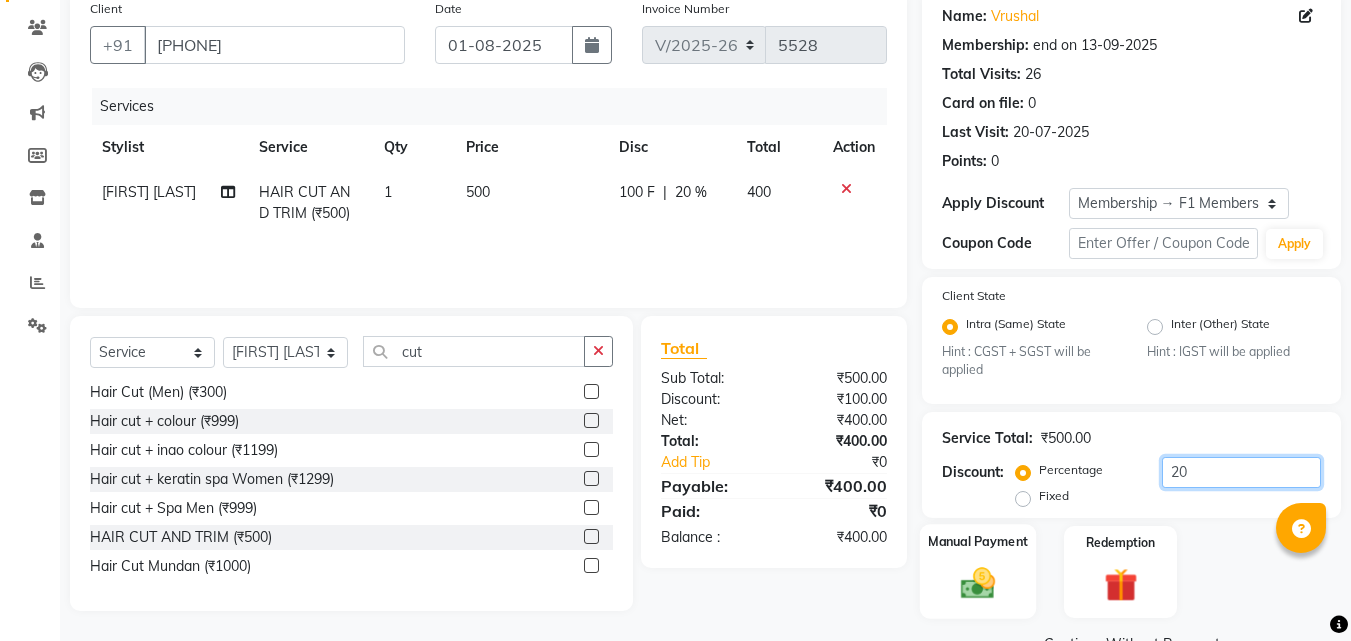 type on "20" 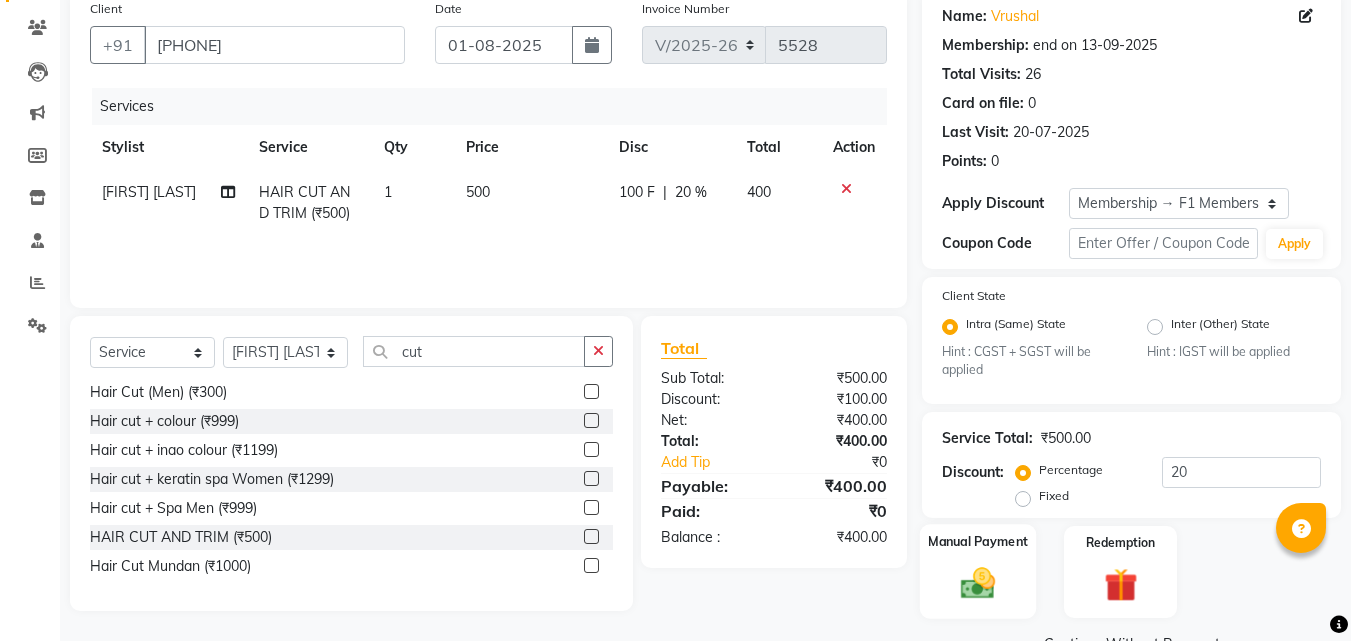 click 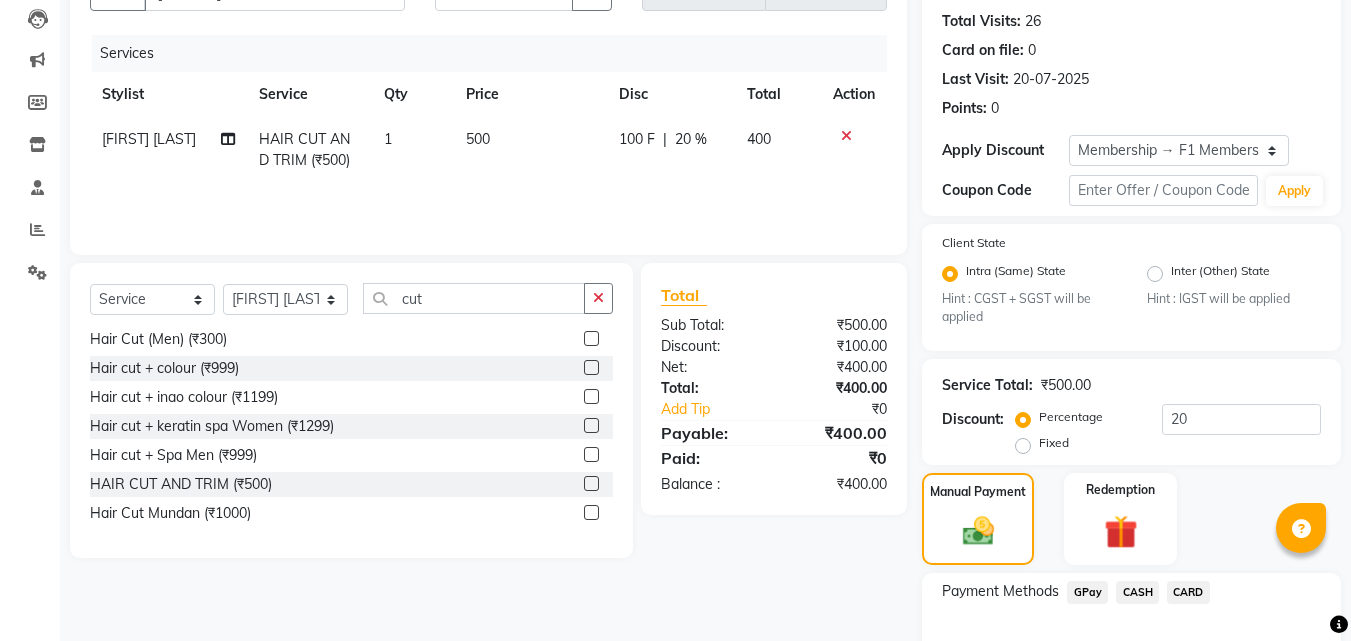 scroll, scrollTop: 336, scrollLeft: 0, axis: vertical 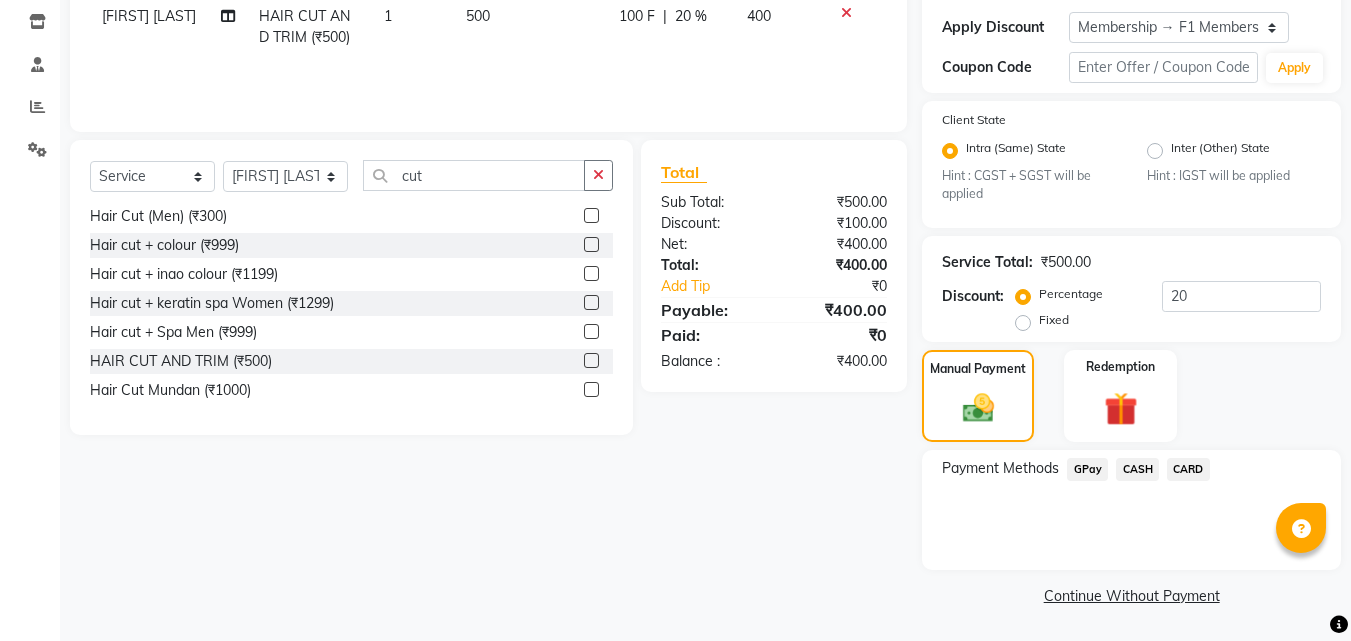click on "GPay" 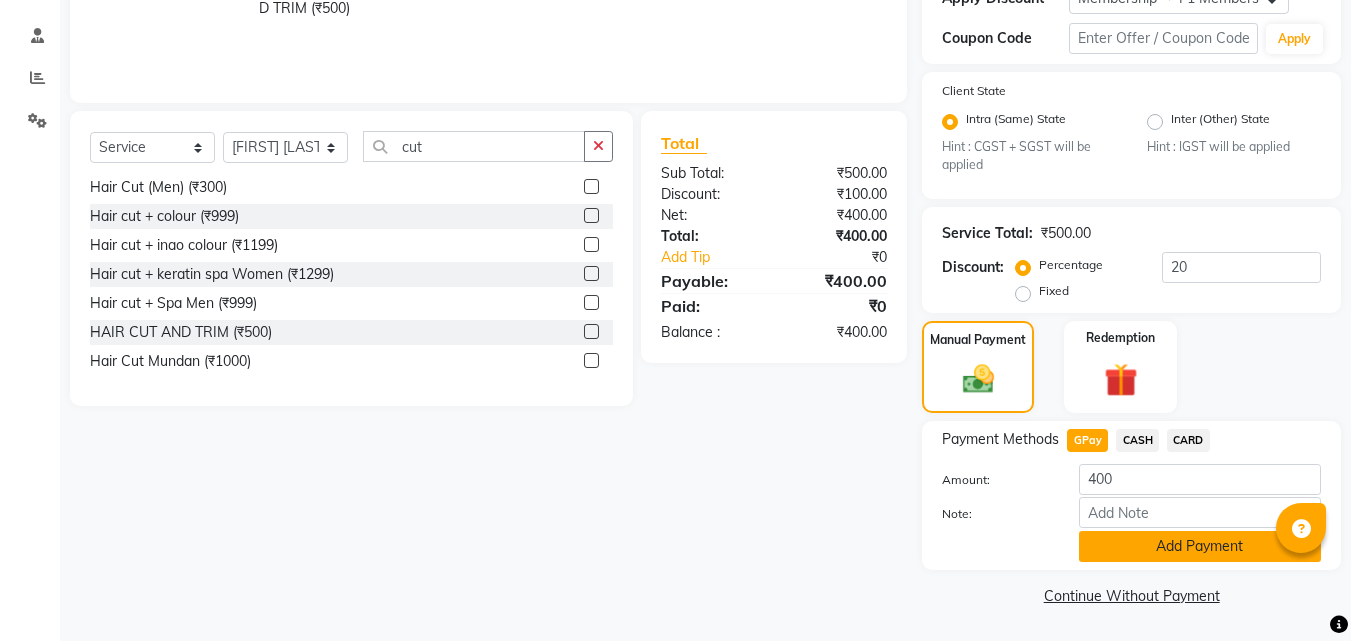 click on "Add Payment" 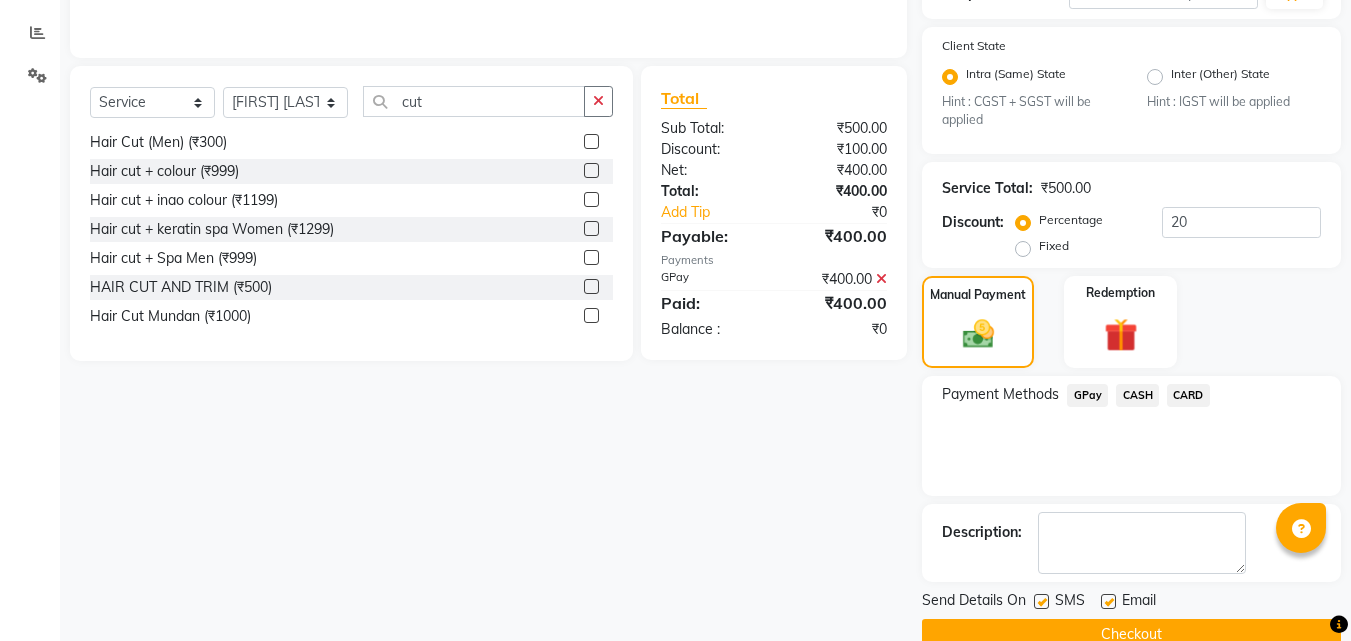 scroll, scrollTop: 449, scrollLeft: 0, axis: vertical 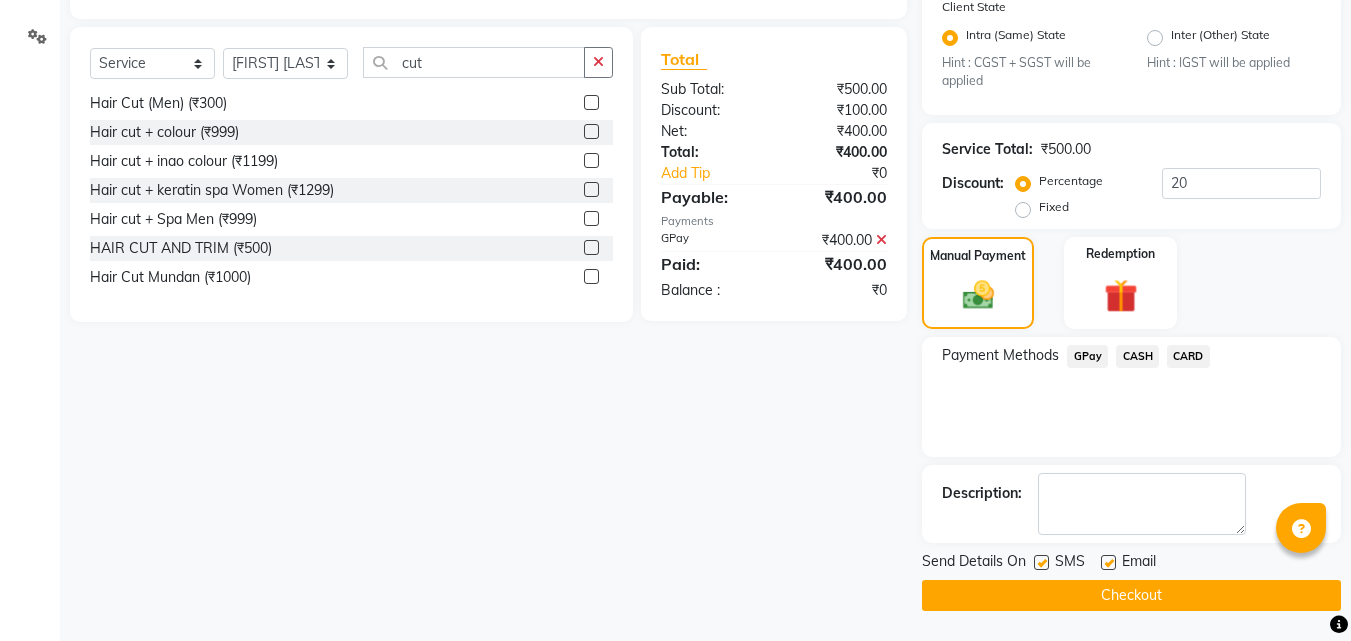 click 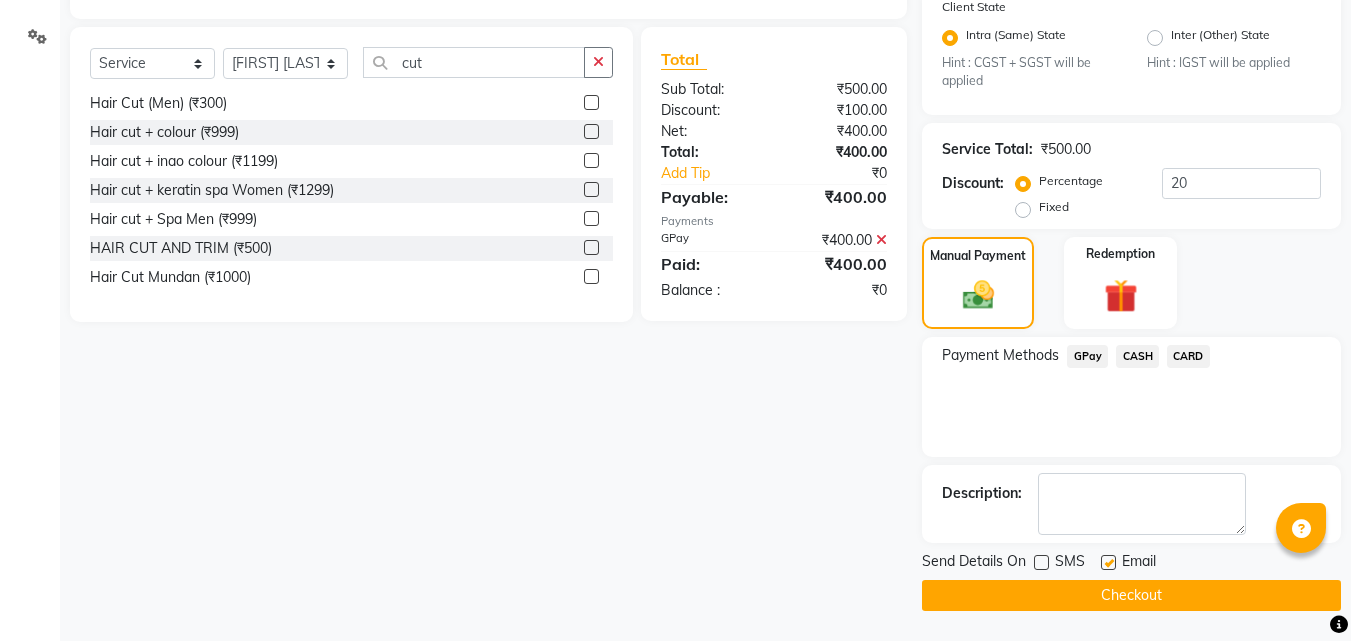 click on "Checkout" 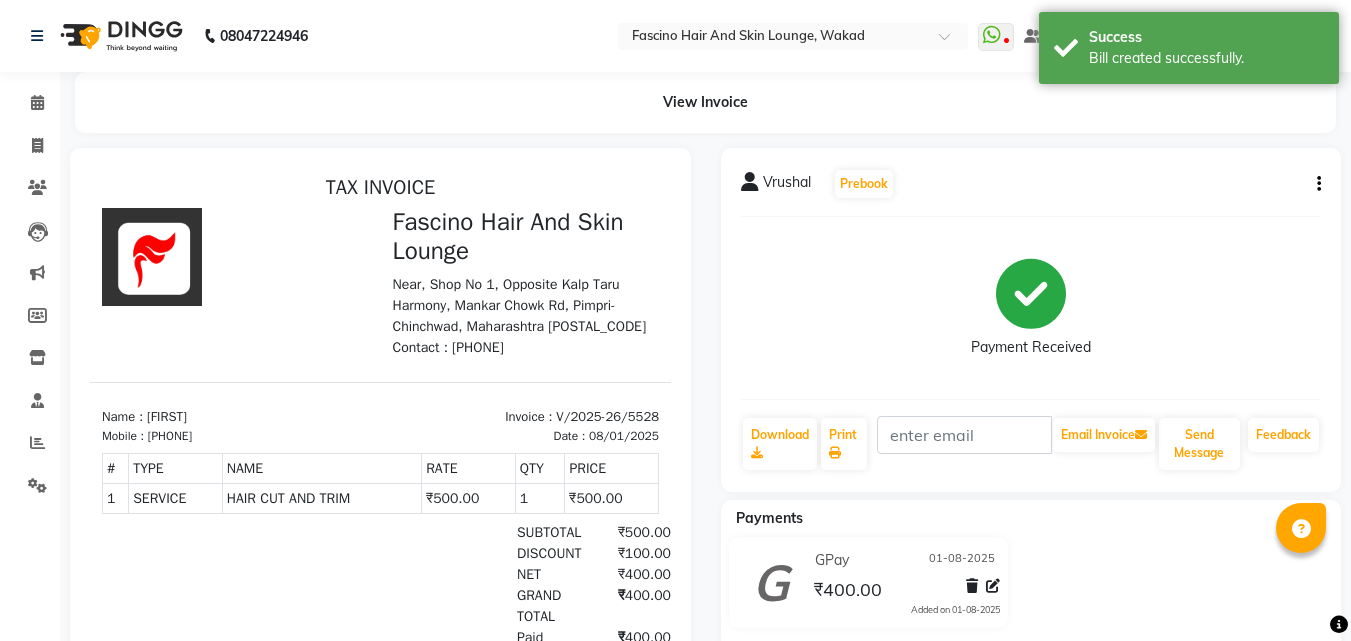scroll, scrollTop: 0, scrollLeft: 0, axis: both 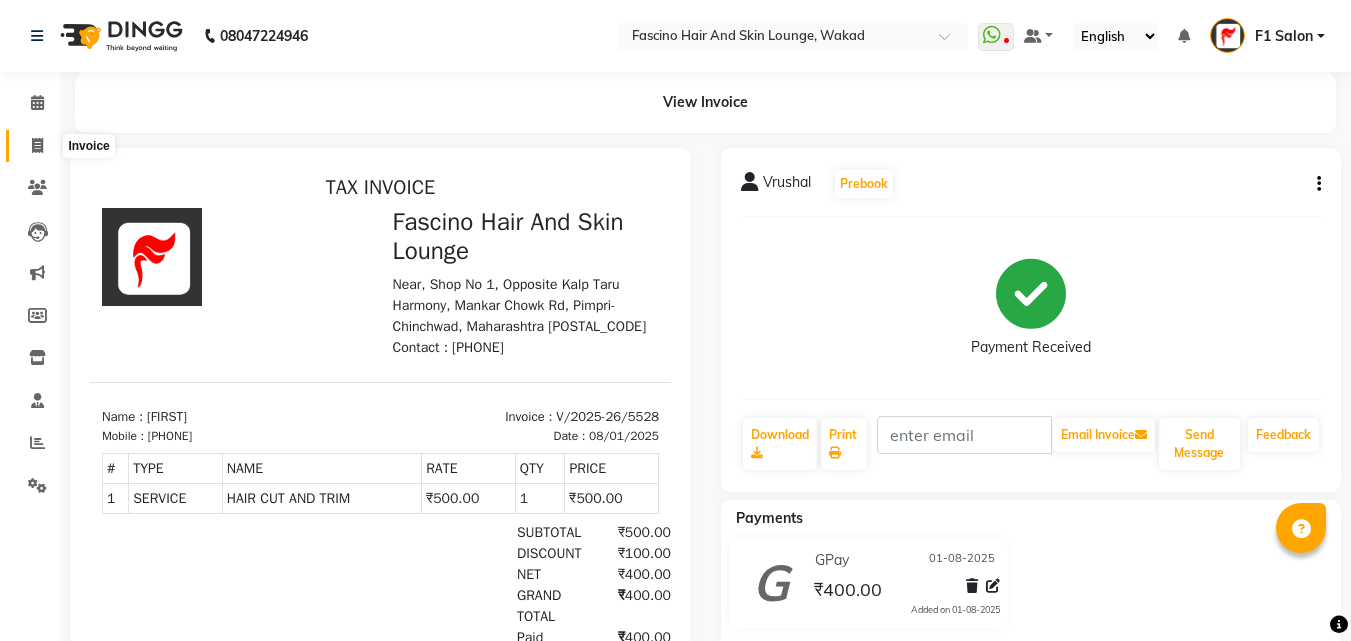 click 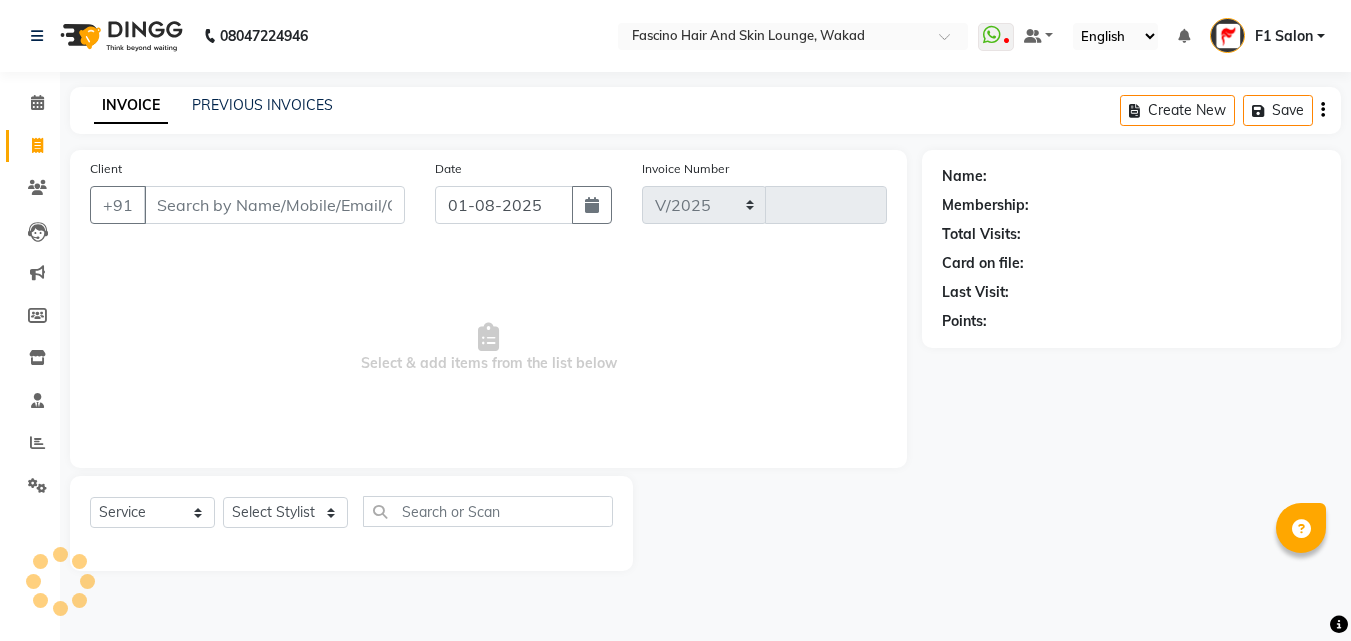 select on "126" 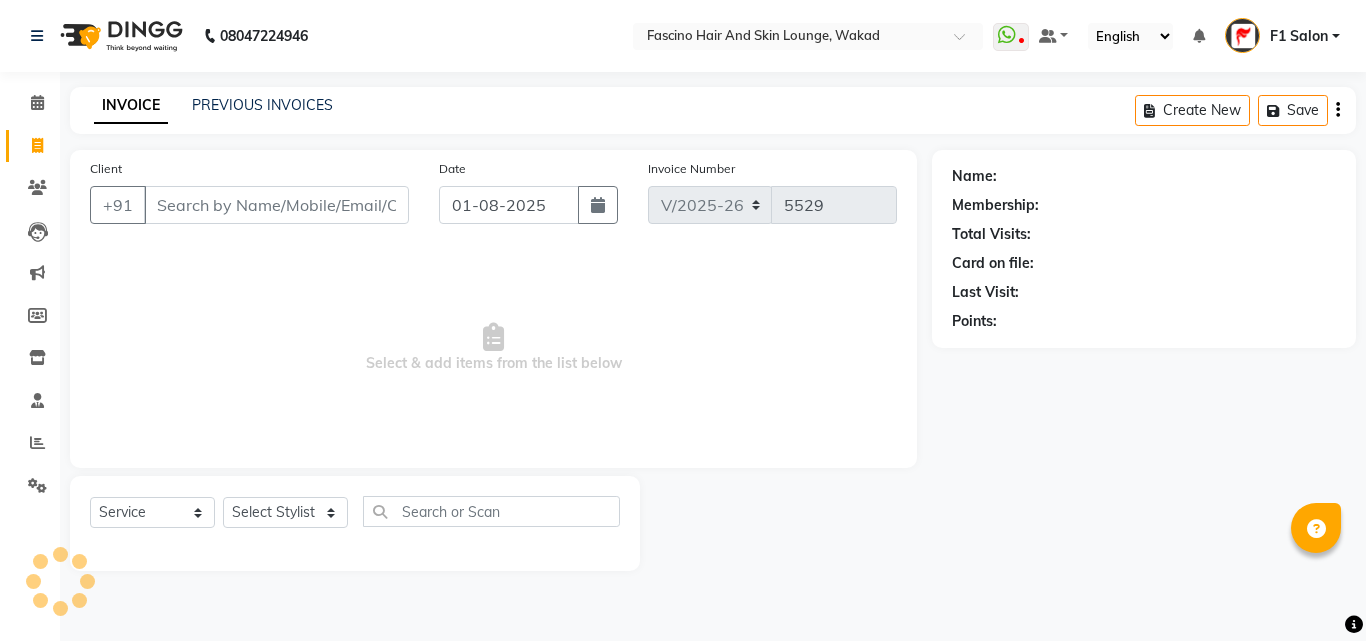 click on "Client" at bounding box center (276, 205) 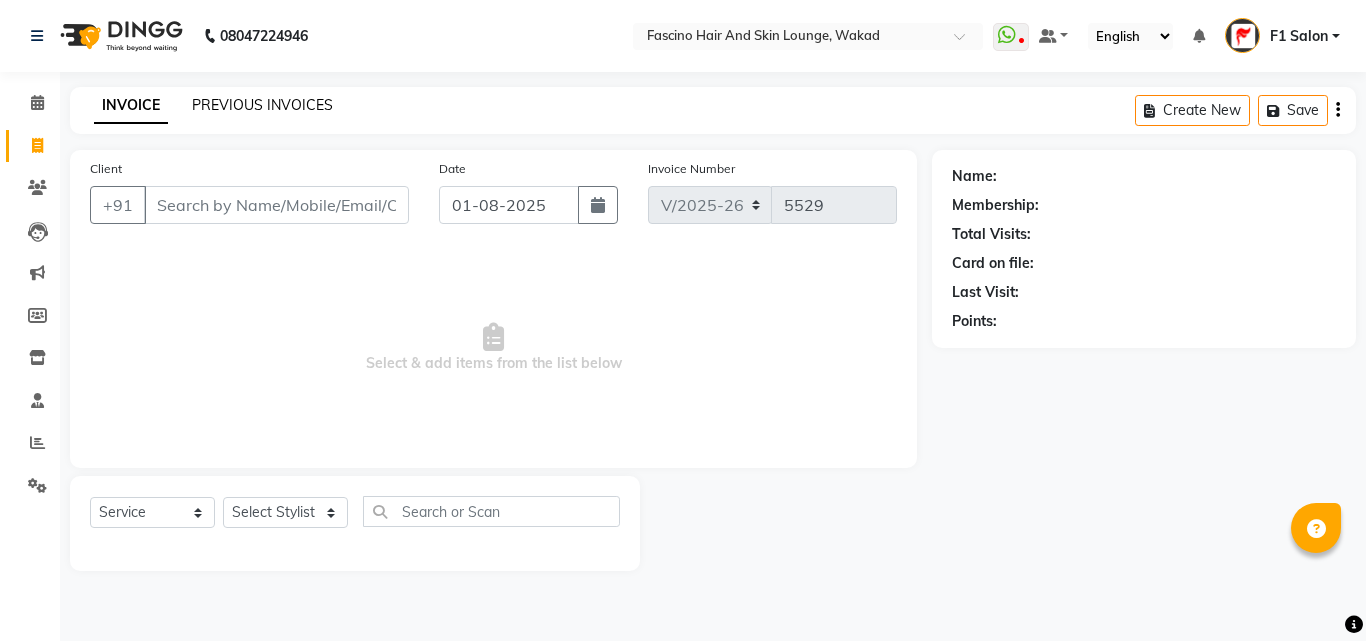 click on "PREVIOUS INVOICES" 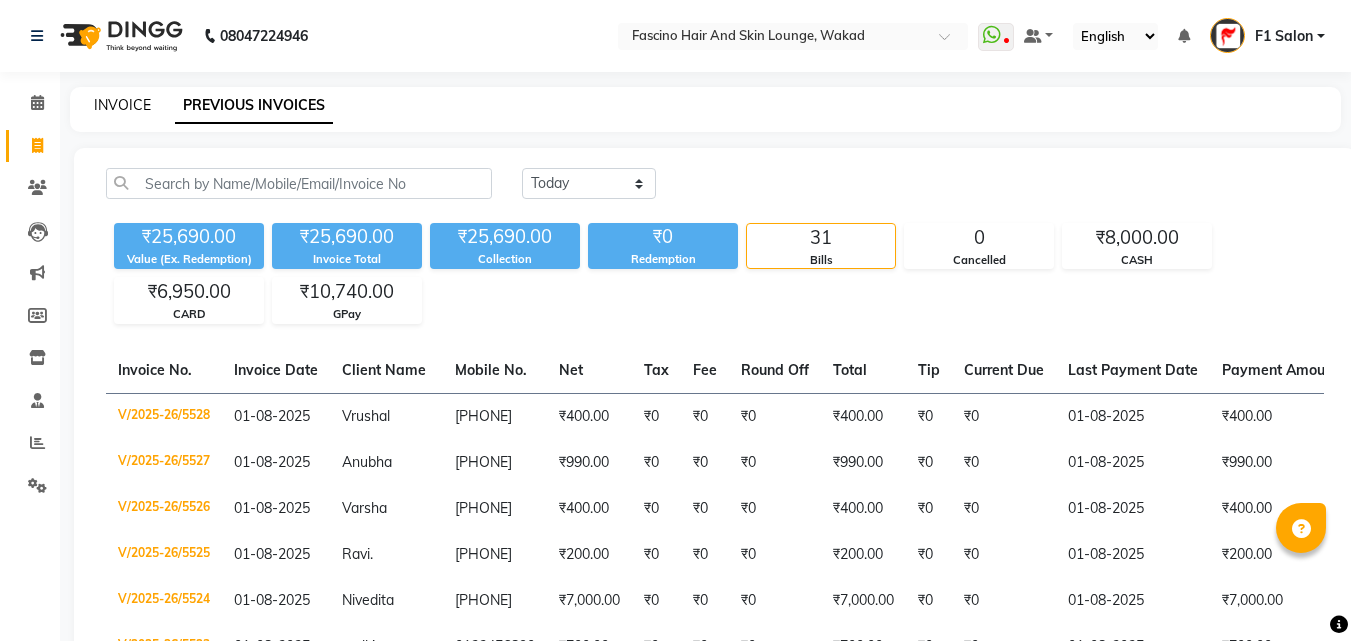 click on "INVOICE" 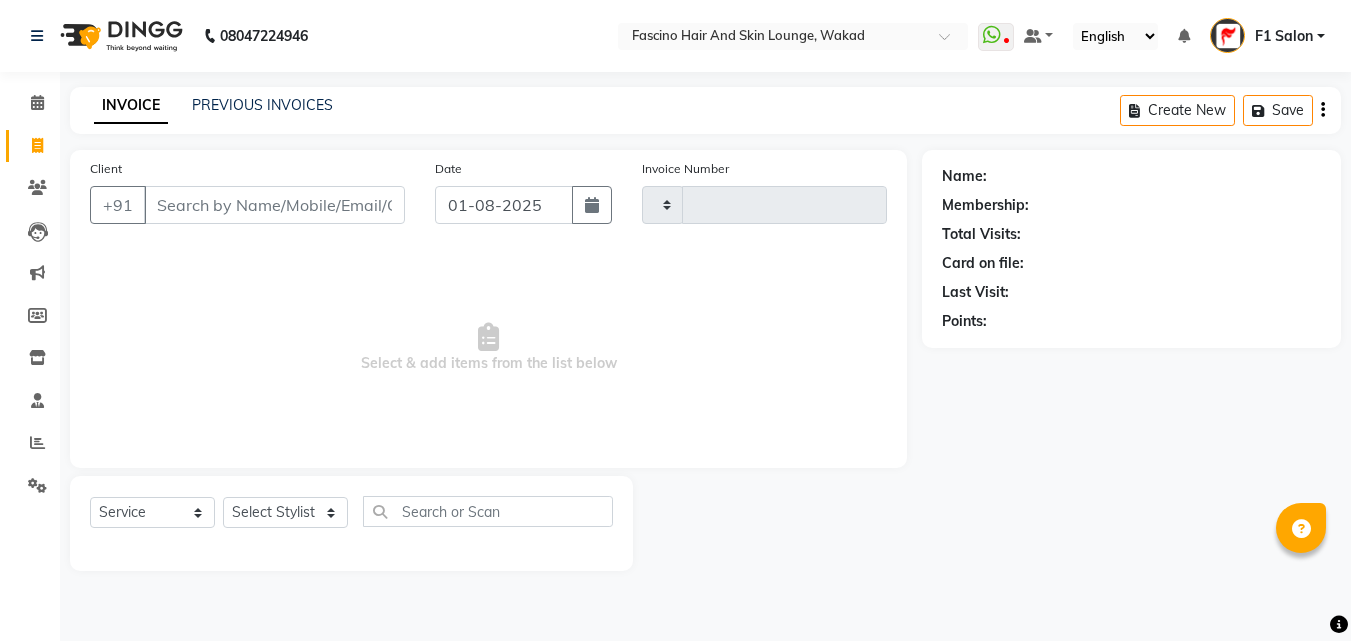 type on "5529" 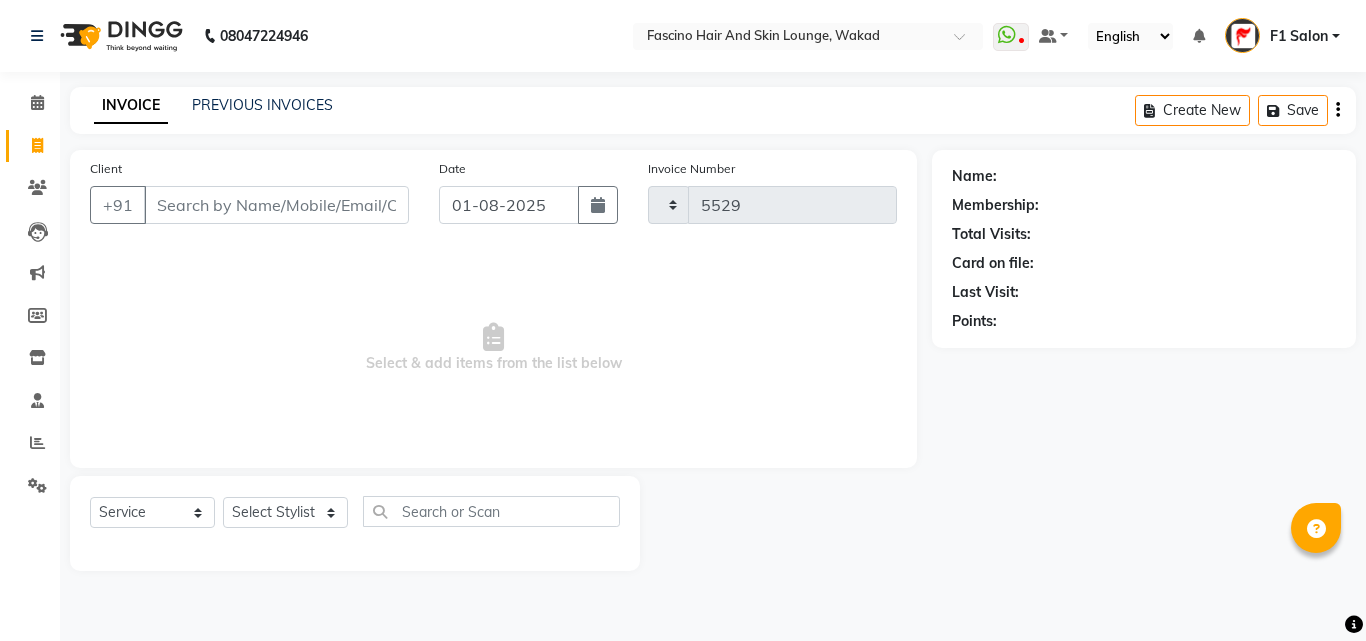 select on "126" 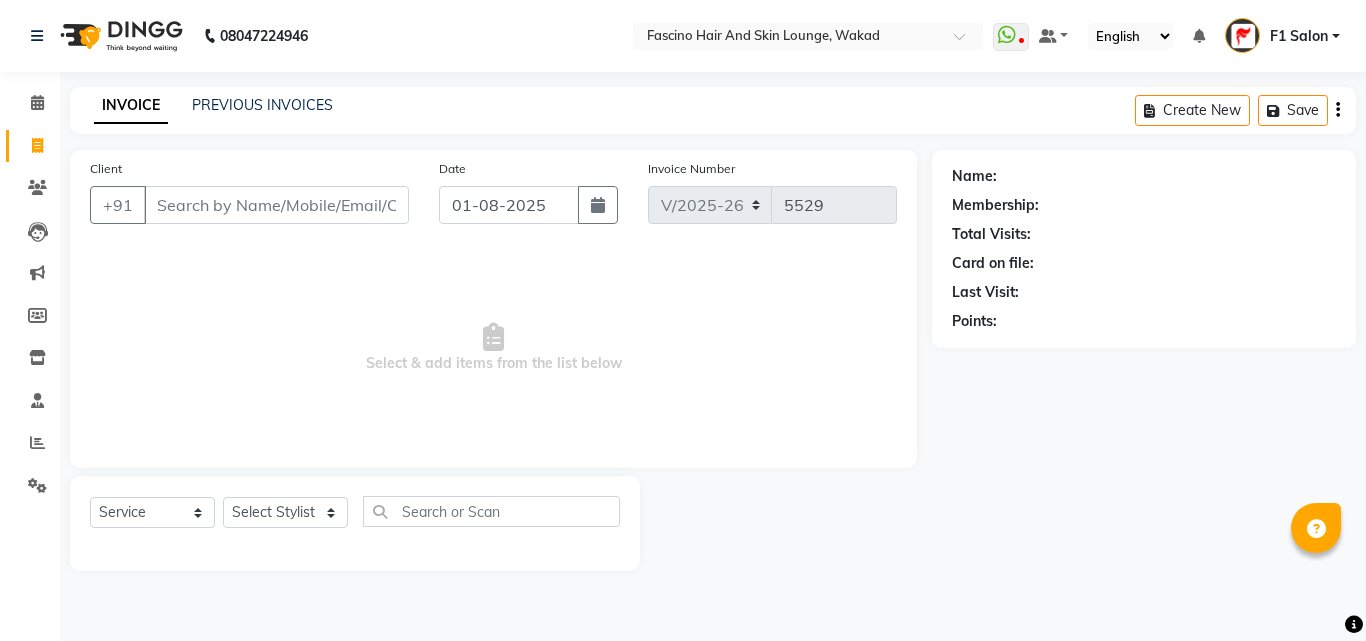 click on "Client" at bounding box center [276, 205] 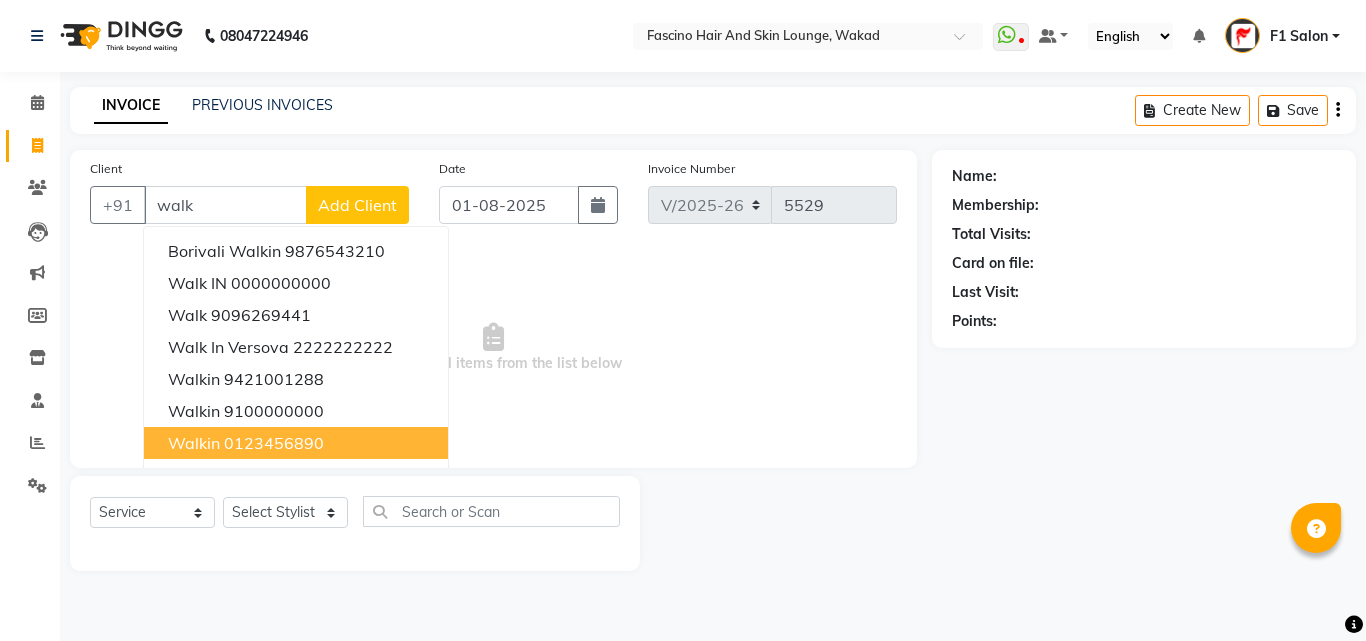 click on "0123456890" at bounding box center [274, 443] 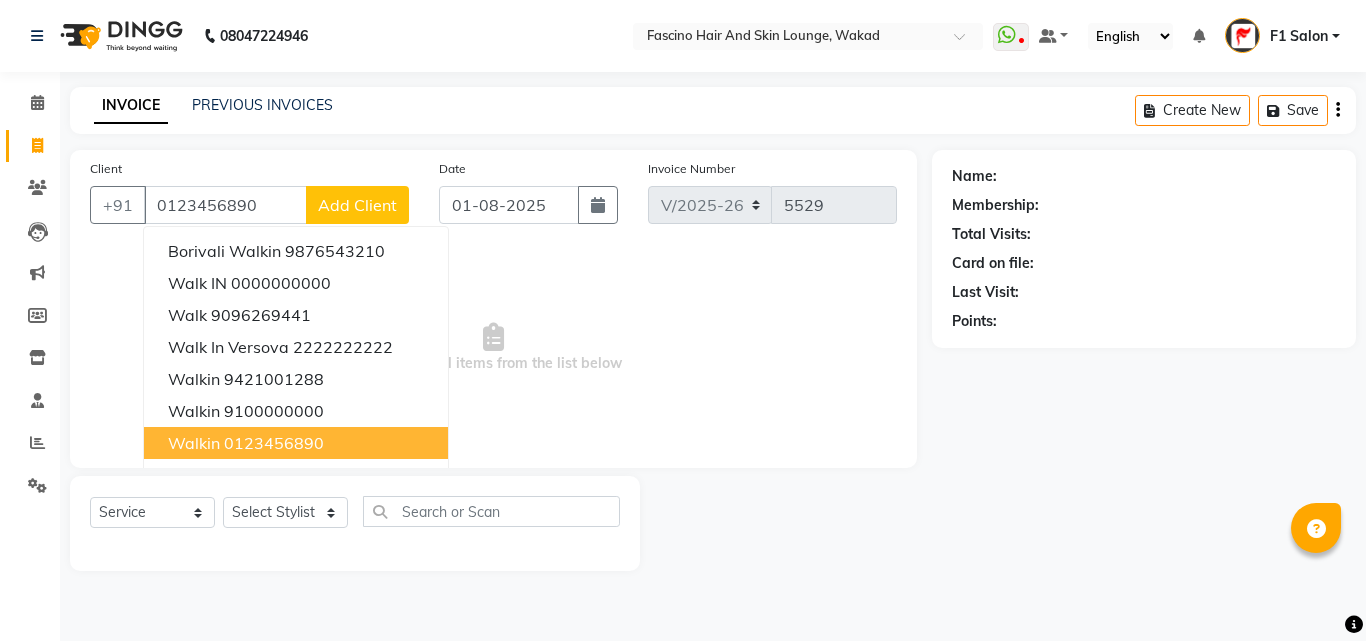type on "0123456890" 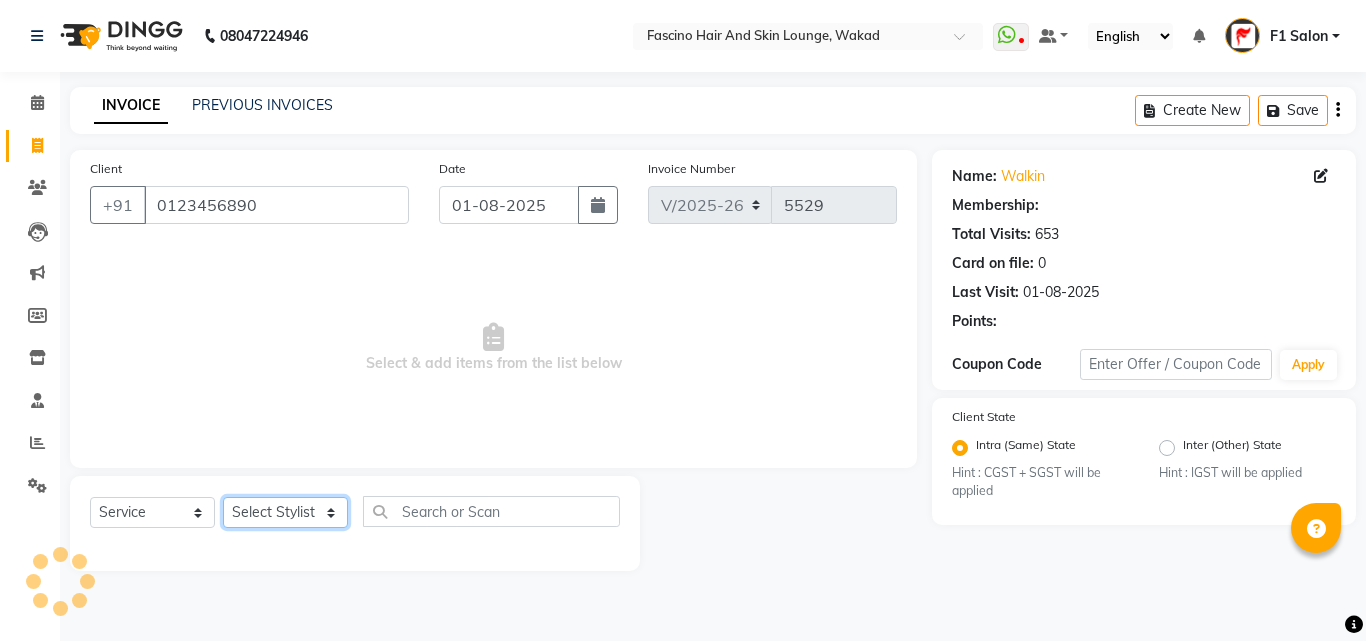 click on "Select Stylist [PHONE]  [FIRST] [LAST] [FIRST] [LAST] [FIRST] Salon  [FIRST] [FIRST] [FIRST] {JH} [FIRST] {f3} [FIRST] (Jh ) [FIRST] [FIRST] [FIRST] JH [FIRST] [FIRST] [FIRST] jh [FIRST] [FIRST] Shree [FIRST] (F1) [FIRST] (JH) [FIRST] [FIRST]  [FIRST] F1 [FIRST] [FIRST] (jh) [FIRST] [FIRST] [FIRST] [FIRST] [FIRST] [FIRST] [FIRST]  [FIRST] F1 [FIRST] [FIRST] {f2} [FIRST]  [FIRST] [FIRST]" 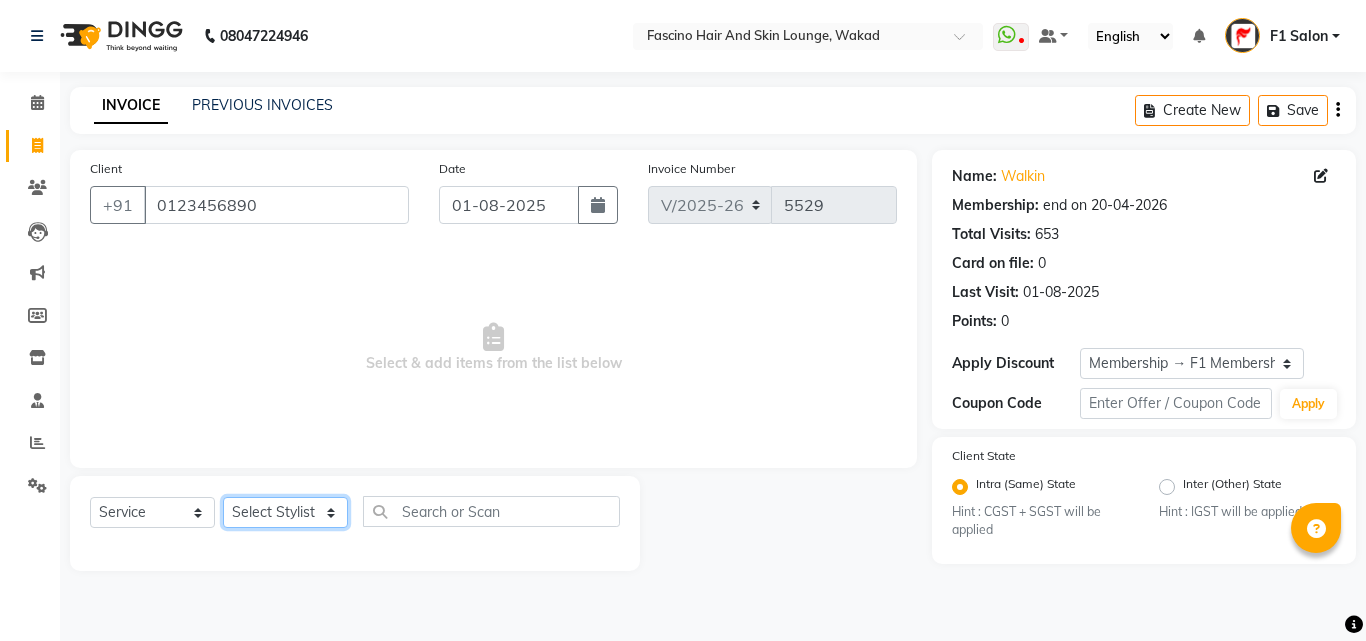 select on "57606" 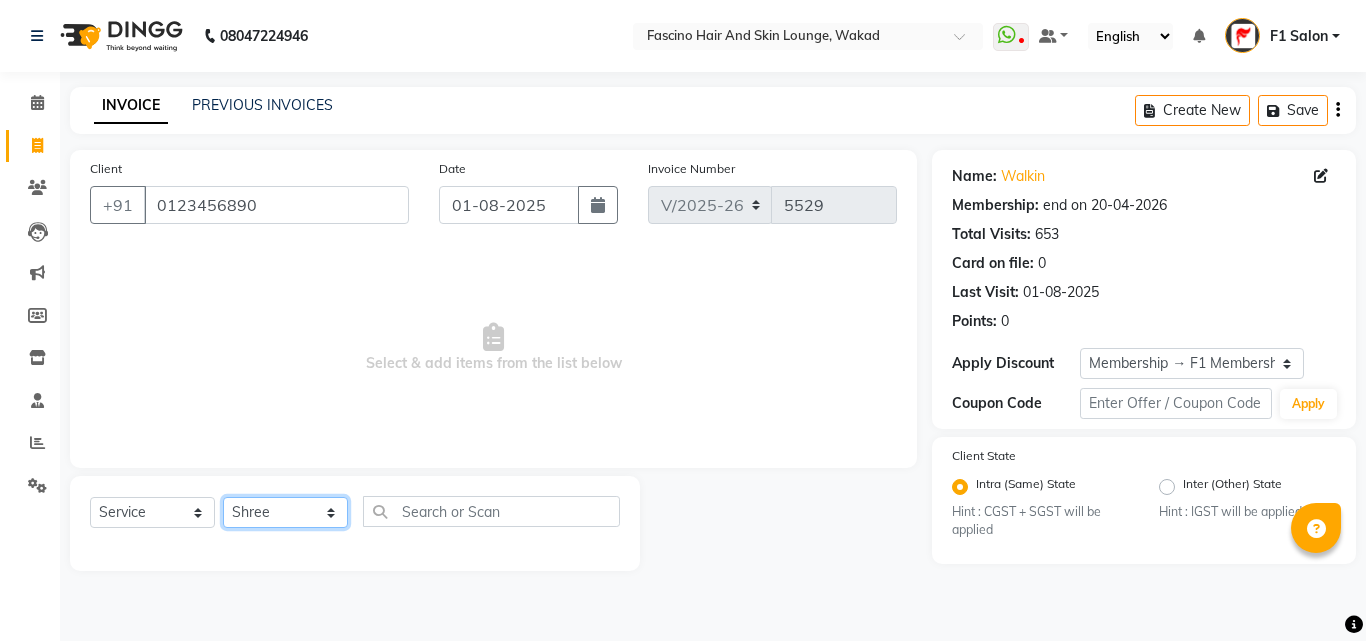 click on "Select Stylist [PHONE]  [FIRST] [LAST] [FIRST] [LAST] [FIRST] Salon  [FIRST] [FIRST] [FIRST] {JH} [FIRST] {f3} [FIRST] (Jh ) [FIRST] [FIRST] [FIRST] JH [FIRST] [FIRST] [FIRST] jh [FIRST] [FIRST] Shree [FIRST] (F1) [FIRST] (JH) [FIRST] [FIRST]  [FIRST] F1 [FIRST] [FIRST] (jh) [FIRST] [FIRST] [FIRST] [FIRST] [FIRST] [FIRST] [FIRST]  [FIRST] F1 [FIRST] [FIRST] {f2} [FIRST]  [FIRST] [FIRST]" 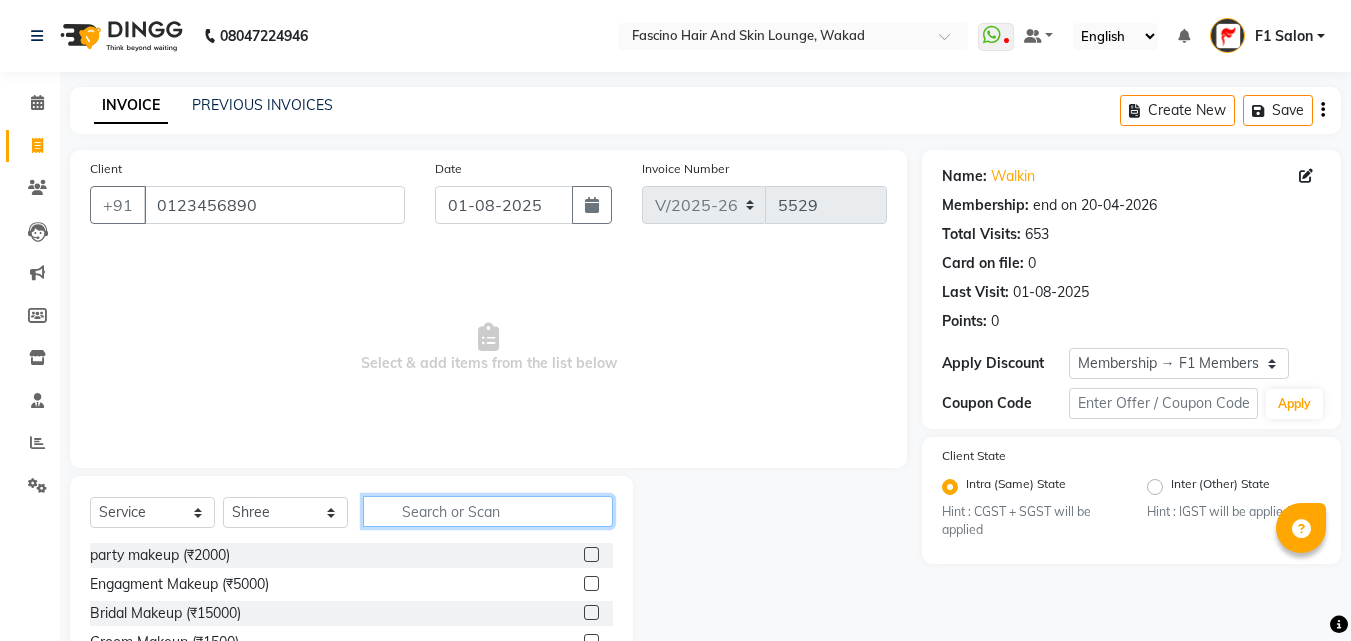 click 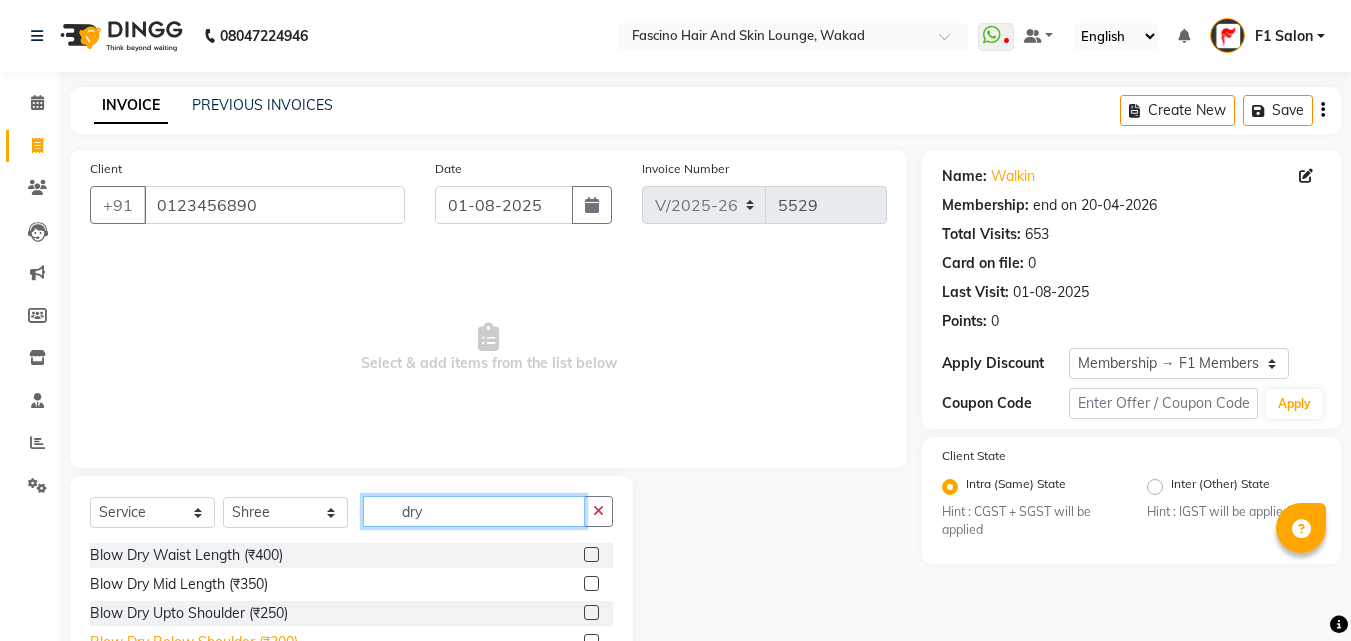 type on "dry" 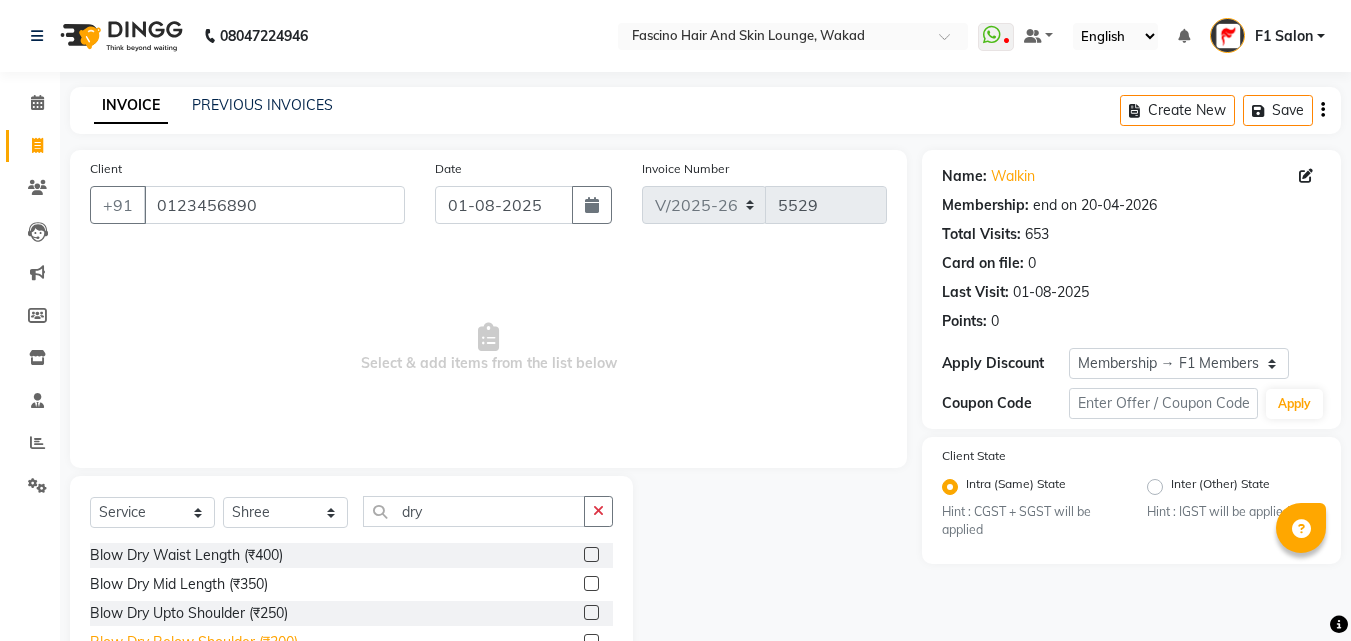 click on "Blow Dry Below Shoulder (₹300)" 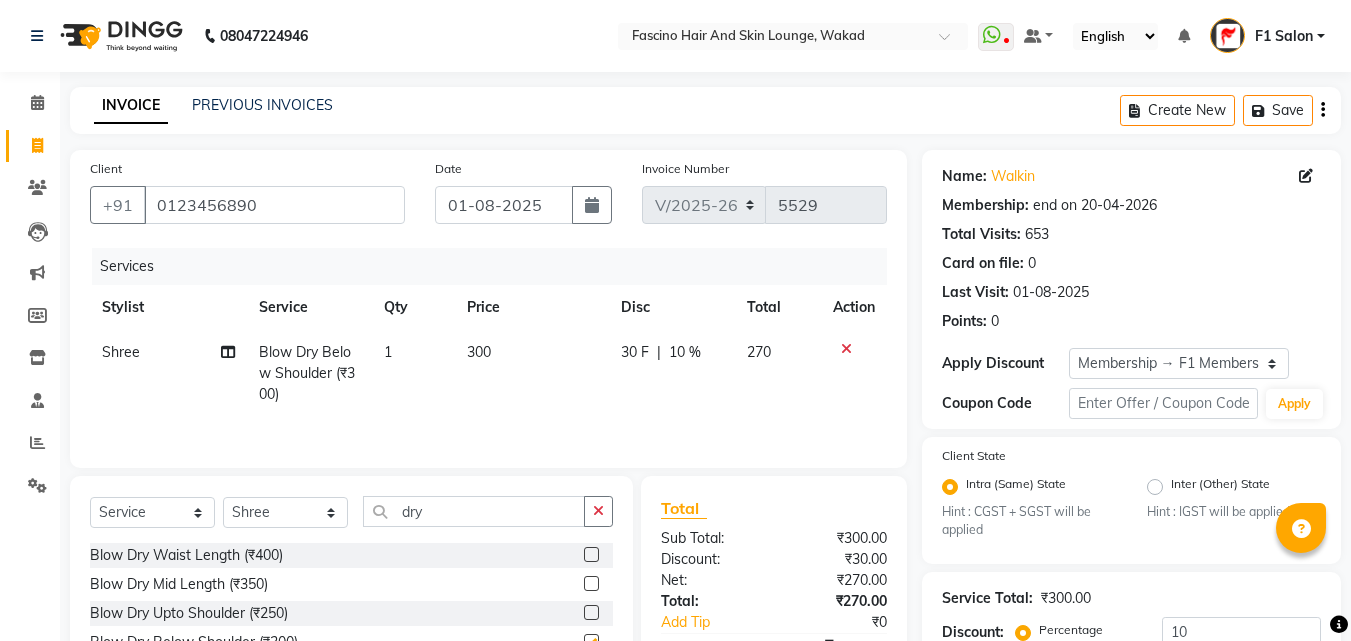 checkbox on "false" 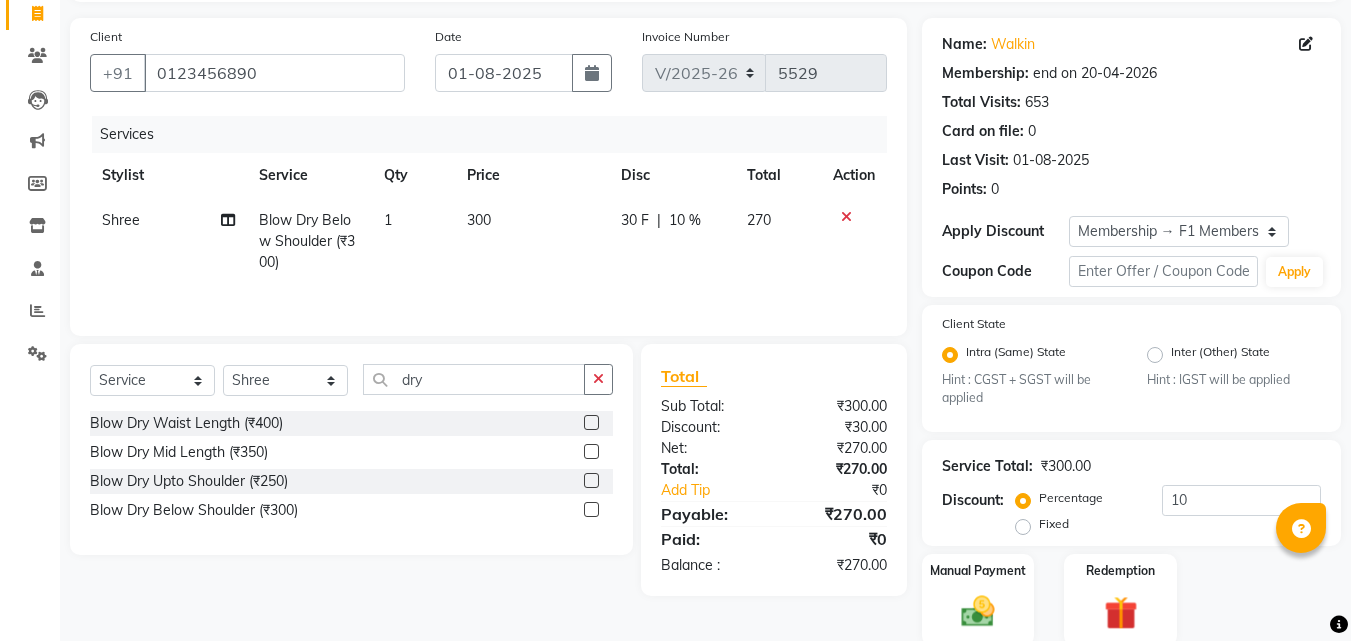 scroll, scrollTop: 208, scrollLeft: 0, axis: vertical 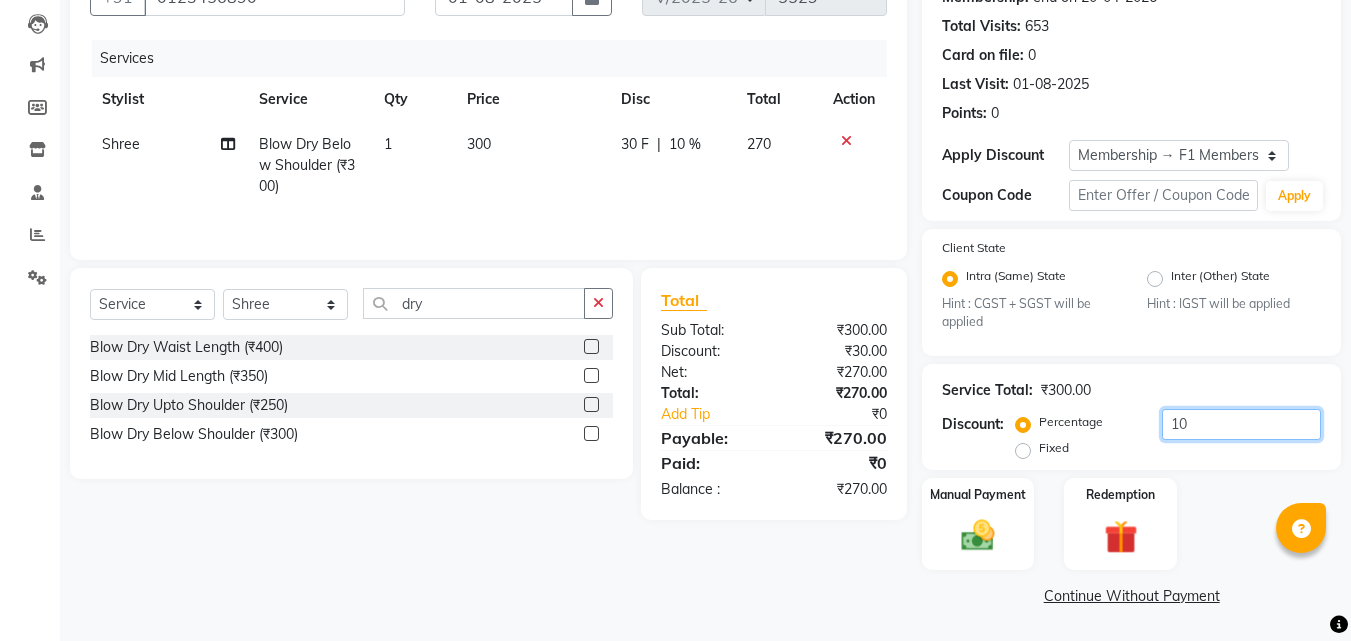 click on "10" 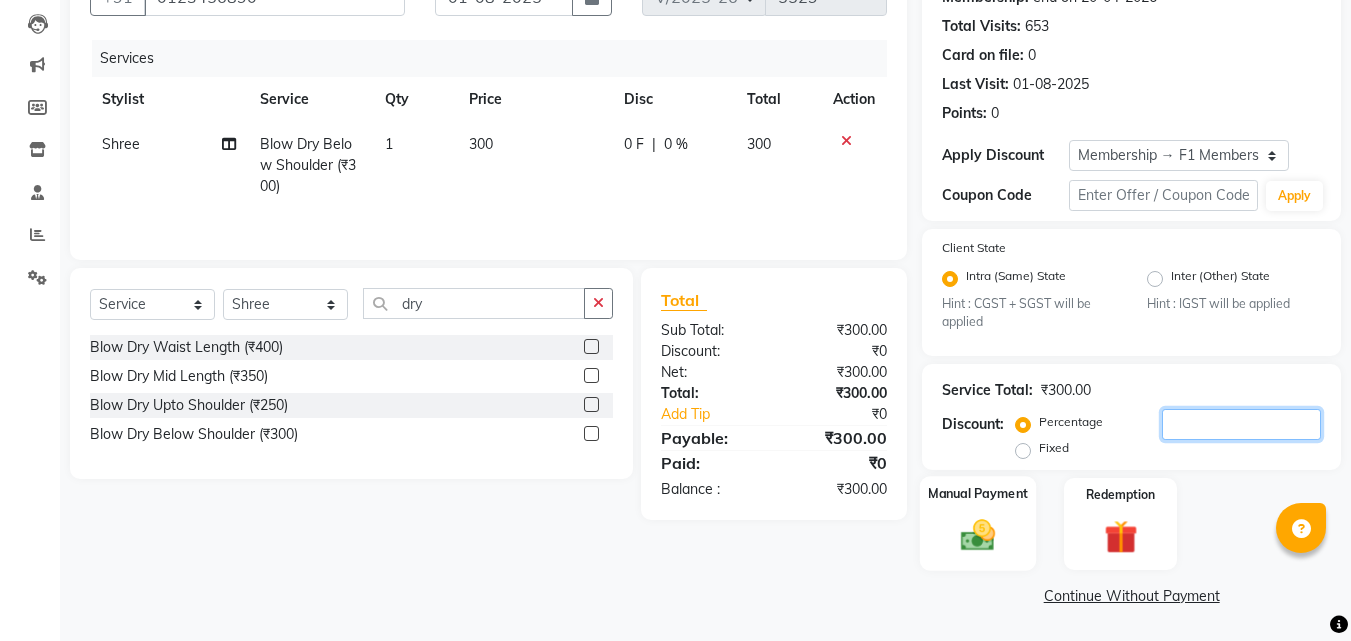 type 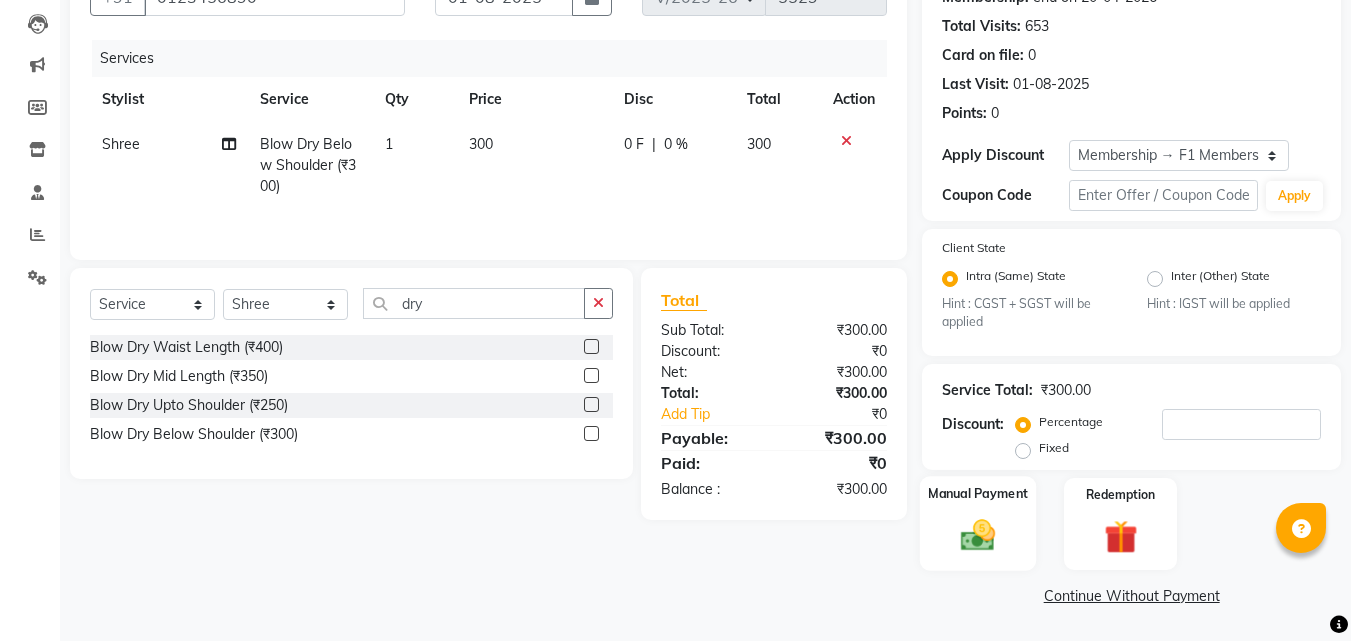click 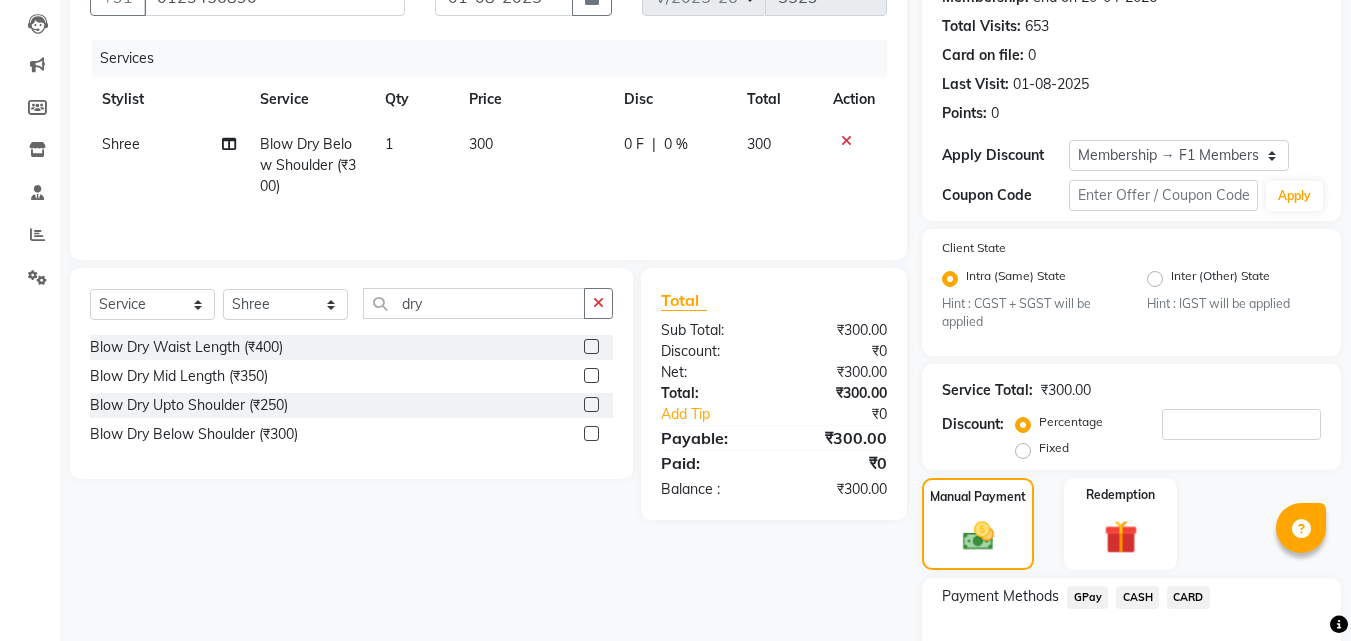 click on "GPay" 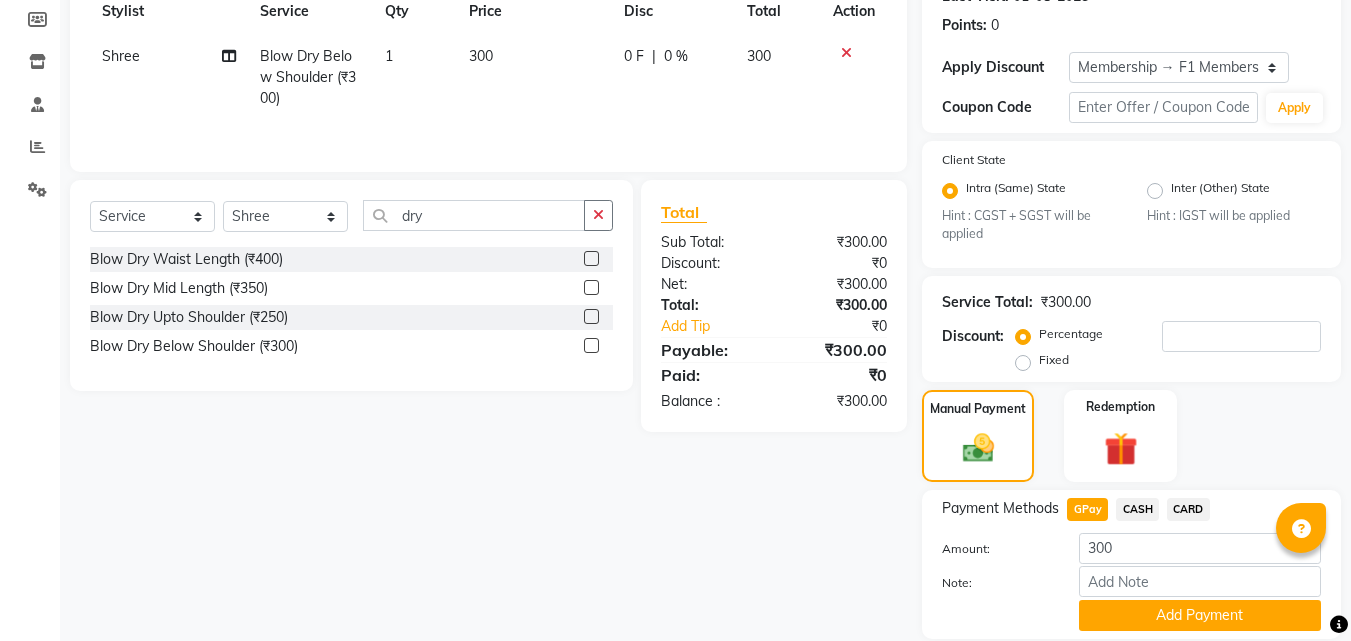 scroll, scrollTop: 365, scrollLeft: 0, axis: vertical 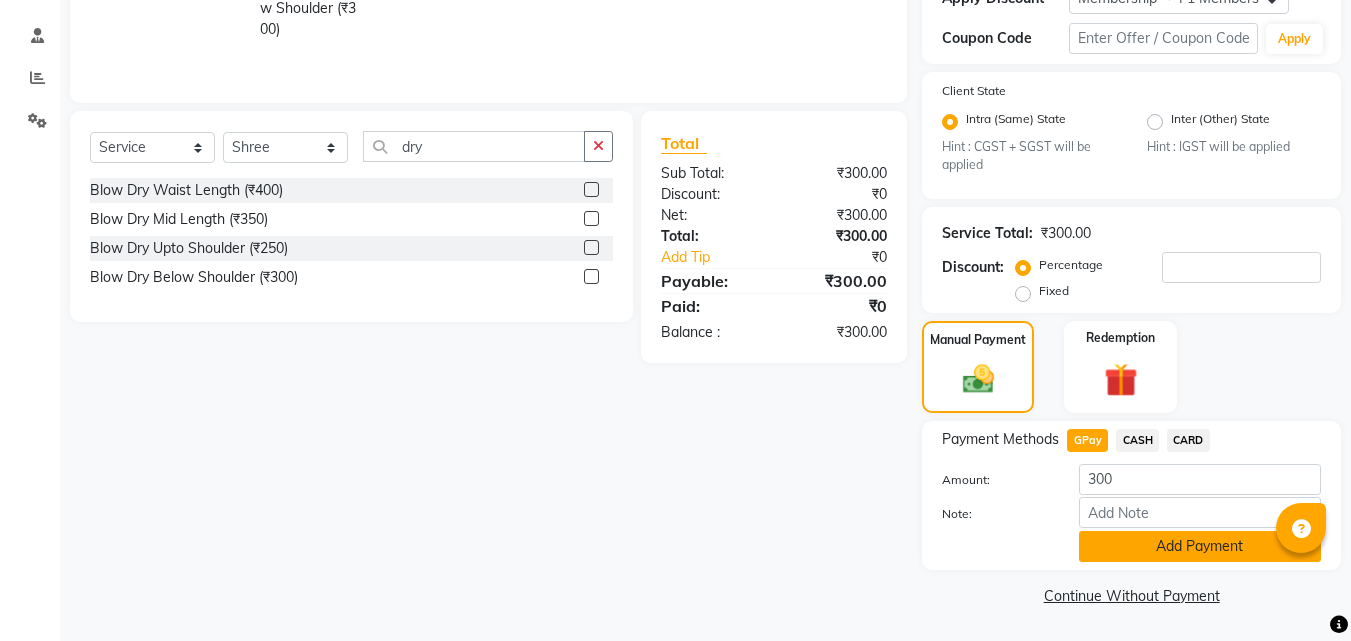 click on "Add Payment" 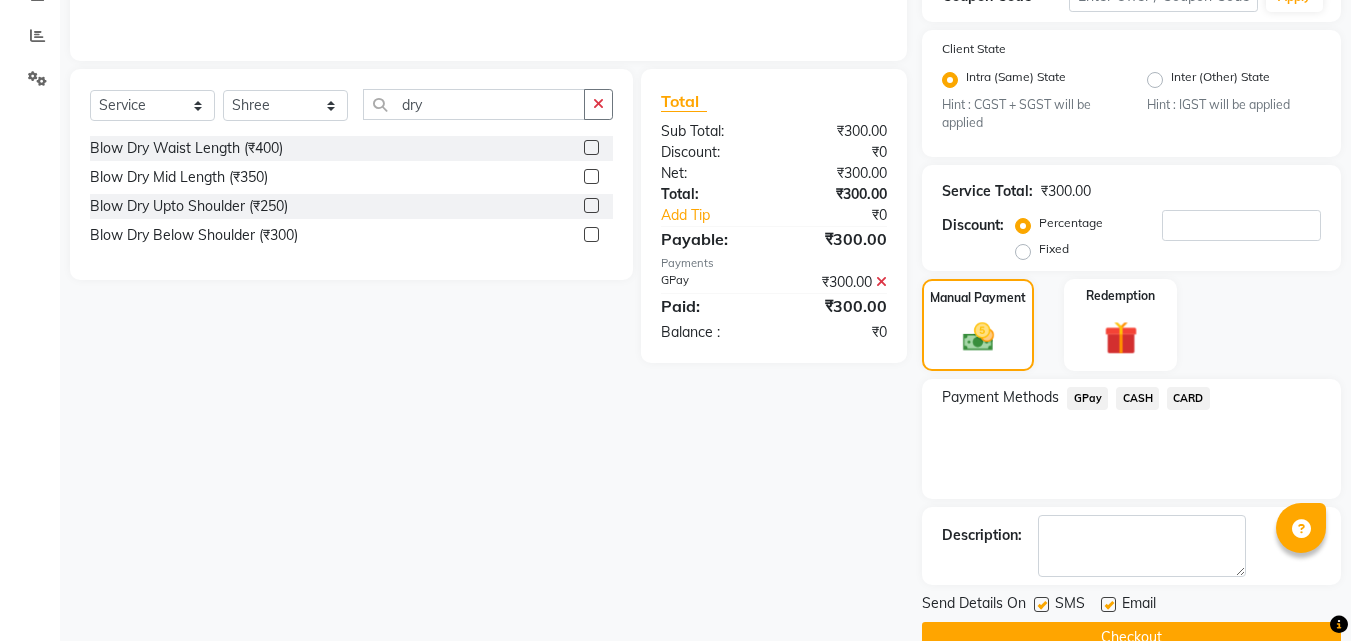 scroll, scrollTop: 449, scrollLeft: 0, axis: vertical 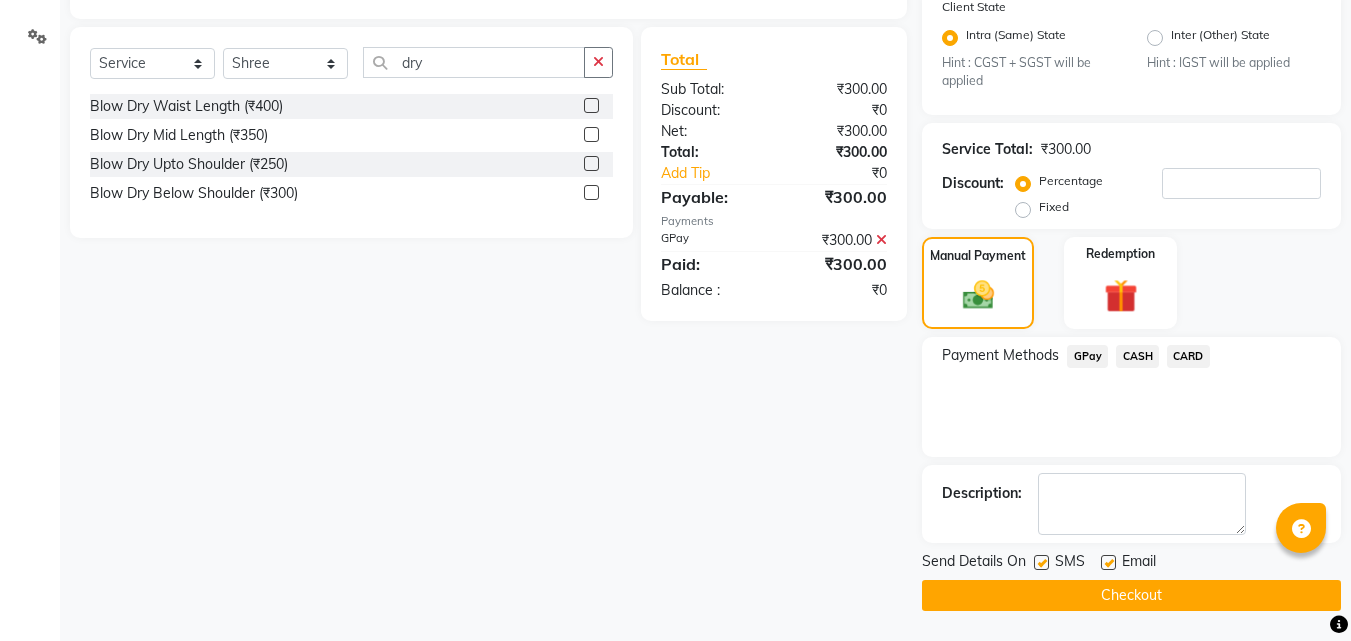 click 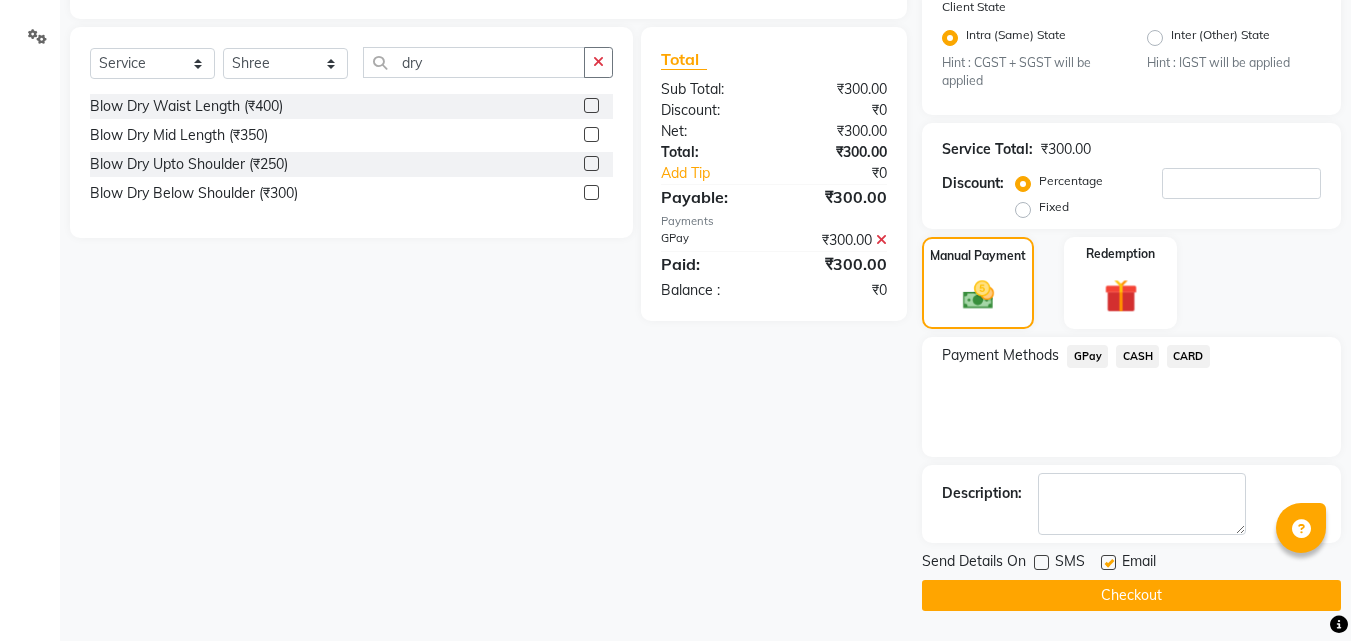 click 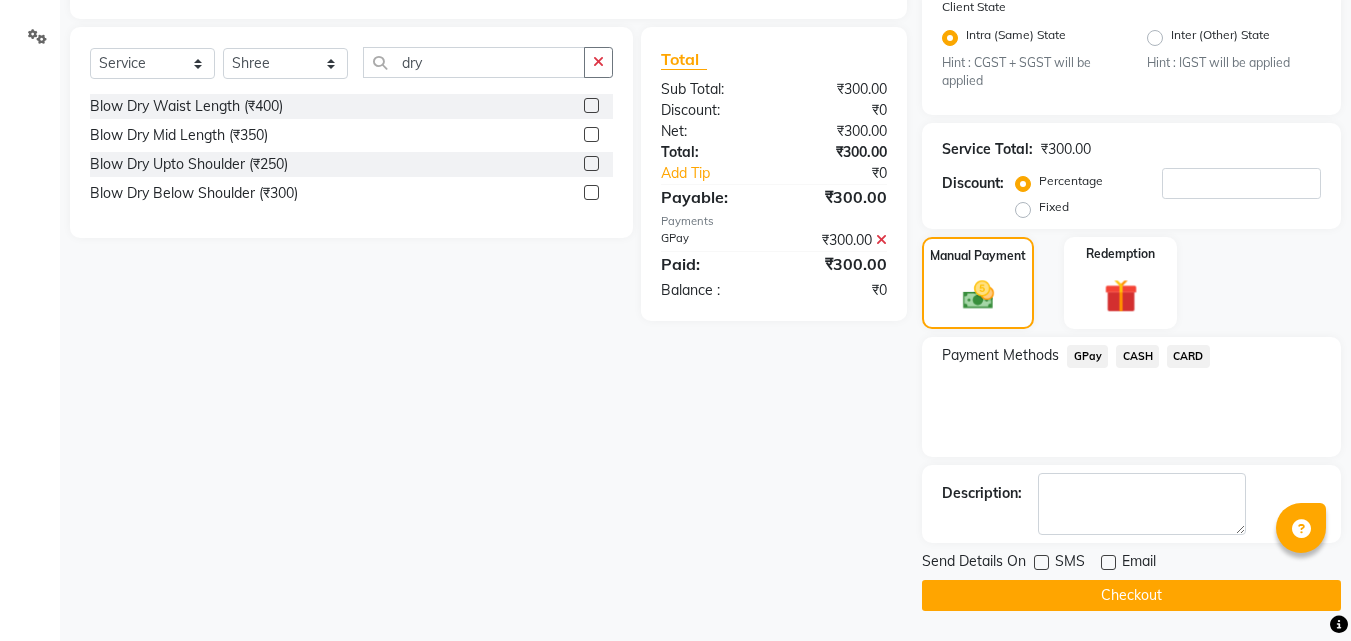click on "Checkout" 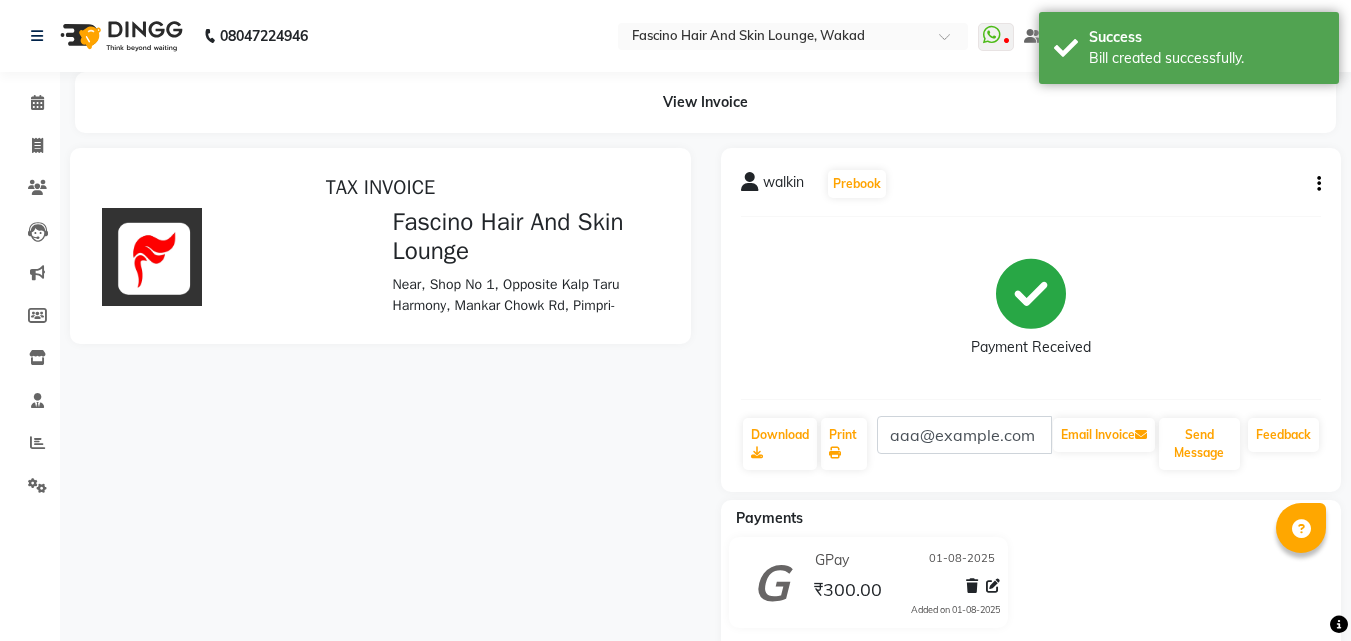 scroll, scrollTop: 0, scrollLeft: 0, axis: both 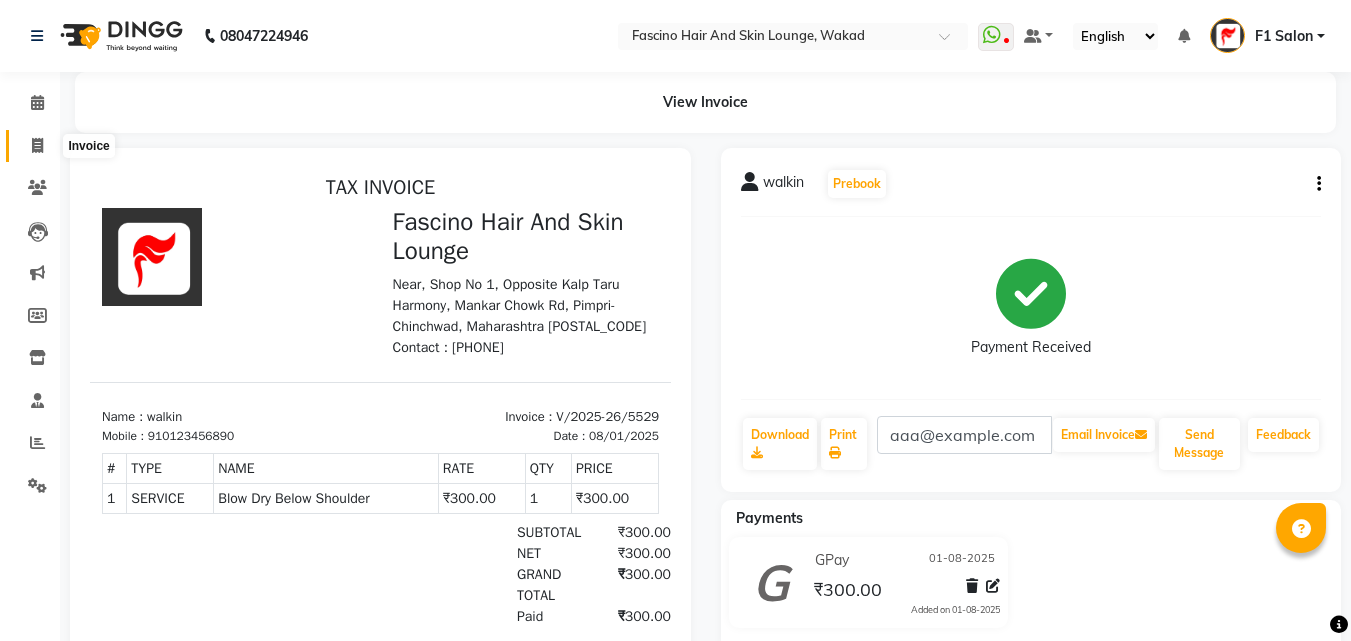 click 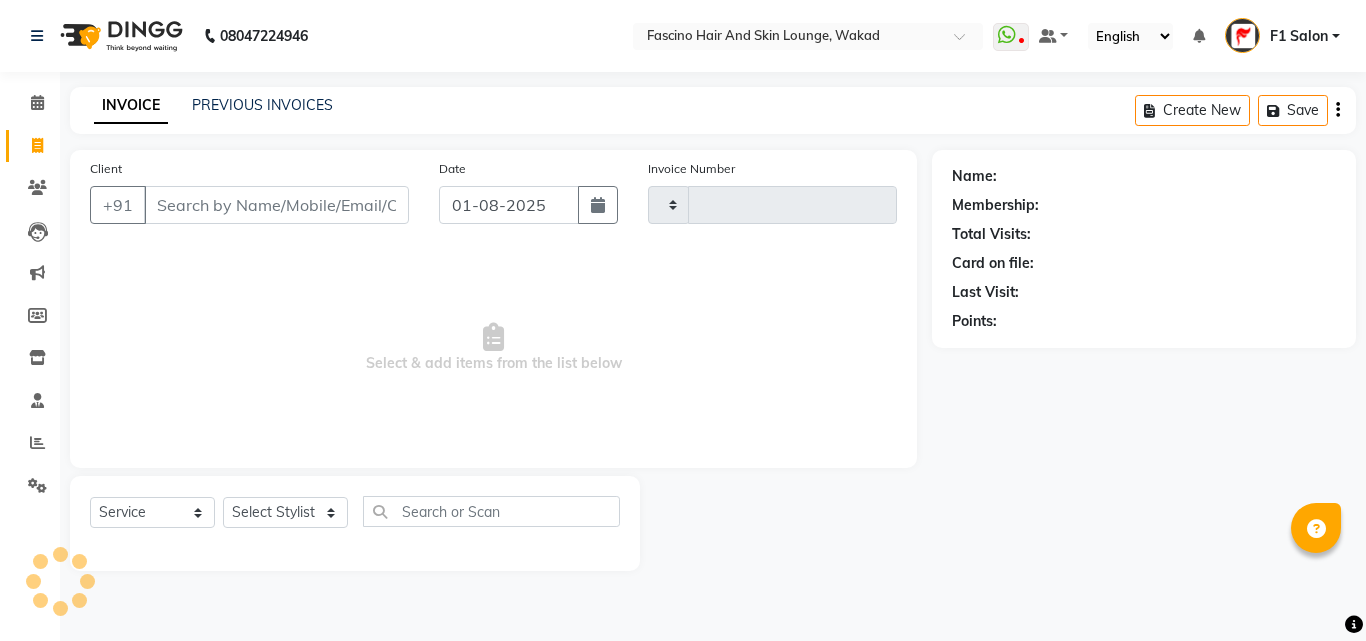 type on "5530" 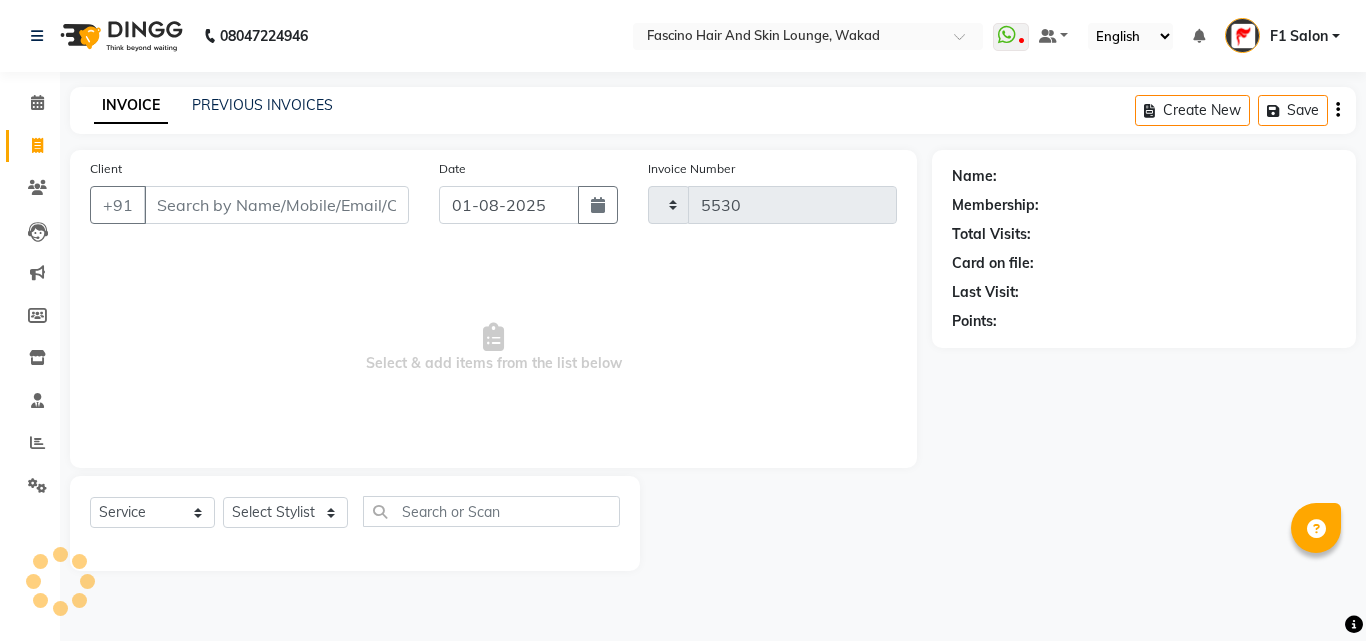 select on "126" 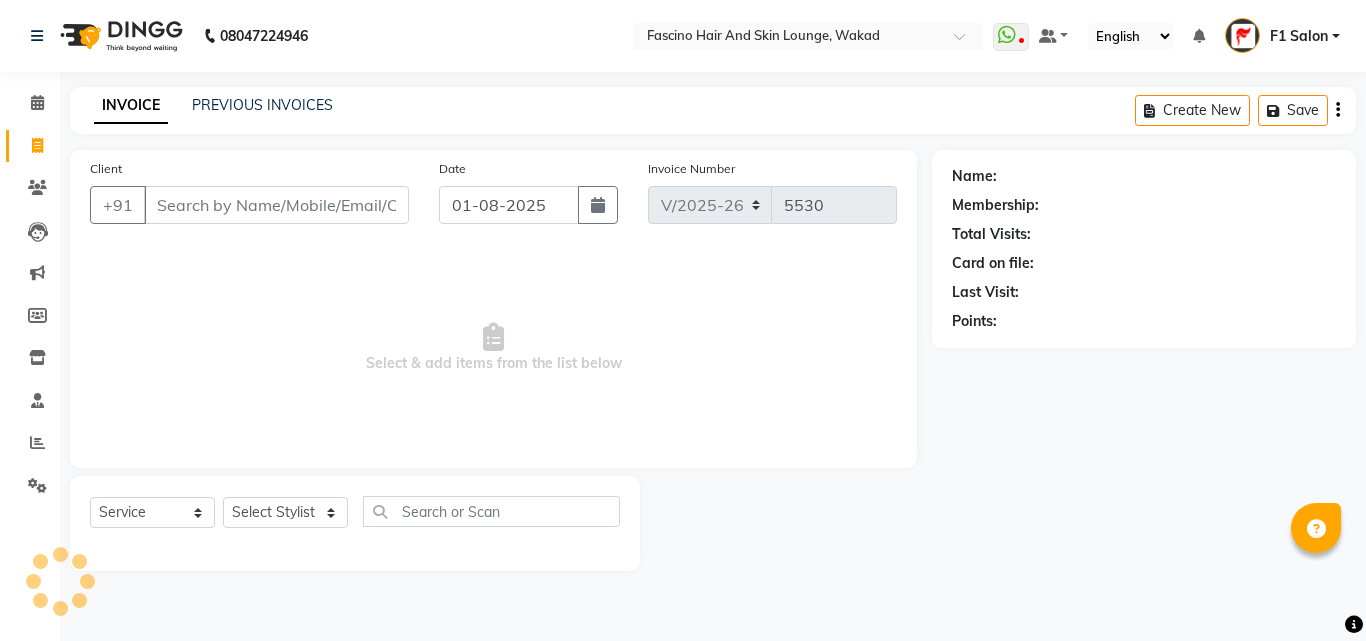 click on "Client" at bounding box center (276, 205) 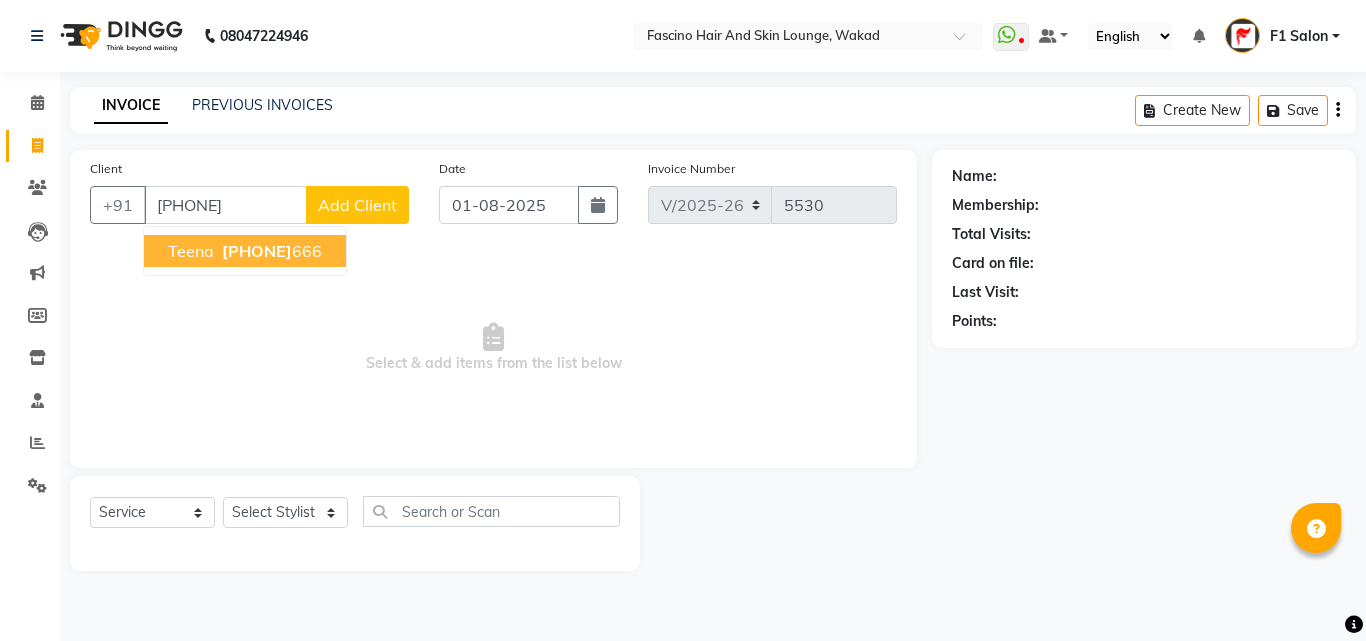 click on "[PHONE]" at bounding box center (257, 251) 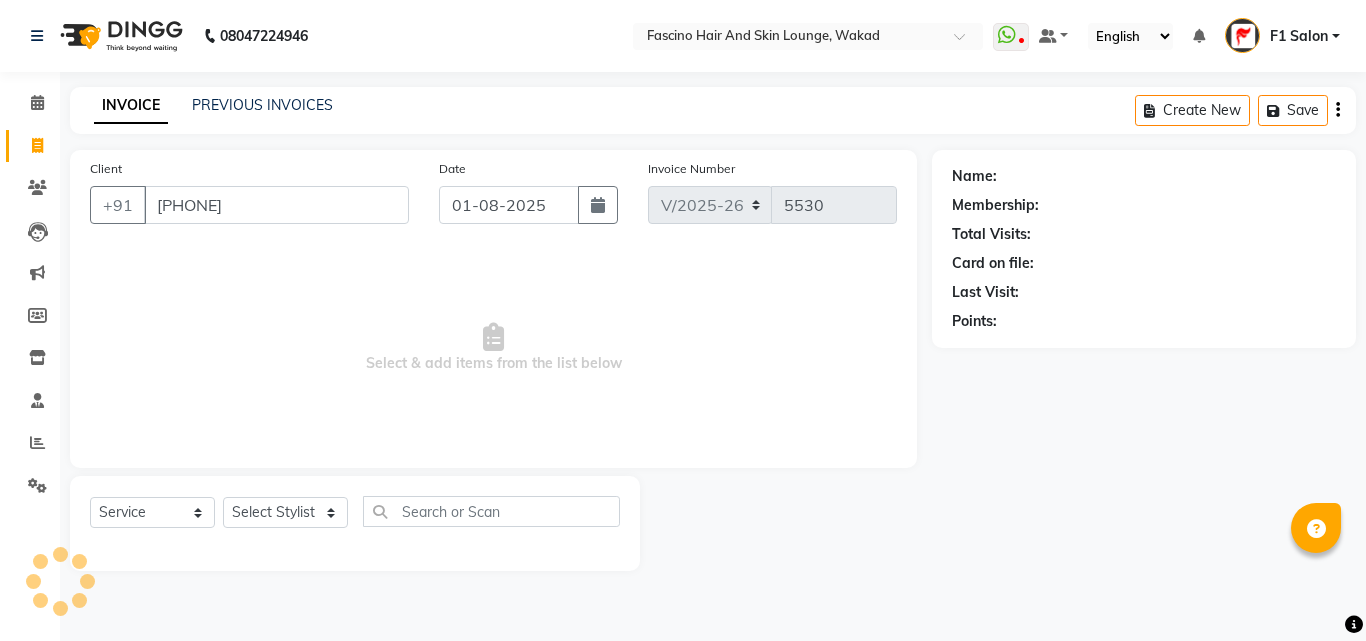 type on "[PHONE]" 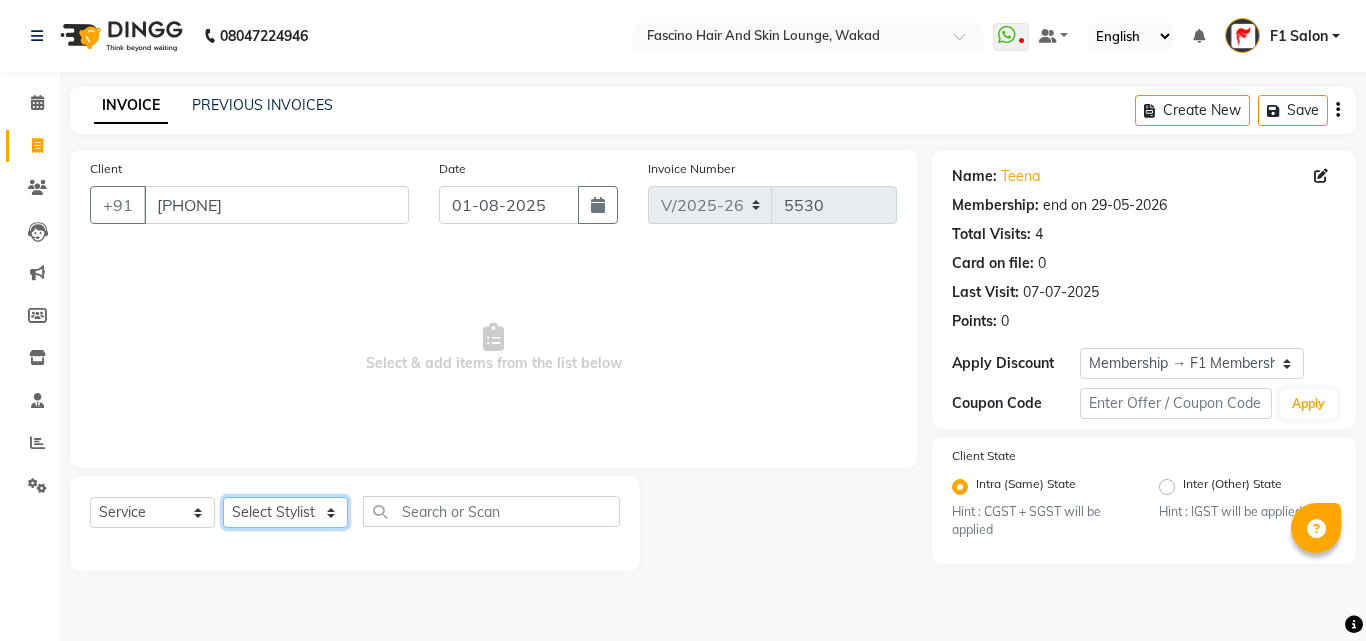 click on "Select Stylist [PHONE]  [FIRST] [LAST] [FIRST] [LAST] [FIRST] Salon  [FIRST] [FIRST] [FIRST] {JH} [FIRST] {f3} [FIRST] (Jh ) [FIRST] [FIRST] [FIRST] JH [FIRST] [FIRST] [FIRST] jh [FIRST] [FIRST] Shree [FIRST] (F1) [FIRST] (JH) [FIRST] [FIRST]  [FIRST] F1 [FIRST] [FIRST] (jh) [FIRST] [FIRST] [FIRST] [FIRST] [FIRST] [FIRST] [FIRST]  [FIRST] F1 [FIRST] [FIRST] {f2} [FIRST]  [FIRST] [FIRST]" 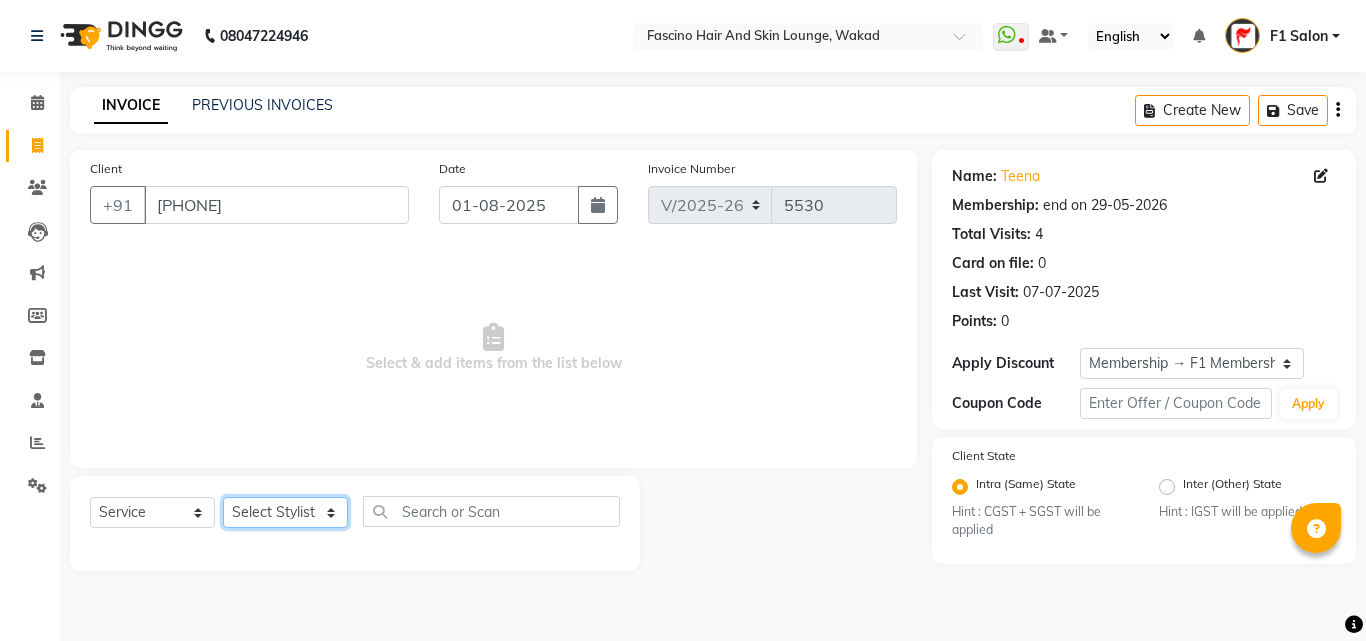 select on "83546" 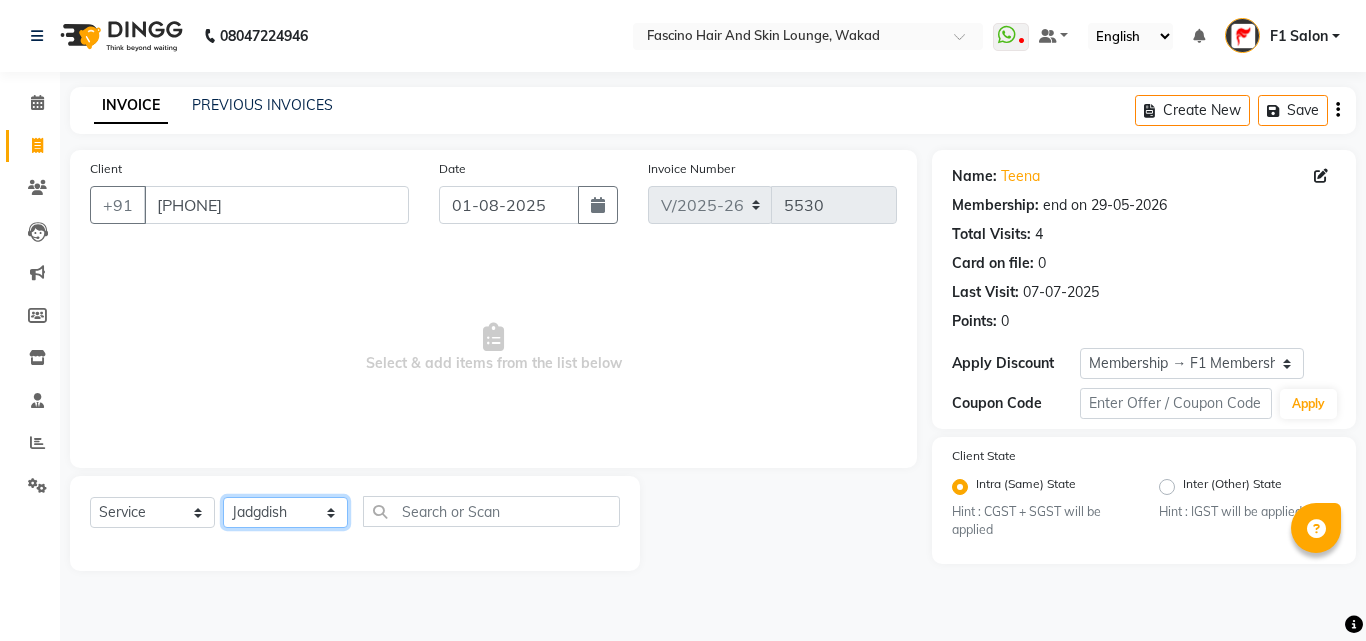 click on "Select Stylist [PHONE]  [FIRST] [LAST] [FIRST] [LAST] [FIRST] Salon  [FIRST] [FIRST] [FIRST] {JH} [FIRST] {f3} [FIRST] (Jh ) [FIRST] [FIRST] [FIRST] JH [FIRST] [FIRST] [FIRST] jh [FIRST] [FIRST] Shree [FIRST] (F1) [FIRST] (JH) [FIRST] [FIRST]  [FIRST] F1 [FIRST] [FIRST] (jh) [FIRST] [FIRST] [FIRST] [FIRST] [FIRST] [FIRST] [FIRST]  [FIRST] F1 [FIRST] [FIRST] {f2} [FIRST]  [FIRST] [FIRST]" 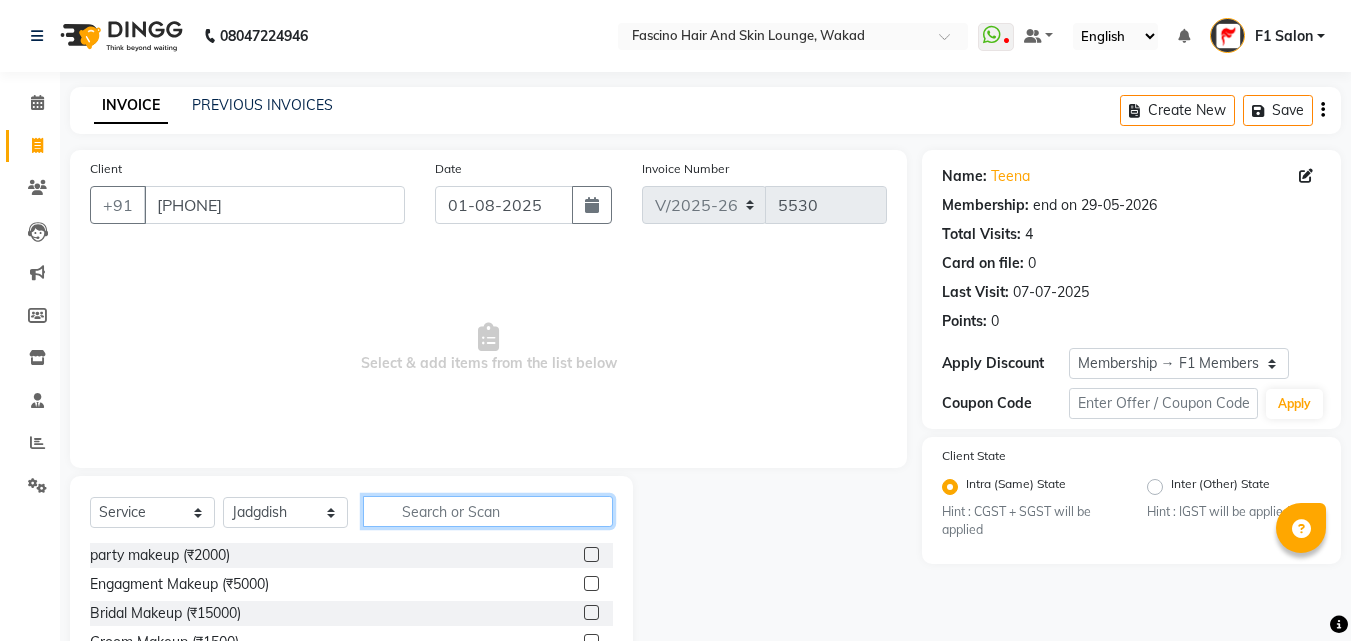 click 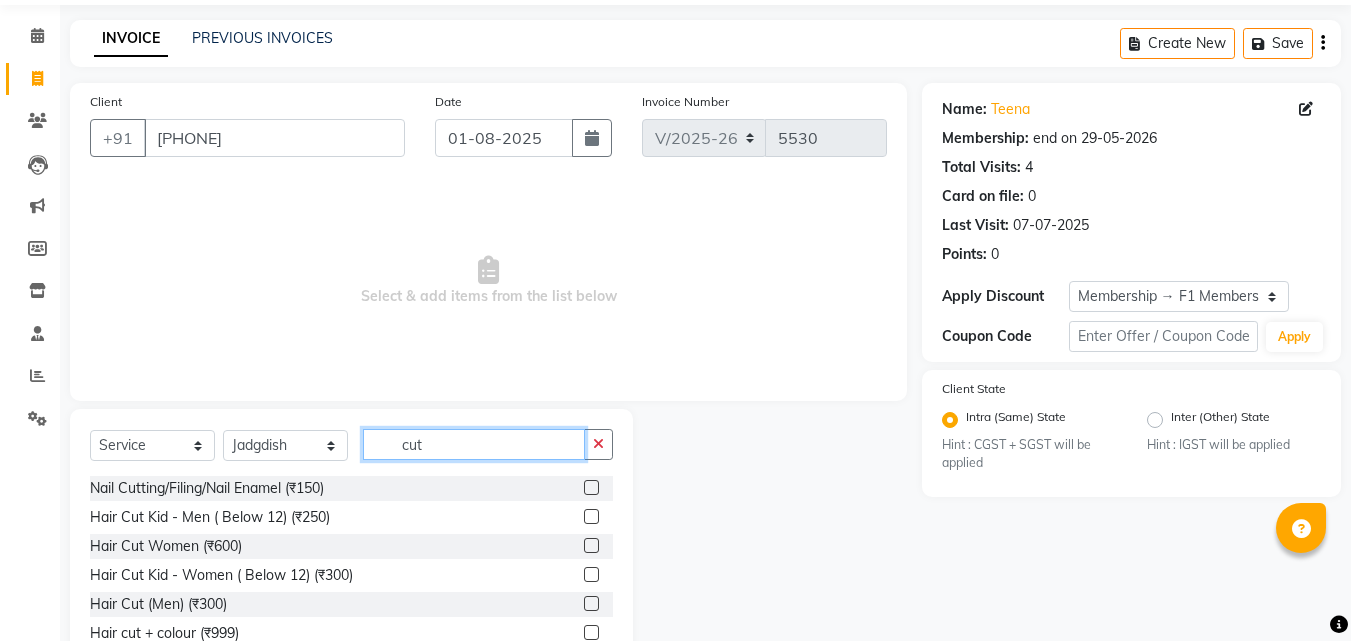 scroll, scrollTop: 160, scrollLeft: 0, axis: vertical 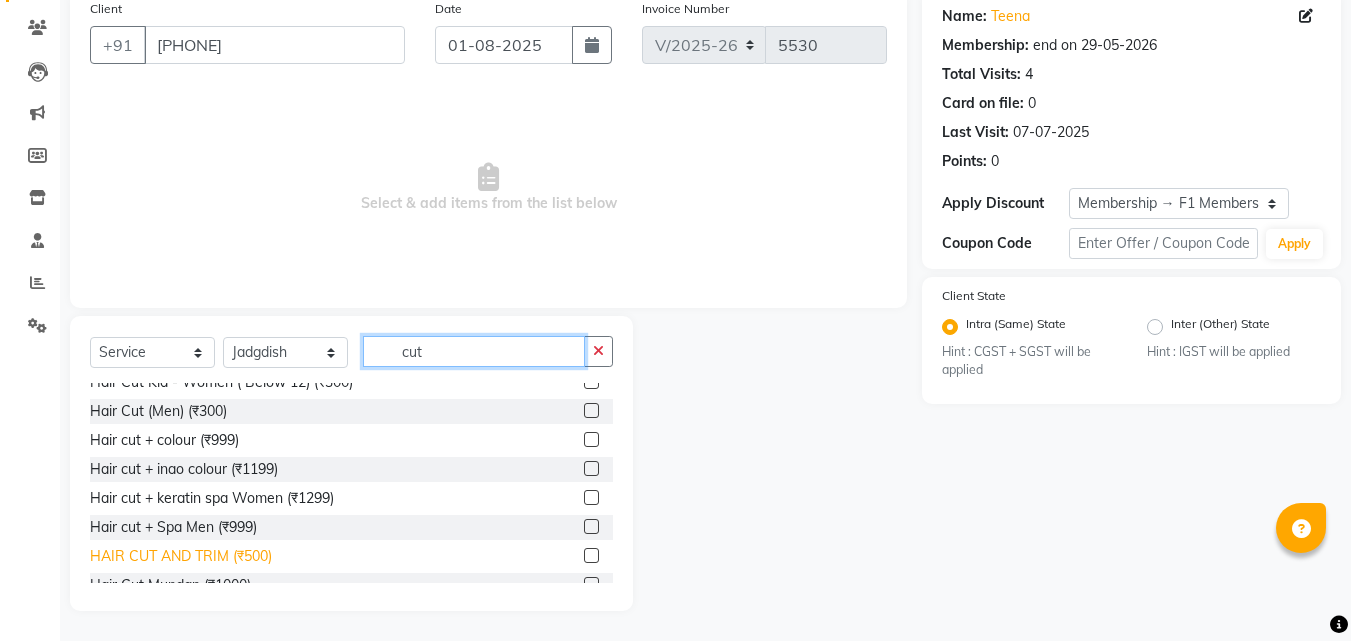 type on "cut" 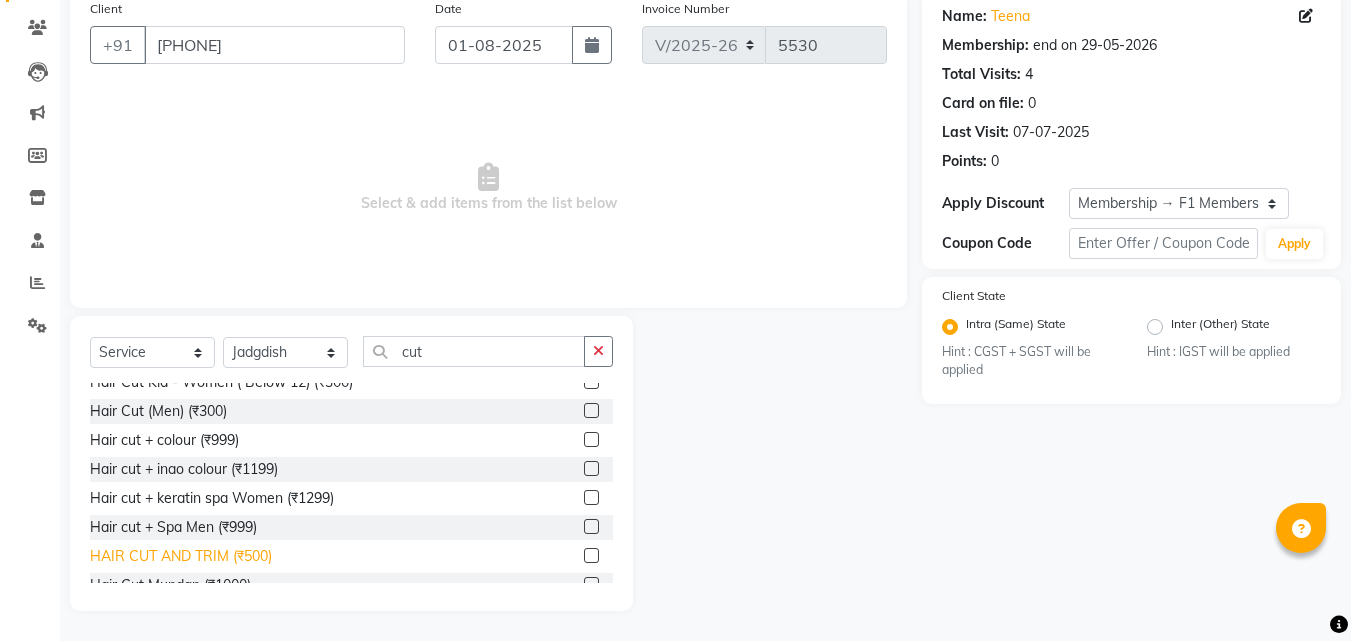 click on "HAIR CUT AND TRIM  (₹500)" 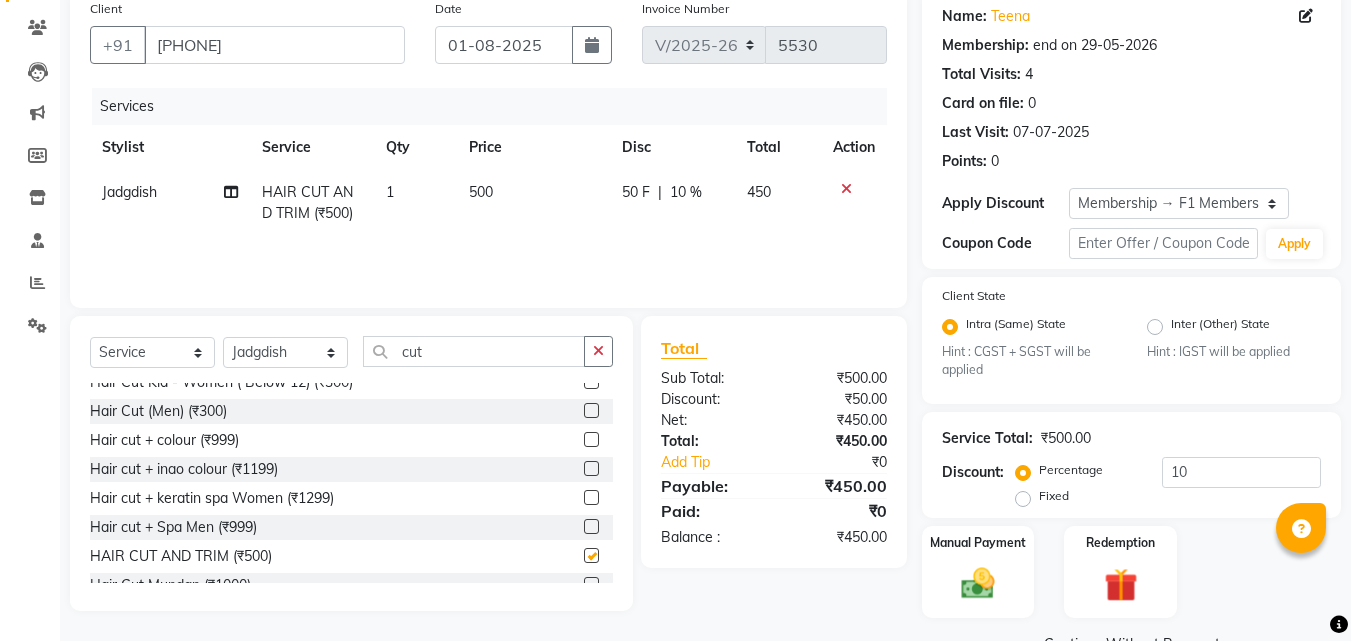 checkbox on "false" 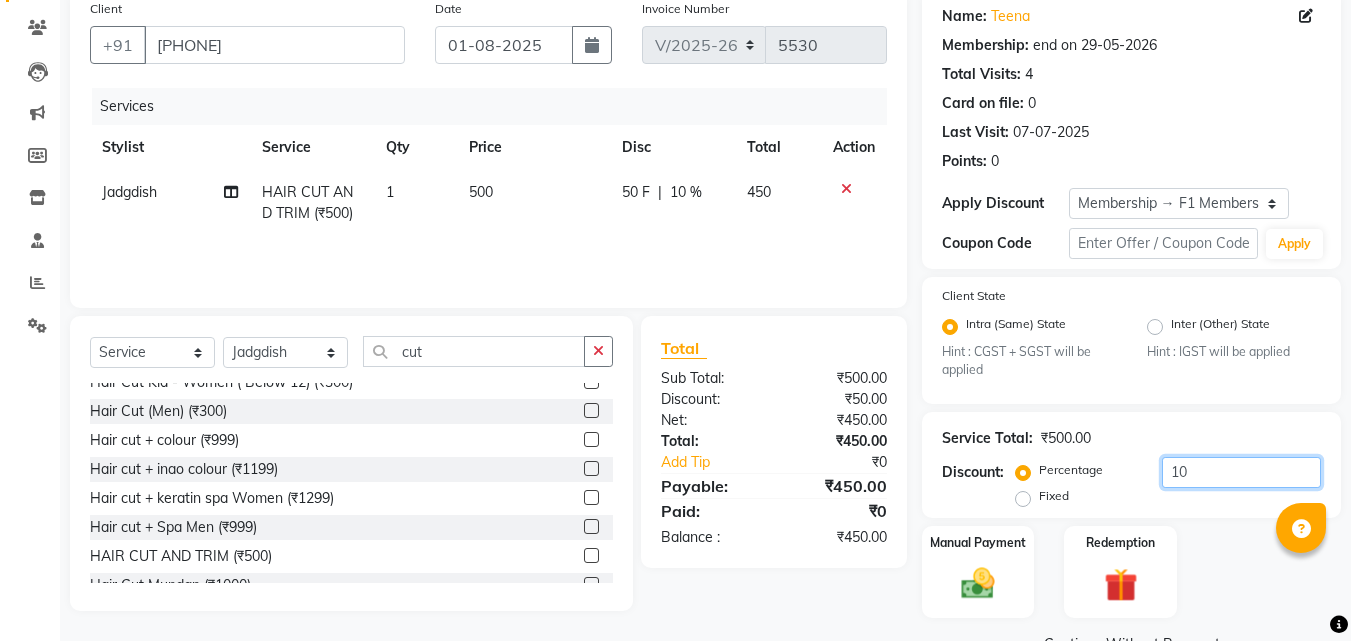click on "10" 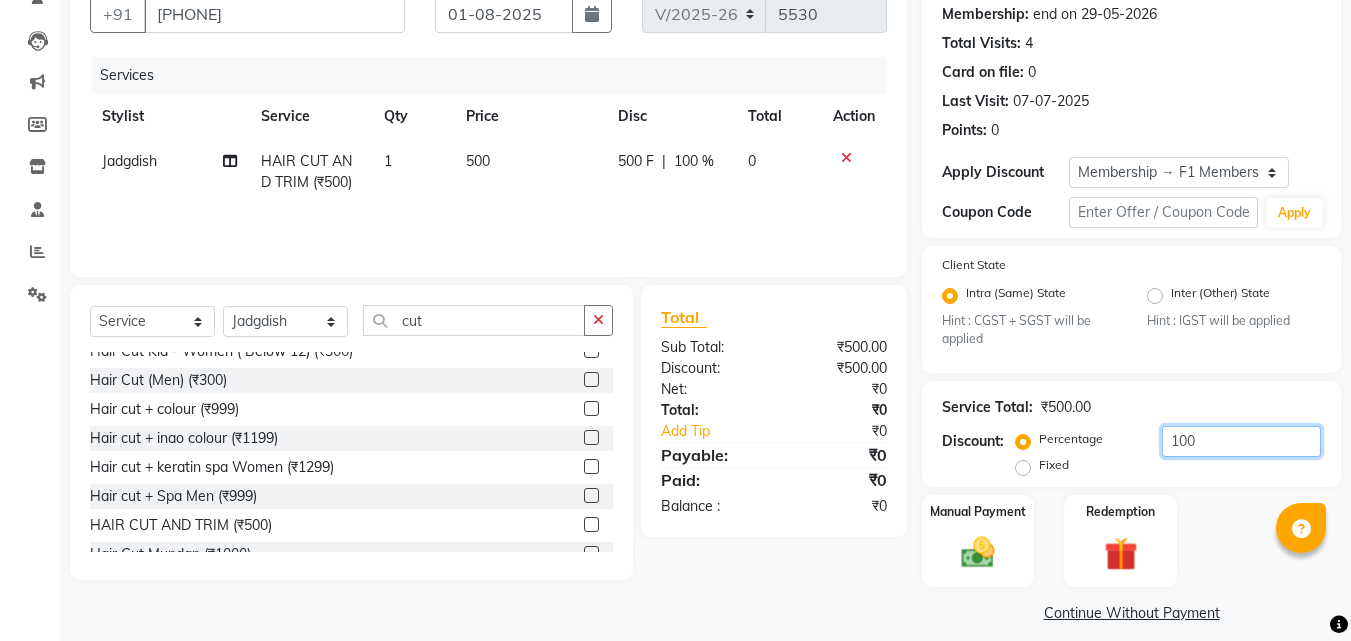 scroll, scrollTop: 208, scrollLeft: 0, axis: vertical 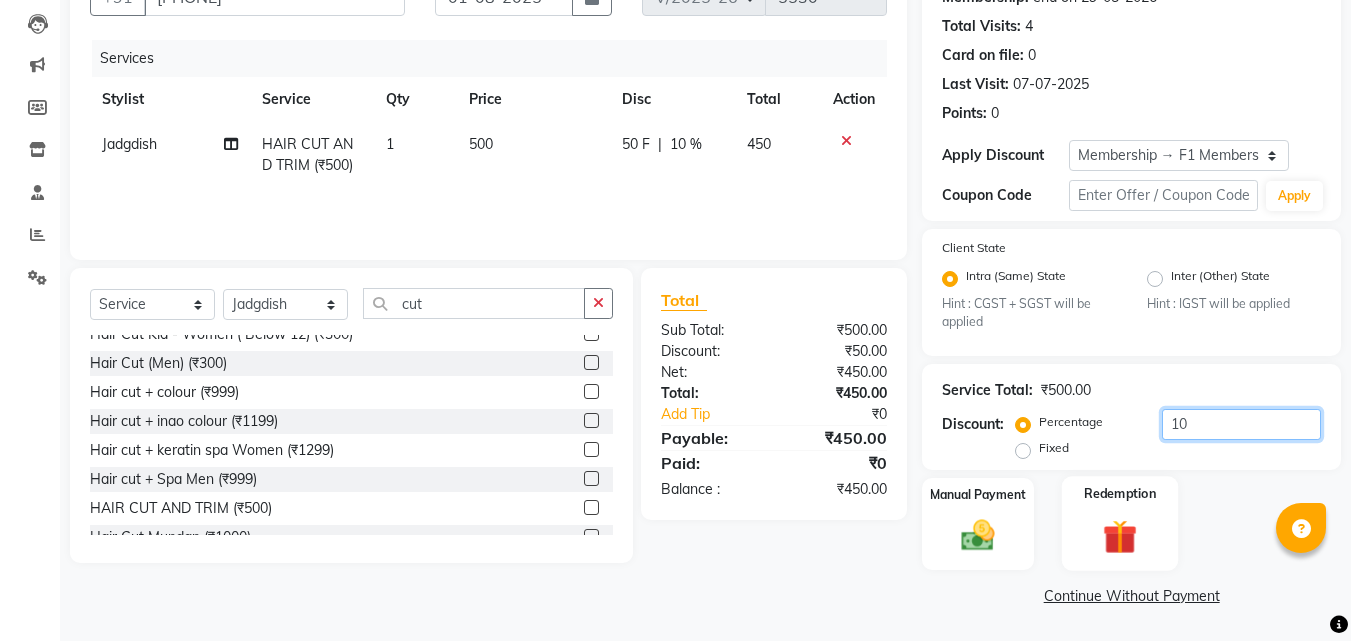 type on "1" 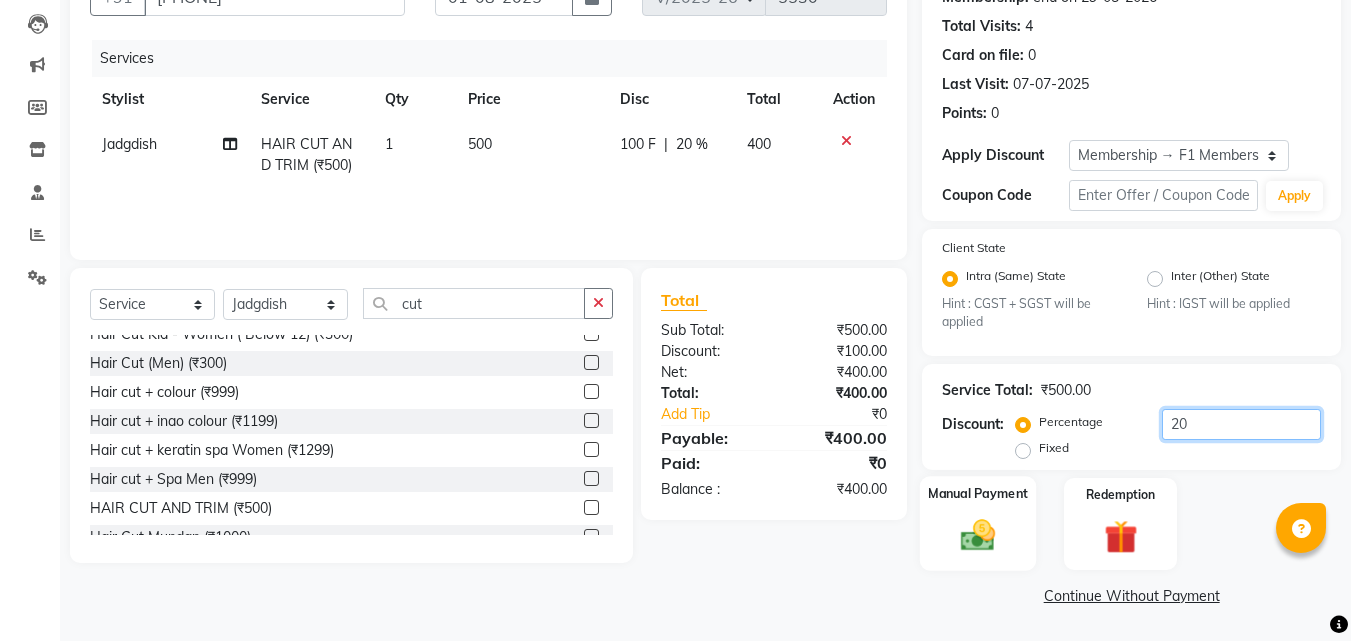 type on "20" 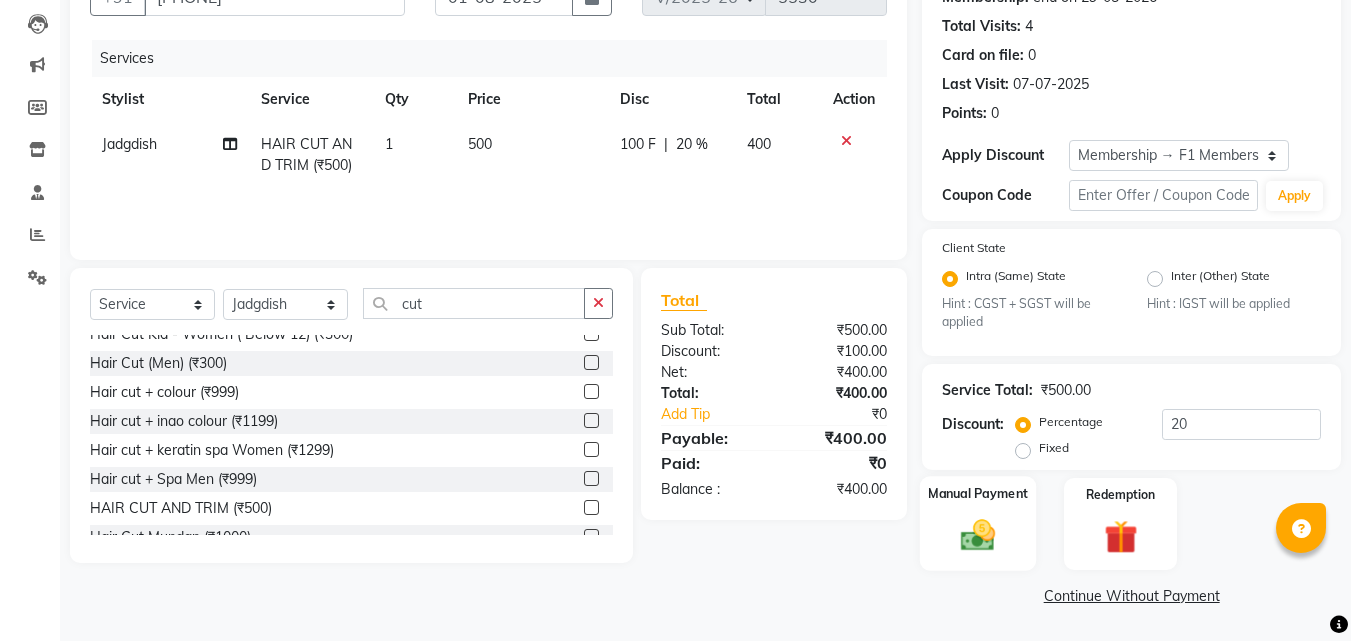 click 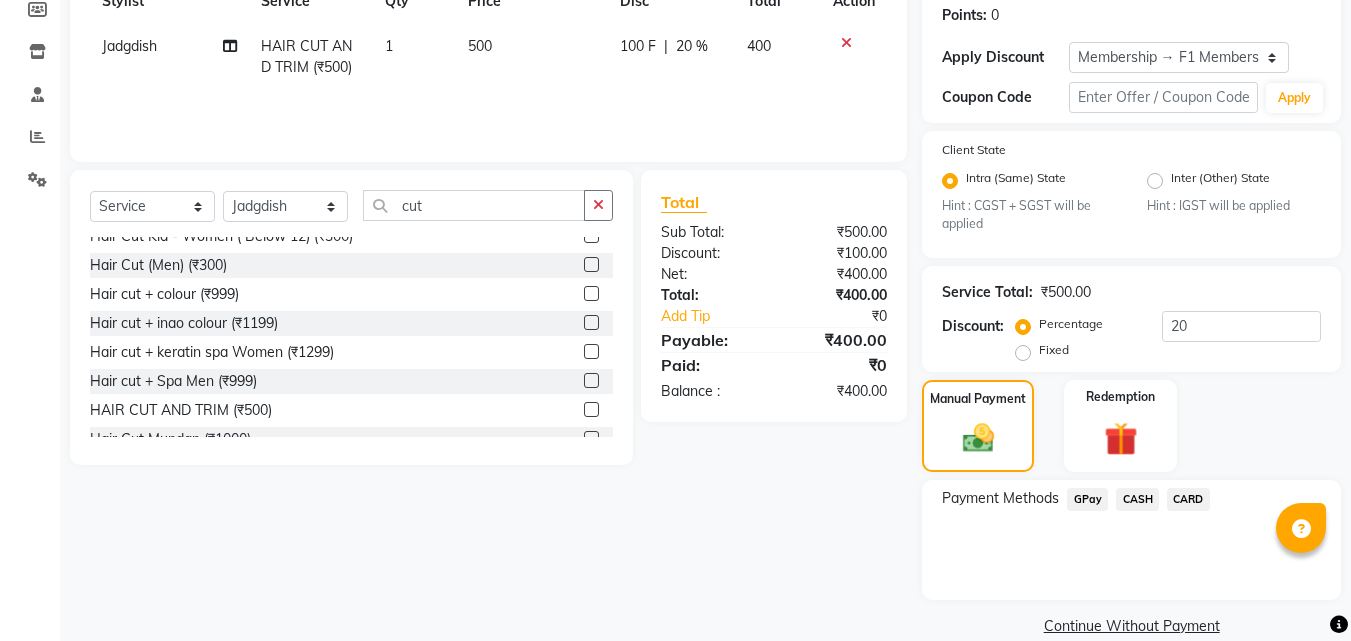 scroll, scrollTop: 308, scrollLeft: 0, axis: vertical 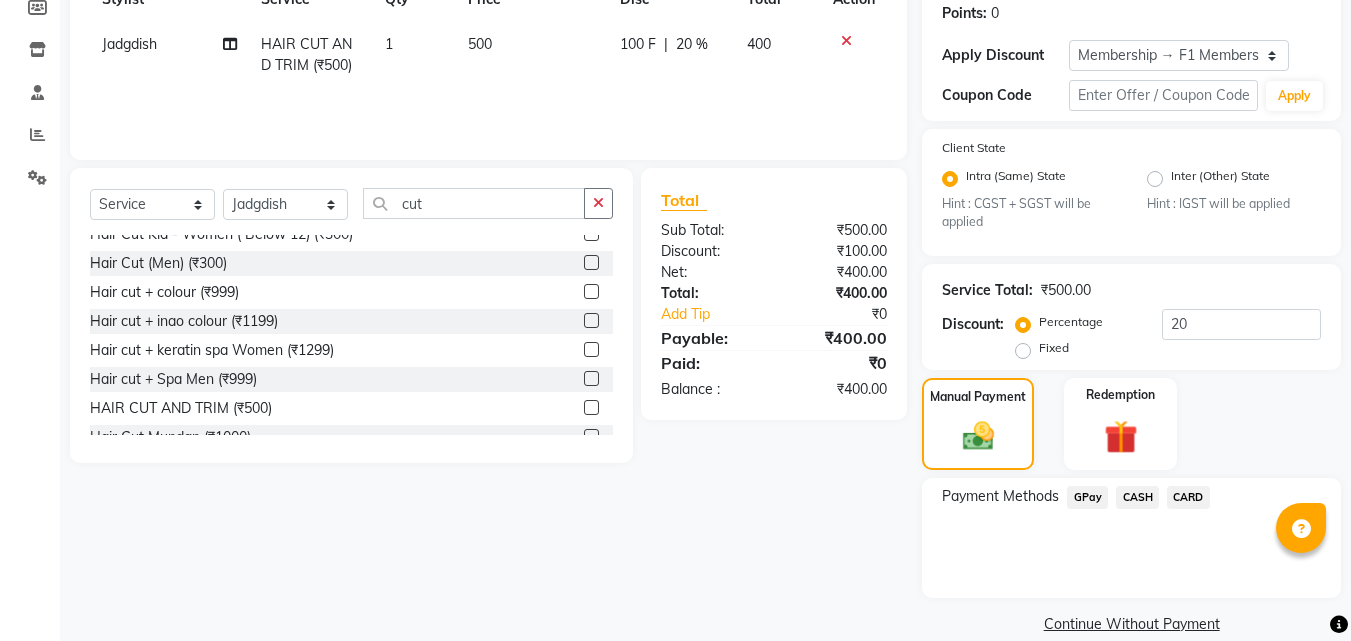 click on "GPay" 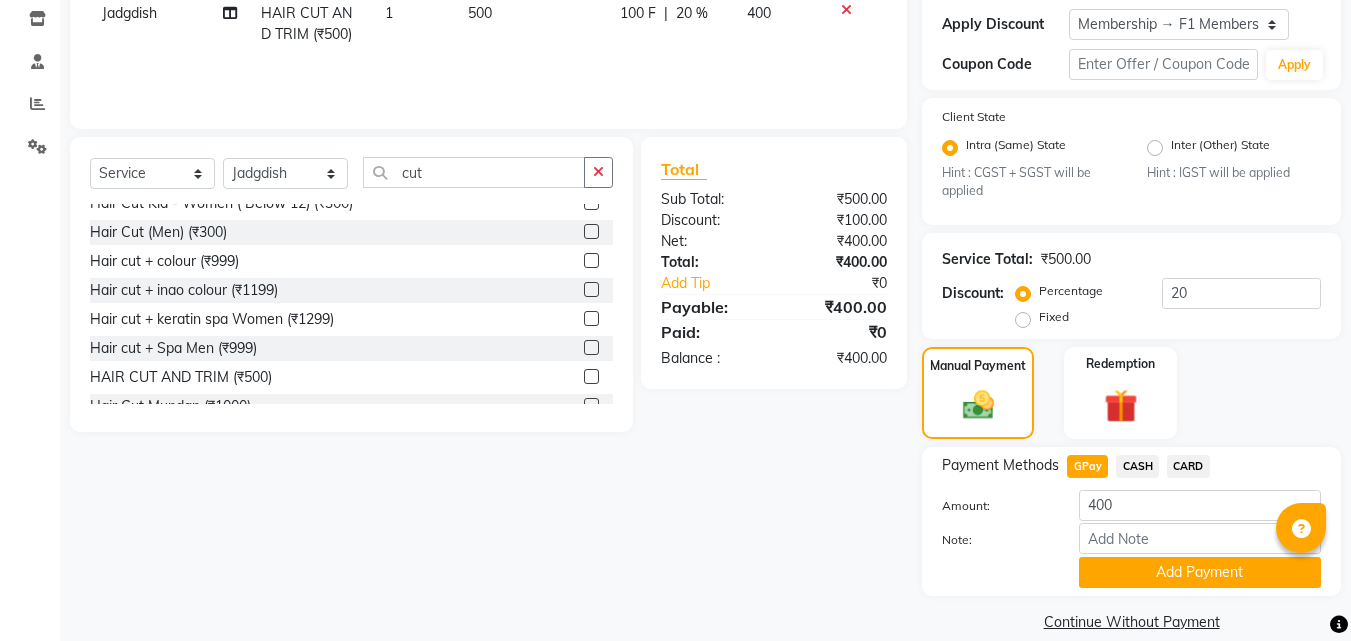scroll, scrollTop: 365, scrollLeft: 0, axis: vertical 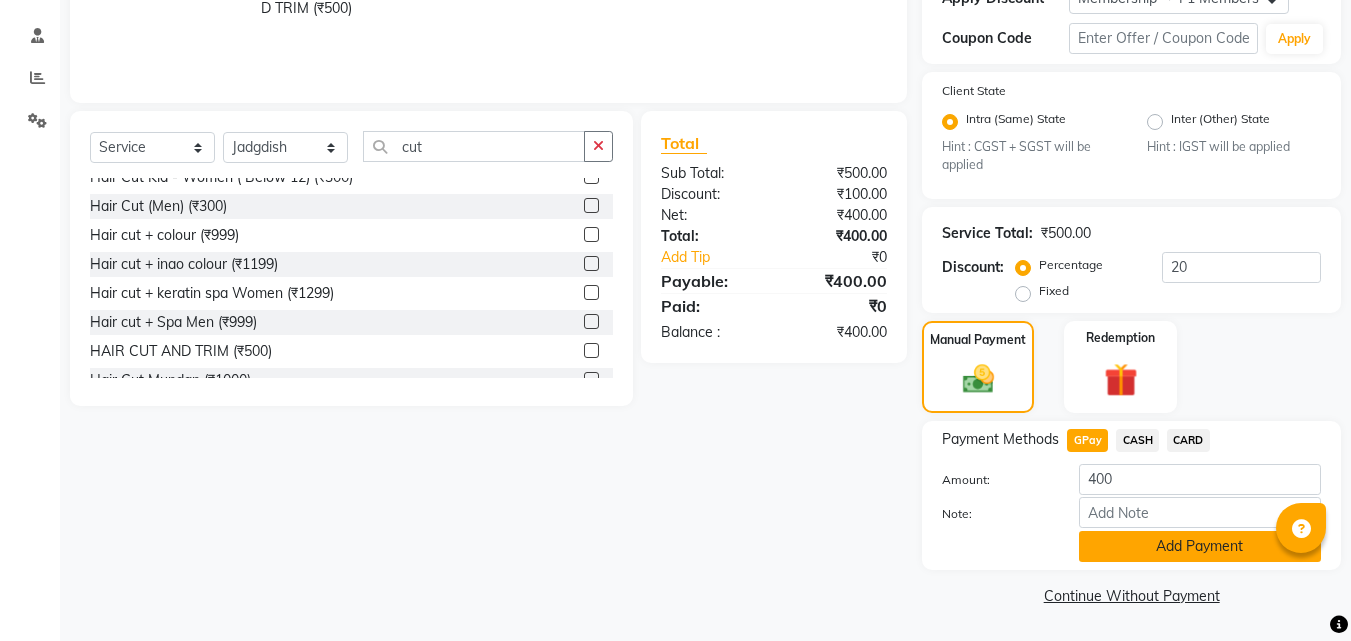 click on "Add Payment" 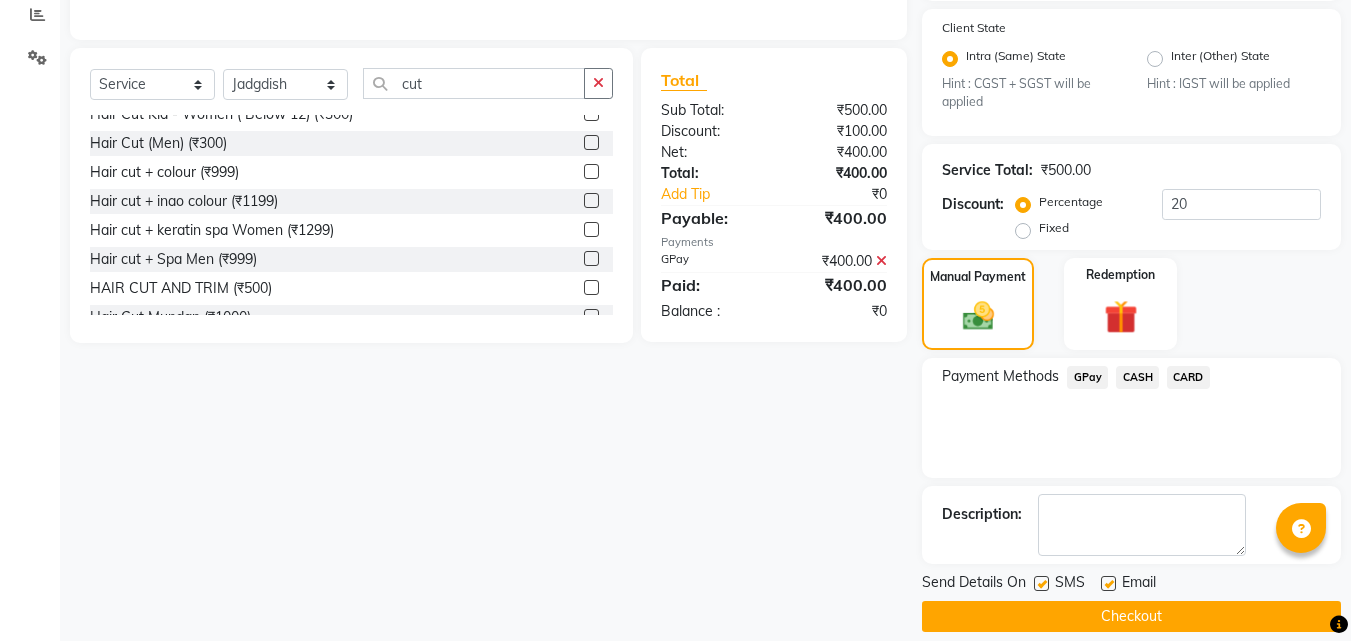 scroll, scrollTop: 449, scrollLeft: 0, axis: vertical 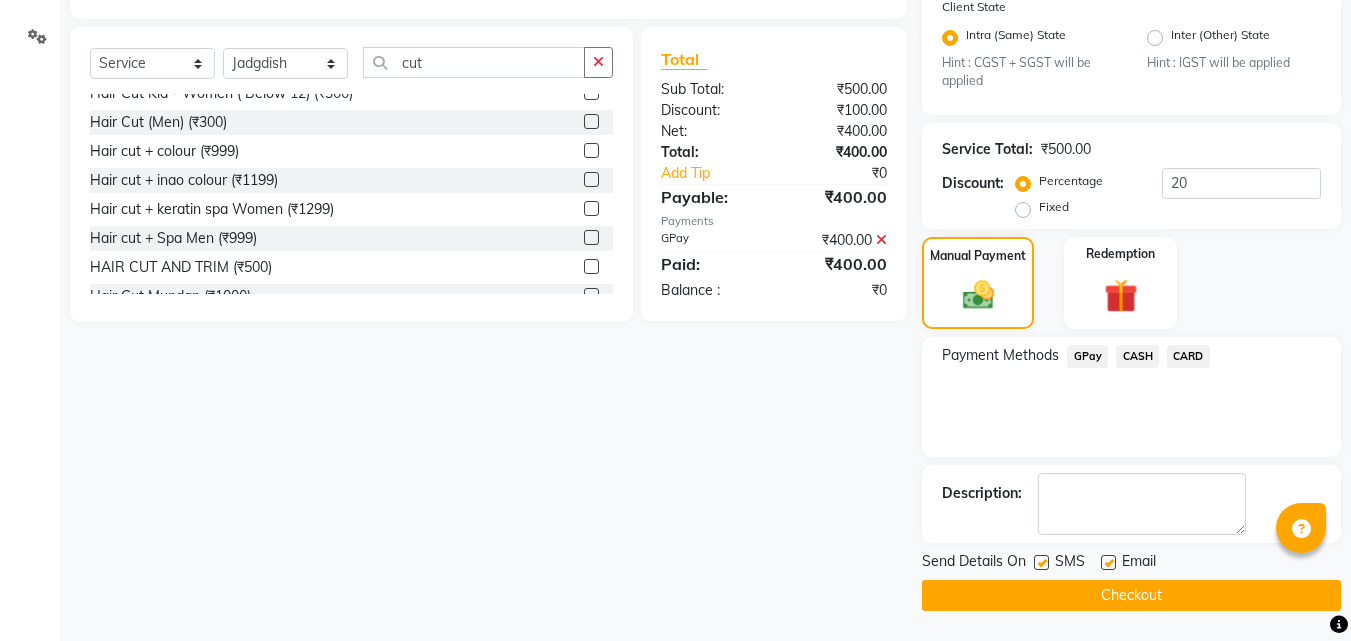 click 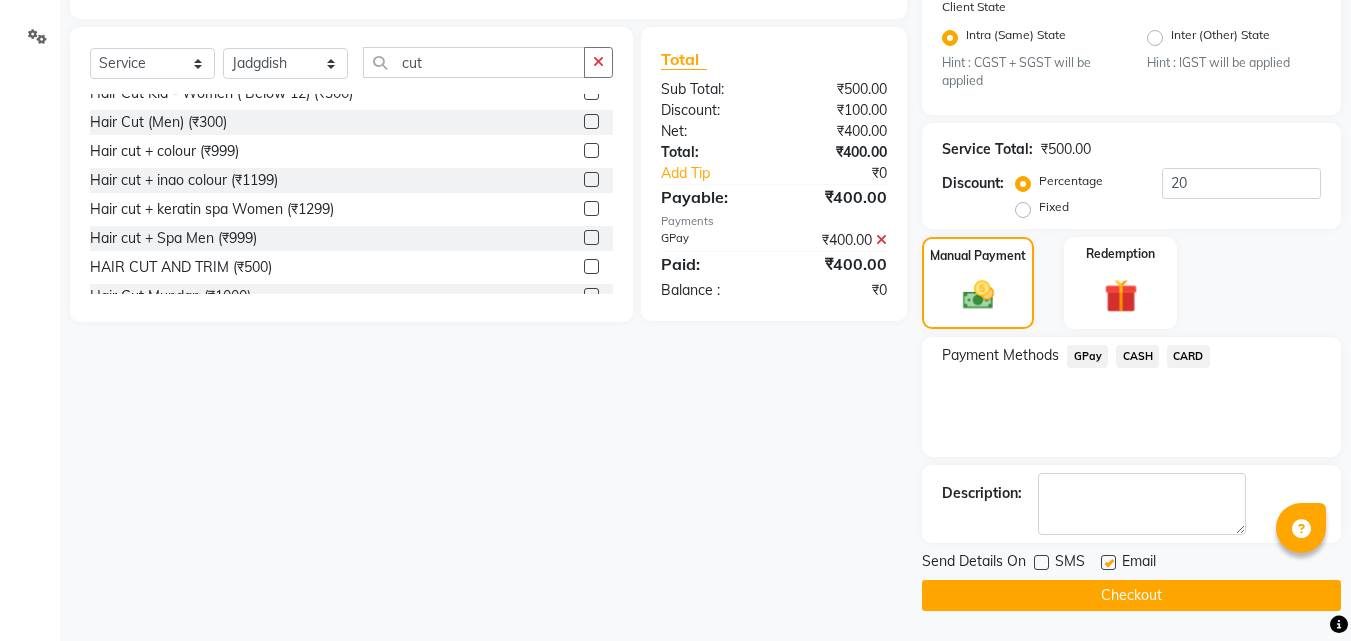 click on "Checkout" 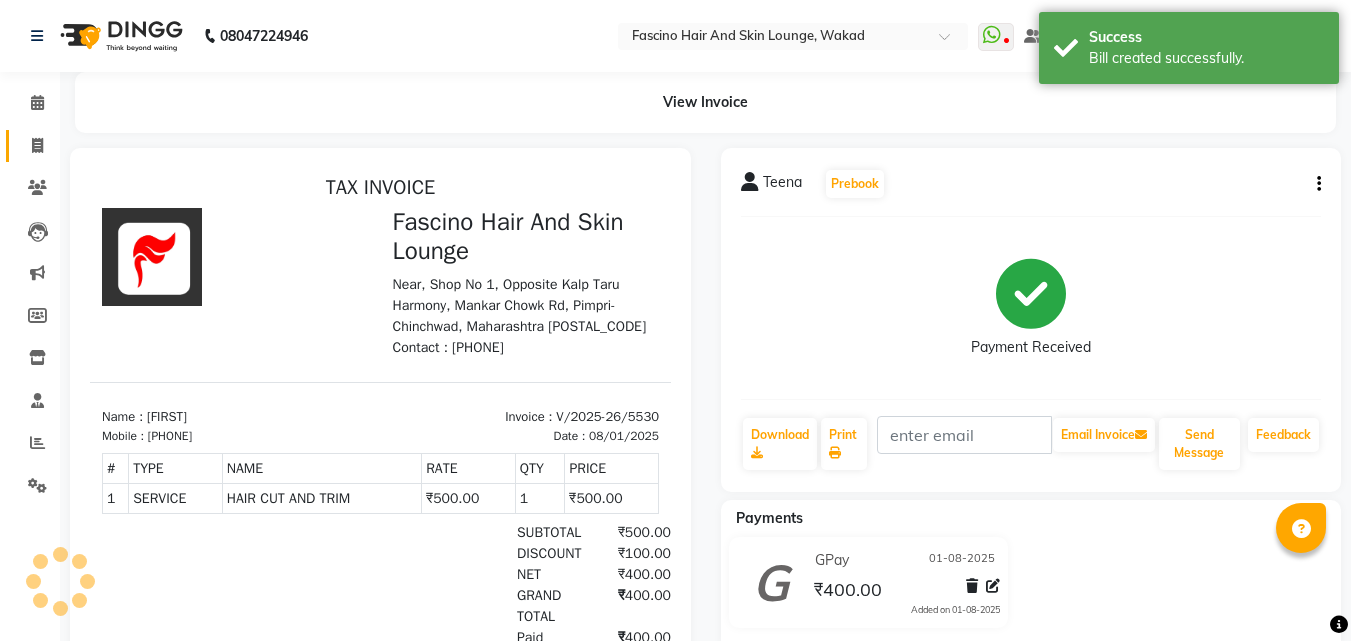 scroll, scrollTop: 0, scrollLeft: 0, axis: both 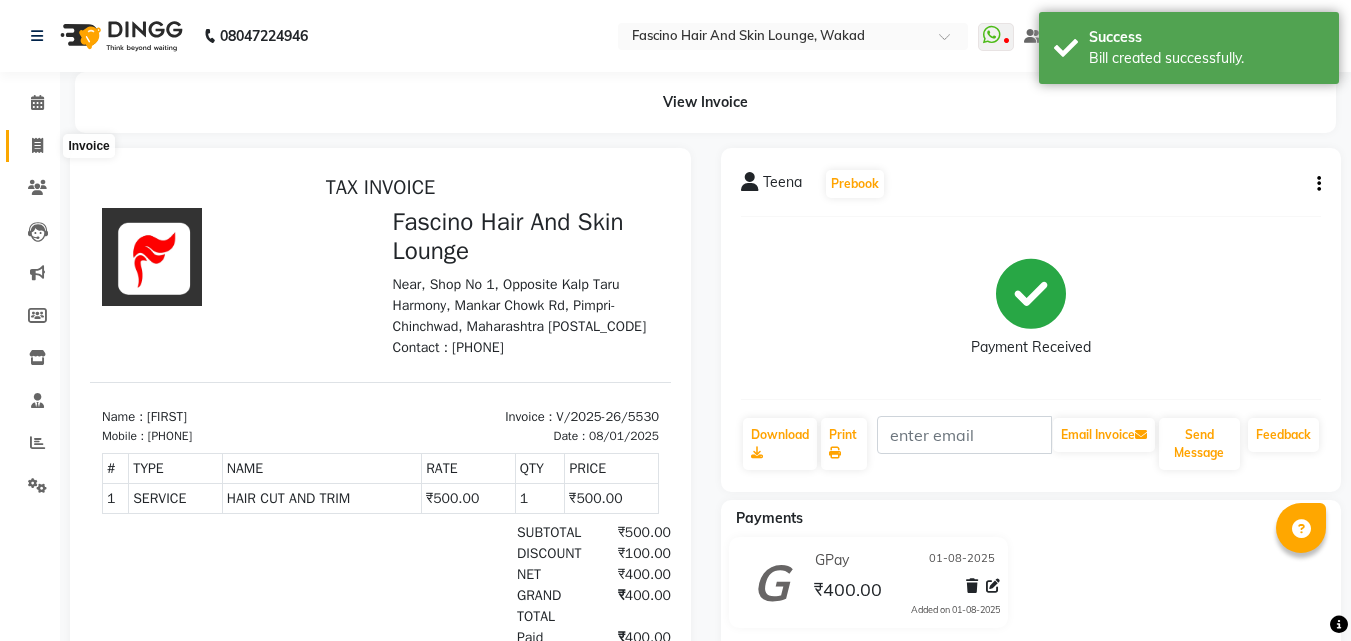 click 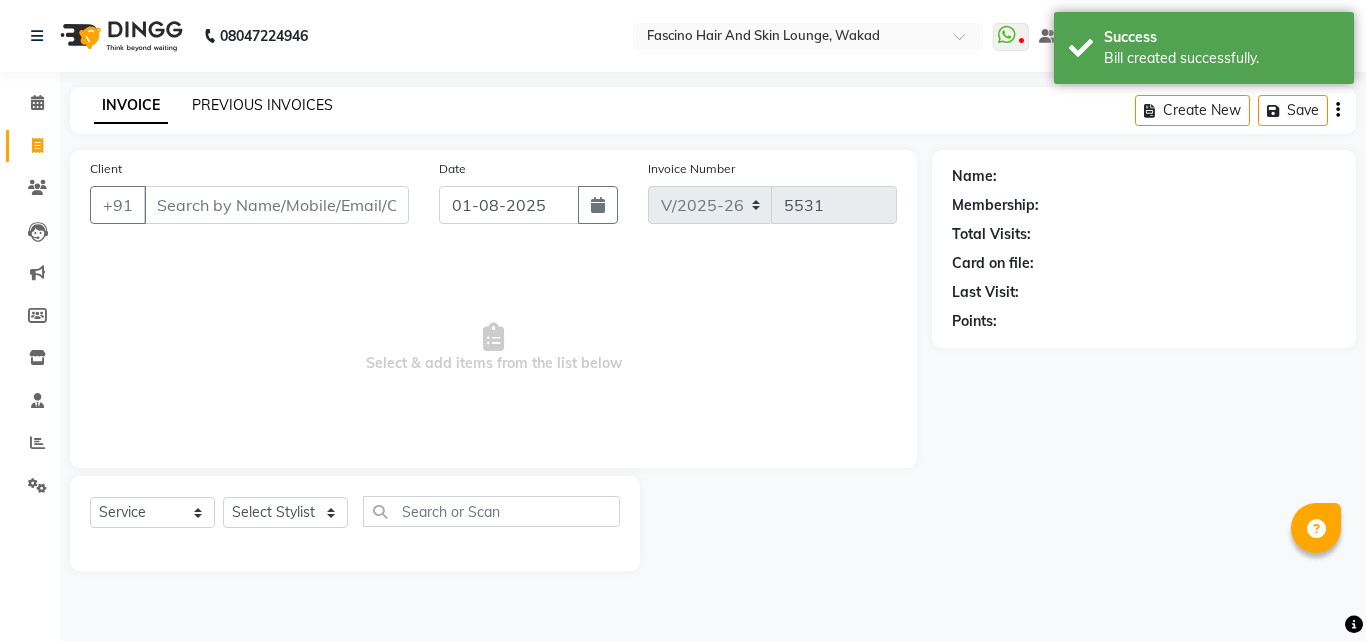 click on "PREVIOUS INVOICES" 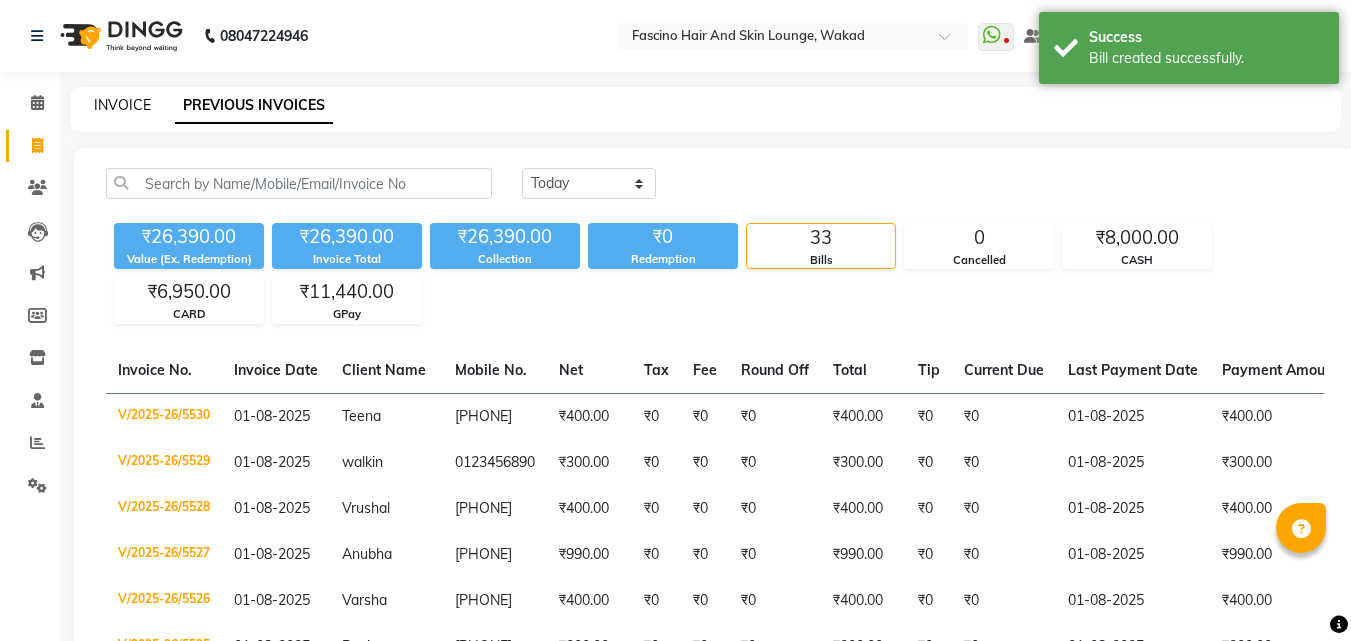 click on "INVOICE" 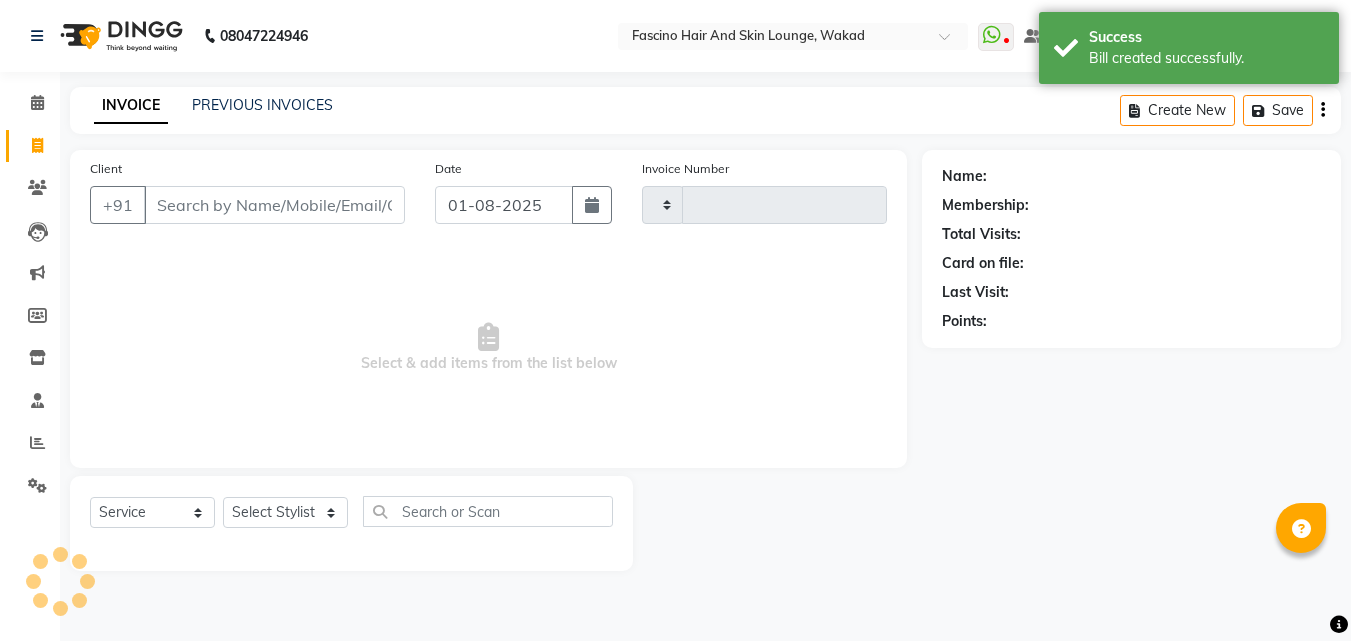 type on "5531" 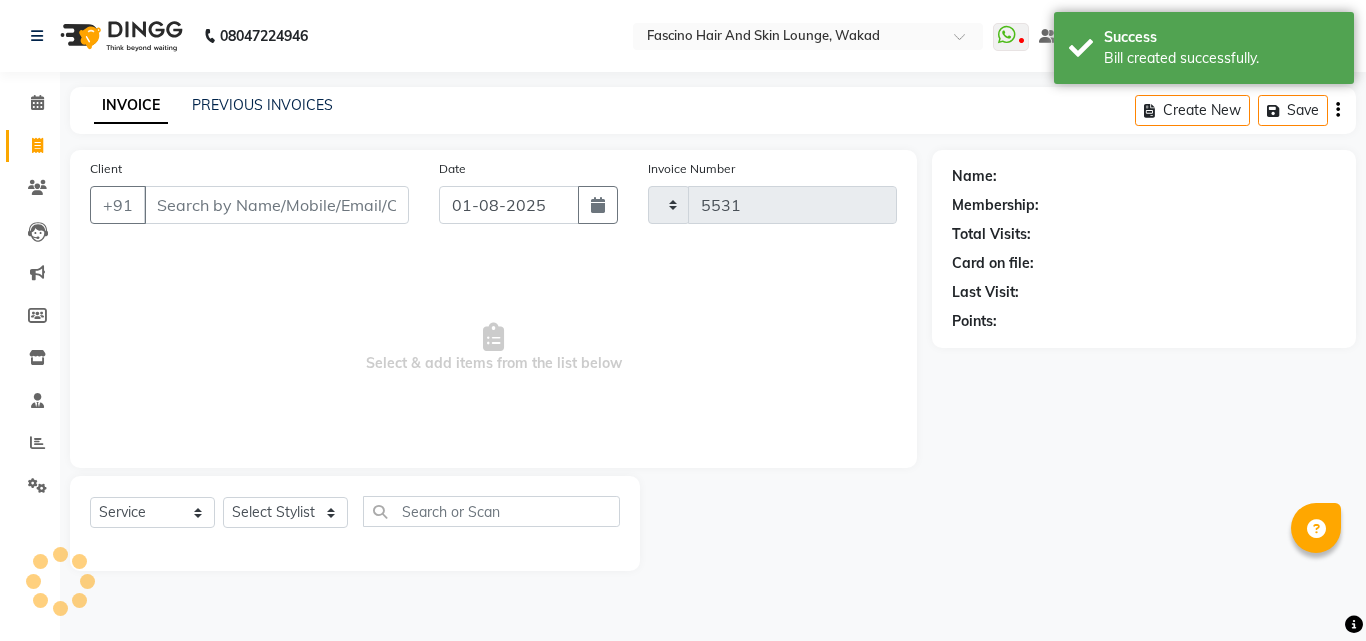 select on "126" 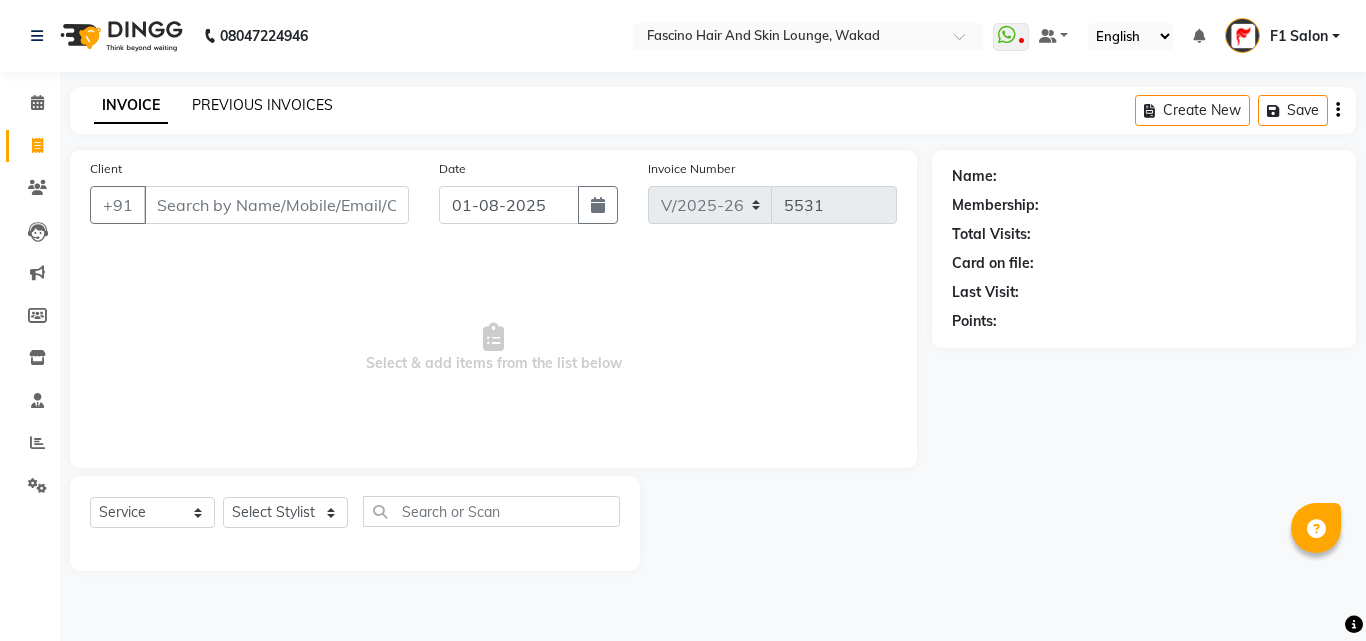 click on "PREVIOUS INVOICES" 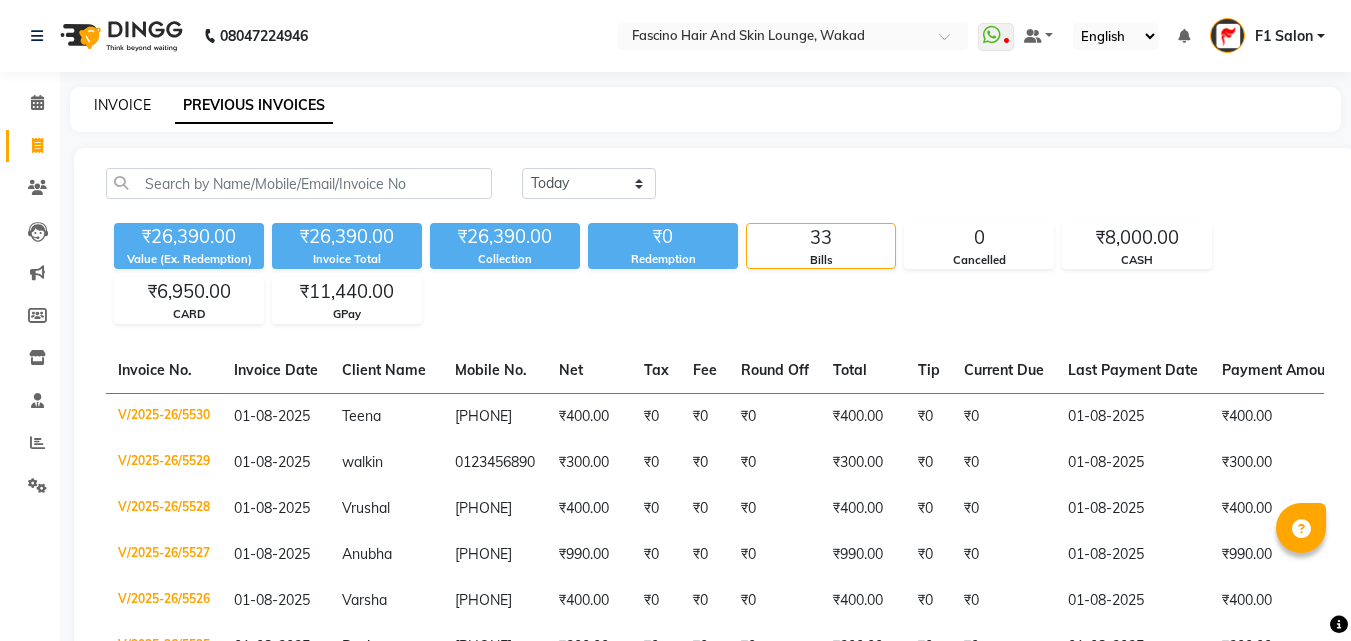click on "INVOICE" 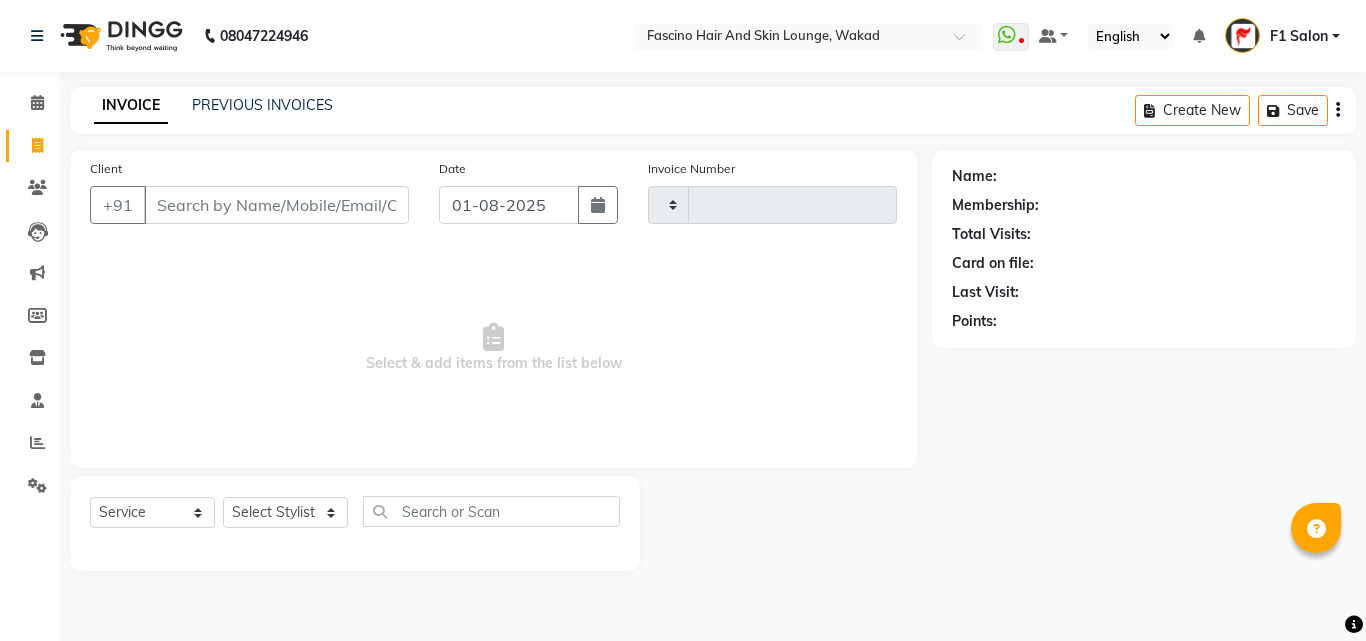 type on "5531" 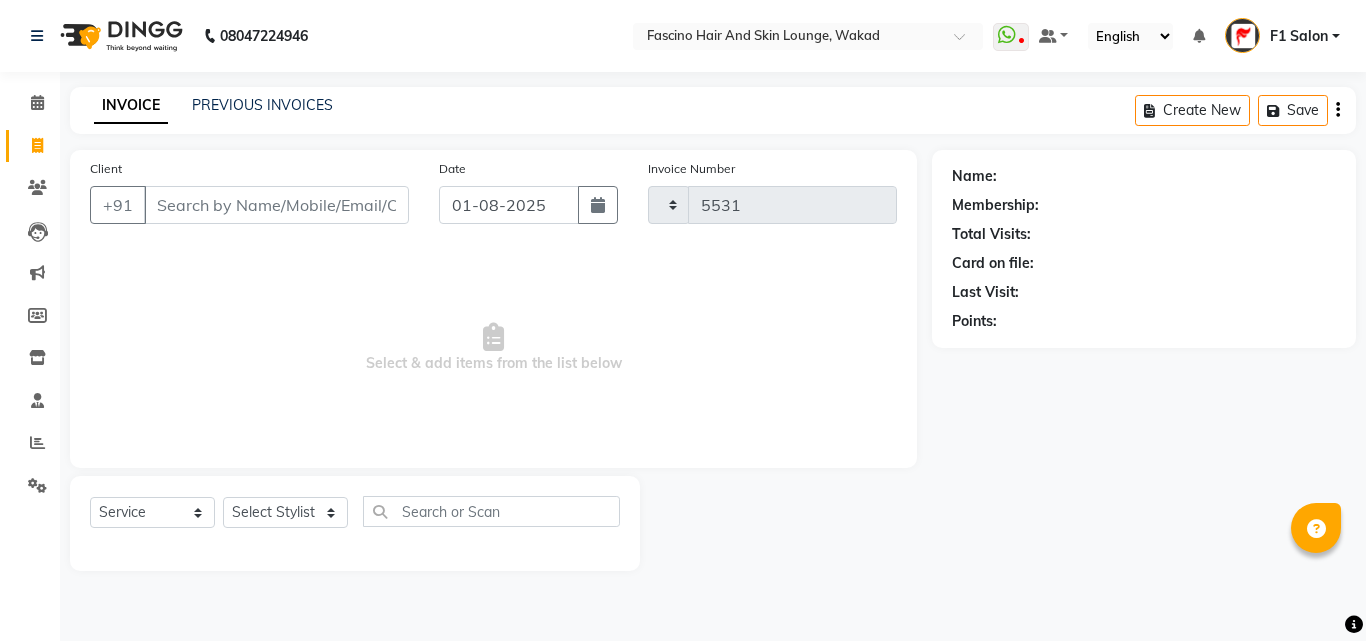 select on "126" 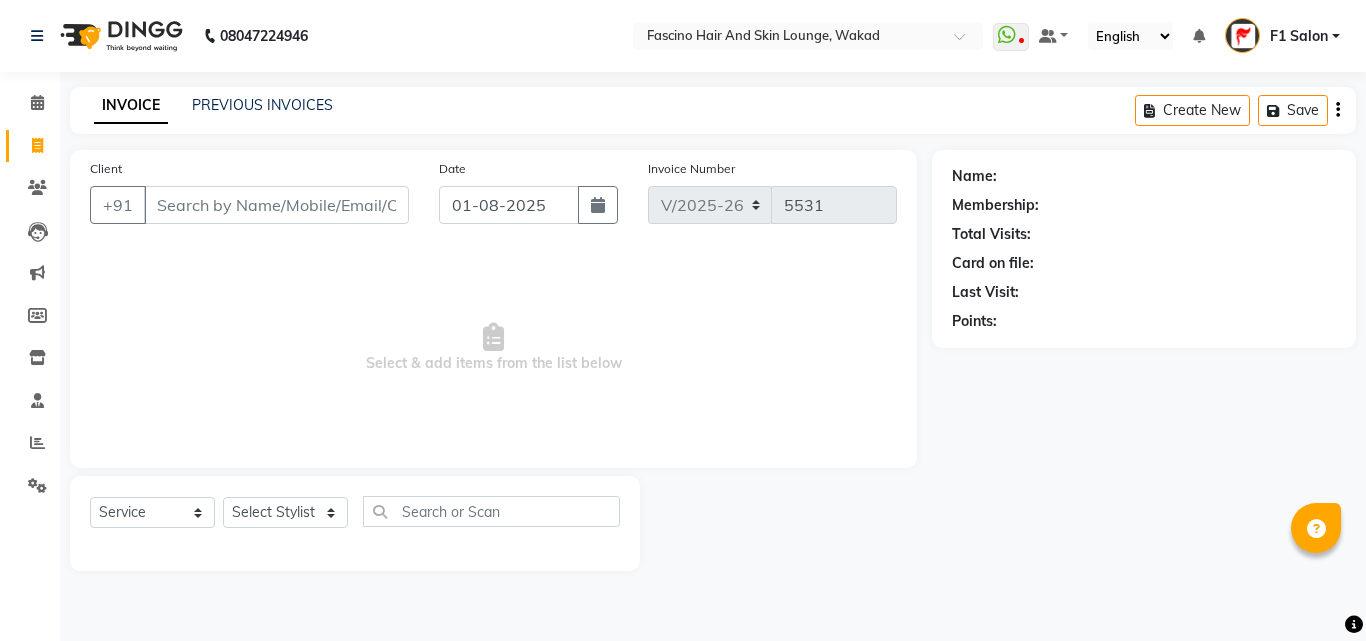 click on "Client" at bounding box center [276, 205] 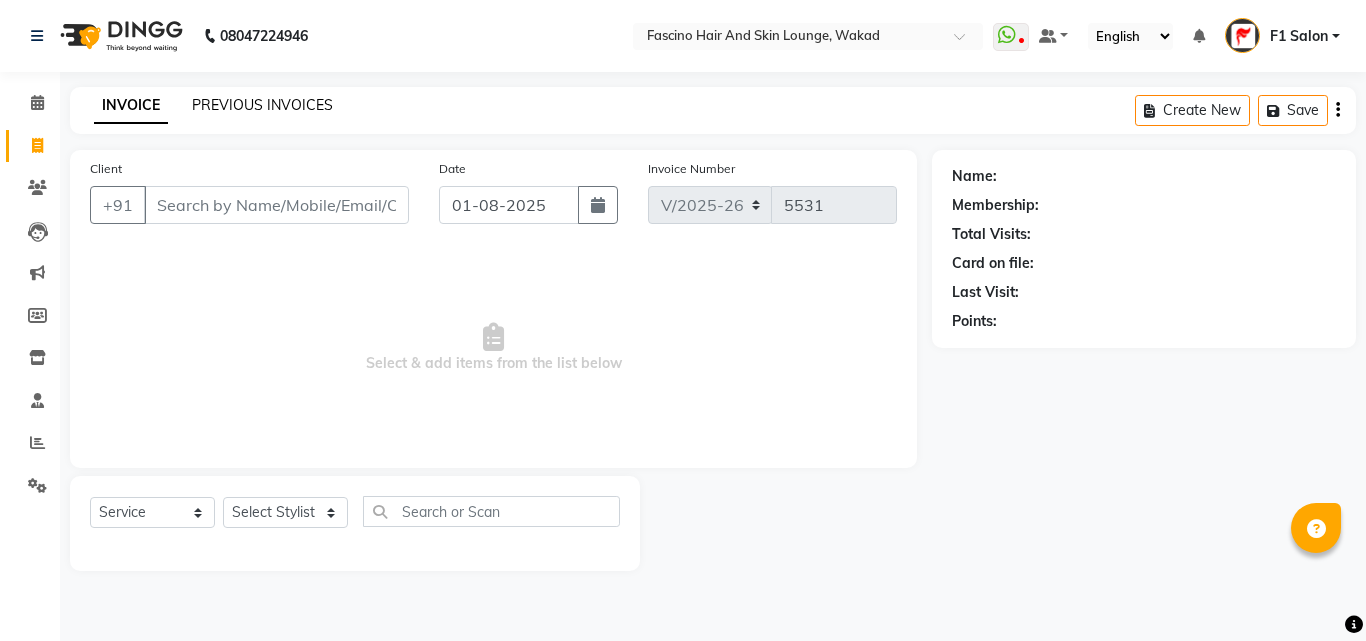 click on "PREVIOUS INVOICES" 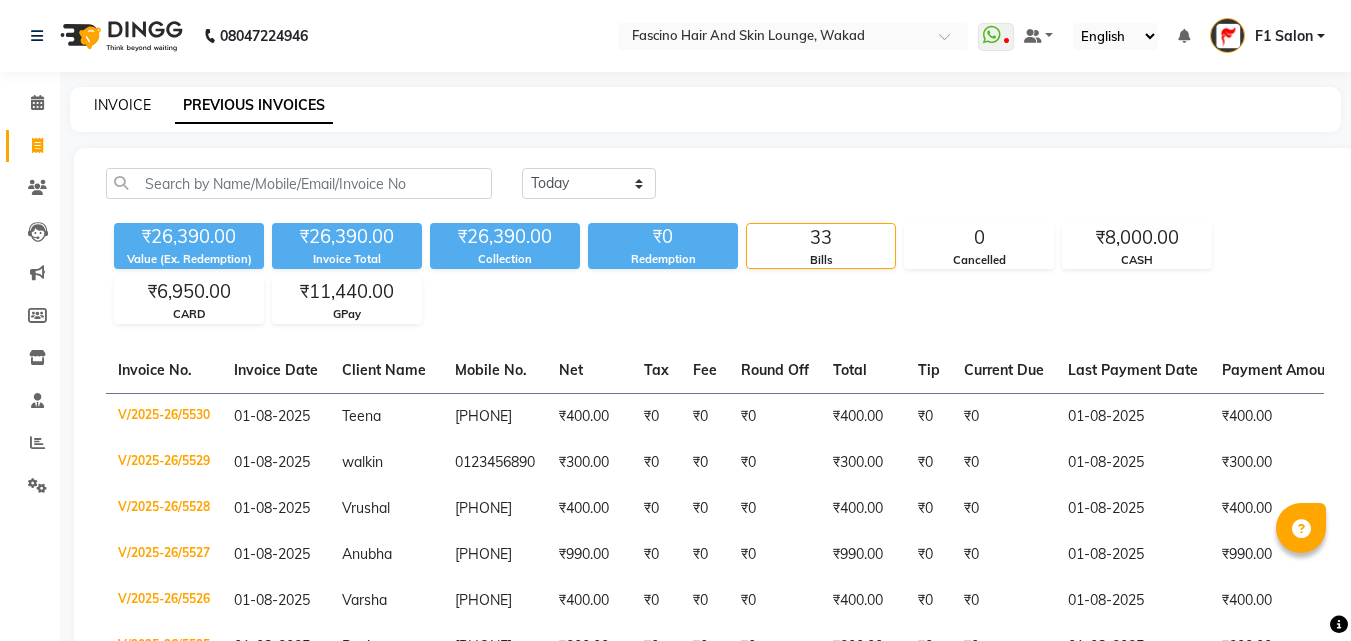 click on "INVOICE" 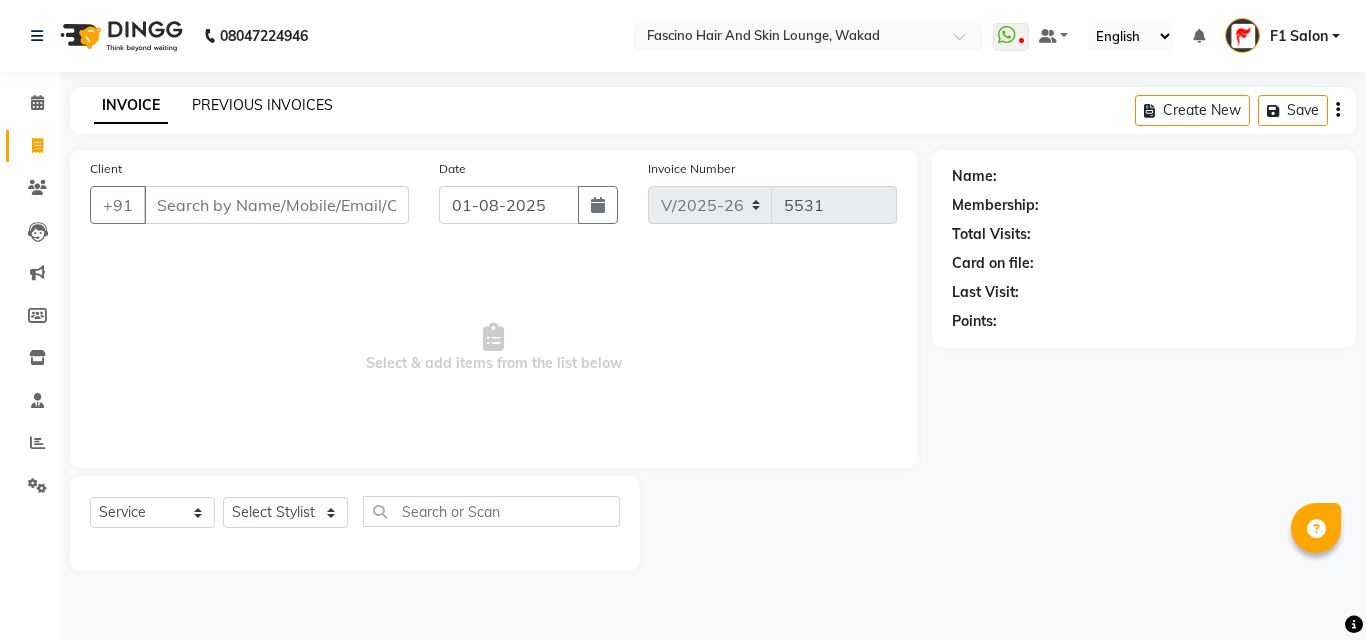 click on "PREVIOUS INVOICES" 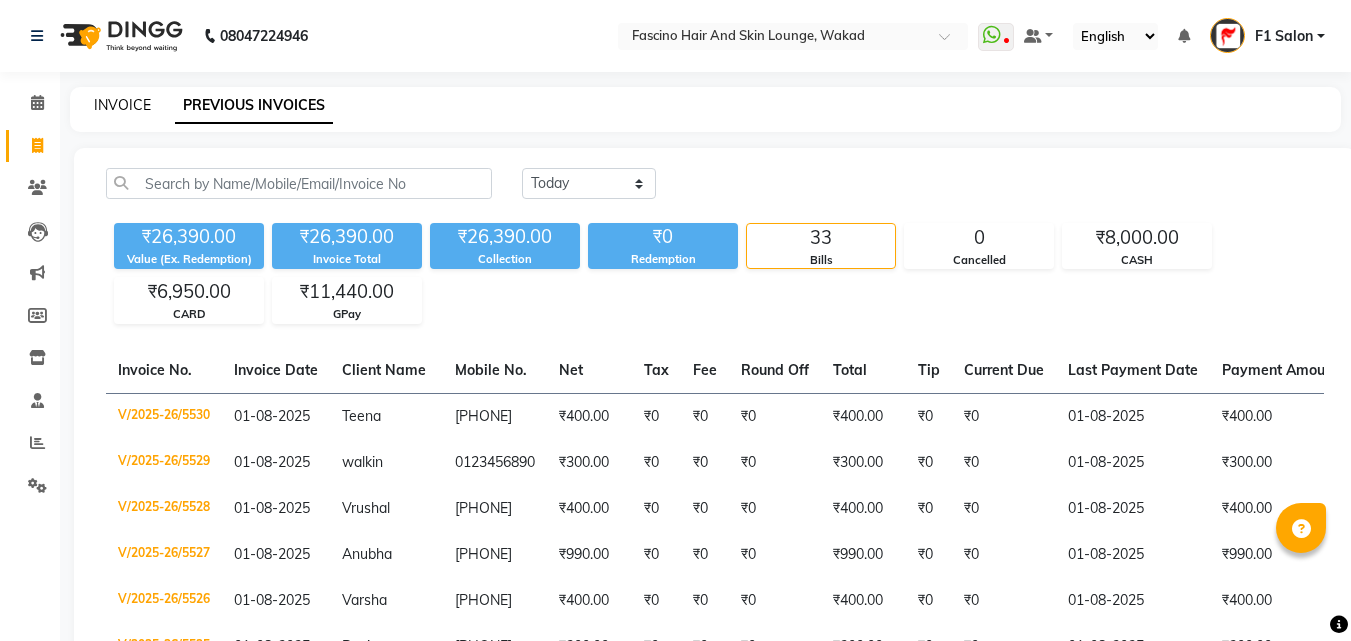 click on "INVOICE" 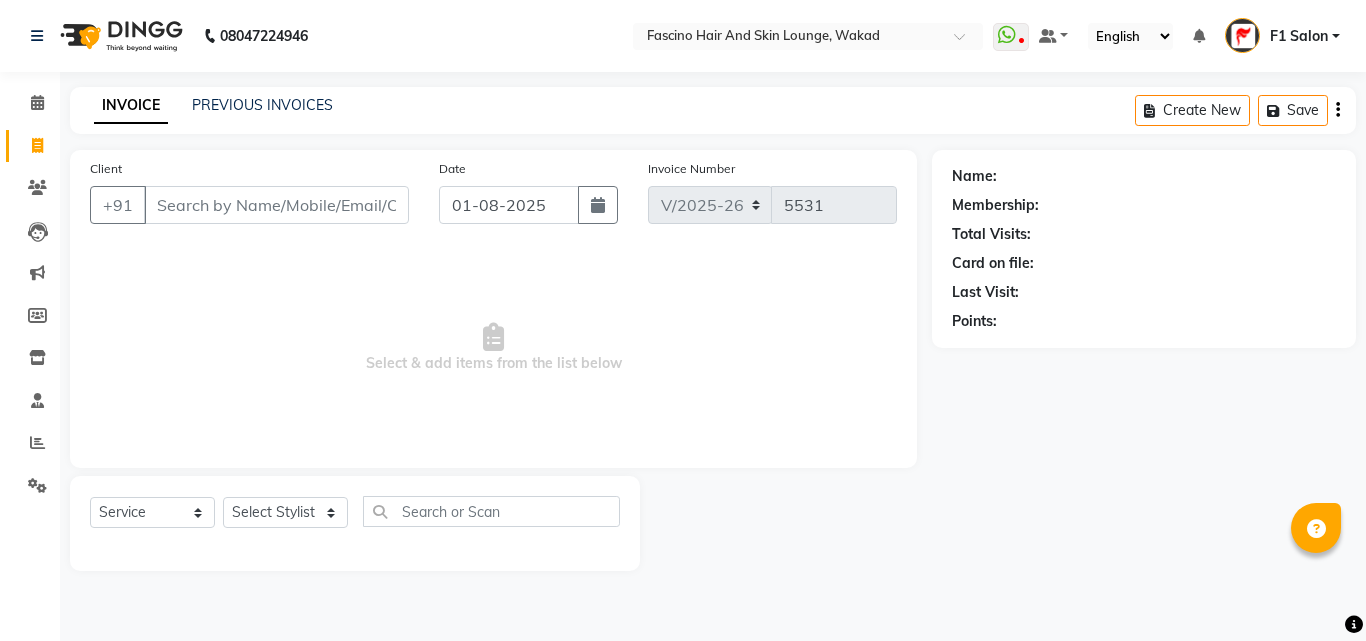 click on "Client" at bounding box center (276, 205) 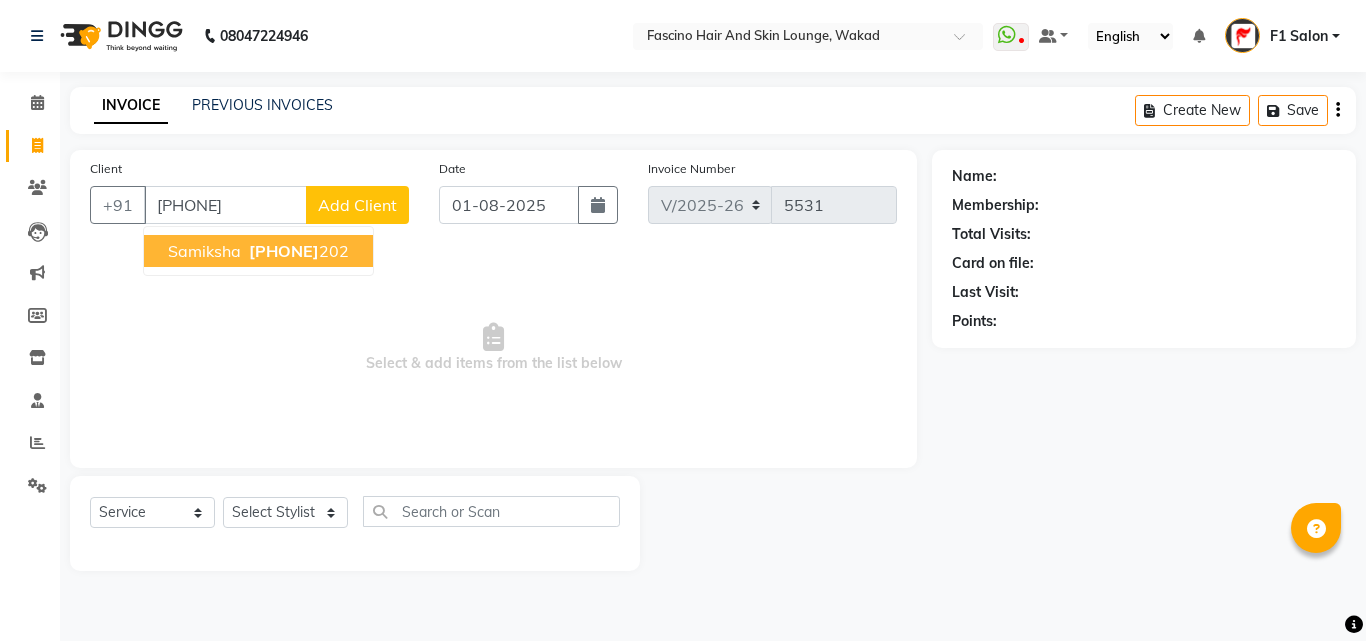click on "Samiksha" at bounding box center (204, 251) 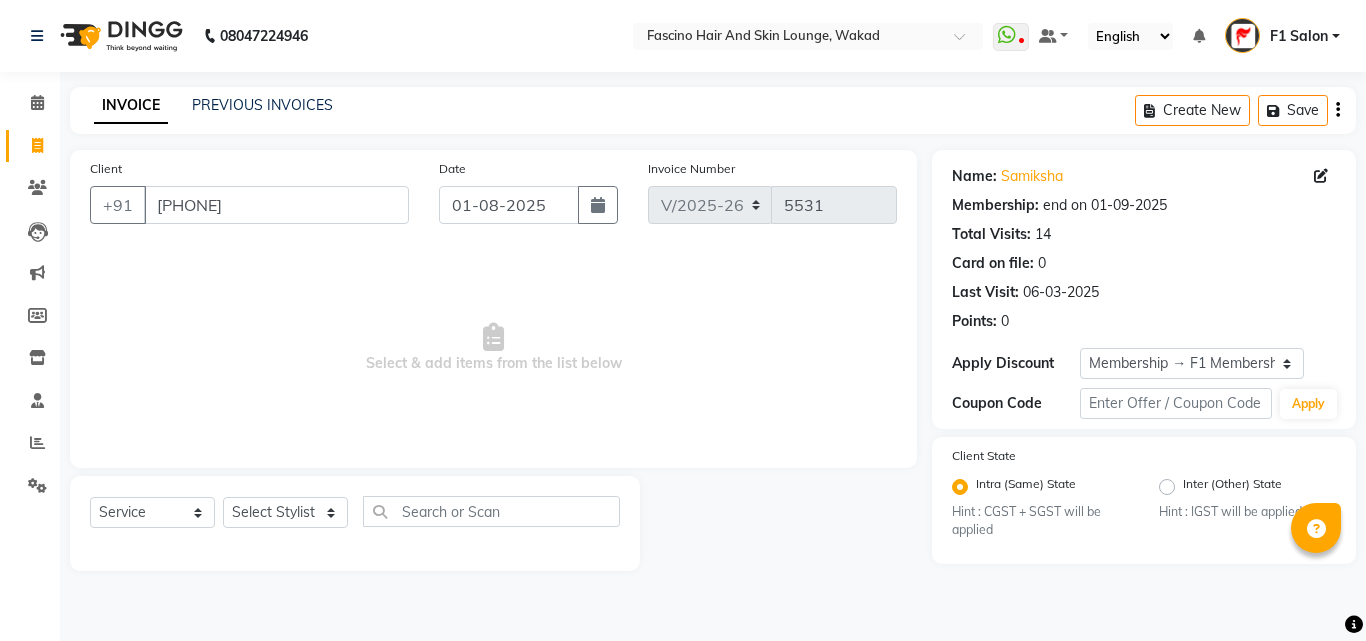 drag, startPoint x: 216, startPoint y: 525, endPoint x: 231, endPoint y: 521, distance: 15.524175 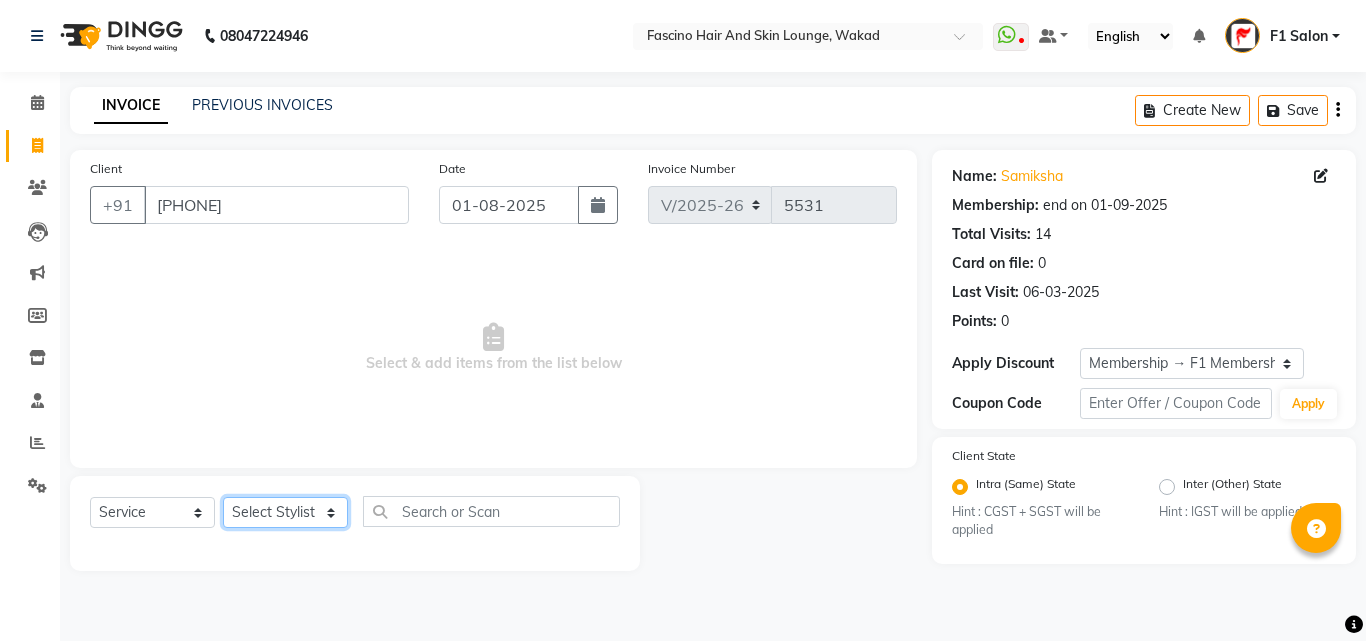 click on "Select Stylist [PHONE]  [FIRST] [LAST] [FIRST] [LAST] [FIRST] Salon  [FIRST] [FIRST] [FIRST] {JH} [FIRST] {f3} [FIRST] (Jh ) [FIRST] [FIRST] [FIRST] JH [FIRST] [FIRST] [FIRST] jh [FIRST] [FIRST] Shree [FIRST] (F1) [FIRST] (JH) [FIRST] [FIRST]  [FIRST] F1 [FIRST] [FIRST] (jh) [FIRST] [FIRST] [FIRST] [FIRST] [FIRST] [FIRST] [FIRST]  [FIRST] F1 [FIRST] [FIRST] {f2} [FIRST]  [FIRST] [FIRST]" 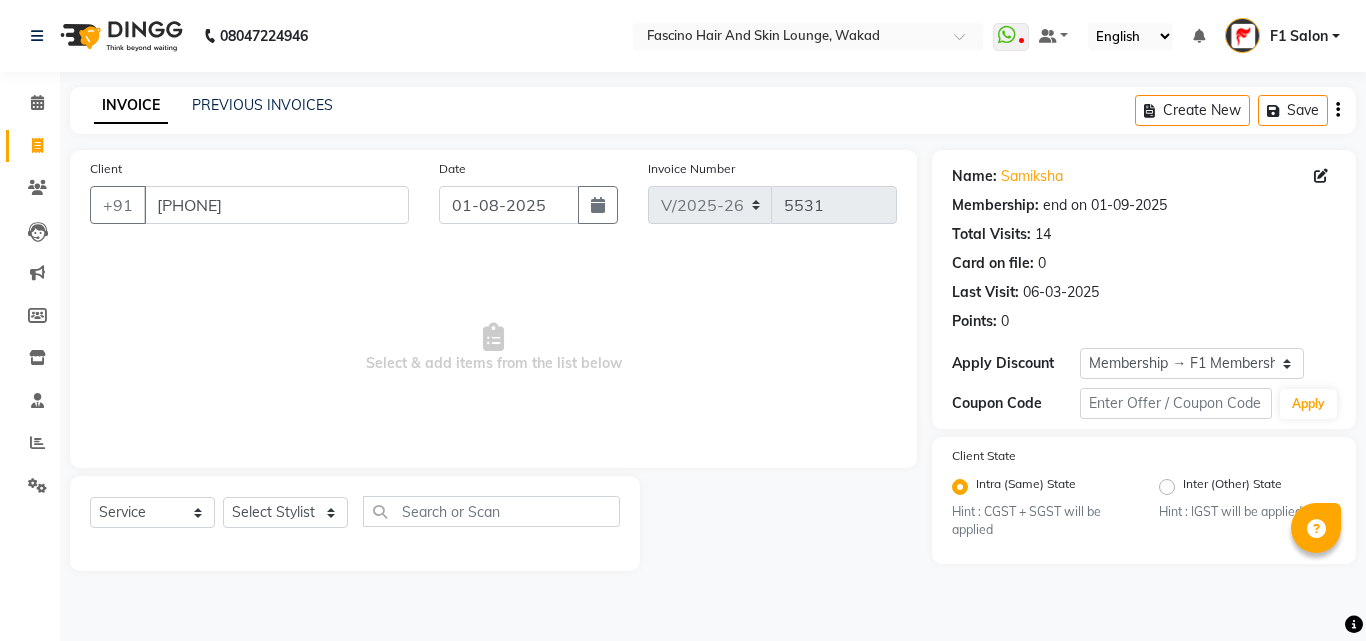 click on "Select & add items from the list below" at bounding box center [493, 348] 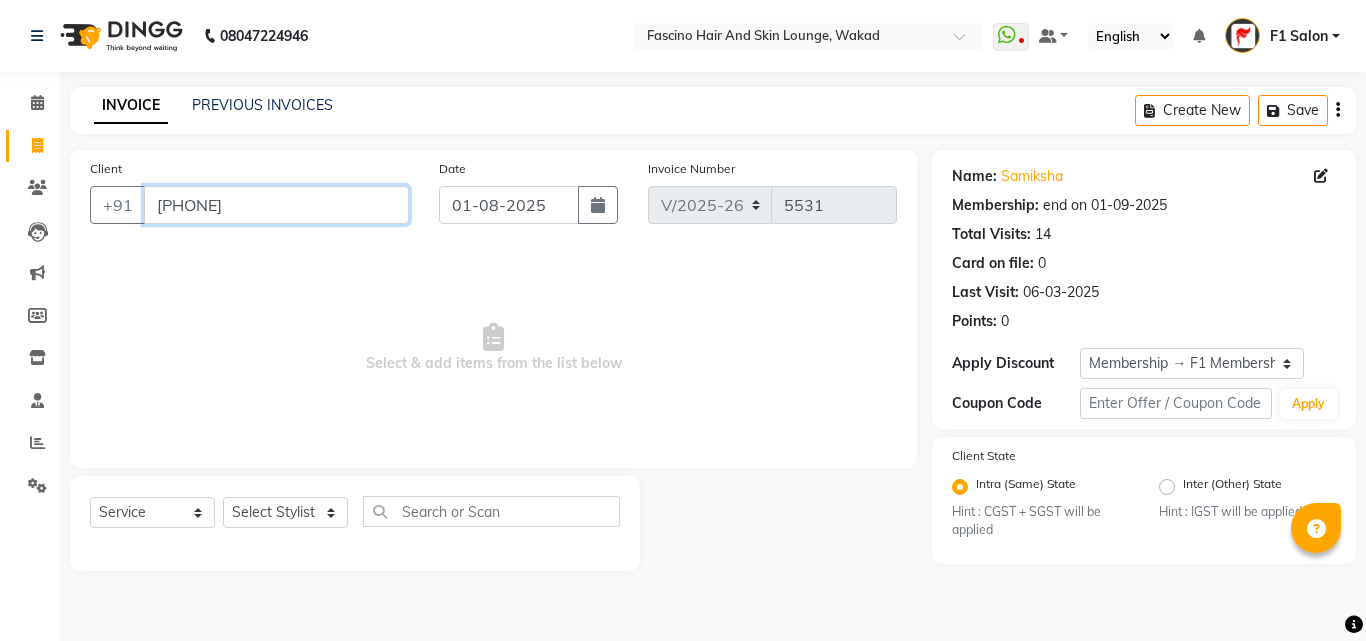 click on "[PHONE]" at bounding box center [276, 205] 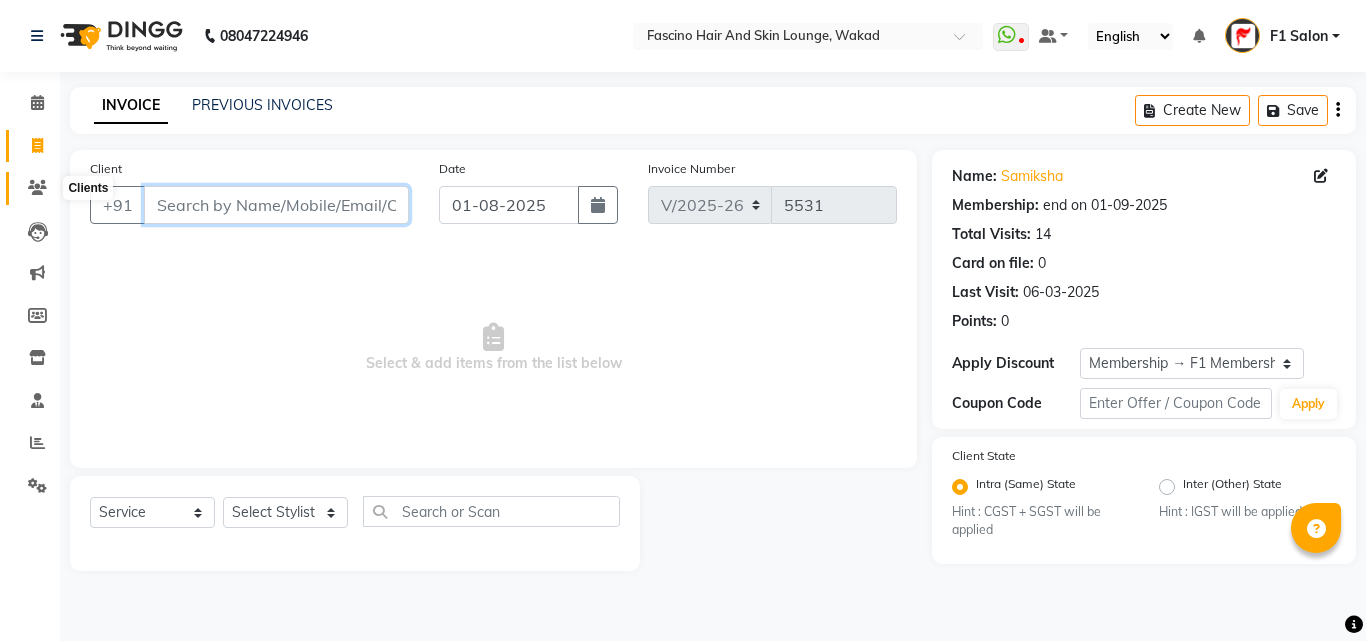 type 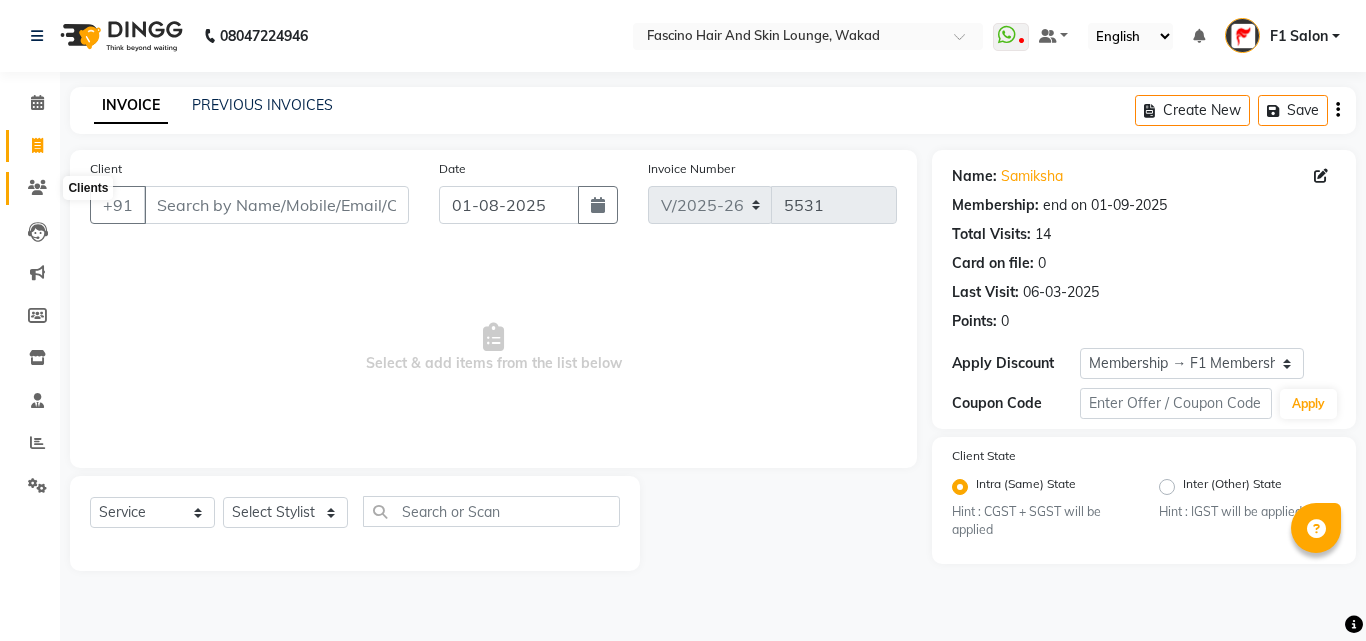 click 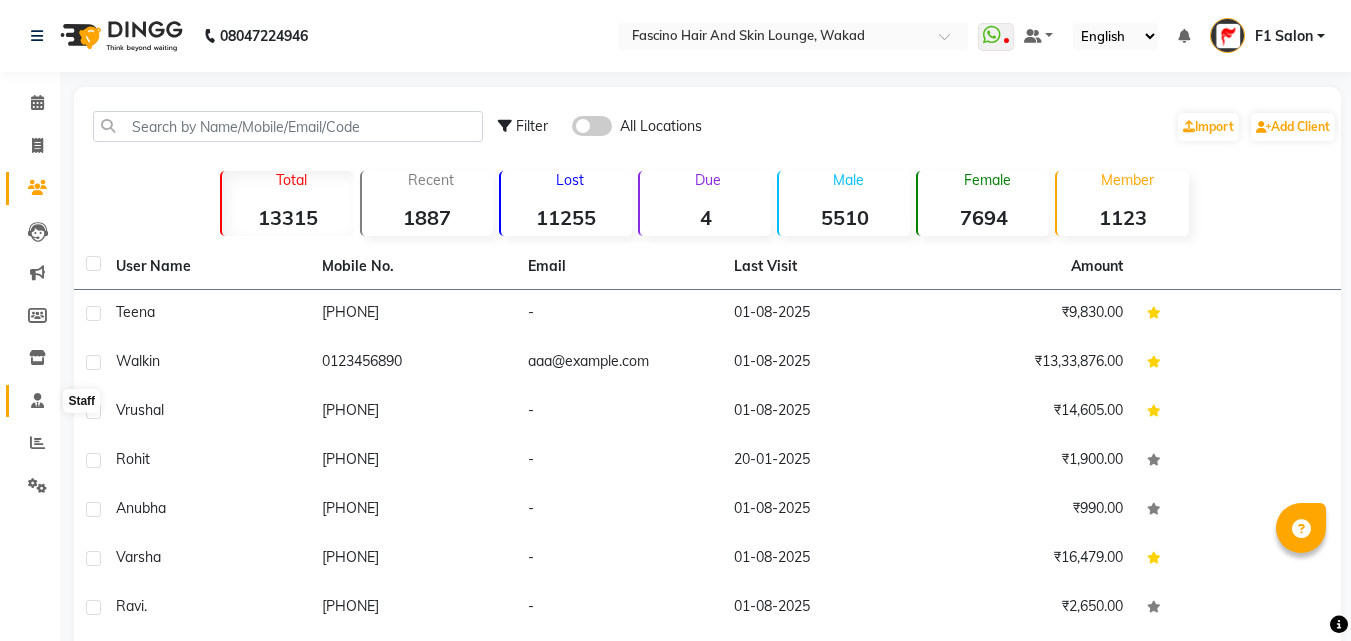 click 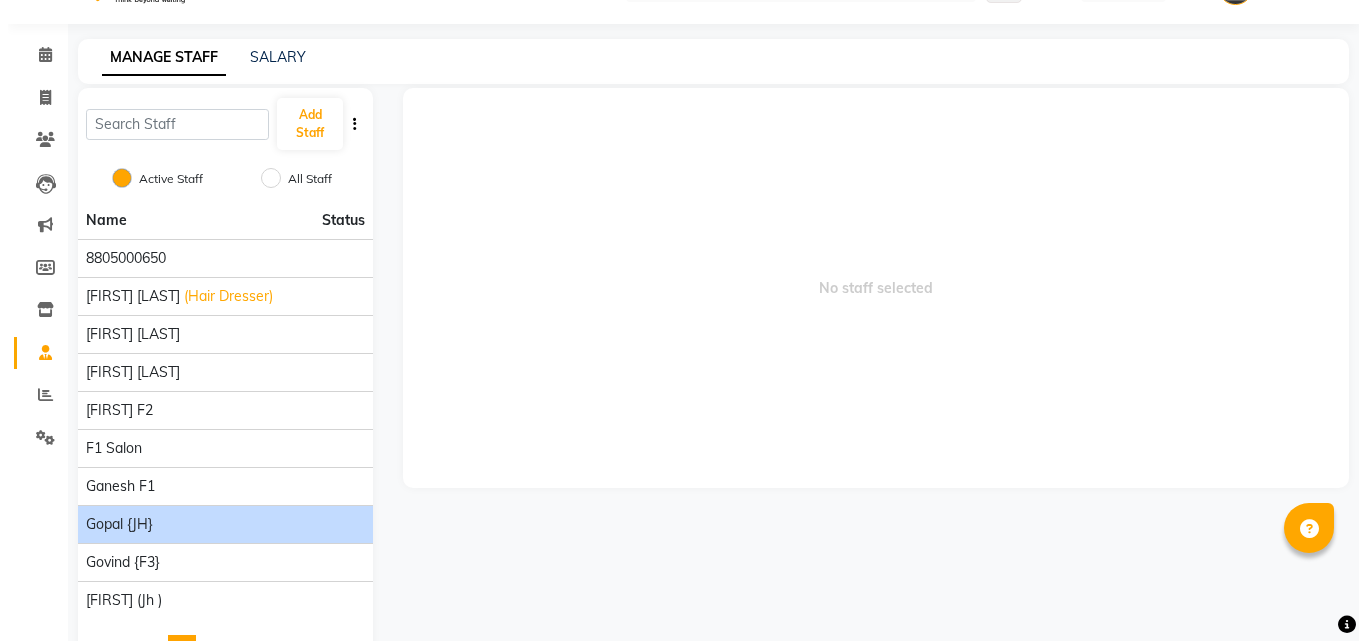scroll, scrollTop: 115, scrollLeft: 0, axis: vertical 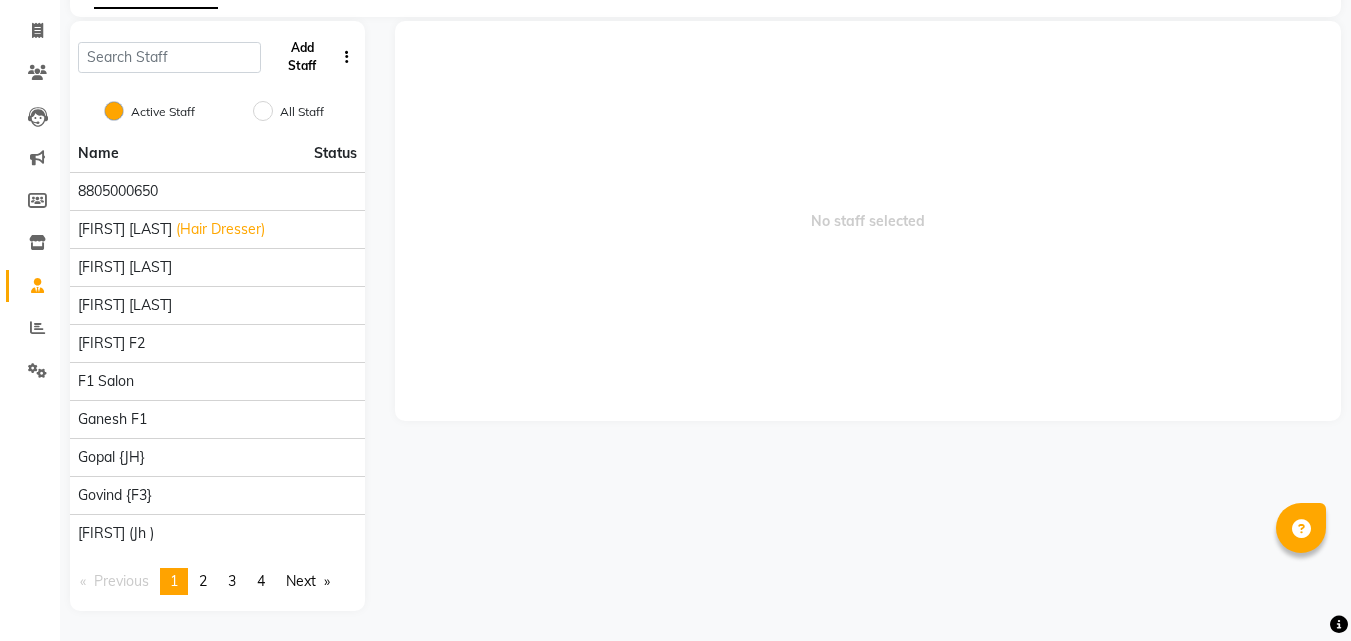 click on "Add Staff" 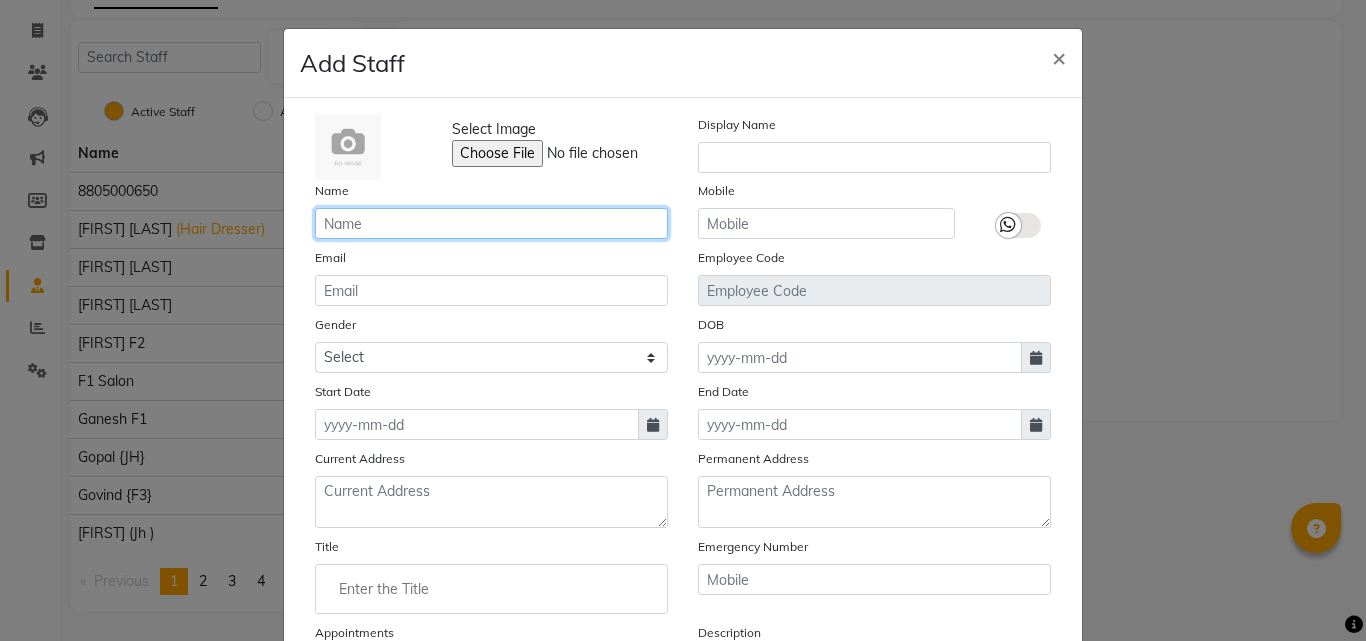 click 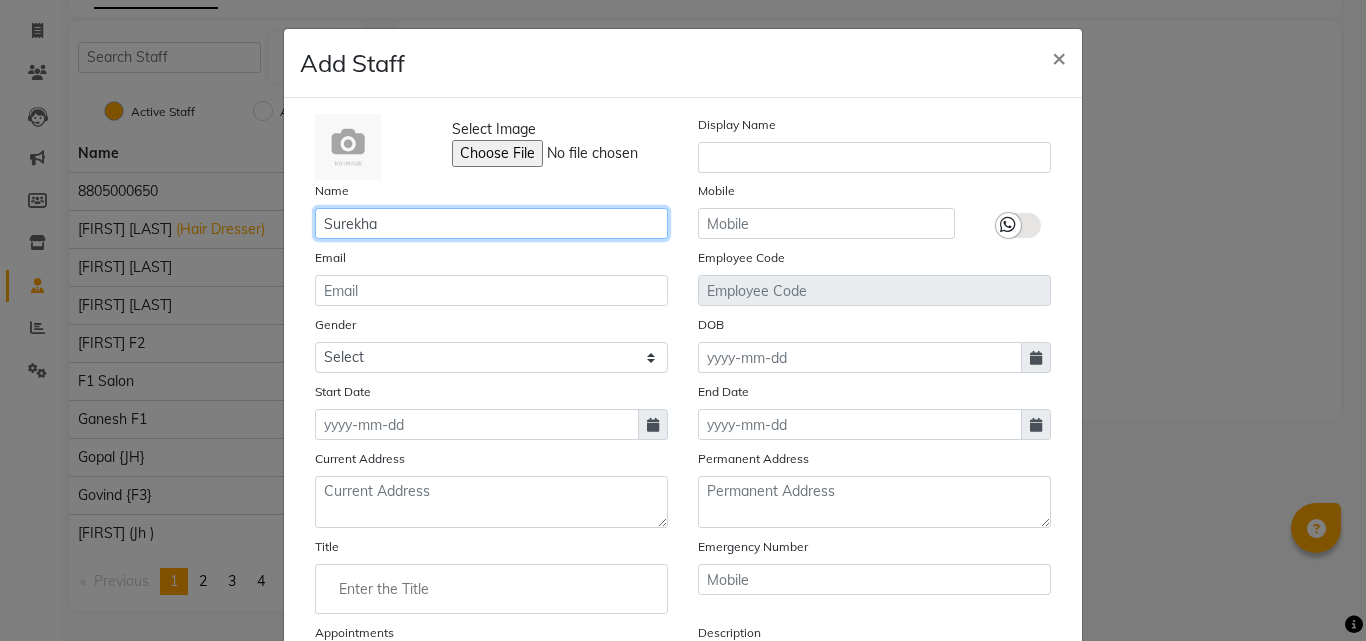 type on "Surekha" 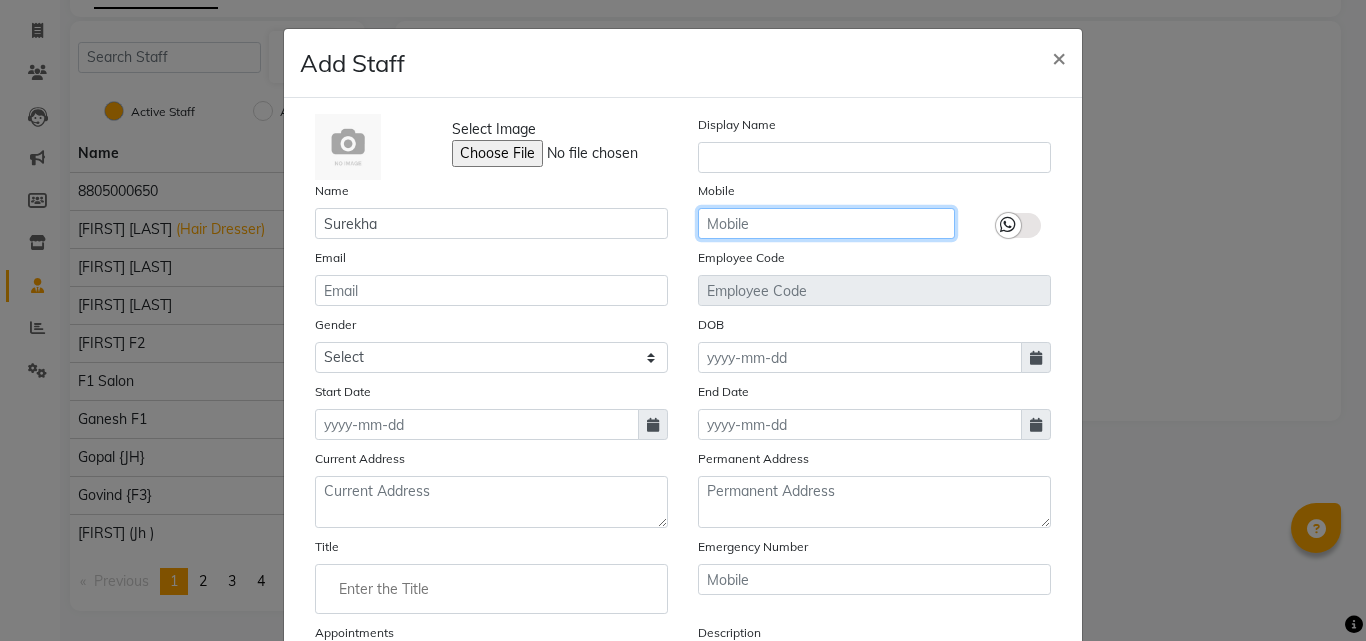 click 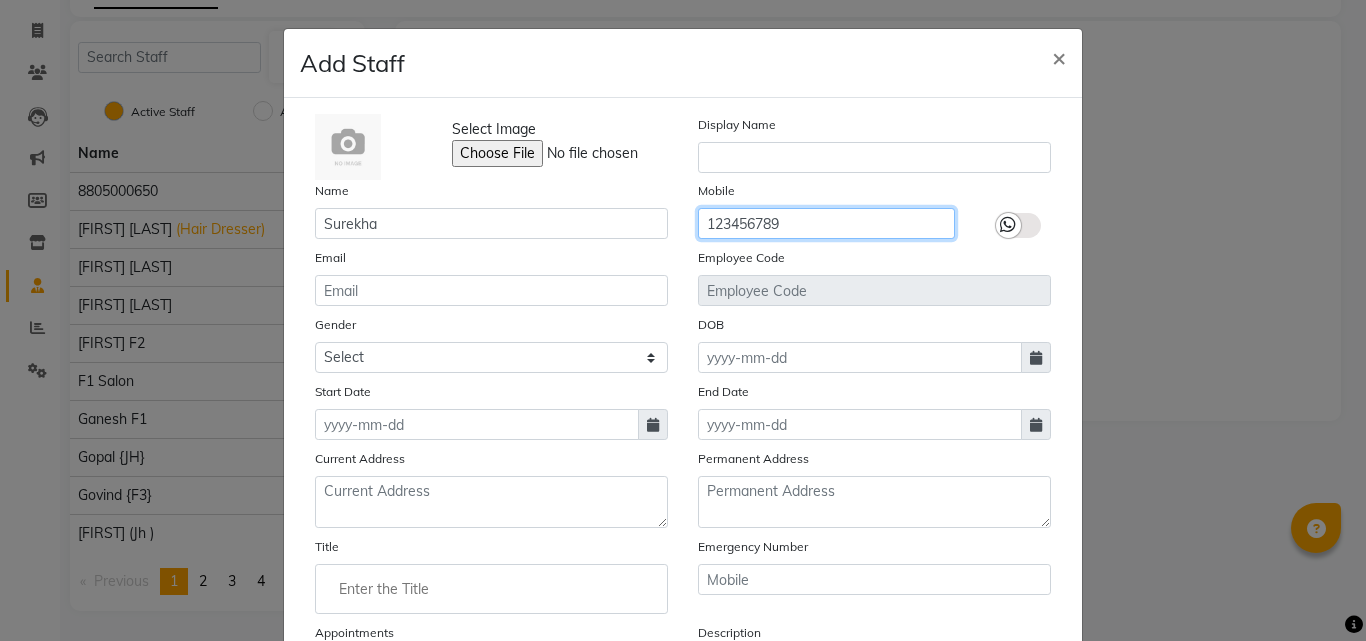 type on "123456789" 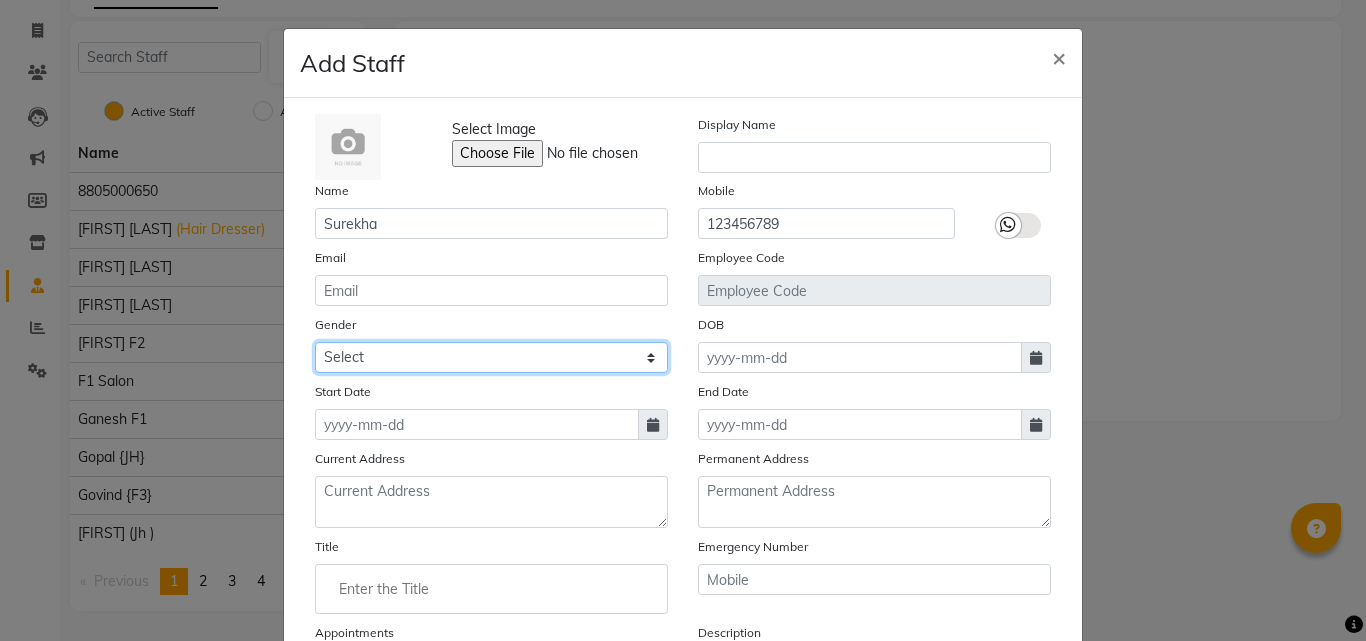 click on "Select Male Female Other Prefer Not To Say" 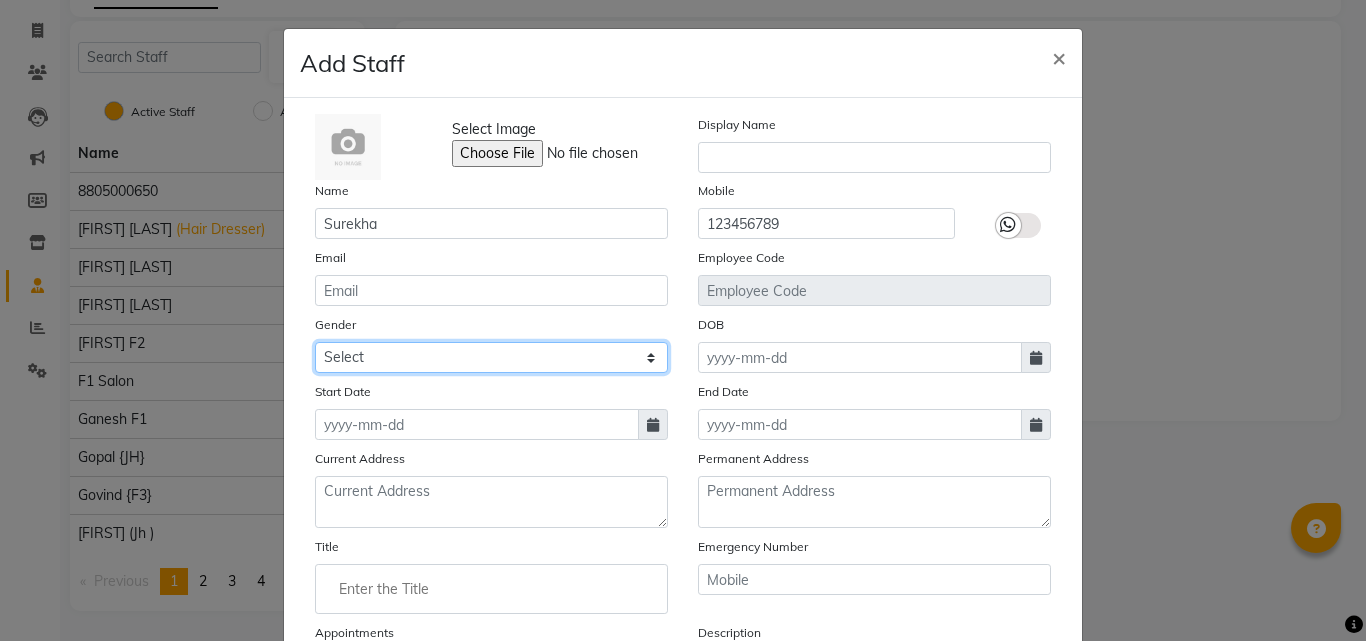 select on "female" 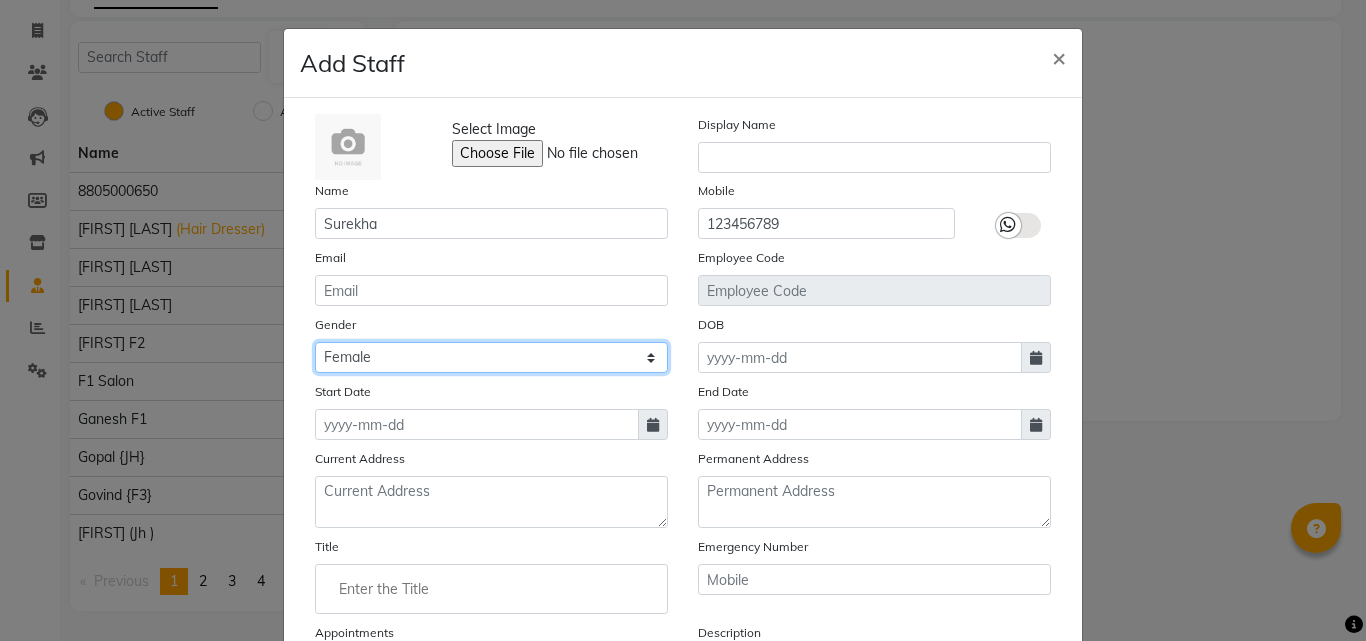 click on "Select Male Female Other Prefer Not To Say" 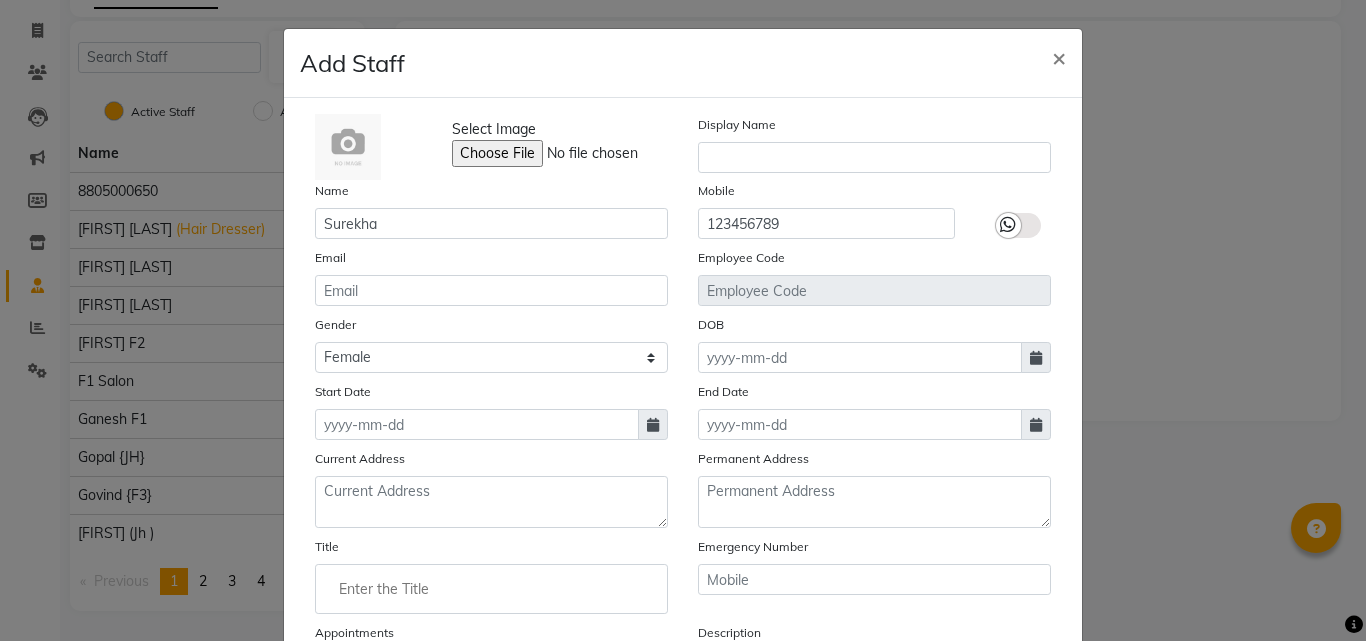 click 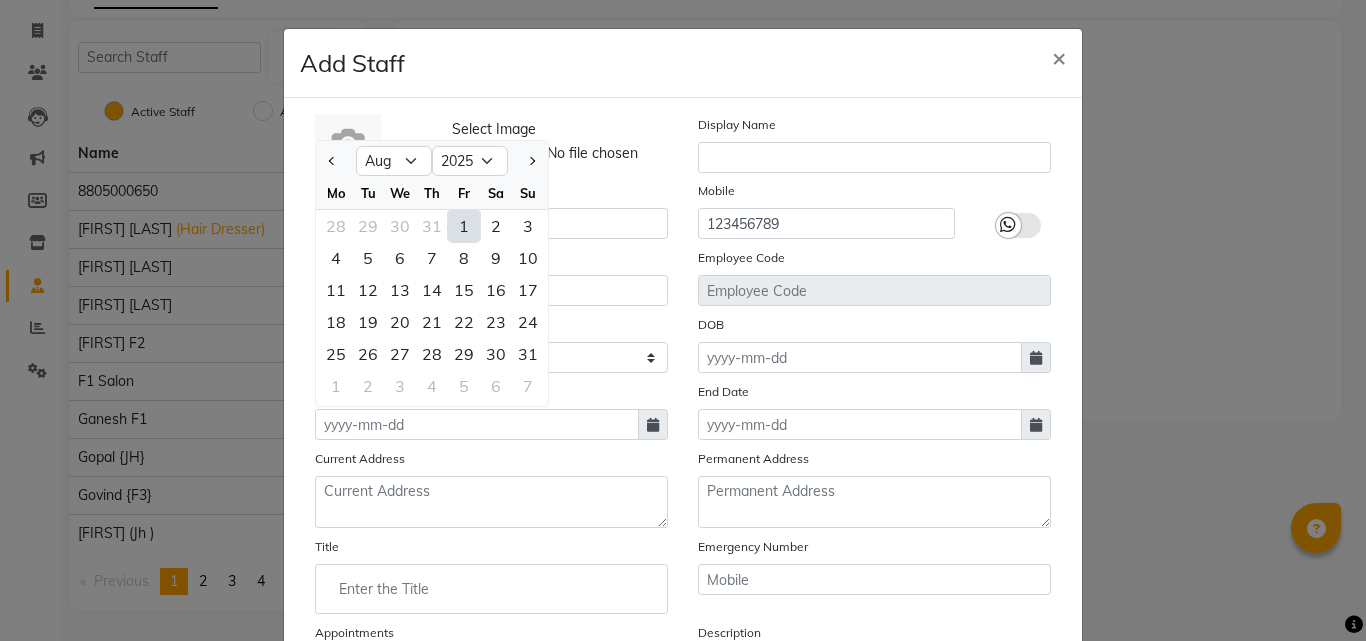 click on "1" 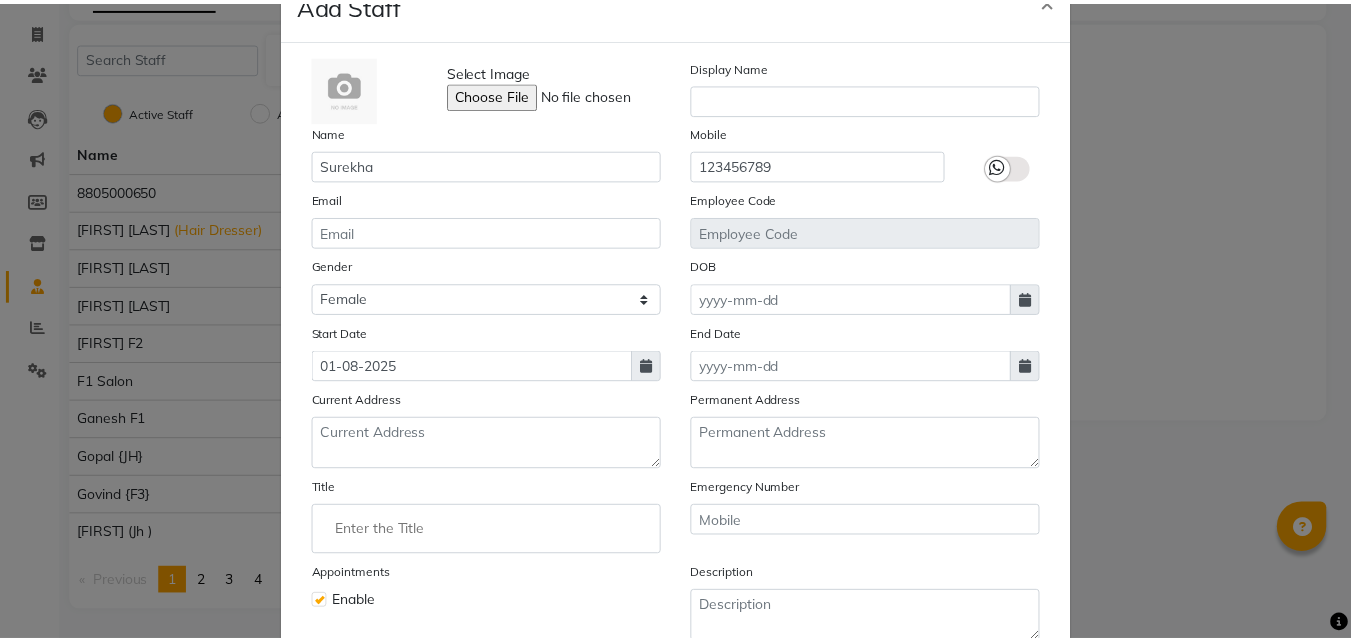 scroll, scrollTop: 200, scrollLeft: 0, axis: vertical 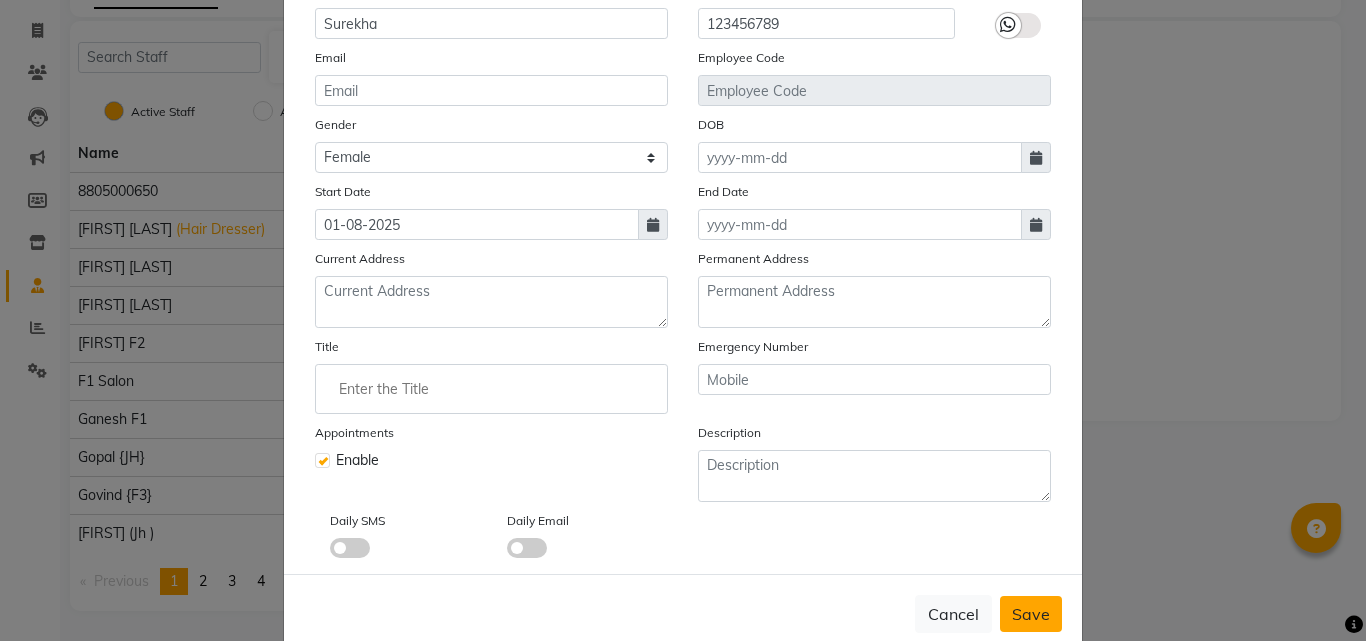 click on "Save" at bounding box center [1031, 614] 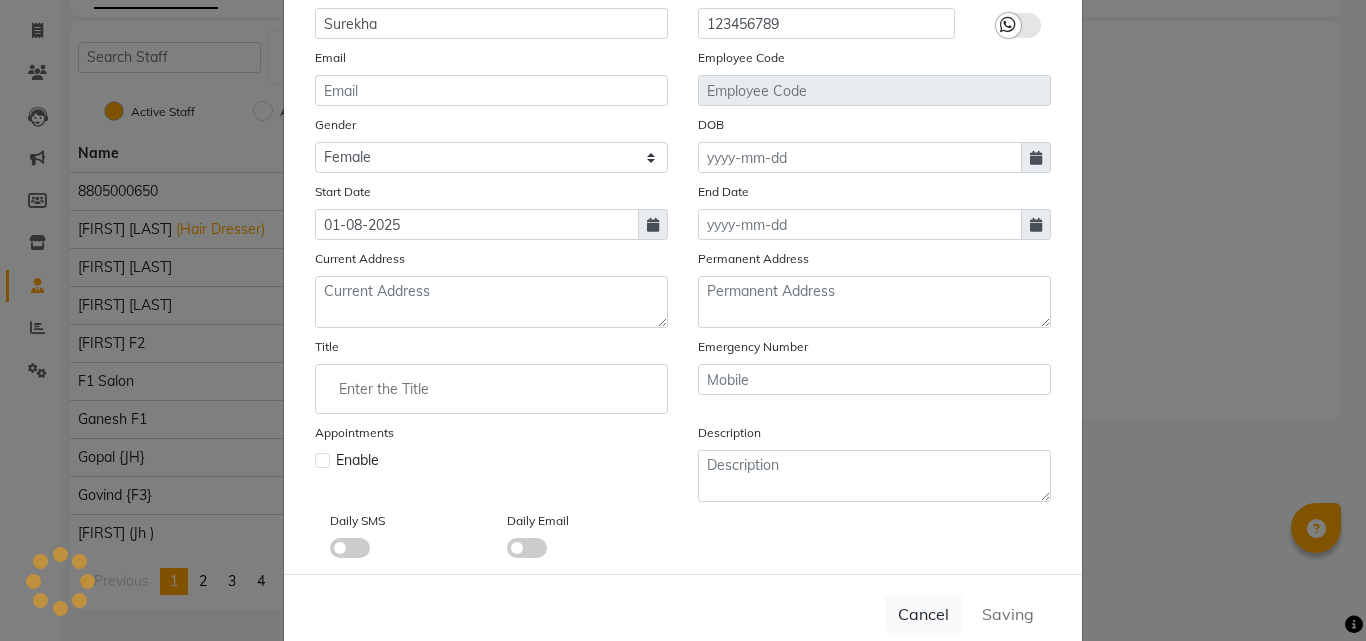 type 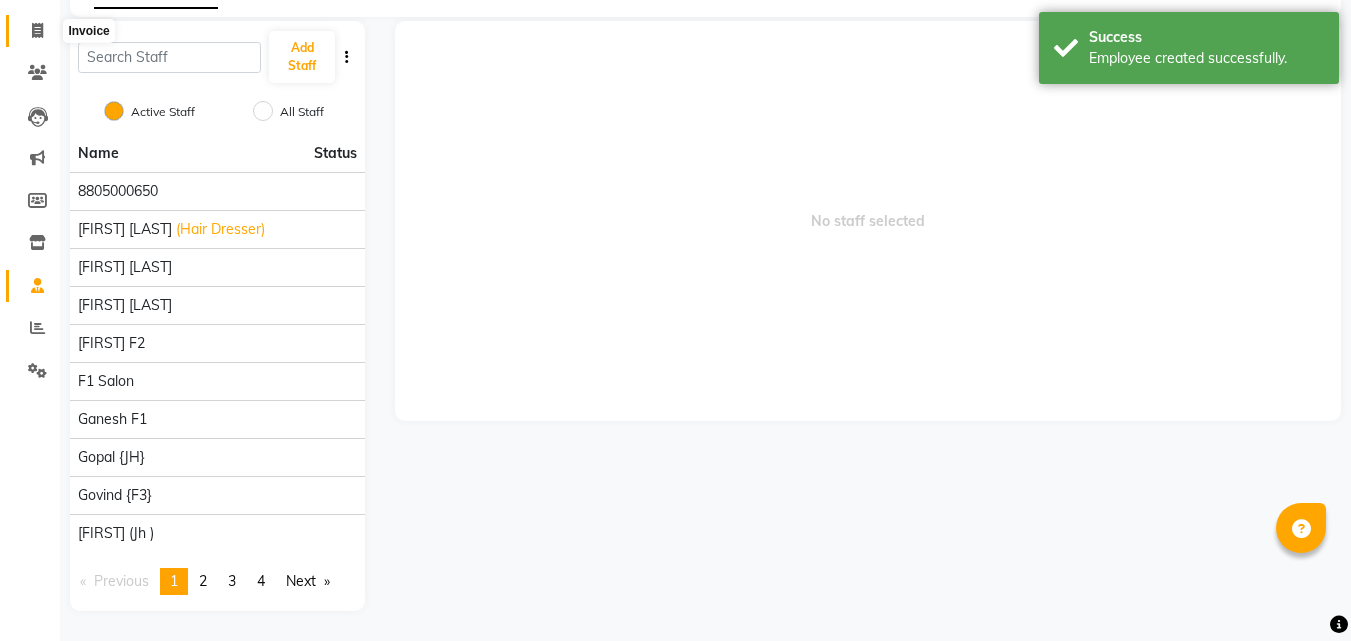 click 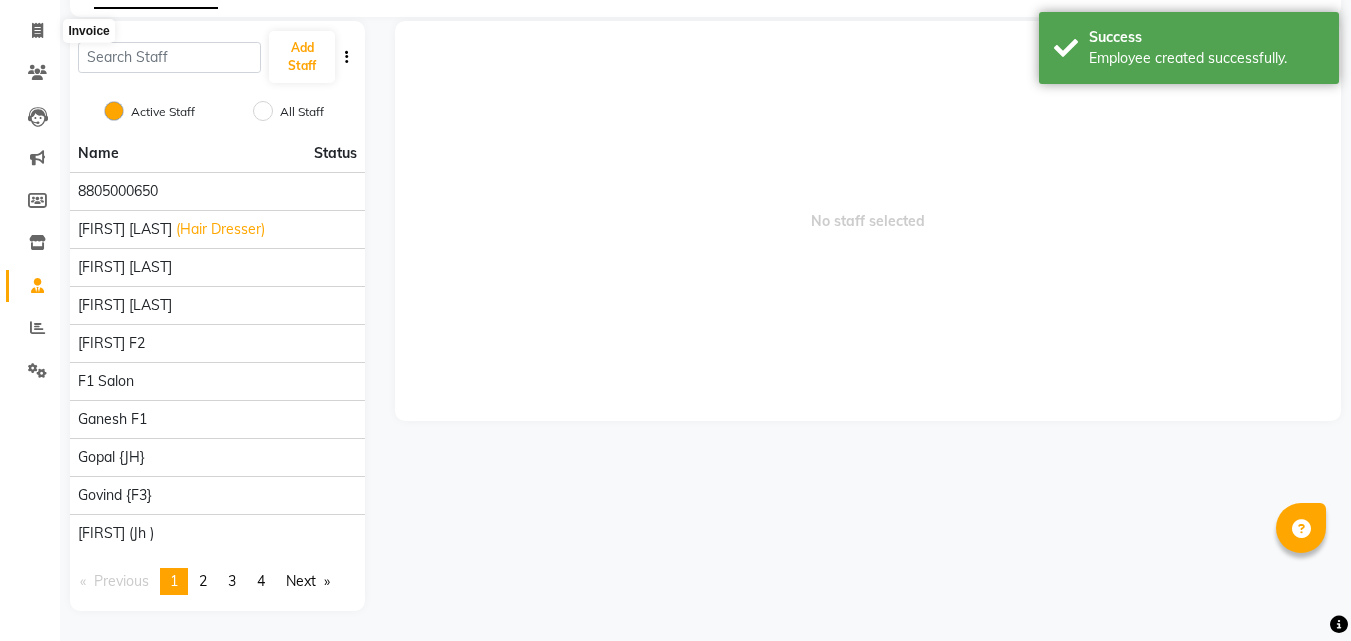 type 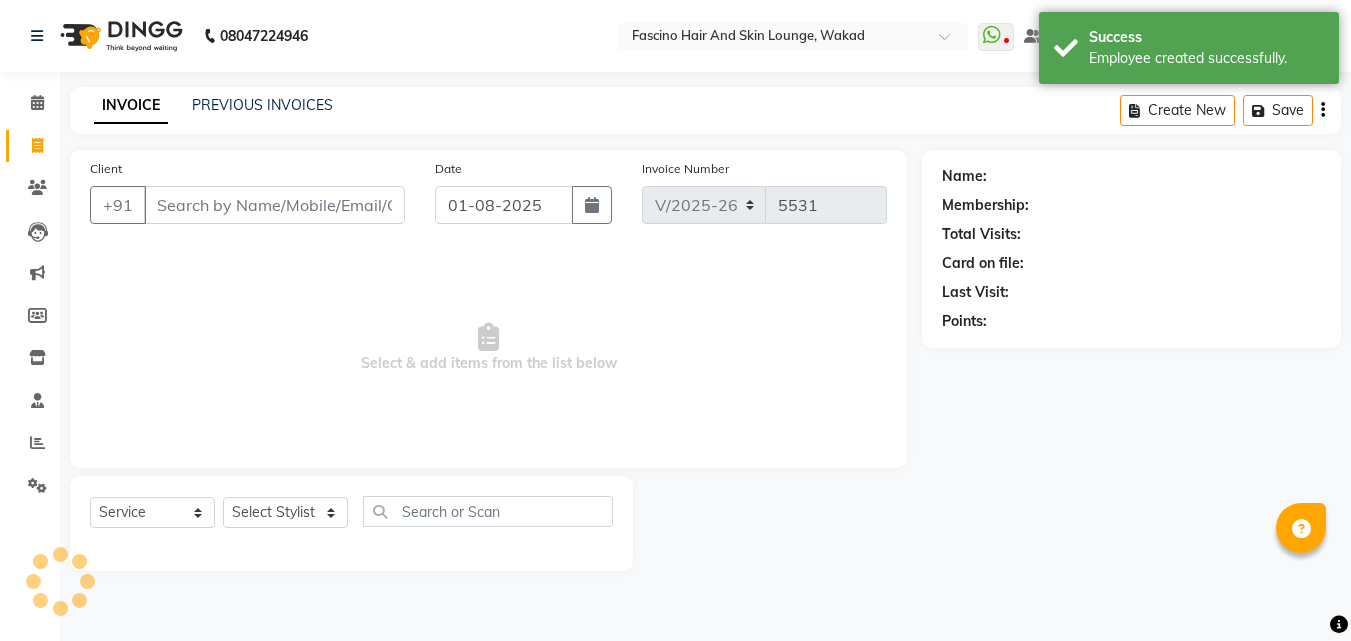 scroll, scrollTop: 0, scrollLeft: 0, axis: both 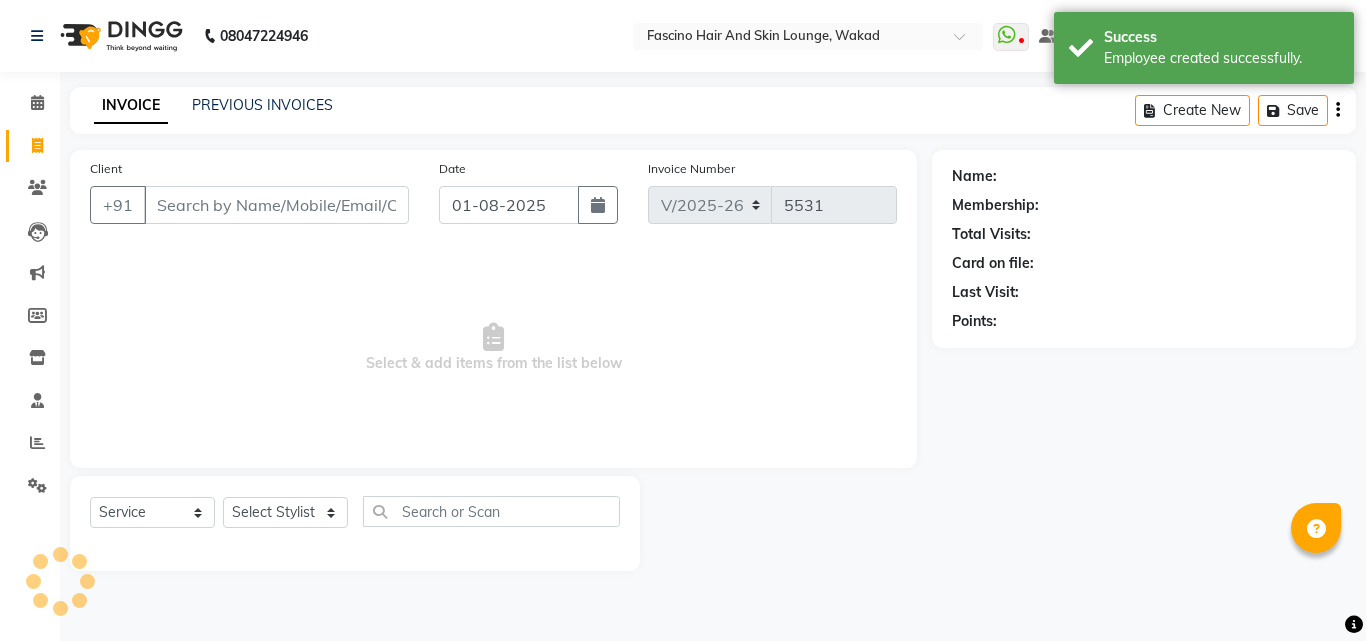 click on "Client" at bounding box center (276, 205) 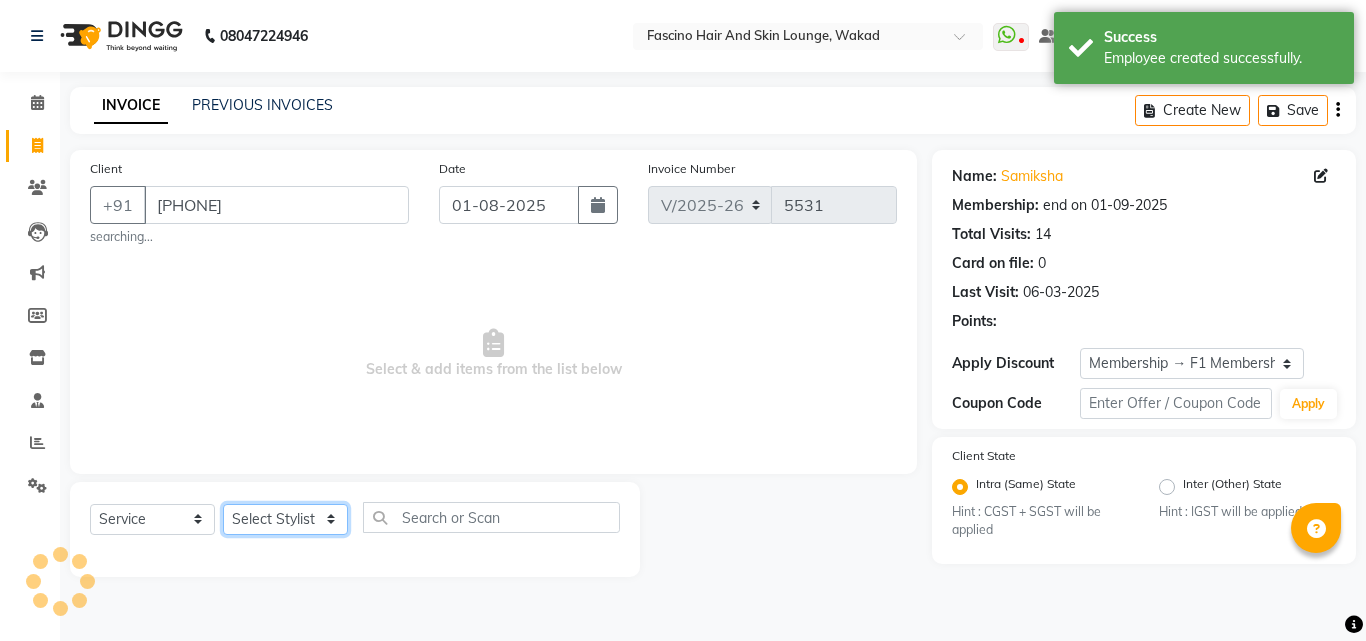 click on "Select Stylist [PHONE]  [FIRST] [LAST] [FIRST] [LAST] [FIRST] Salon  [FIRST] [FIRST] [FIRST] {JH} [FIRST] {f3} [FIRST] (Jh ) [FIRST] [FIRST] [FIRST] JH [FIRST] [FIRST] [FIRST] jh [FIRST] [FIRST] Shree [FIRST] (F1) [FIRST] (JH) [FIRST] [FIRST]  [FIRST] F1 [FIRST] [FIRST] (jh) [FIRST] [FIRST] [FIRST] [FIRST] [FIRST] [FIRST] [FIRST]  [FIRST] F1 [FIRST] [FIRST] {f2} [FIRST]  [FIRST] [FIRST]" 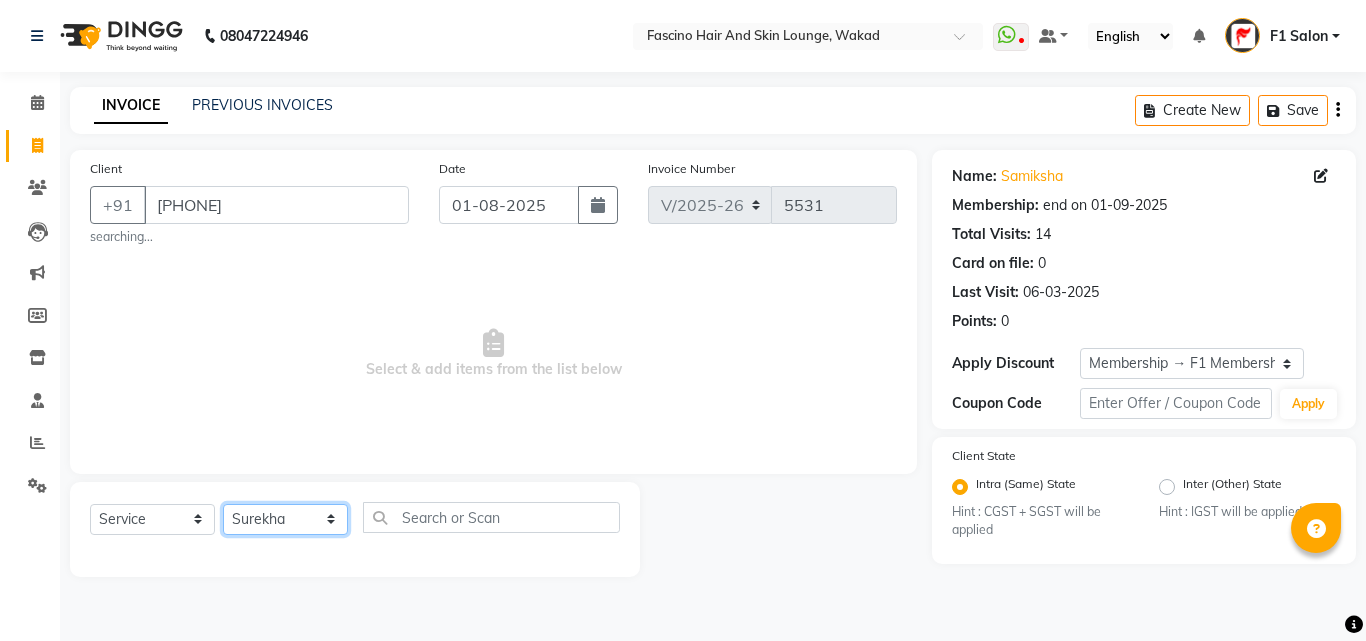 click on "Select Stylist [PHONE]  [FIRST] [LAST] [FIRST] [LAST] [FIRST] Salon  [FIRST] [FIRST] [FIRST] {JH} [FIRST] {f3} [FIRST] (Jh ) [FIRST] [FIRST] [FIRST] JH [FIRST] [FIRST] [FIRST] jh [FIRST] [FIRST] Shree [FIRST] (F1) [FIRST] (JH) [FIRST] [FIRST]  [FIRST] F1 [FIRST] [FIRST] (jh) [FIRST] [FIRST] [FIRST] [FIRST] [FIRST] [FIRST] [FIRST]  [FIRST] F1 [FIRST] [FIRST] {f2} [FIRST]  [FIRST] [FIRST]" 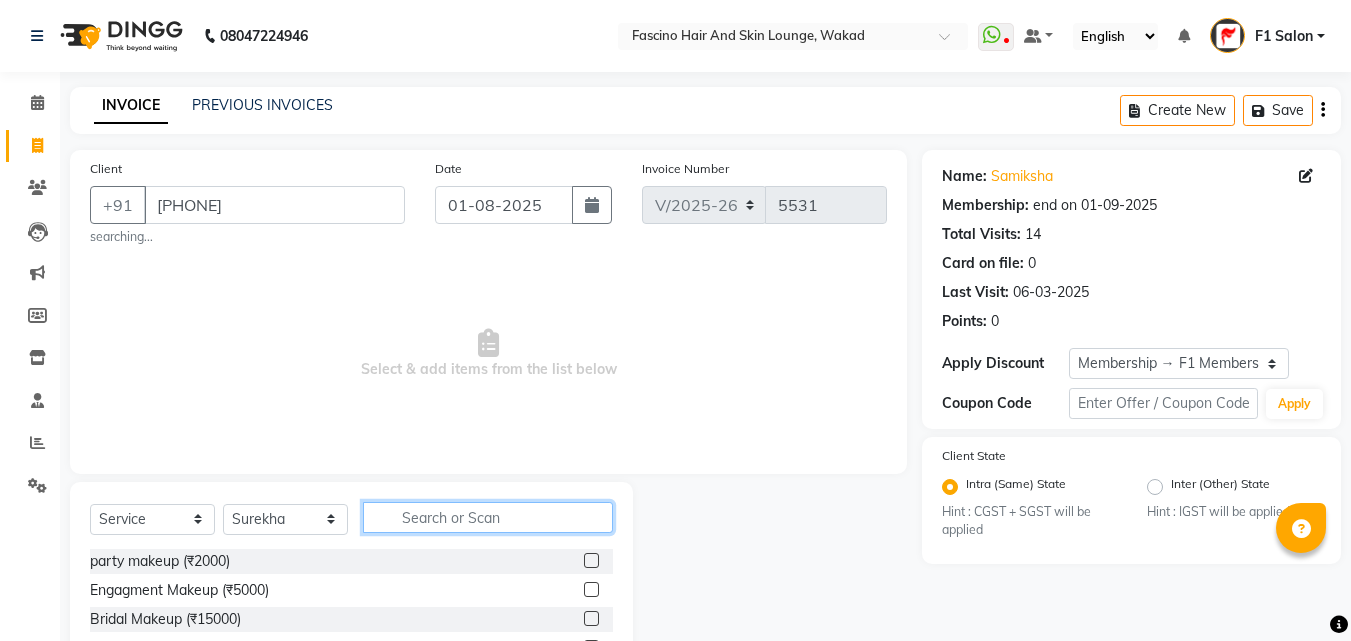 click 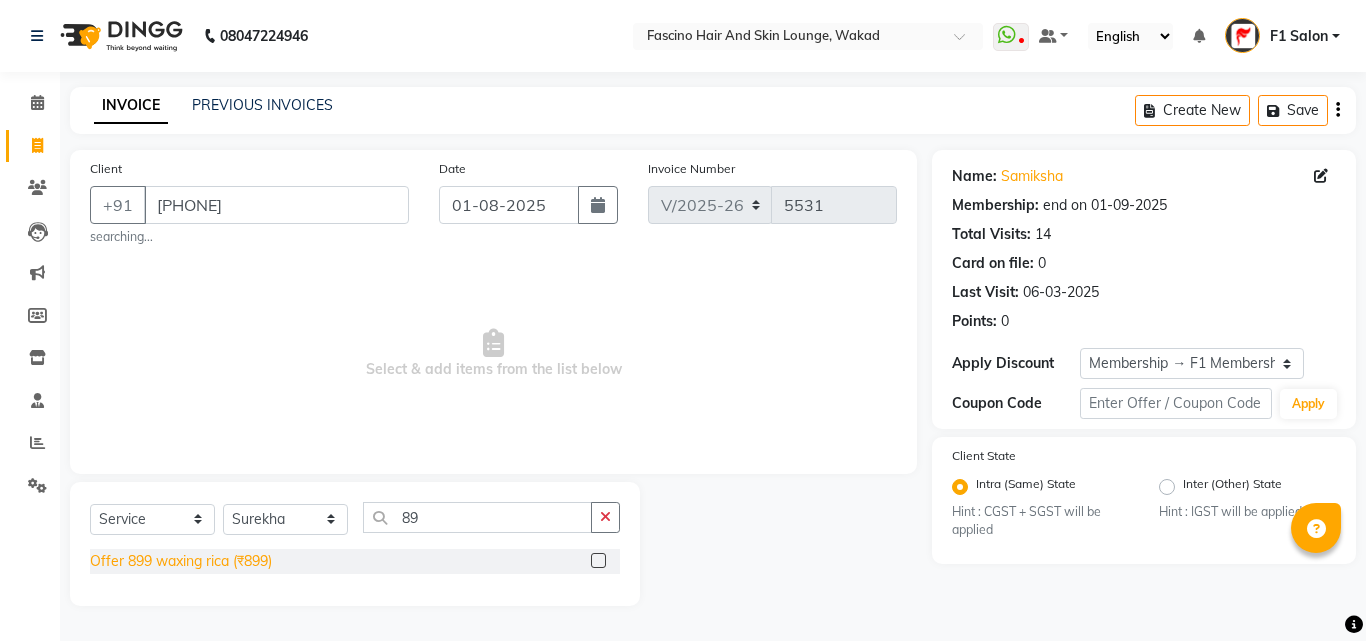 click on "Offer 899 waxing rica (₹899)" 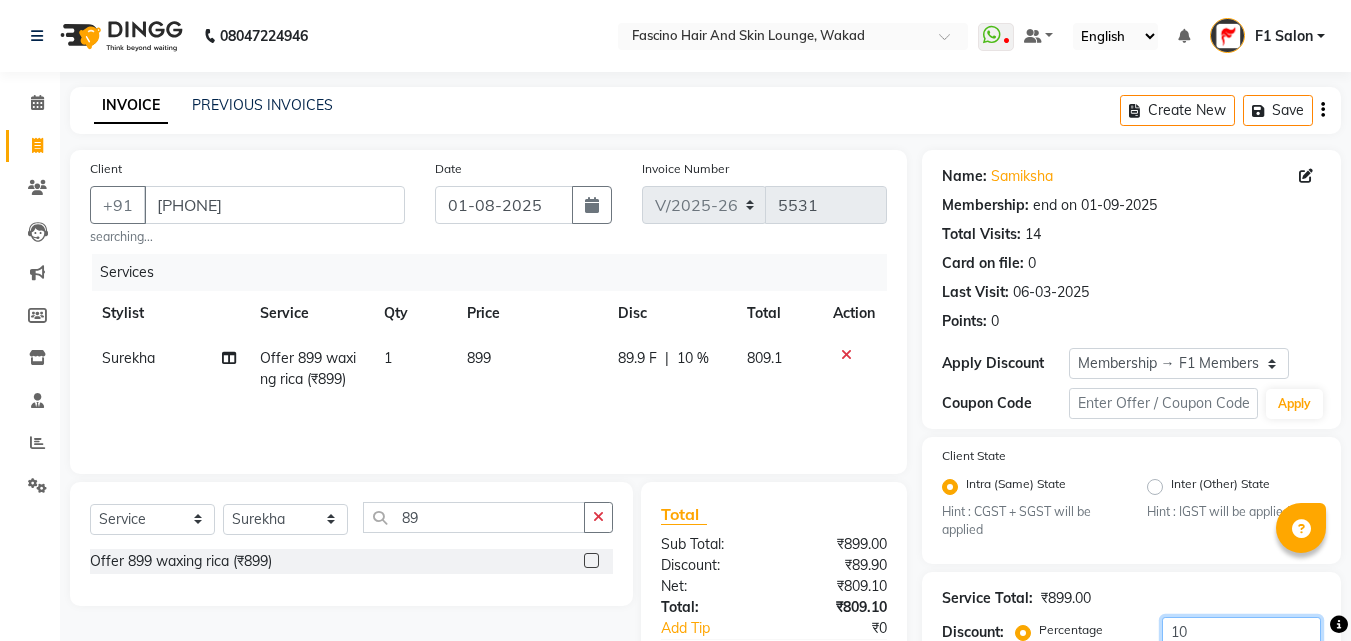 click on "10" 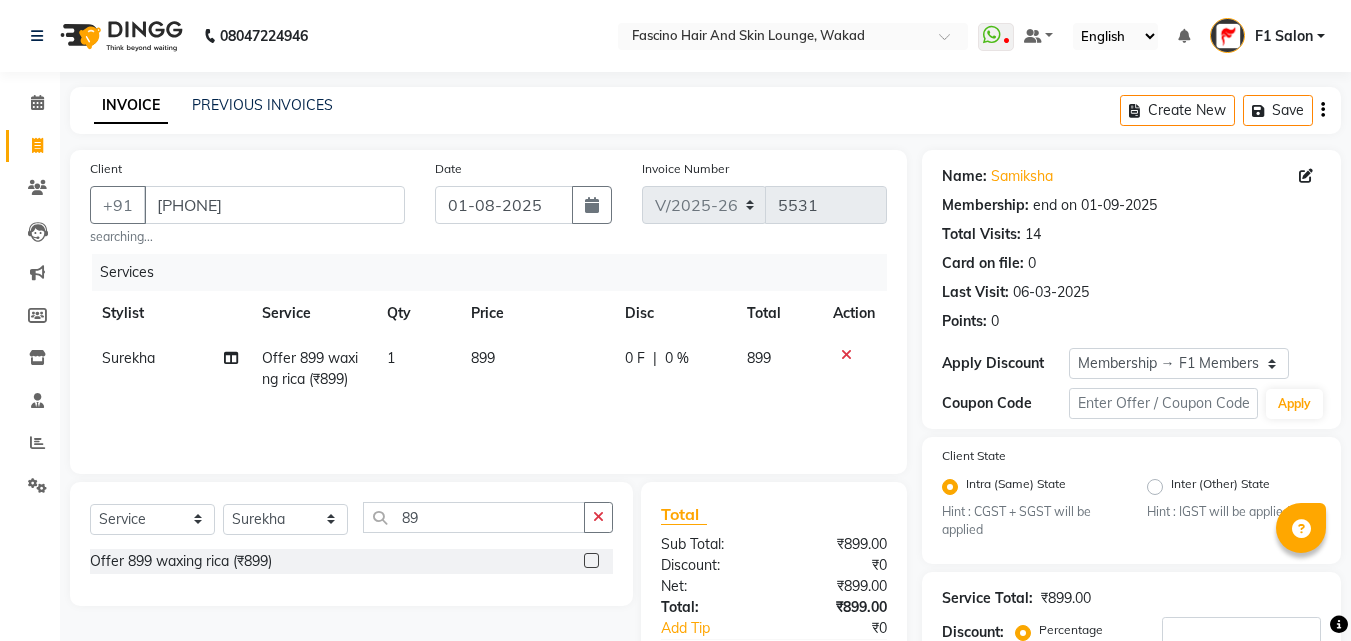 click on "899" 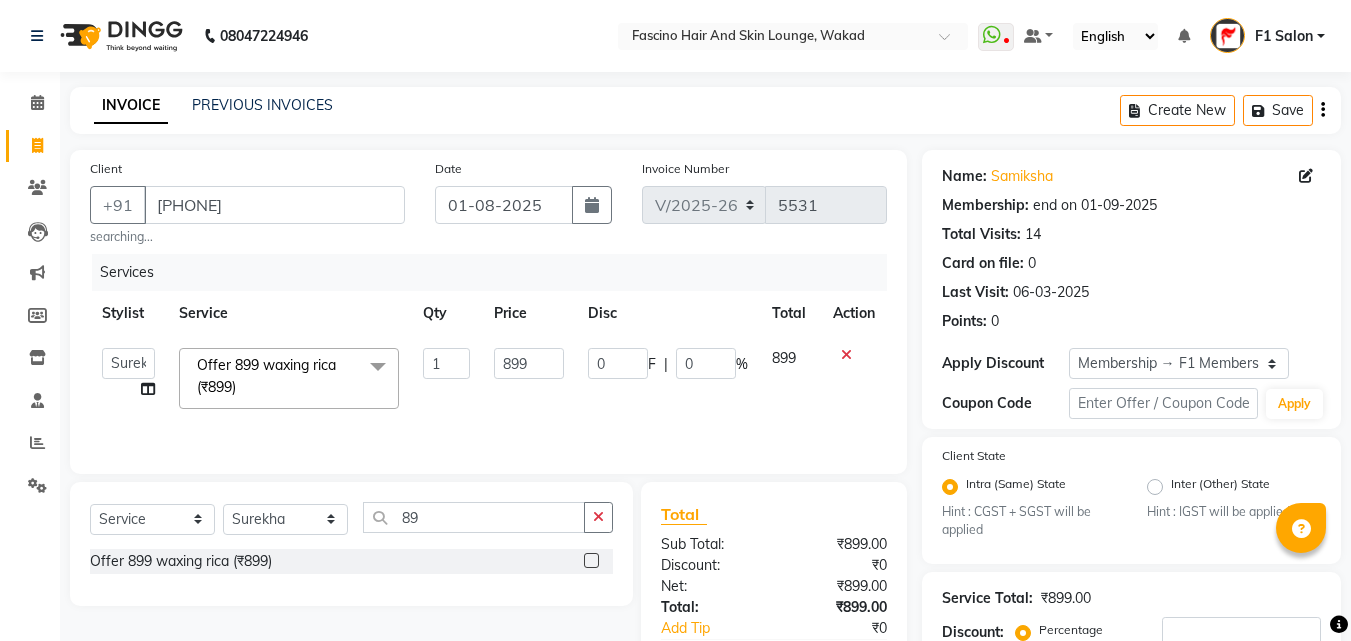 click on "899" 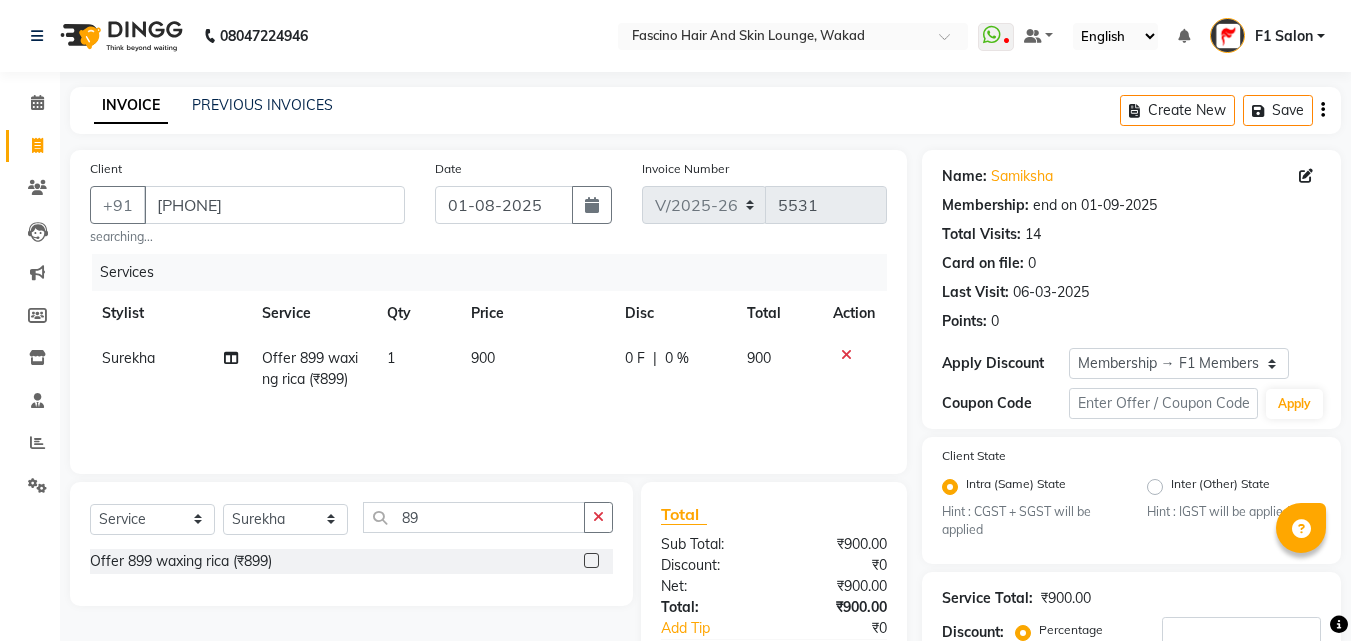 click on "Services Stylist Service Qty Price Disc Total Action [FIRST]  Offer 899 waxing rica (₹899) 1 900 0 F | 0 % 900" 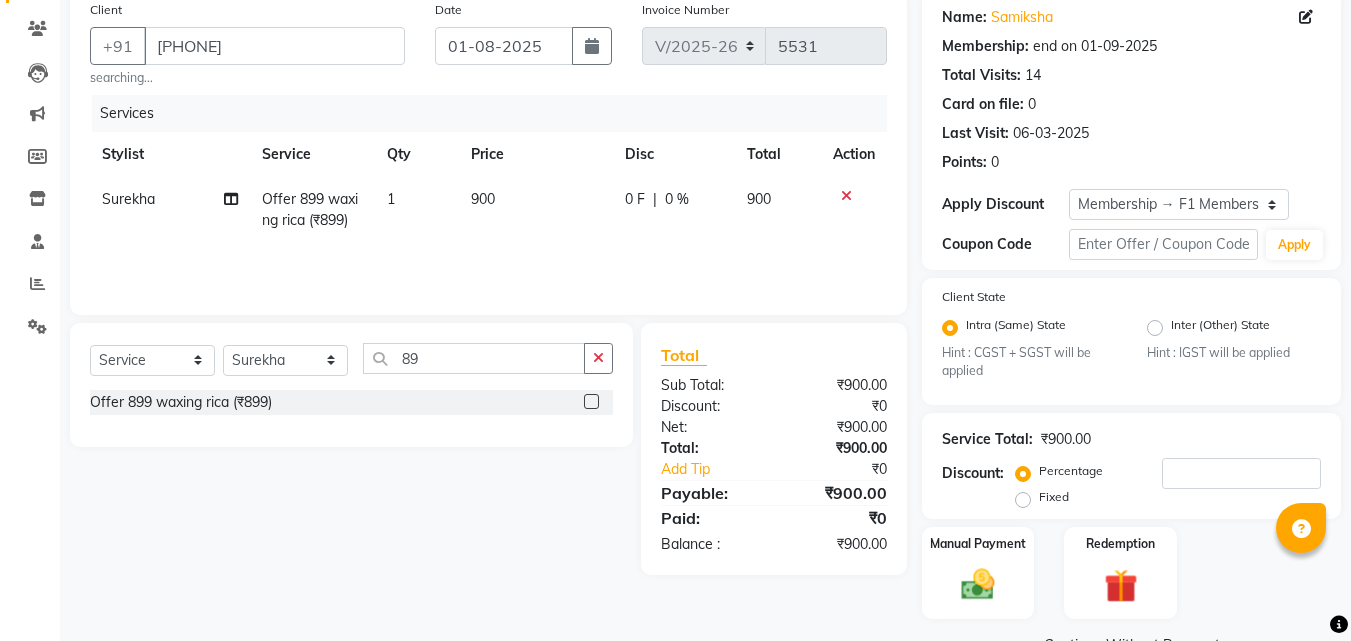 scroll, scrollTop: 208, scrollLeft: 0, axis: vertical 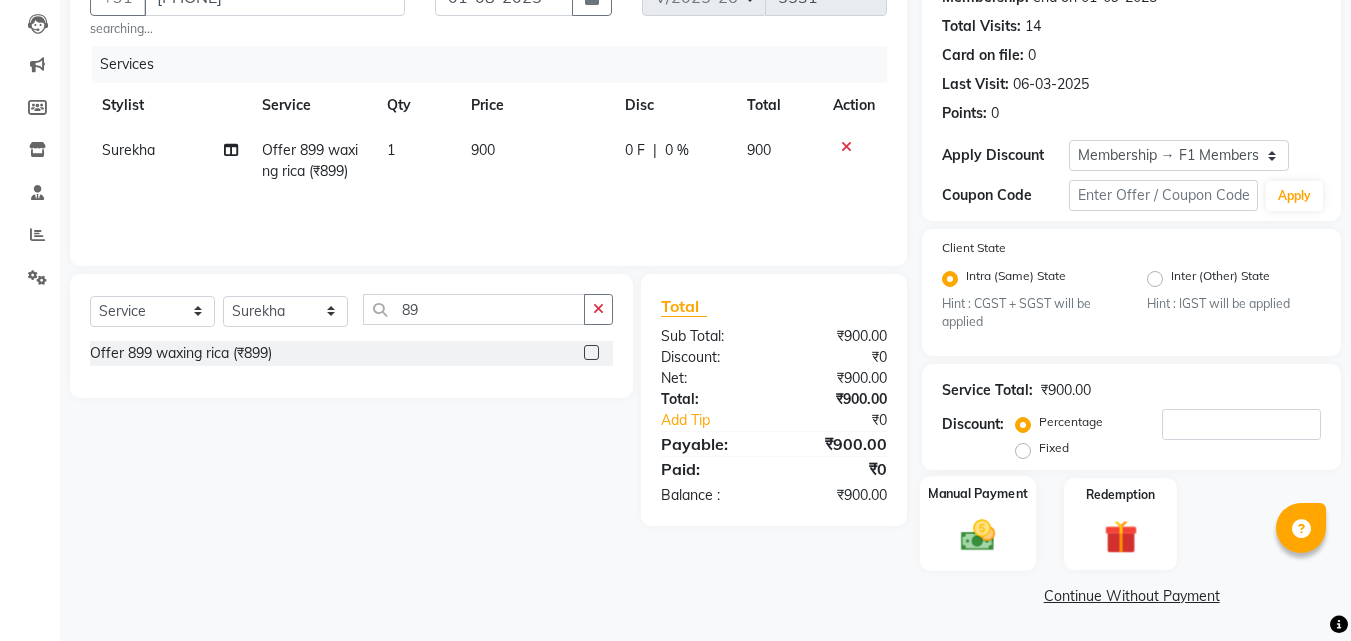 click 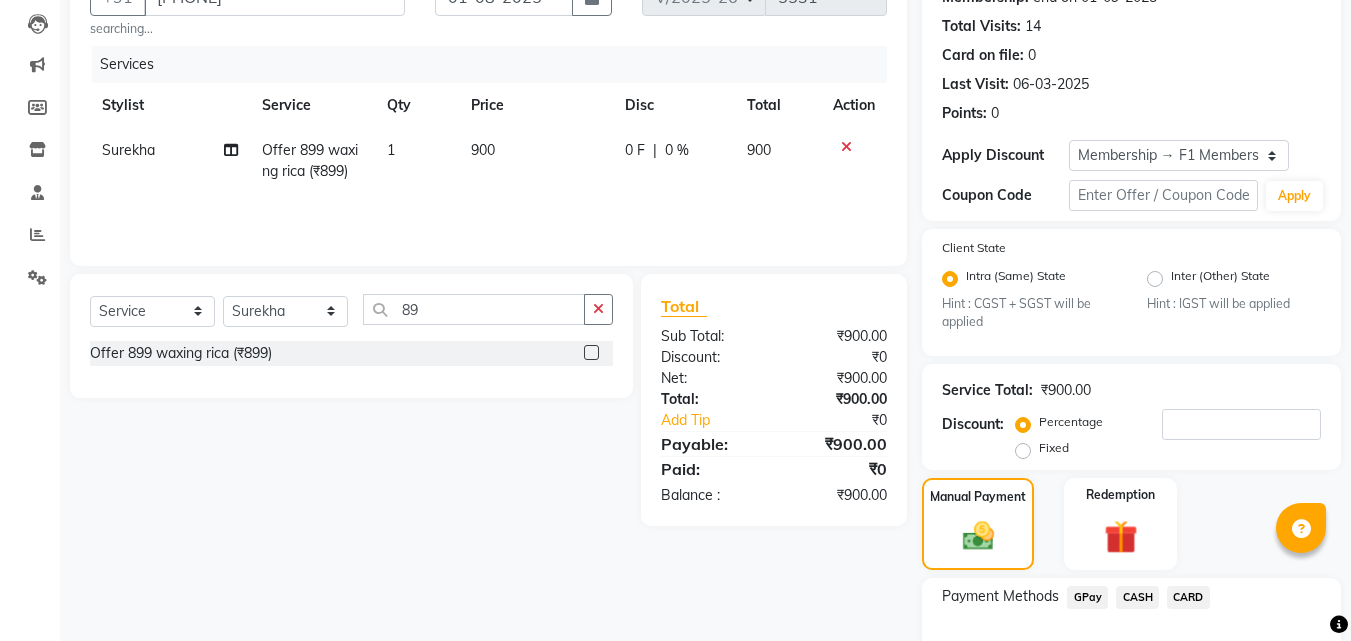 click on "CARD" 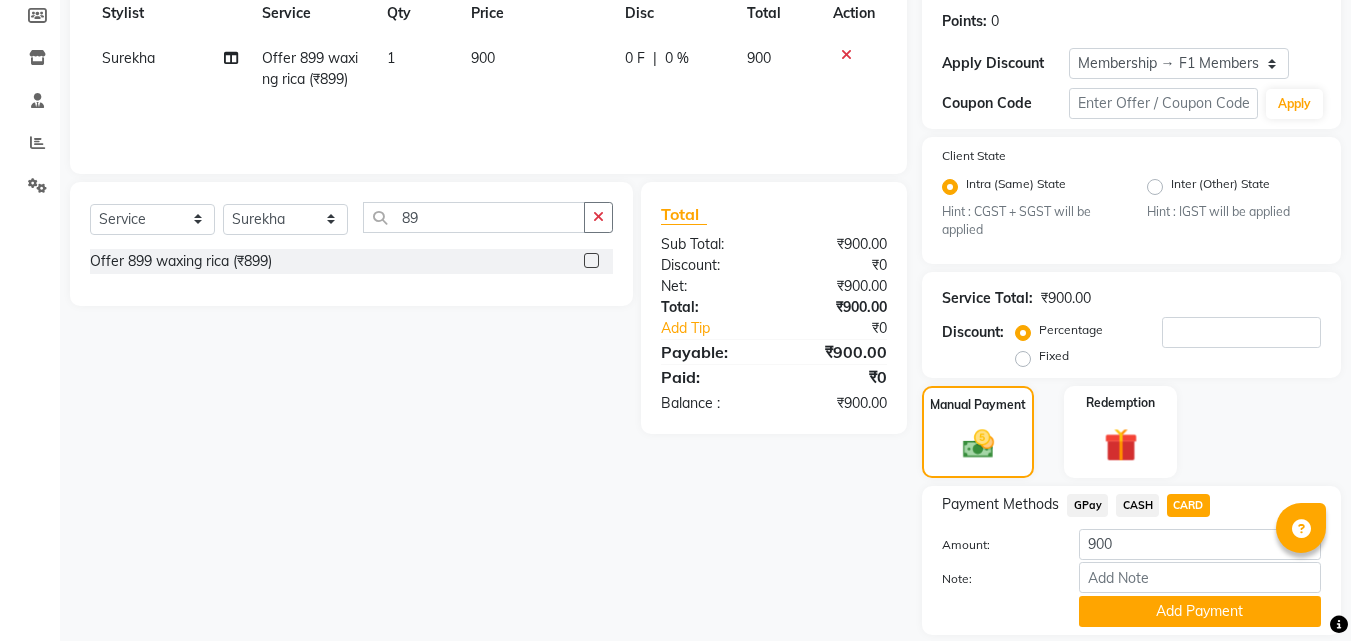 scroll, scrollTop: 308, scrollLeft: 0, axis: vertical 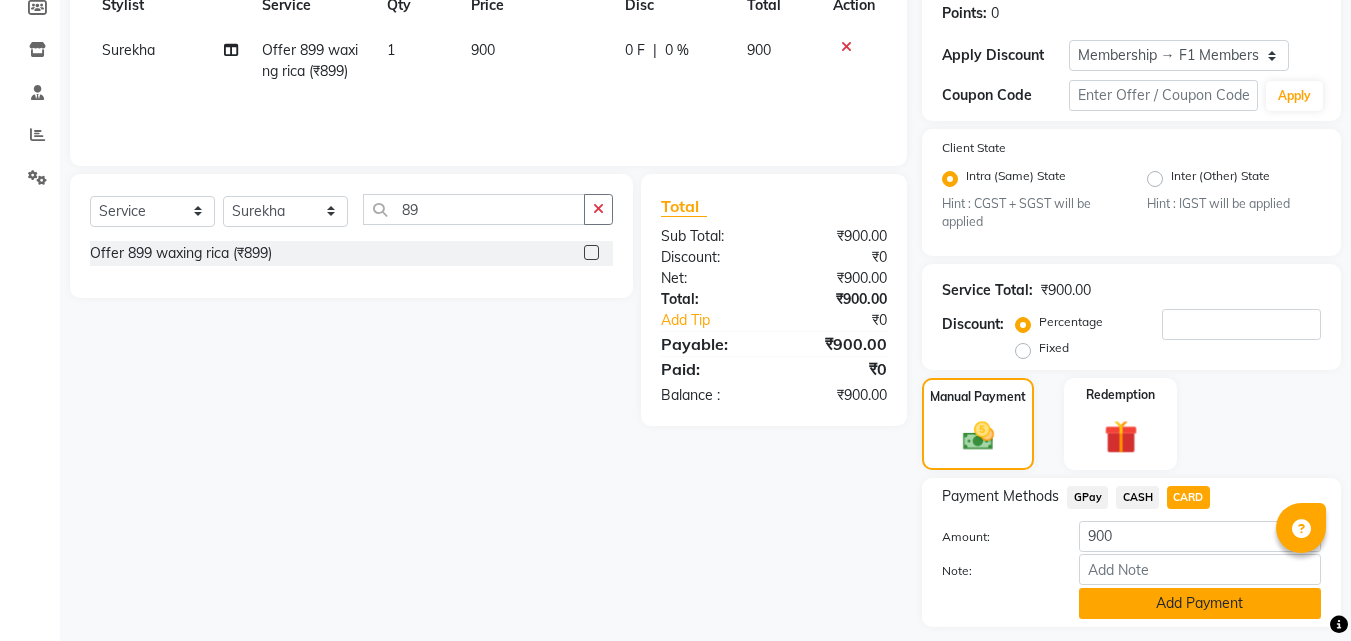 click on "Add Payment" 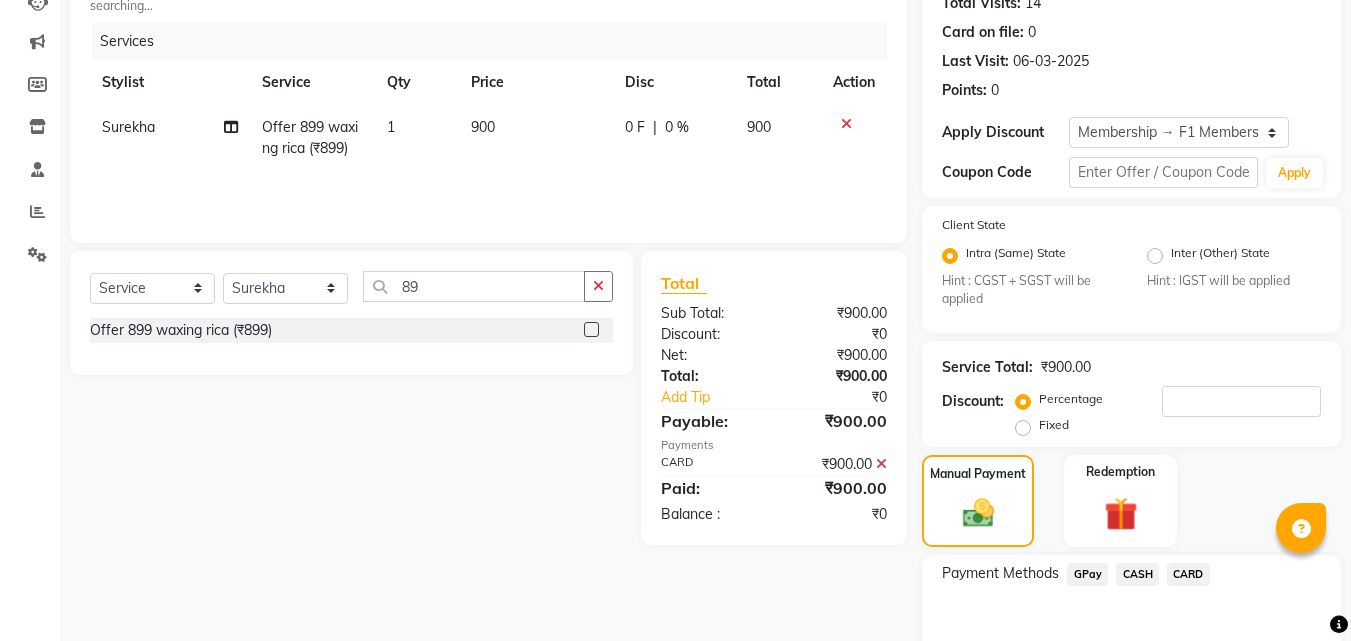 scroll, scrollTop: 308, scrollLeft: 0, axis: vertical 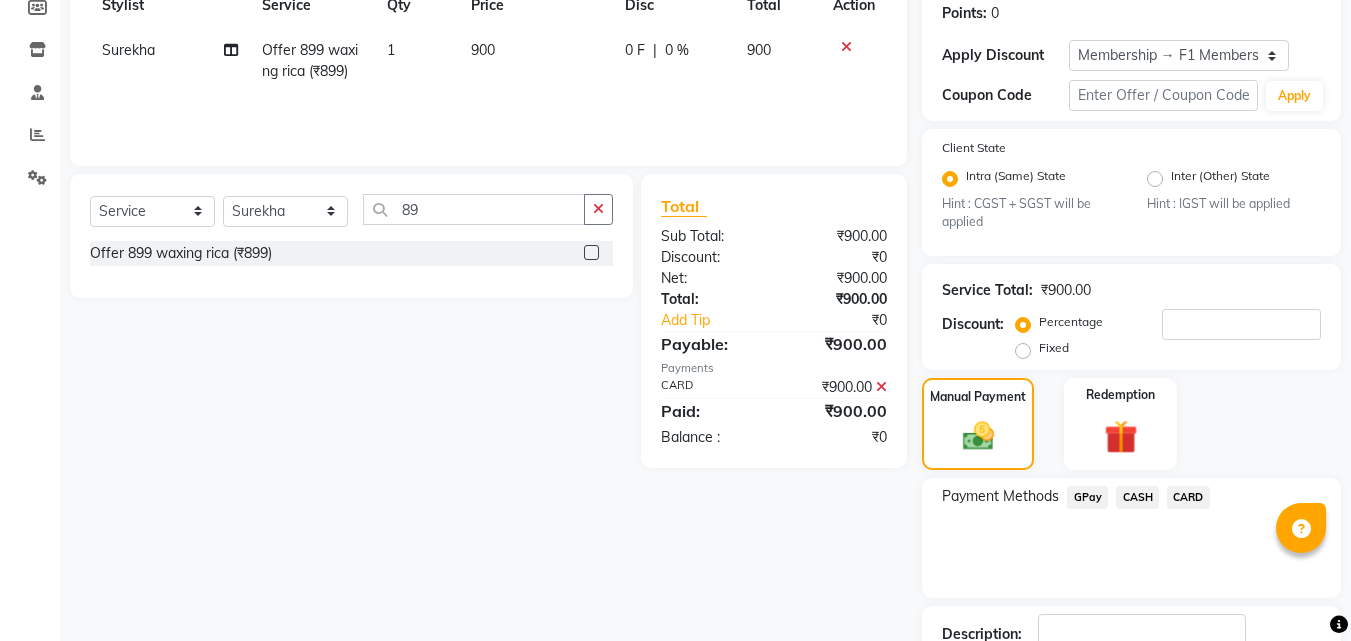 click on "CARD" 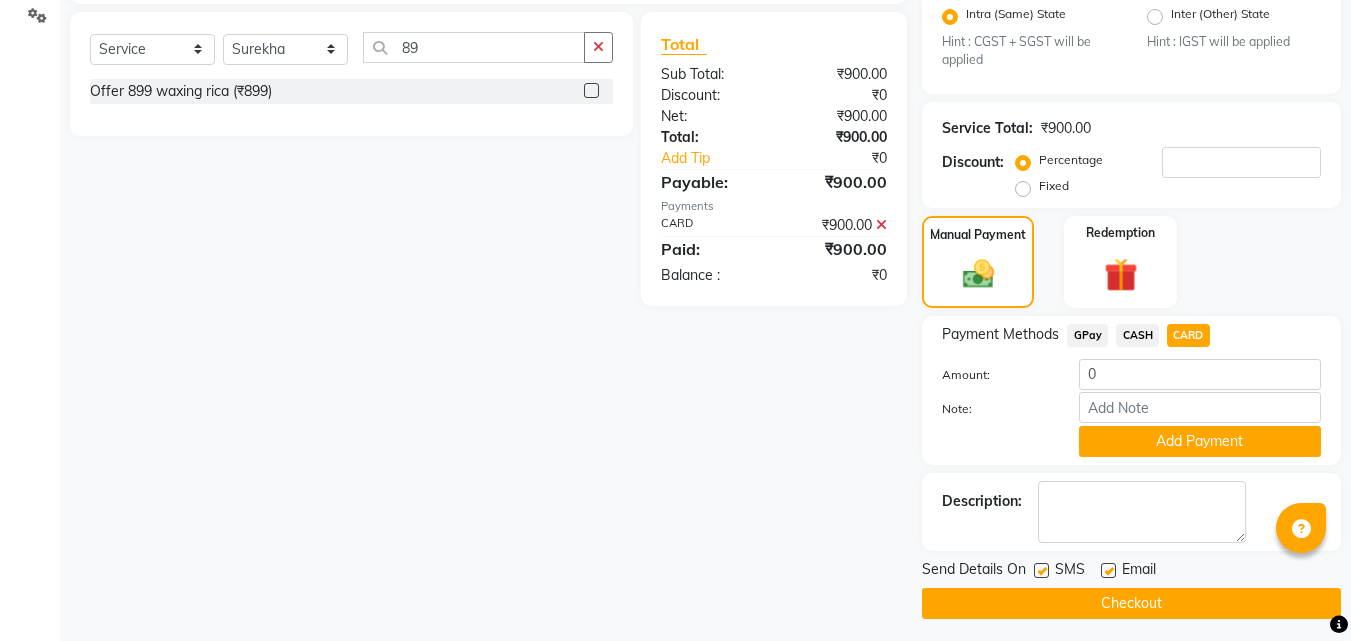 scroll, scrollTop: 478, scrollLeft: 0, axis: vertical 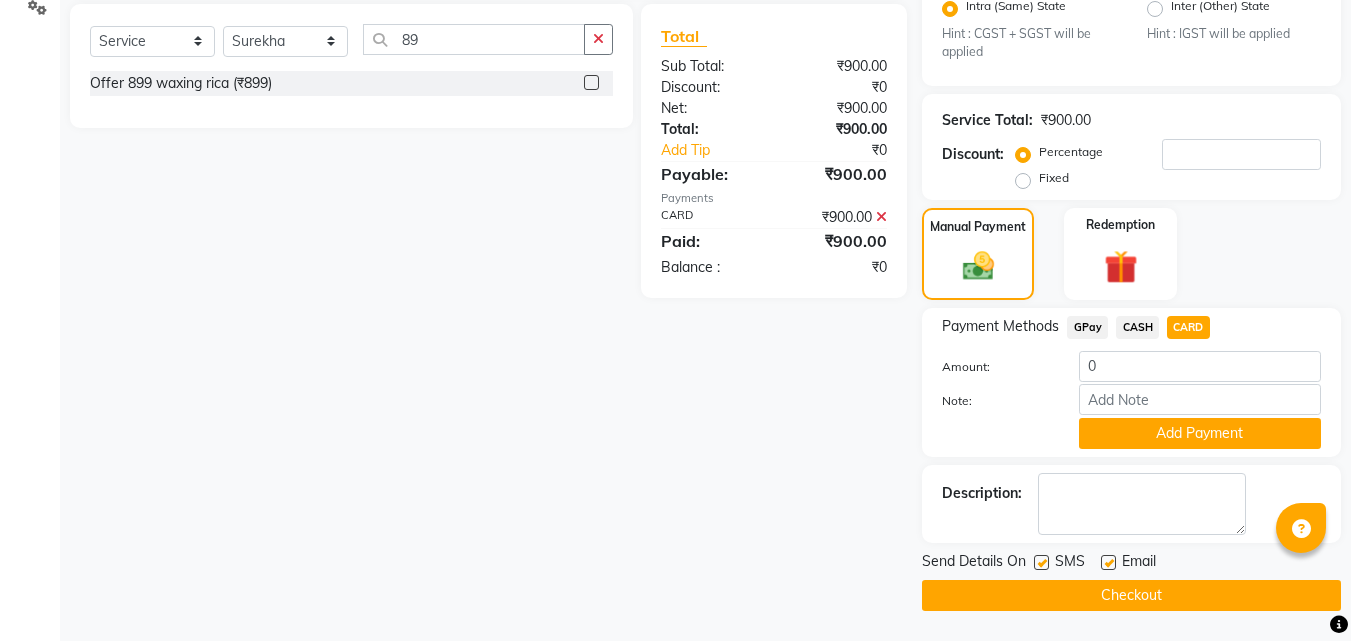 click 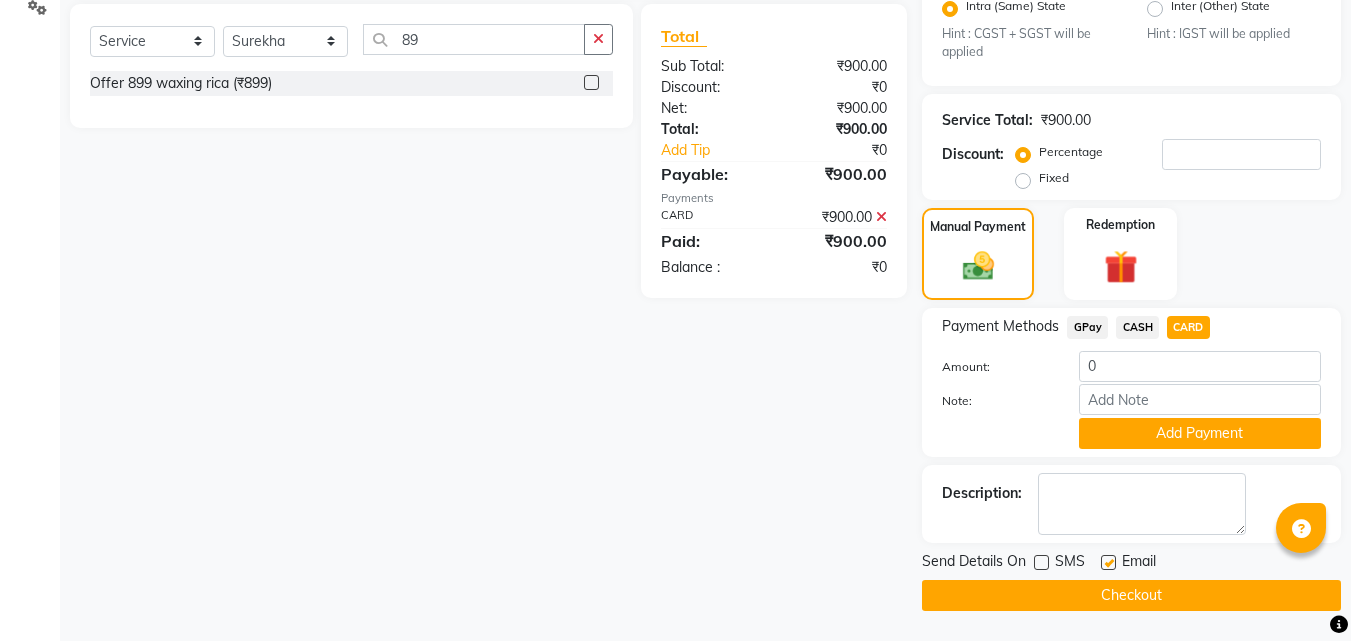 click on "Checkout" 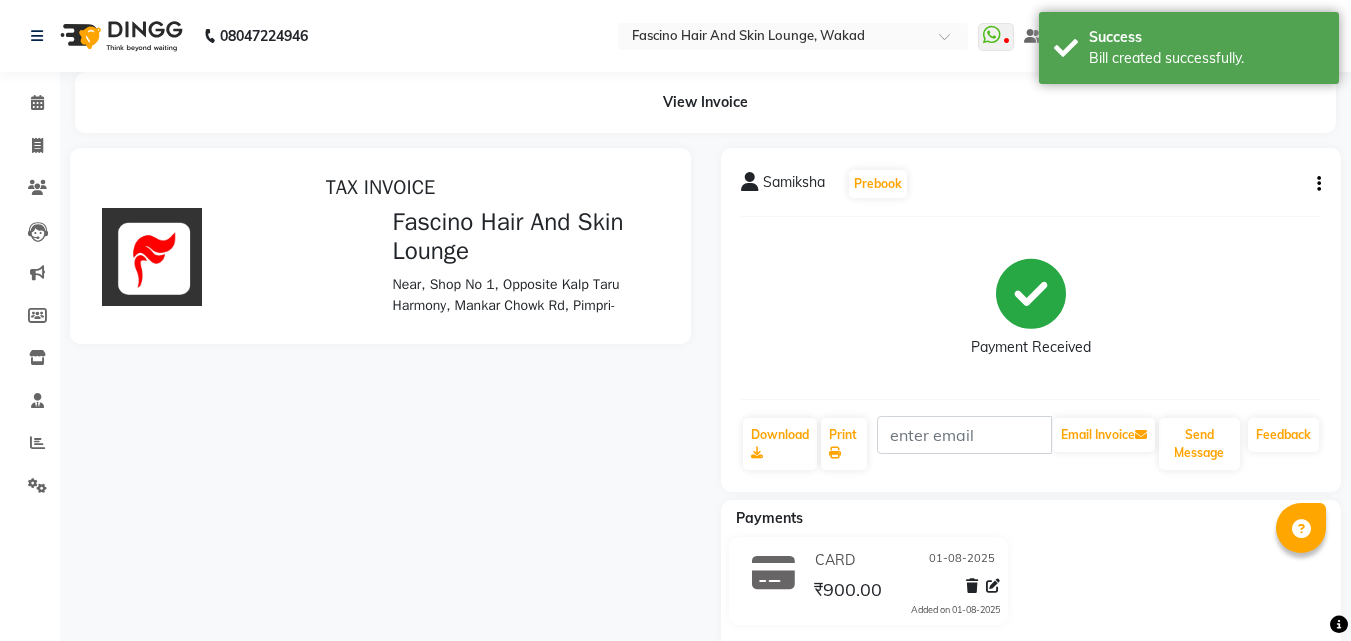 scroll, scrollTop: 0, scrollLeft: 0, axis: both 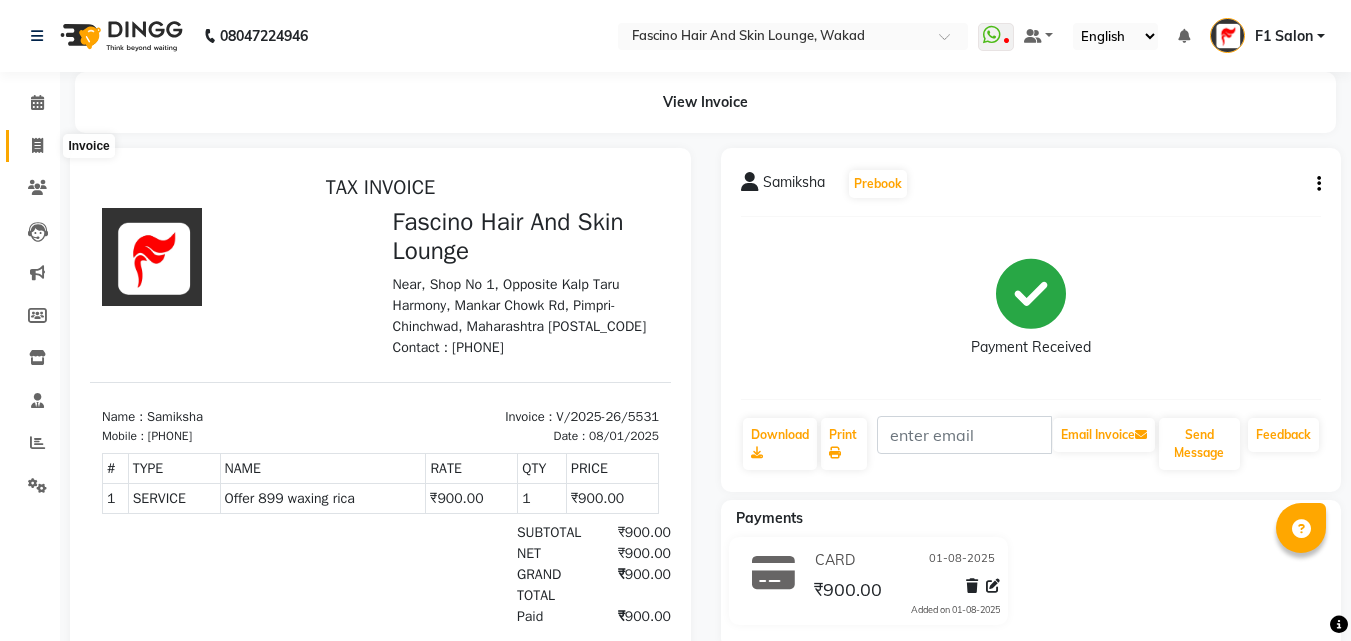 click 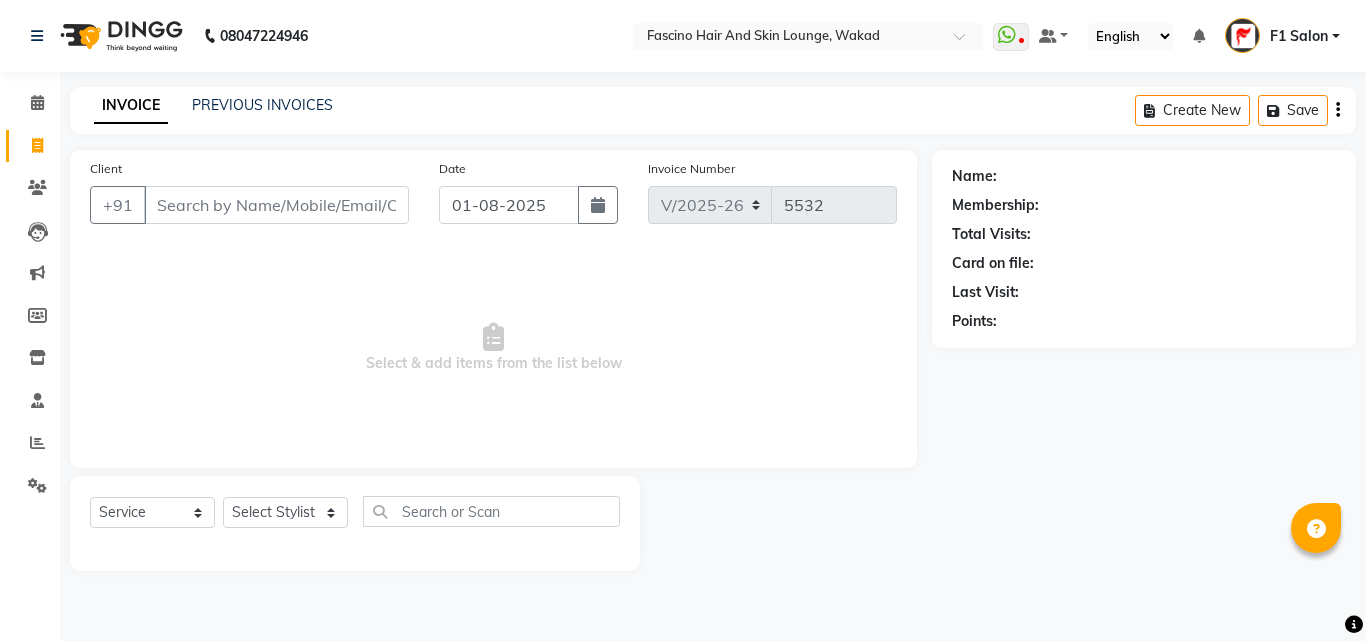click on "Client" at bounding box center (276, 205) 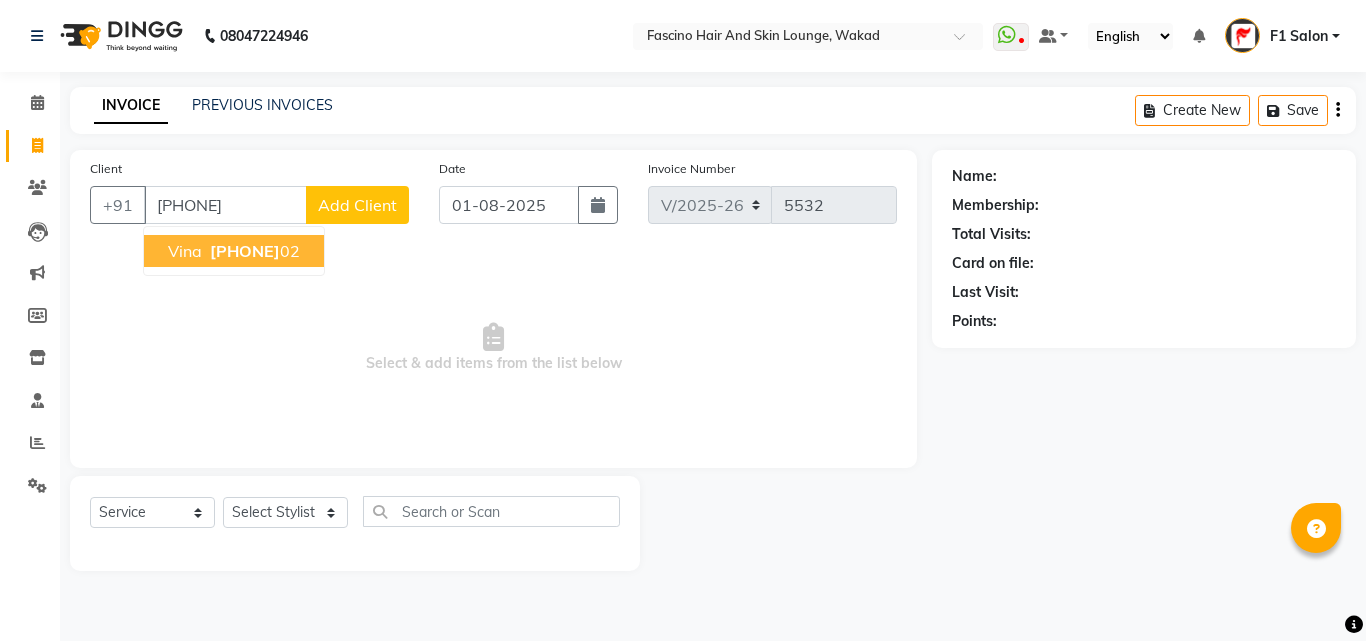 click on "[PHONE]" at bounding box center (245, 251) 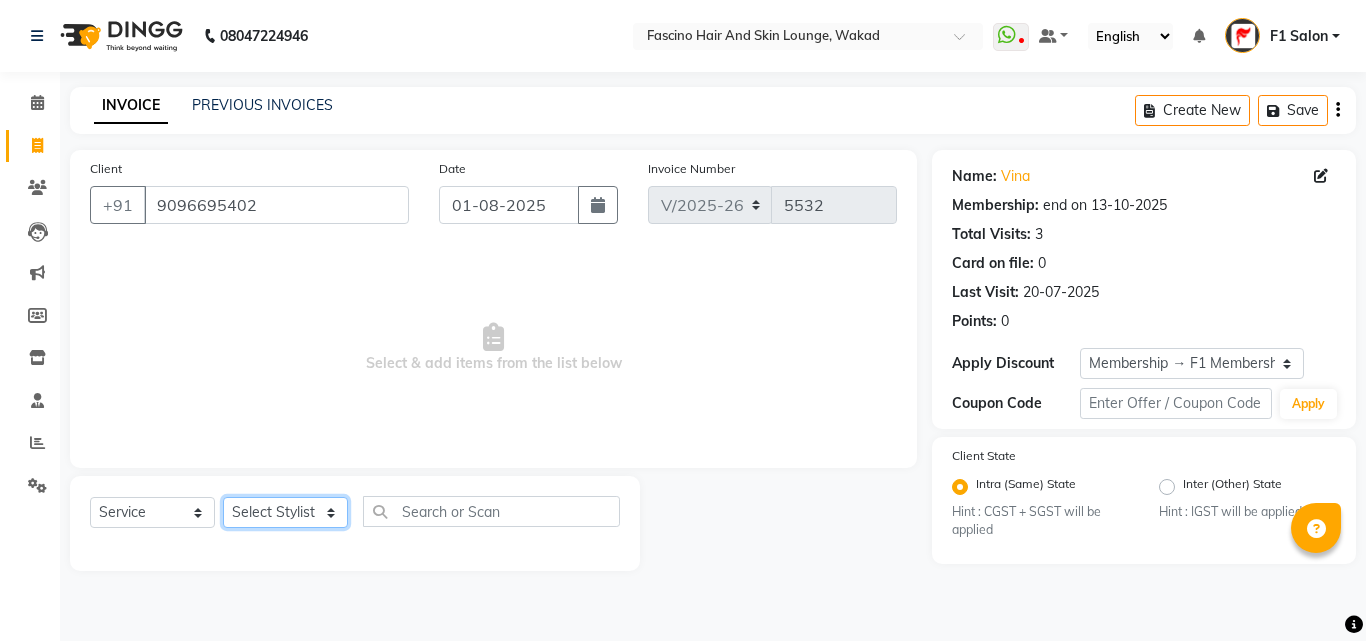 click on "Select Stylist [PHONE]  [FIRST] [LAST] [FIRST] [LAST] [FIRST] Salon  [FIRST] [FIRST] [FIRST] {JH} [FIRST] {f3} [FIRST] (Jh ) [FIRST] [FIRST] [FIRST] JH [FIRST] [FIRST] [FIRST] jh [FIRST] [FIRST] Shree [FIRST] (F1) [FIRST] (JH) [FIRST] [FIRST]  [FIRST] F1 [FIRST] [FIRST] (jh) [FIRST] [FIRST] [FIRST] [FIRST] [FIRST] [FIRST] [FIRST]  [FIRST] F1 [FIRST] [FIRST] {f2} [FIRST]  [FIRST] [FIRST]" 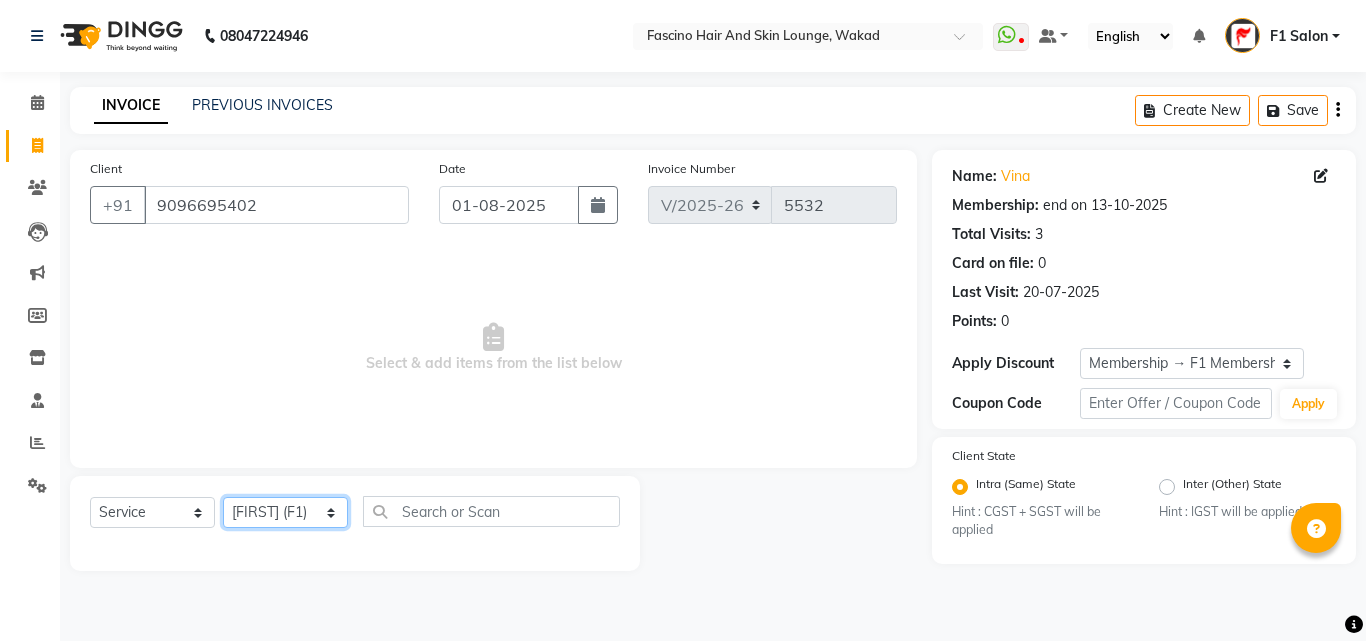 click on "Select Stylist [PHONE]  [FIRST] [LAST] [FIRST] [LAST] [FIRST] Salon  [FIRST] [FIRST] [FIRST] {JH} [FIRST] {f3} [FIRST] (Jh ) [FIRST] [FIRST] [FIRST] JH [FIRST] [FIRST] [FIRST] jh [FIRST] [FIRST] Shree [FIRST] (F1) [FIRST] (JH) [FIRST] [FIRST]  [FIRST] F1 [FIRST] [FIRST] (jh) [FIRST] [FIRST] [FIRST] [FIRST] [FIRST] [FIRST] [FIRST]  [FIRST] F1 [FIRST] [FIRST] {f2} [FIRST]  [FIRST] [FIRST]" 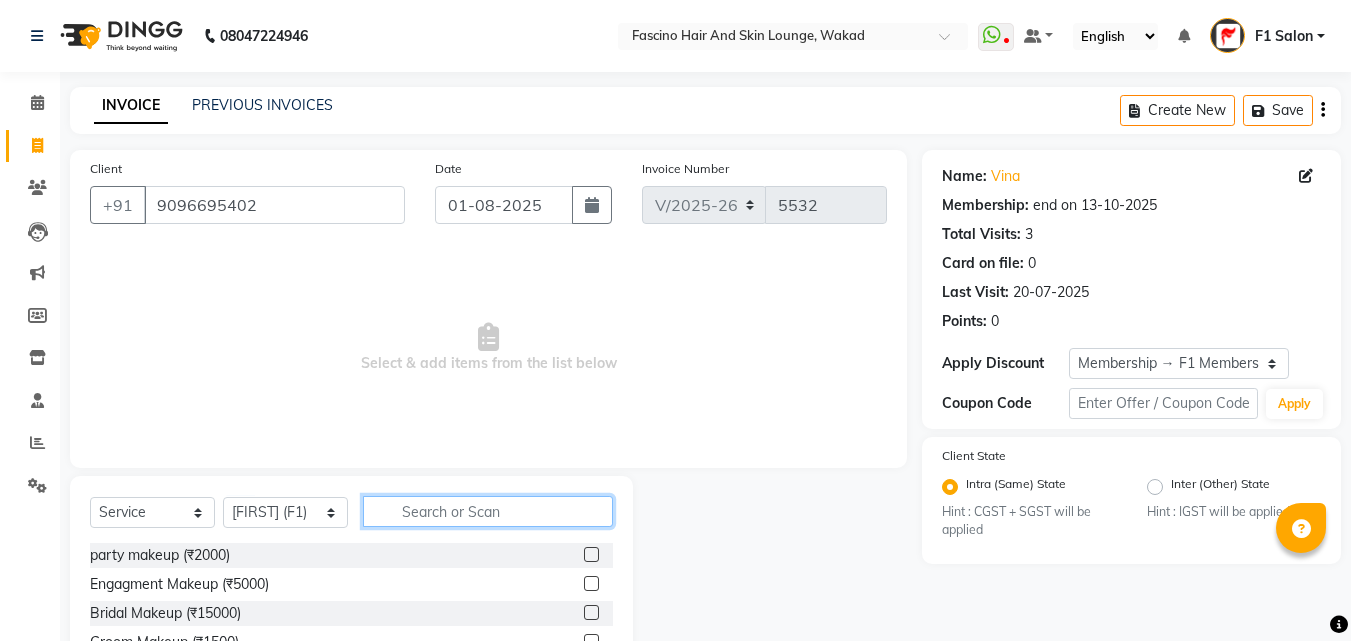 click 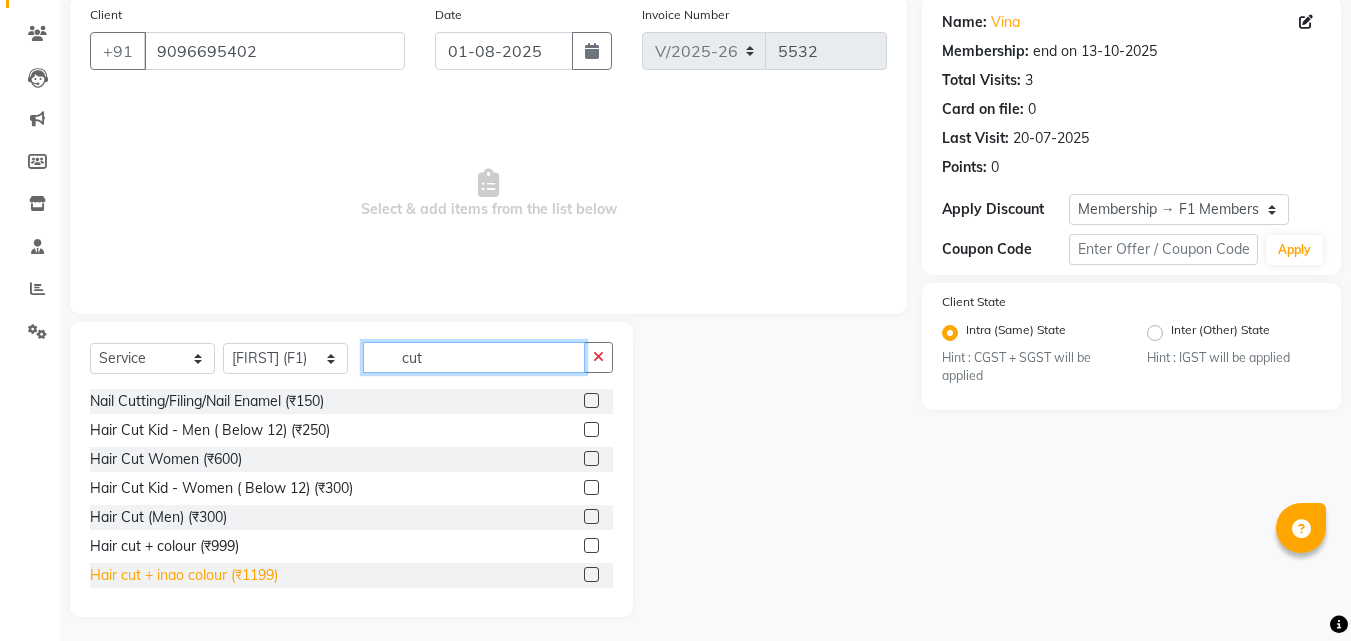 scroll, scrollTop: 160, scrollLeft: 0, axis: vertical 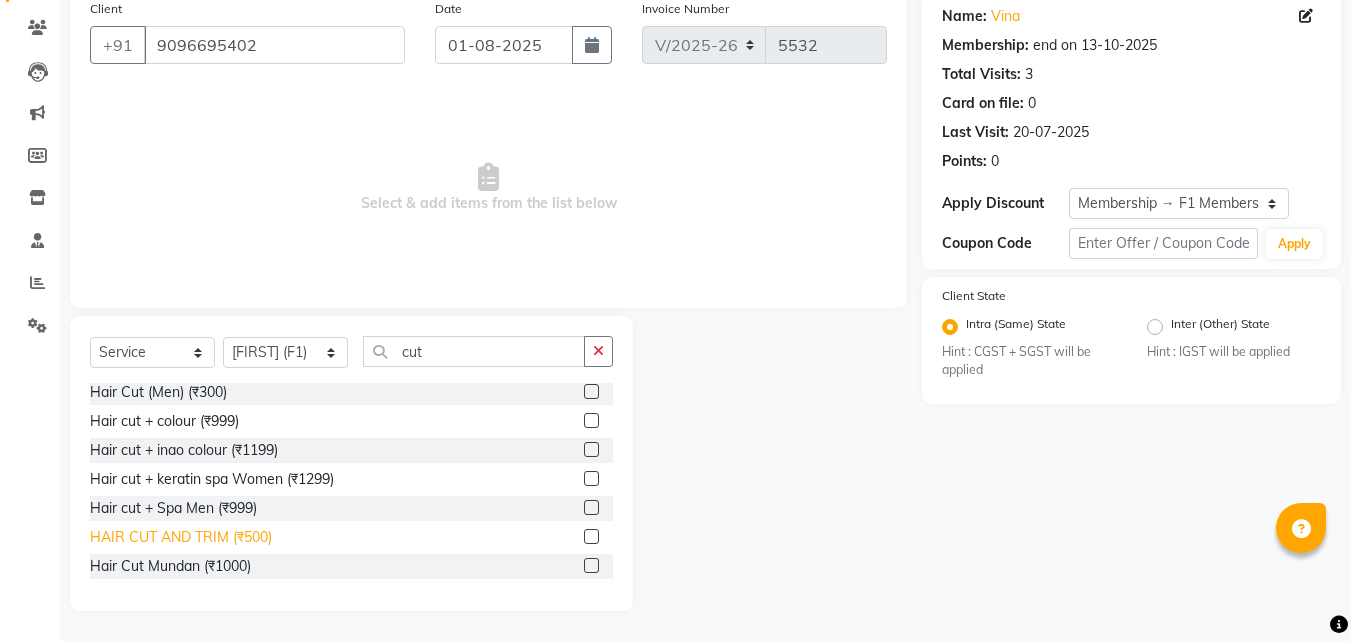 click on "HAIR CUT AND TRIM  (₹500)" 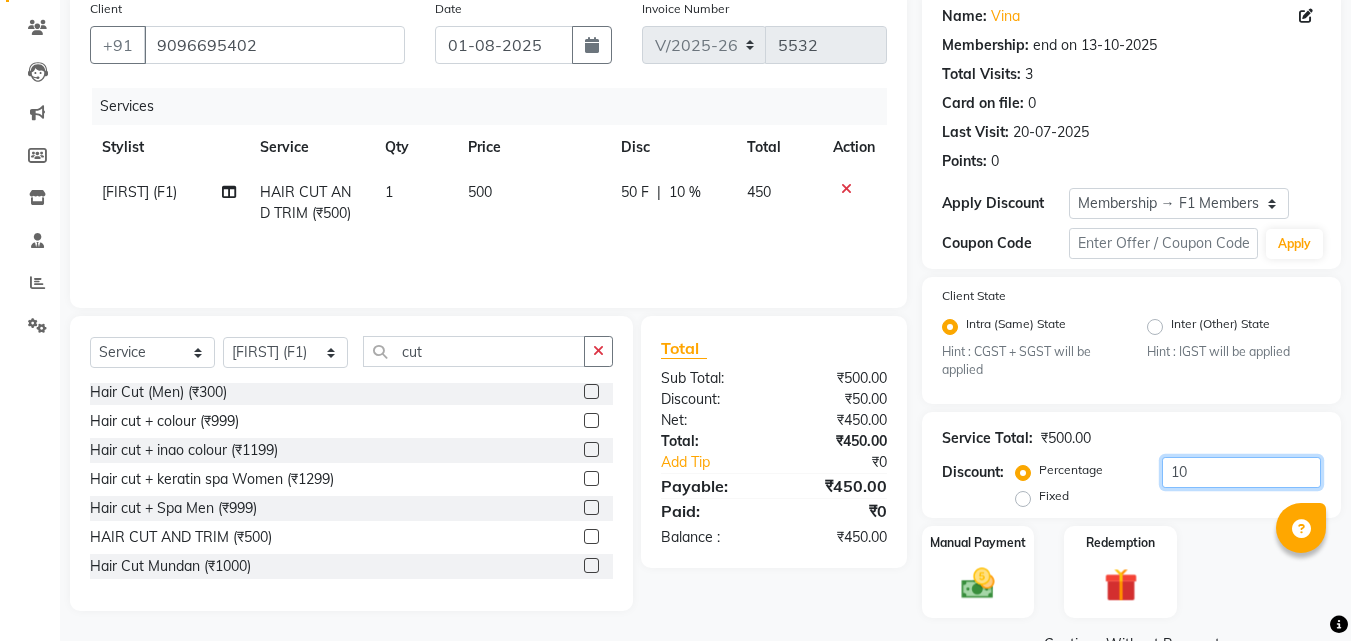 click on "10" 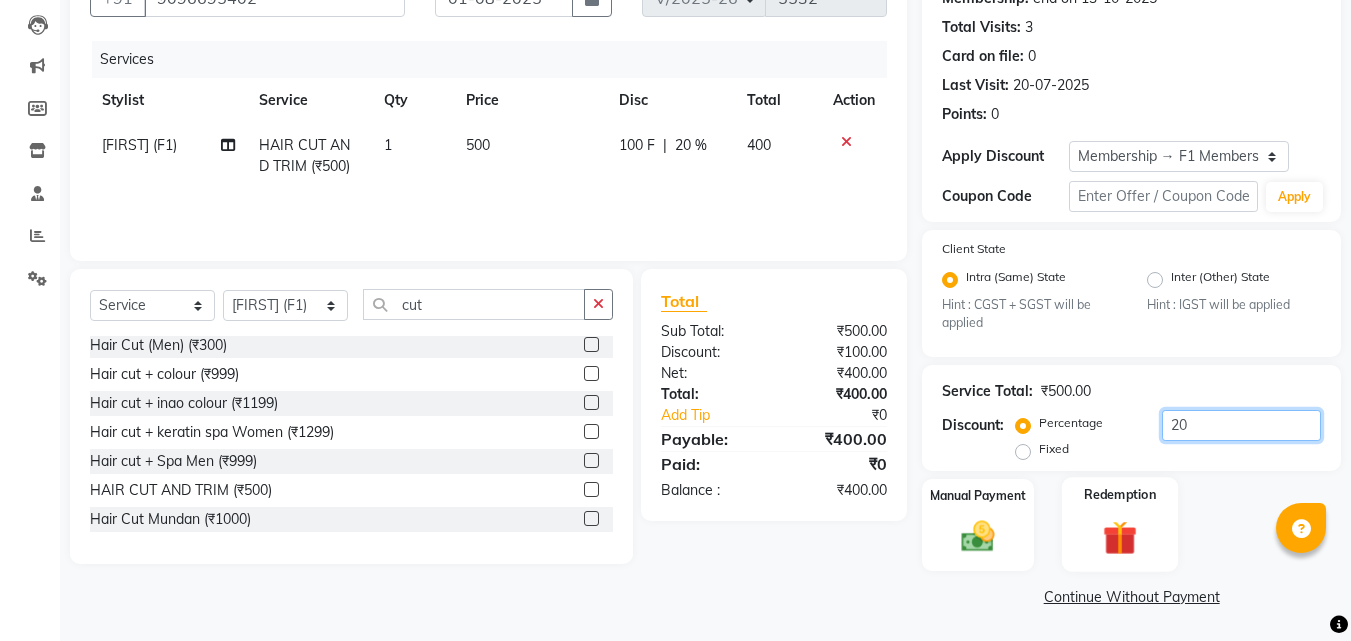scroll, scrollTop: 208, scrollLeft: 0, axis: vertical 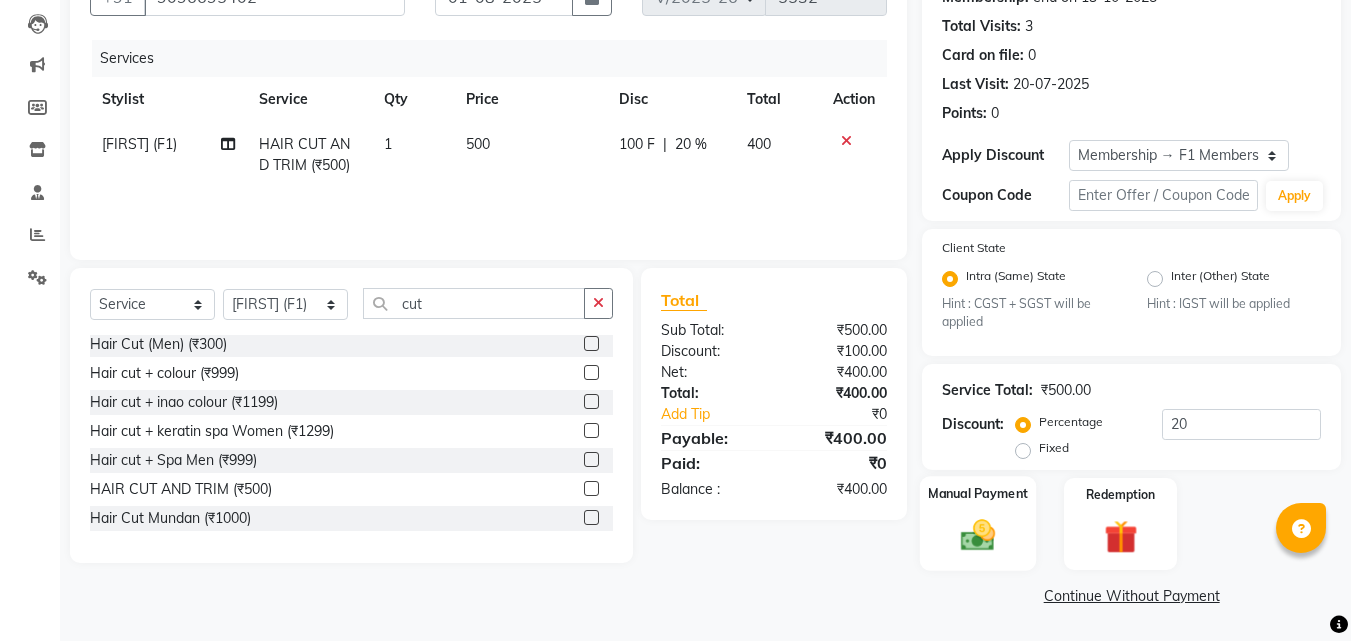 click 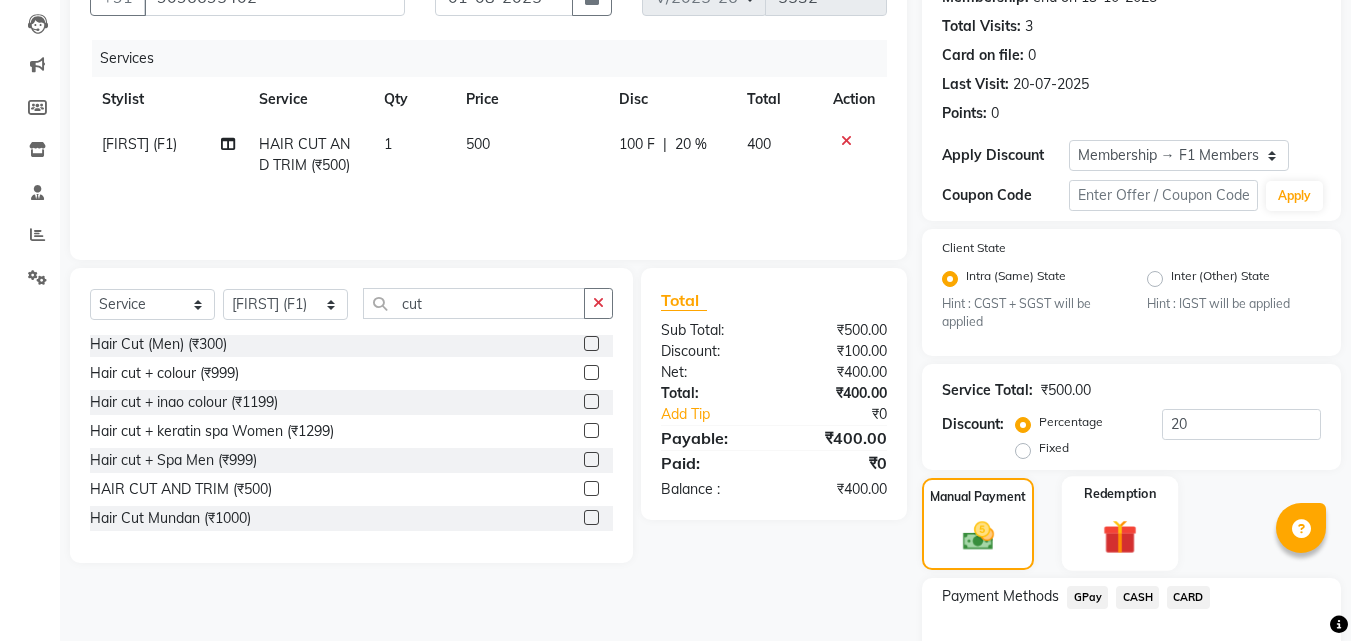 scroll, scrollTop: 336, scrollLeft: 0, axis: vertical 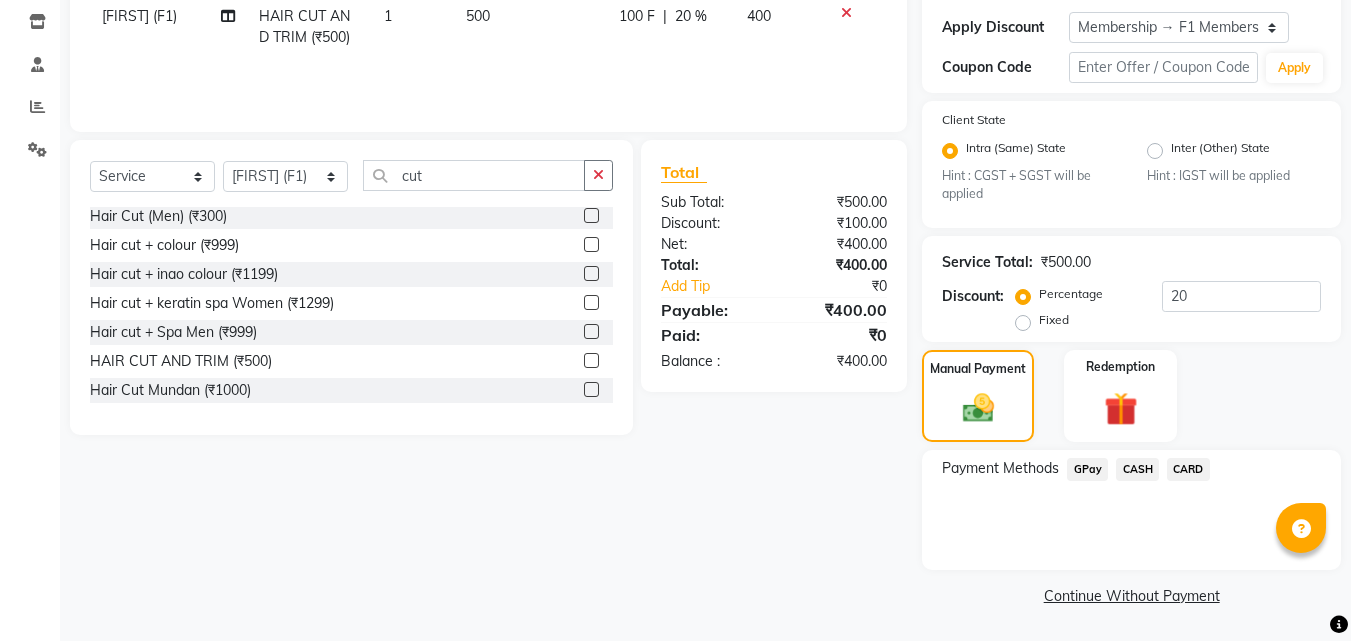 click on "GPay" 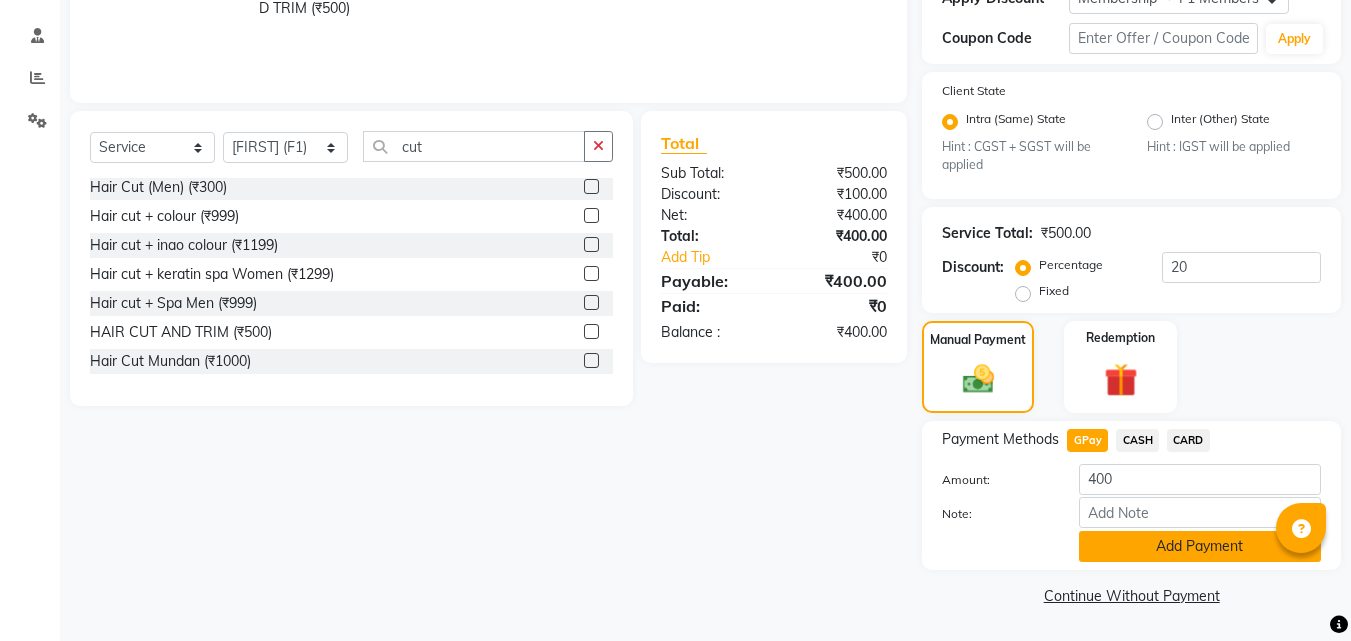 click on "Add Payment" 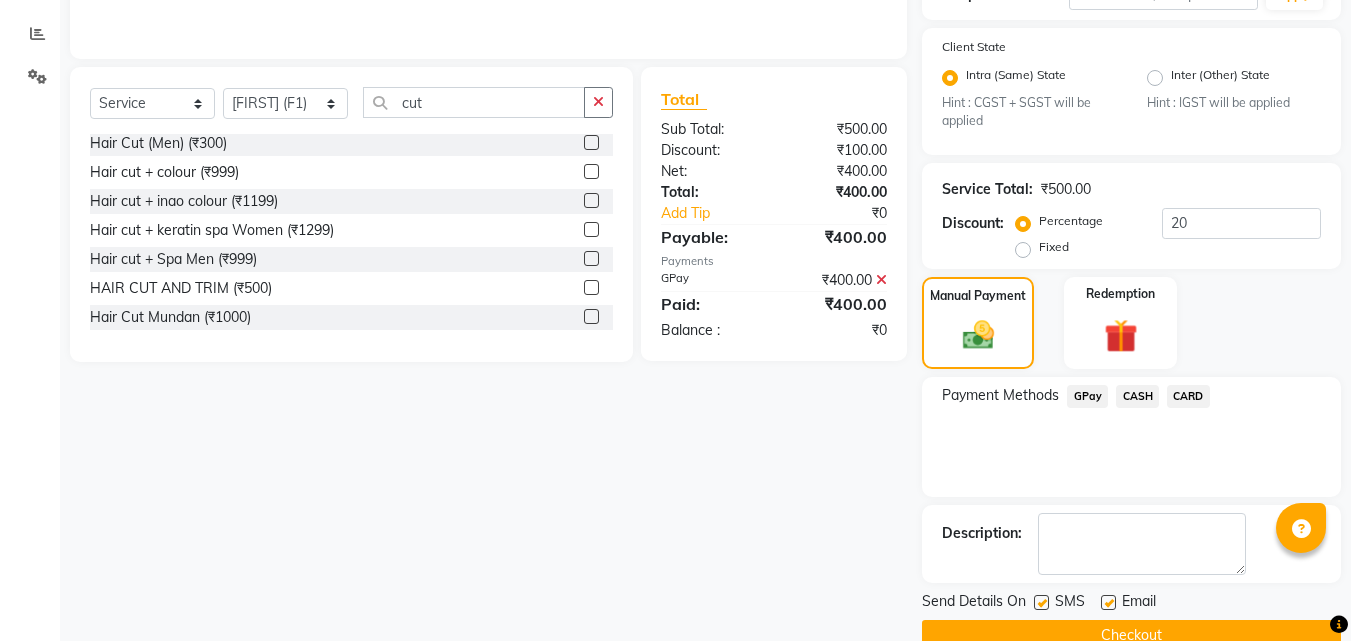 scroll, scrollTop: 449, scrollLeft: 0, axis: vertical 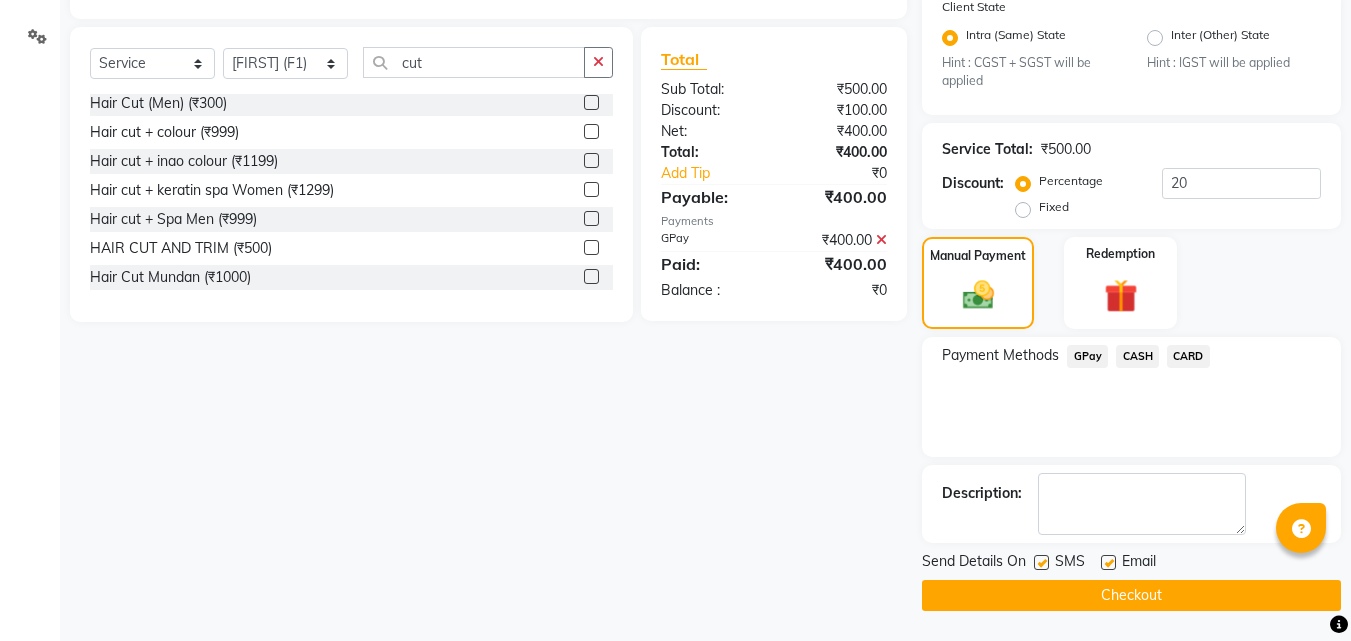 click 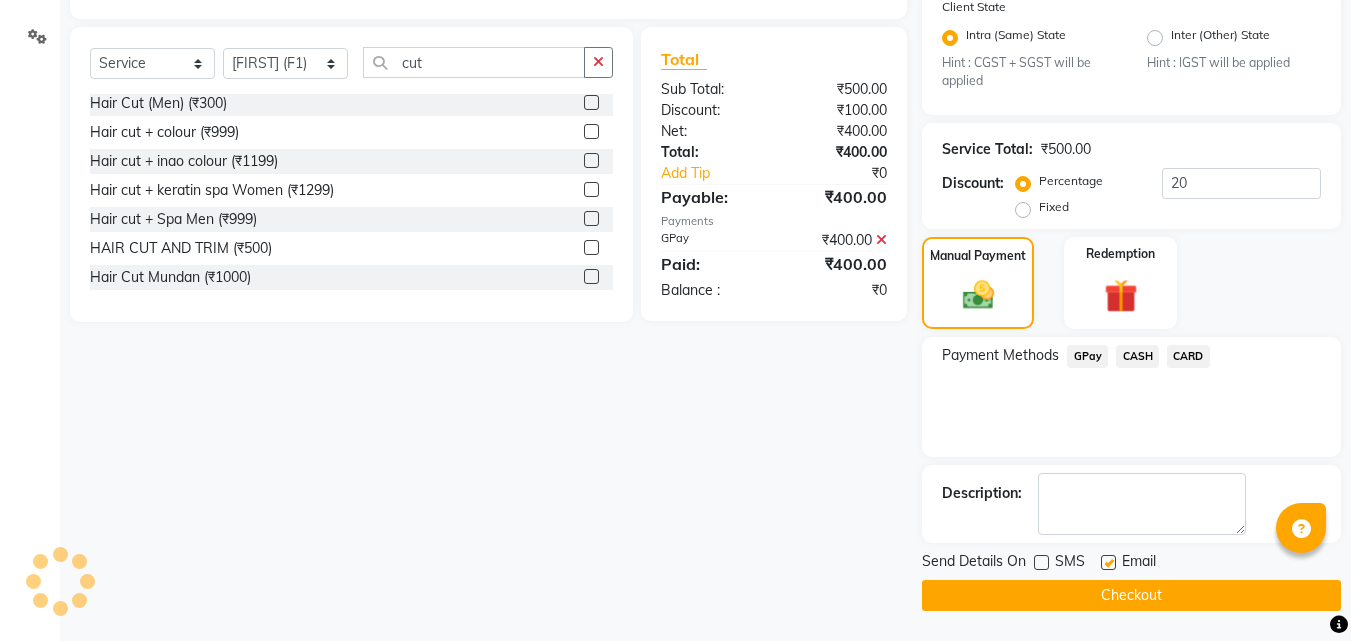 click 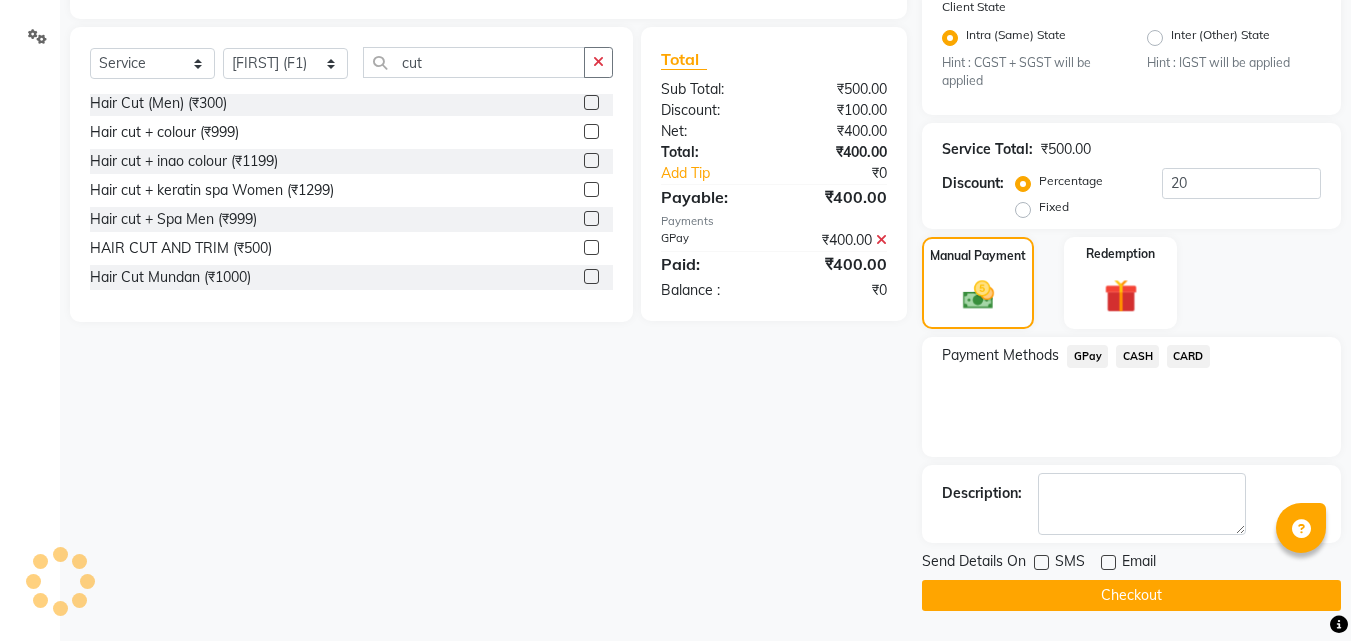 click on "Checkout" 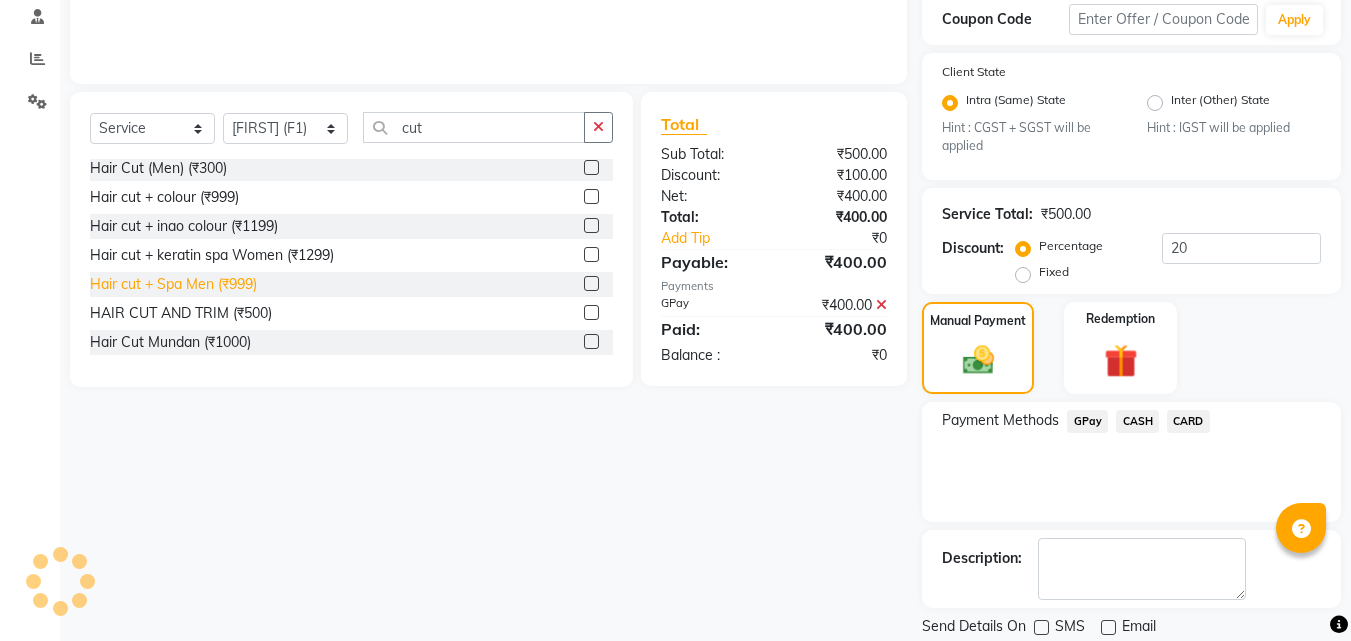 scroll, scrollTop: 349, scrollLeft: 0, axis: vertical 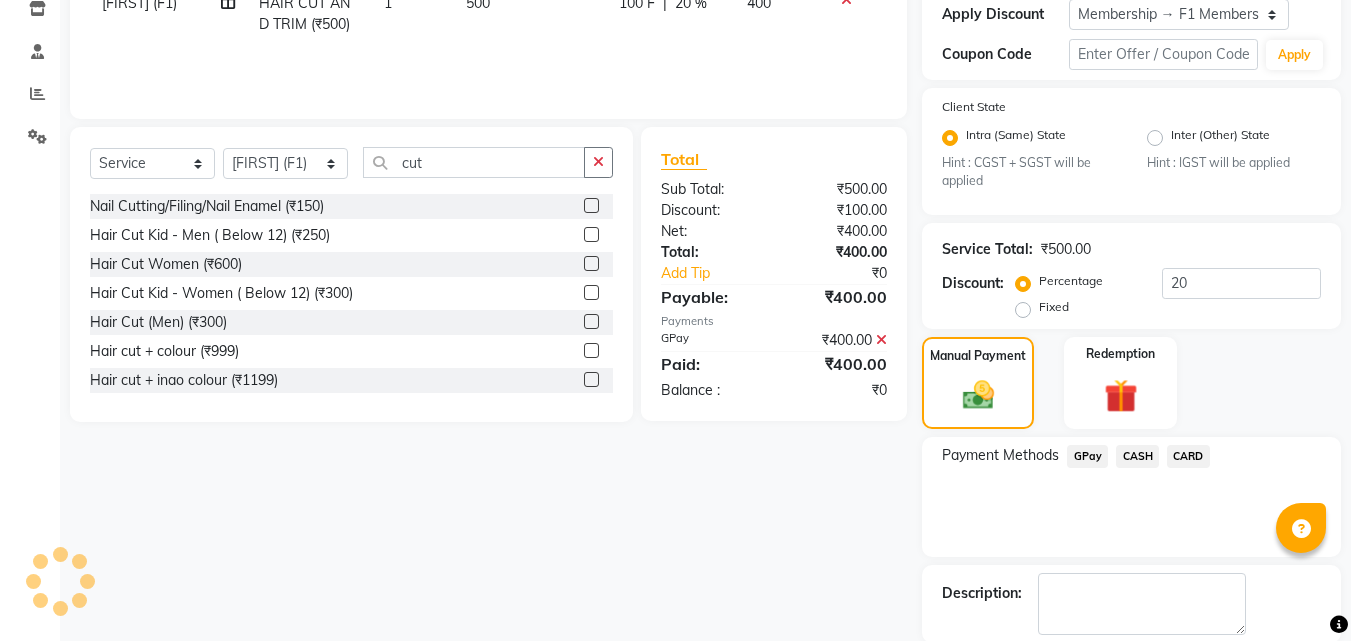click on "GPay" 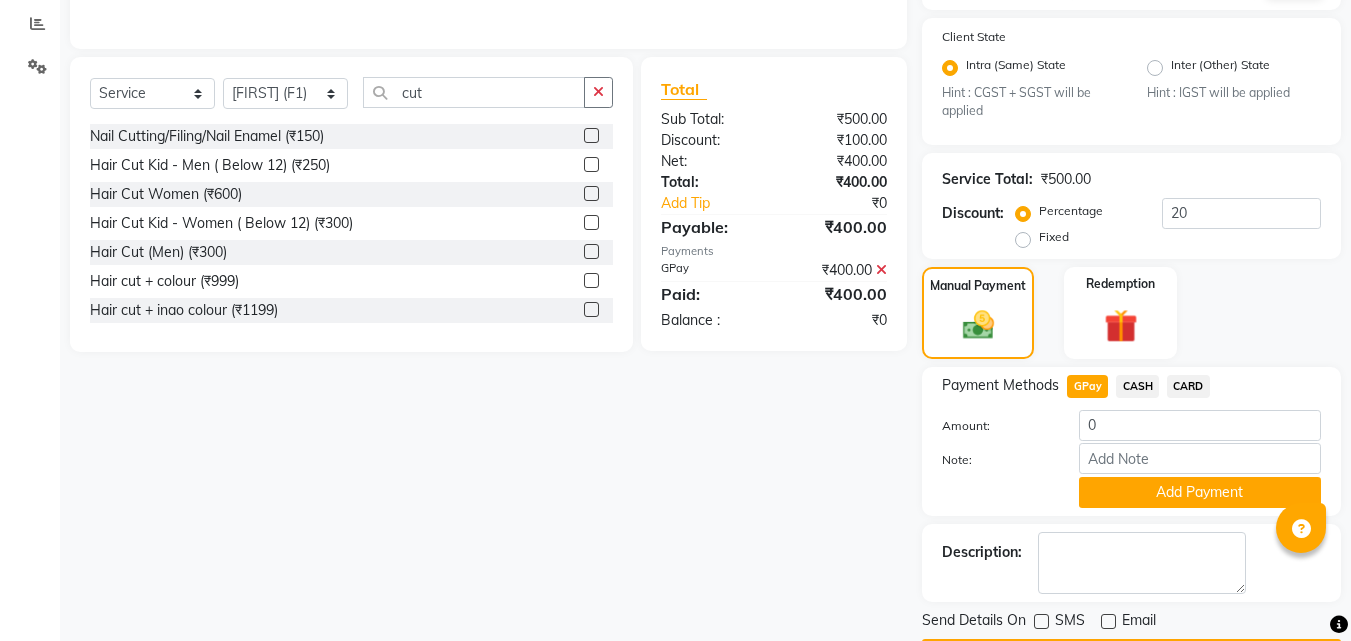 scroll, scrollTop: 478, scrollLeft: 0, axis: vertical 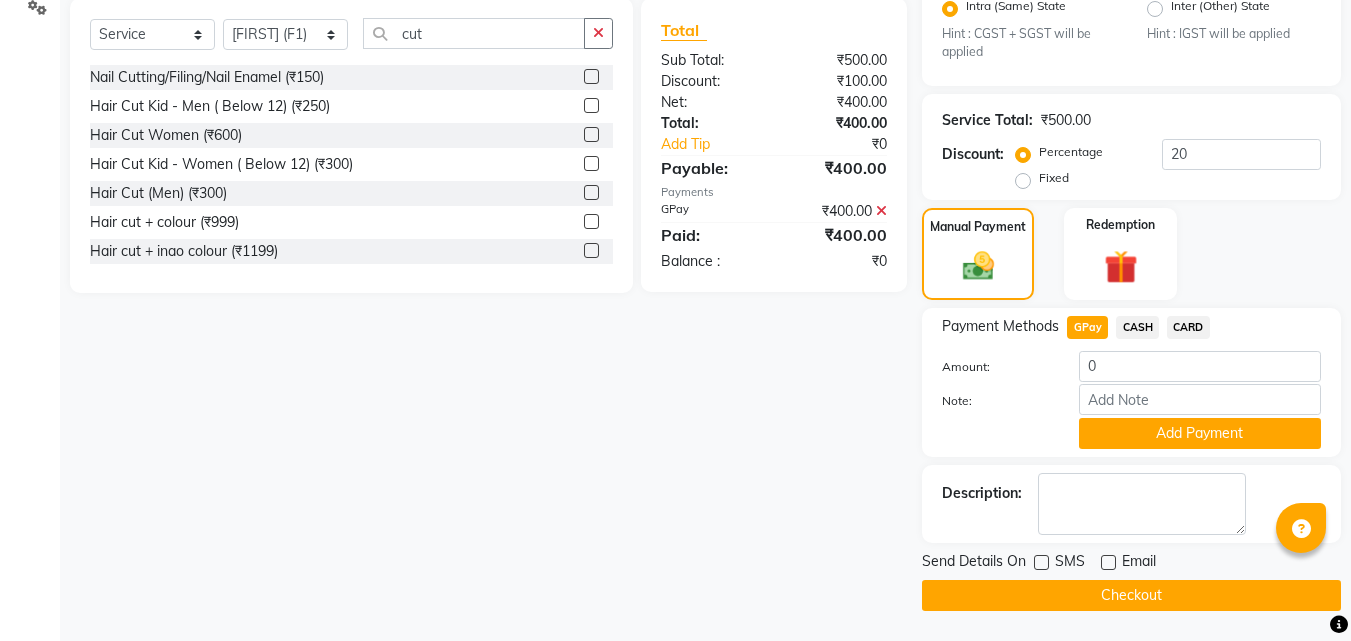 click on "Checkout" 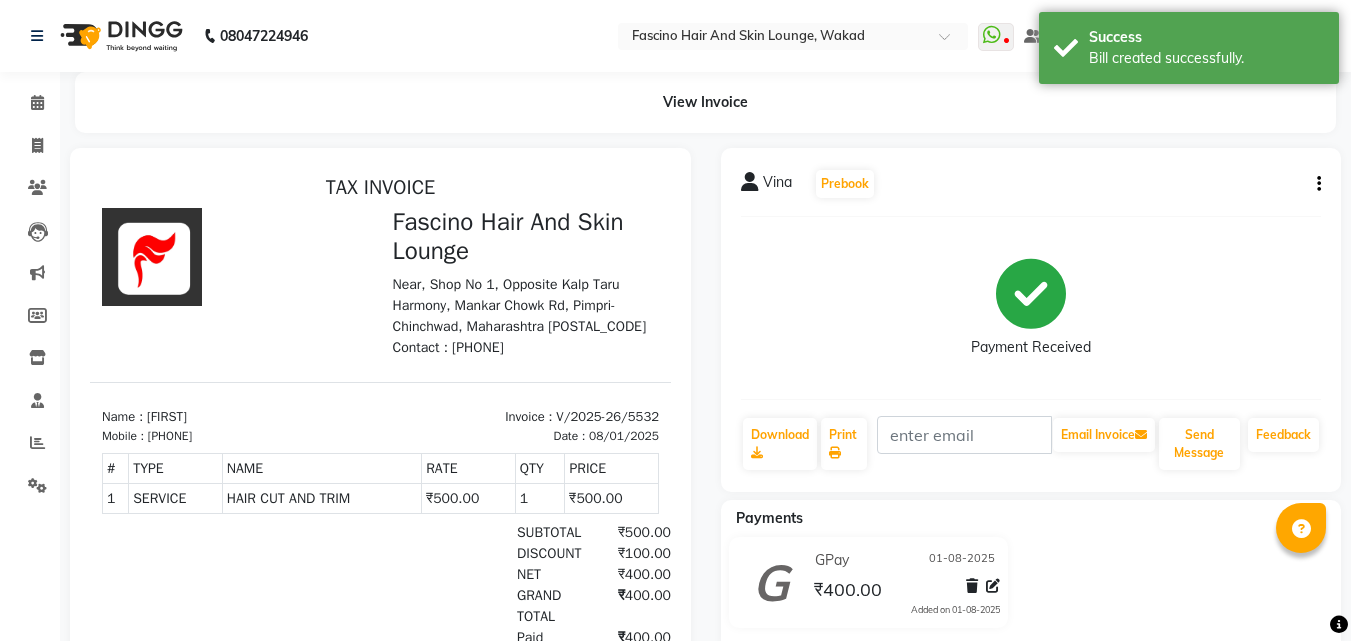 scroll, scrollTop: 0, scrollLeft: 0, axis: both 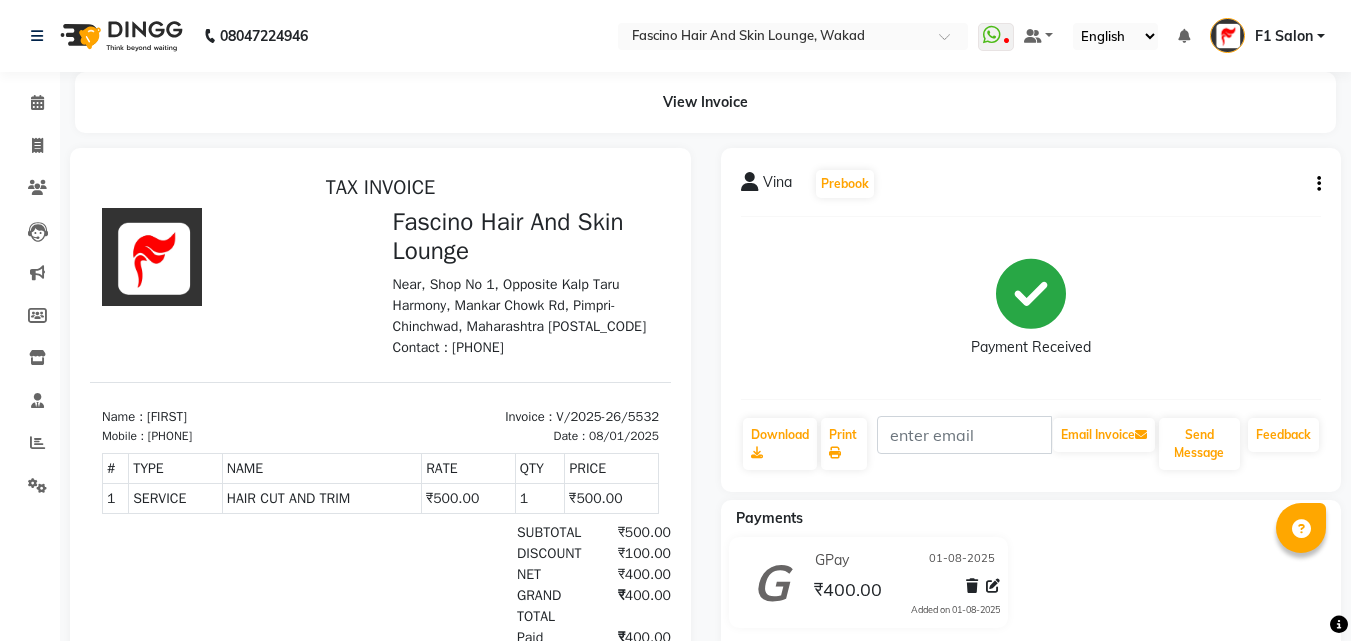 click on "Payment Received" 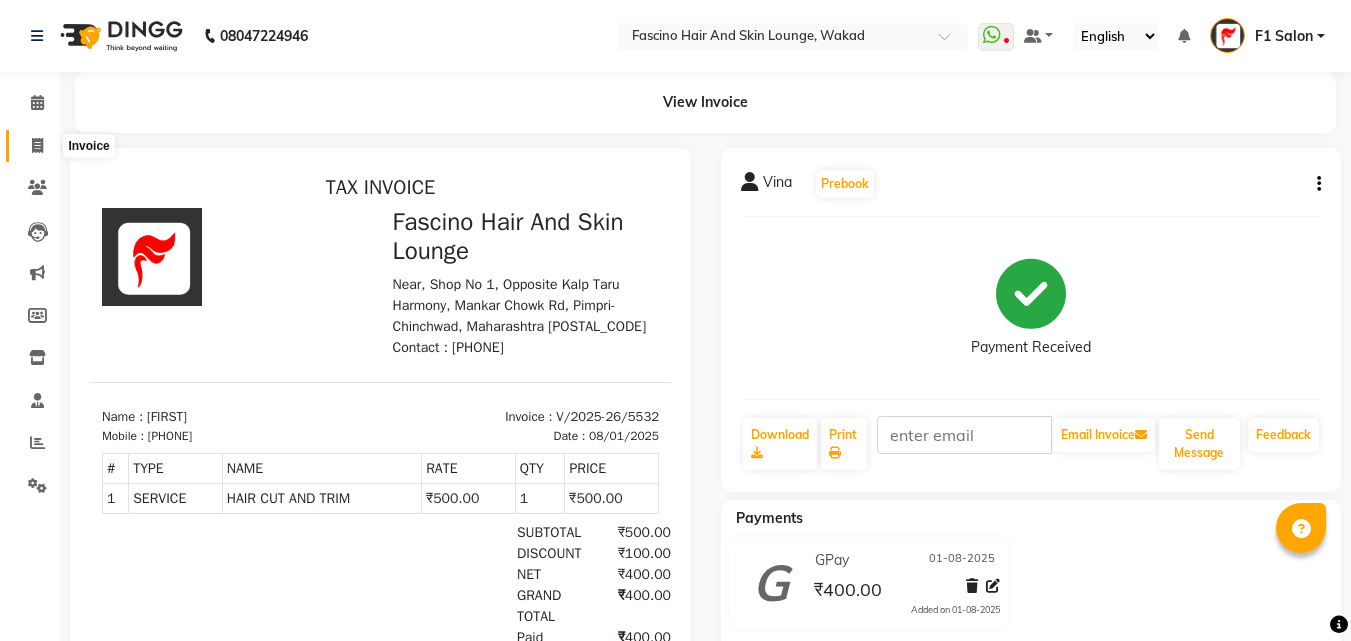 click 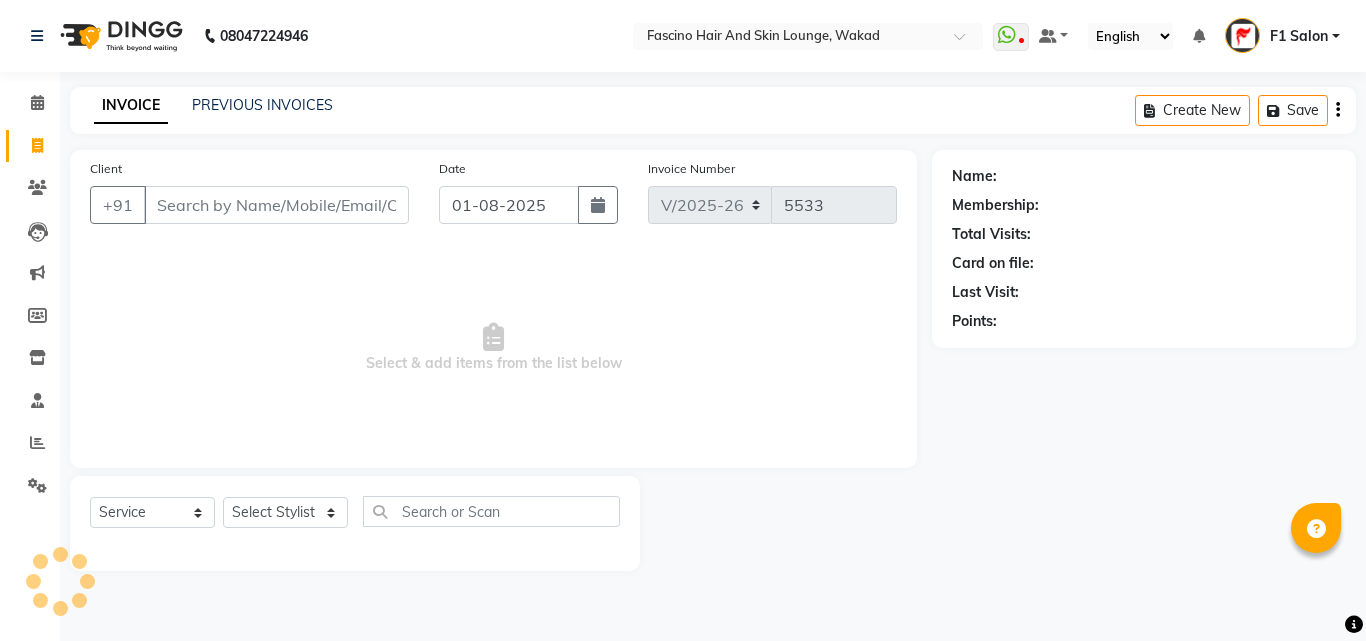 click on "Client" at bounding box center [276, 205] 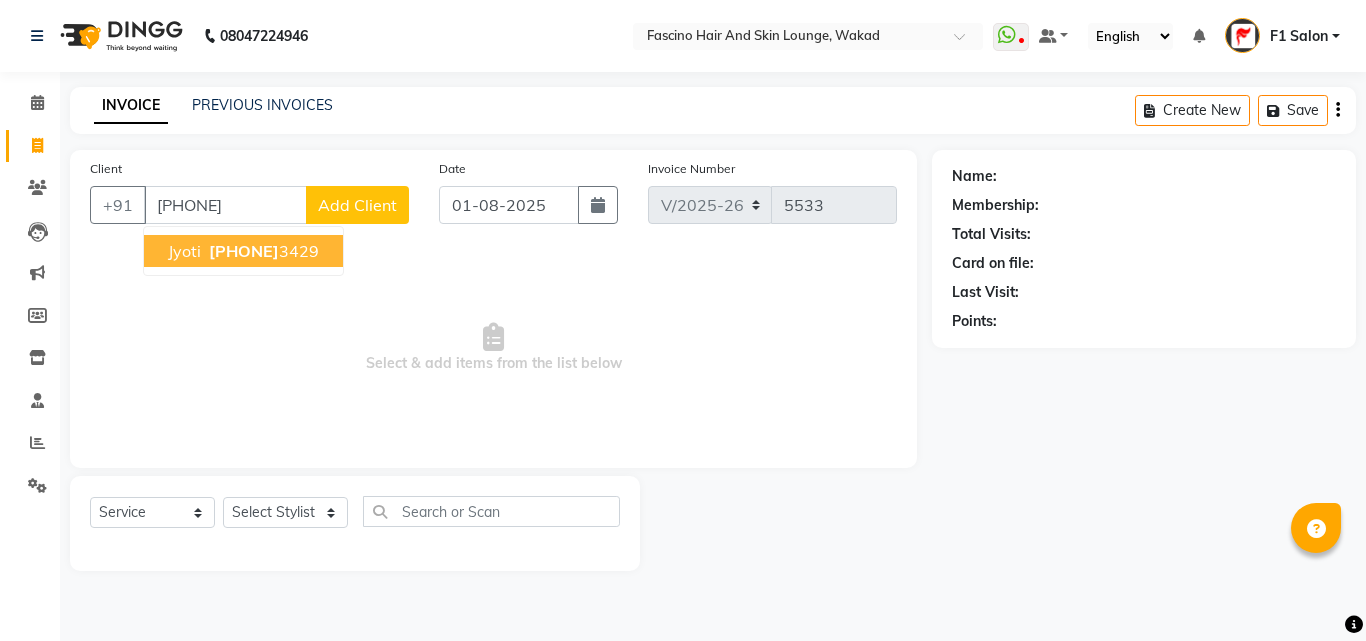 click on "[PHONE]" at bounding box center (262, 251) 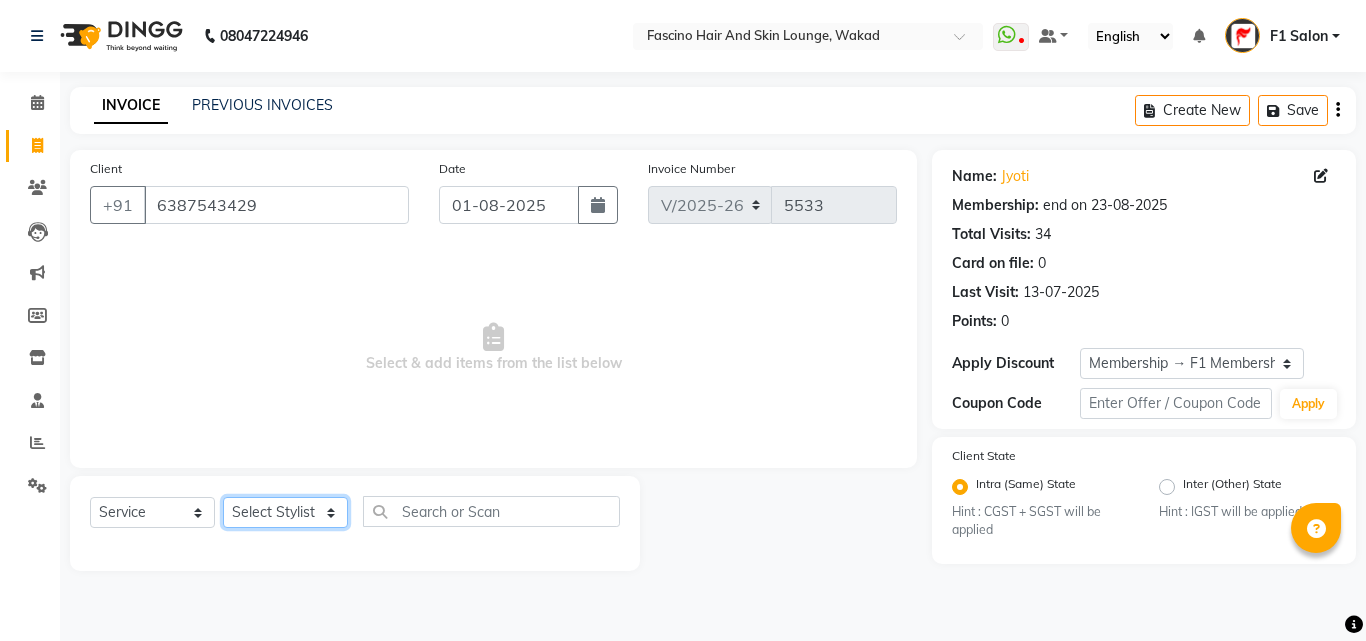 click on "Select Stylist [PHONE]  [FIRST] [LAST] [FIRST] [LAST] [FIRST] Salon  [FIRST] [FIRST] [FIRST] {JH} [FIRST] {f3} [FIRST] (Jh ) [FIRST] [FIRST] [FIRST] JH [FIRST] [FIRST] [FIRST] jh [FIRST] [FIRST] Shree [FIRST] (F1) [FIRST] (JH) [FIRST] [FIRST]  [FIRST] F1 [FIRST] [FIRST] (jh) [FIRST] [FIRST] [FIRST] [FIRST] [FIRST] [FIRST] [FIRST]  [FIRST] F1 [FIRST] [FIRST] {f2} [FIRST]  [FIRST] [FIRST]" 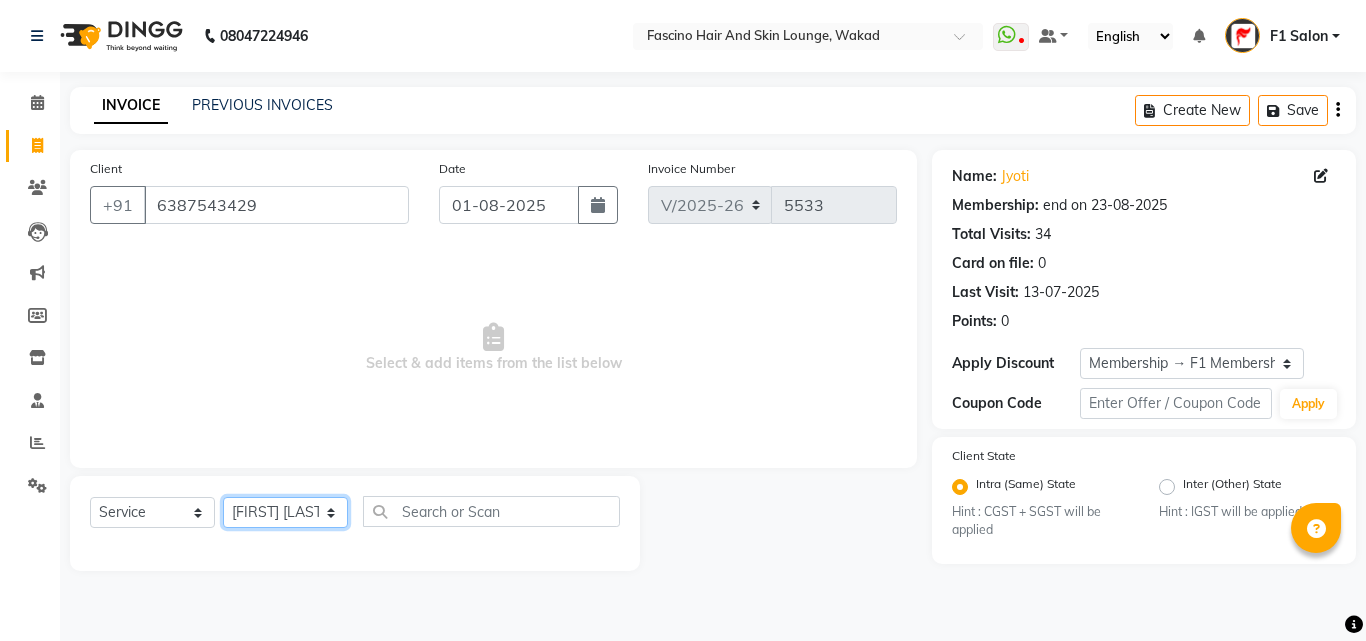 click on "Select Stylist [PHONE]  [FIRST] [LAST] [FIRST] [LAST] [FIRST] Salon  [FIRST] [FIRST] [FIRST] {JH} [FIRST] {f3} [FIRST] (Jh ) [FIRST] [FIRST] [FIRST] JH [FIRST] [FIRST] [FIRST] jh [FIRST] [FIRST] Shree [FIRST] (F1) [FIRST] (JH) [FIRST] [FIRST]  [FIRST] F1 [FIRST] [FIRST] (jh) [FIRST] [FIRST] [FIRST] [FIRST] [FIRST] [FIRST] [FIRST]  [FIRST] F1 [FIRST] [FIRST] {f2} [FIRST]  [FIRST] [FIRST]" 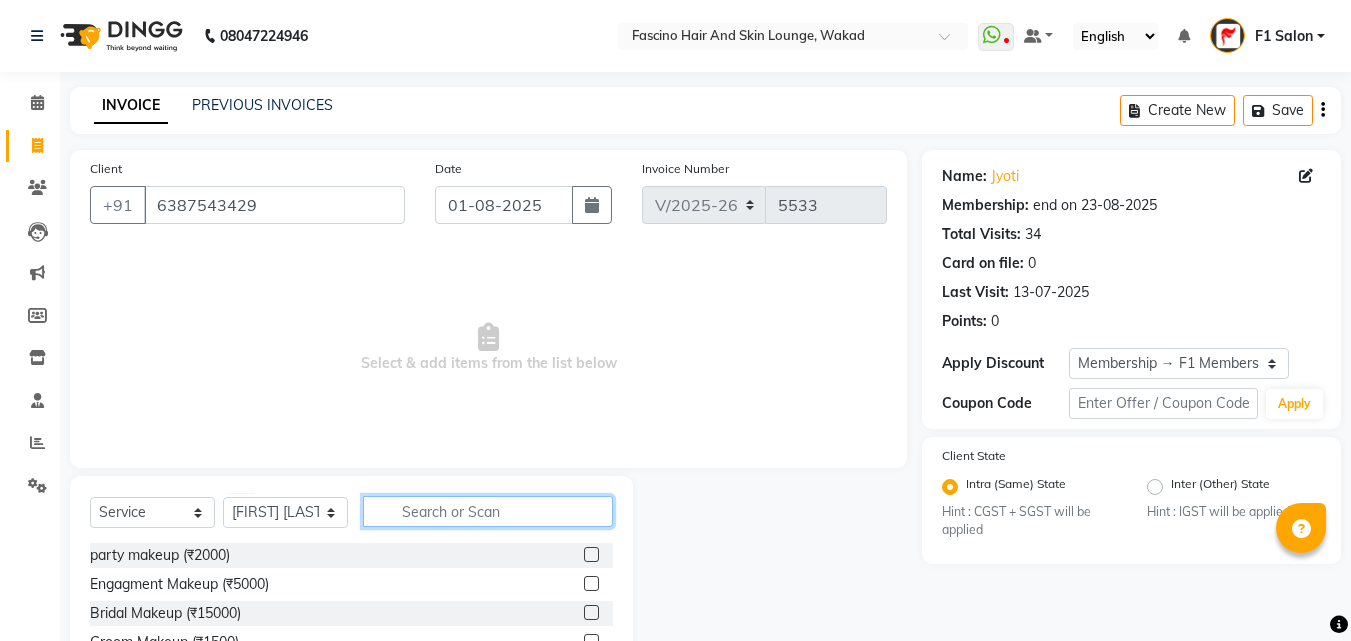 click 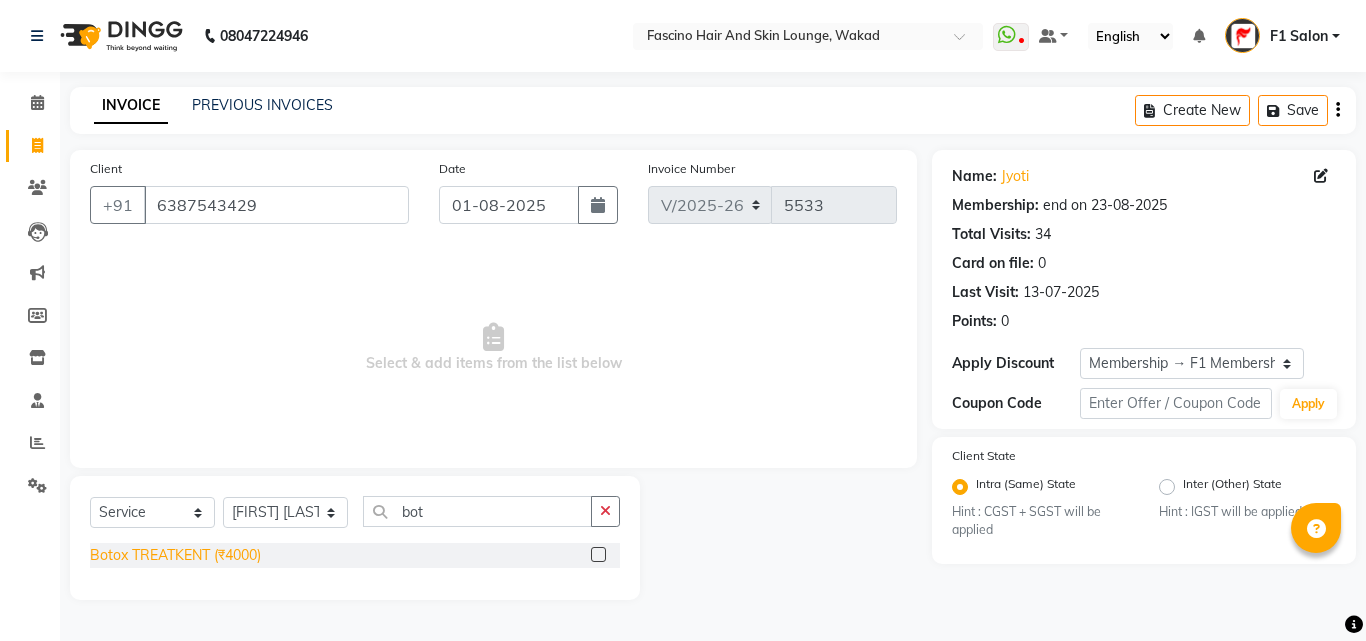 click on "Botox TREATKENT  (₹4000)" 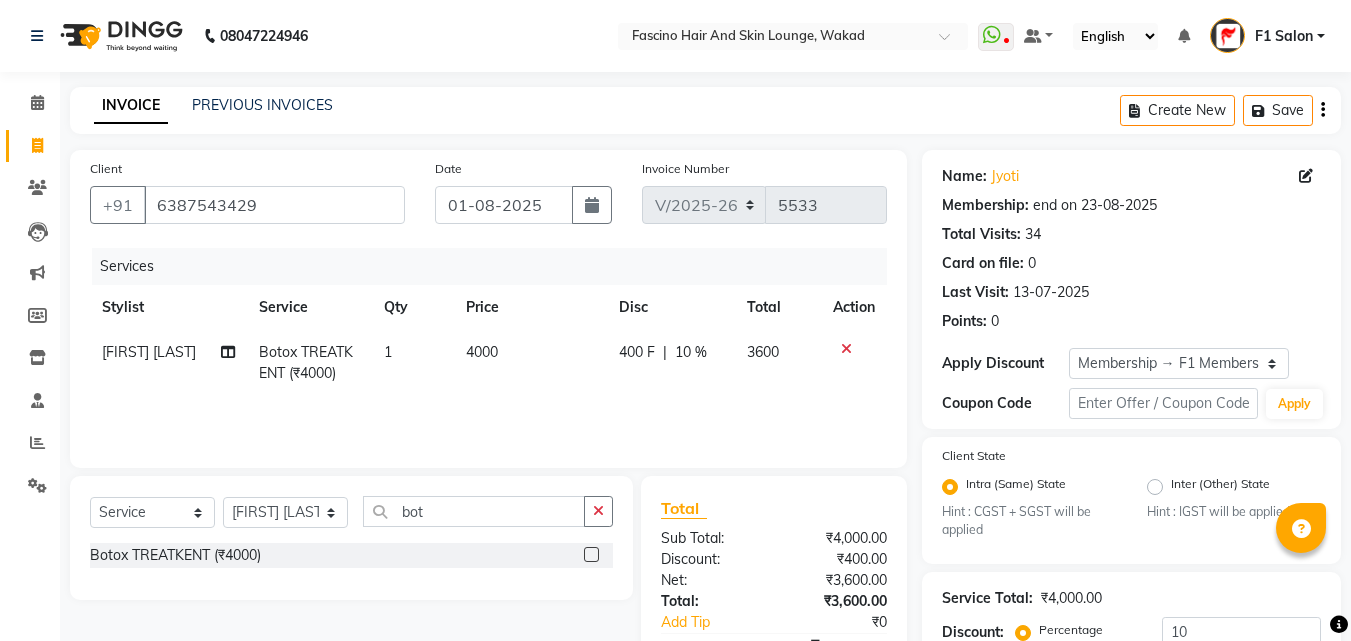 click on "4000" 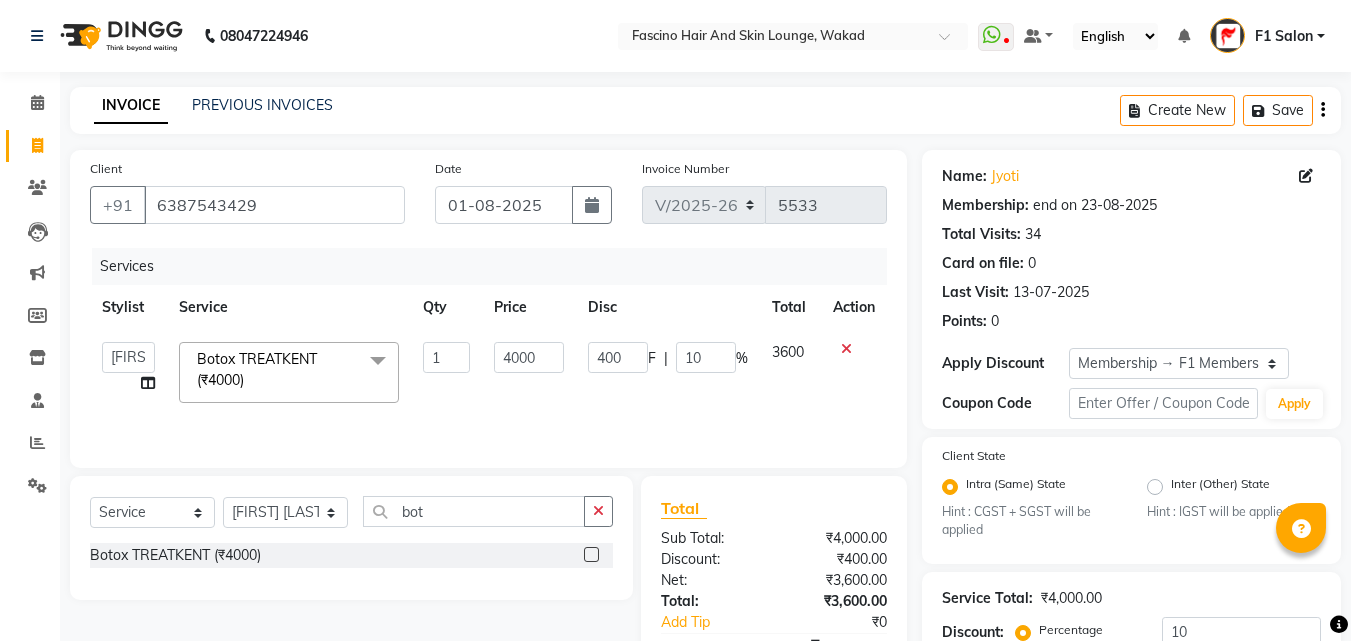 click on "4000" 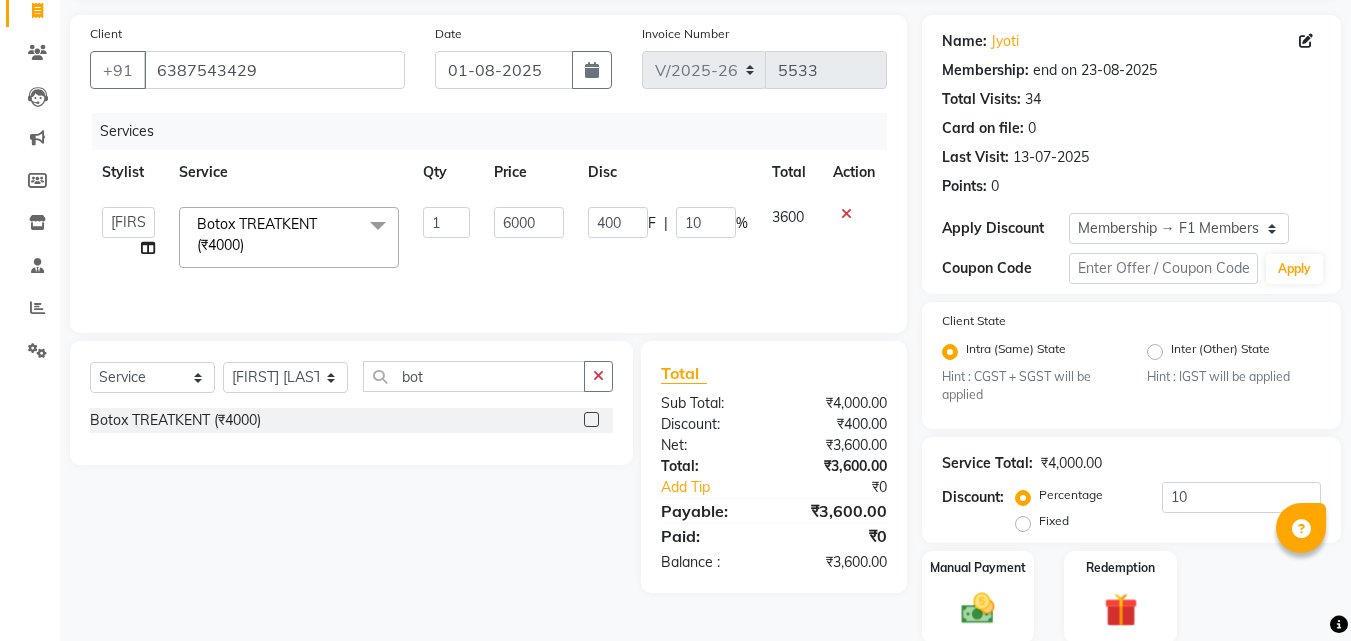 scroll, scrollTop: 208, scrollLeft: 0, axis: vertical 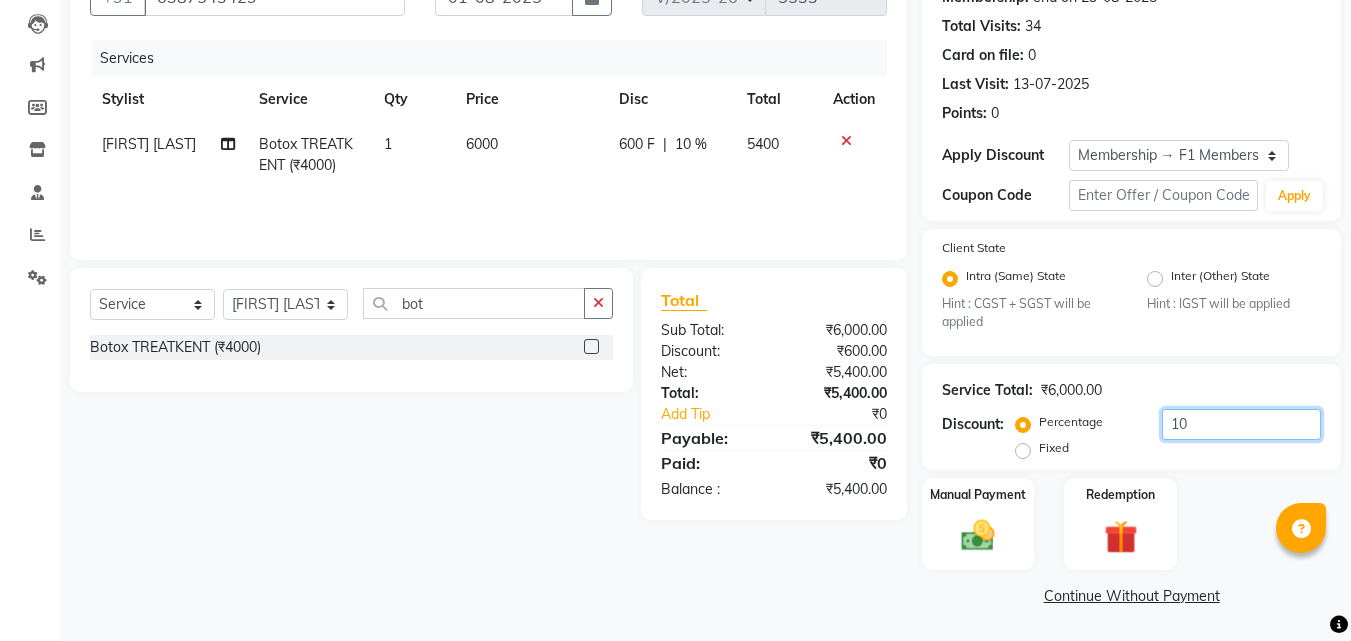 click on "10" 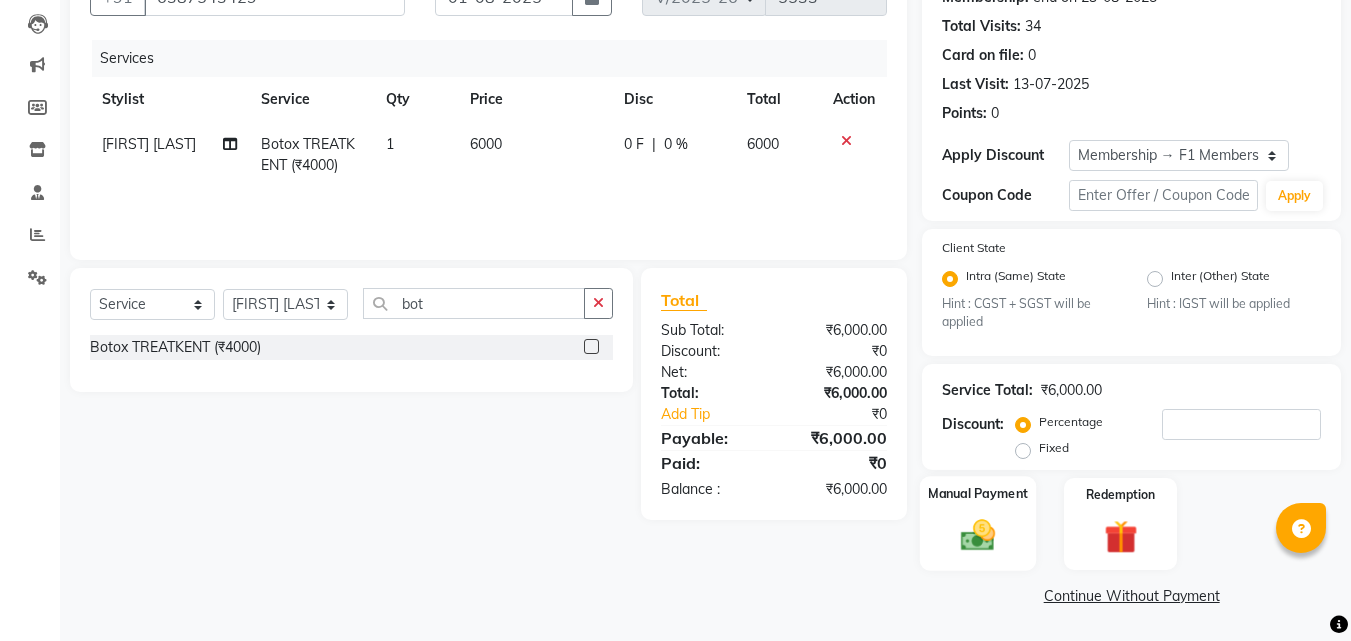 click 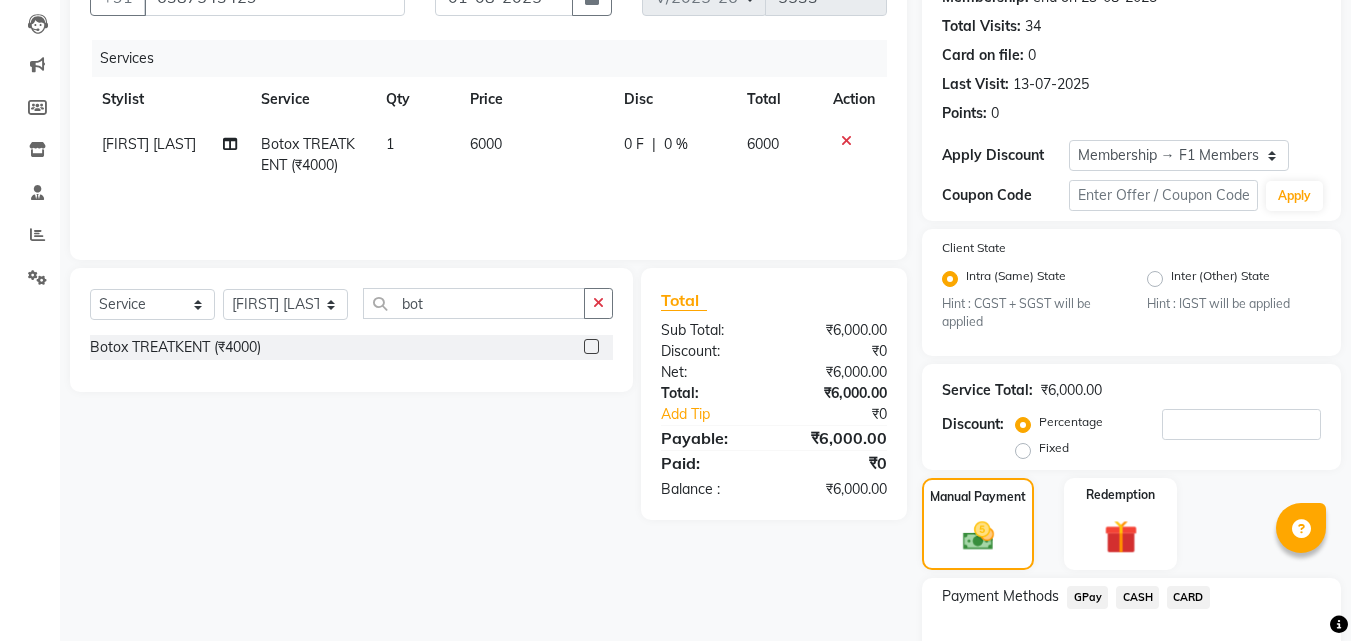 click on "CASH" 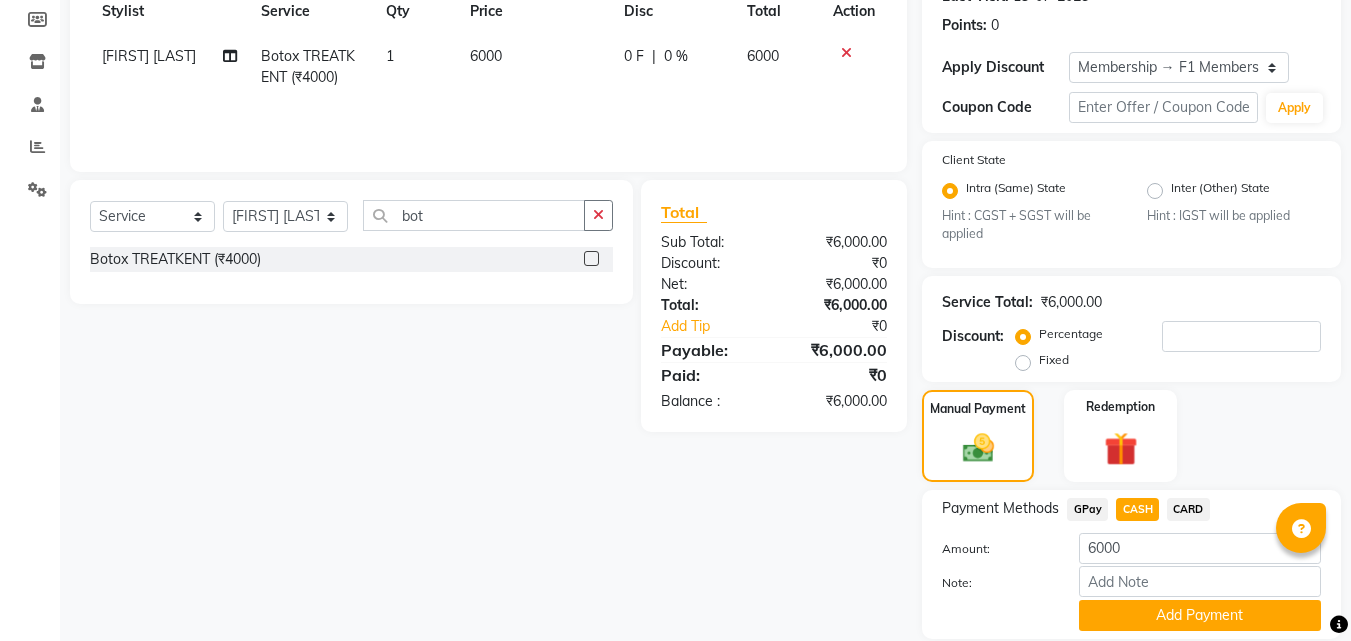 scroll, scrollTop: 365, scrollLeft: 0, axis: vertical 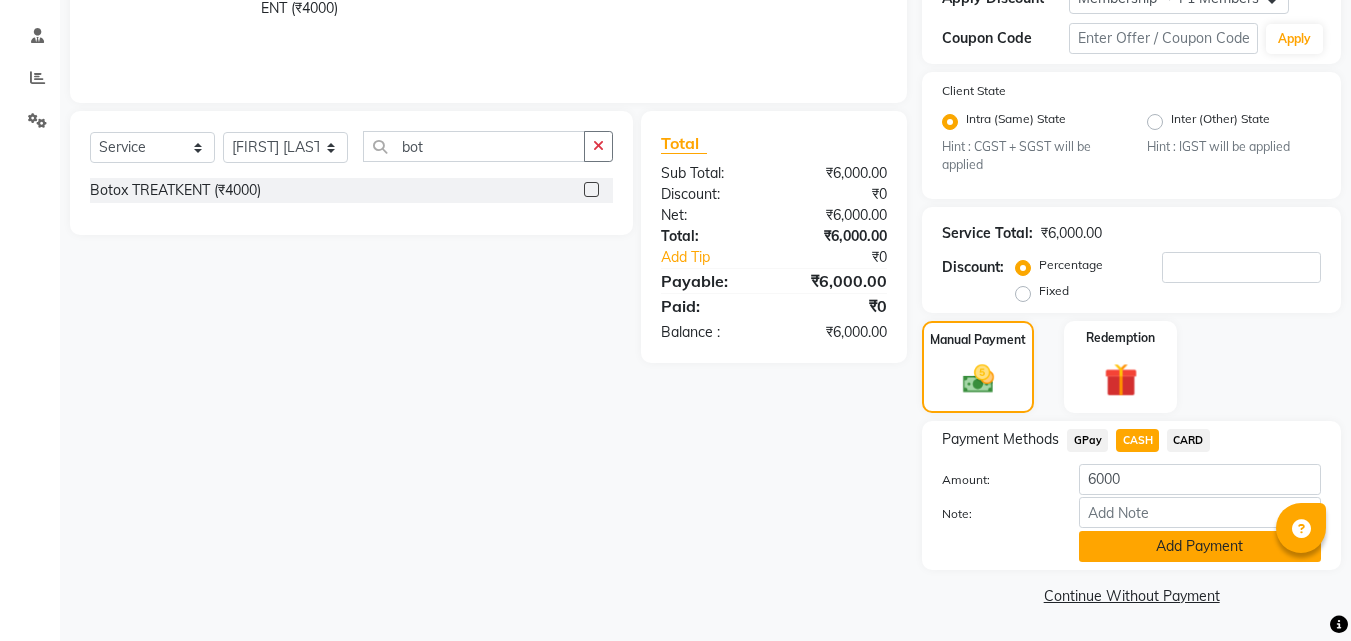 click on "Add Payment" 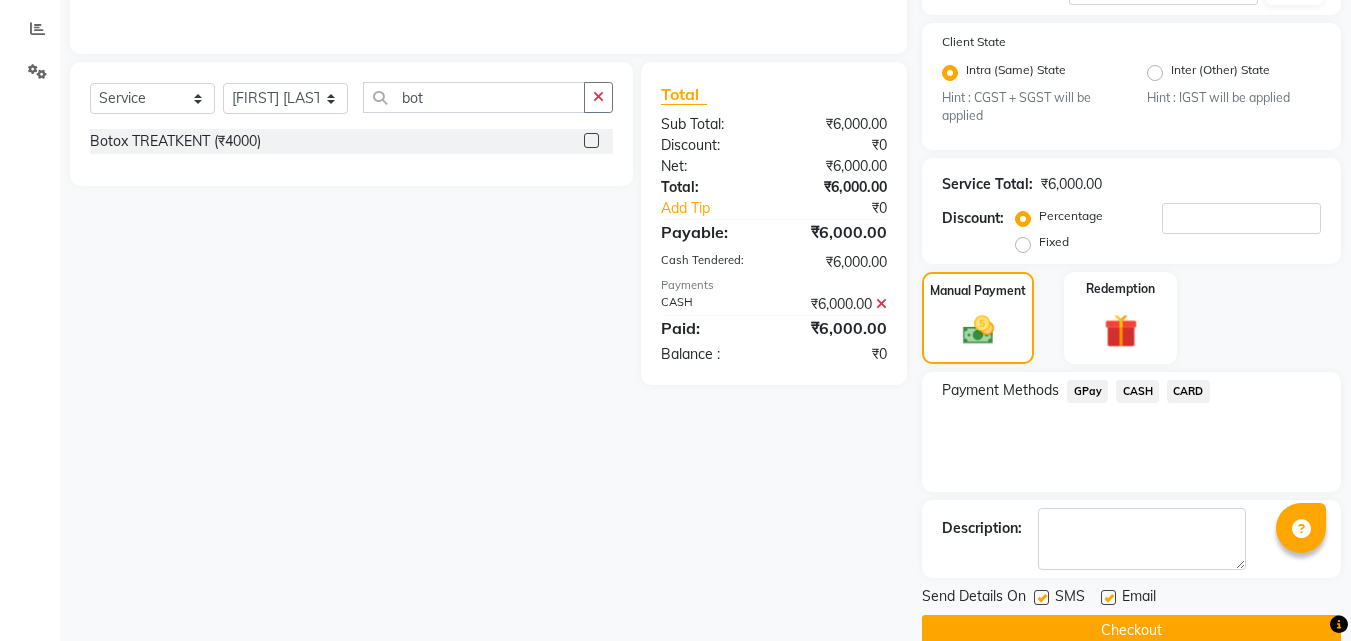 scroll, scrollTop: 449, scrollLeft: 0, axis: vertical 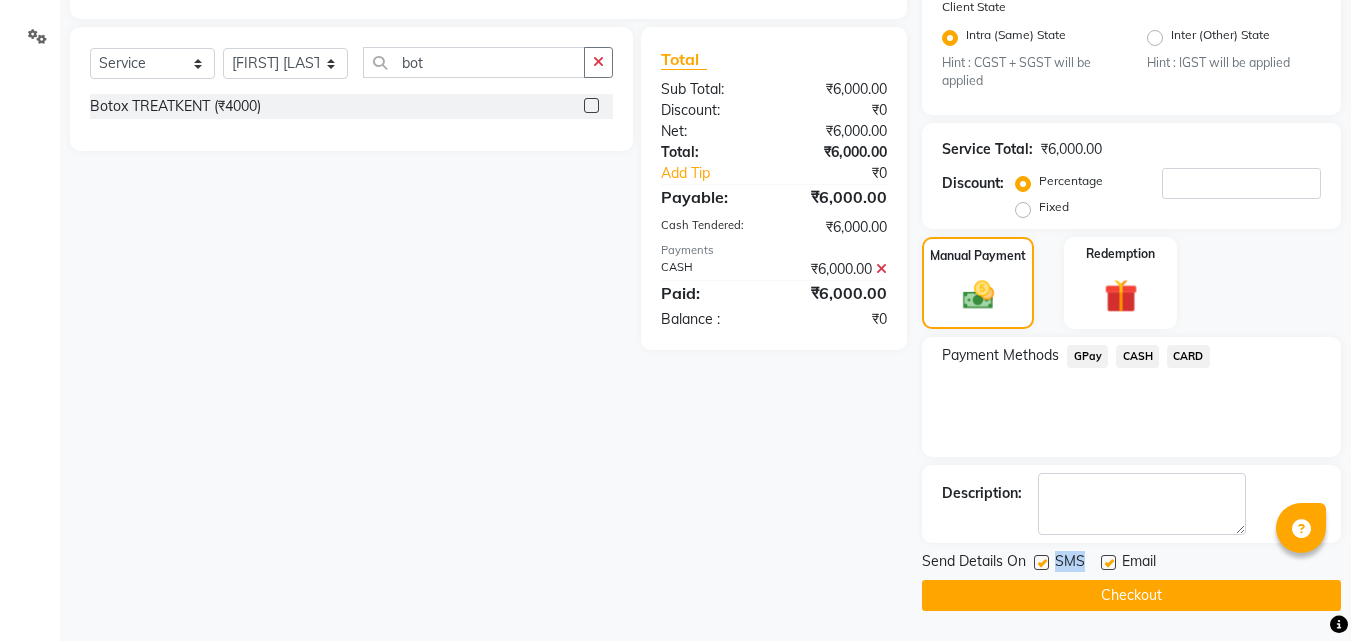 drag, startPoint x: 1048, startPoint y: 559, endPoint x: 1110, endPoint y: 562, distance: 62.072536 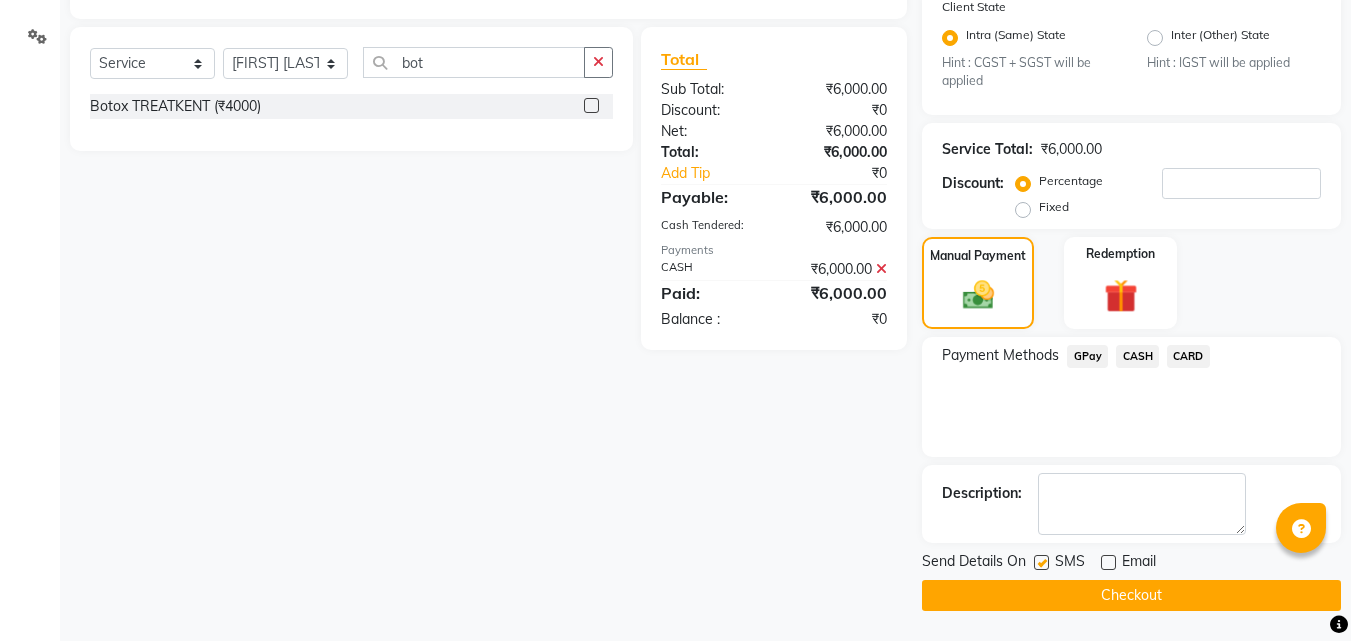 click 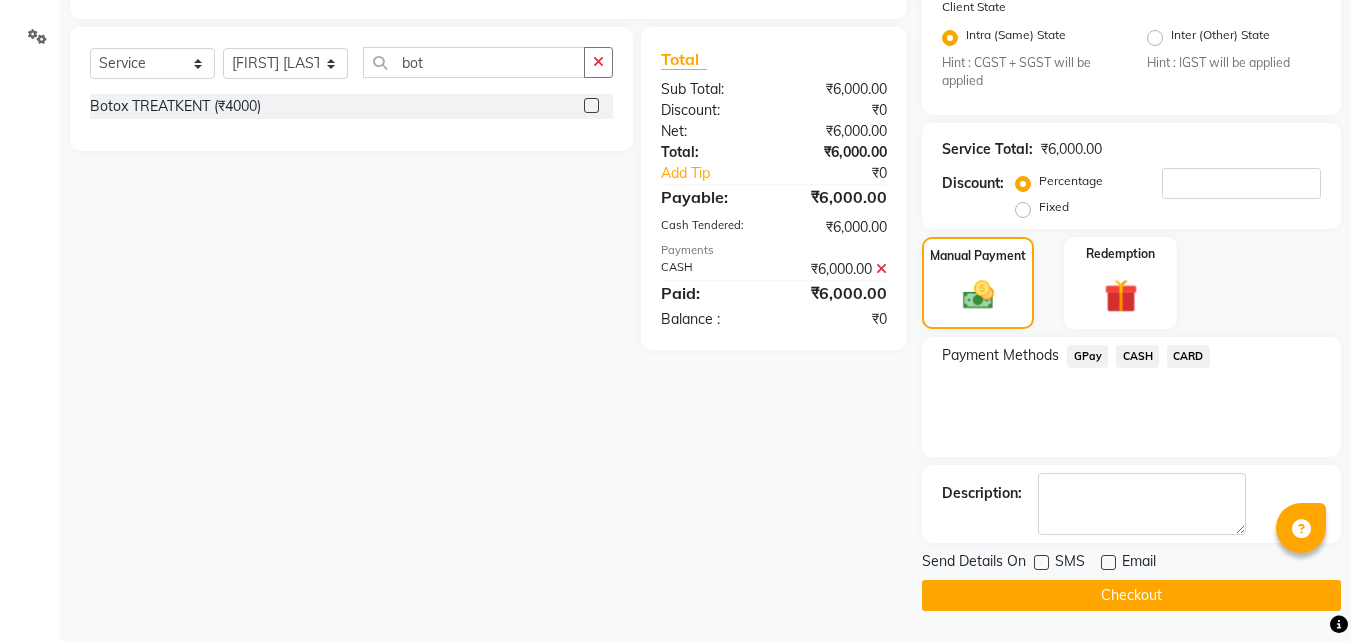 click on "Checkout" 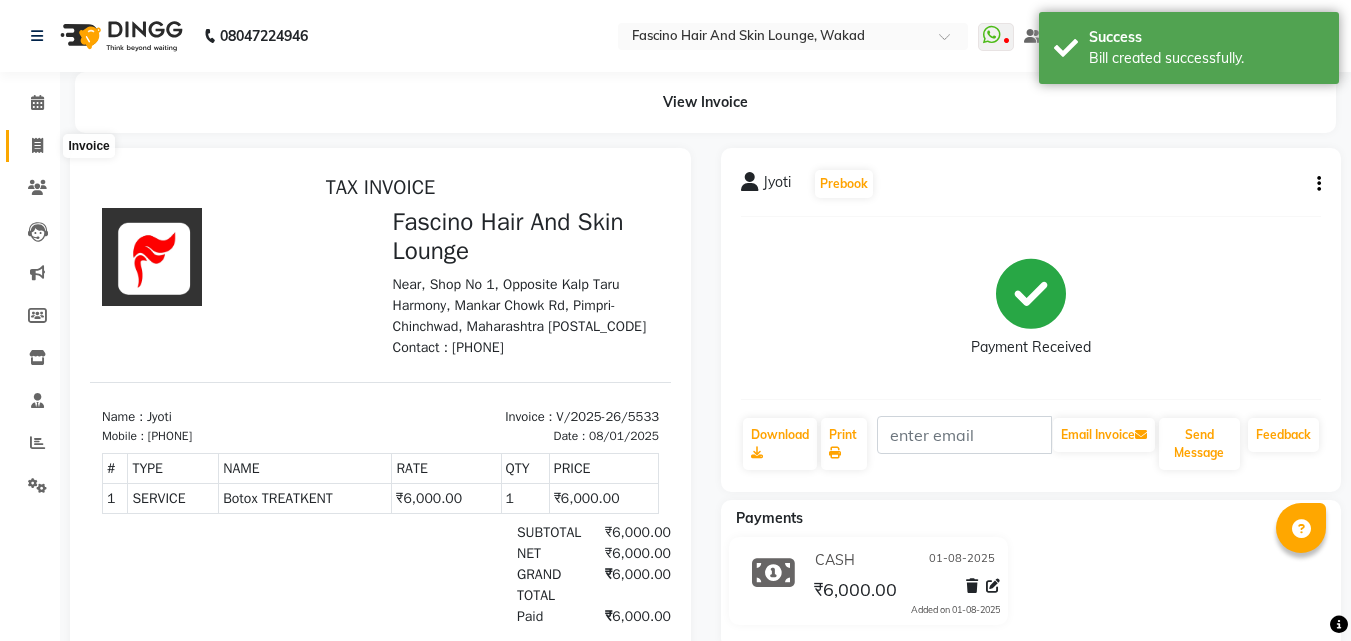 scroll, scrollTop: 0, scrollLeft: 0, axis: both 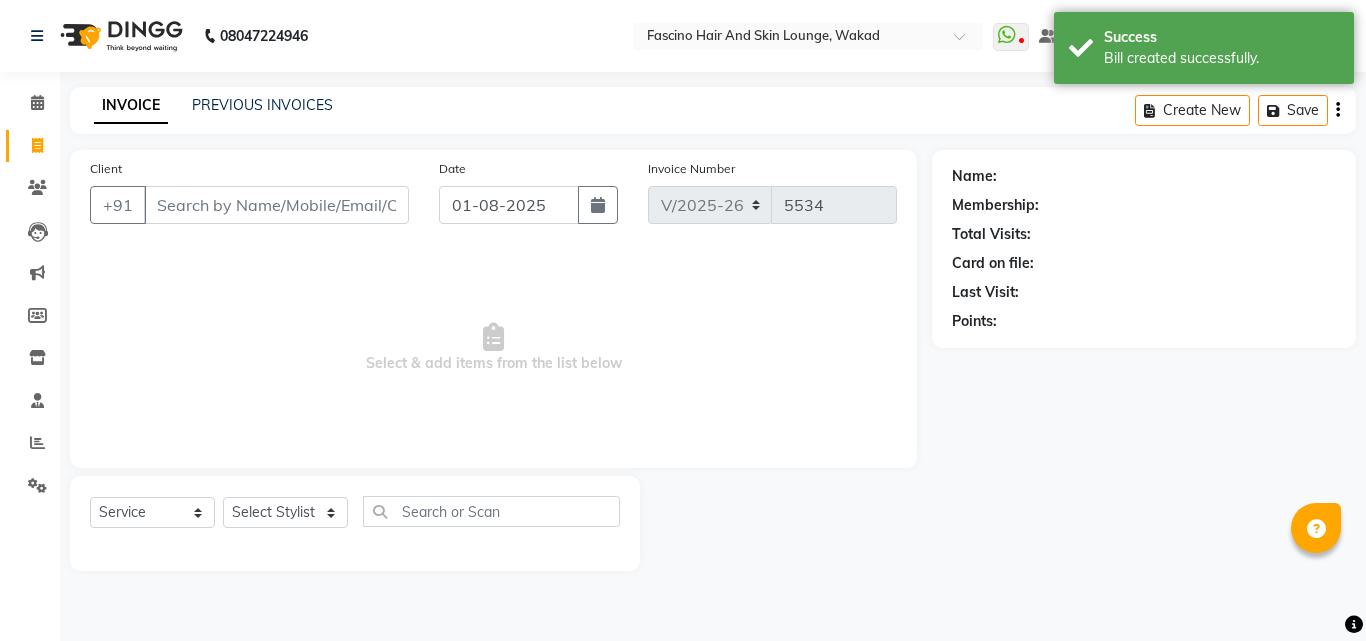 click on "Client" at bounding box center [276, 205] 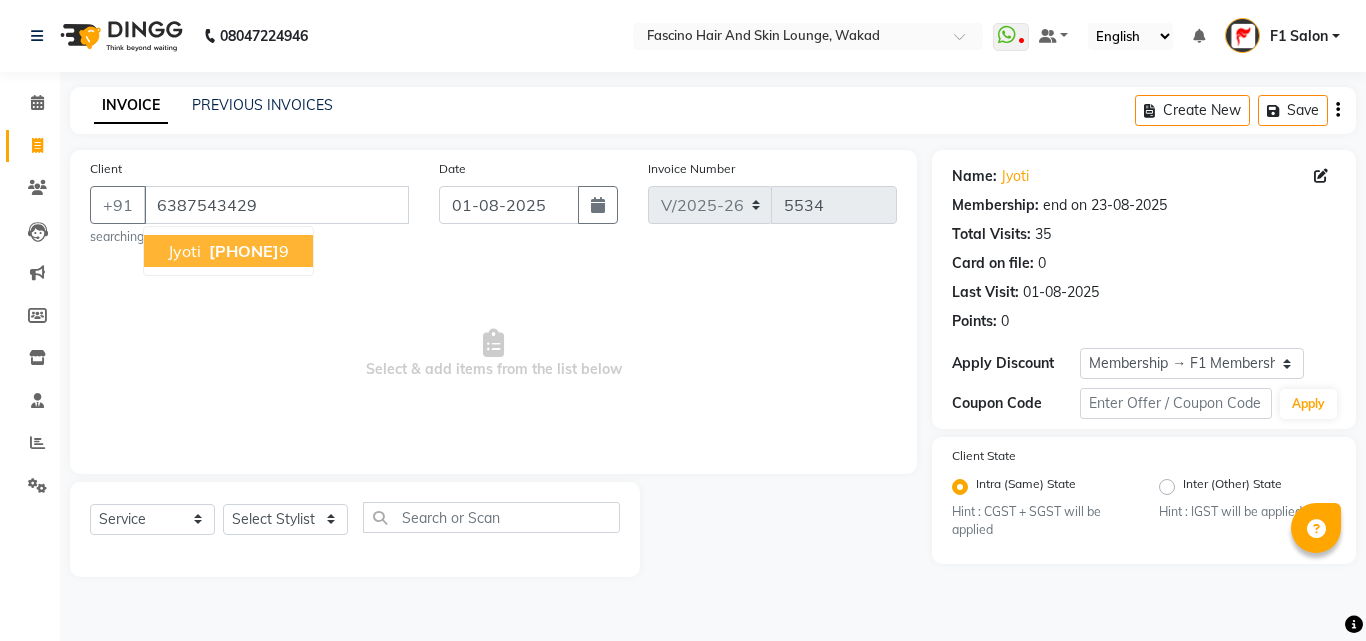 click on "[PHONE]" at bounding box center (244, 251) 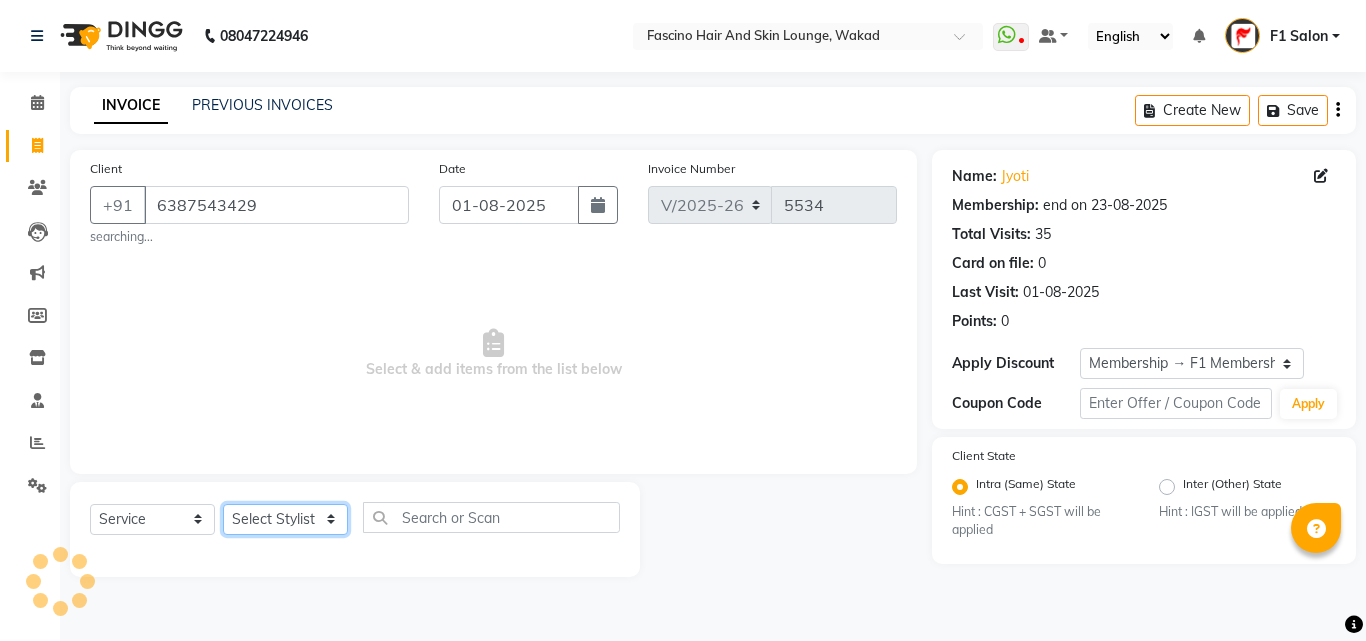 click on "Select Stylist [PHONE]  [FIRST] [LAST] [FIRST] [LAST] [FIRST] Salon  [FIRST] [FIRST] [FIRST] {JH} [FIRST] {f3} [FIRST] (Jh ) [FIRST] [FIRST] [FIRST] JH [FIRST] [FIRST] [FIRST] jh [FIRST] [FIRST] Shree [FIRST] (F1) [FIRST] (JH) [FIRST] [FIRST]  [FIRST] F1 [FIRST] [FIRST] (jh) [FIRST] [FIRST] [FIRST] [FIRST] [FIRST] [FIRST] [FIRST]  [FIRST] F1 [FIRST] [FIRST] {f2} [FIRST]  [FIRST] [FIRST]" 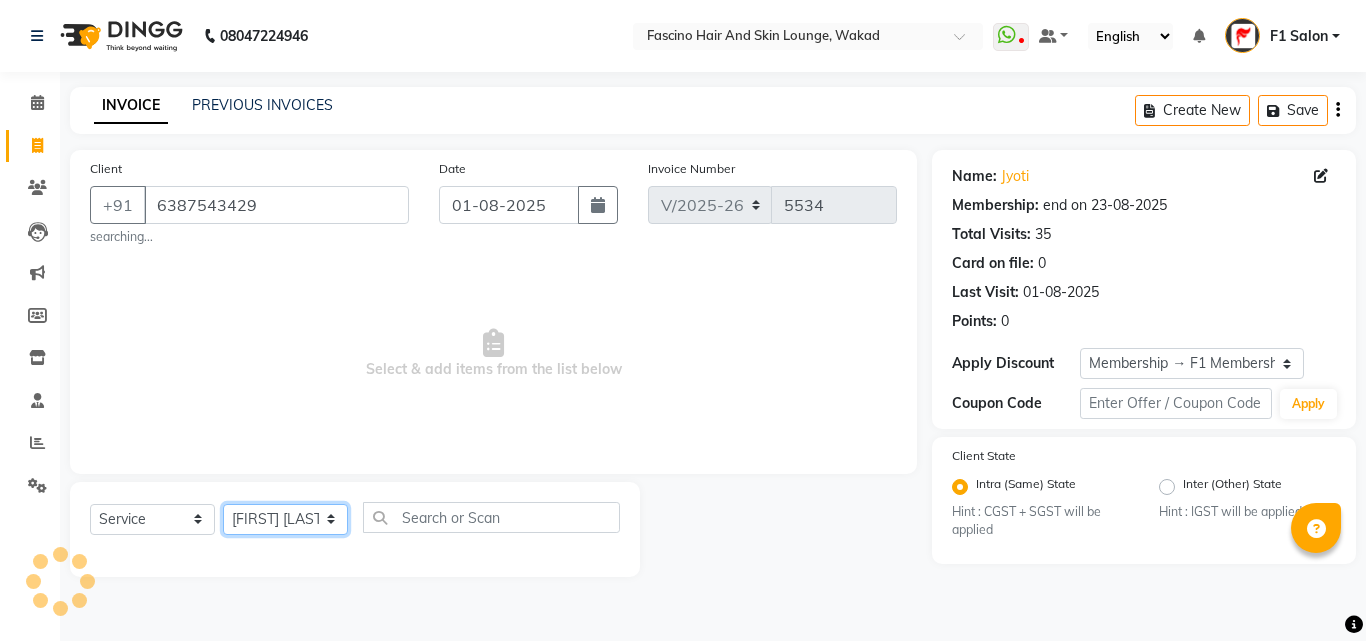 click on "Select Stylist [PHONE]  [FIRST] [LAST] [FIRST] [LAST] [FIRST] Salon  [FIRST] [FIRST] [FIRST] {JH} [FIRST] {f3} [FIRST] (Jh ) [FIRST] [FIRST] [FIRST] JH [FIRST] [FIRST] [FIRST] jh [FIRST] [FIRST] Shree [FIRST] (F1) [FIRST] (JH) [FIRST] [FIRST]  [FIRST] F1 [FIRST] [FIRST] (jh) [FIRST] [FIRST] [FIRST] [FIRST] [FIRST] [FIRST] [FIRST]  [FIRST] F1 [FIRST] [FIRST] {f2} [FIRST]  [FIRST] [FIRST]" 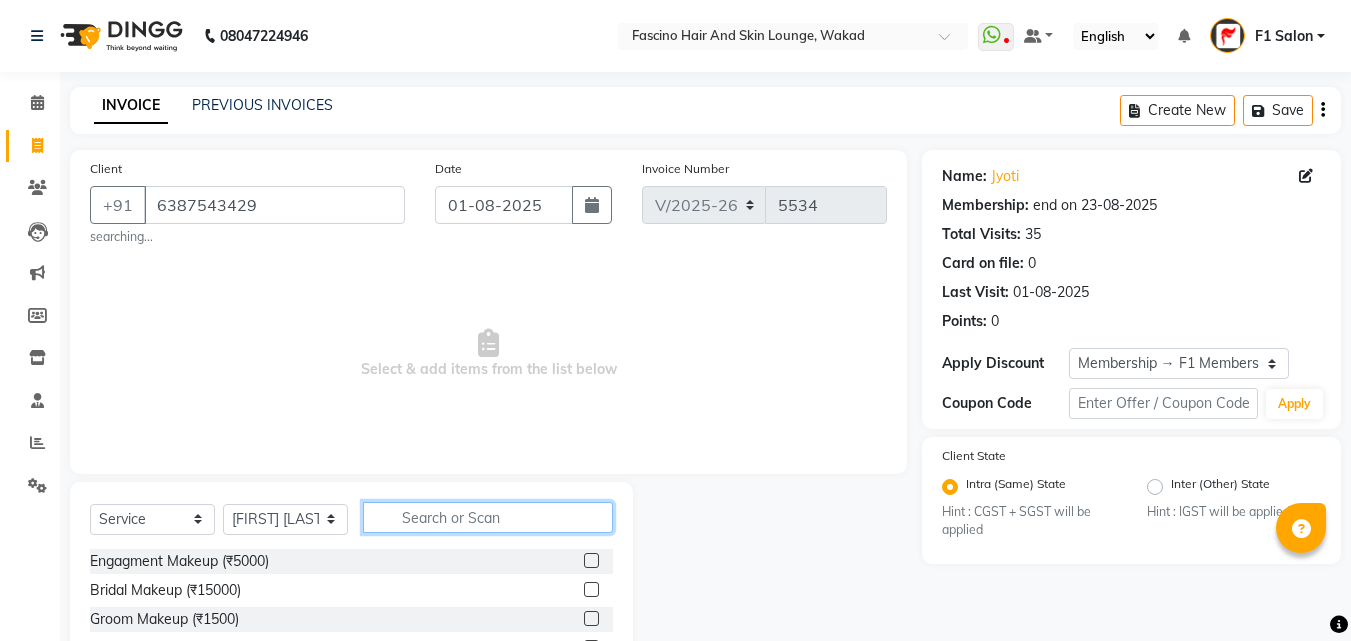click 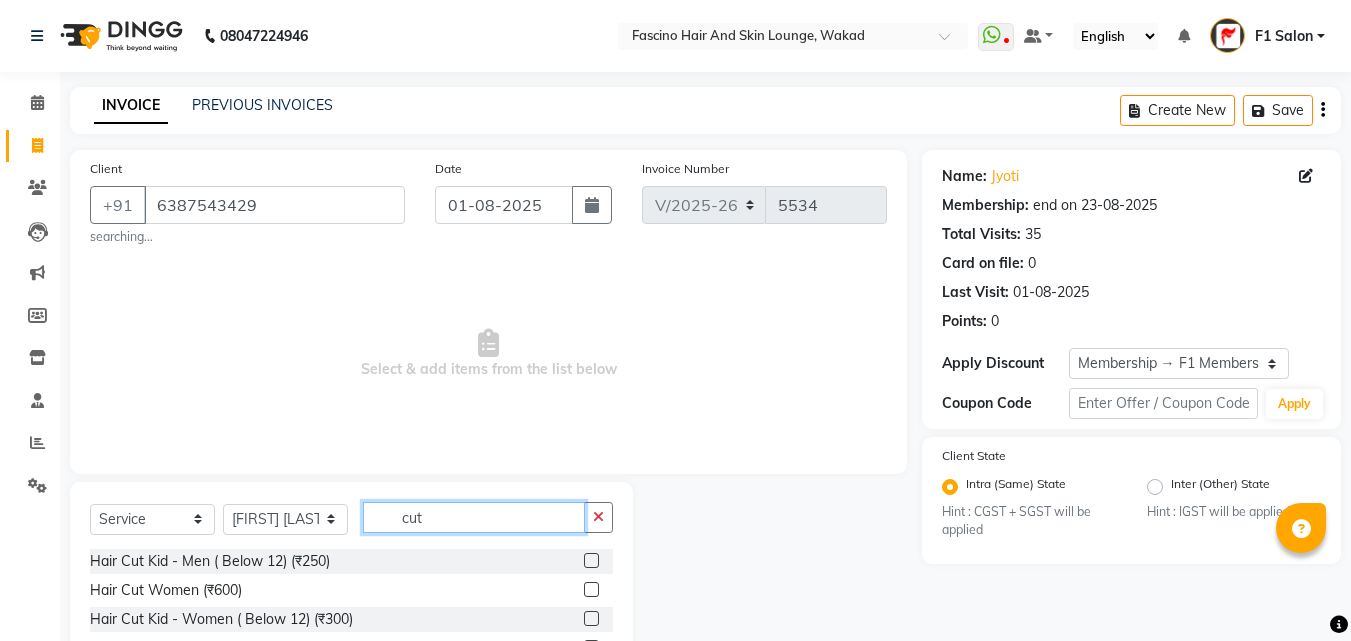 scroll, scrollTop: 166, scrollLeft: 0, axis: vertical 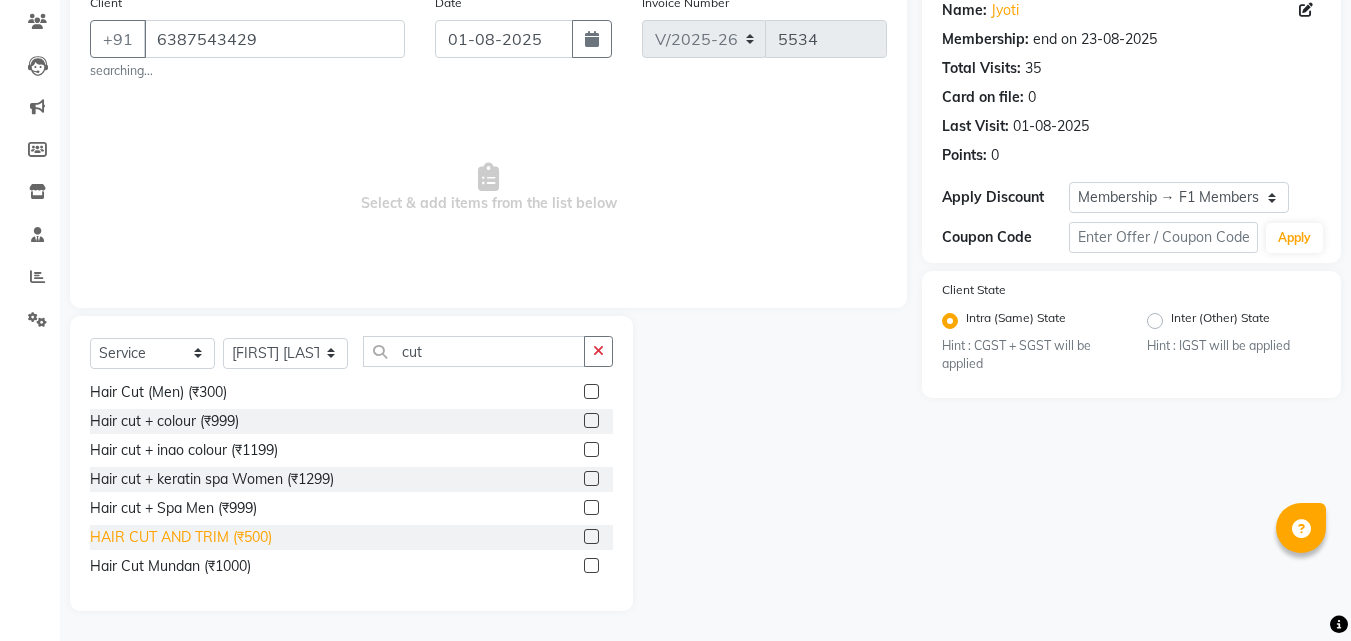 click on "HAIR CUT AND TRIM  (₹500)" 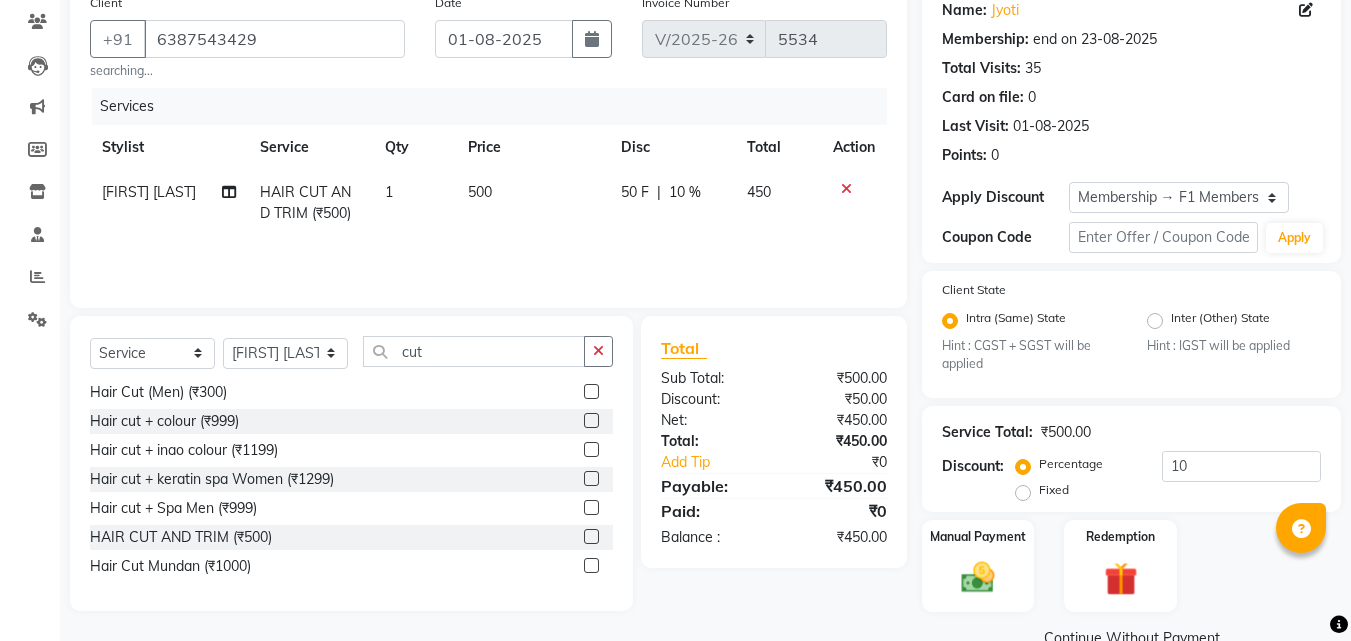 click on "500" 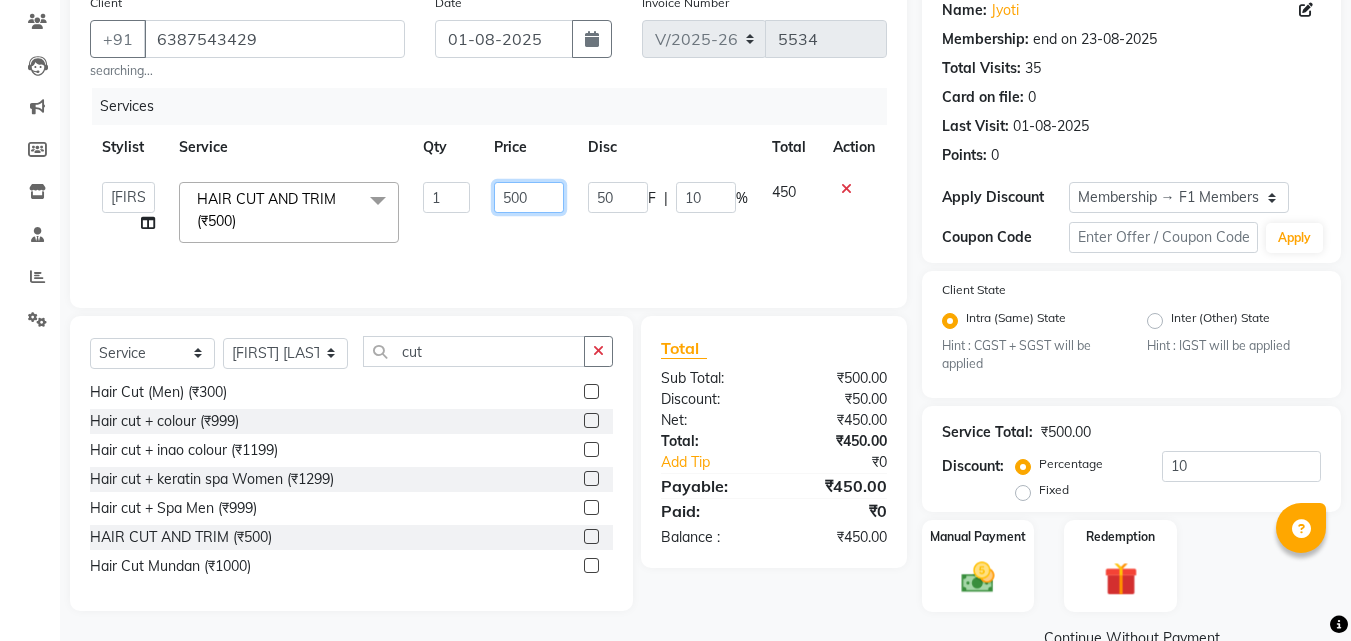 click on "500" 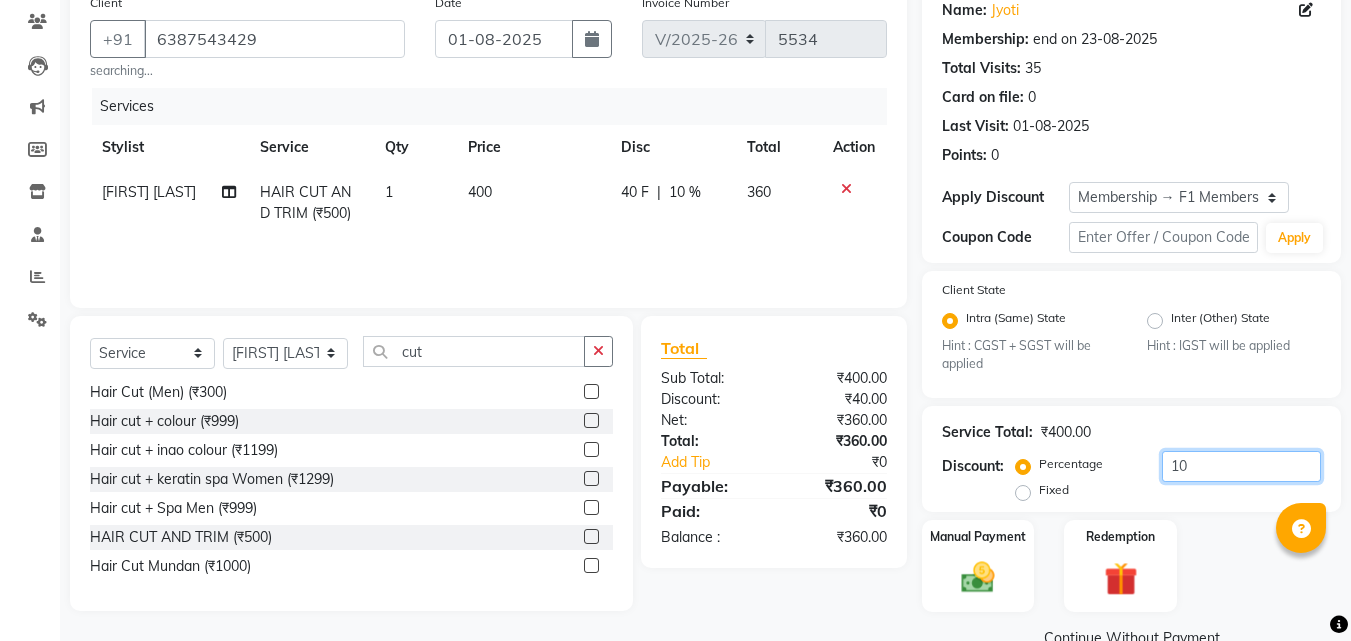 click on "10" 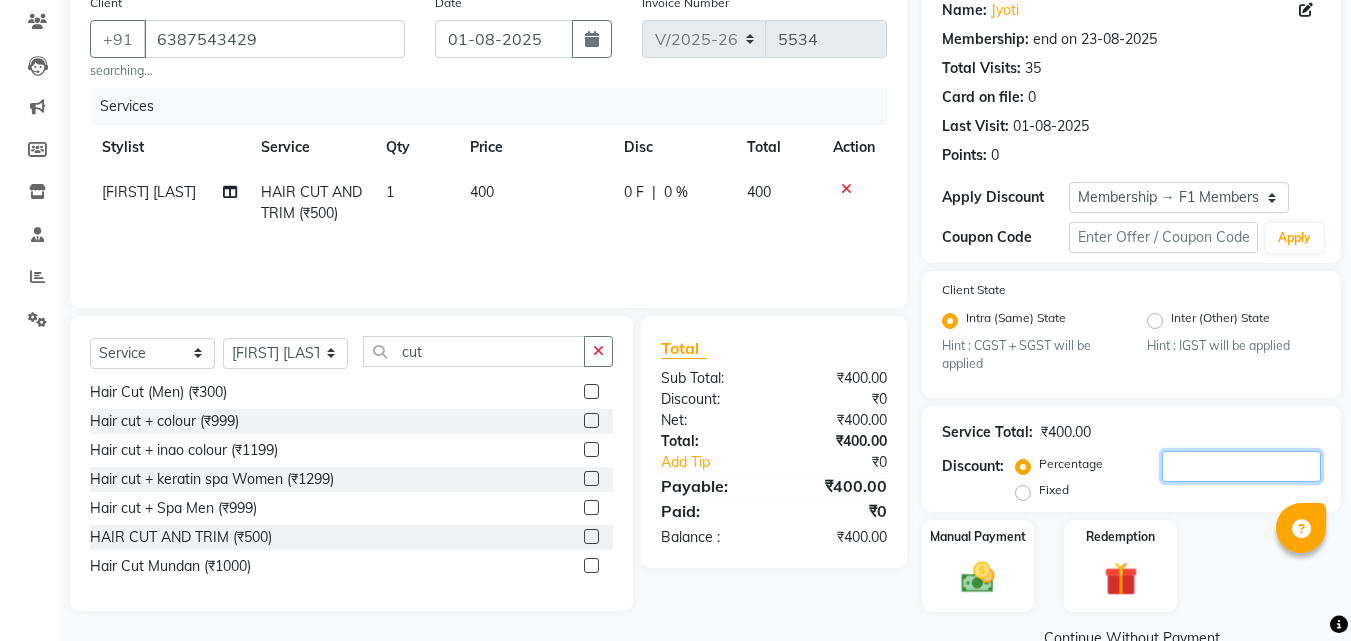 scroll, scrollTop: 208, scrollLeft: 0, axis: vertical 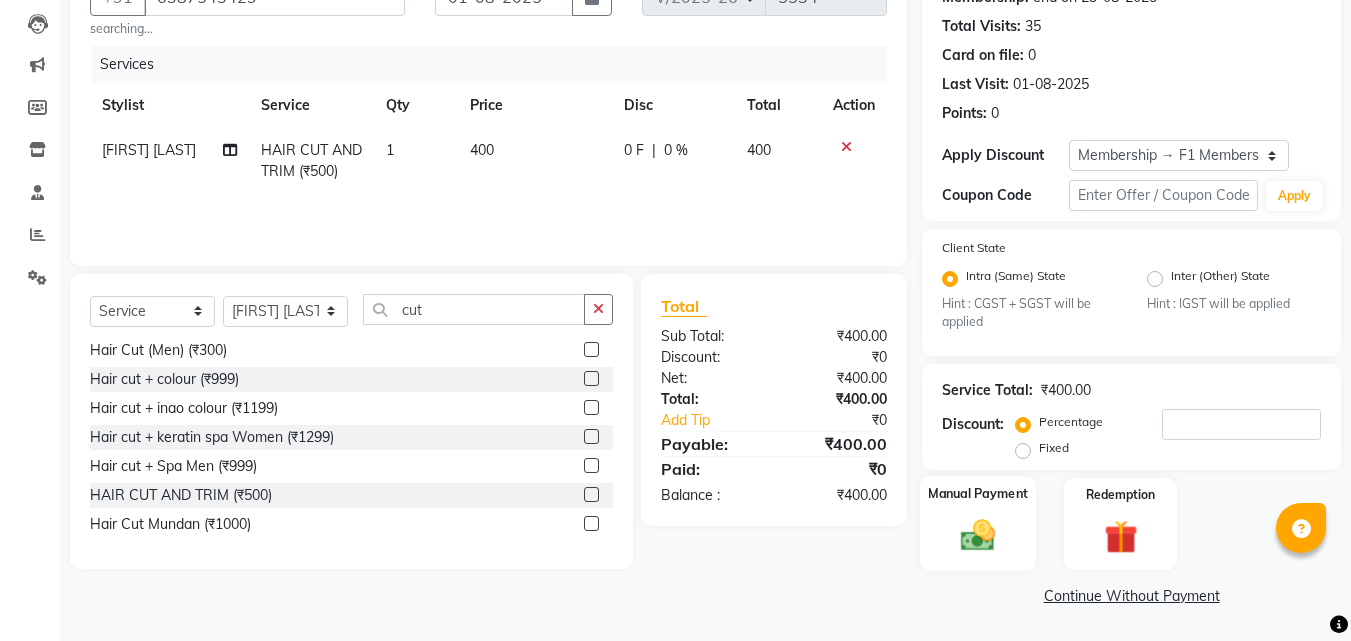 click 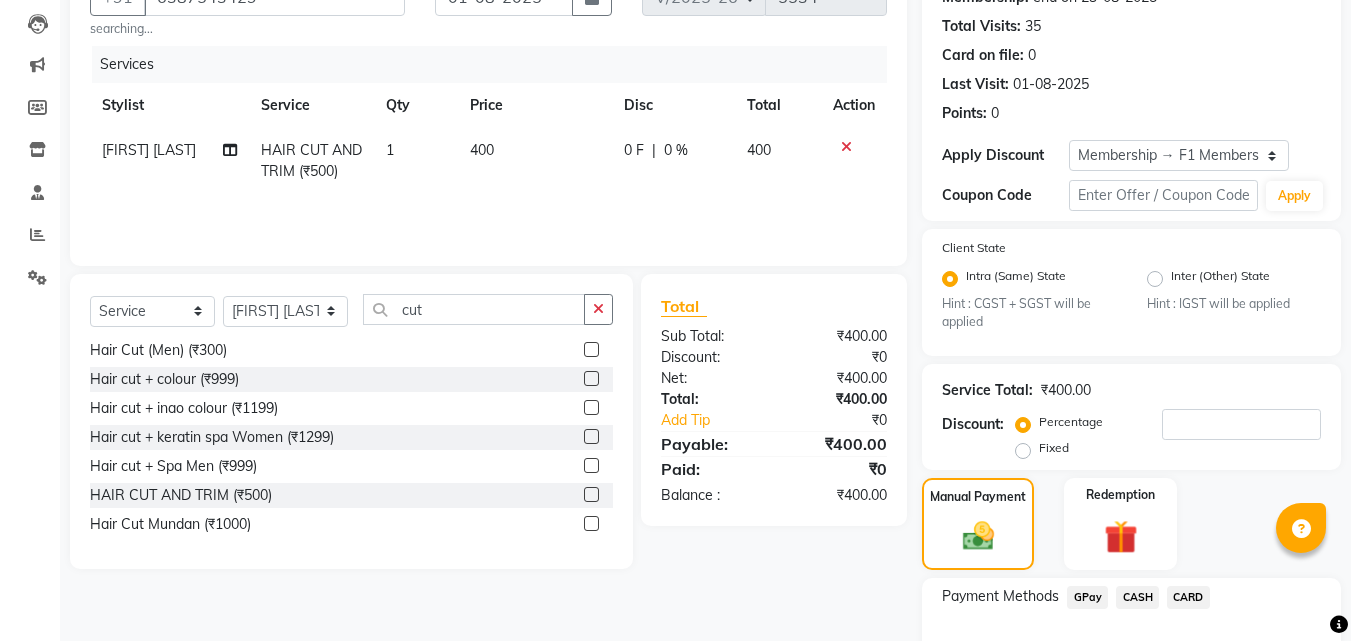 click on "GPay" 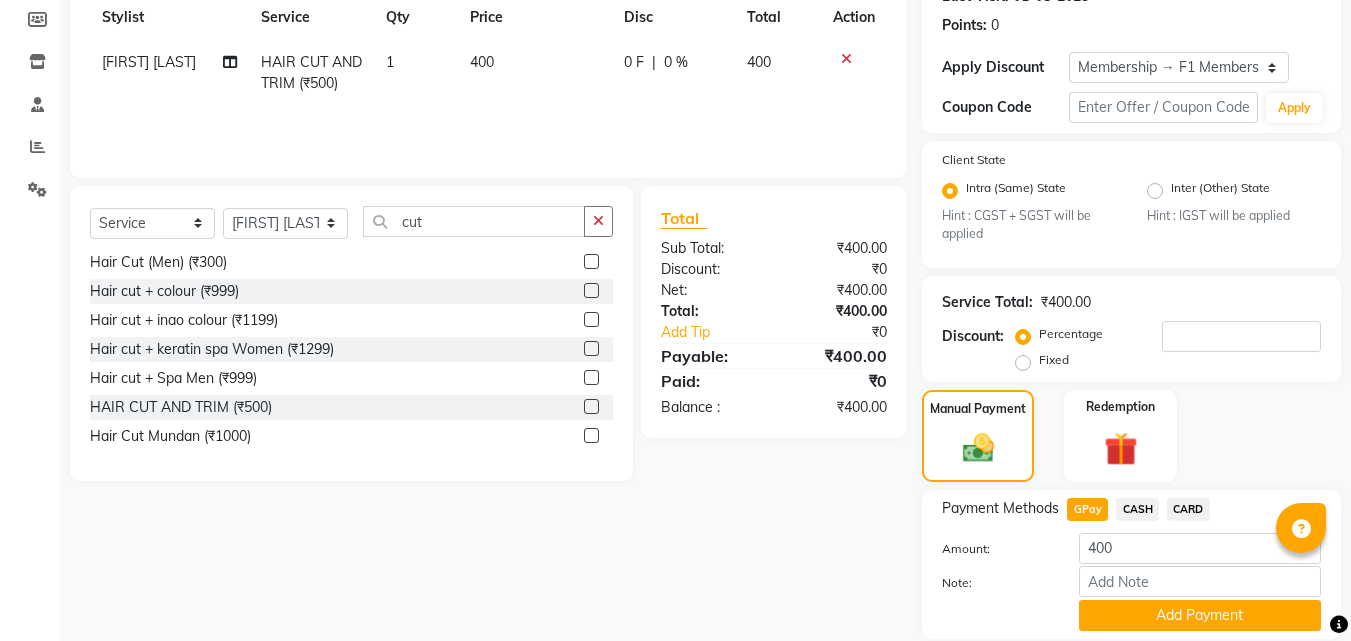 scroll, scrollTop: 365, scrollLeft: 0, axis: vertical 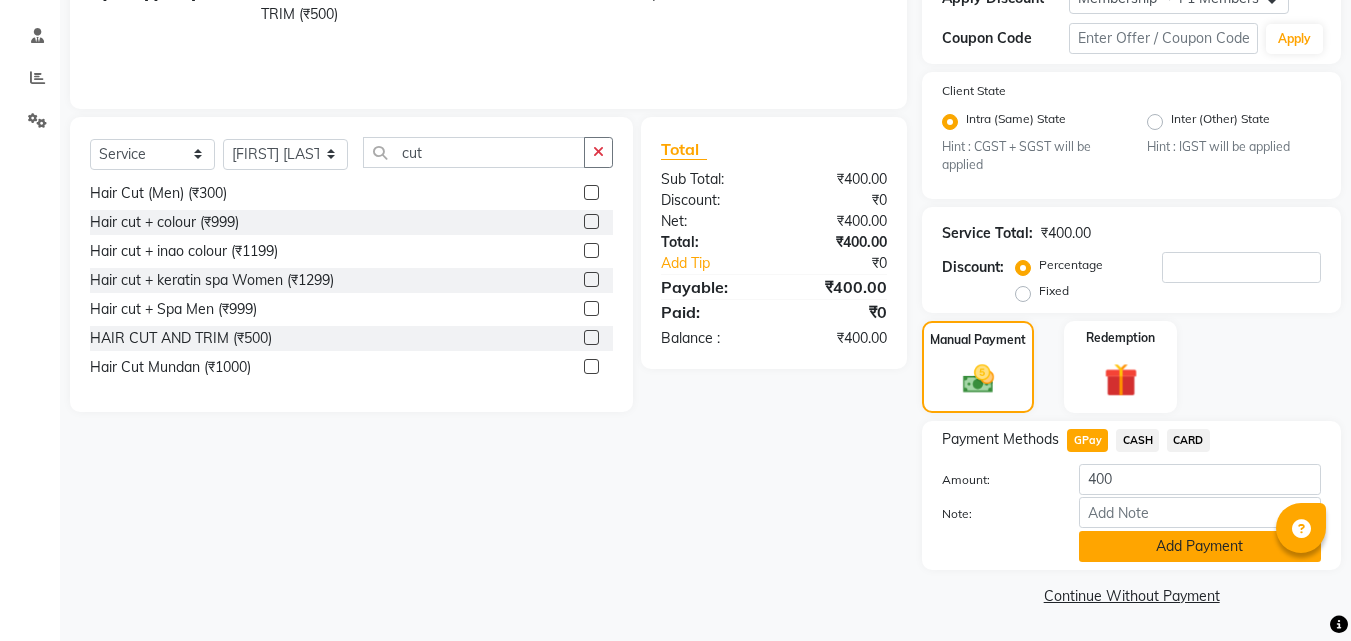 click on "Add Payment" 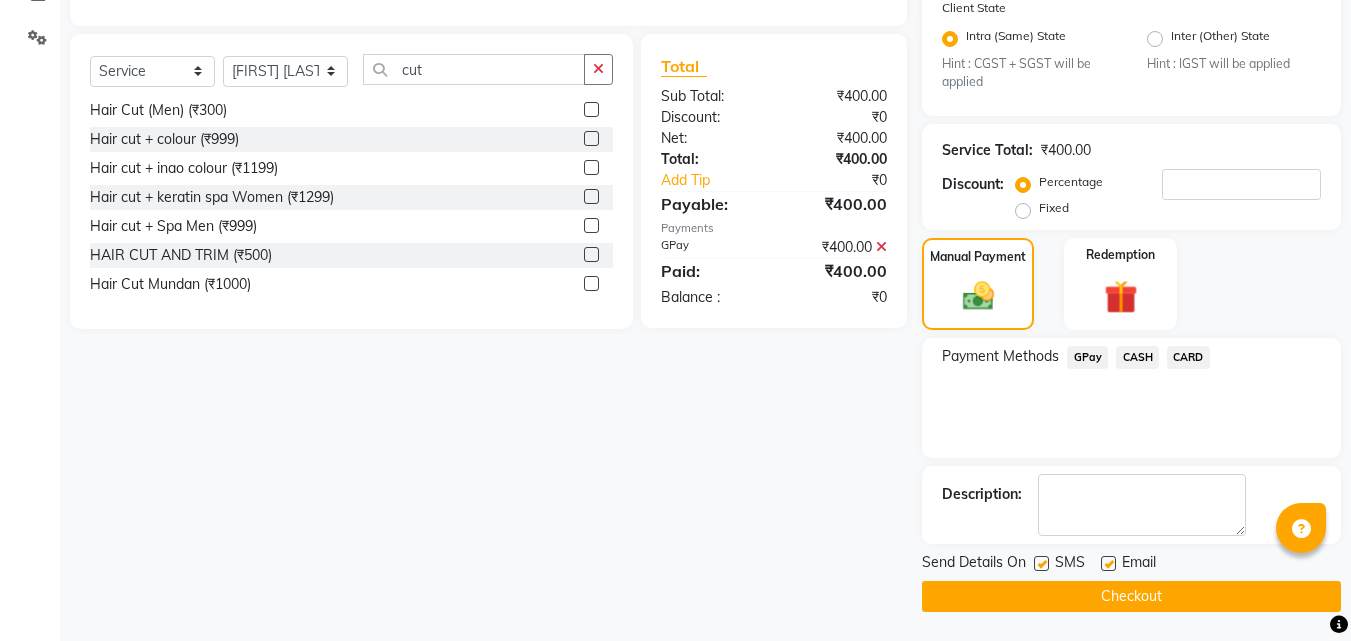scroll, scrollTop: 449, scrollLeft: 0, axis: vertical 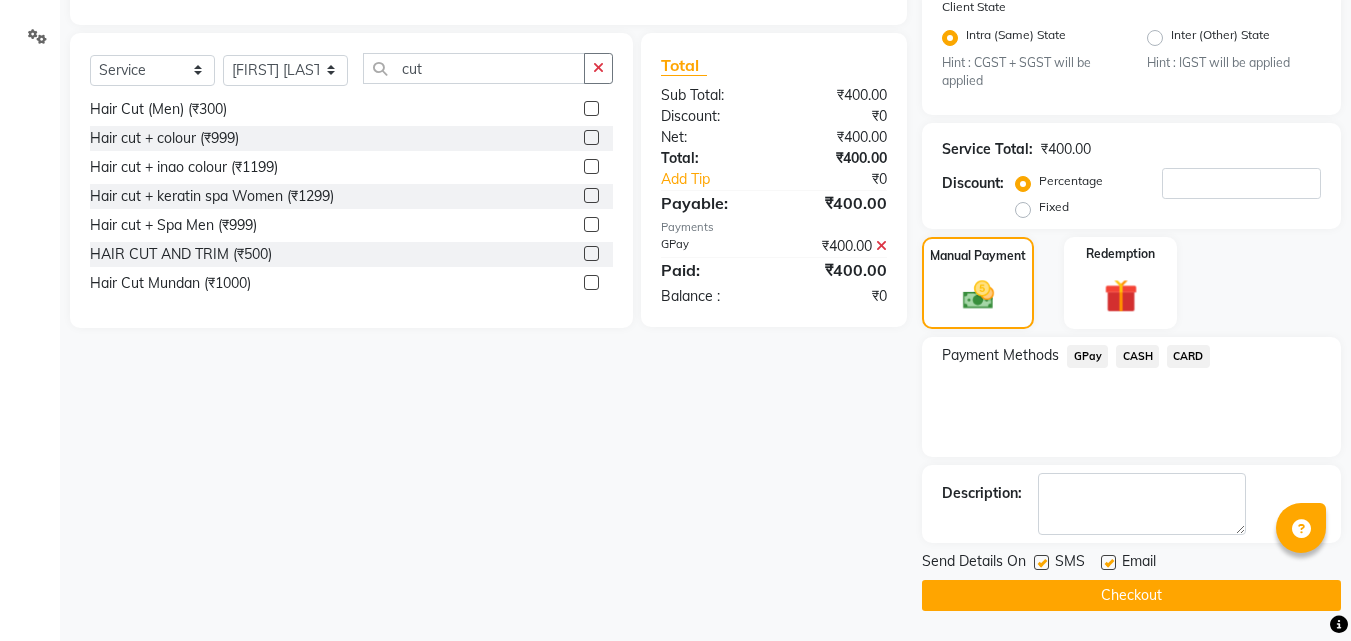 click 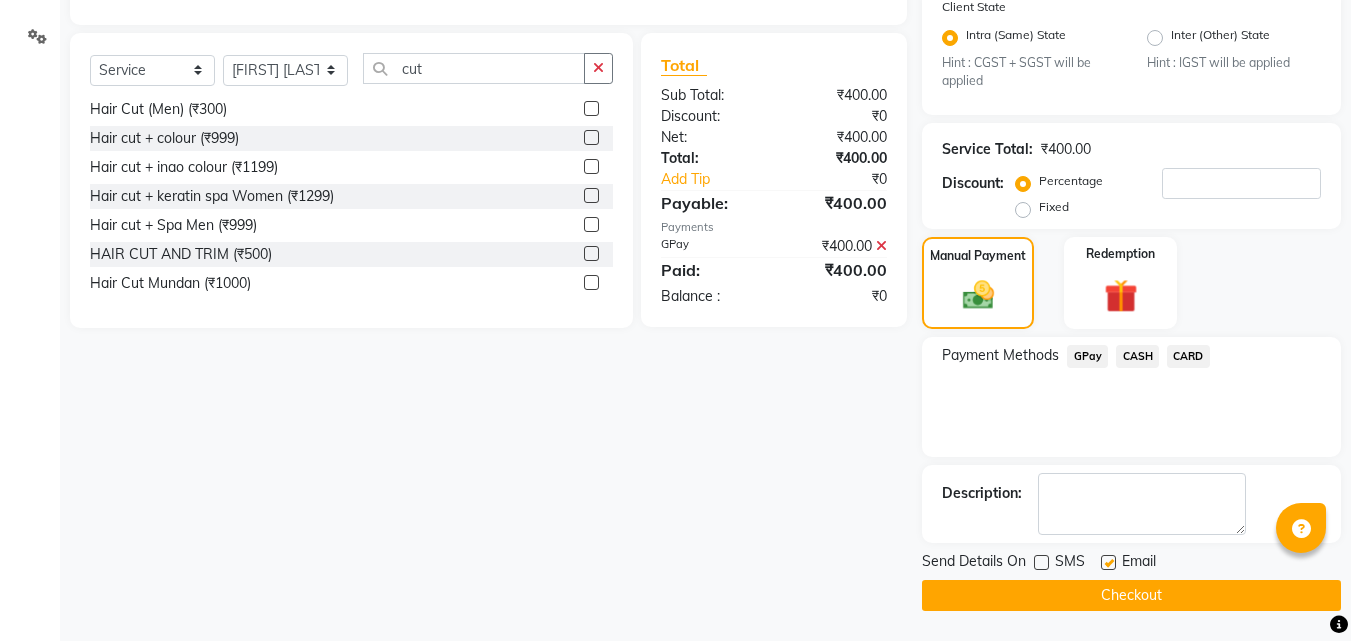 click 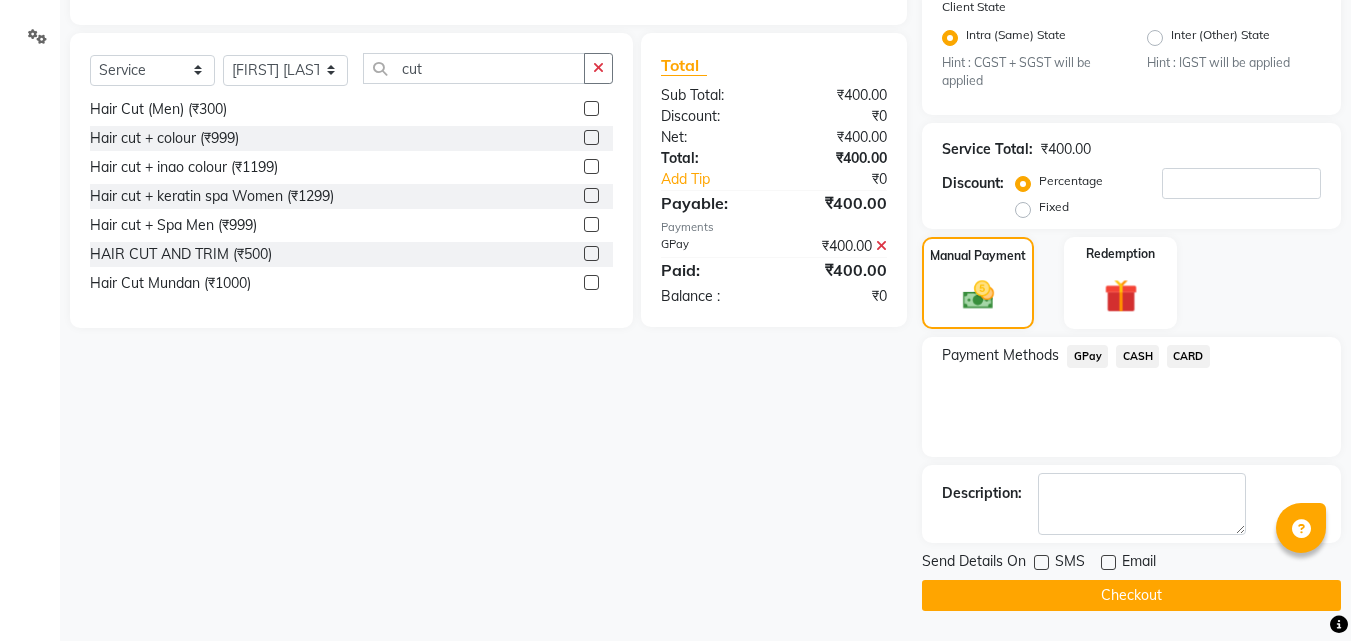 click on "Checkout" 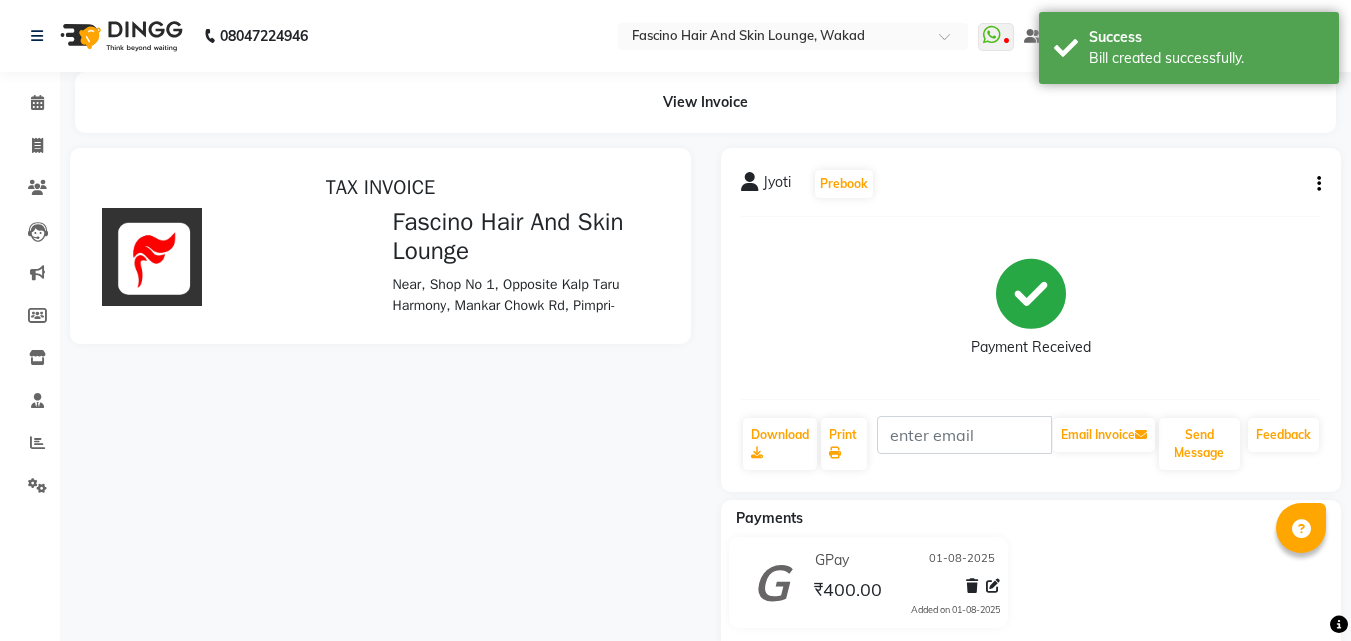 scroll, scrollTop: 0, scrollLeft: 0, axis: both 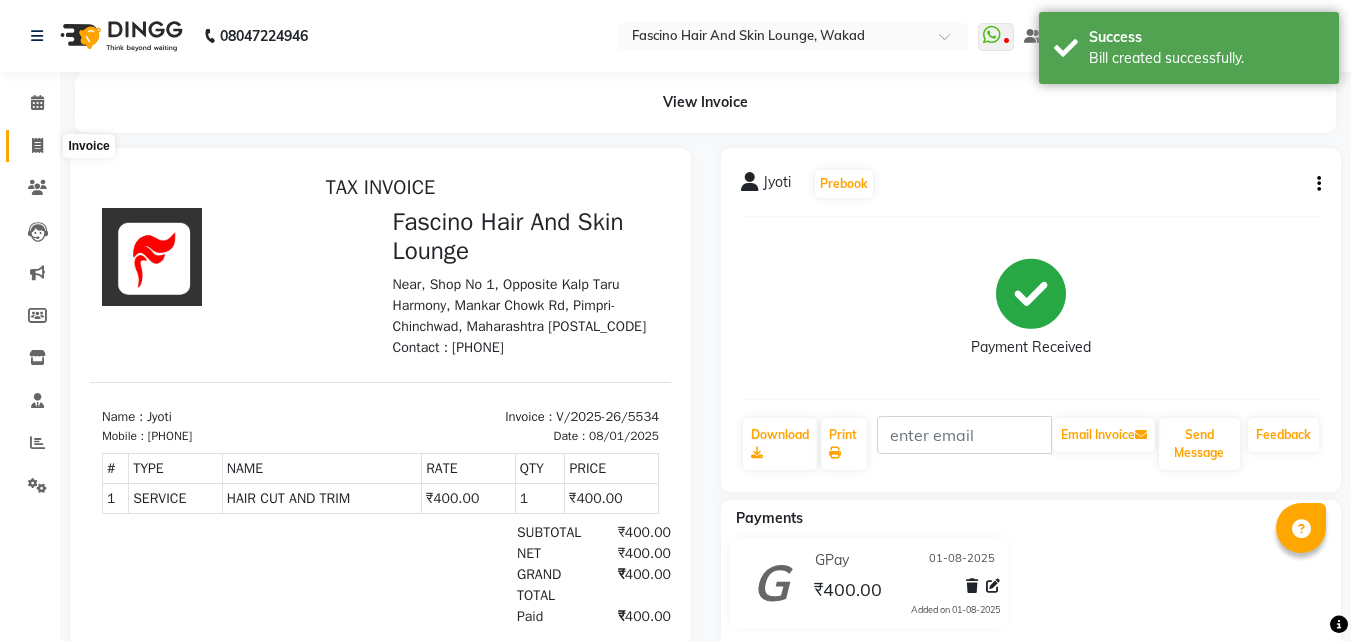 click 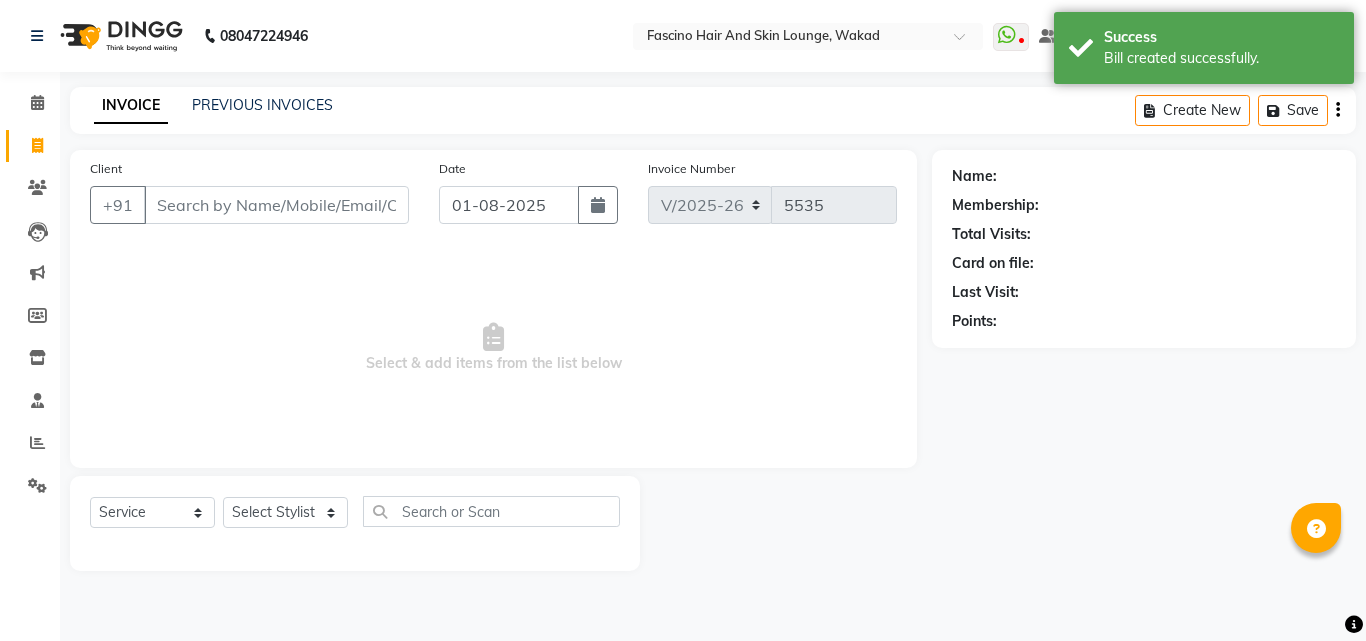 click on "Client" at bounding box center [276, 205] 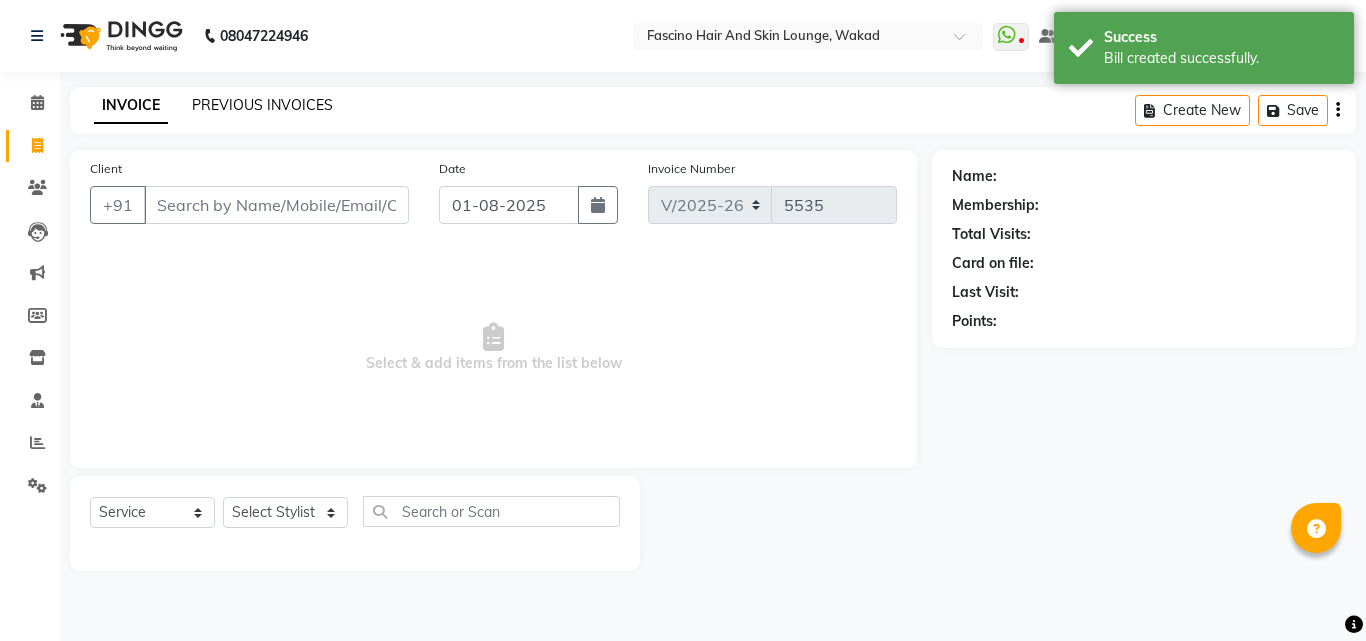 click on "PREVIOUS INVOICES" 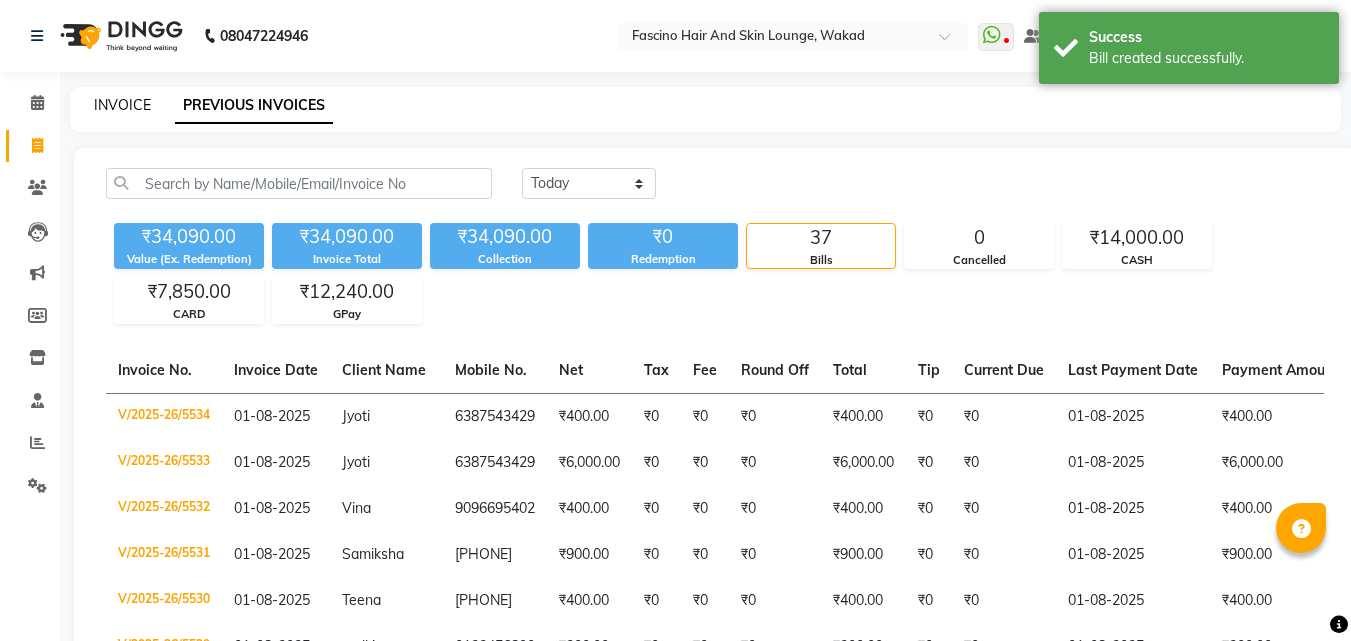 click on "INVOICE" 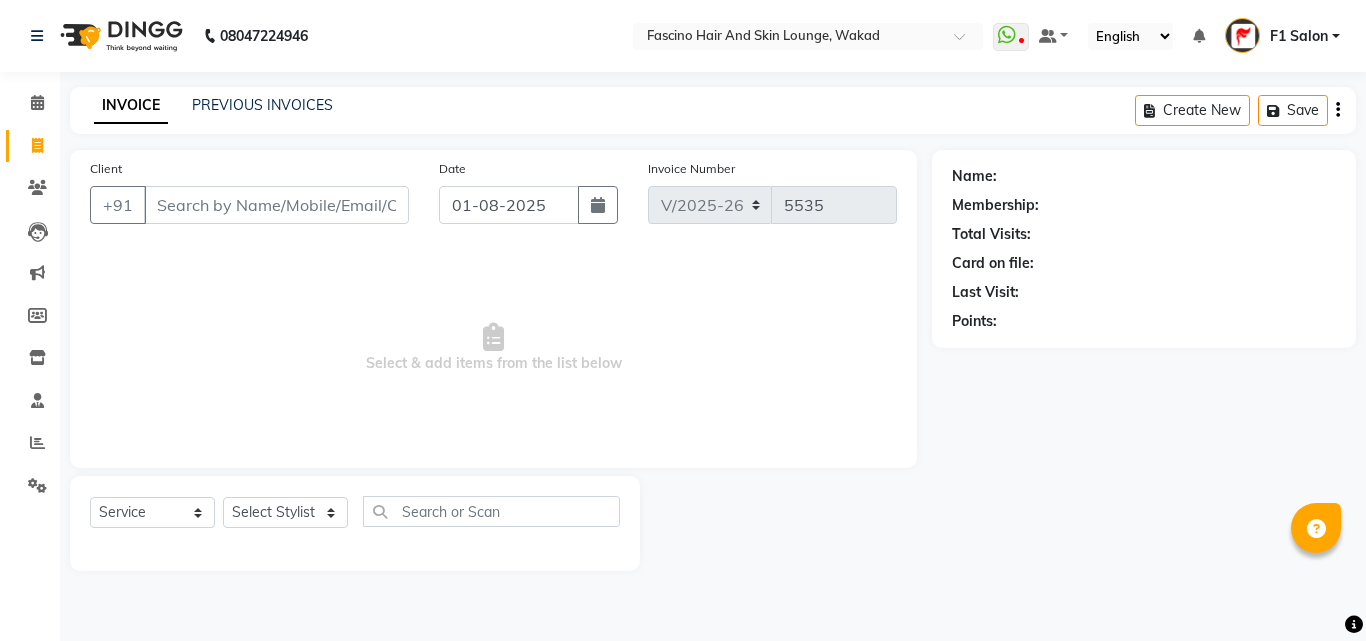 click on "Client" at bounding box center [276, 205] 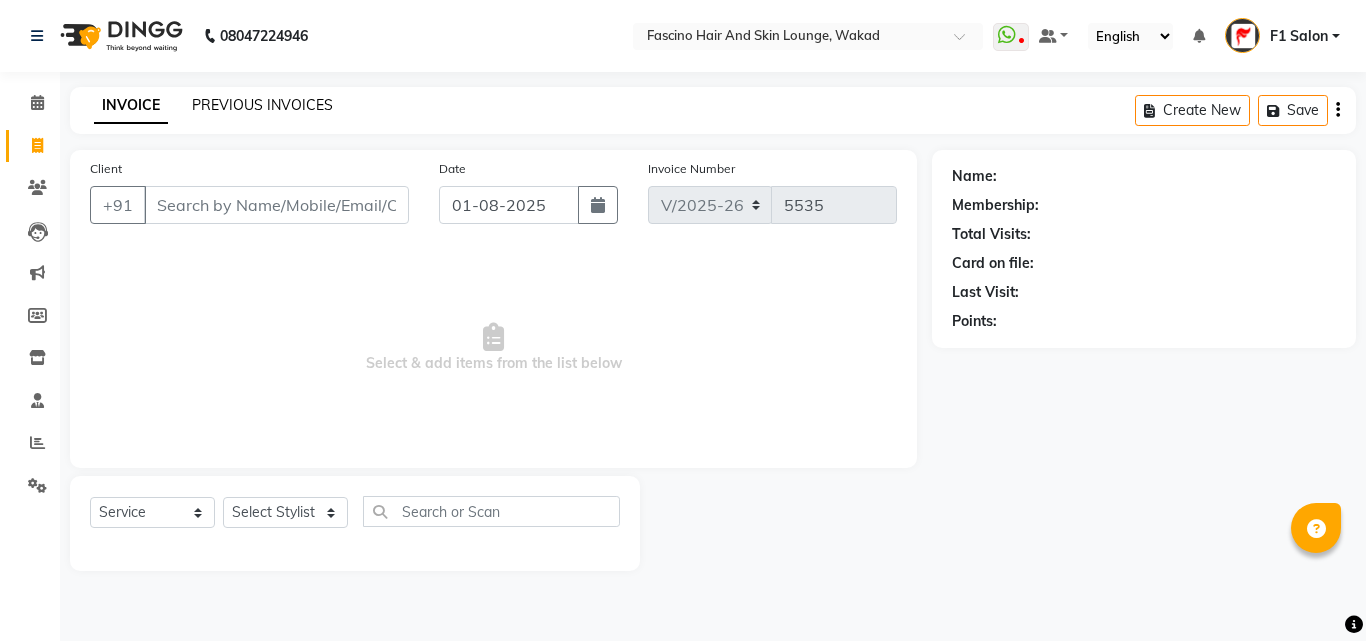 click on "PREVIOUS INVOICES" 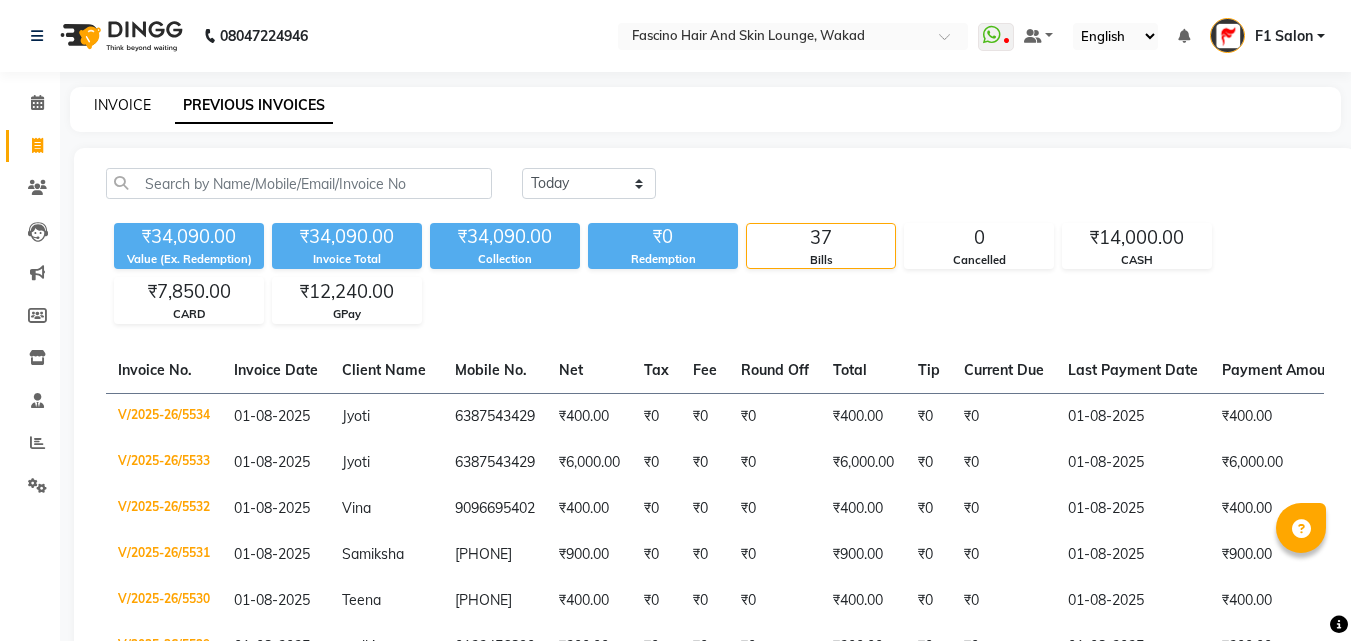 click on "INVOICE" 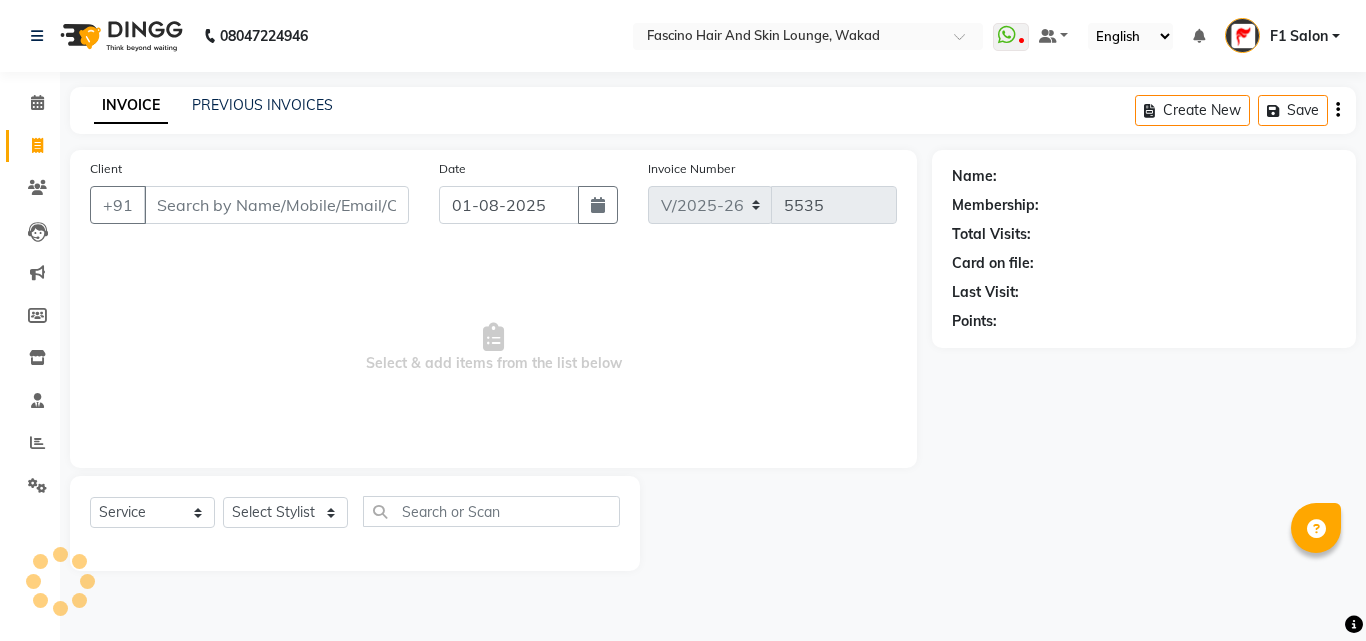 click on "Client" at bounding box center (276, 205) 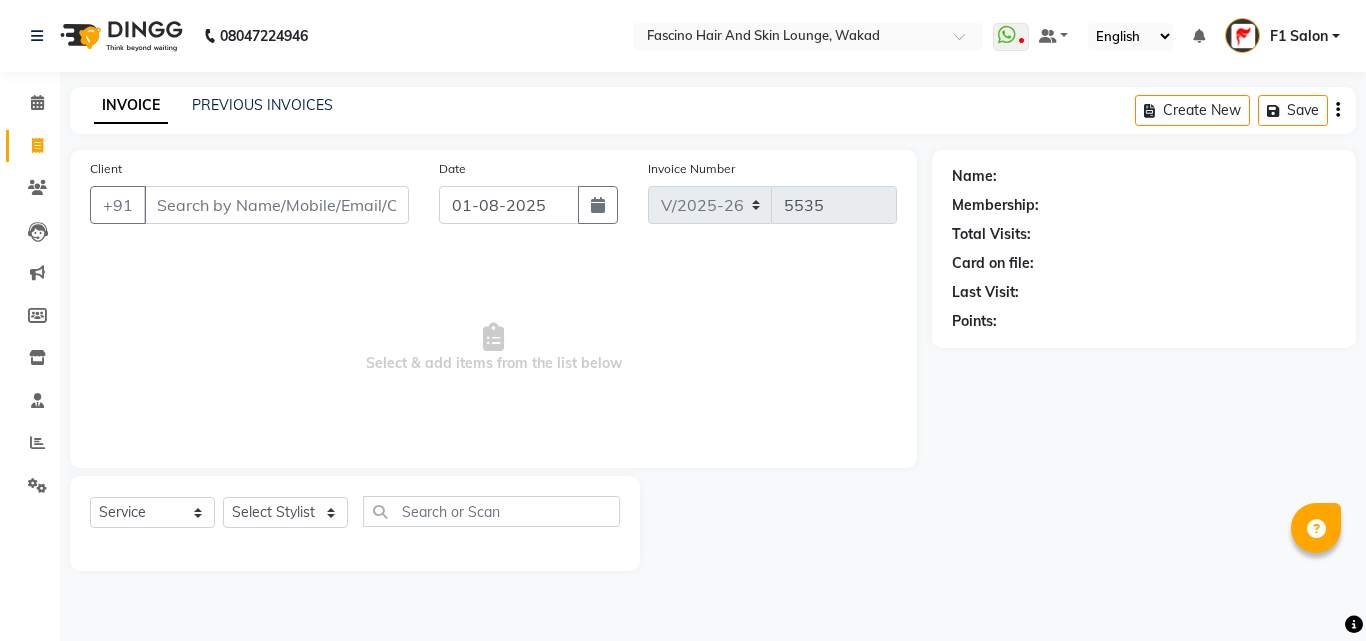 click on "INVOICE PREVIOUS INVOICES Create New   Save" 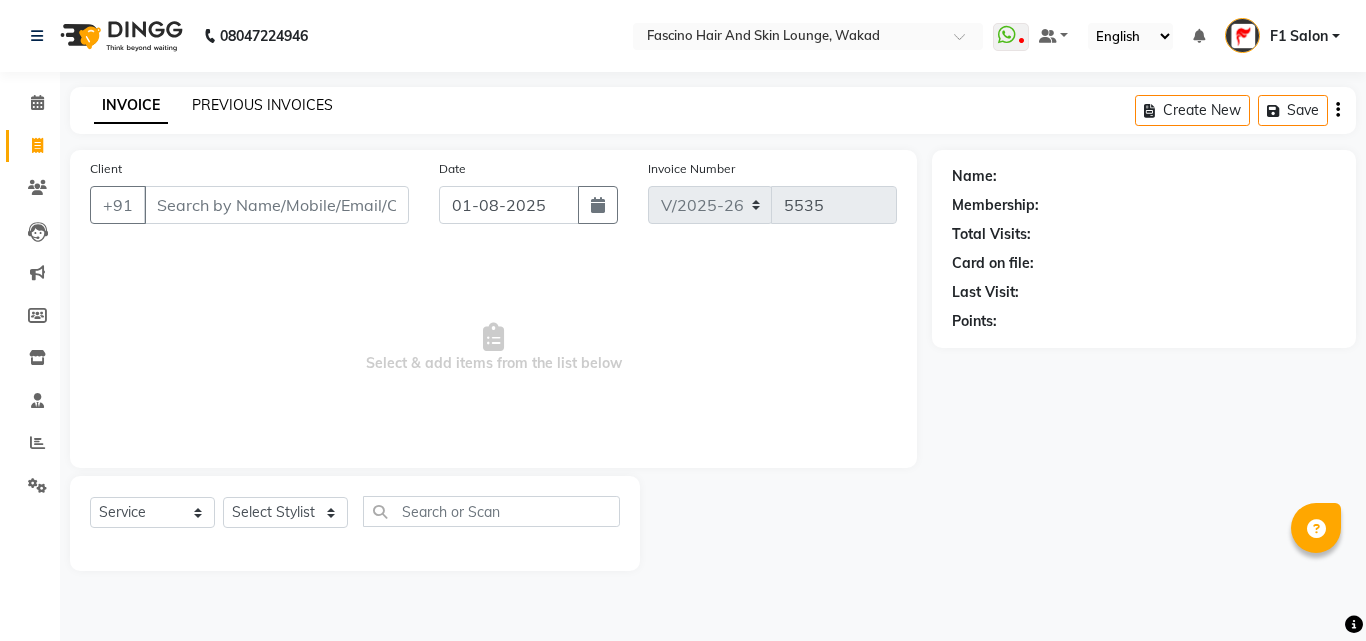 click on "PREVIOUS INVOICES" 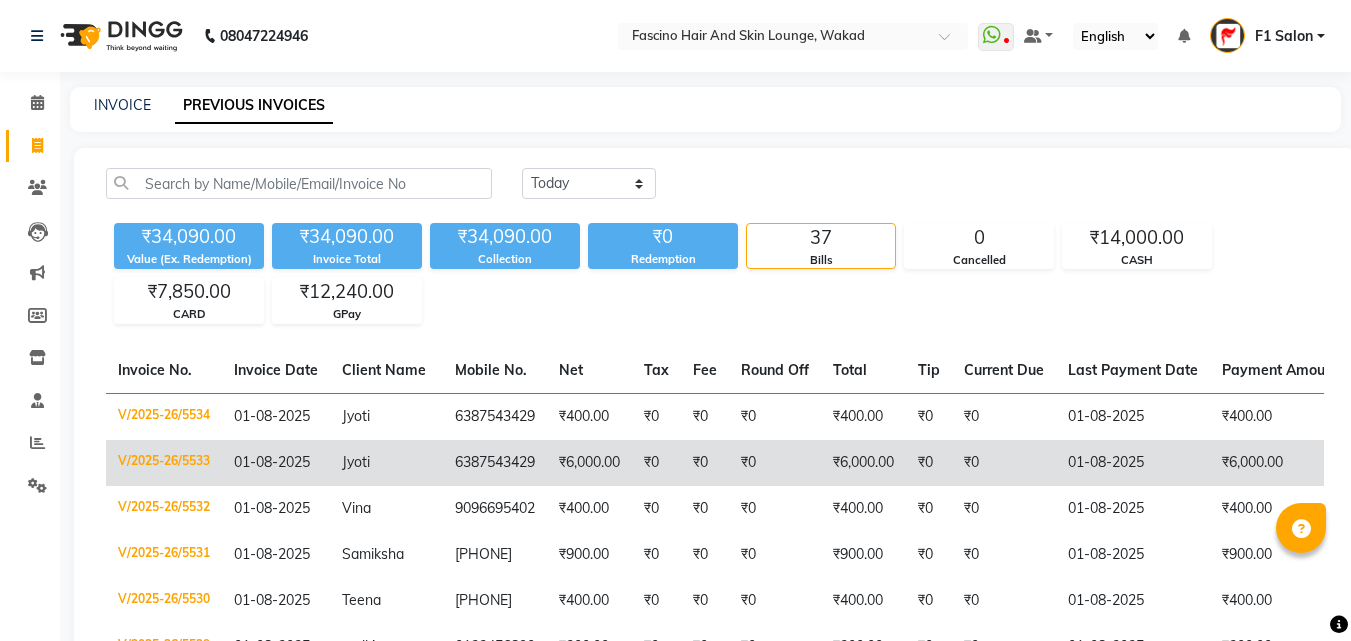 click on "V/2025-26/5533" 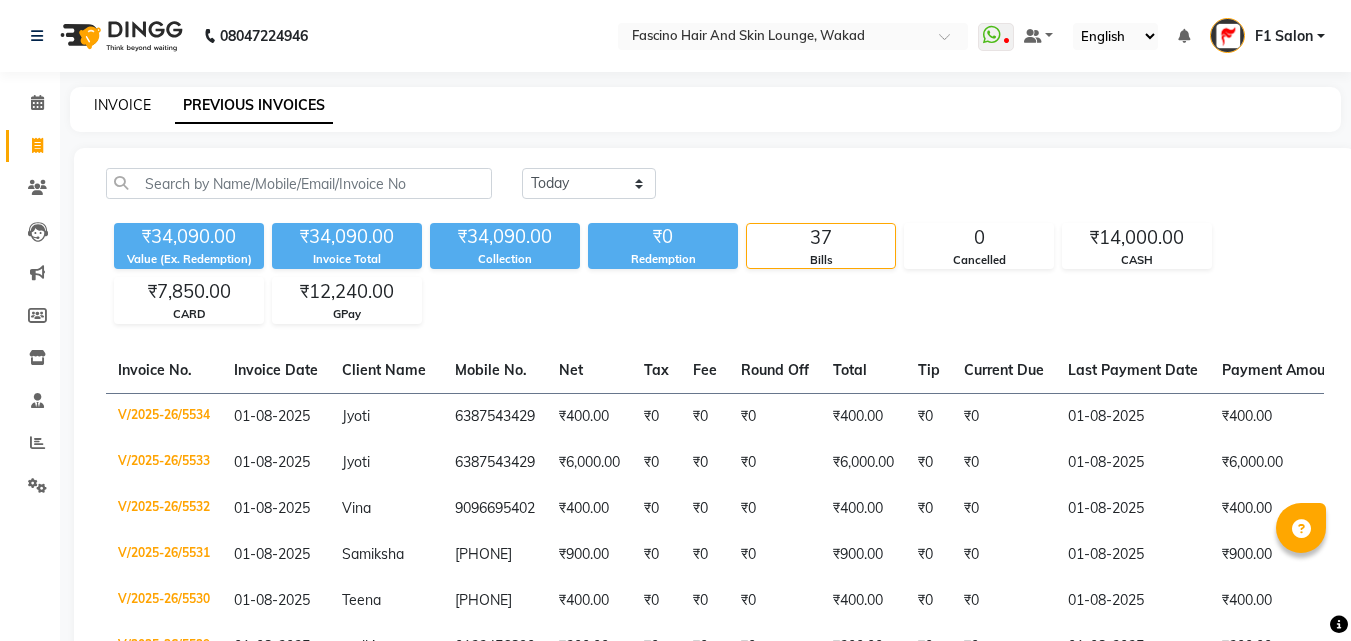 click on "INVOICE" 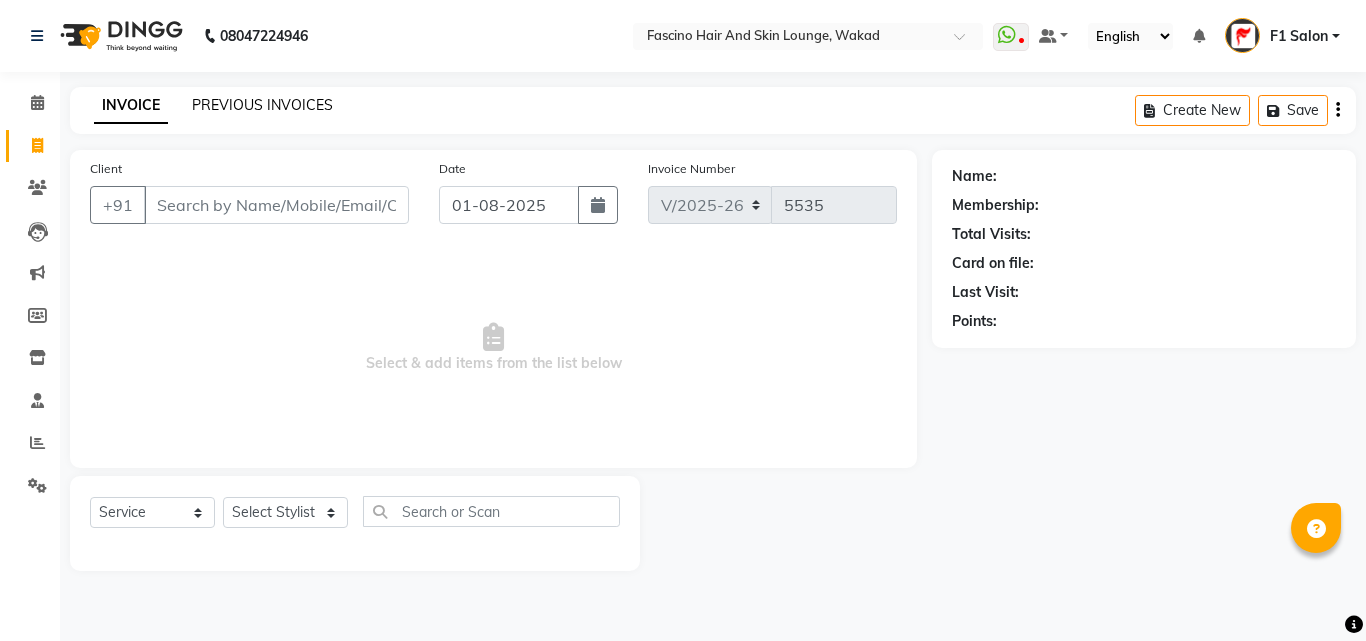 click on "PREVIOUS INVOICES" 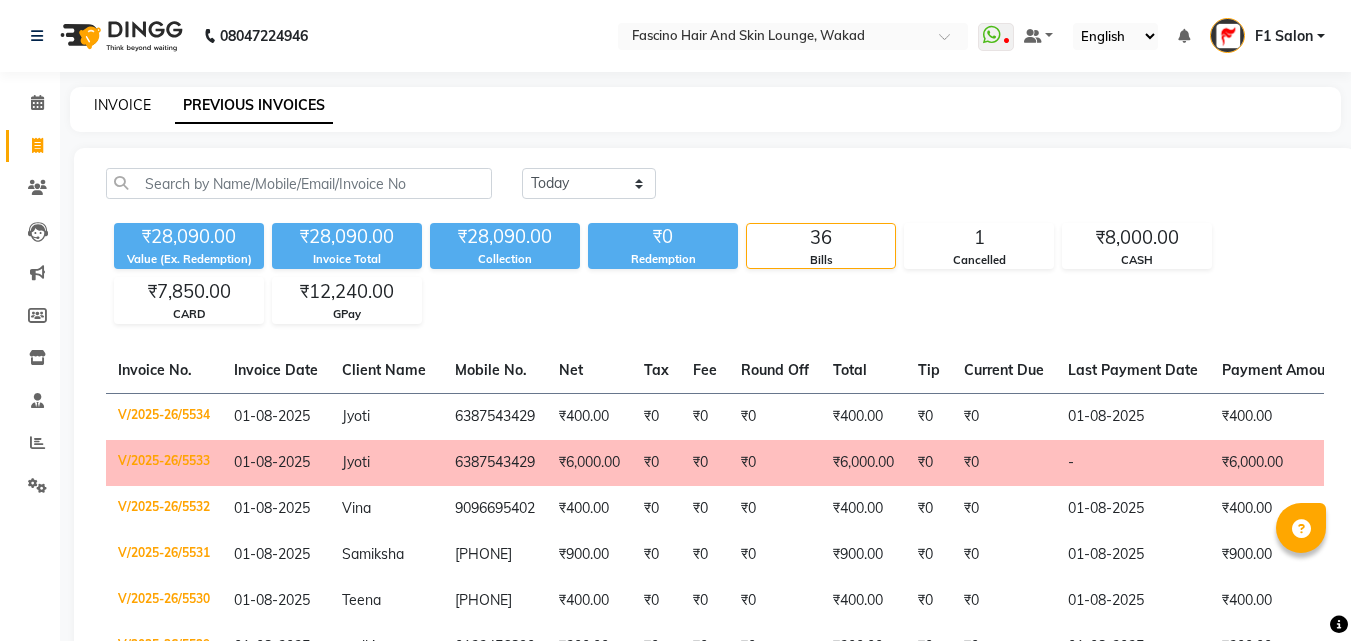 click on "INVOICE" 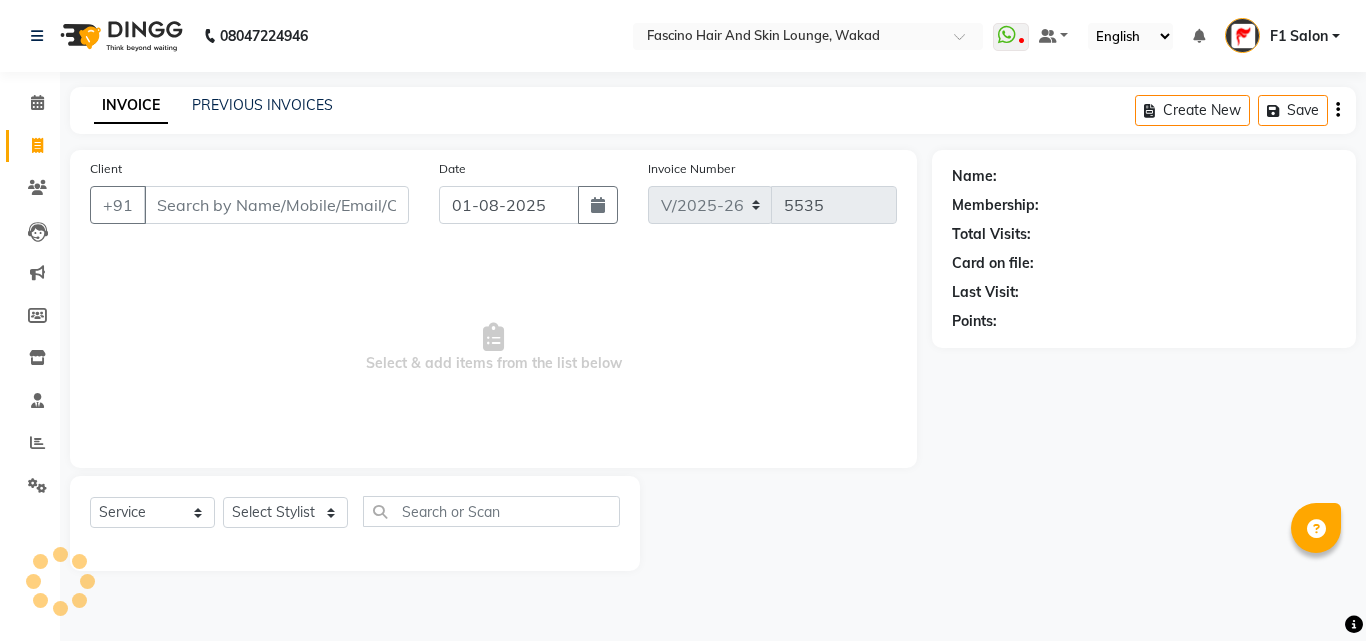 click on "Client" at bounding box center [276, 205] 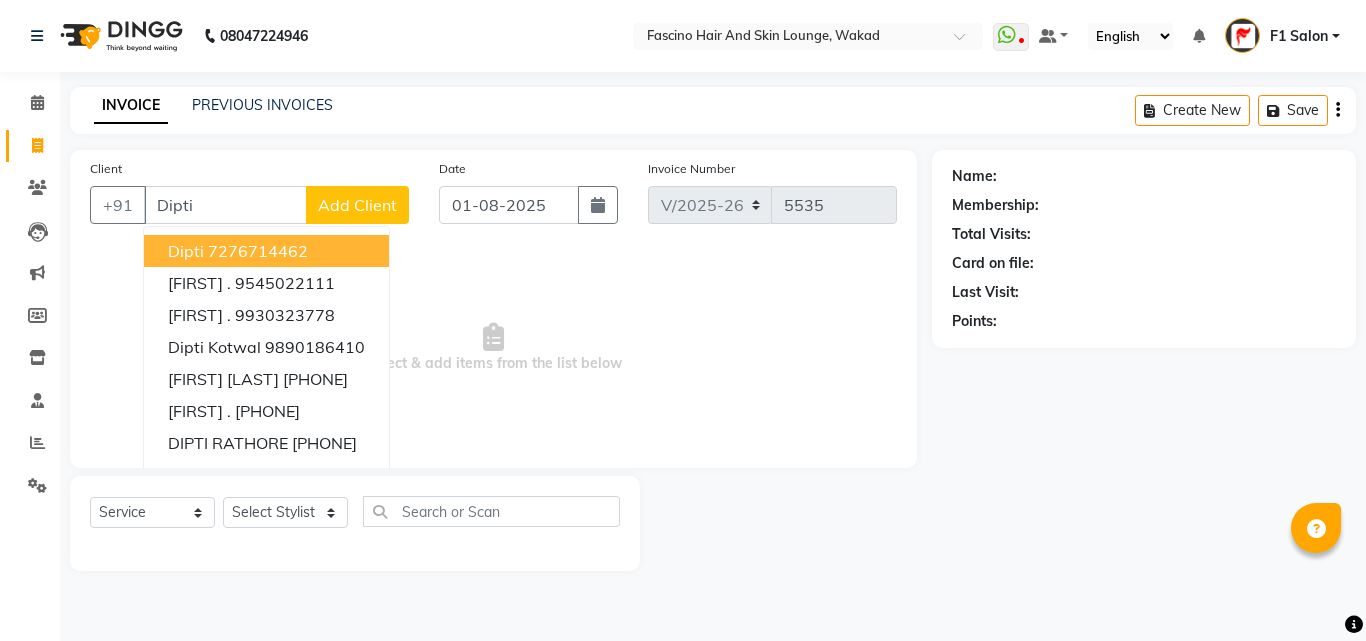click on "Dipti" at bounding box center [225, 205] 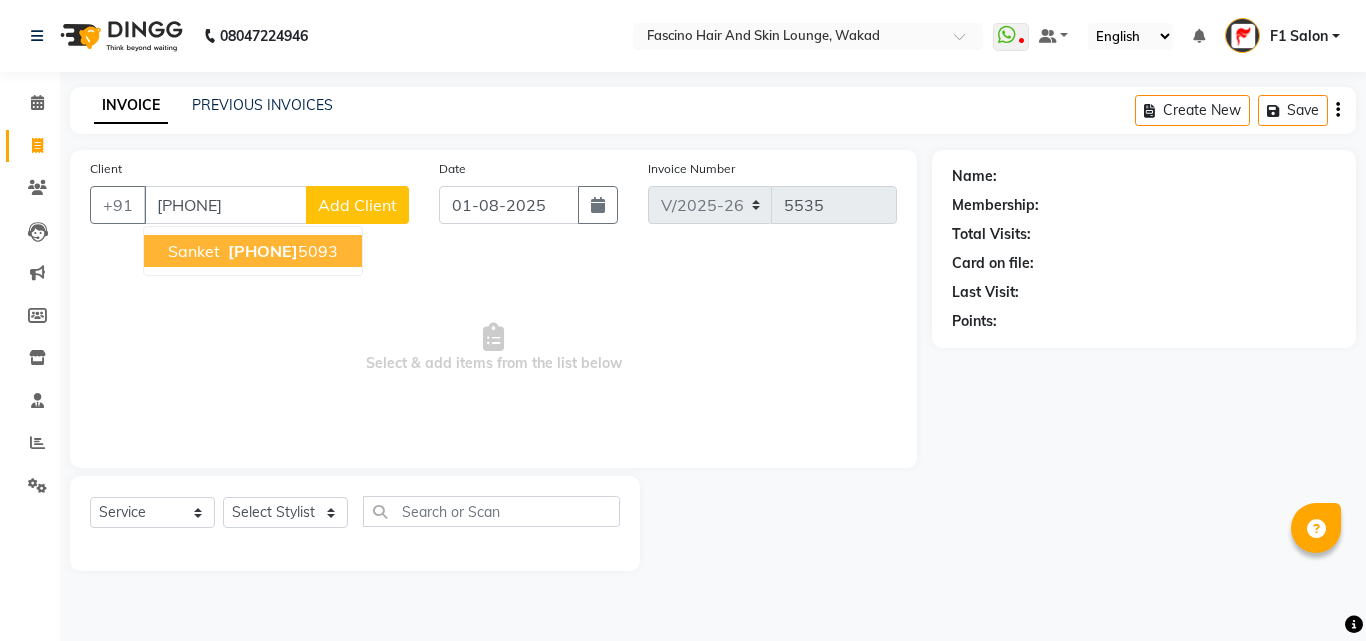 click on "[PHONE]" at bounding box center (263, 251) 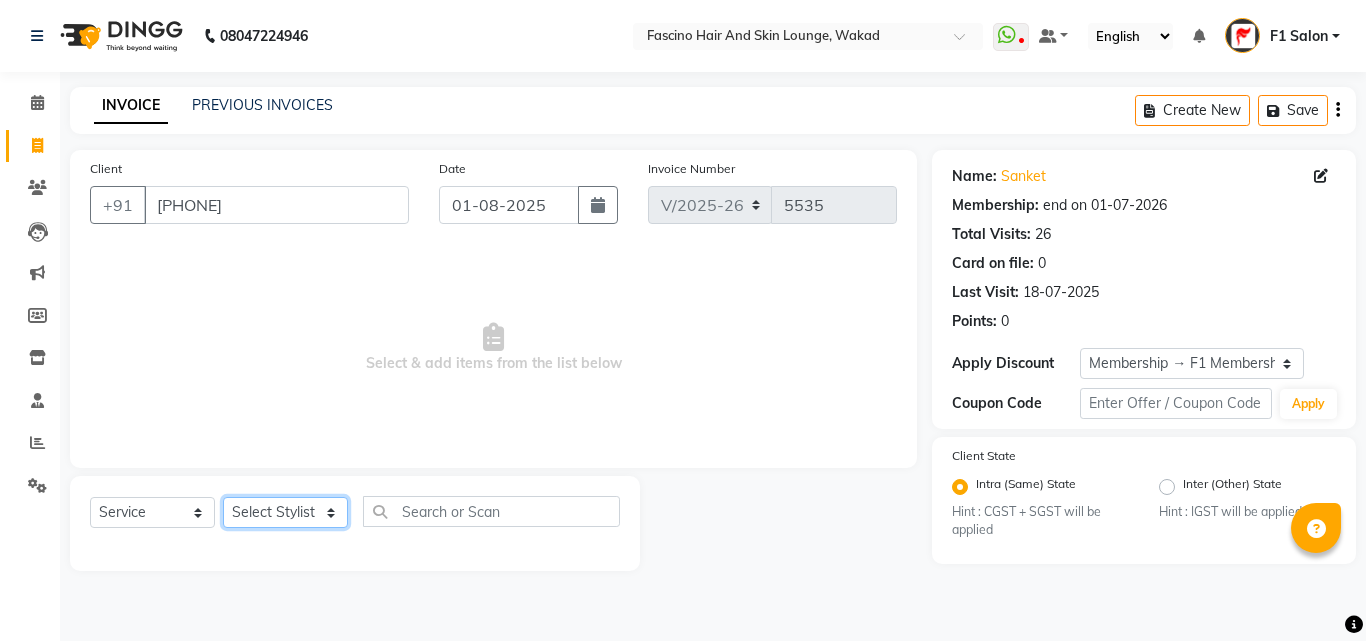 click on "Select Stylist [PHONE]  [FIRST] [LAST] [FIRST] [LAST] [FIRST] Salon  [FIRST] [FIRST] [FIRST] {JH} [FIRST] {f3} [FIRST] (Jh ) [FIRST] [FIRST] [FIRST] JH [FIRST] [FIRST] [FIRST] jh [FIRST] [FIRST] Shree [FIRST] (F1) [FIRST] (JH) [FIRST] [FIRST]  [FIRST] F1 [FIRST] [FIRST] (jh) [FIRST] [FIRST] [FIRST] [FIRST] [FIRST] [FIRST] [FIRST]  [FIRST] F1 [FIRST] [FIRST] {f2} [FIRST]  [FIRST] [FIRST]" 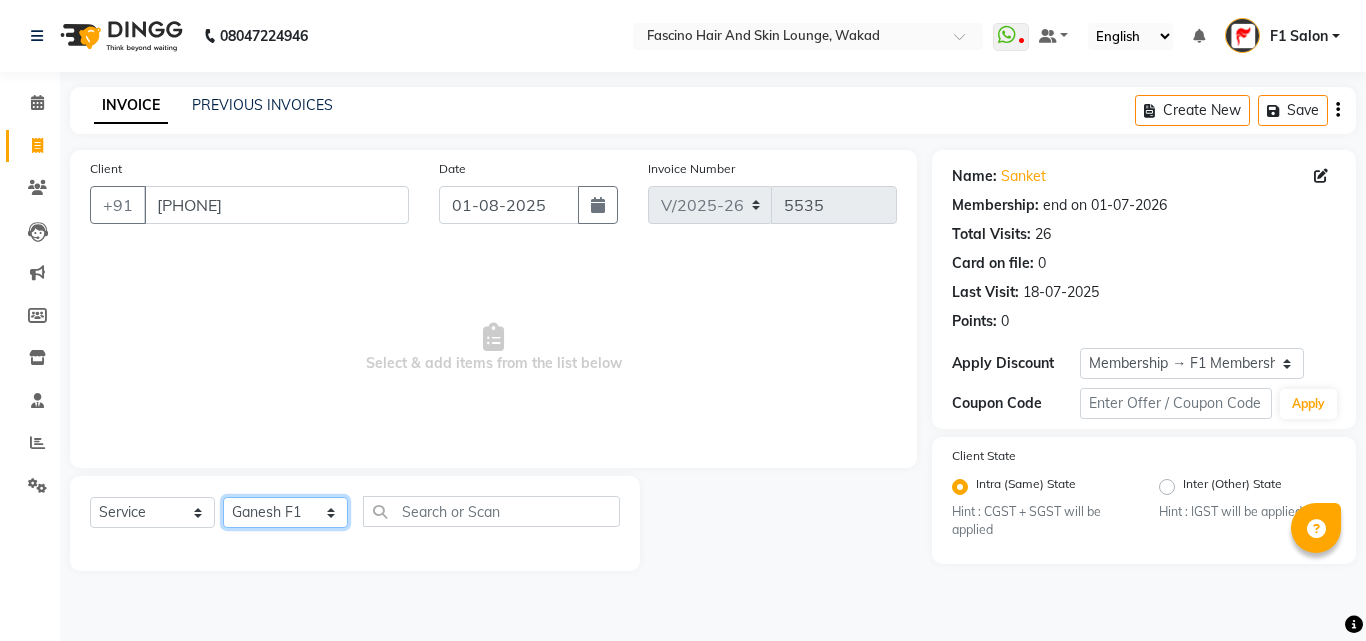 click on "Select Stylist [PHONE]  [FIRST] [LAST] [FIRST] [LAST] [FIRST] Salon  [FIRST] [FIRST] [FIRST] {JH} [FIRST] {f3} [FIRST] (Jh ) [FIRST] [FIRST] [FIRST] JH [FIRST] [FIRST] [FIRST] jh [FIRST] [FIRST] Shree [FIRST] (F1) [FIRST] (JH) [FIRST] [FIRST]  [FIRST] F1 [FIRST] [FIRST] (jh) [FIRST] [FIRST] [FIRST] [FIRST] [FIRST] [FIRST] [FIRST]  [FIRST] F1 [FIRST] [FIRST] {f2} [FIRST]  [FIRST] [FIRST]" 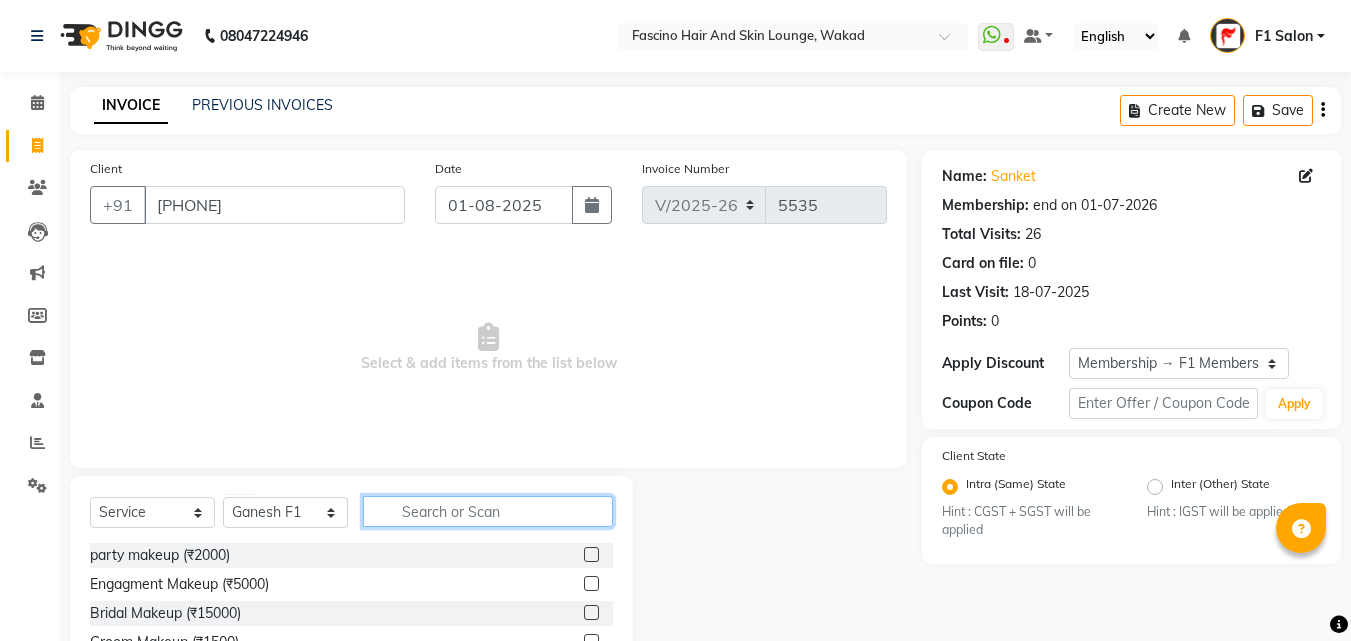 click 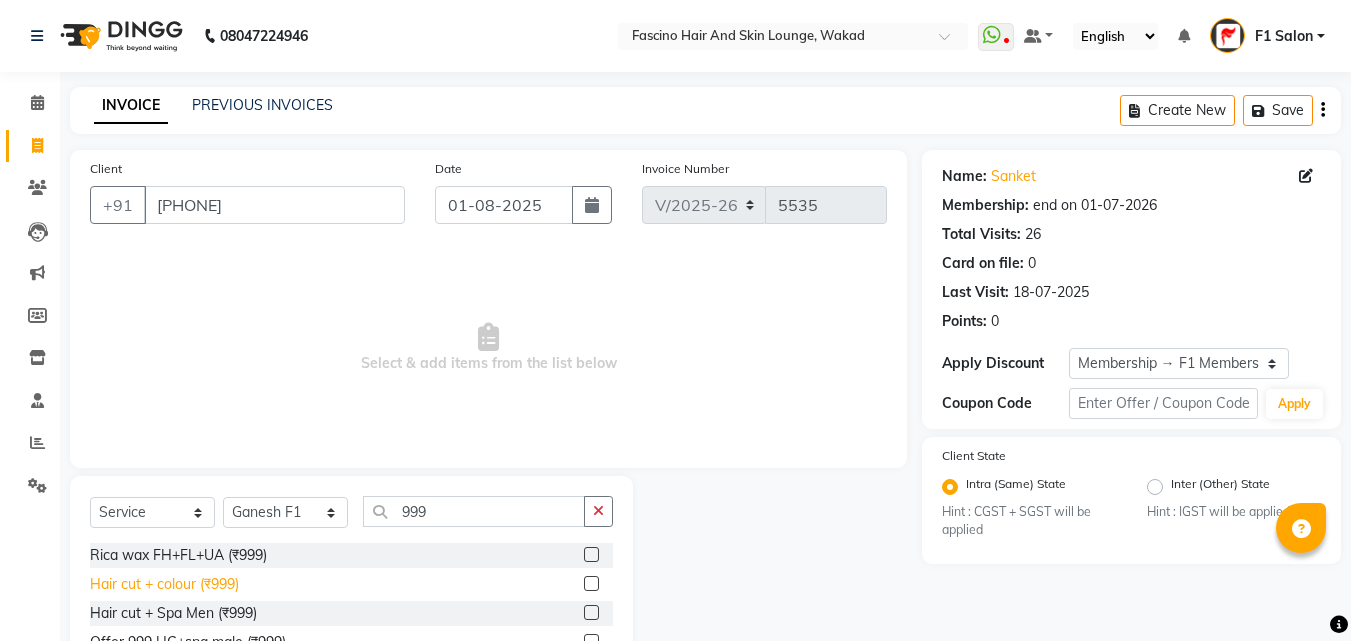 click on "Hair cut + colour (₹999)" 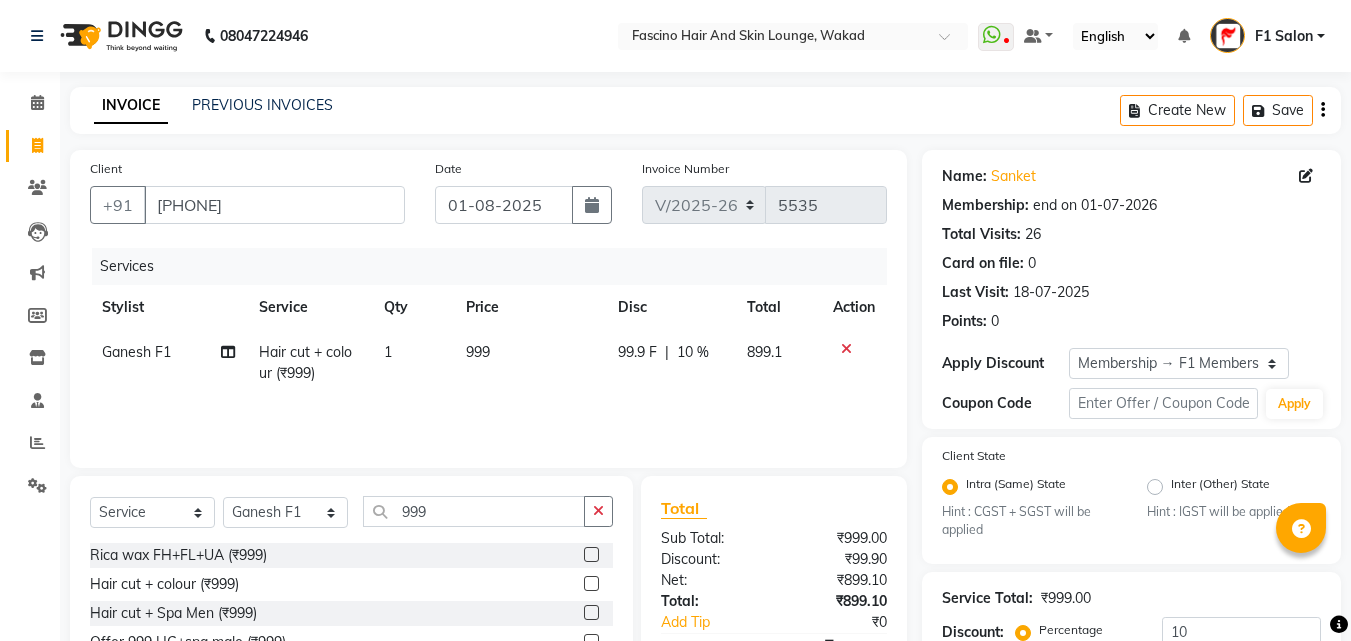 click on "999" 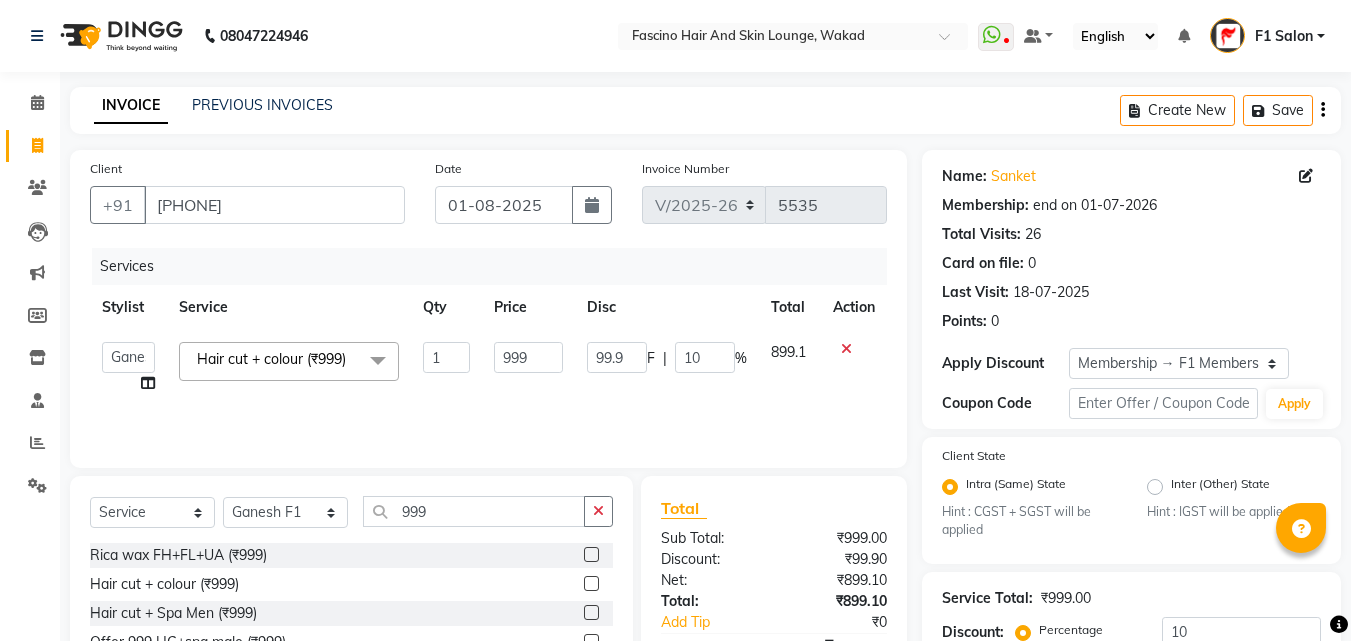 click on "999" 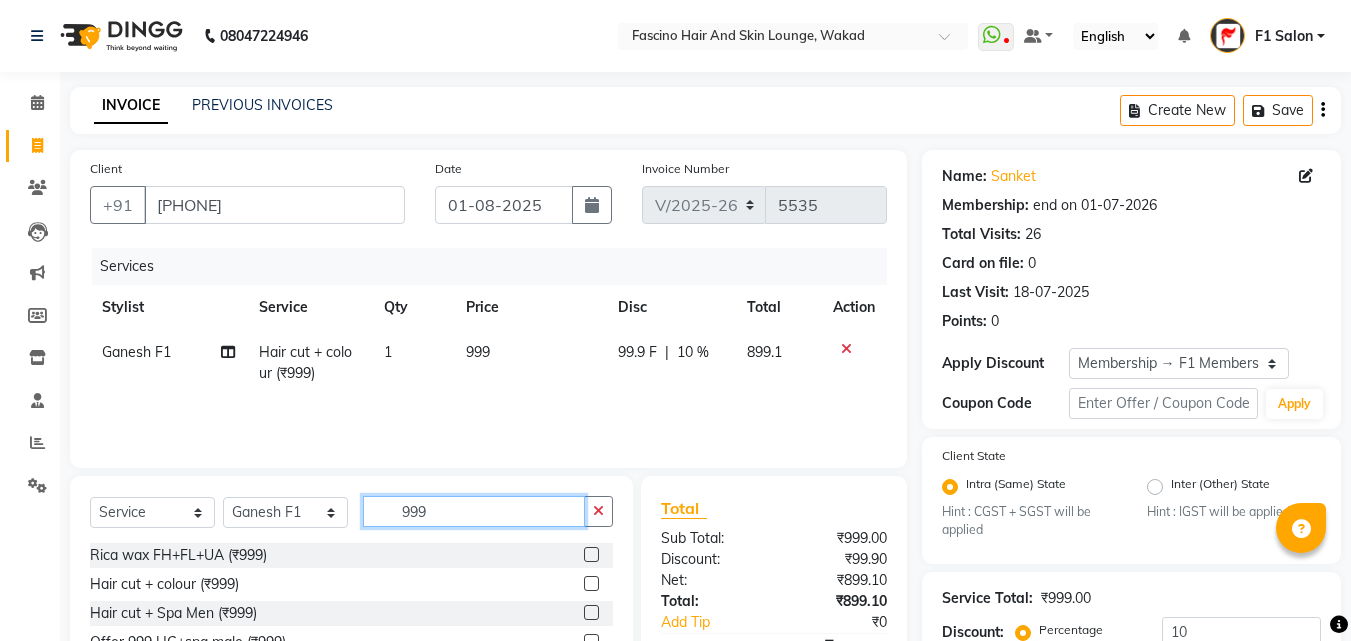 click on "999" 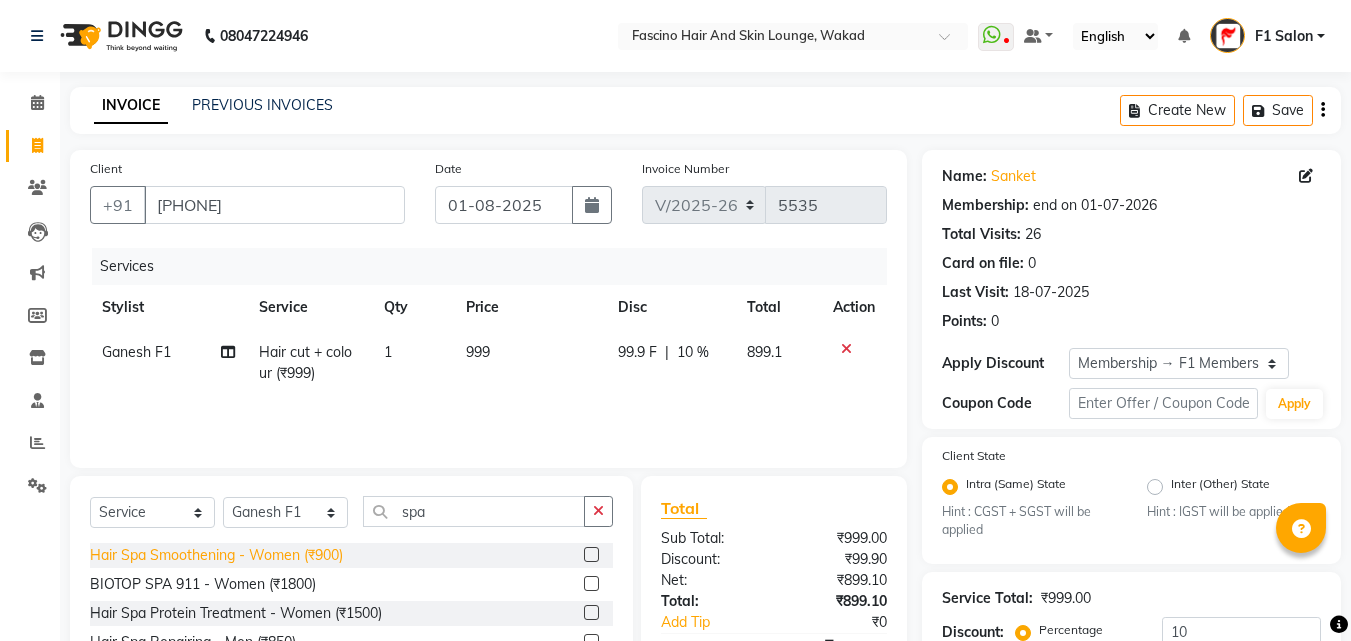 click on "Hair Spa Smoothening - Women (₹900)" 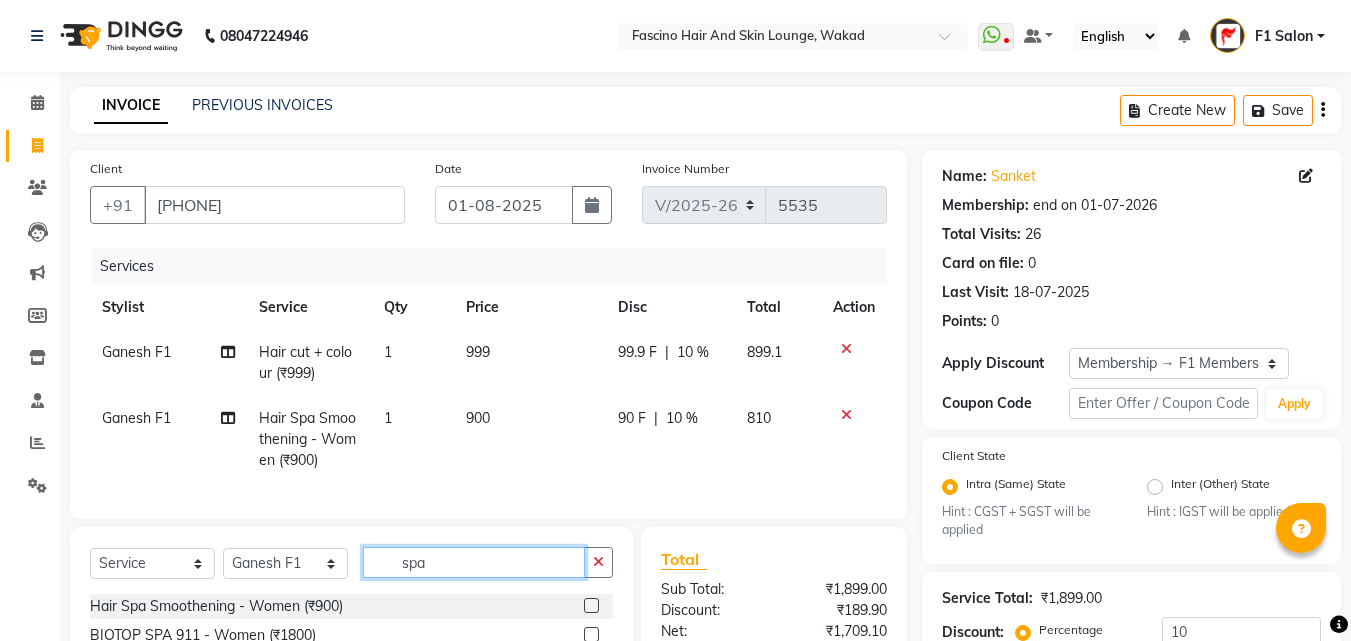 click on "spa" 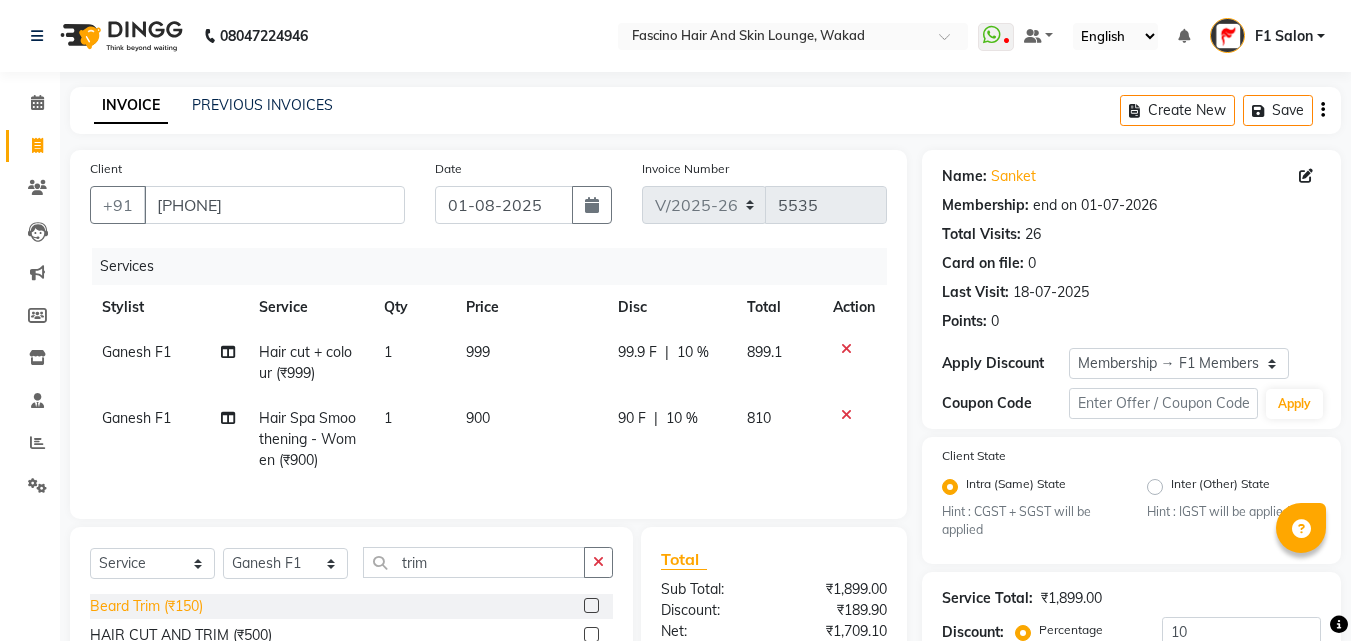 click on "Beard Trim (₹150)" 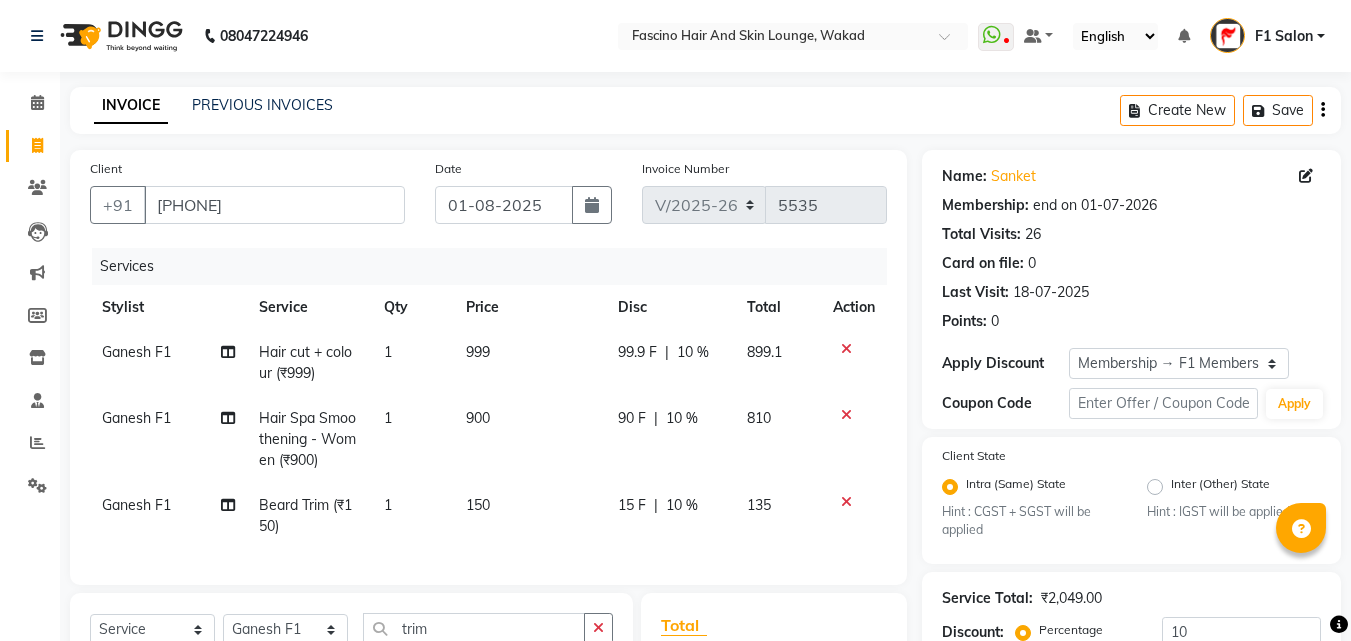 scroll, scrollTop: 249, scrollLeft: 0, axis: vertical 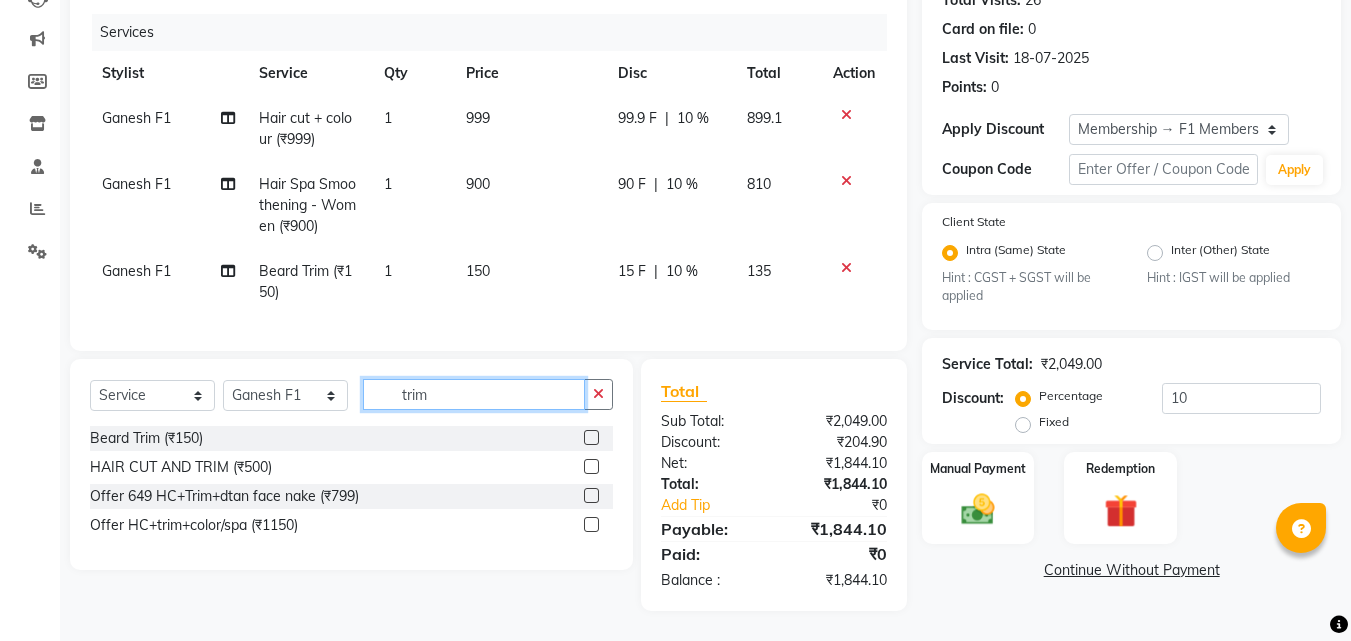 click on "trim" 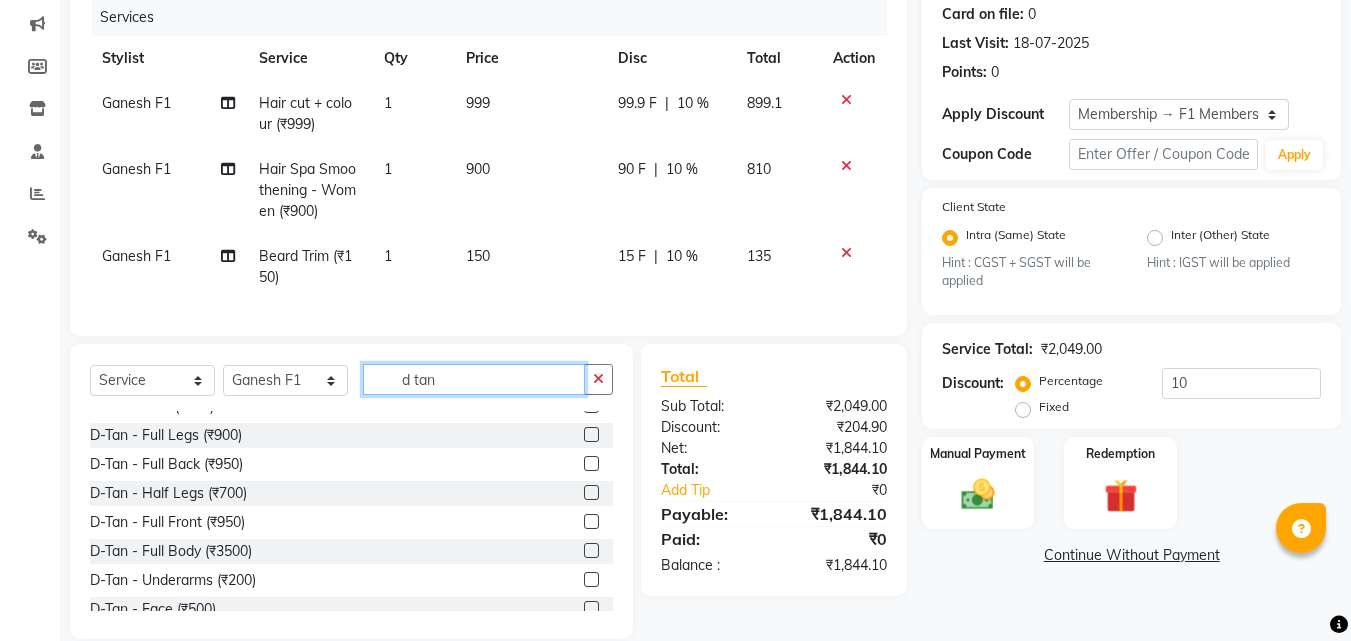 scroll, scrollTop: 90, scrollLeft: 0, axis: vertical 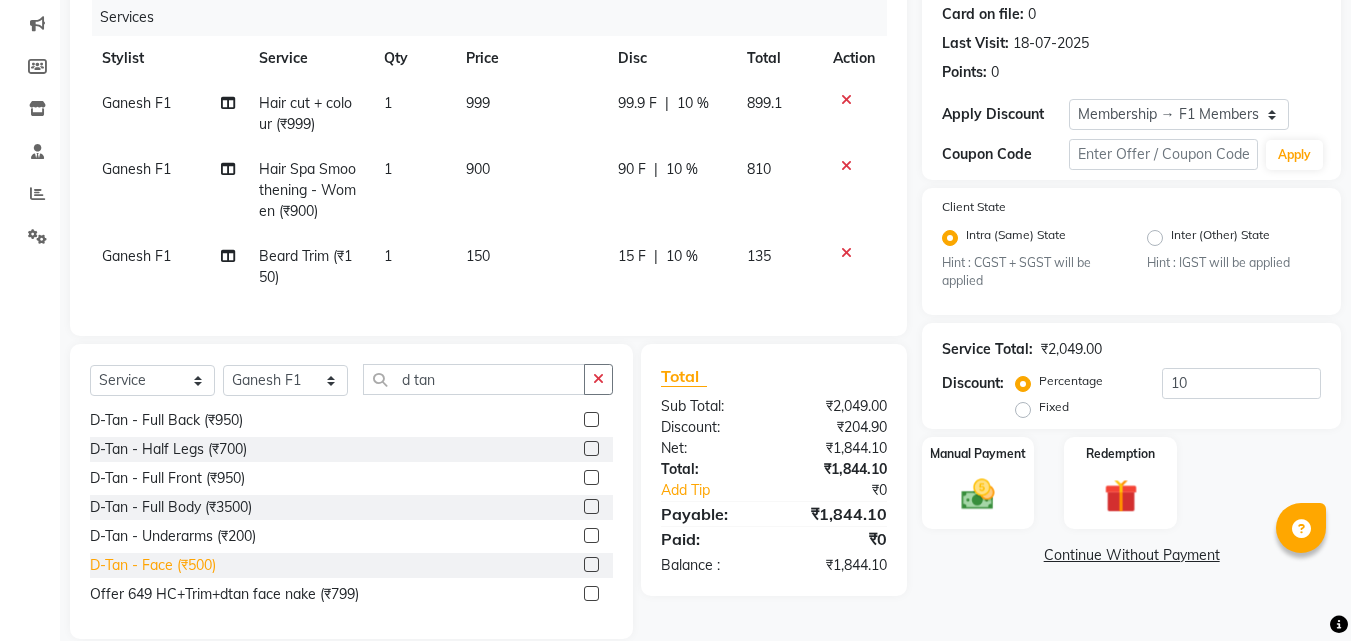 click on "D-Tan - Face (₹500)" 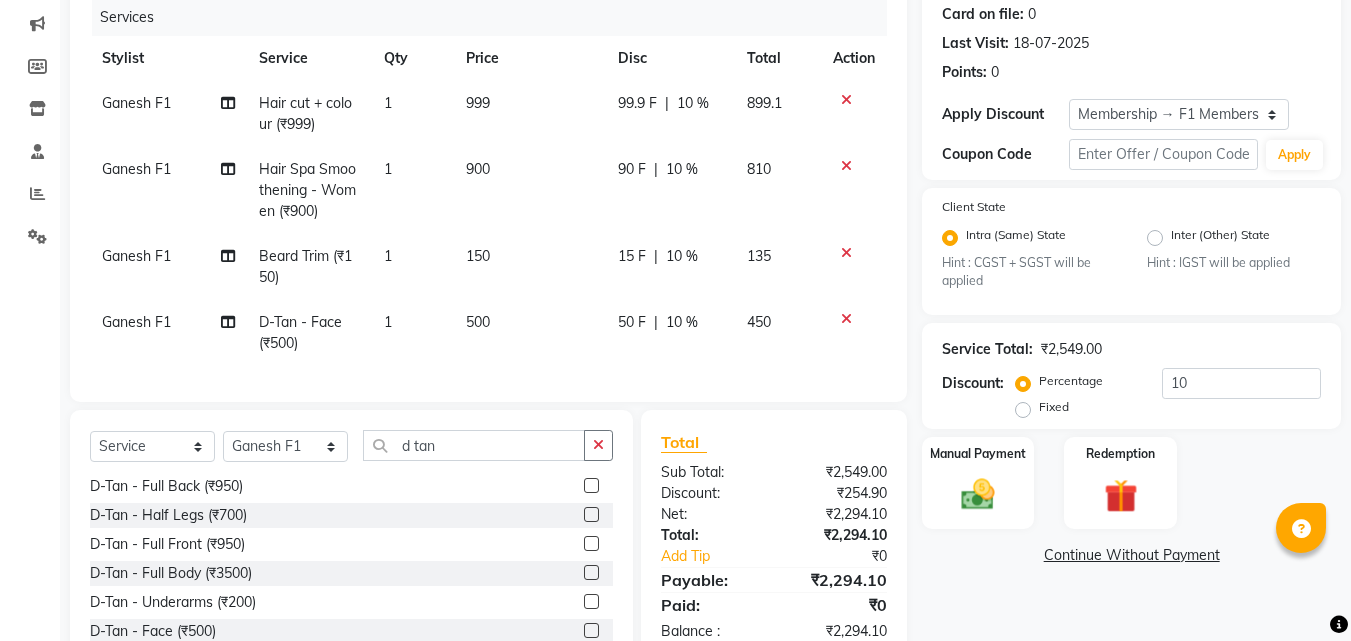 click on "500" 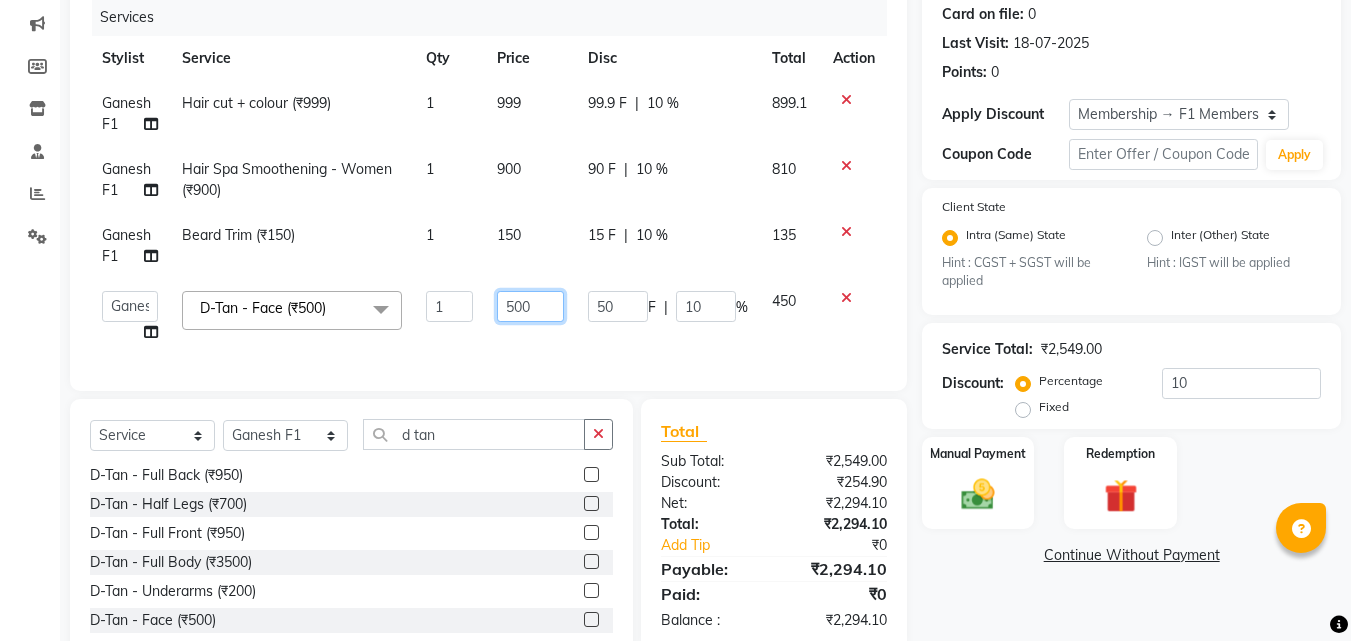click on "500" 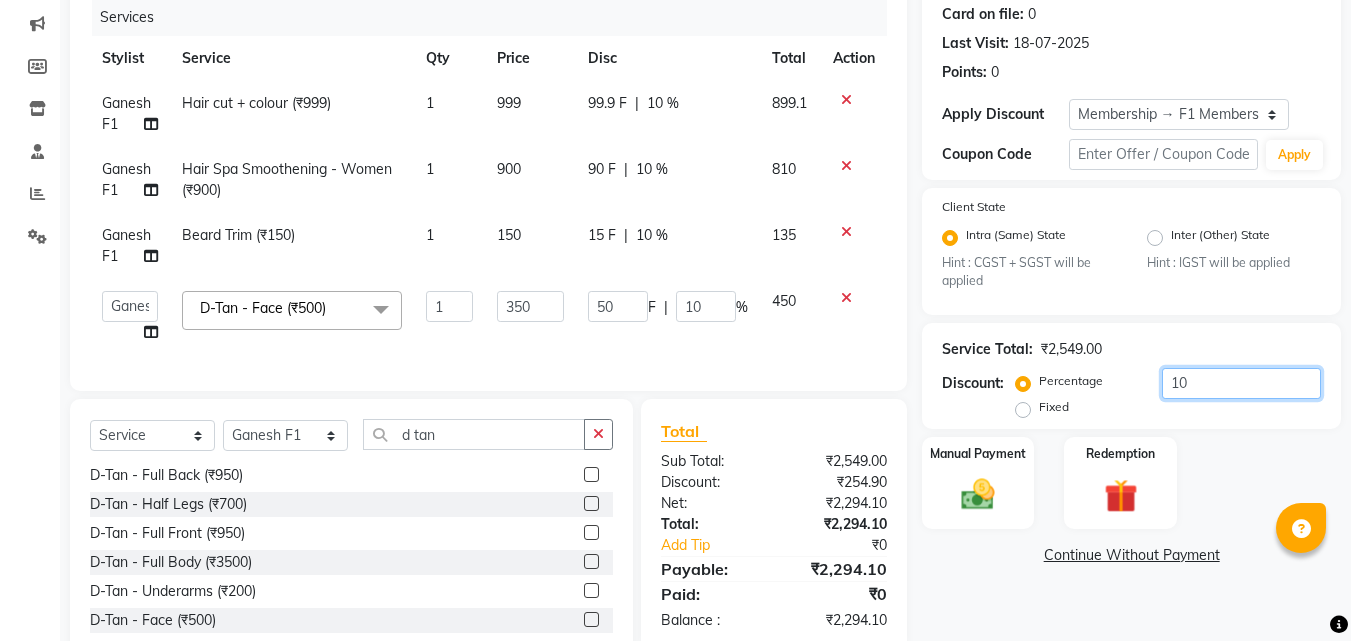 click on "10" 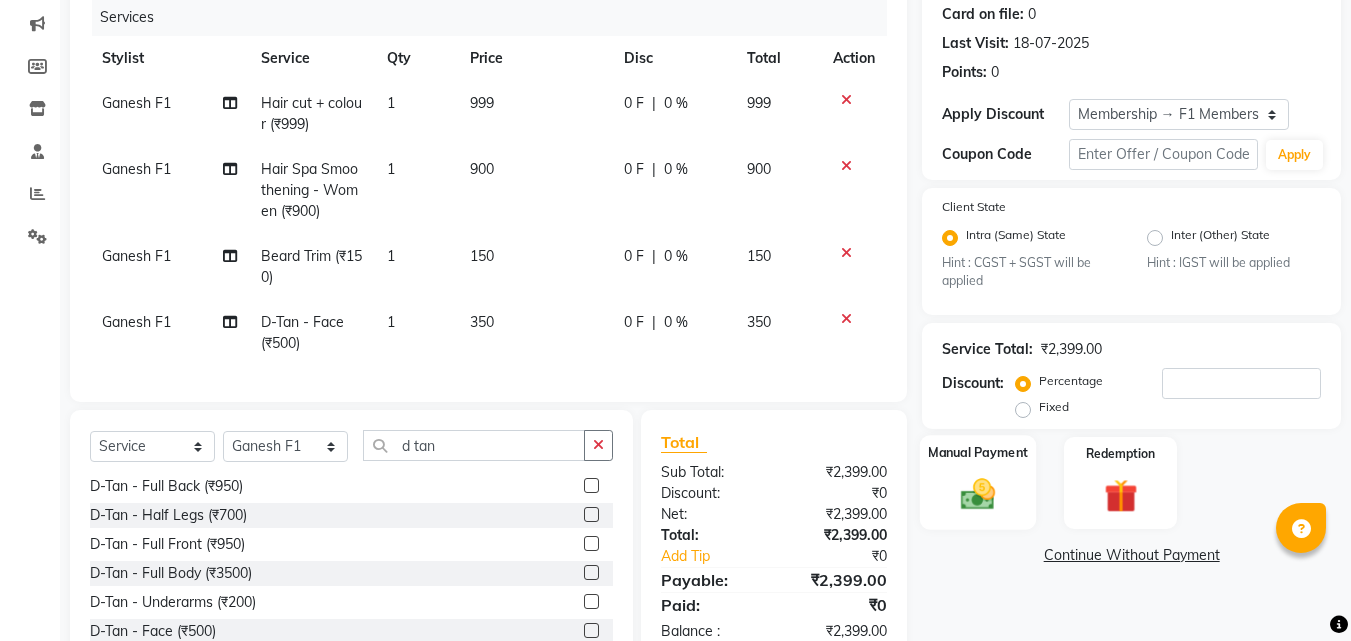 click 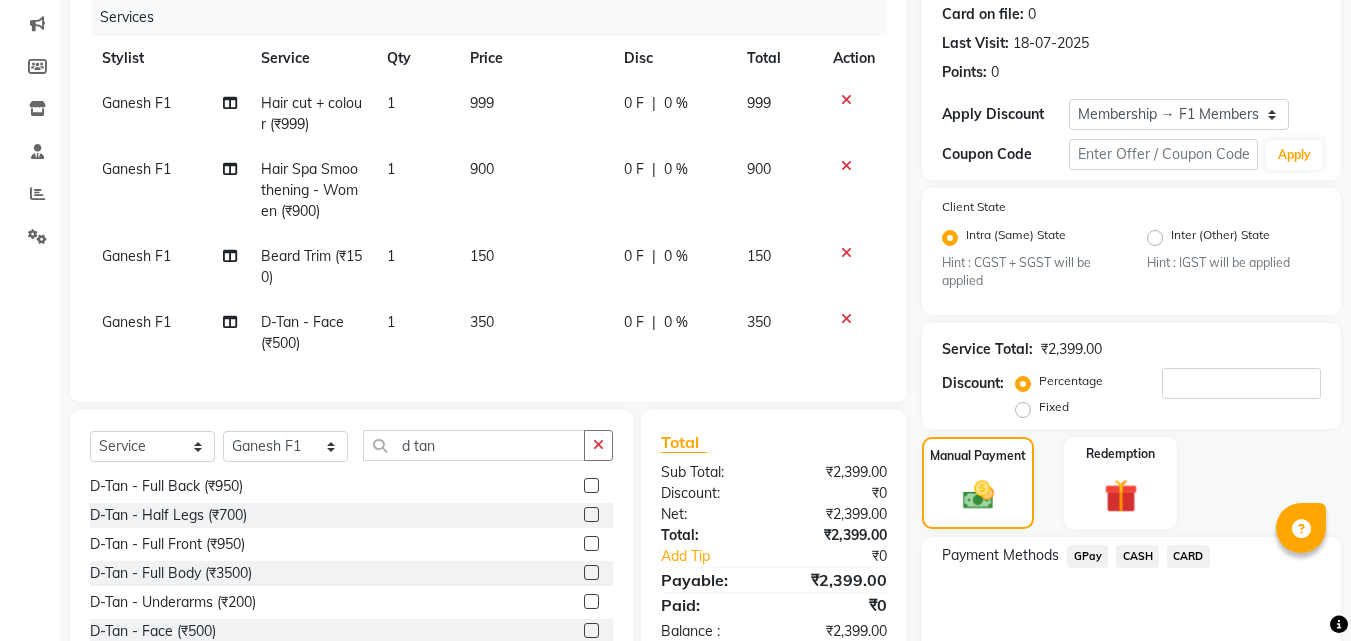 click on "GPay" 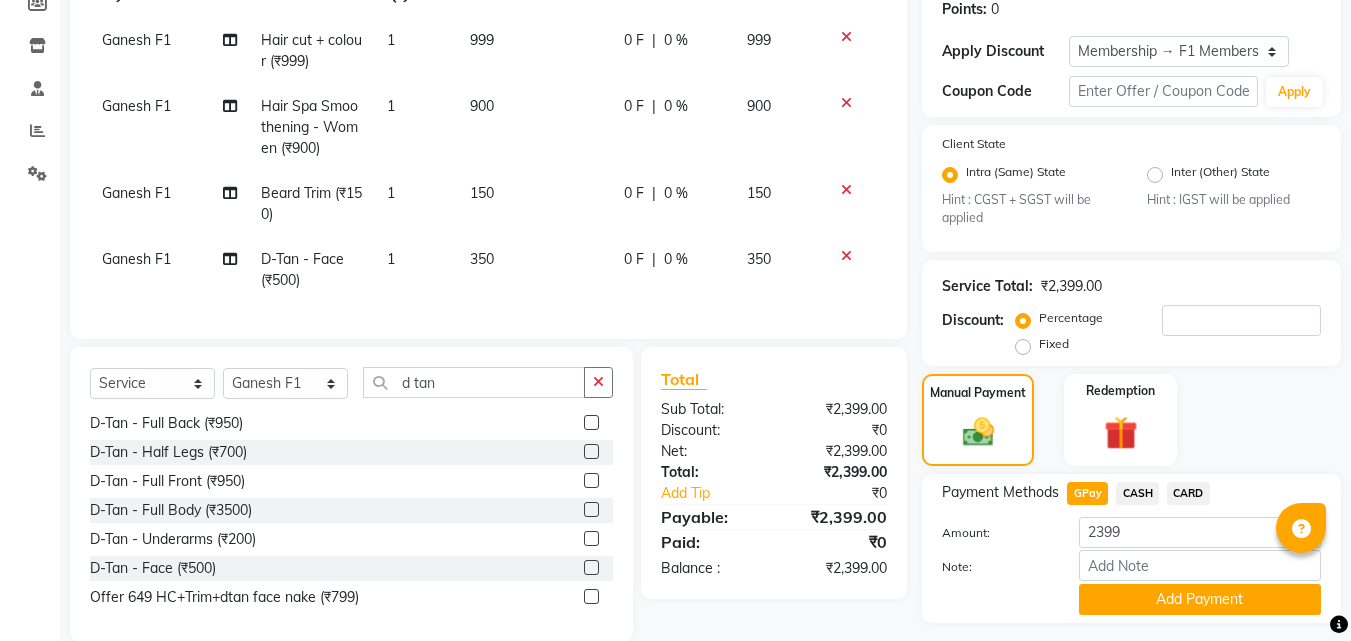 scroll, scrollTop: 365, scrollLeft: 0, axis: vertical 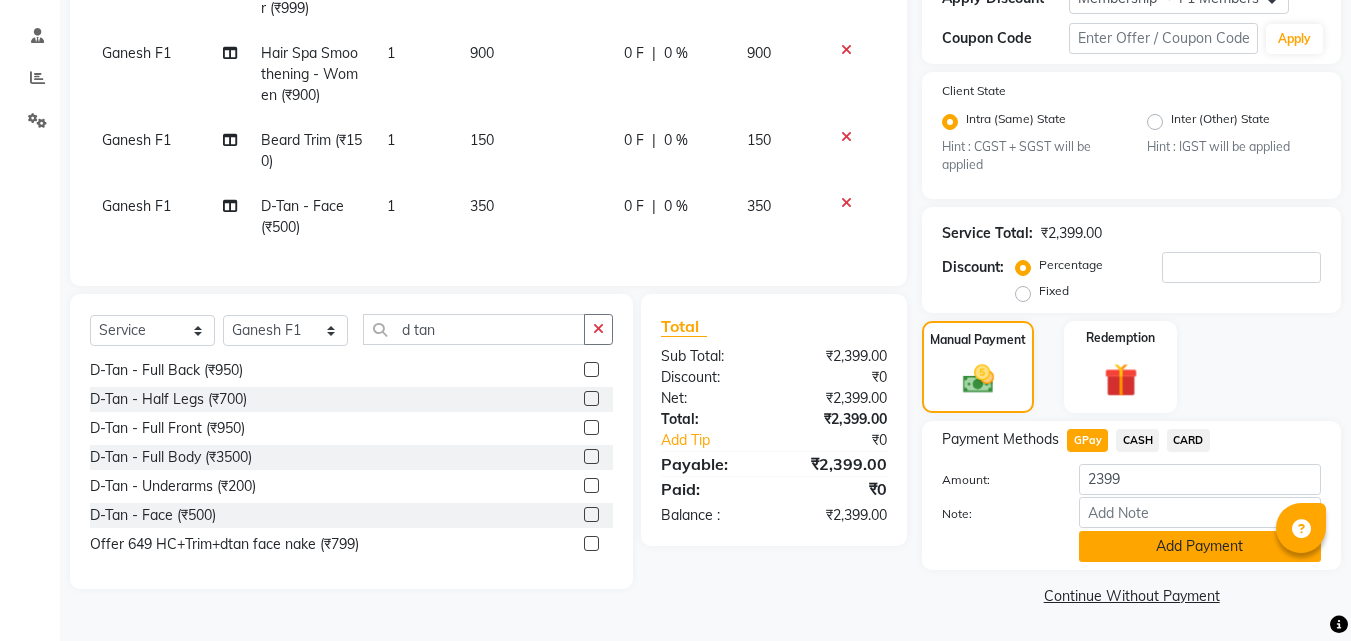 click on "Add Payment" 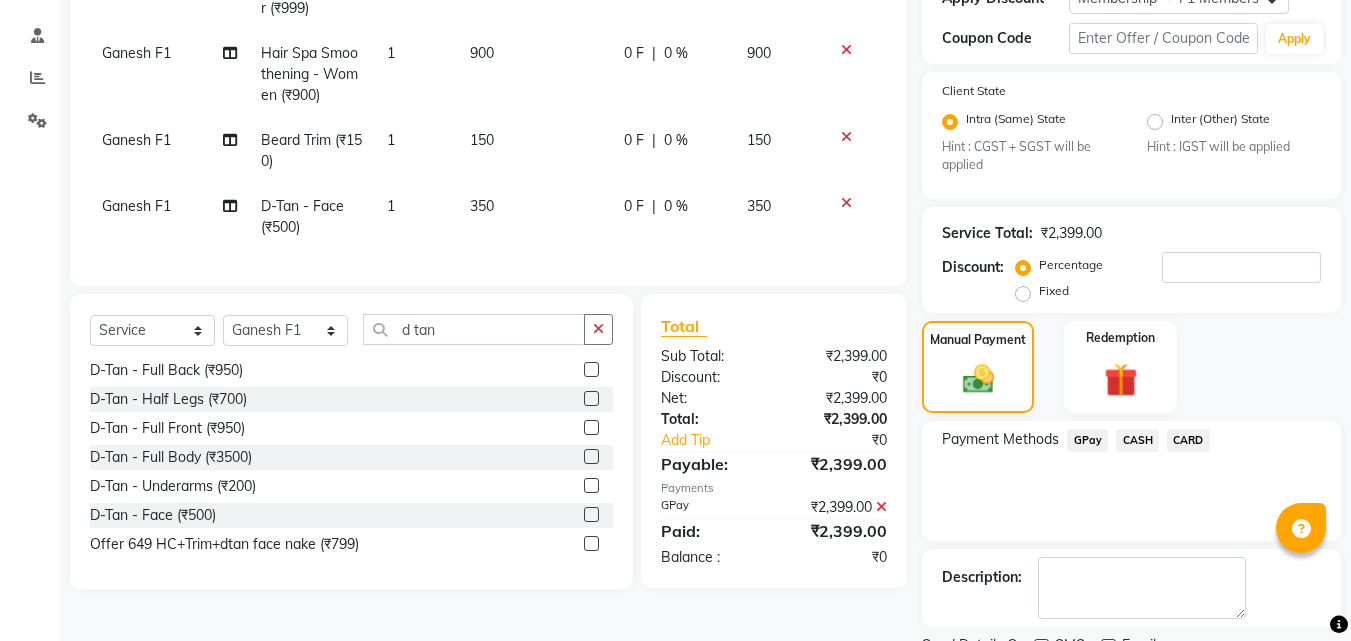 scroll, scrollTop: 449, scrollLeft: 0, axis: vertical 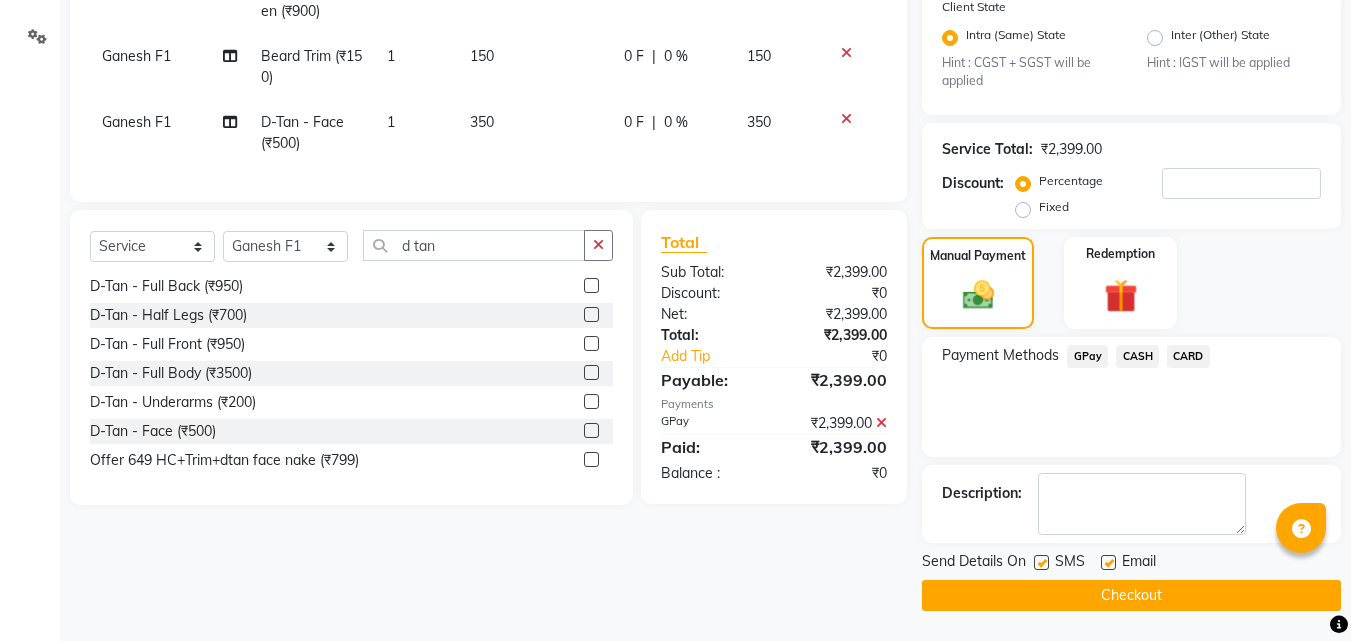 click 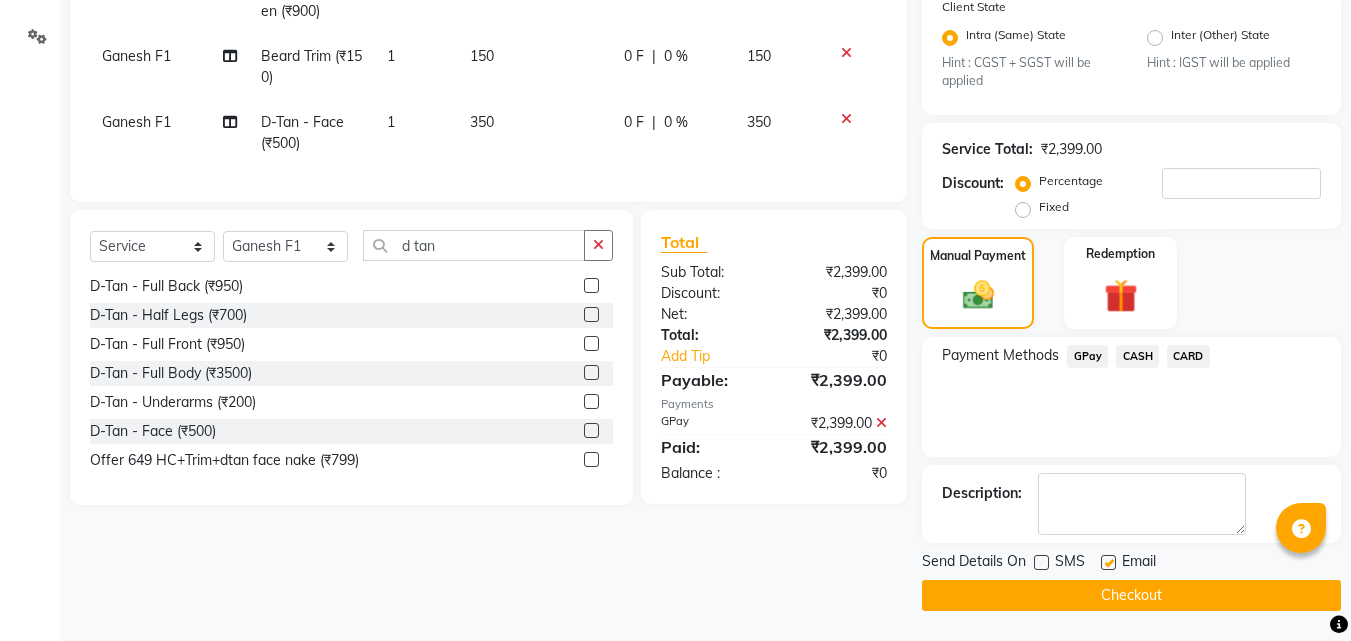 click 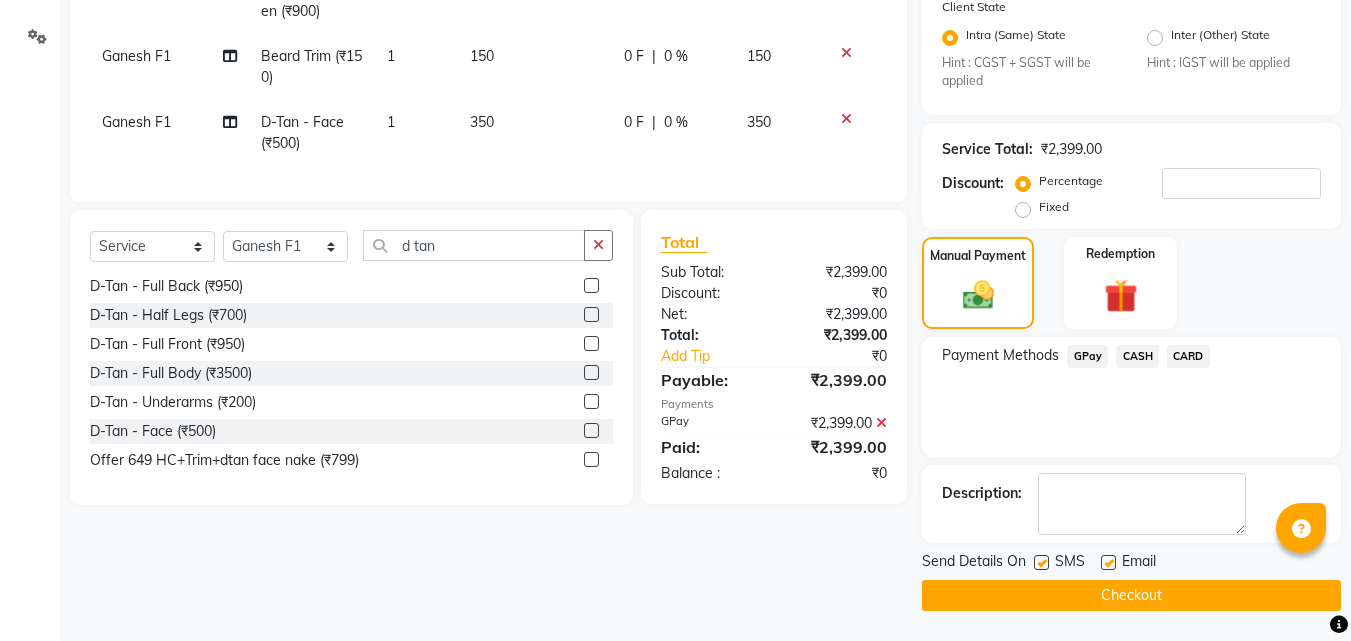 click on "Checkout" 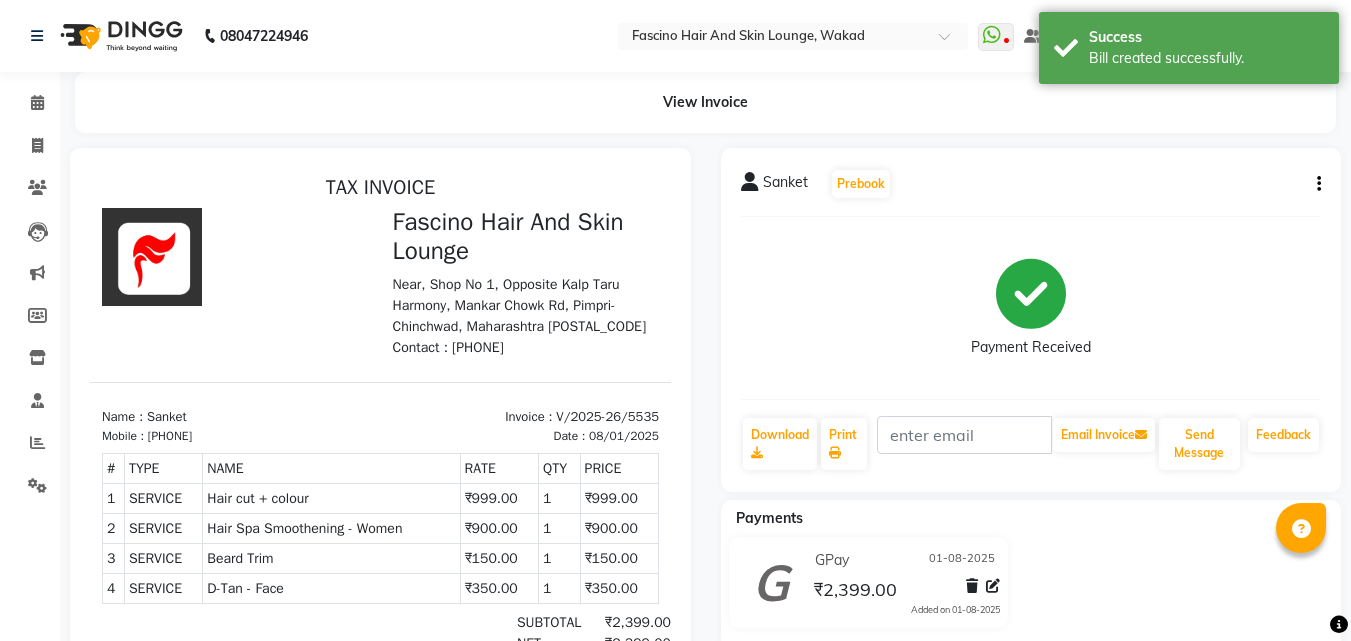 scroll, scrollTop: 0, scrollLeft: 0, axis: both 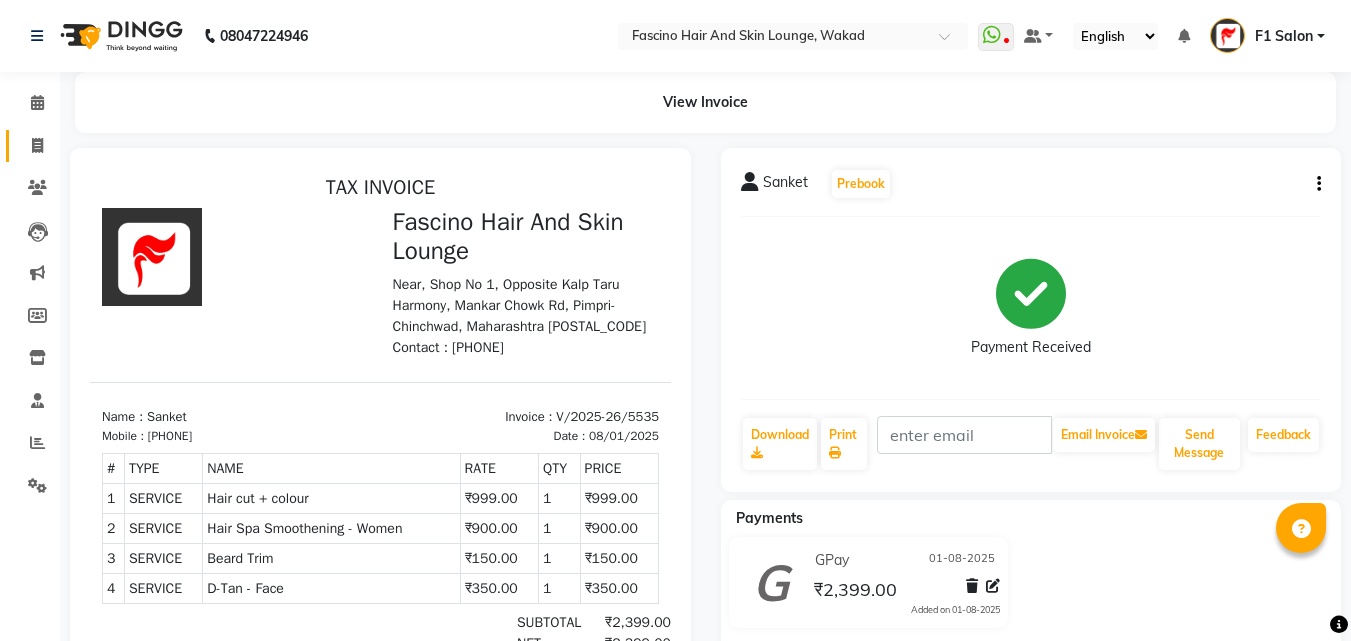 click 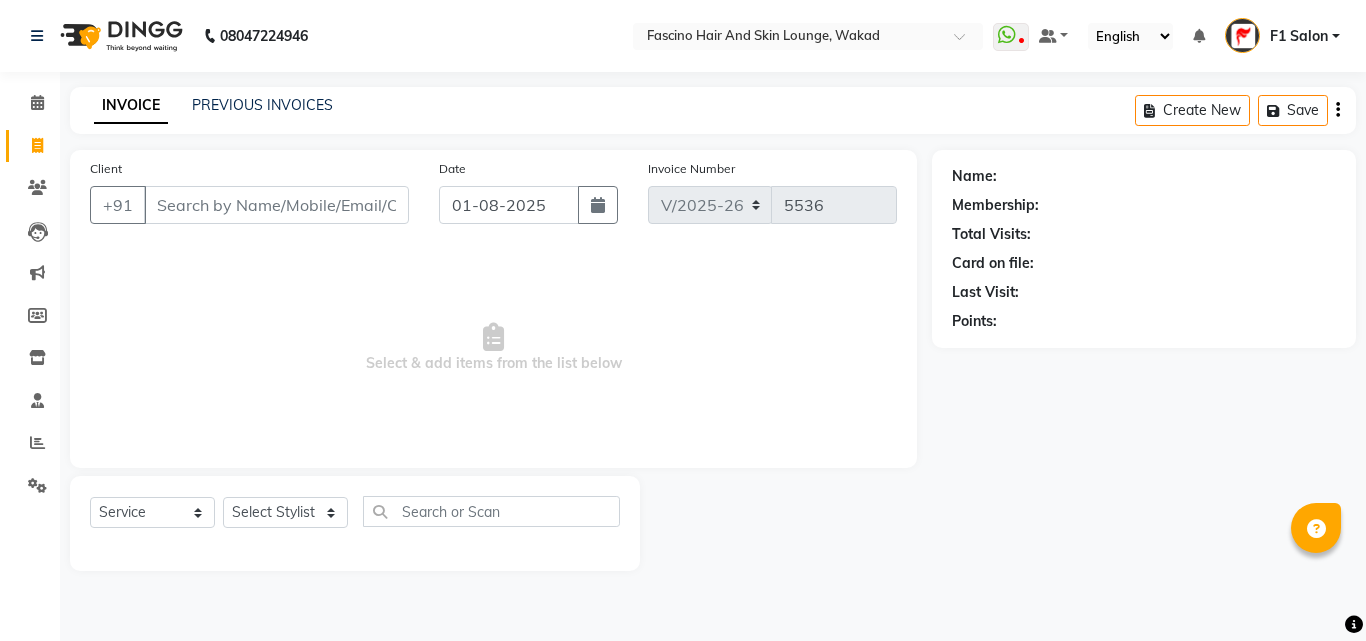click on "Client" at bounding box center (276, 205) 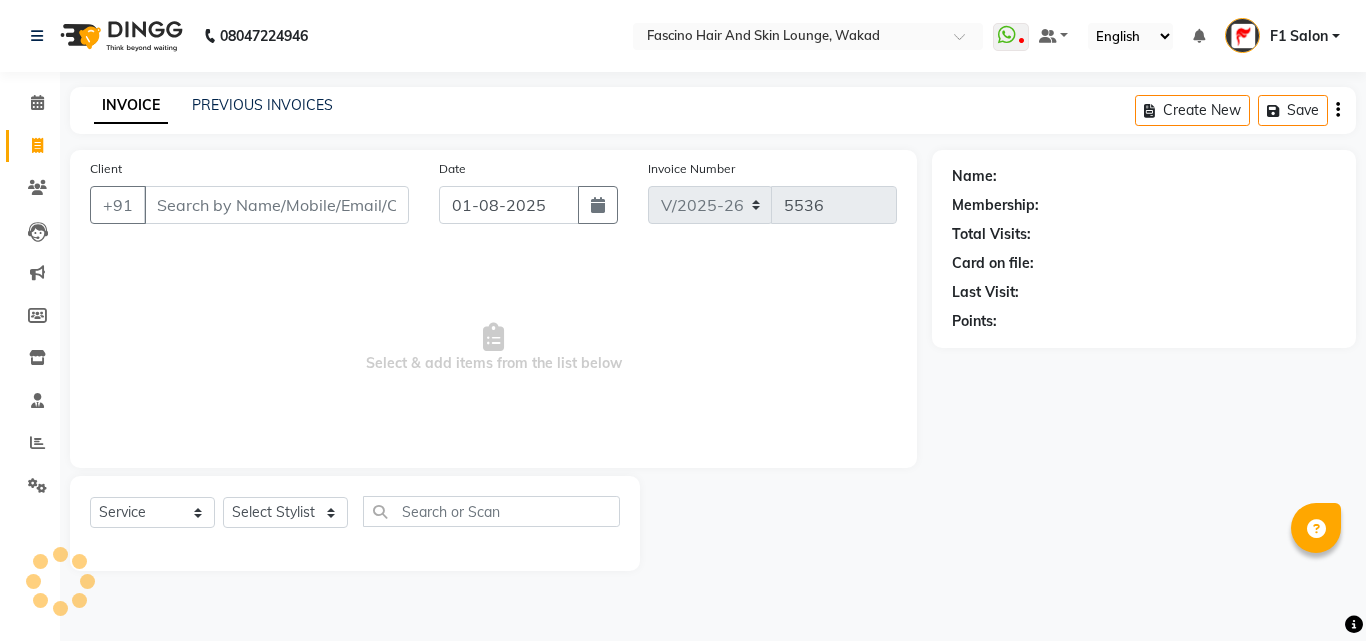 click on "Client" at bounding box center [276, 205] 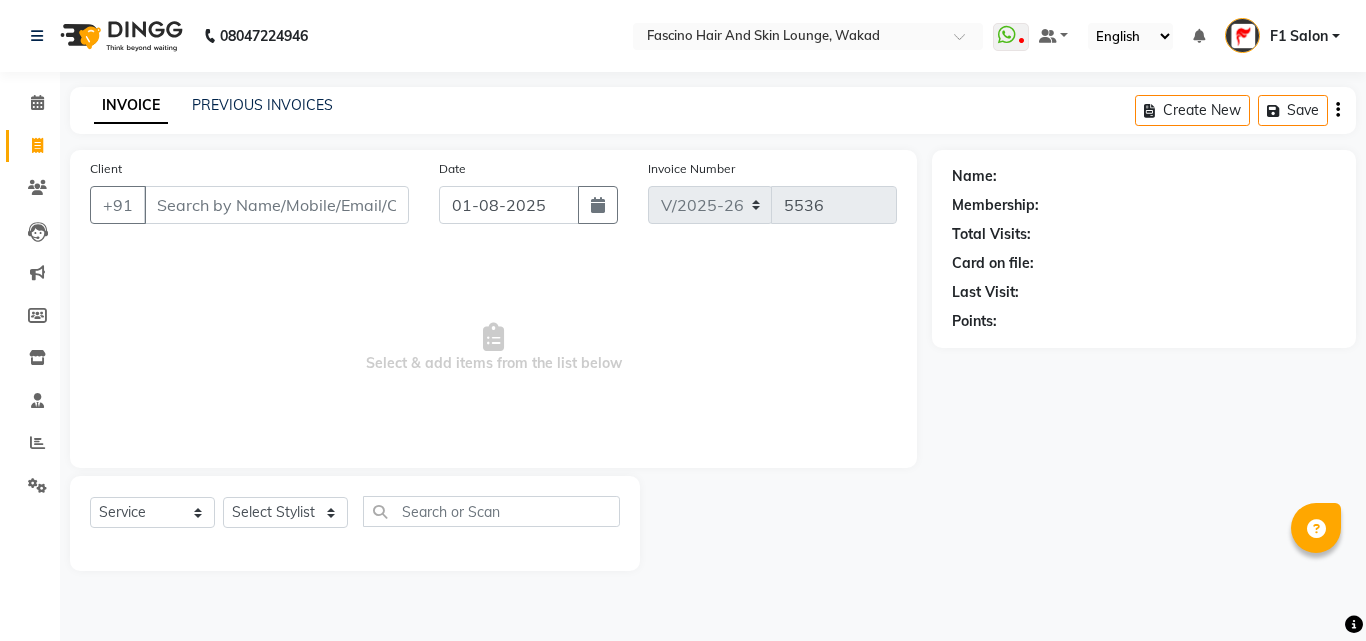 click on "Client +91 Date 01-08-2025 Invoice Number V/2025 V/2025-26 5536  Select & add items from the list below  Select  Service  Product  Membership  Package Voucher Prepaid Gift Card  Select Stylist 8805000650  Asif Shaikh ayan kureshi Chimu Ingale DEEPALI F2 F1 Salon  Ganesh F1 Gopal {JH} govind {f3} Govind (Jh ) Jadgdish Kajal  Omkar JH Pooja kate  Ram choudhry Sahil jh Sanjay muley Shree Siddu (F1) Sid (JH) Sukanya Sadiyan  Suraj F1 Surkha swapnil (jh) Tejal Beaution Usha Bhise VAISHNAVI GHUME  Varsha F1 varsha {f2} Veena  yash more" 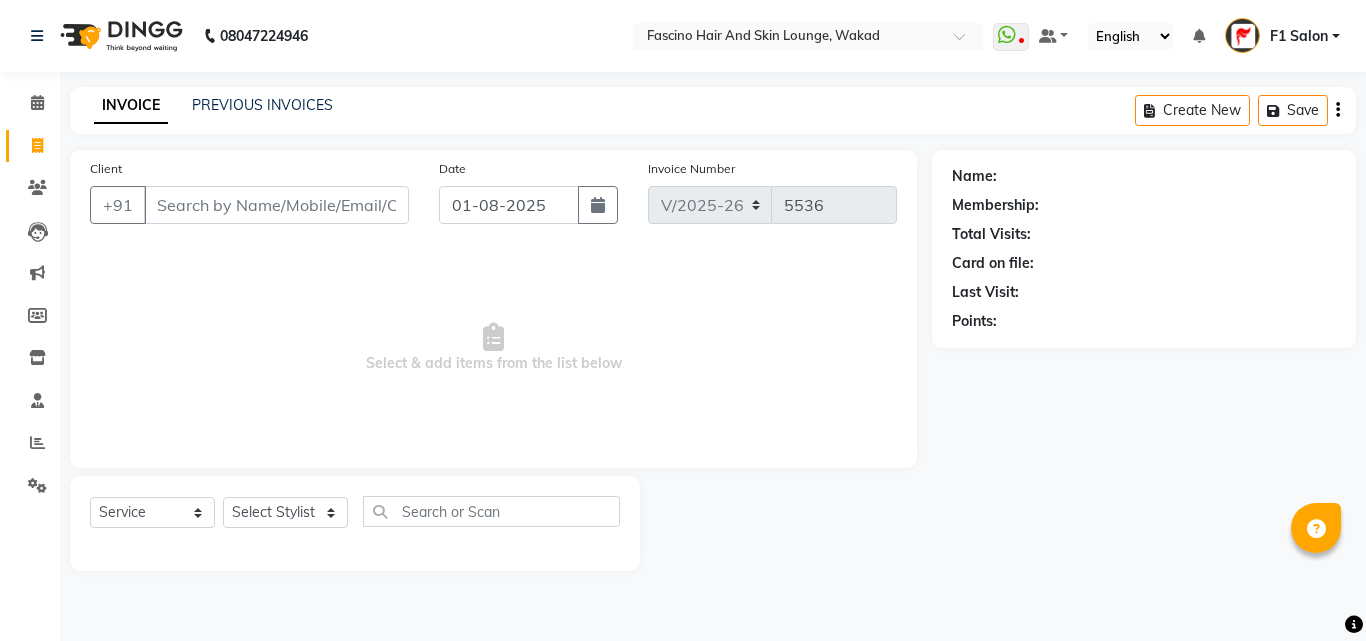 click on "Client +91 Date 01-08-2025 Invoice Number V/2025 V/2025-26 5536  Select & add items from the list below  Select  Service  Product  Membership  Package Voucher Prepaid Gift Card  Select Stylist 8805000650  Asif Shaikh ayan kureshi Chimu Ingale DEEPALI F2 F1 Salon  Ganesh F1 Gopal {JH} govind {f3} Govind (Jh ) Jadgdish Kajal  Omkar JH Pooja kate  Ram choudhry Sahil jh Sanjay muley Shree Siddu (F1) Sid (JH) Sukanya Sadiyan  Suraj F1 Surkha swapnil (jh) Tejal Beaution Usha Bhise VAISHNAVI GHUME  Varsha F1 varsha {f2} Veena  yash more" 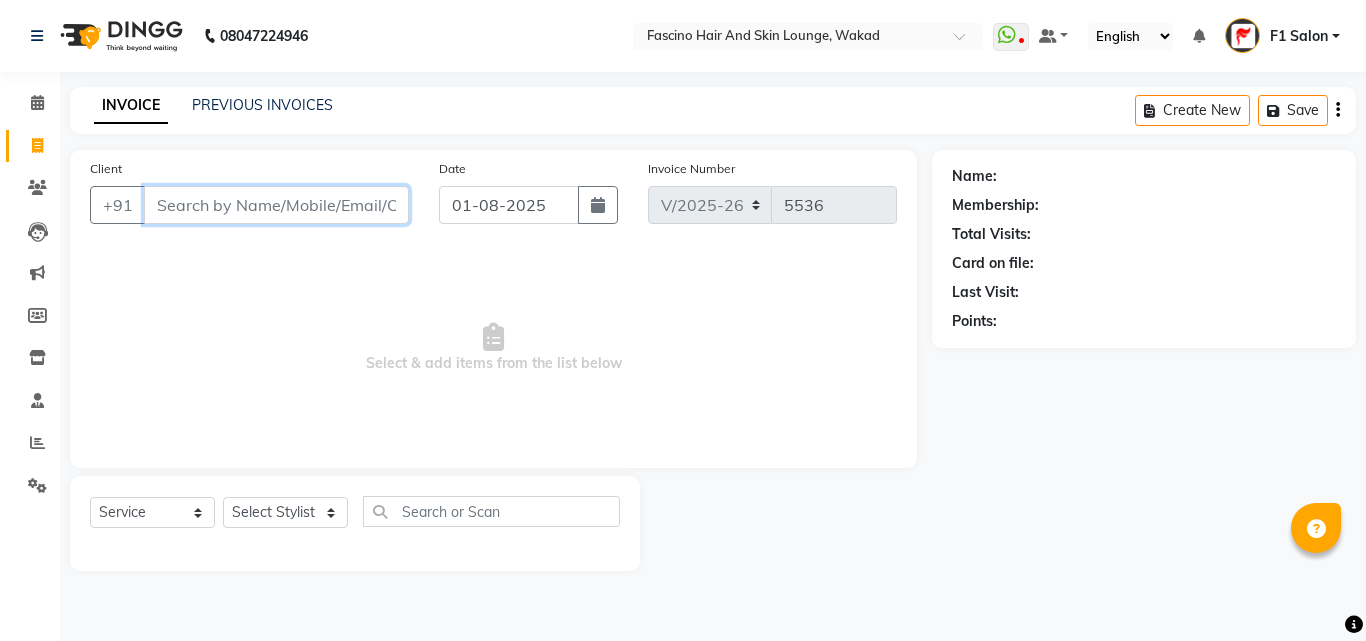 click on "Client" at bounding box center [276, 205] 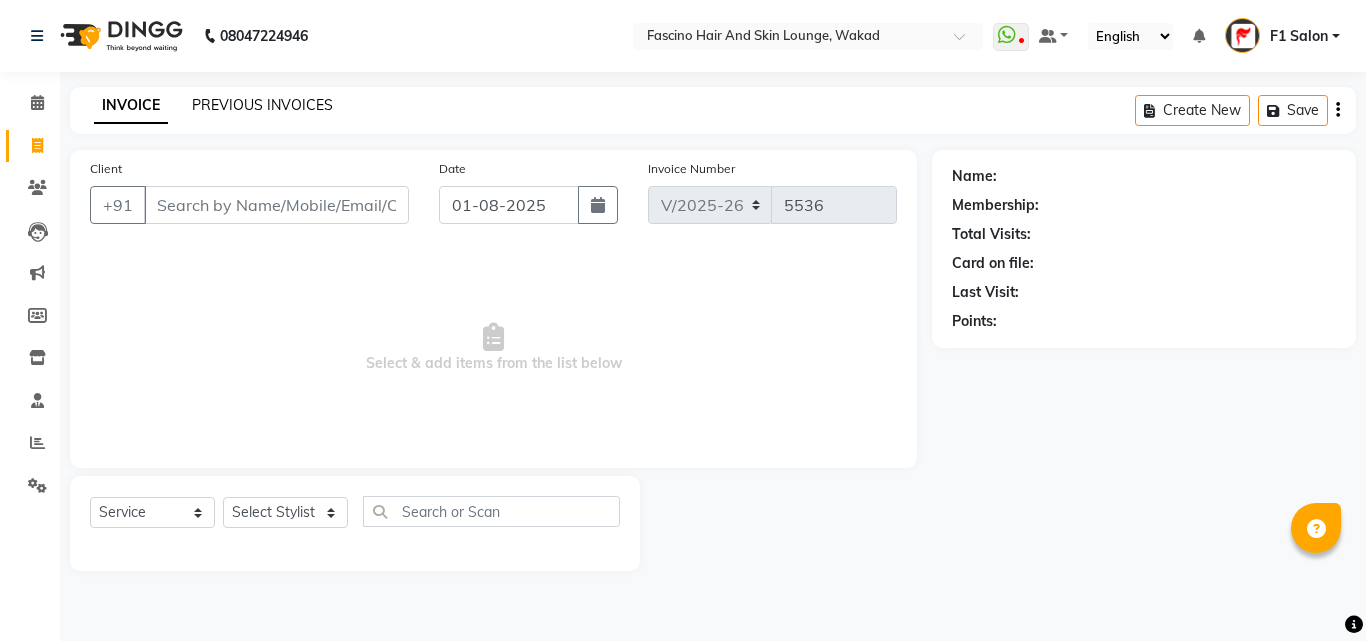 click on "PREVIOUS INVOICES" 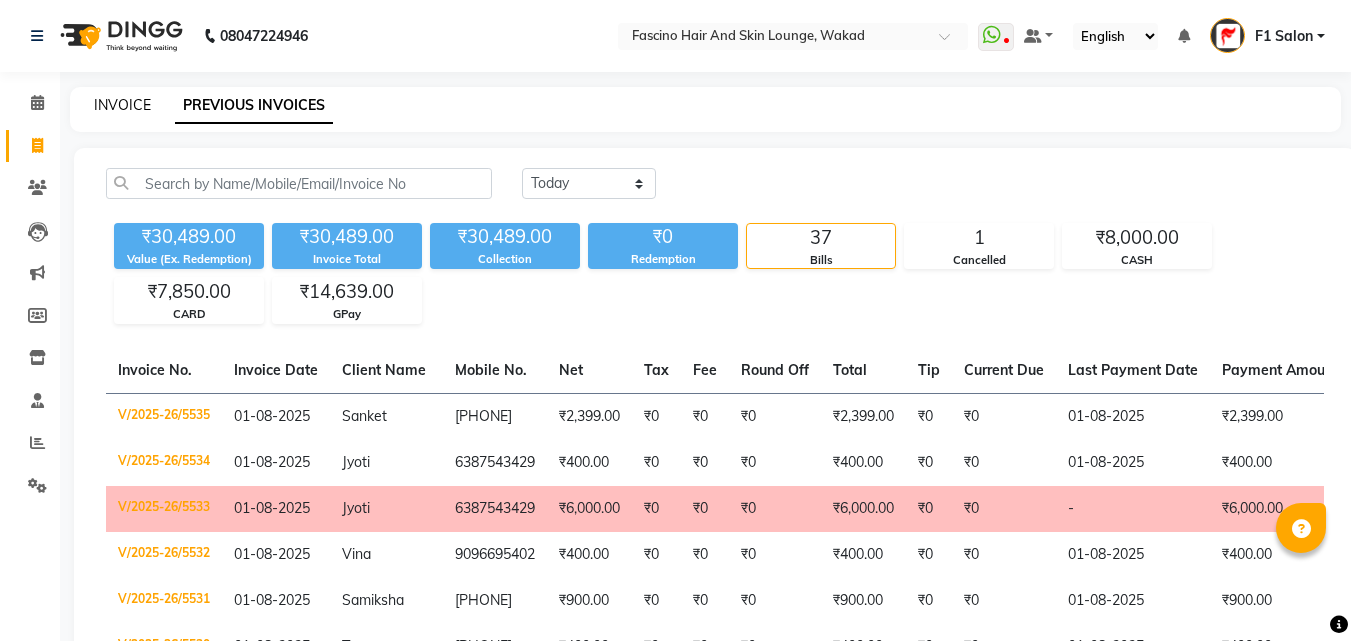 click on "INVOICE" 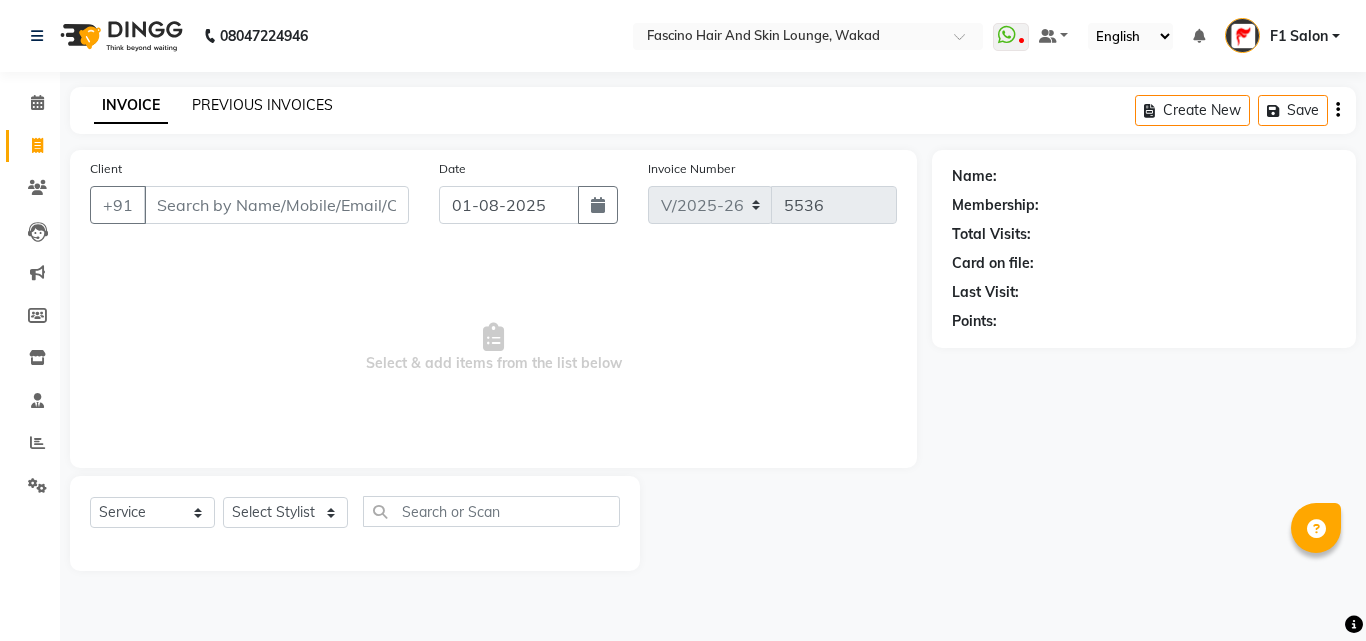 click on "PREVIOUS INVOICES" 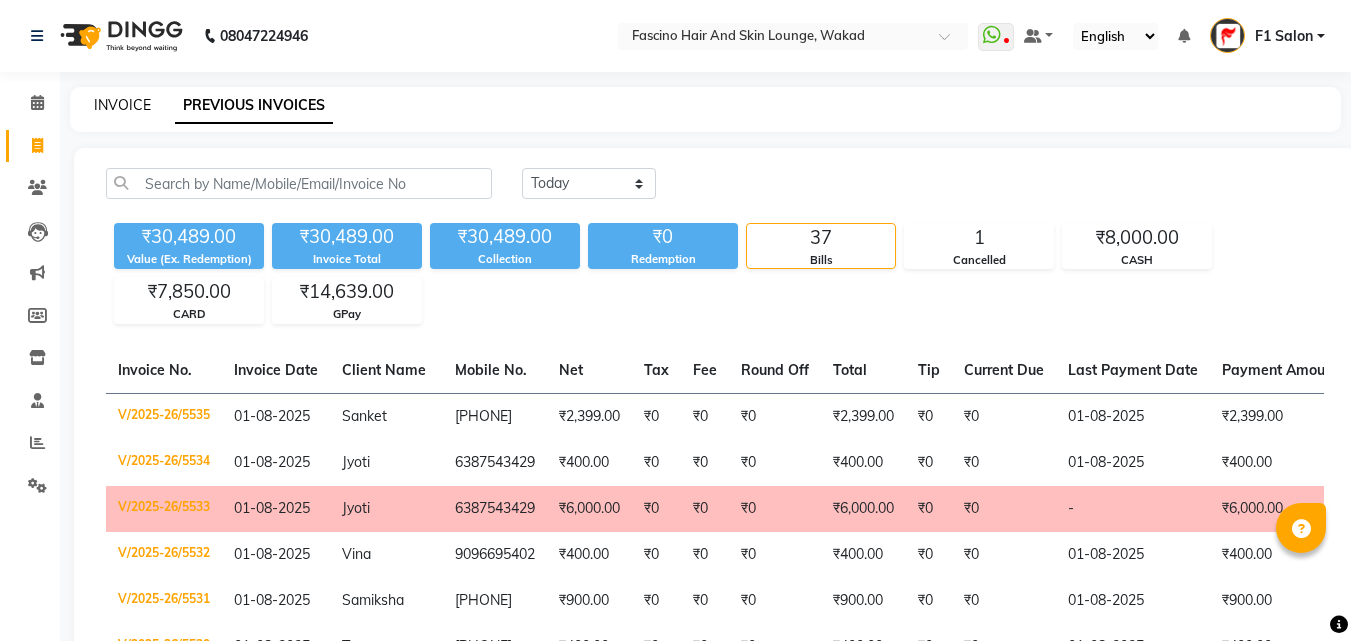 click on "INVOICE" 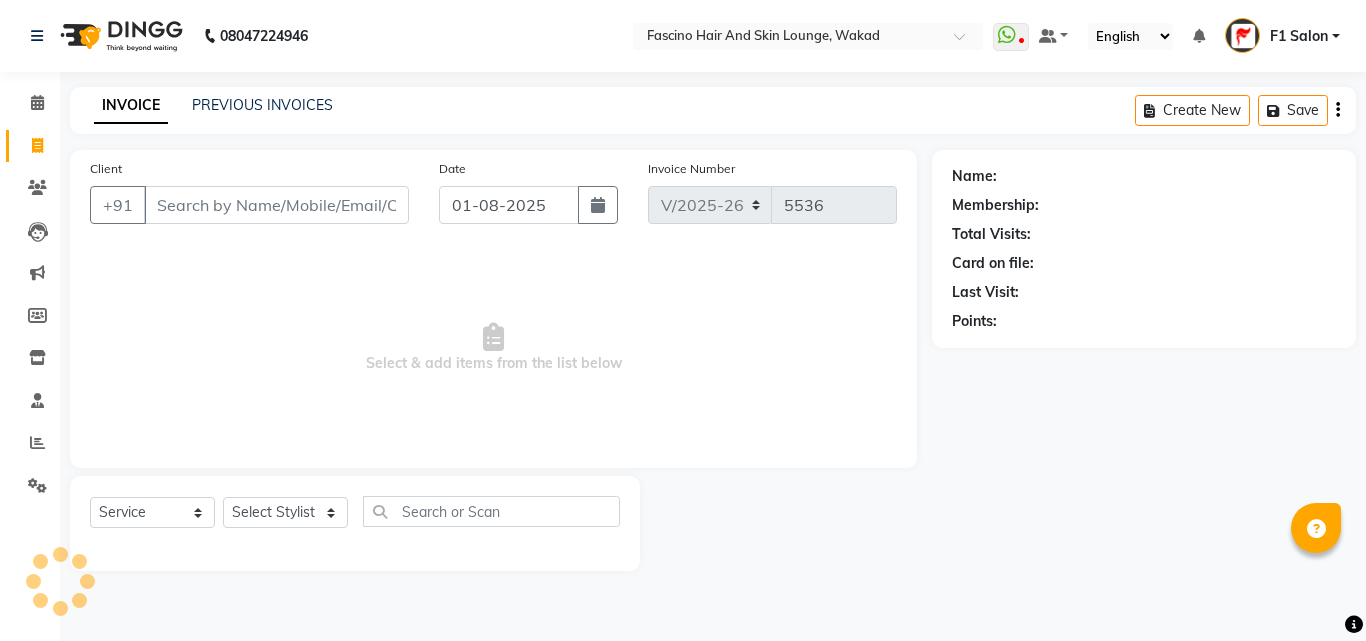 click on "Client" at bounding box center [276, 205] 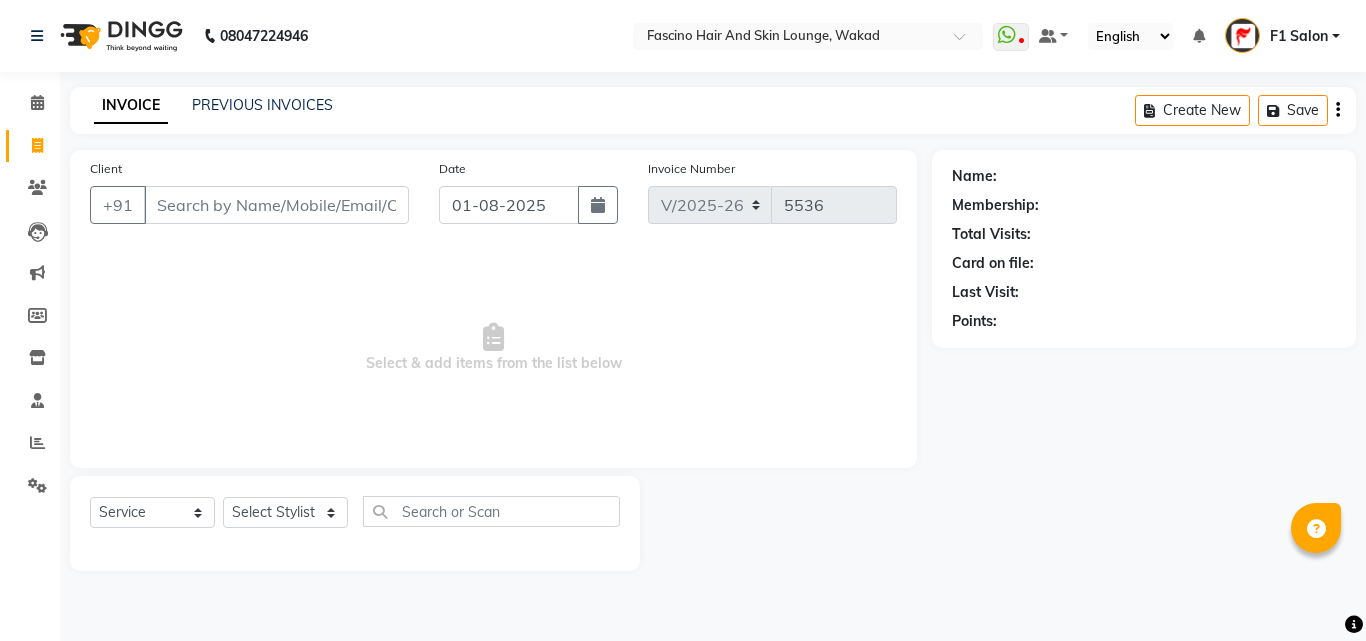 click on "Client" at bounding box center (276, 205) 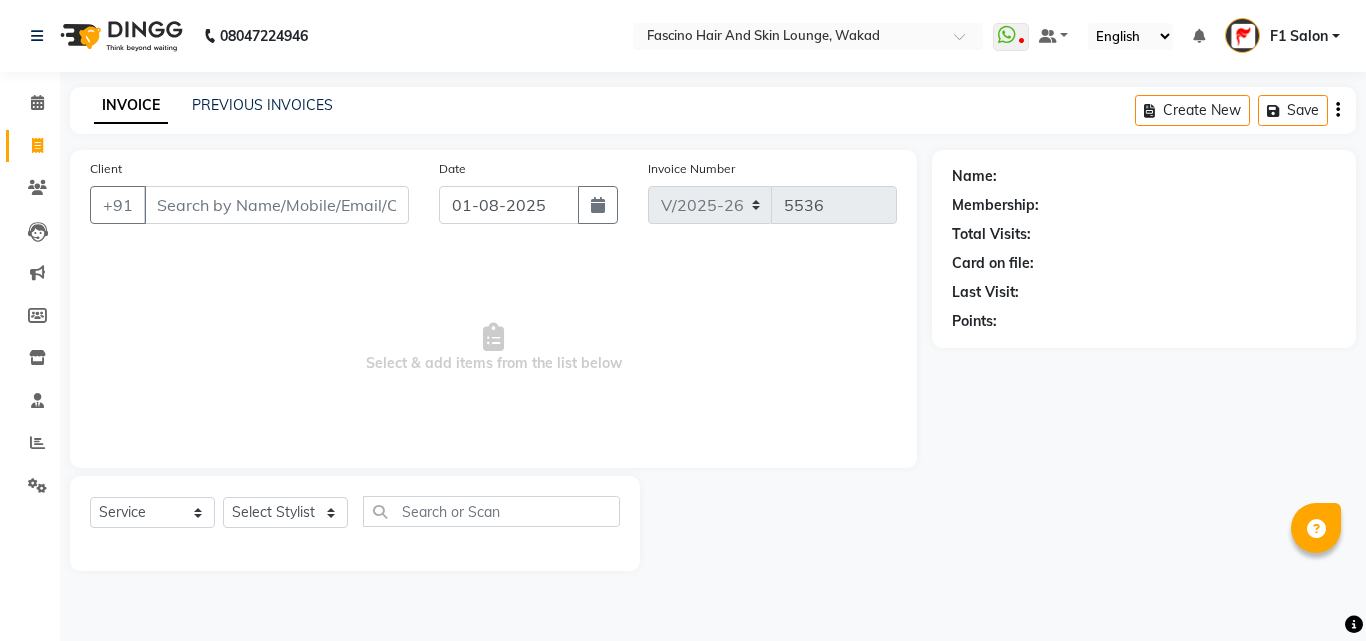 drag, startPoint x: 209, startPoint y: 201, endPoint x: 182, endPoint y: 410, distance: 210.7368 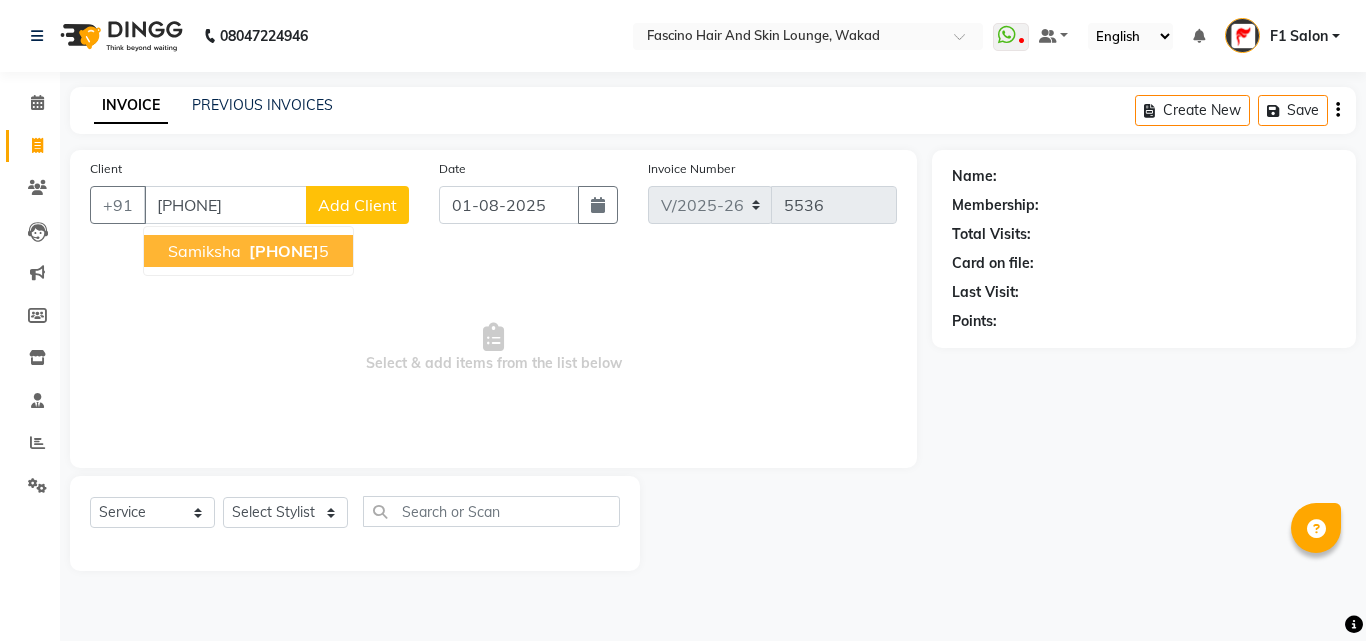 click on "Samiksha" at bounding box center (204, 251) 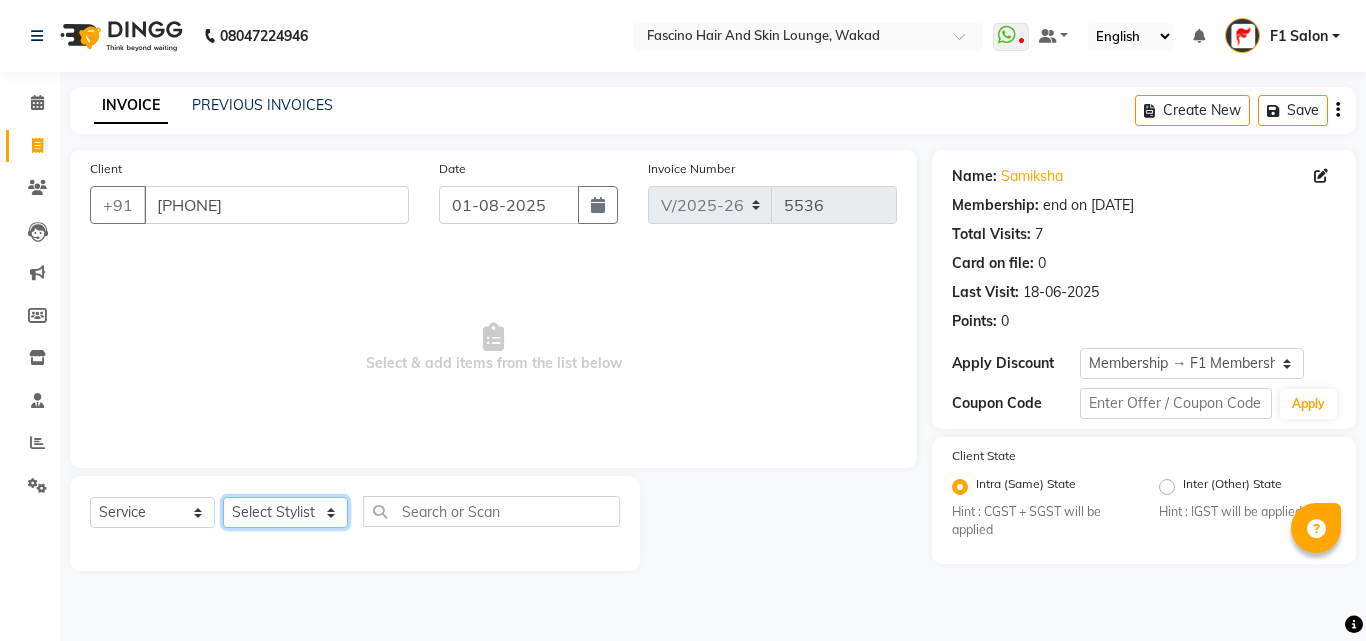 click on "Select Stylist [PHONE]  [FIRST] [LAST] [FIRST] [LAST] [FIRST] Salon  [FIRST] [FIRST] [FIRST] {JH} [FIRST] {f3} [FIRST] (Jh ) [FIRST] [FIRST] [FIRST] JH [FIRST] [FIRST] [FIRST] jh [FIRST] [FIRST] Shree [FIRST] (F1) [FIRST] (JH) [FIRST] [FIRST]  [FIRST] F1 [FIRST] [FIRST] (jh) [FIRST] [FIRST] [FIRST] [FIRST] [FIRST] [FIRST] [FIRST]  [FIRST] F1 [FIRST] [FIRST] {f2} [FIRST]  [FIRST] [FIRST]" 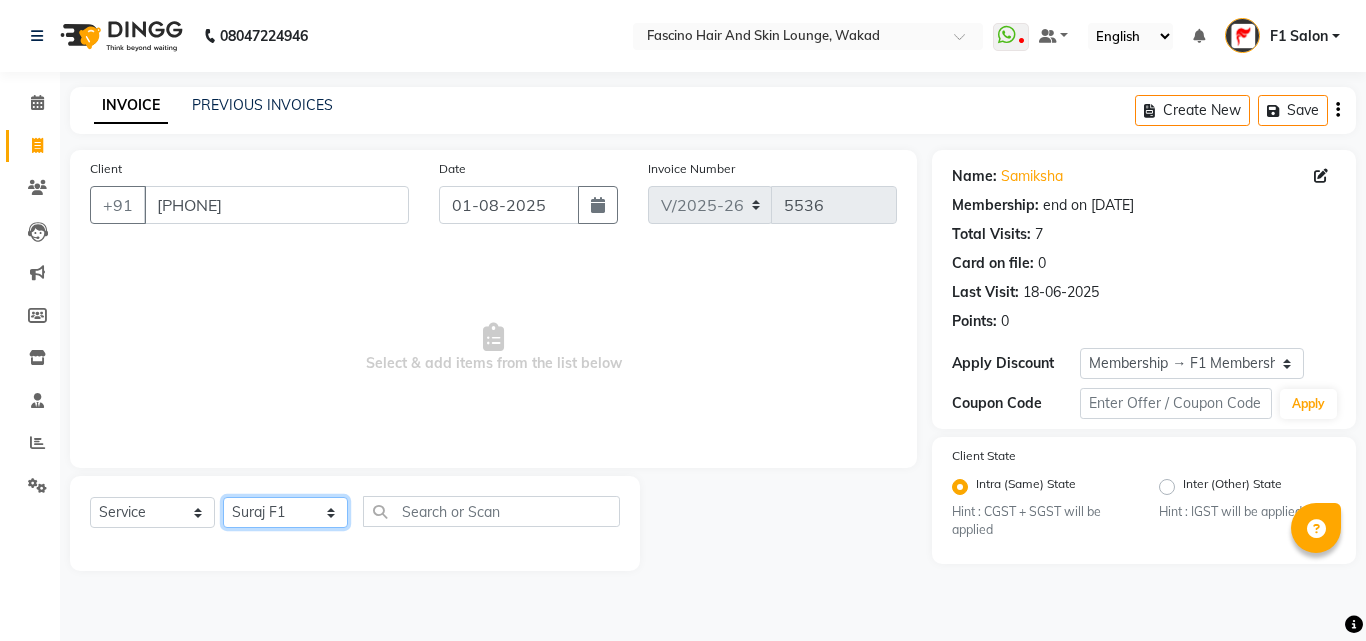 click on "Select Stylist [PHONE]  [FIRST] [LAST] [FIRST] [LAST] [FIRST] Salon  [FIRST] [FIRST] [FIRST] {JH} [FIRST] {f3} [FIRST] (Jh ) [FIRST] [FIRST] [FIRST] JH [FIRST] [FIRST] [FIRST] jh [FIRST] [FIRST] Shree [FIRST] (F1) [FIRST] (JH) [FIRST] [FIRST]  [FIRST] F1 [FIRST] [FIRST] (jh) [FIRST] [FIRST] [FIRST] [FIRST] [FIRST] [FIRST] [FIRST]  [FIRST] F1 [FIRST] [FIRST] {f2} [FIRST]  [FIRST] [FIRST]" 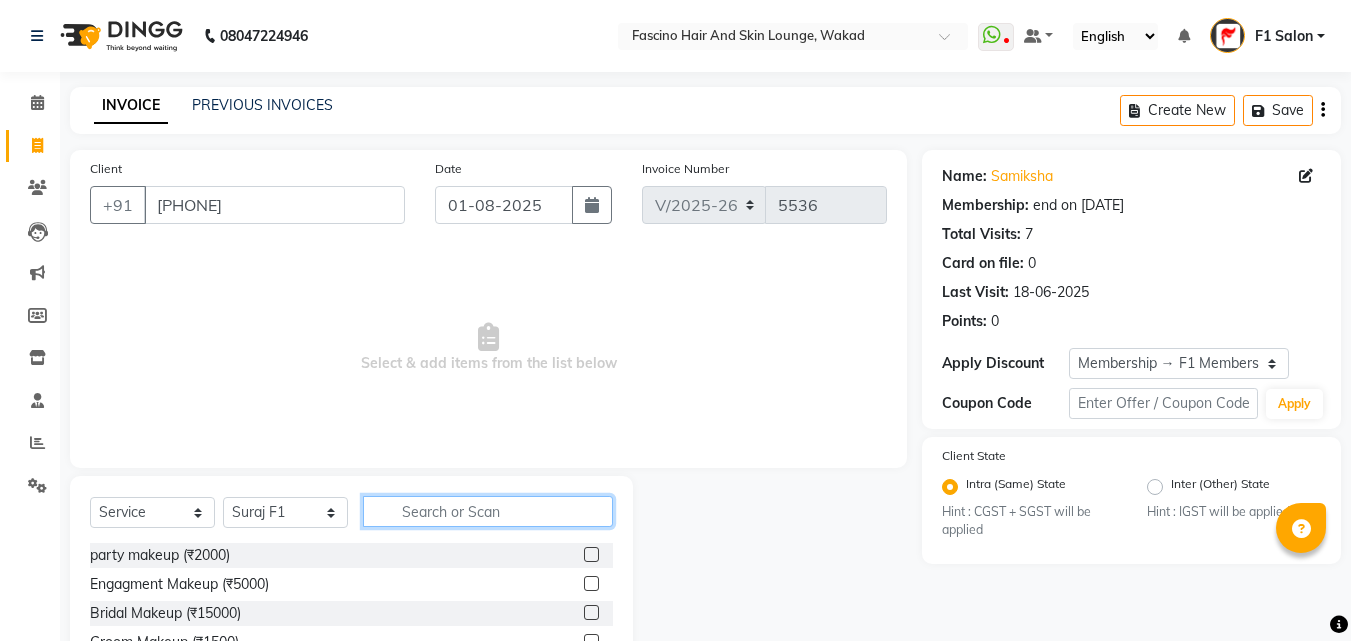 click 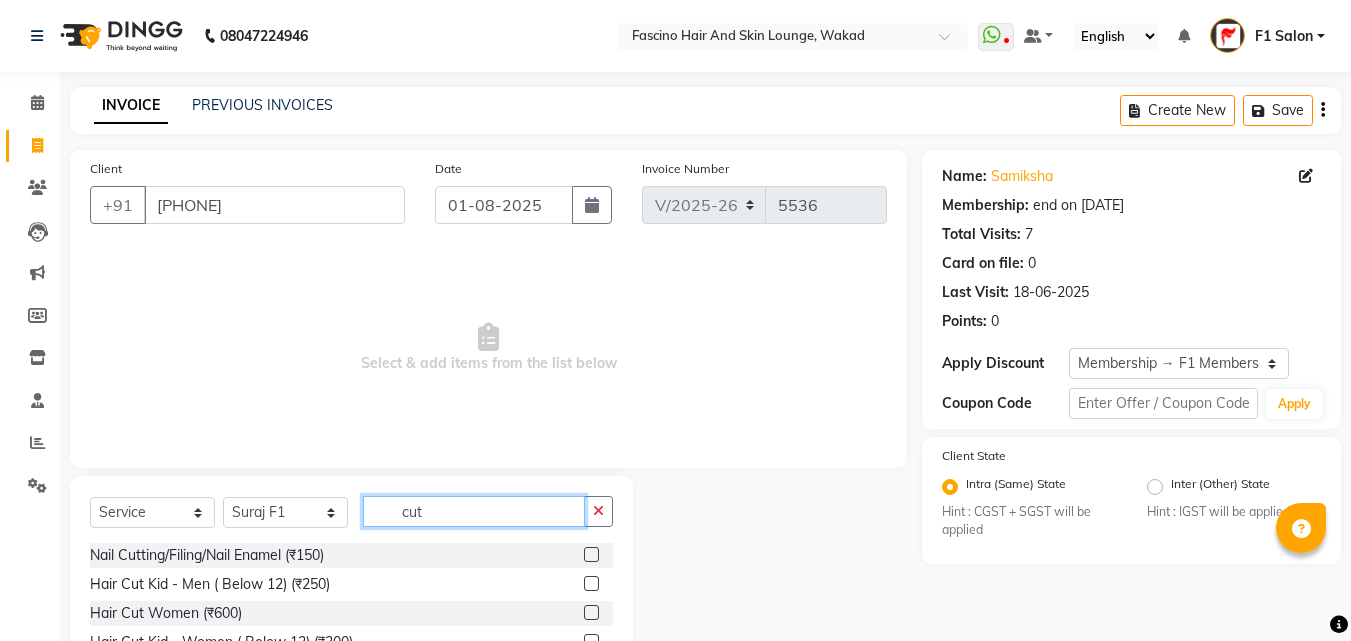 scroll, scrollTop: 160, scrollLeft: 0, axis: vertical 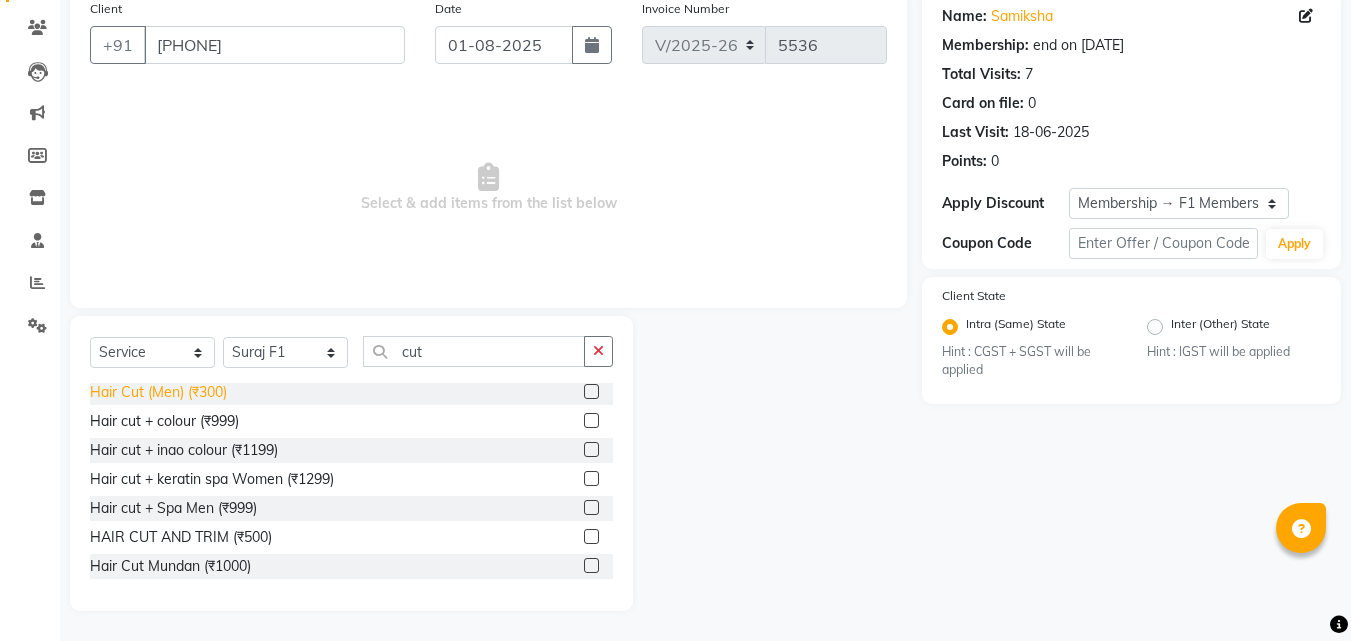 click on "Hair Cut (Men) (₹300)" 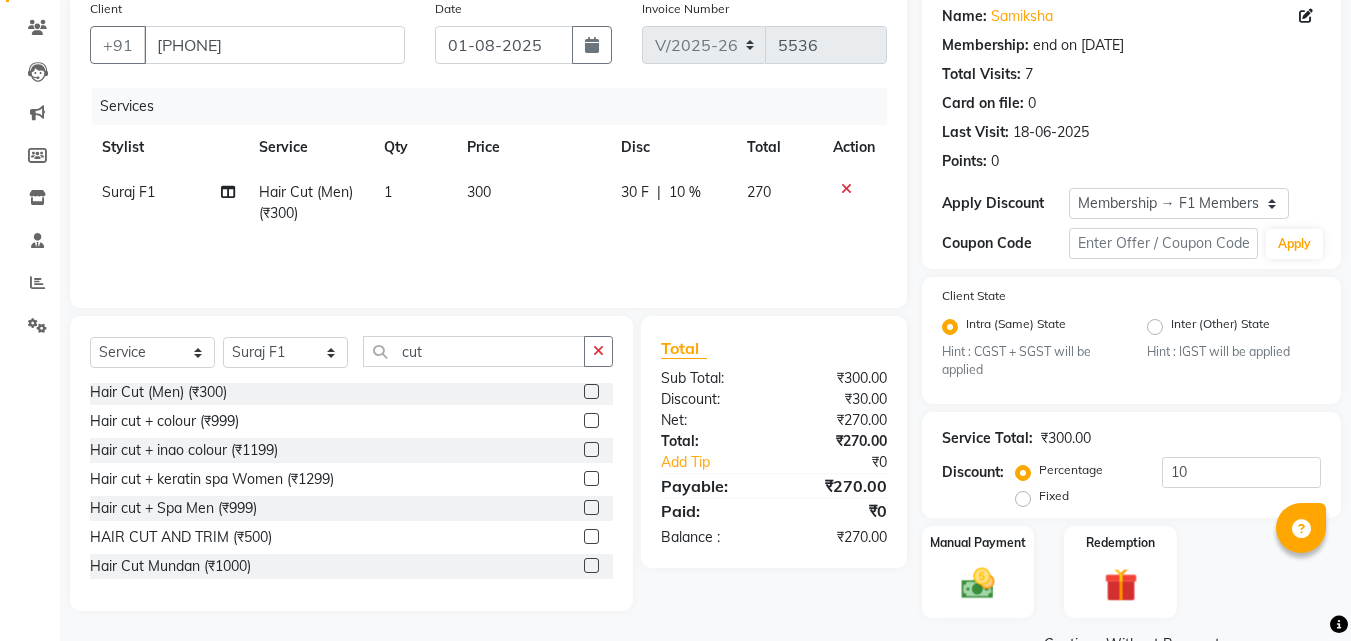 click on "300" 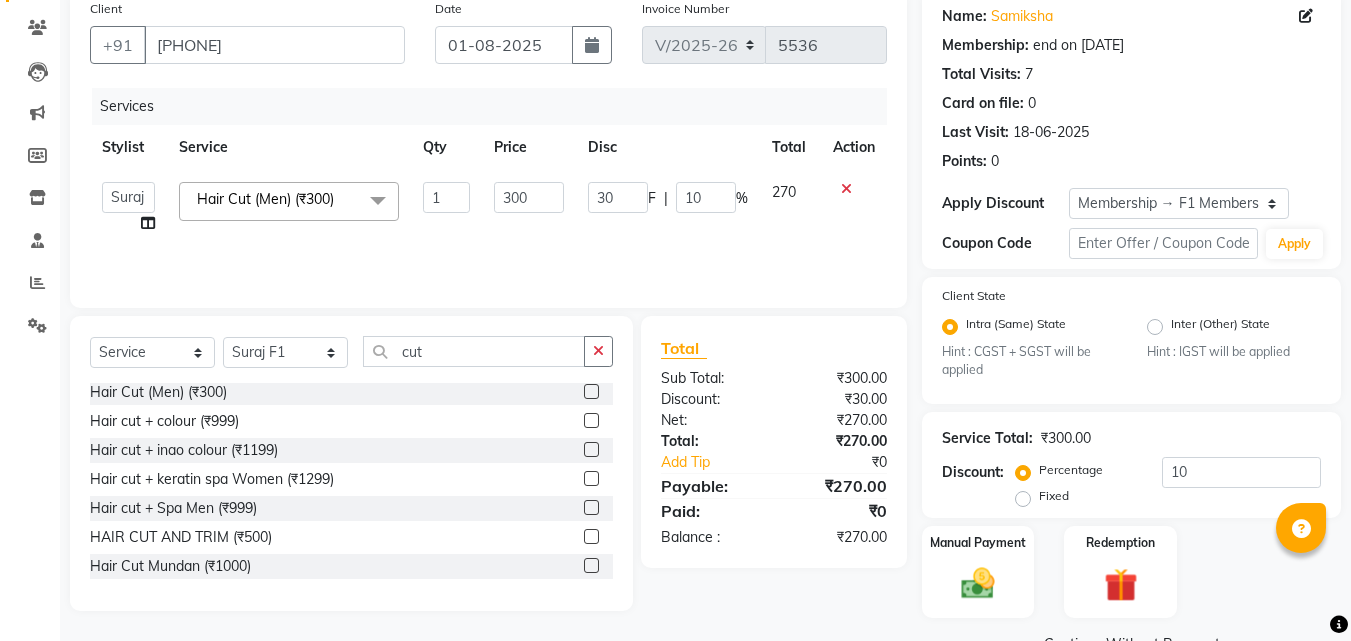 click on "300" 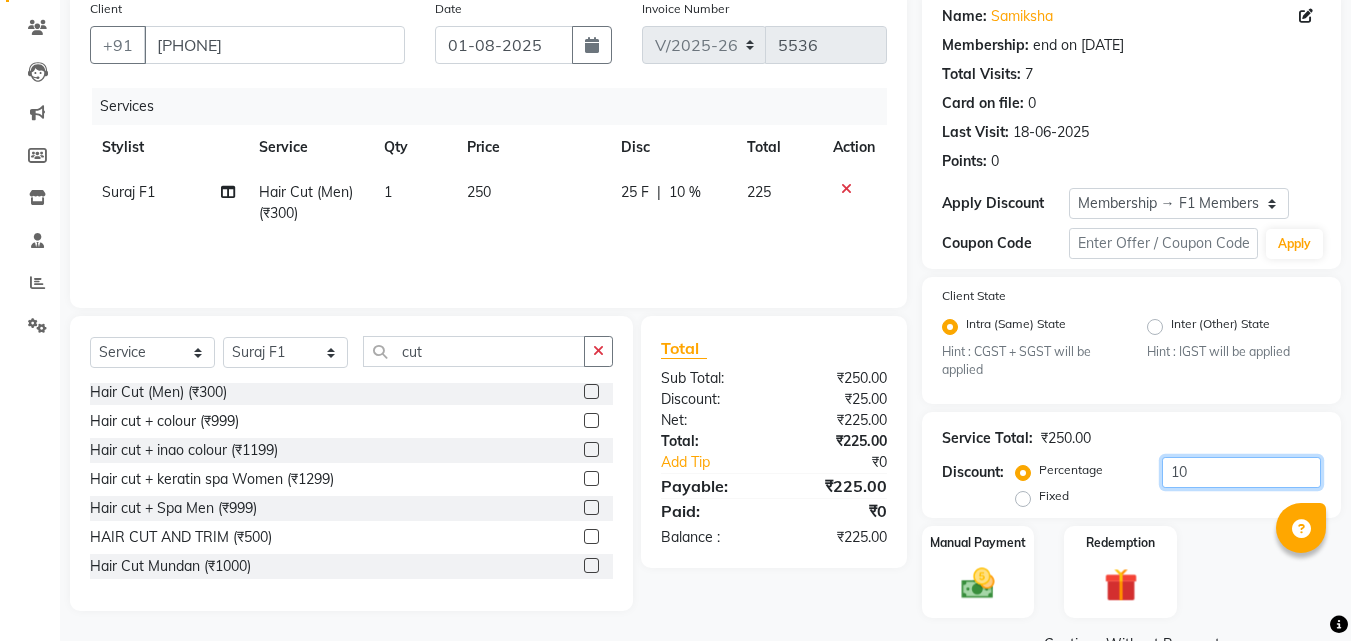 click on "10" 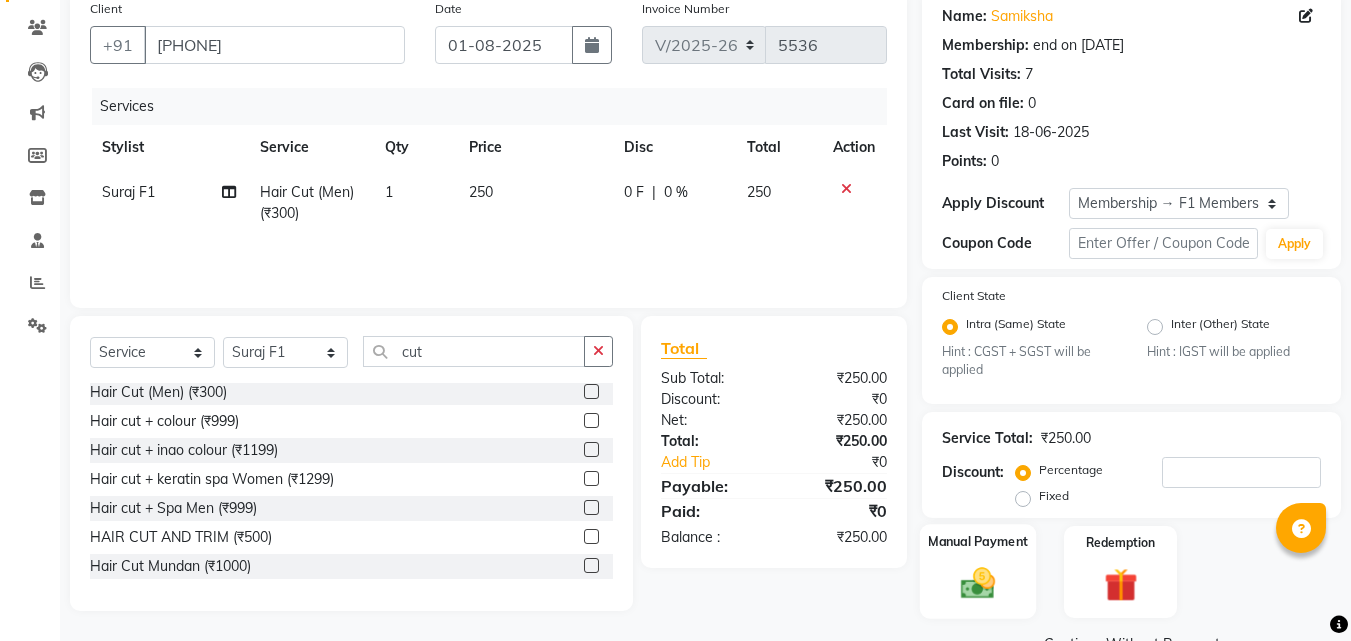 click 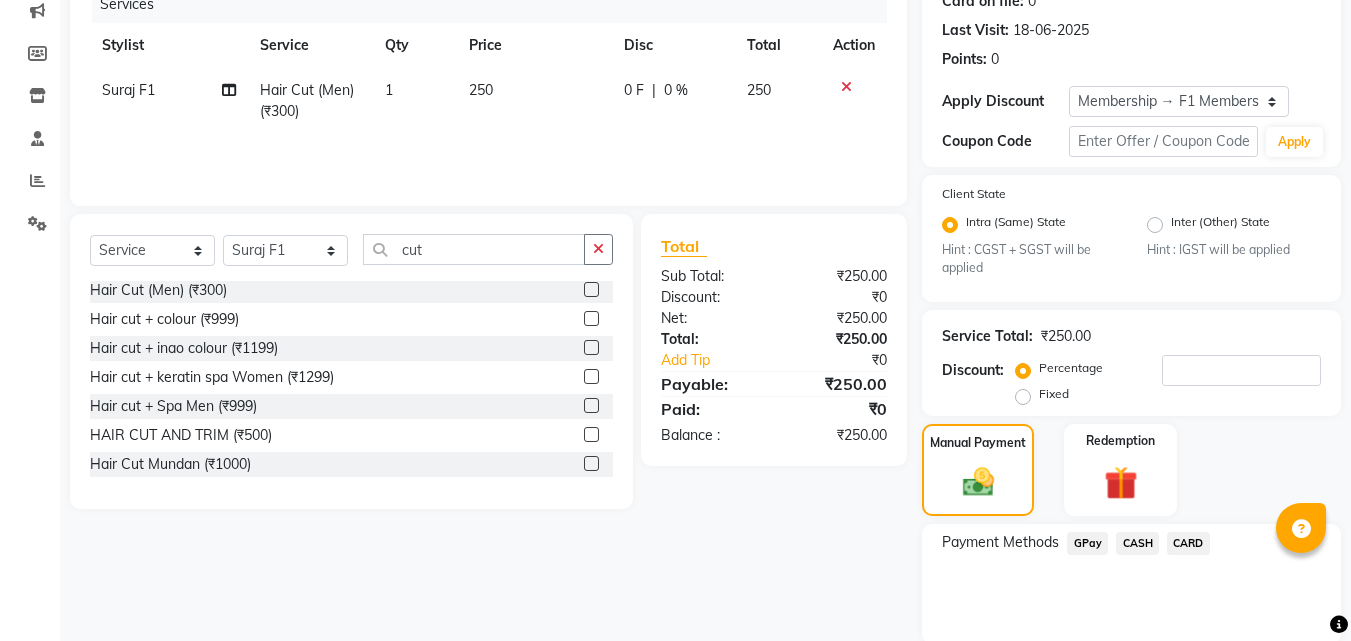 scroll, scrollTop: 336, scrollLeft: 0, axis: vertical 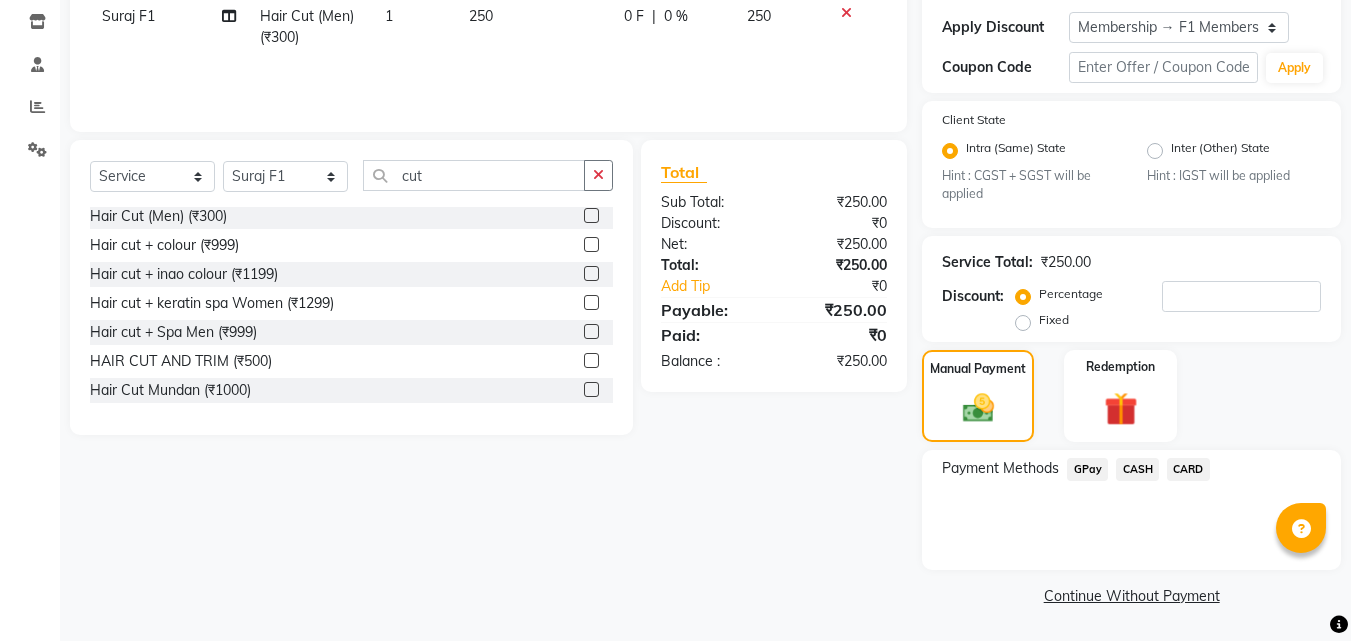 click on "GPay" 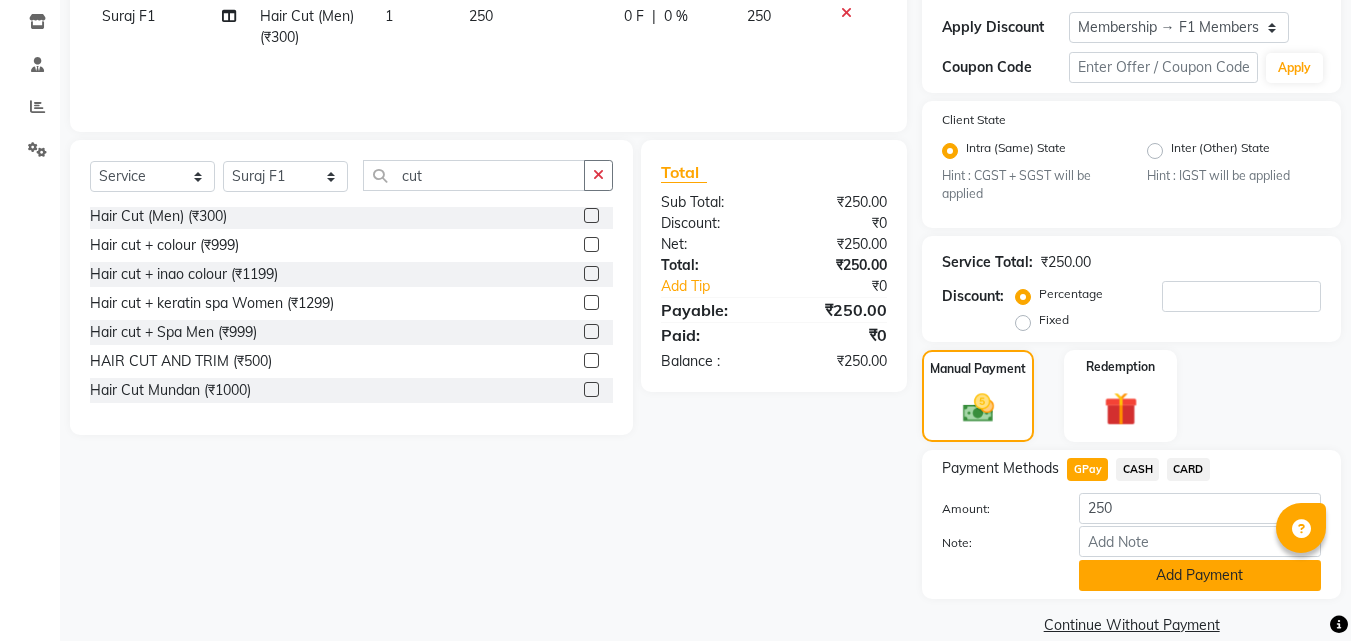 click on "Add Payment" 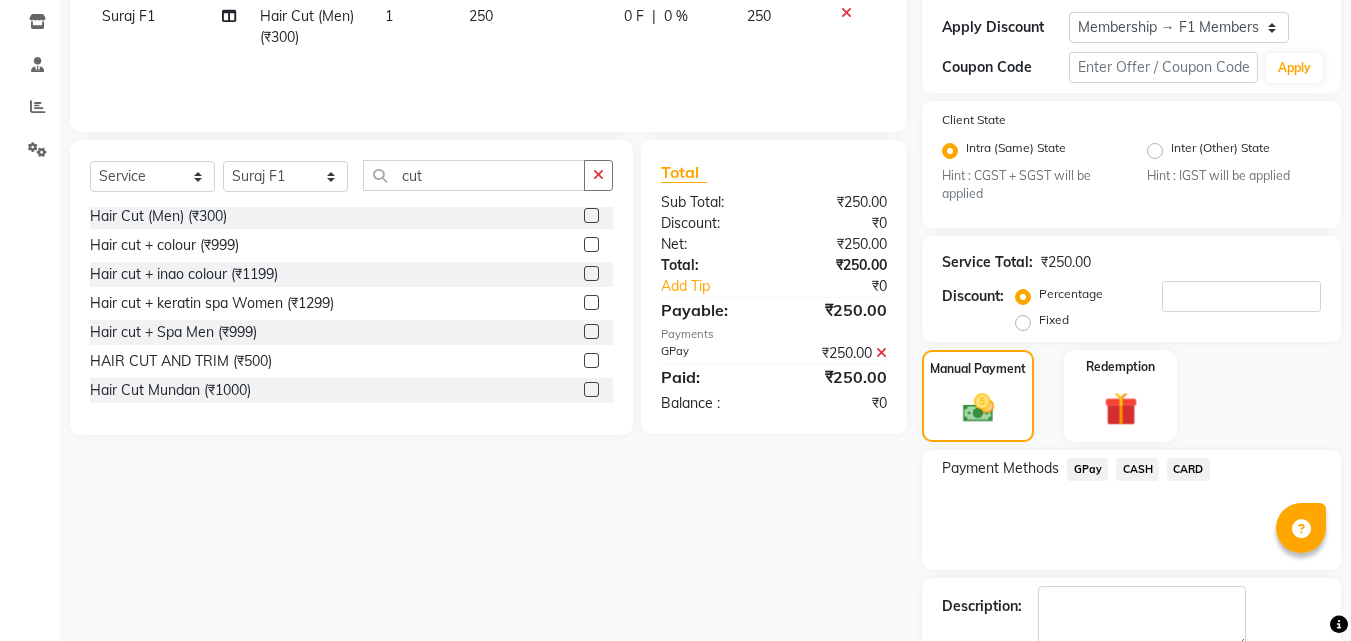 scroll, scrollTop: 449, scrollLeft: 0, axis: vertical 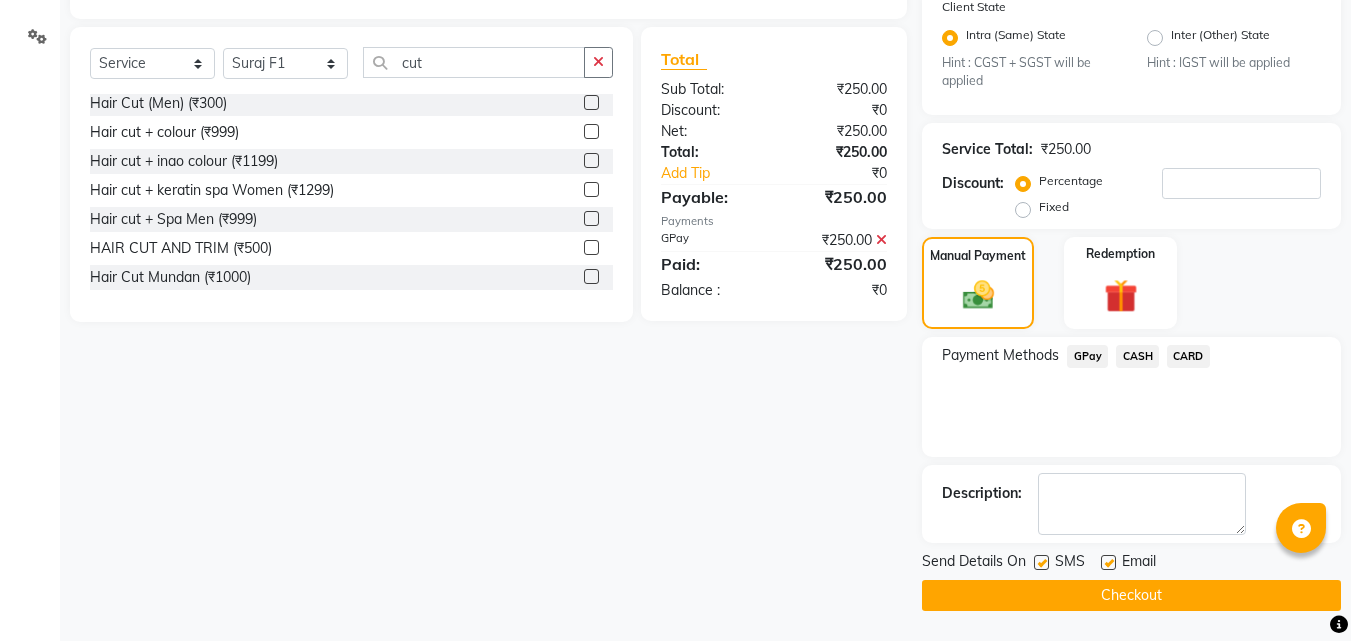 click 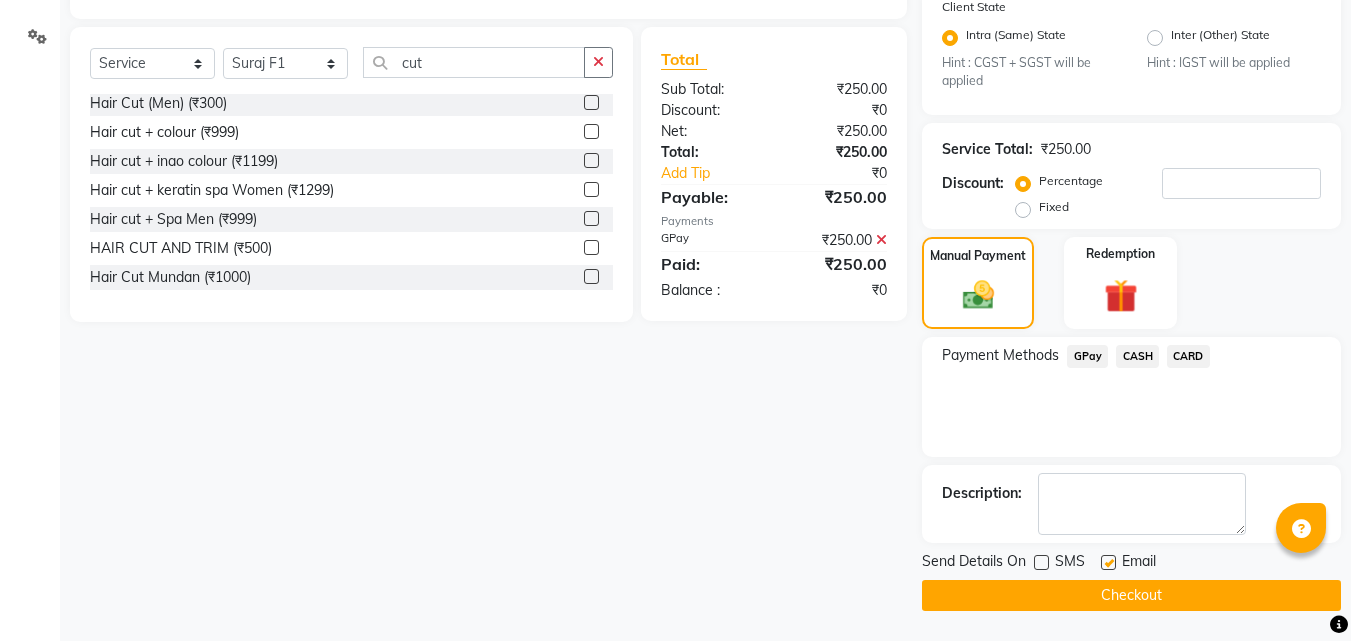 click on "Checkout" 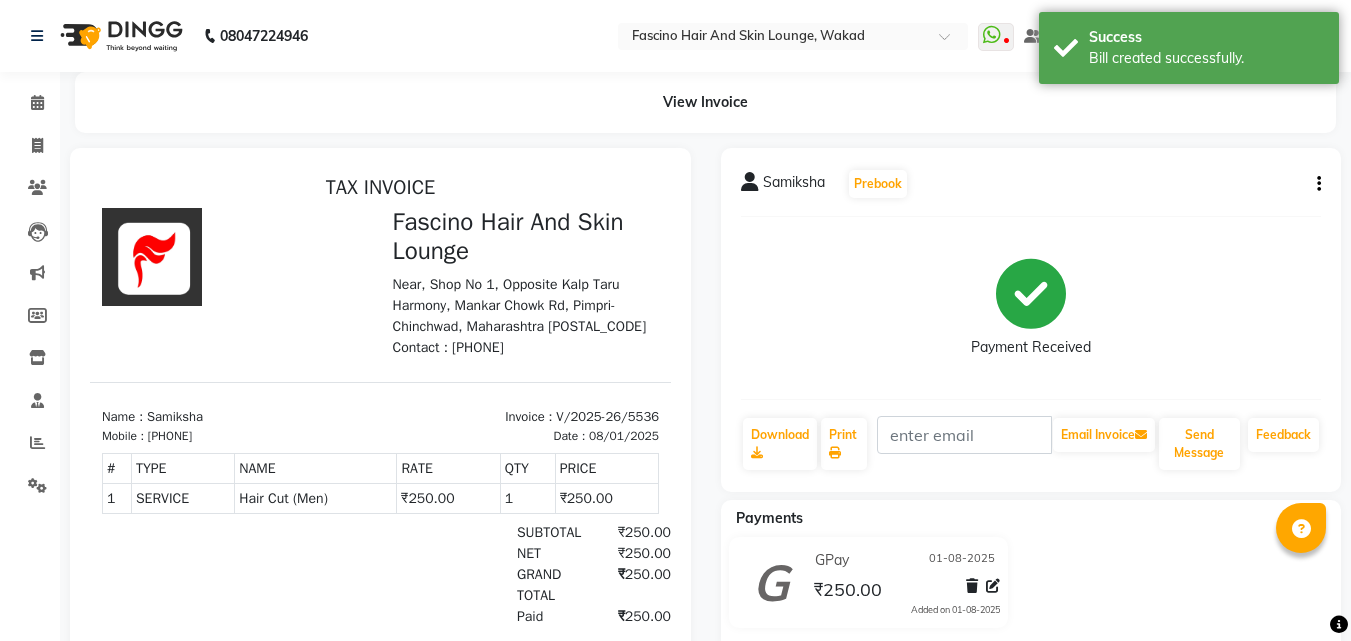 scroll, scrollTop: 0, scrollLeft: 0, axis: both 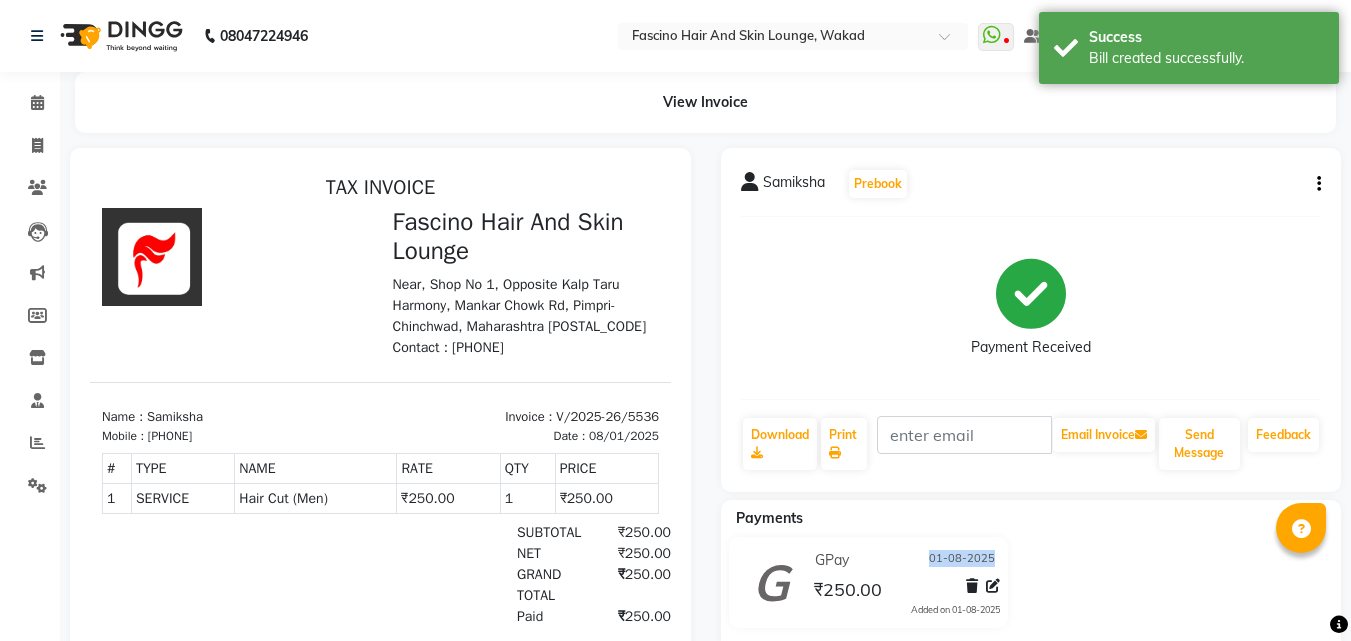 click on "Payments GPay 01-08-2025 ₹250.00  Added on 01-08-2025" 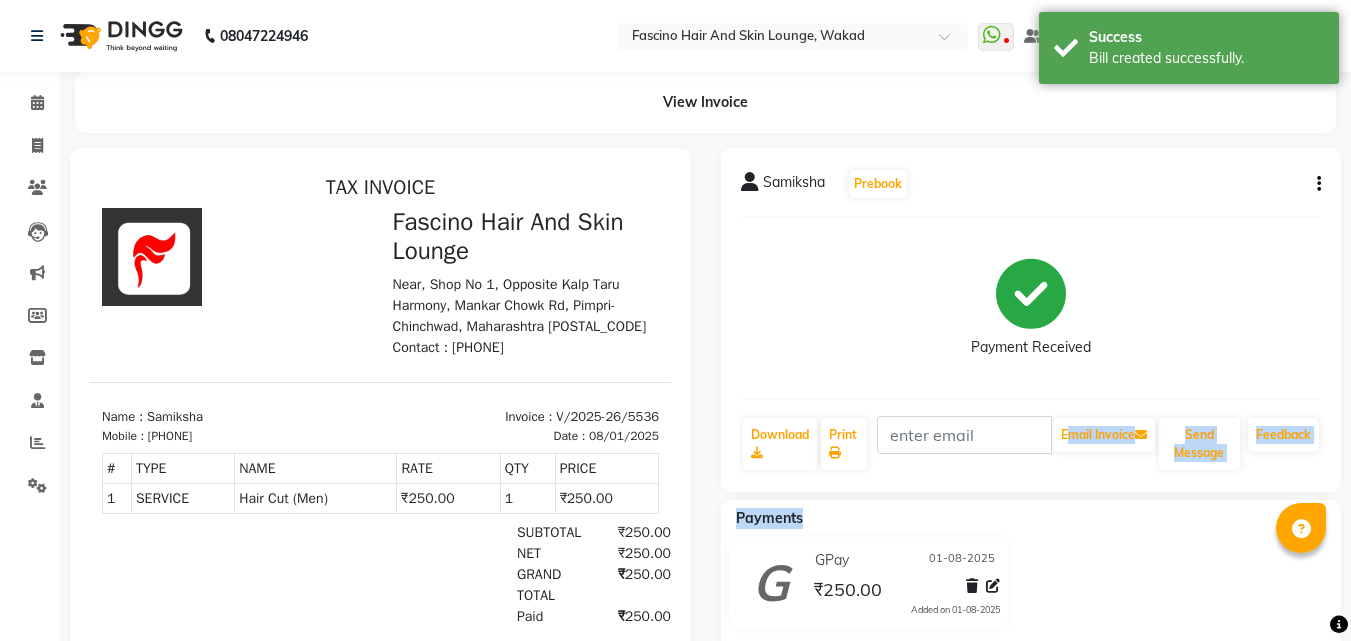 drag, startPoint x: 1029, startPoint y: 504, endPoint x: 1038, endPoint y: 475, distance: 30.364452 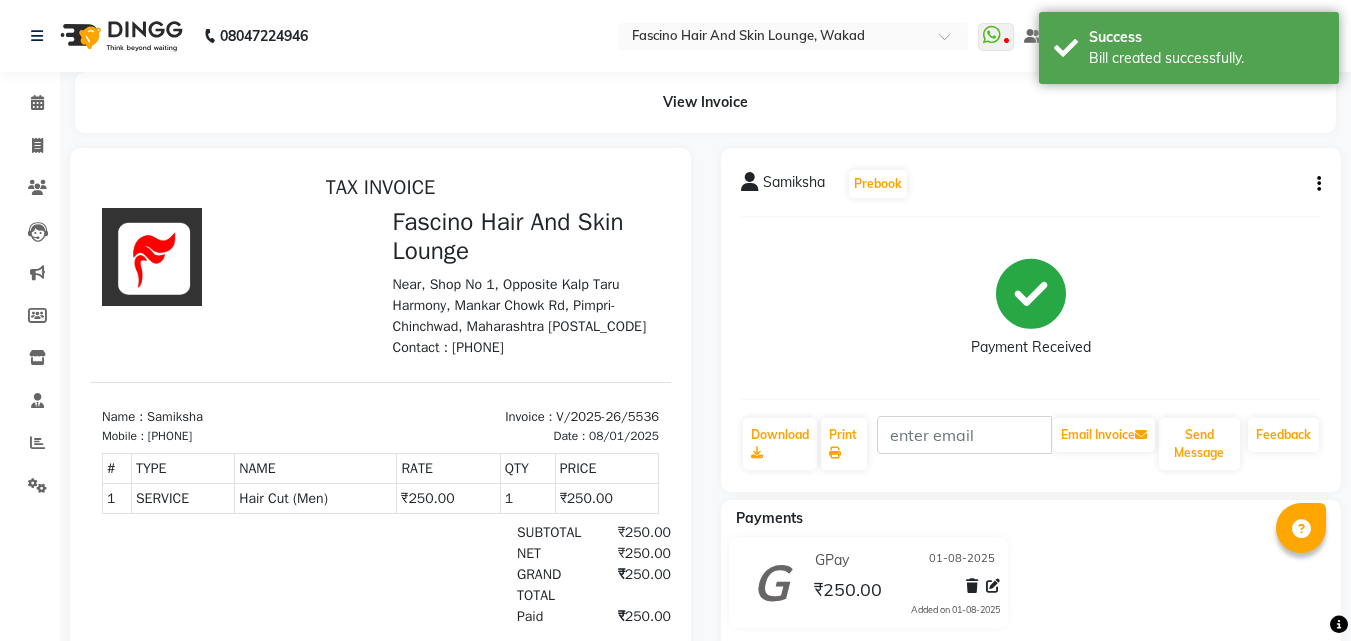 click on "Samiksha   Prebook   Payment Received  Download  Print   Email Invoice   Send Message Feedback" 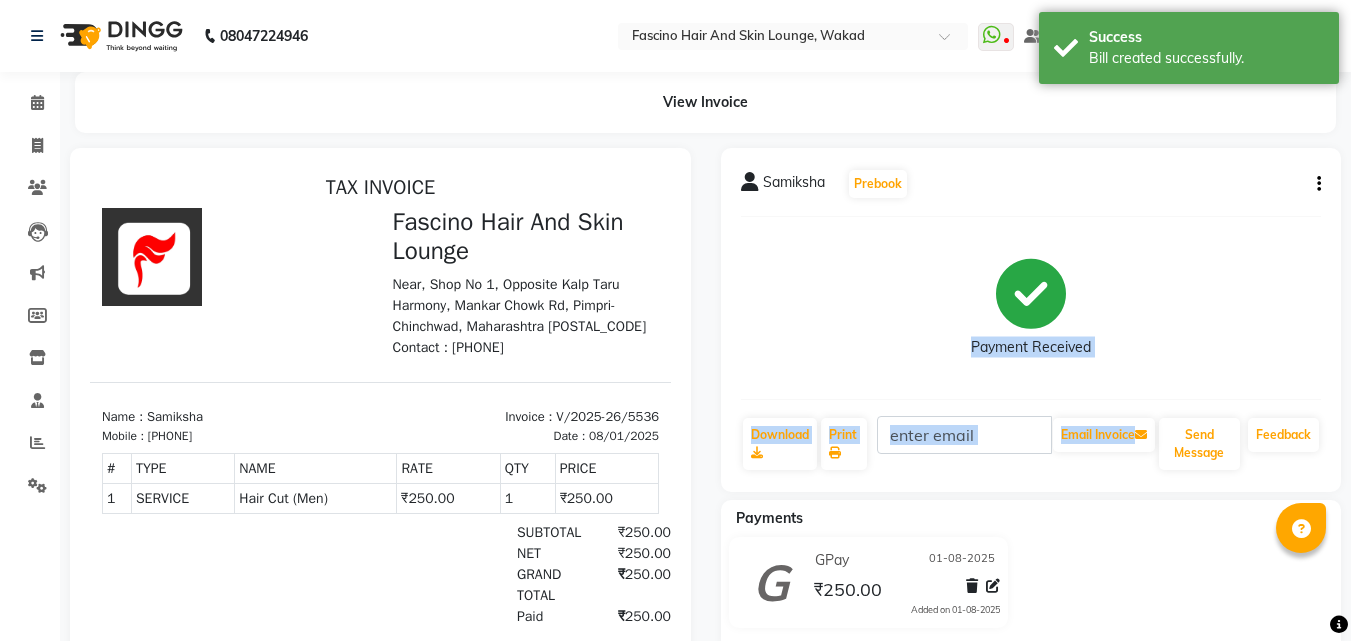 drag, startPoint x: 1038, startPoint y: 475, endPoint x: 1032, endPoint y: 407, distance: 68.26419 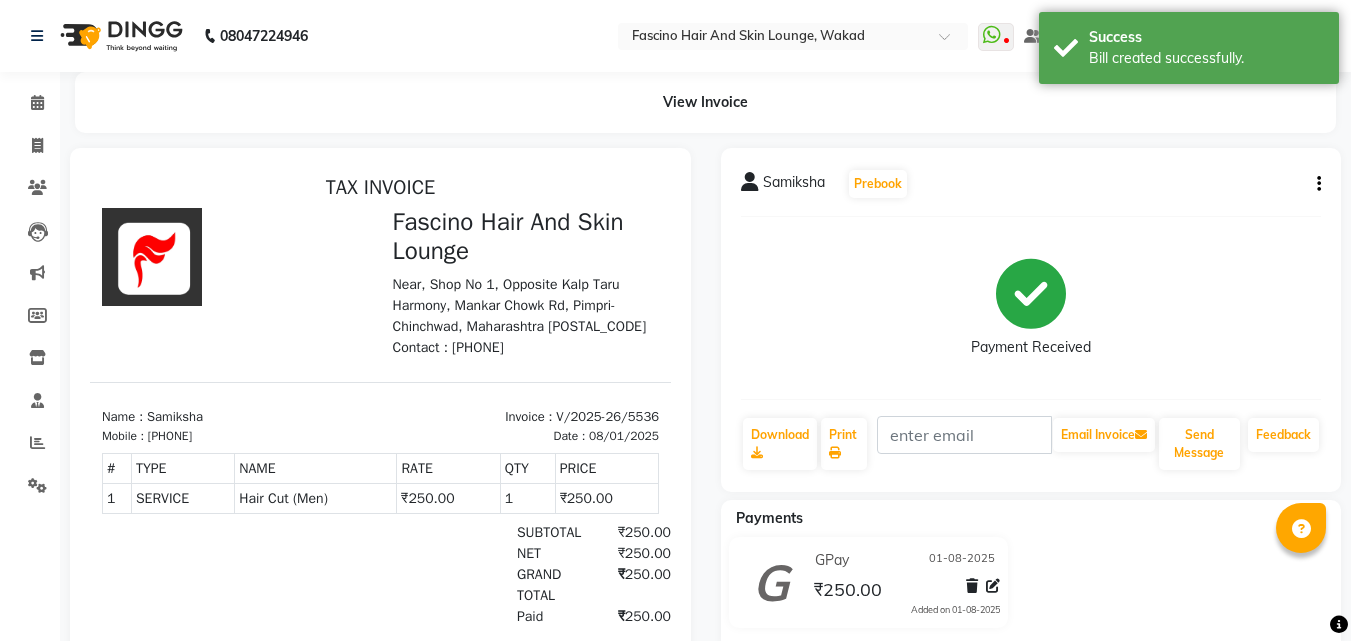 click on "Samiksha   Prebook   Payment Received  Download  Print   Email Invoice   Send Message Feedback" 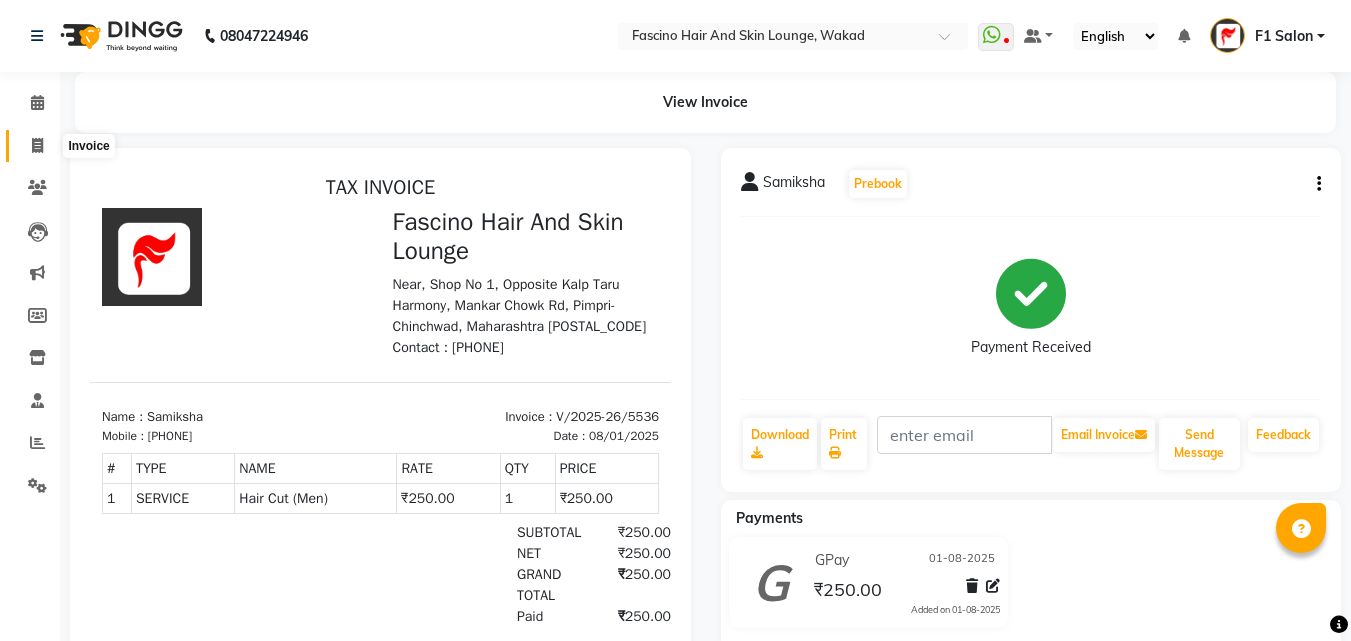 click 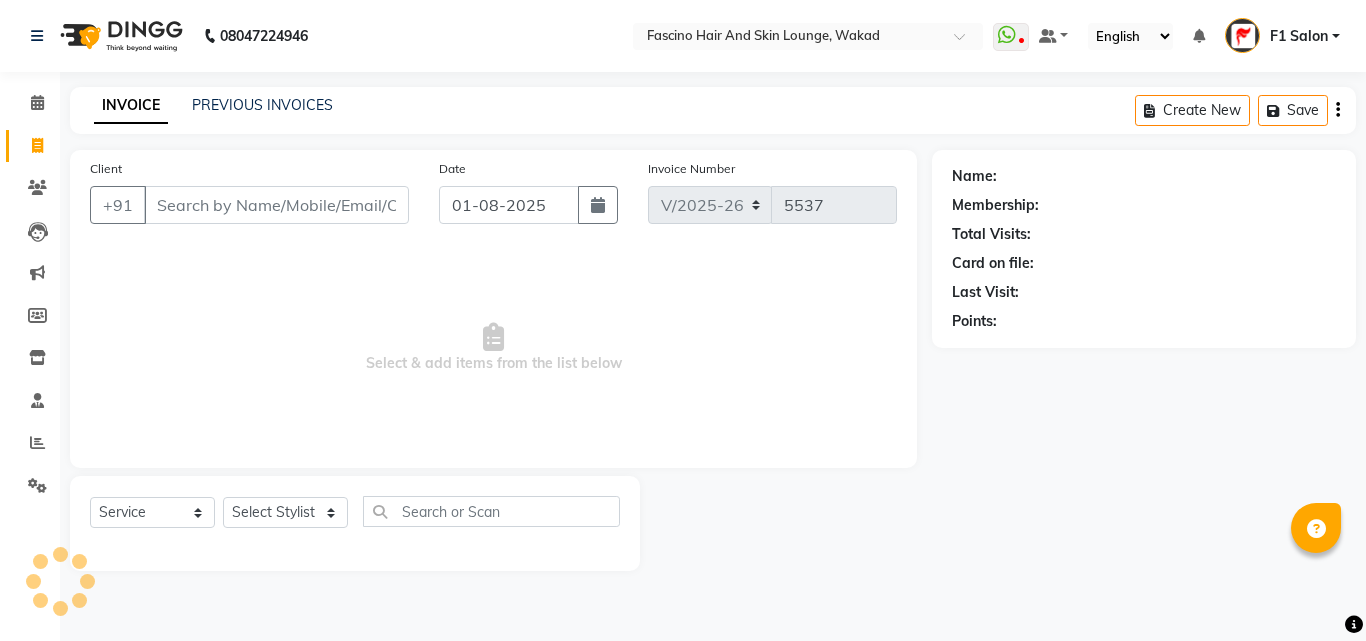 click on "Client" at bounding box center (276, 205) 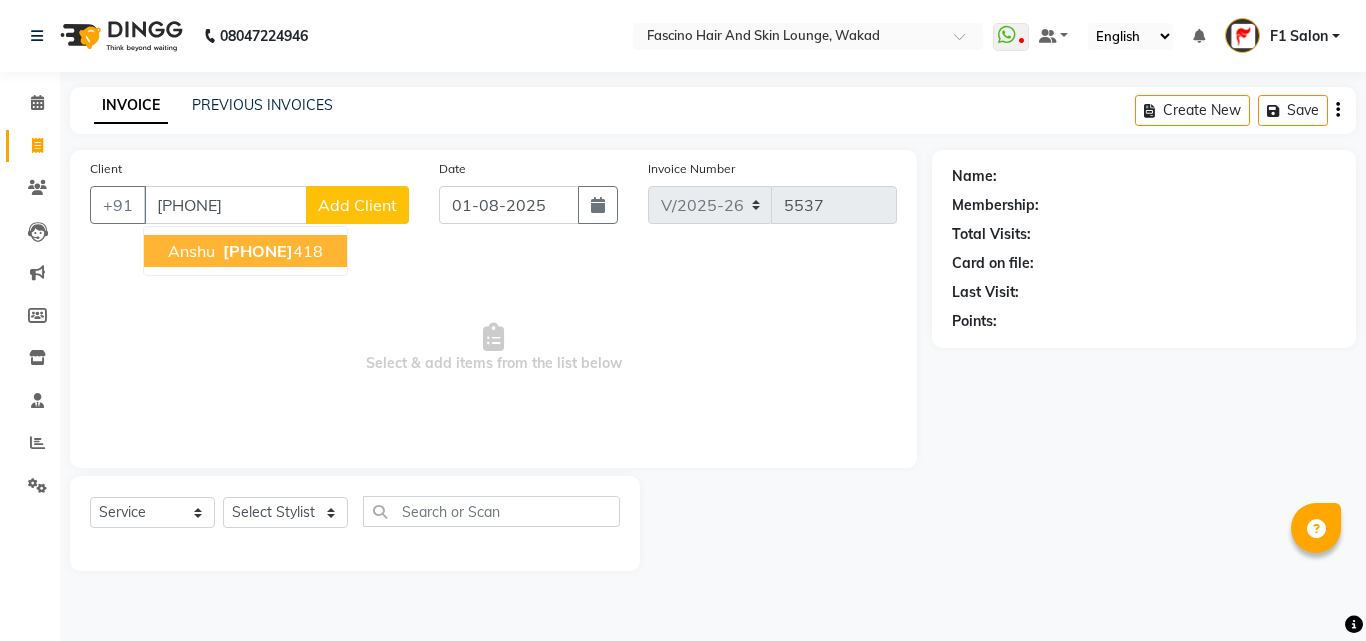 click on "[PHONE]" at bounding box center [271, 251] 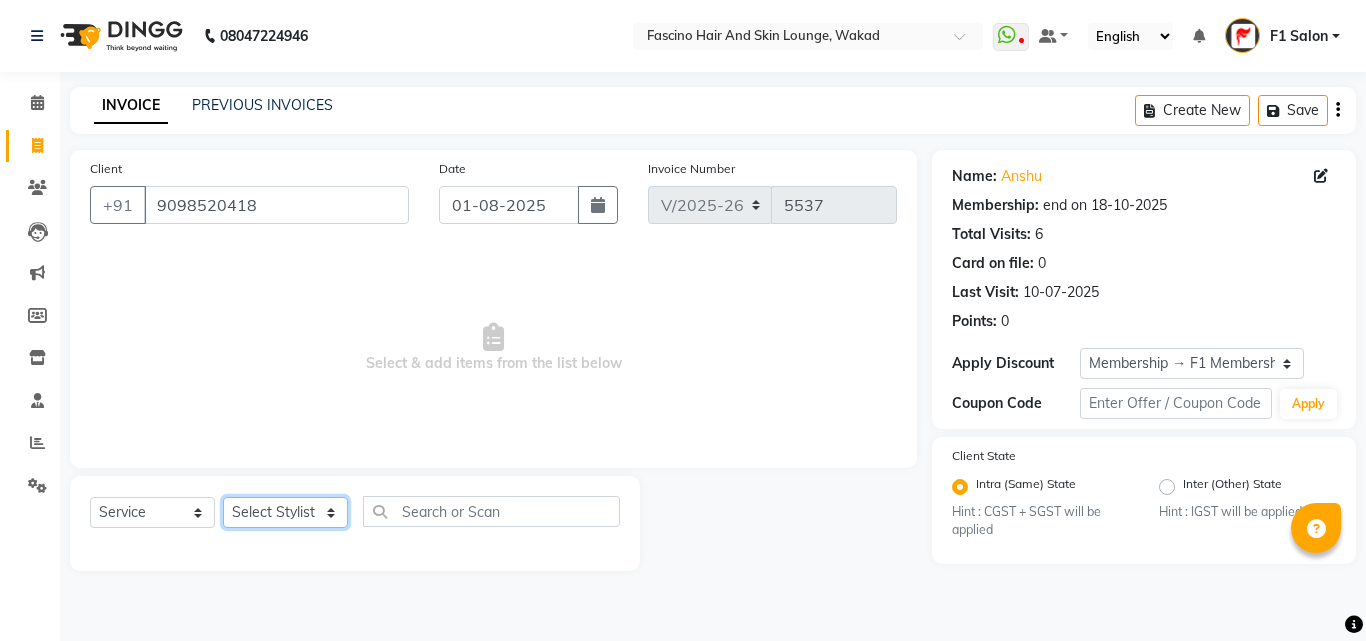 click on "Select Stylist [PHONE]  [FIRST] [LAST] [FIRST] [LAST] [FIRST] Salon  [FIRST] [FIRST] [FIRST] {JH} [FIRST] {f3} [FIRST] (Jh ) [FIRST] [FIRST] [FIRST] JH [FIRST] [FIRST] [FIRST] jh [FIRST] [FIRST] Shree [FIRST] (F1) [FIRST] (JH) [FIRST] [FIRST]  [FIRST] F1 [FIRST] [FIRST] (jh) [FIRST] [FIRST] [FIRST] [FIRST] [FIRST] [FIRST] [FIRST]  [FIRST] F1 [FIRST] [FIRST] {f2} [FIRST]  [FIRST] [FIRST]" 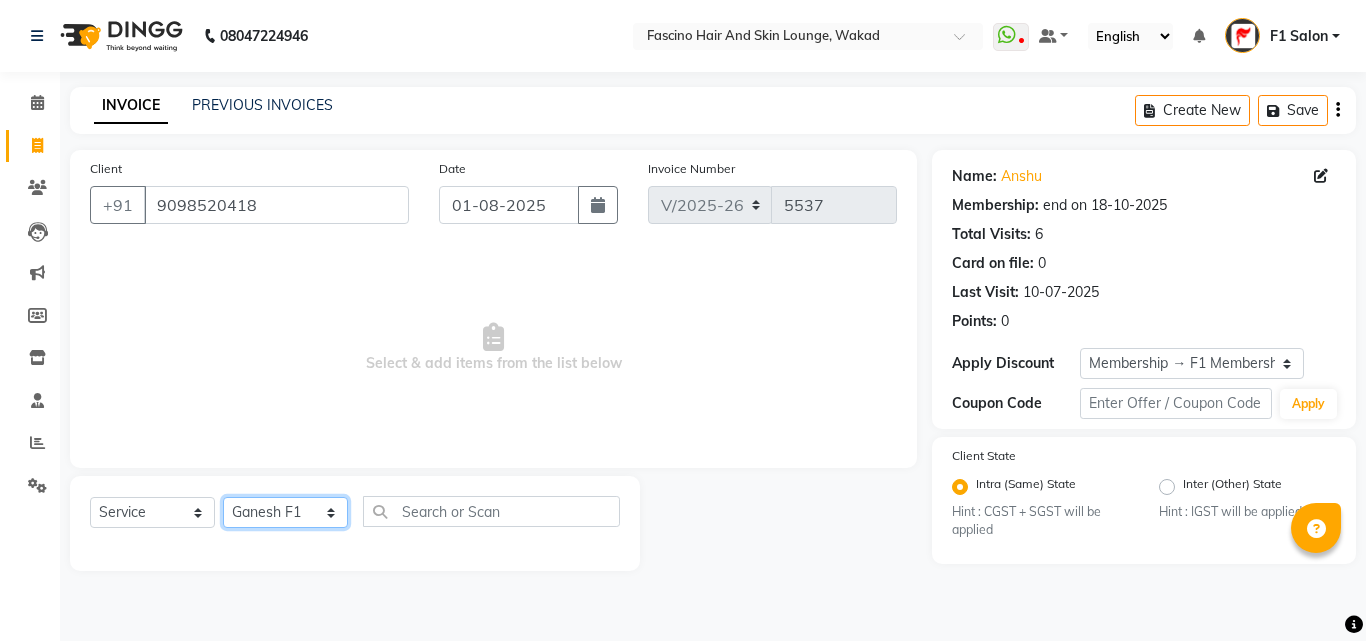click on "Select Stylist [PHONE]  [FIRST] [LAST] [FIRST] [LAST] [FIRST] Salon  [FIRST] [FIRST] [FIRST] {JH} [FIRST] {f3} [FIRST] (Jh ) [FIRST] [FIRST] [FIRST] JH [FIRST] [FIRST] [FIRST] jh [FIRST] [FIRST] Shree [FIRST] (F1) [FIRST] (JH) [FIRST] [FIRST]  [FIRST] F1 [FIRST] [FIRST] (jh) [FIRST] [FIRST] [FIRST] [FIRST] [FIRST] [FIRST] [FIRST]  [FIRST] F1 [FIRST] [FIRST] {f2} [FIRST]  [FIRST] [FIRST]" 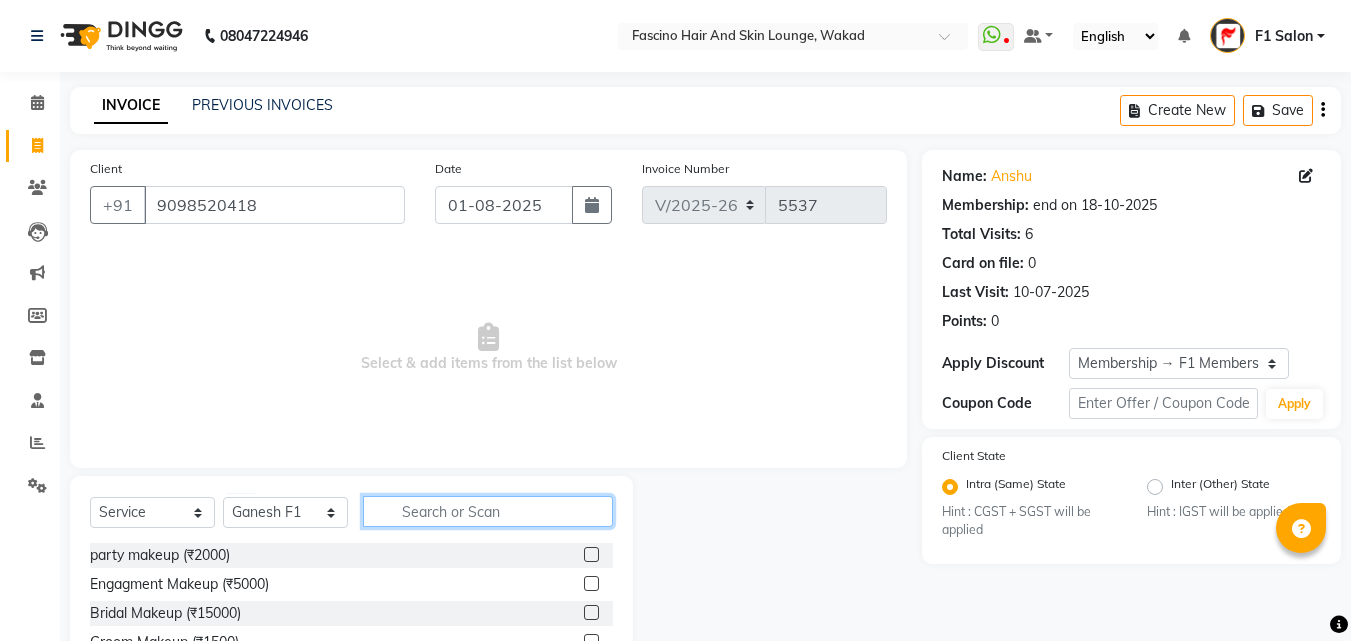 click 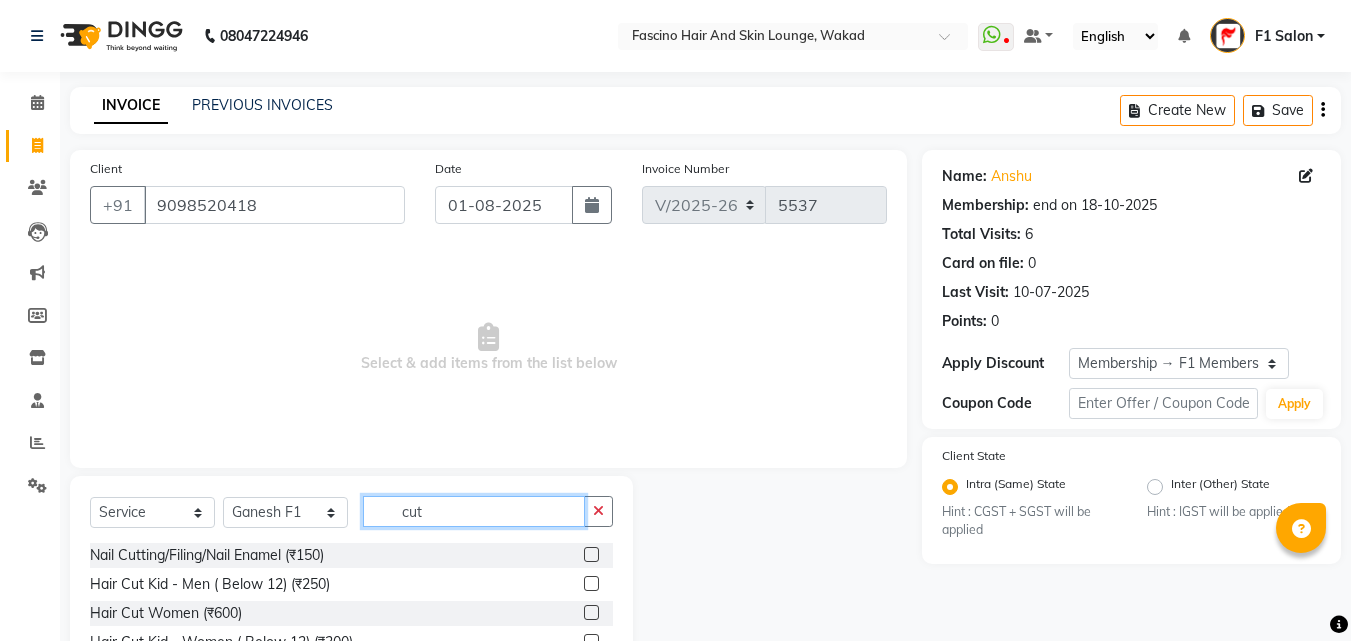 scroll, scrollTop: 160, scrollLeft: 0, axis: vertical 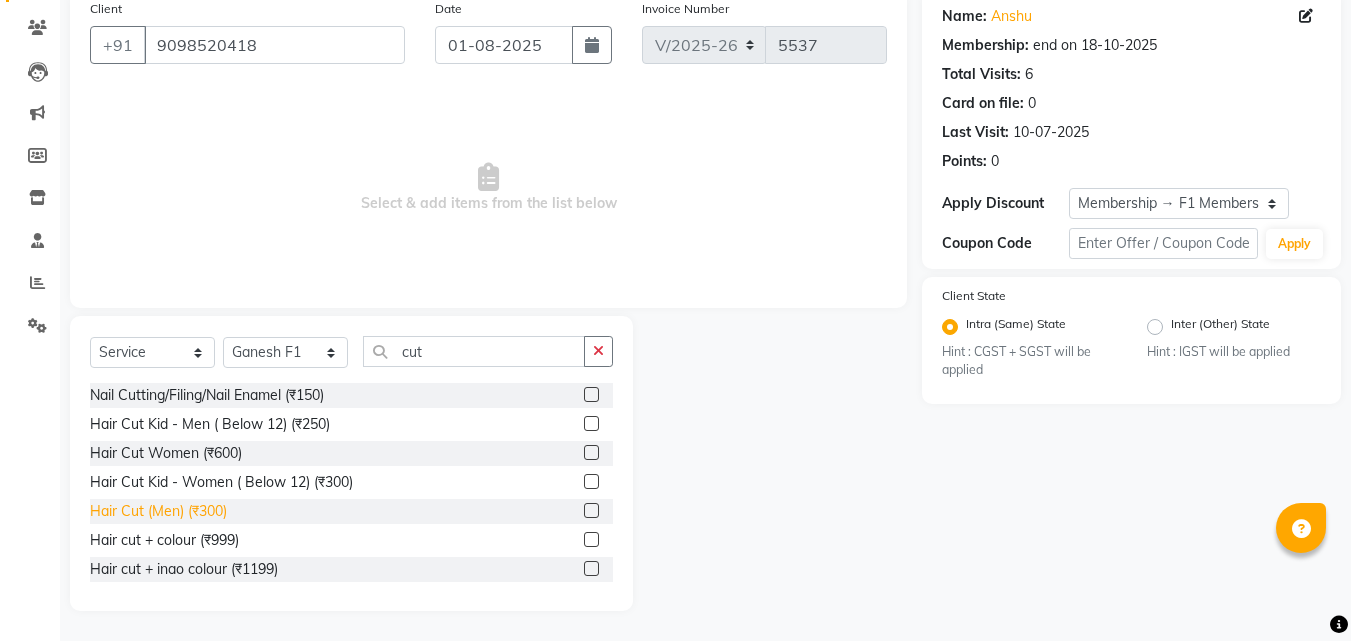 click on "Hair Cut (Men) (₹300)" 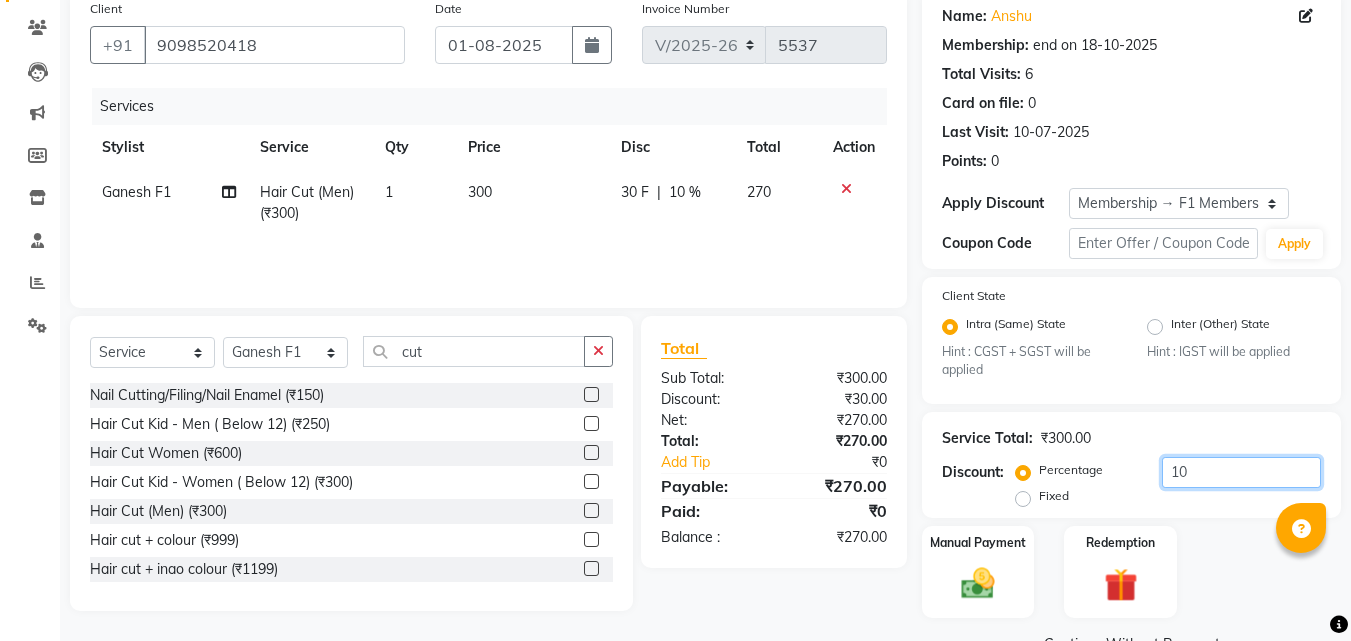 click on "10" 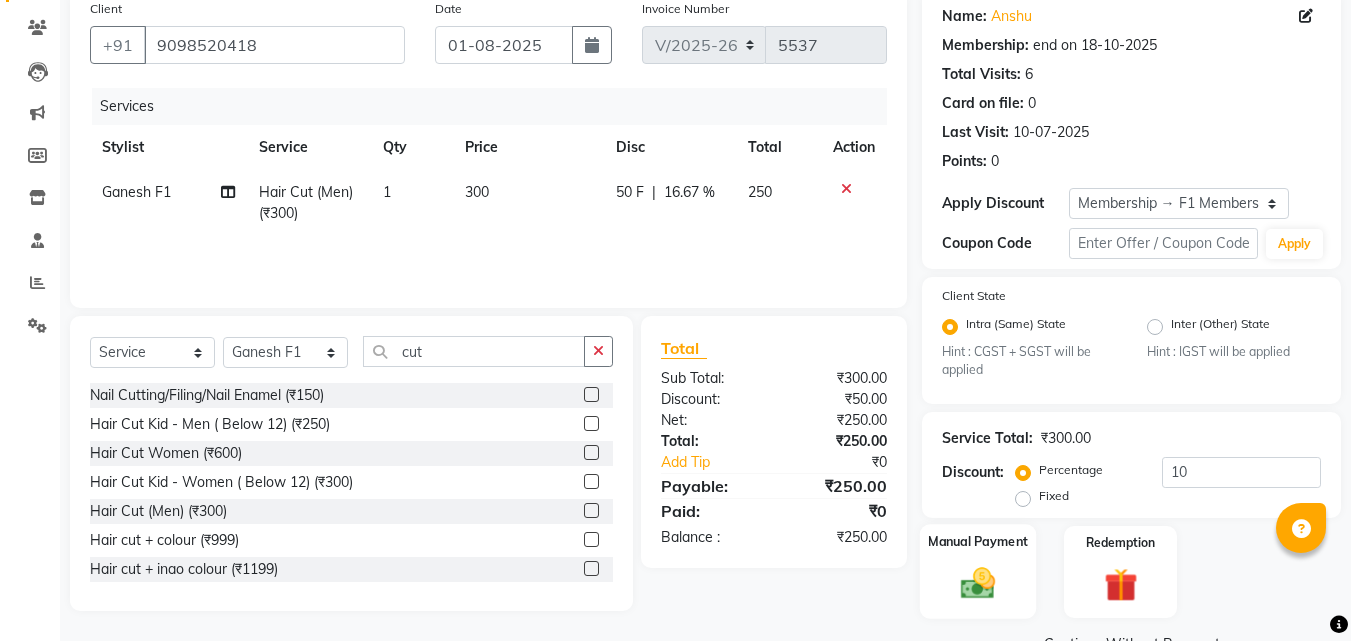 click 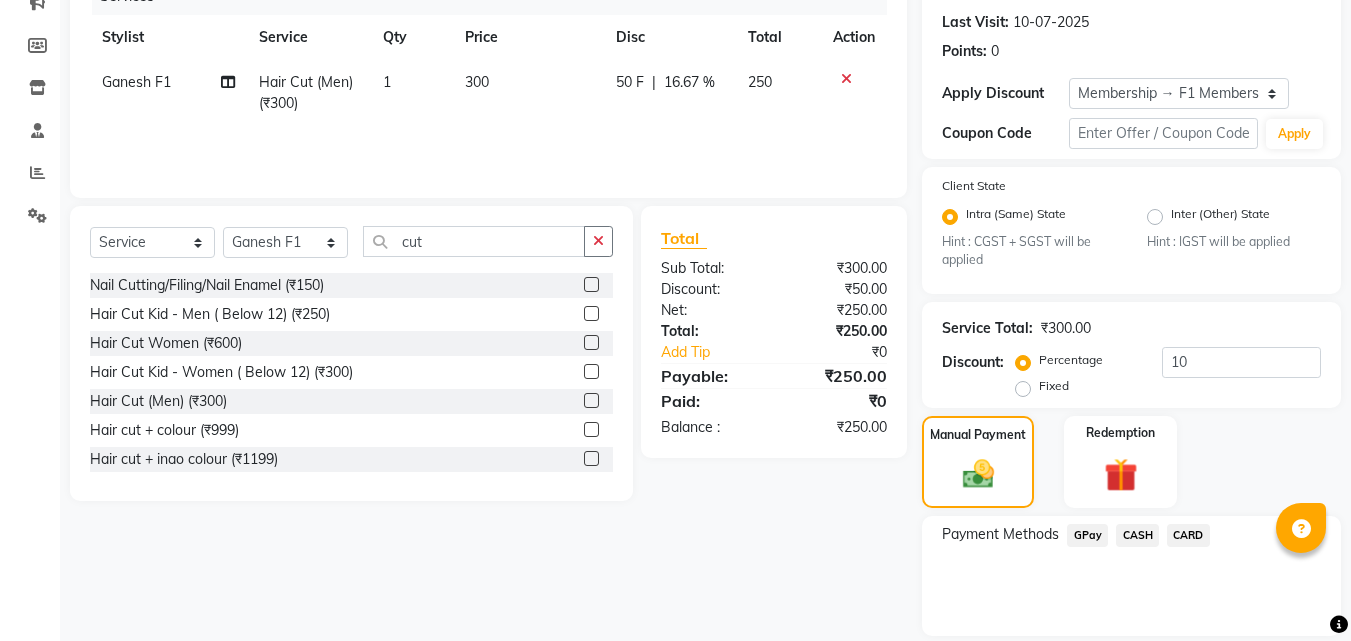 scroll, scrollTop: 336, scrollLeft: 0, axis: vertical 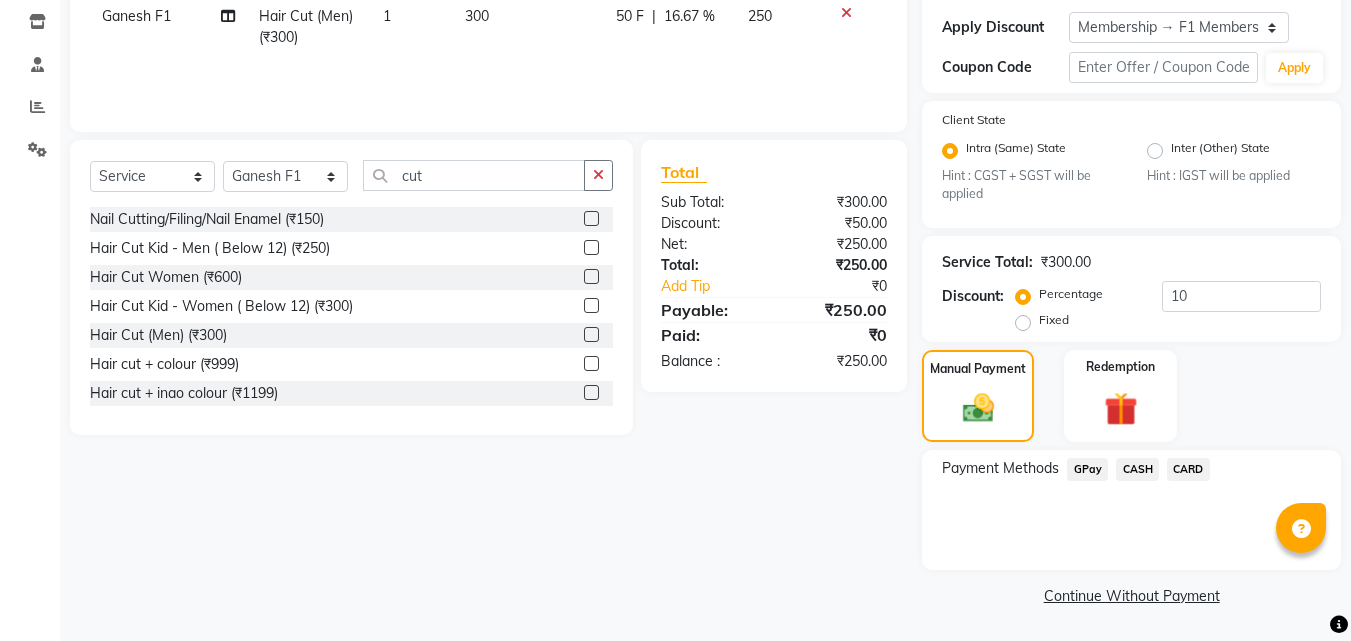 click on "CARD" 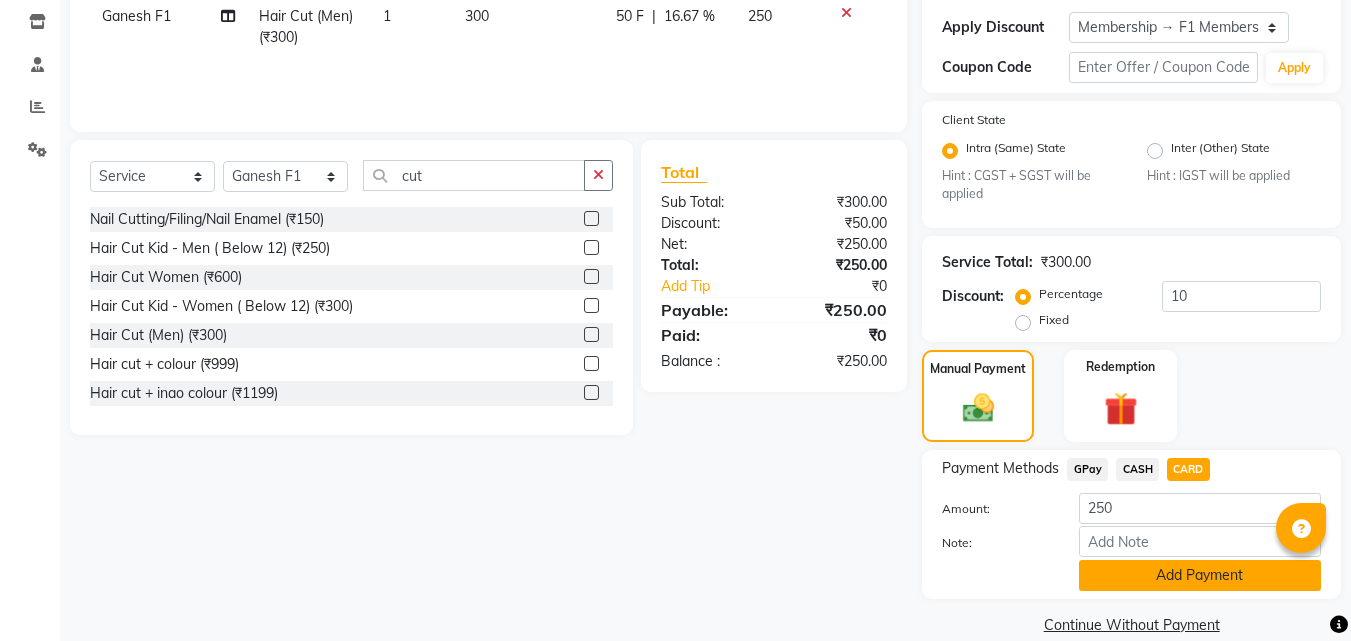 click on "Add Payment" 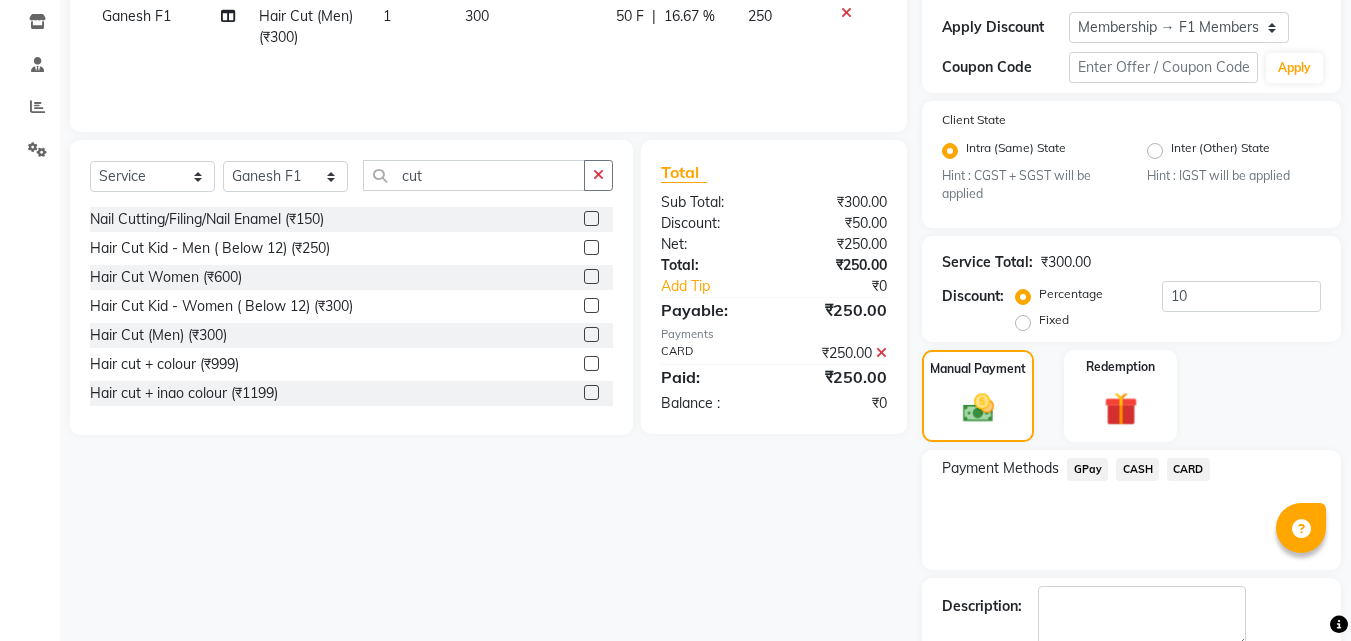 scroll, scrollTop: 449, scrollLeft: 0, axis: vertical 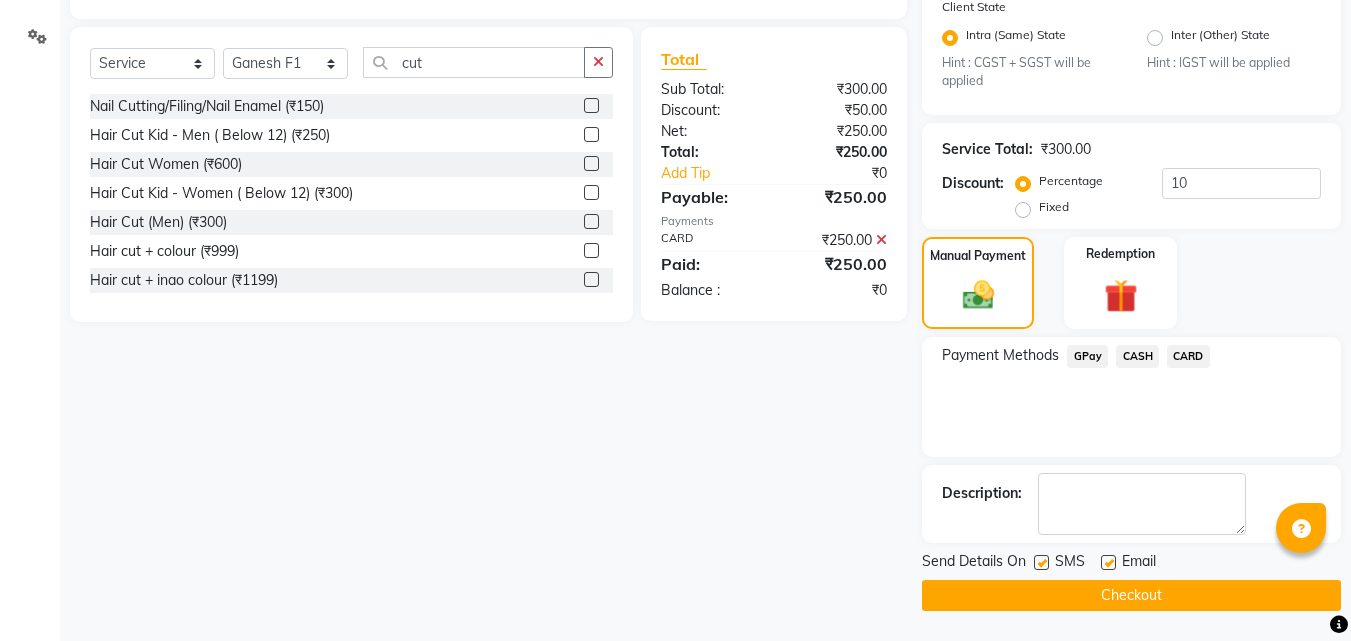 click 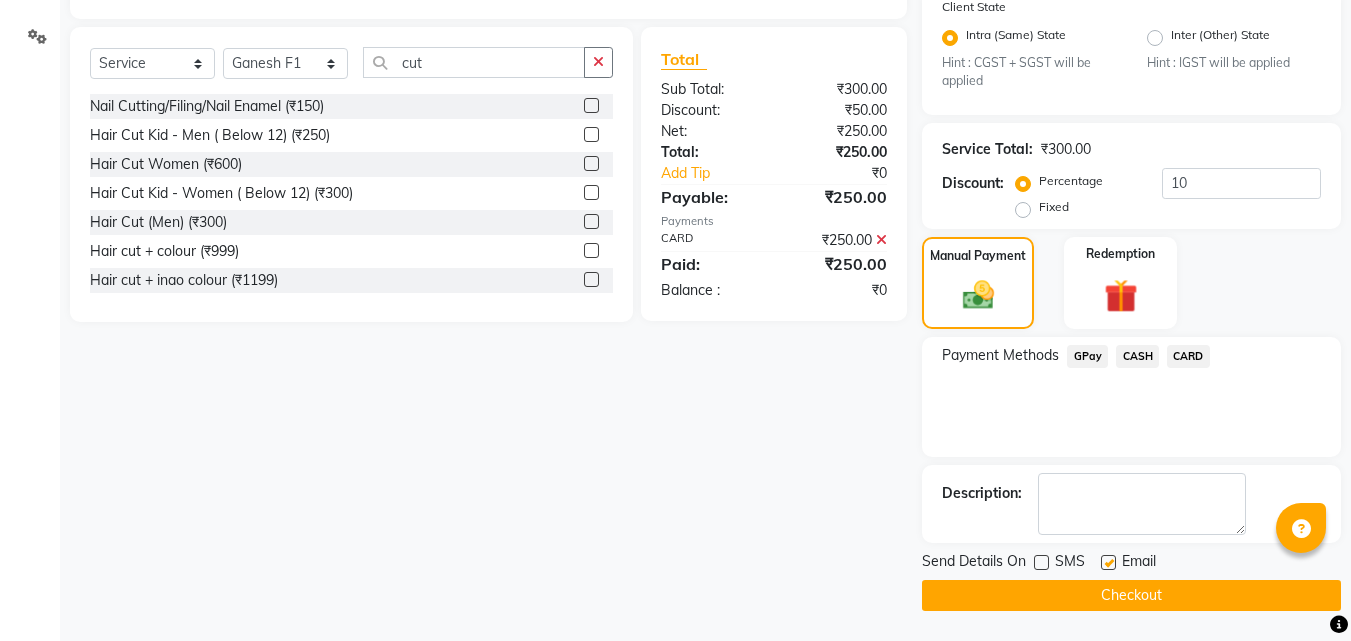 click 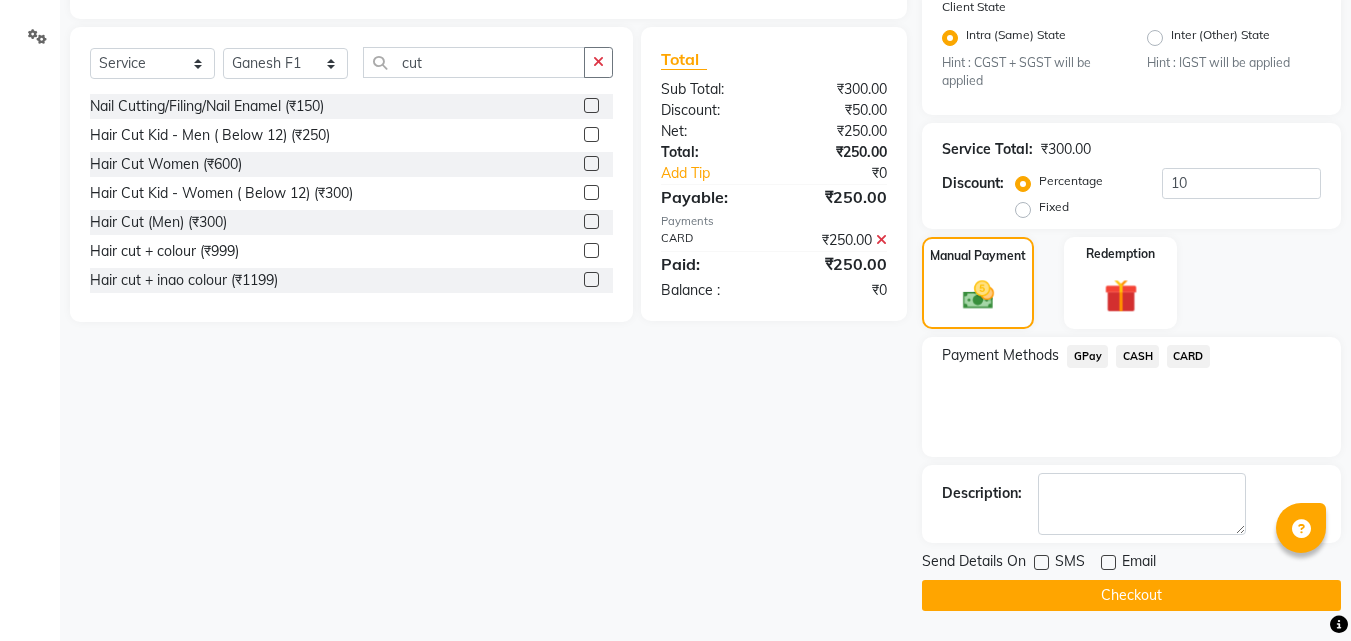click on "Checkout" 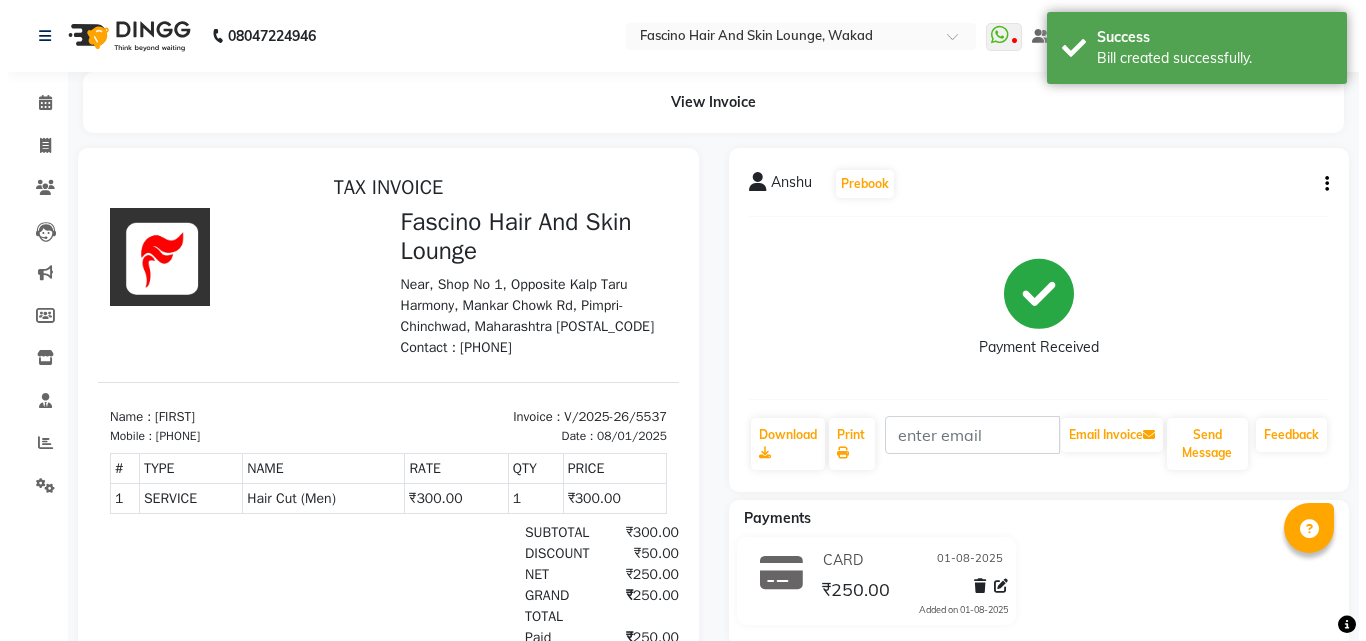 scroll, scrollTop: 0, scrollLeft: 0, axis: both 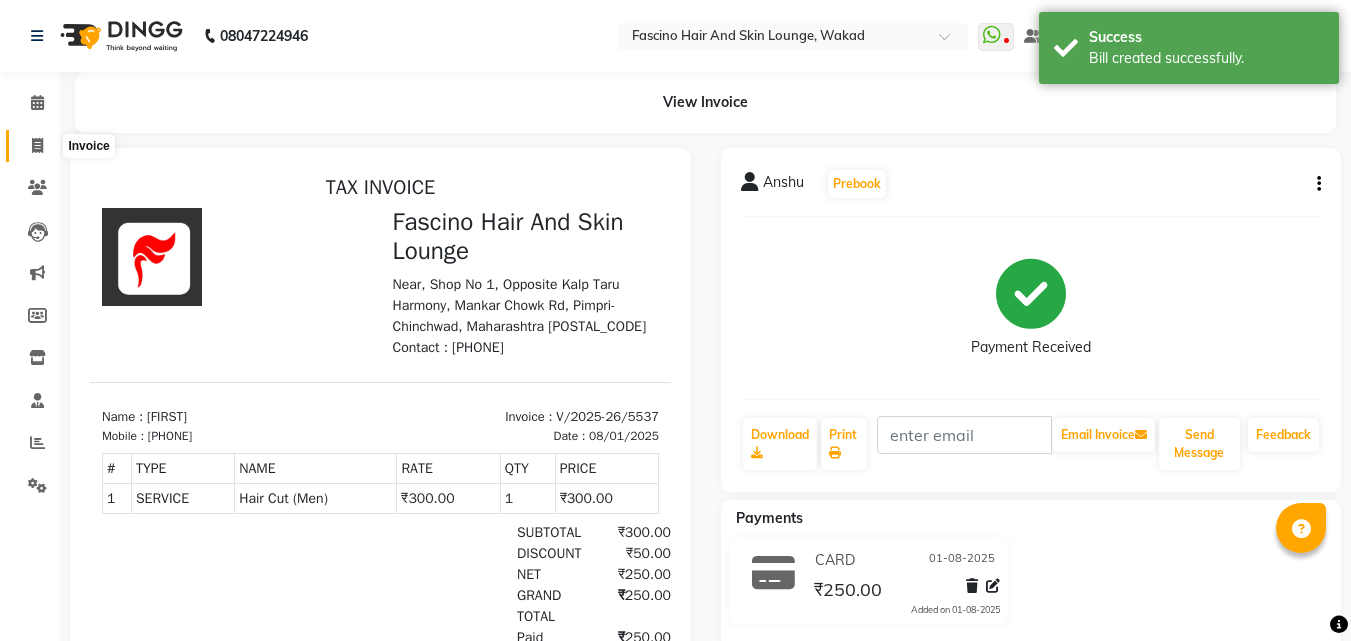 click 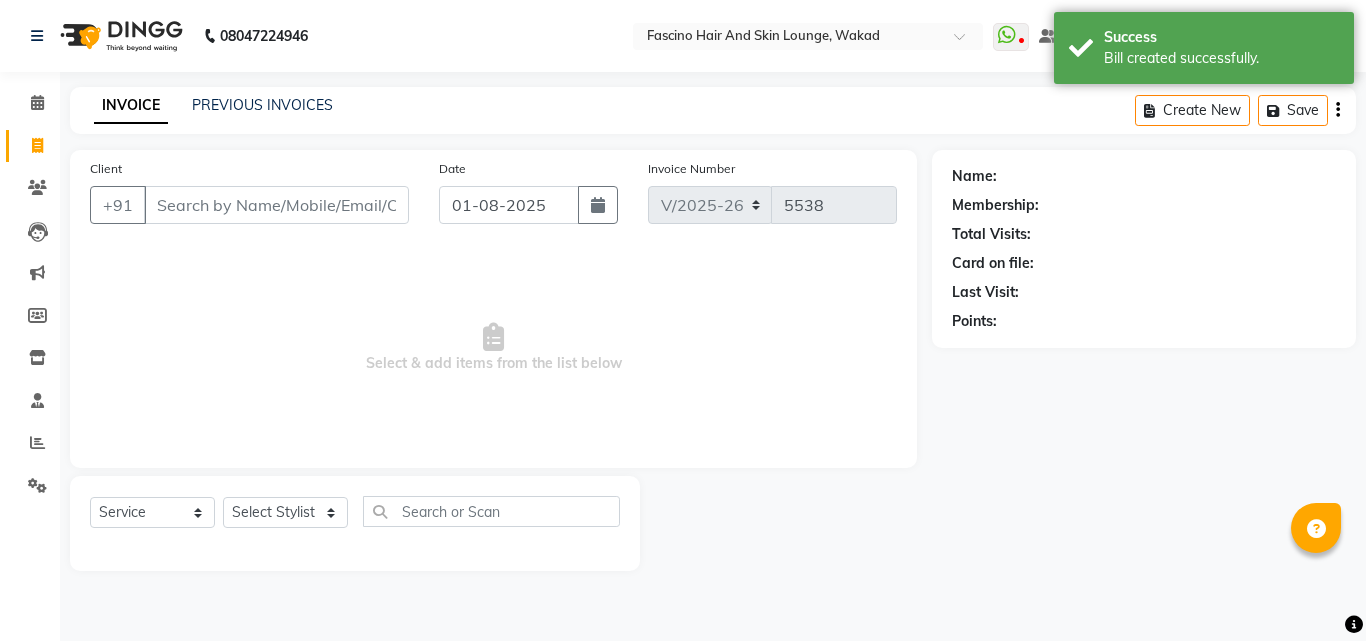 click on "Client" at bounding box center (276, 205) 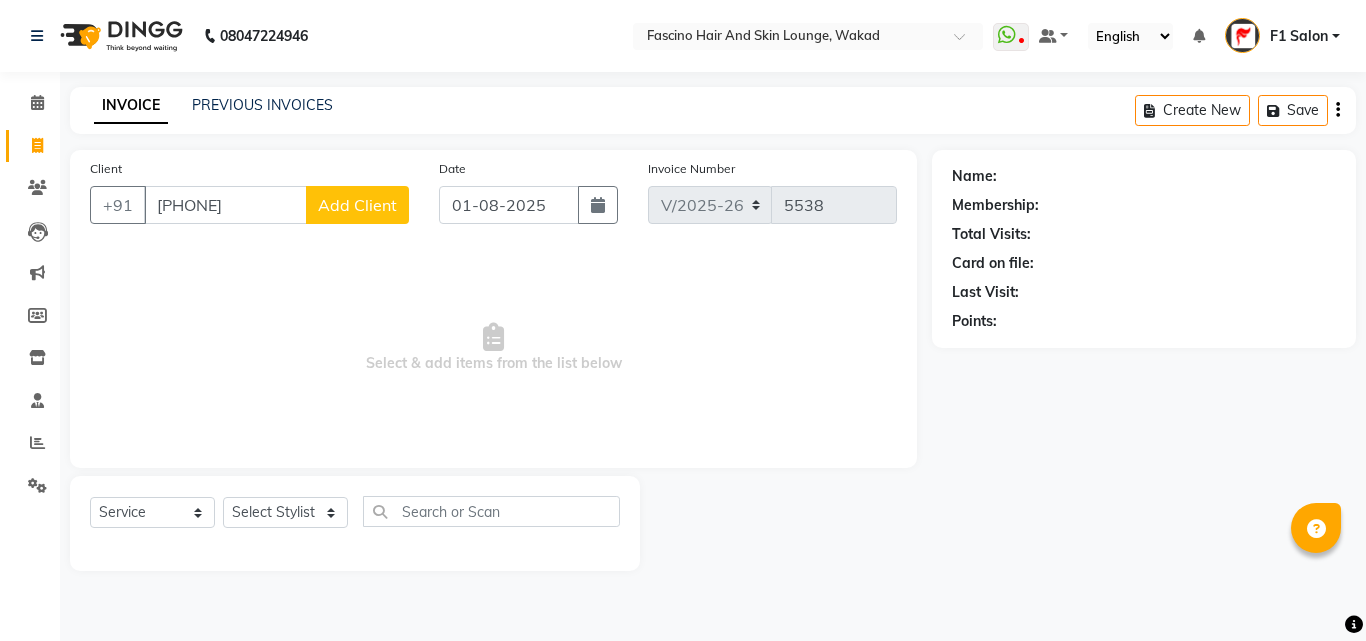 click on "Add Client" 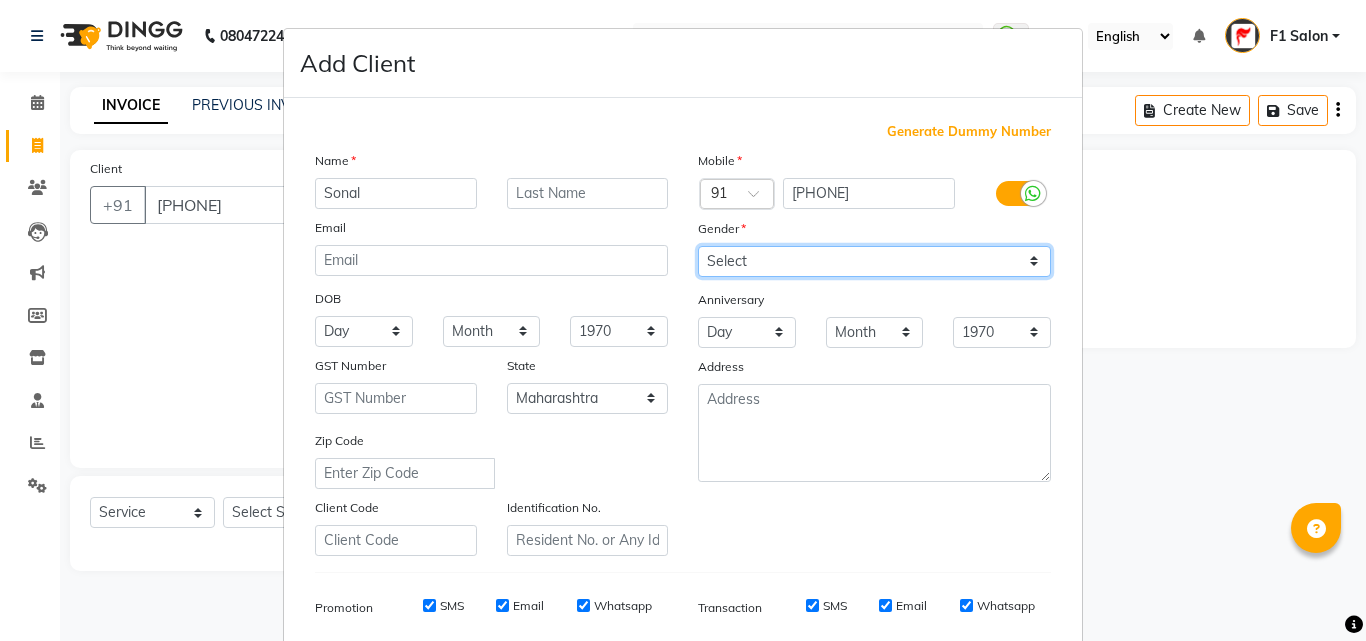 click on "Select Male Female Other Prefer Not To Say" at bounding box center (874, 261) 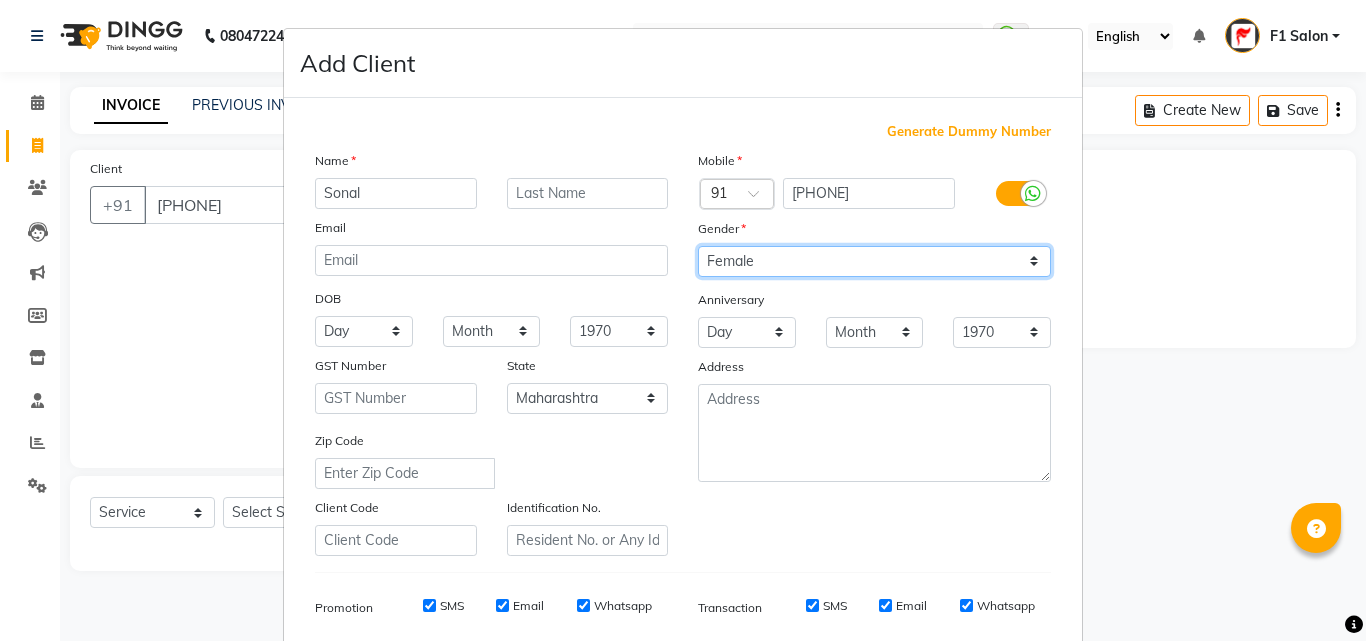 click on "Select Male Female Other Prefer Not To Say" at bounding box center (874, 261) 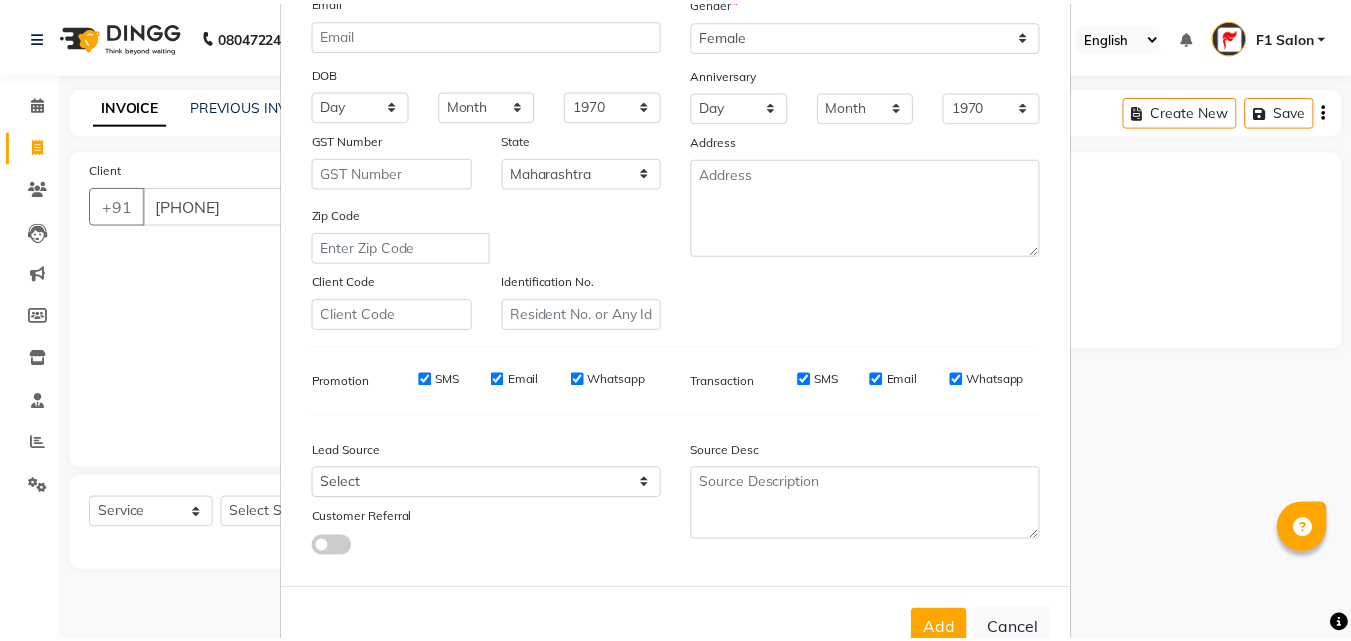 scroll, scrollTop: 282, scrollLeft: 0, axis: vertical 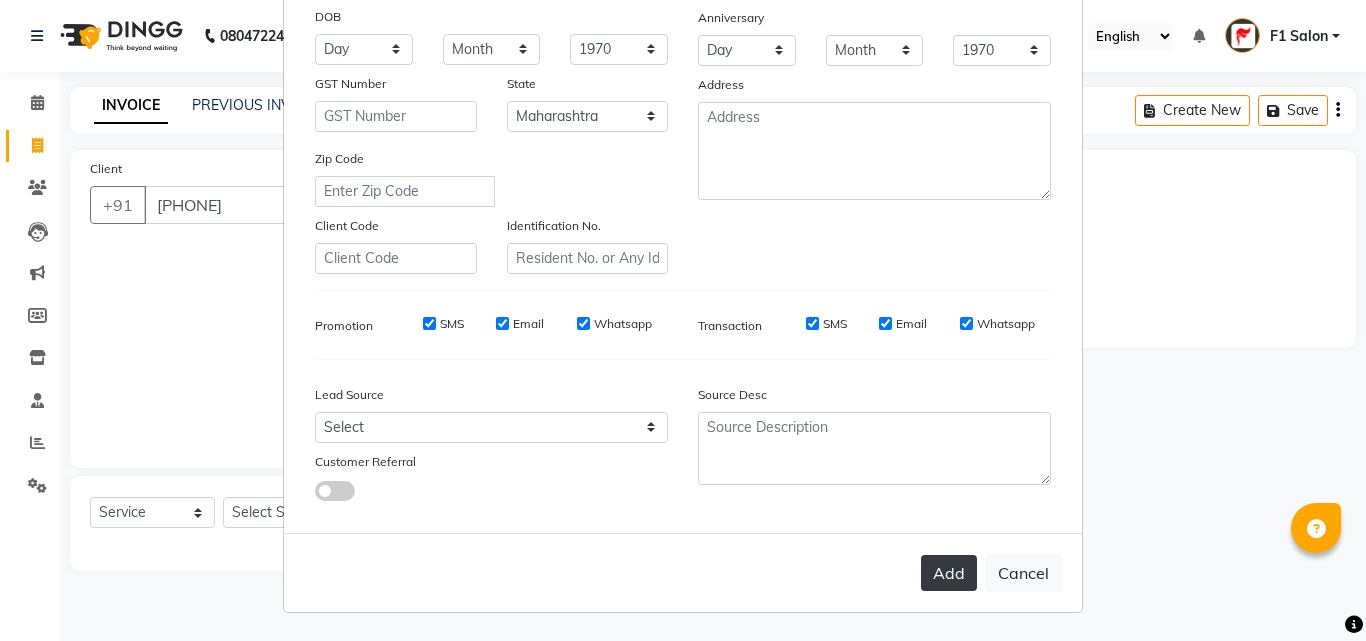 click on "Add" at bounding box center (949, 573) 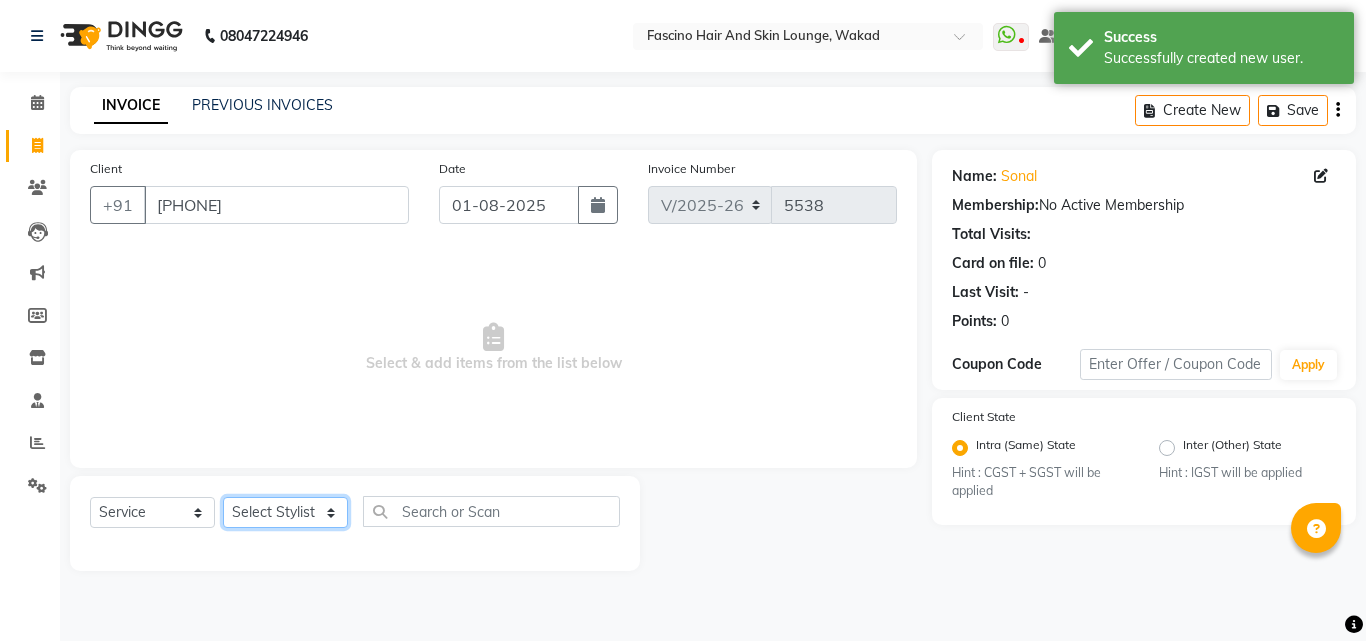 click on "Select Stylist [PHONE]  [FIRST] [LAST] [FIRST] [LAST] [FIRST] Salon  [FIRST] [FIRST] [FIRST] {JH} [FIRST] {f3} [FIRST] (Jh ) [FIRST] [FIRST] [FIRST] JH [FIRST] [FIRST] [FIRST] jh [FIRST] [FIRST] Shree [FIRST] (F1) [FIRST] (JH) [FIRST] [FIRST]  [FIRST] F1 [FIRST] [FIRST] (jh) [FIRST] [FIRST] [FIRST] [FIRST] [FIRST] [FIRST] [FIRST]  [FIRST] F1 [FIRST] [FIRST] {f2} [FIRST]  [FIRST] [FIRST]" 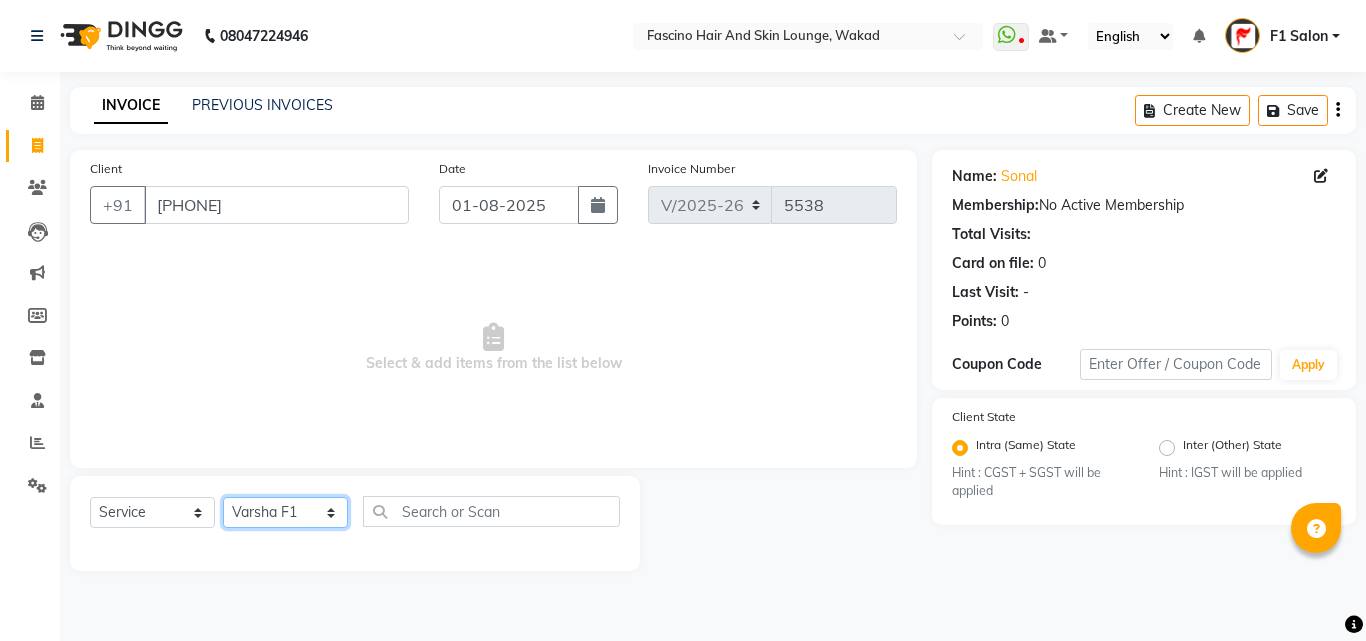 click on "Select Stylist [PHONE]  [FIRST] [LAST] [FIRST] [LAST] [FIRST] Salon  [FIRST] [FIRST] [FIRST] {JH} [FIRST] {f3} [FIRST] (Jh ) [FIRST] [FIRST] [FIRST] JH [FIRST] [FIRST] [FIRST] jh [FIRST] [FIRST] Shree [FIRST] (F1) [FIRST] (JH) [FIRST] [FIRST]  [FIRST] F1 [FIRST] [FIRST] (jh) [FIRST] [FIRST] [FIRST] [FIRST] [FIRST] [FIRST] [FIRST]  [FIRST] F1 [FIRST] [FIRST] {f2} [FIRST]  [FIRST] [FIRST]" 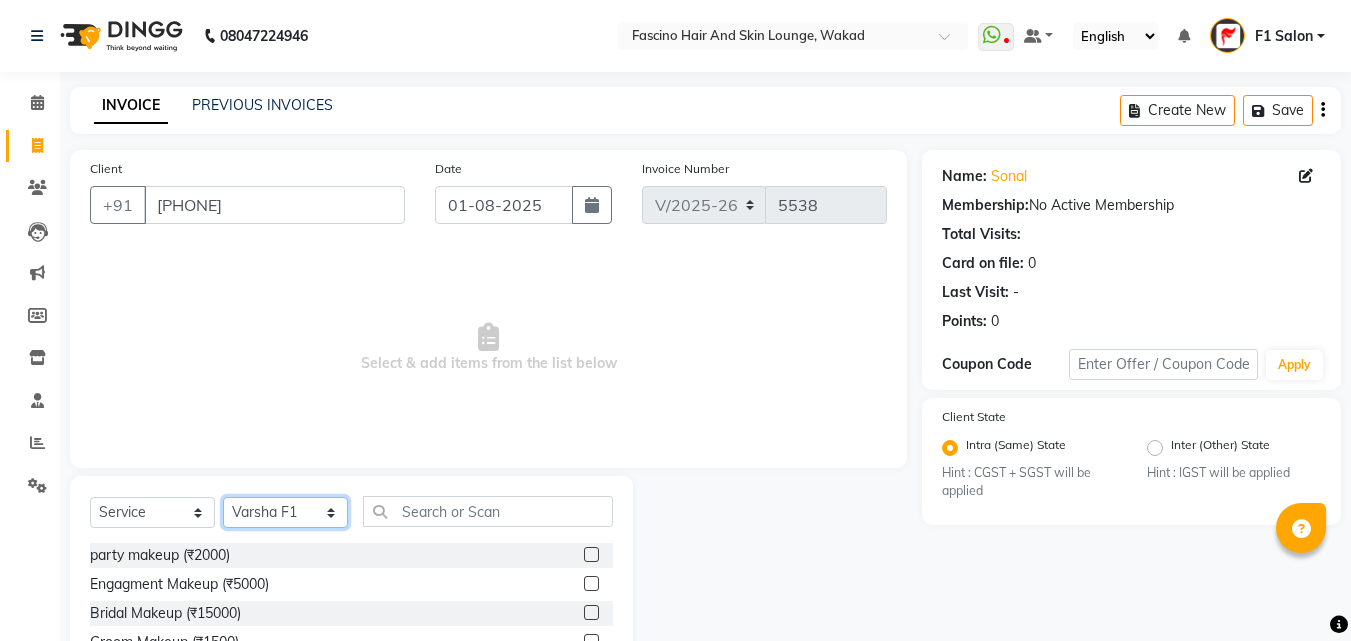 click on "Select Stylist [PHONE]  [FIRST] [LAST] [FIRST] [LAST] [FIRST] Salon  [FIRST] [FIRST] [FIRST] {JH} [FIRST] {f3} [FIRST] (Jh ) [FIRST] [FIRST] [FIRST] JH [FIRST] [FIRST] [FIRST] jh [FIRST] [FIRST] Shree [FIRST] (F1) [FIRST] (JH) [FIRST] [FIRST]  [FIRST] F1 [FIRST] [FIRST] (jh) [FIRST] [FIRST] [FIRST] [FIRST] [FIRST] [FIRST] [FIRST]  [FIRST] F1 [FIRST] [FIRST] {f2} [FIRST]  [FIRST] [FIRST]" 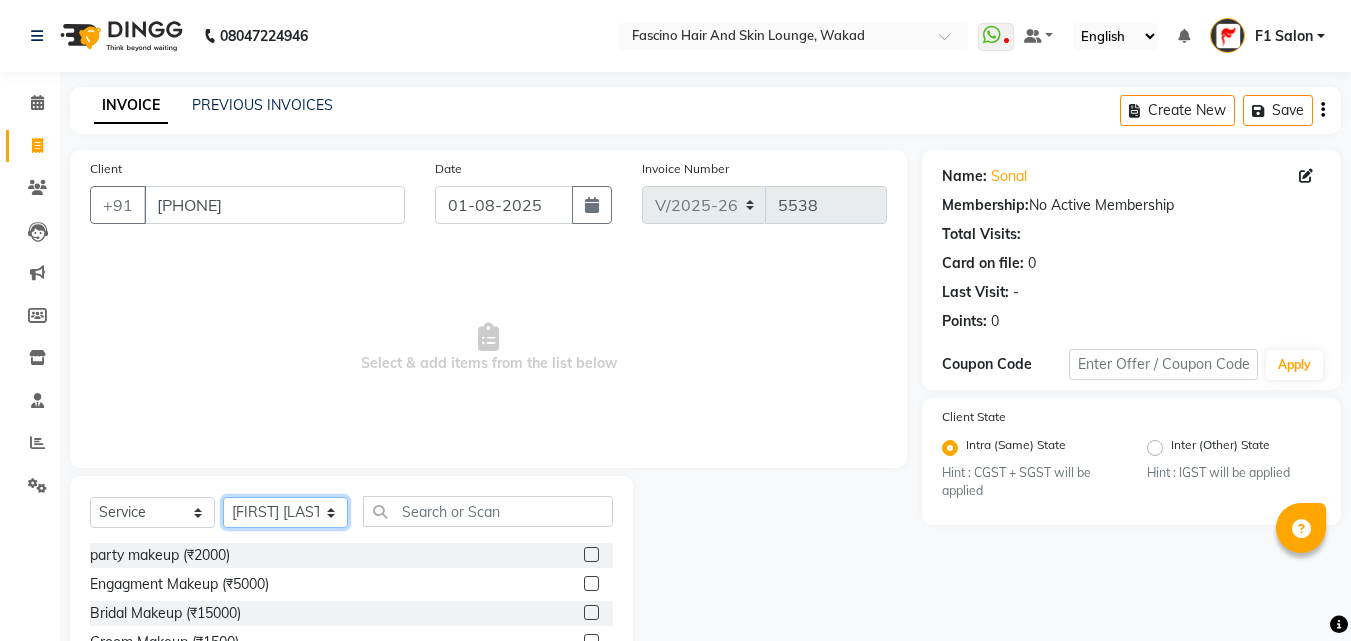 click on "Select Stylist [PHONE]  [FIRST] [LAST] [FIRST] [LAST] [FIRST] Salon  [FIRST] [FIRST] [FIRST] {JH} [FIRST] {f3} [FIRST] (Jh ) [FIRST] [FIRST] [FIRST] JH [FIRST] [FIRST] [FIRST] jh [FIRST] [FIRST] Shree [FIRST] (F1) [FIRST] (JH) [FIRST] [FIRST]  [FIRST] F1 [FIRST] [FIRST] (jh) [FIRST] [FIRST] [FIRST] [FIRST] [FIRST] [FIRST] [FIRST]  [FIRST] F1 [FIRST] [FIRST] {f2} [FIRST]  [FIRST] [FIRST]" 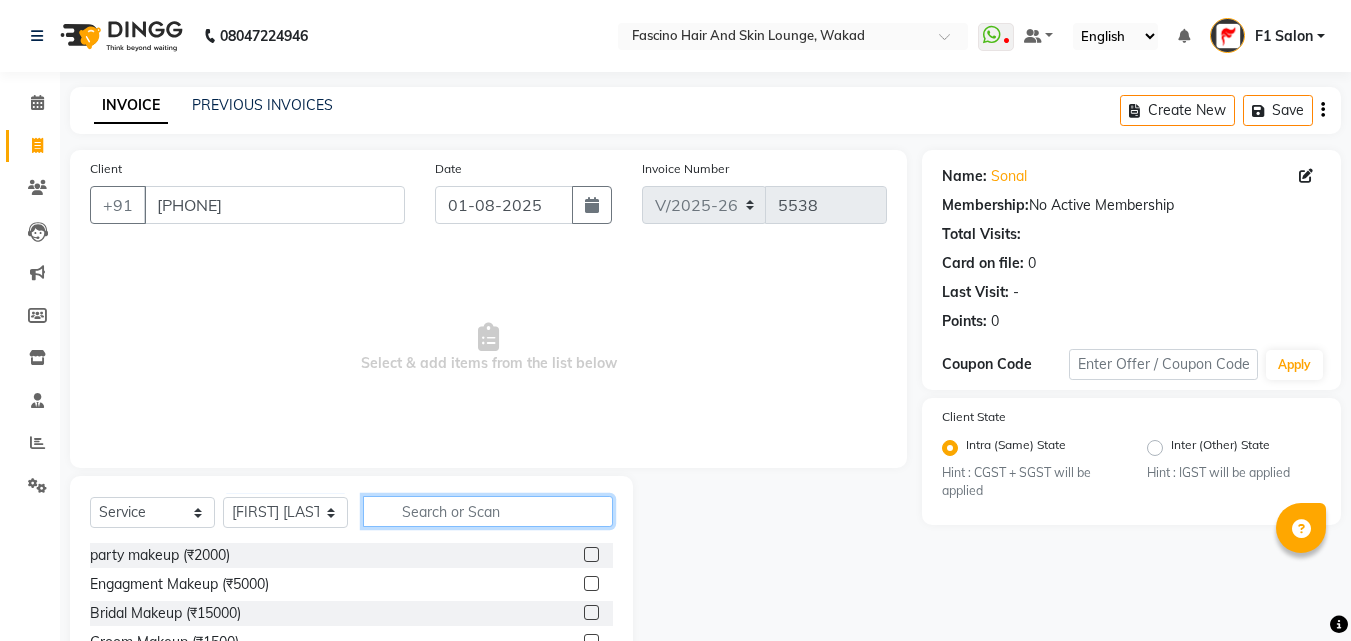 click 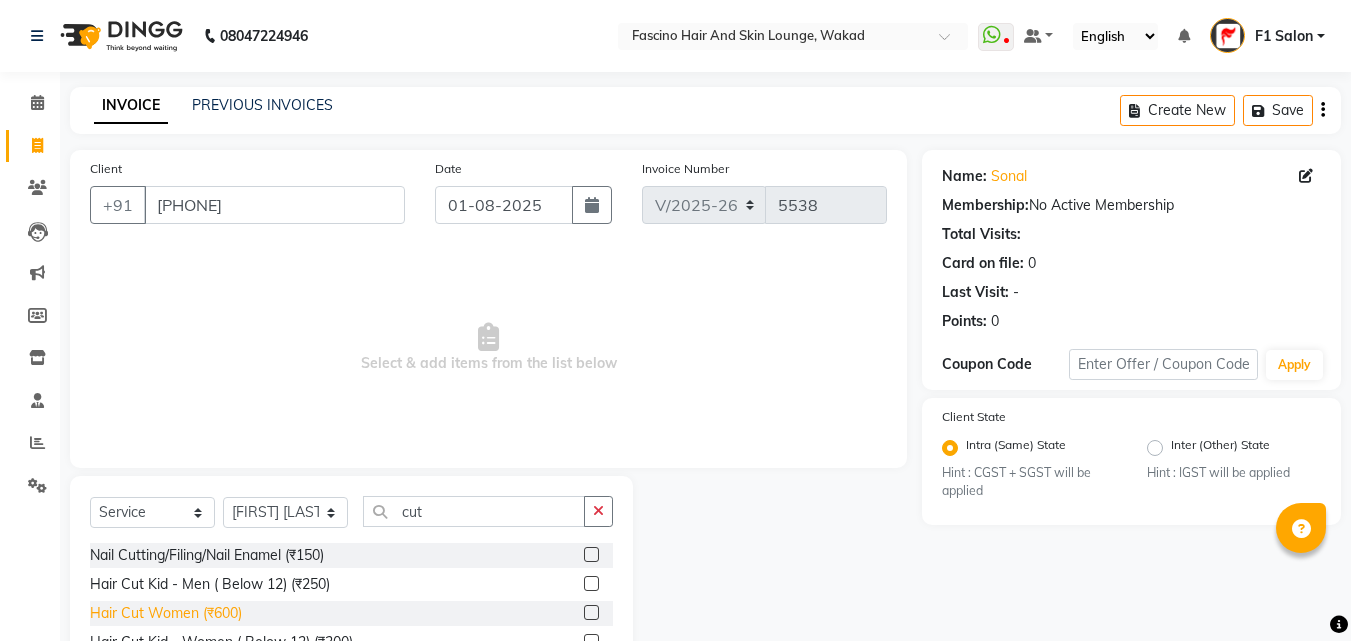 click on "Hair Cut Women (₹600)" 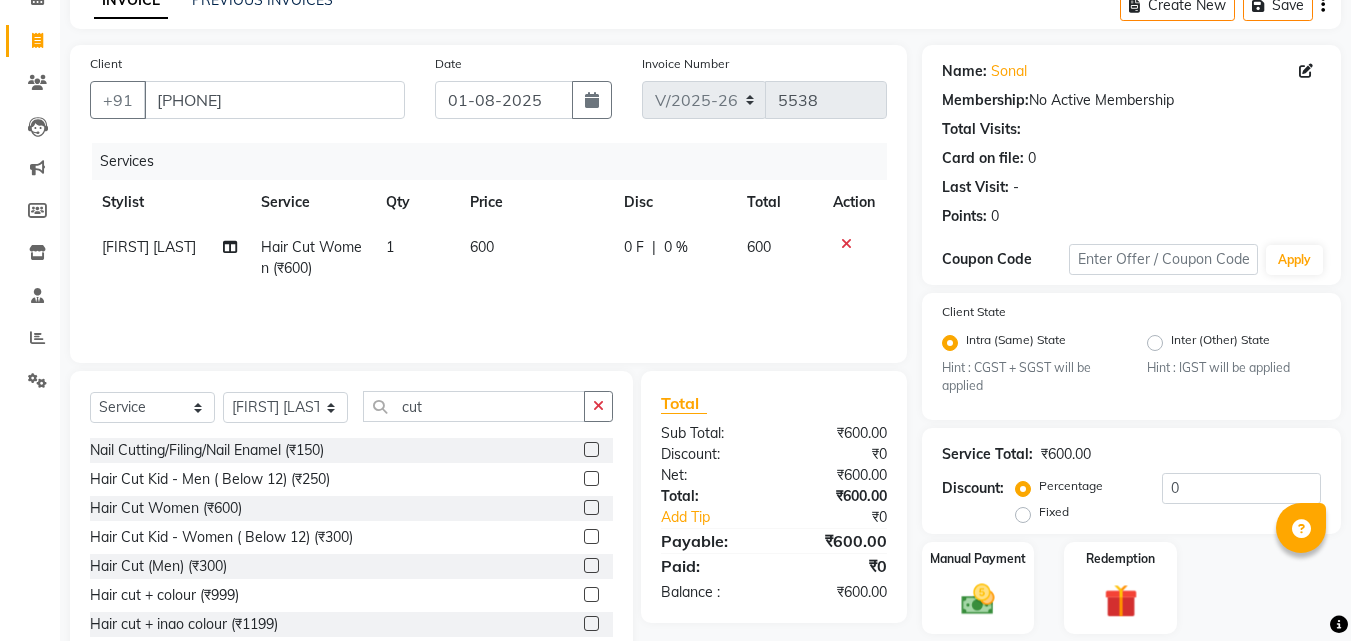 scroll, scrollTop: 169, scrollLeft: 0, axis: vertical 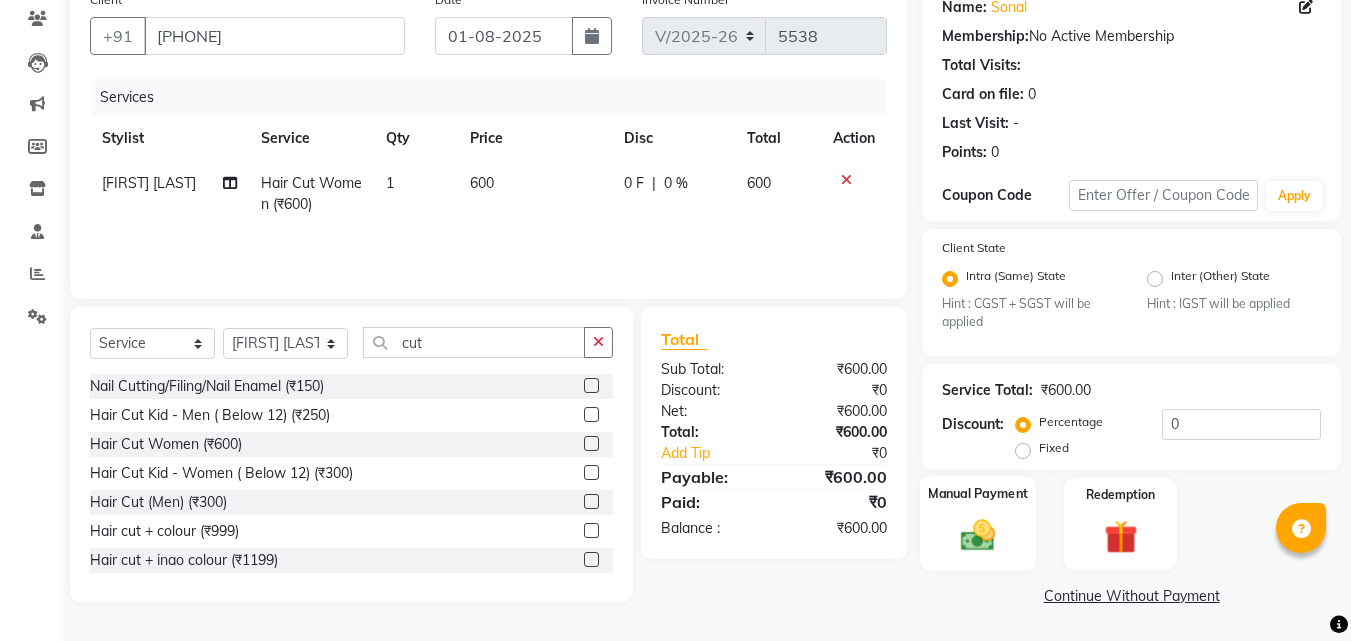 click 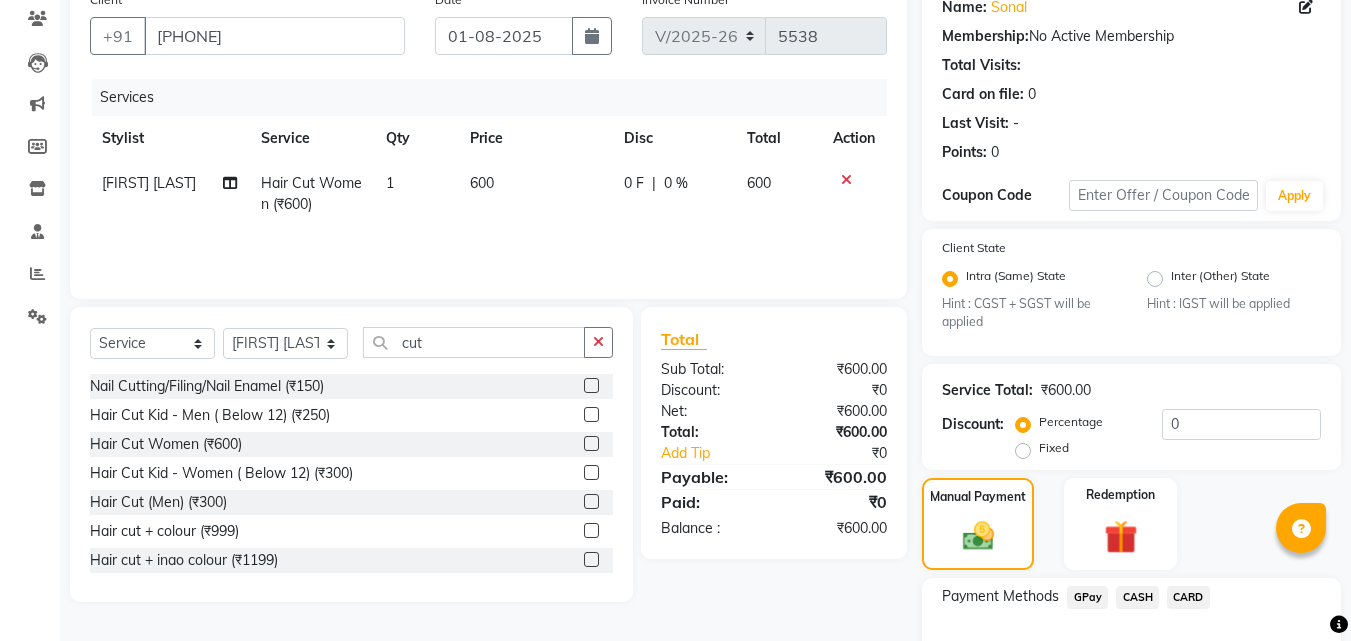 click on "CASH" 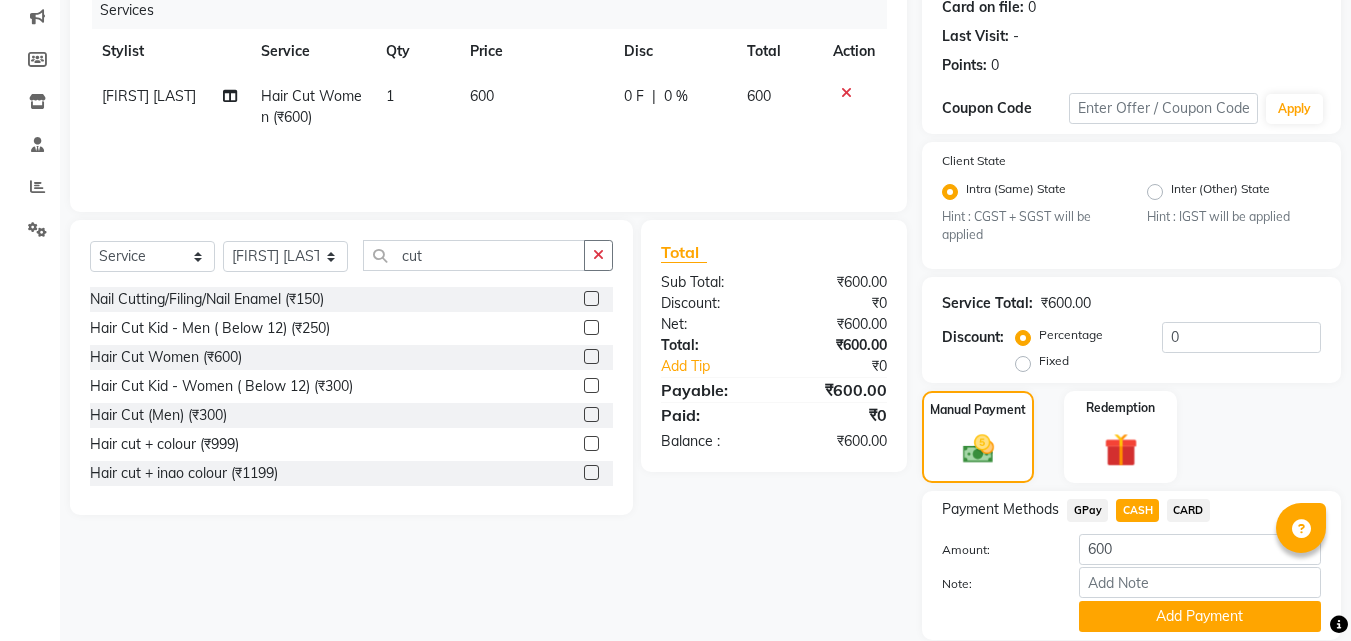 scroll, scrollTop: 326, scrollLeft: 0, axis: vertical 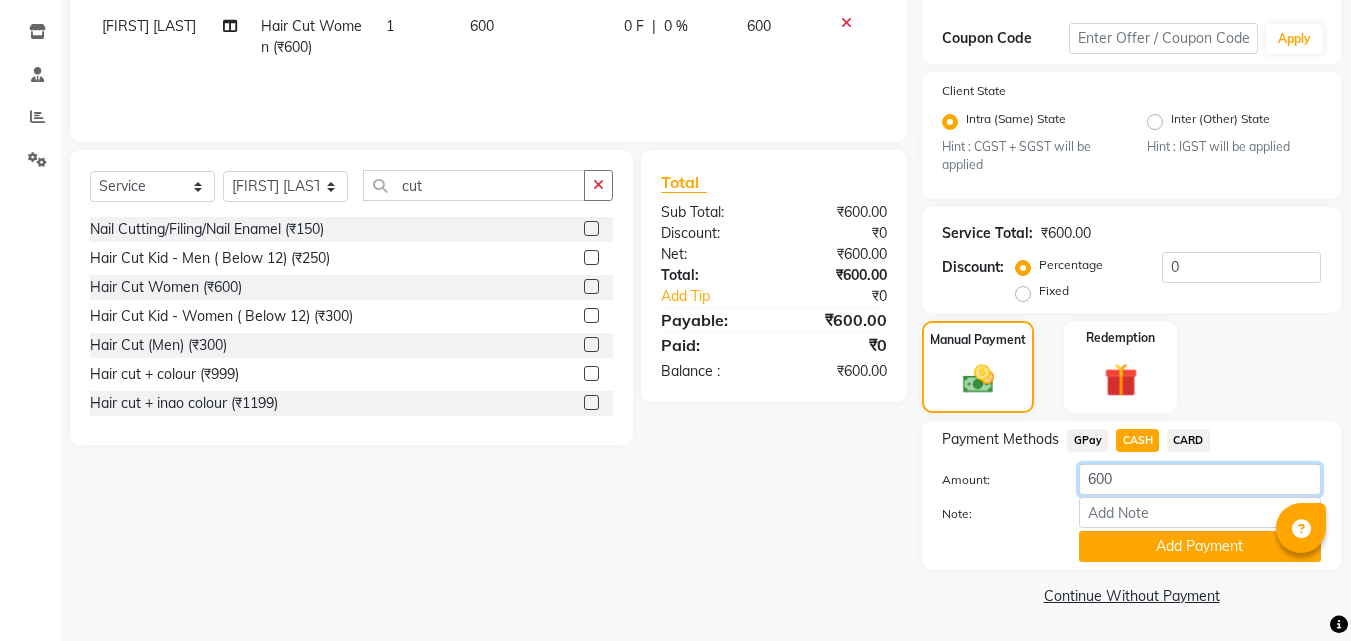 click on "600" 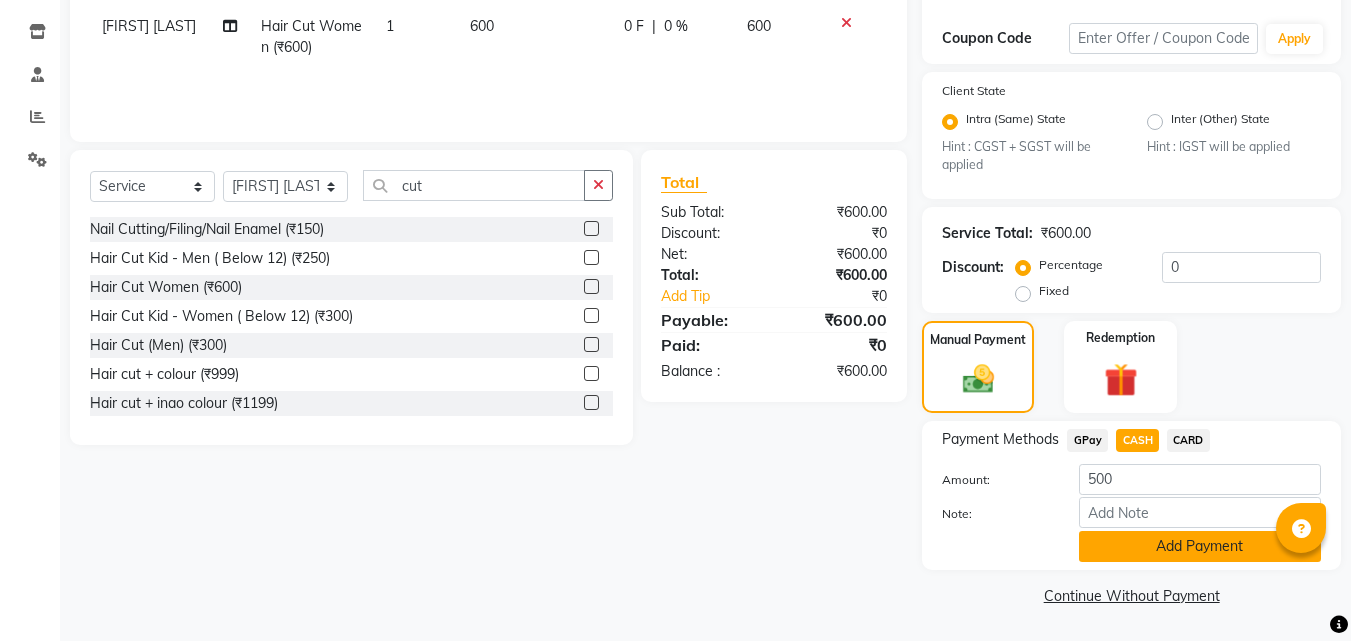 click on "Add Payment" 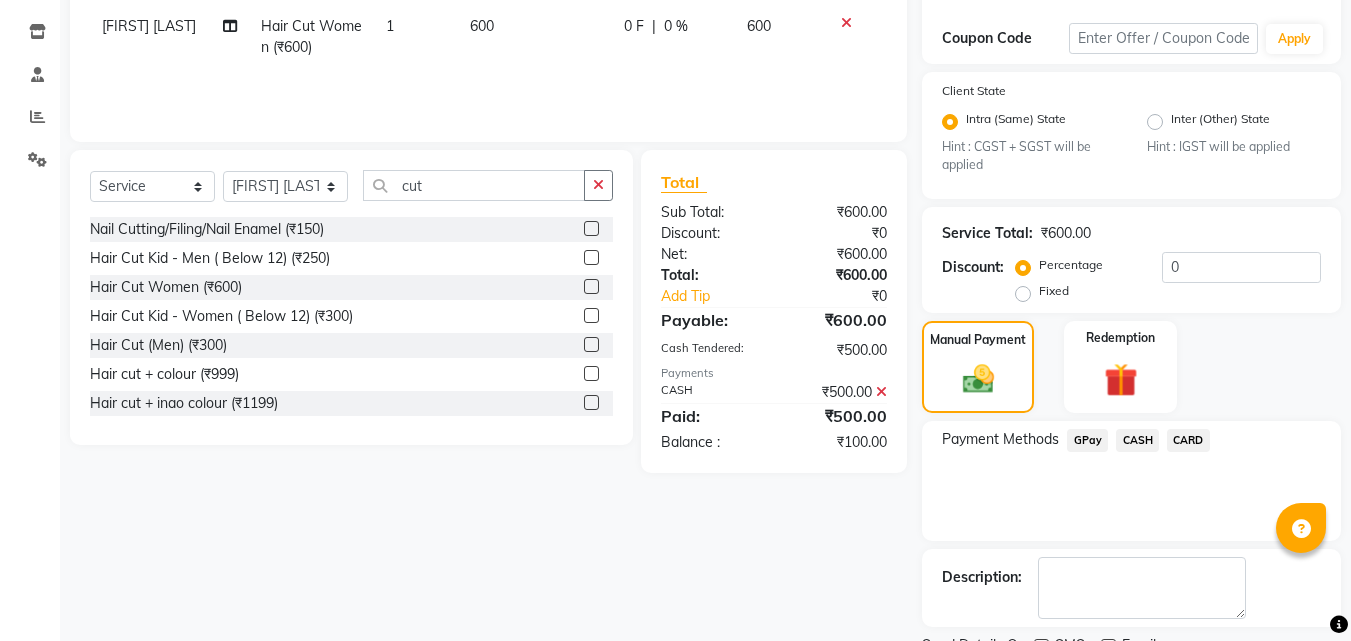 click on "GPay" 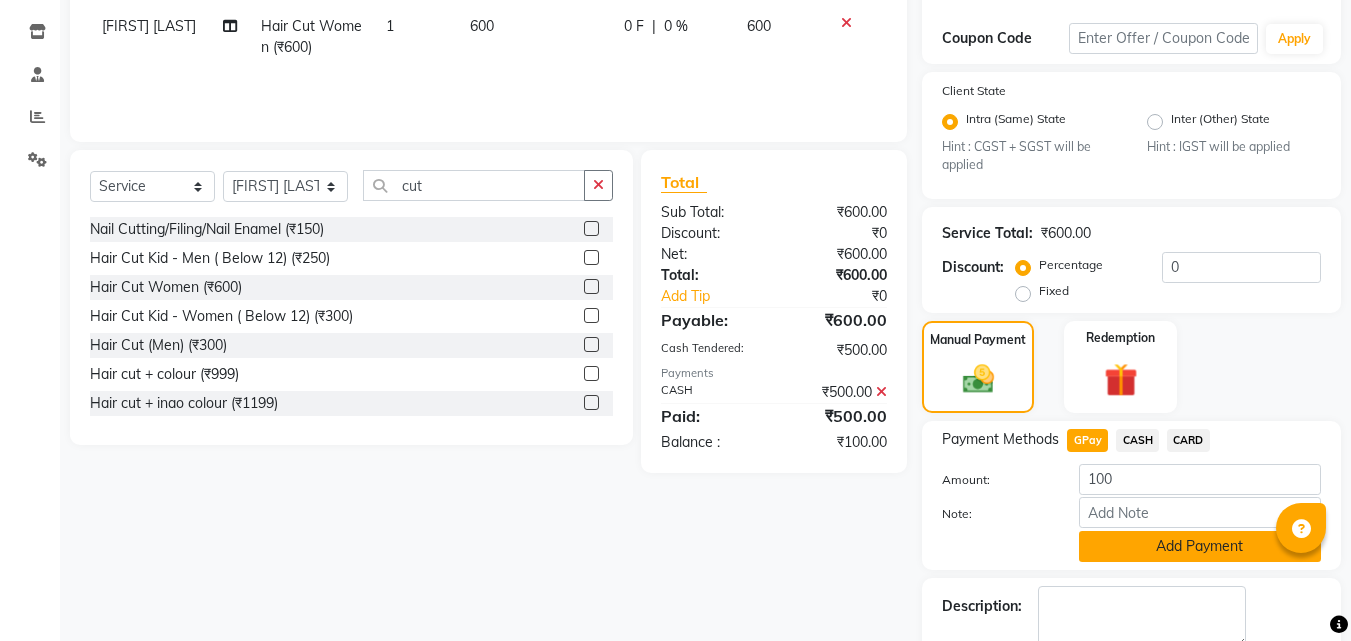 click on "Add Payment" 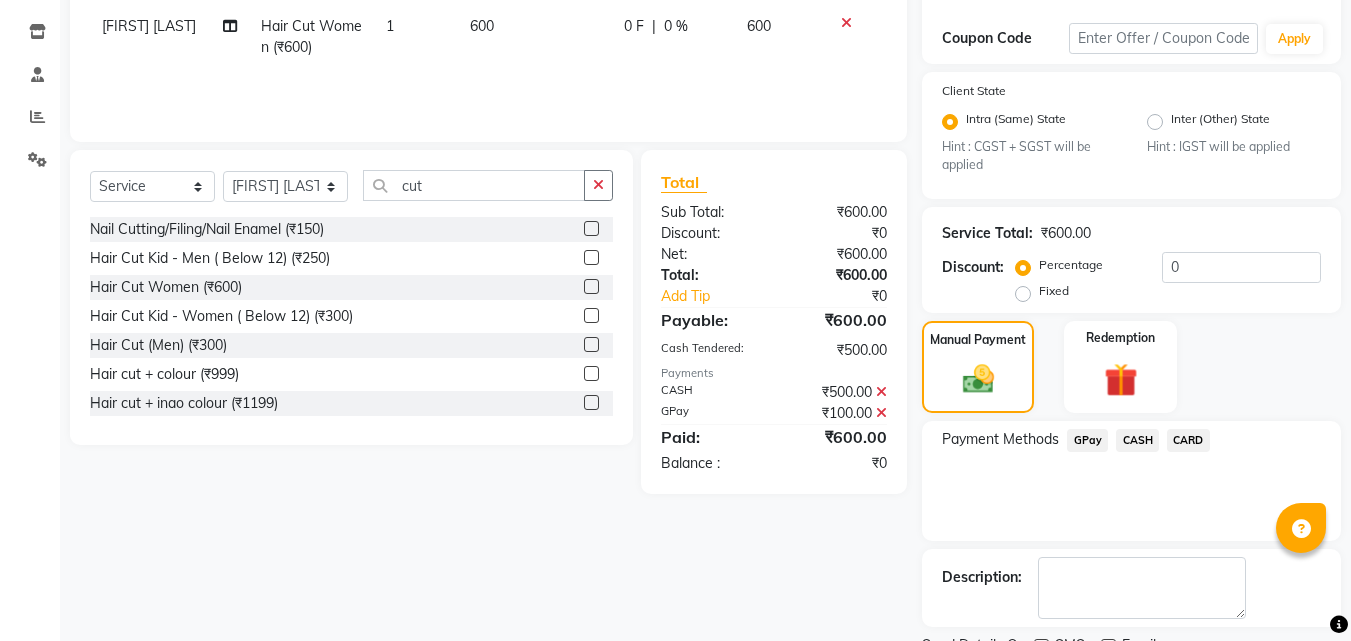 scroll, scrollTop: 410, scrollLeft: 0, axis: vertical 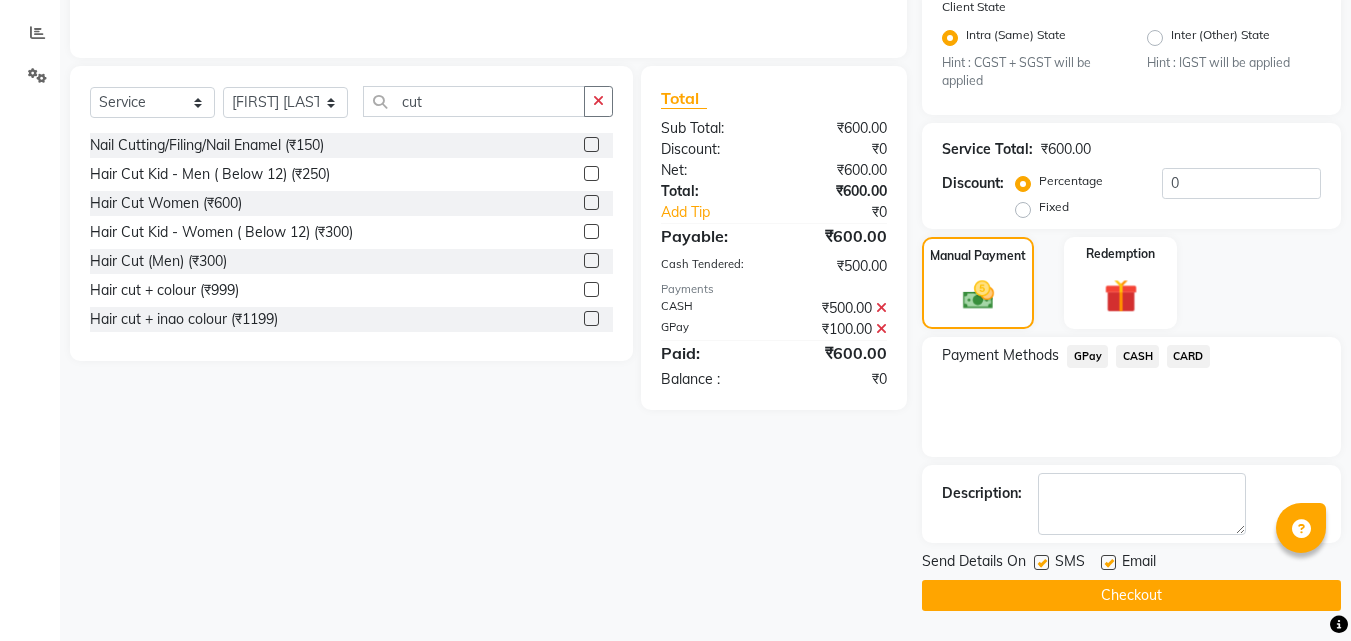 click 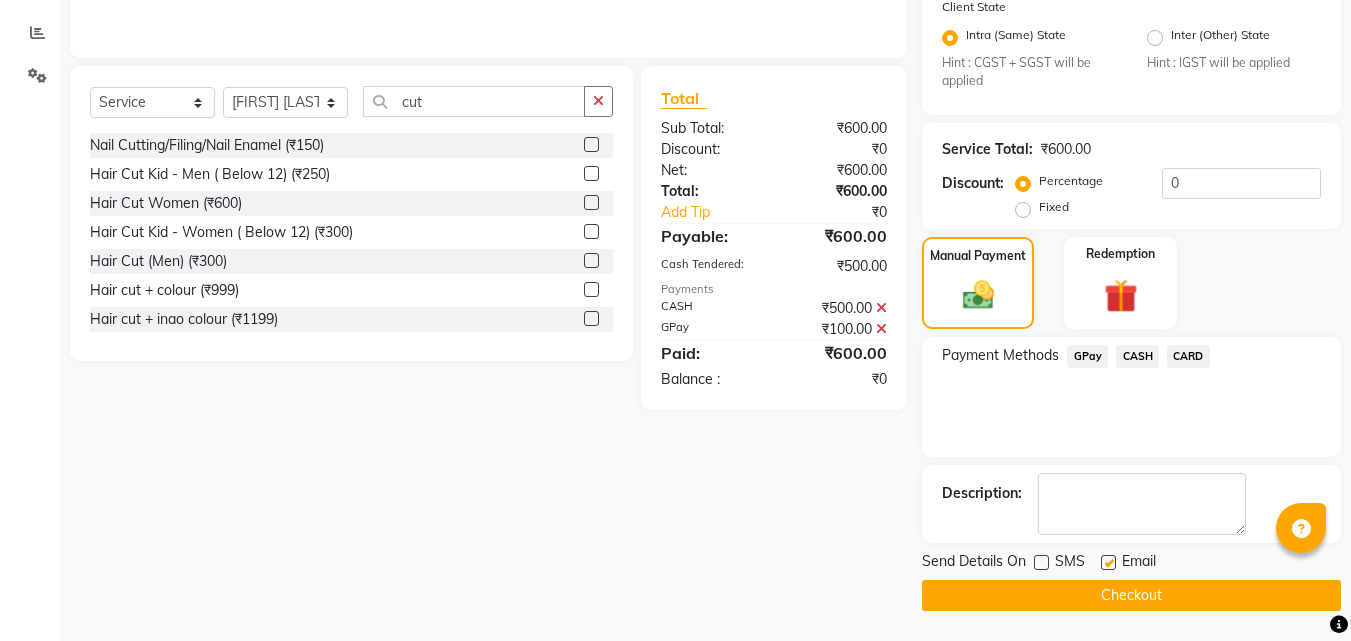 click on "Checkout" 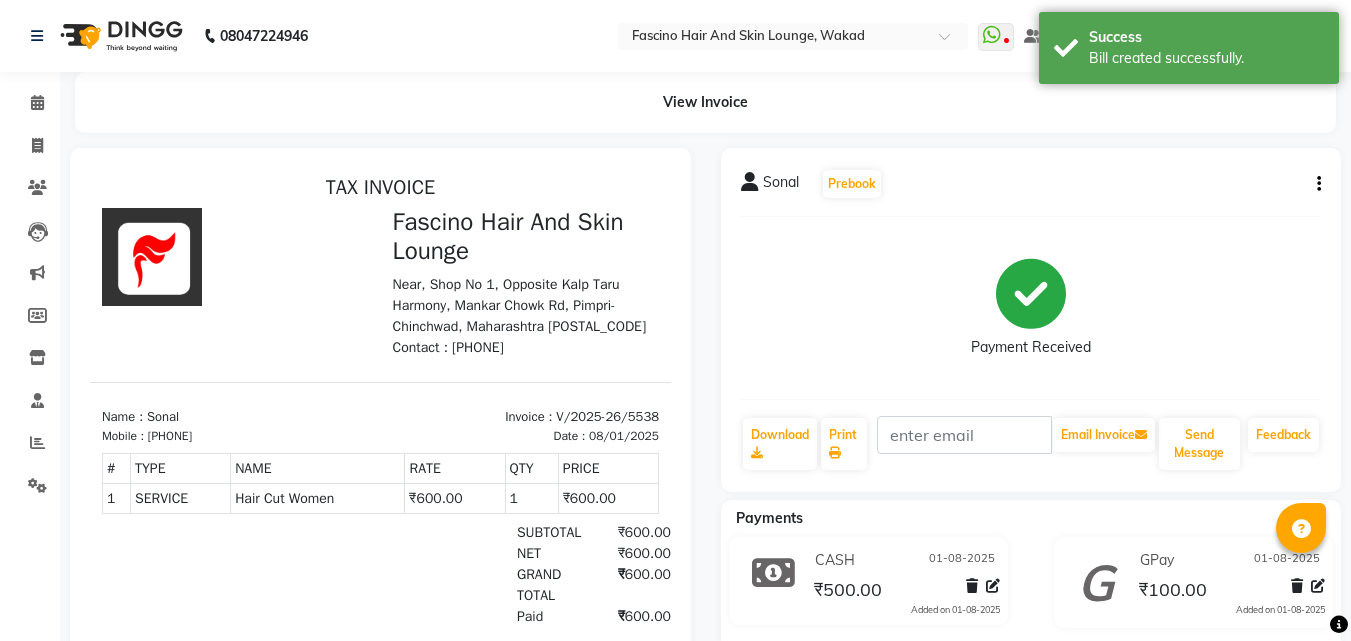 scroll, scrollTop: 0, scrollLeft: 0, axis: both 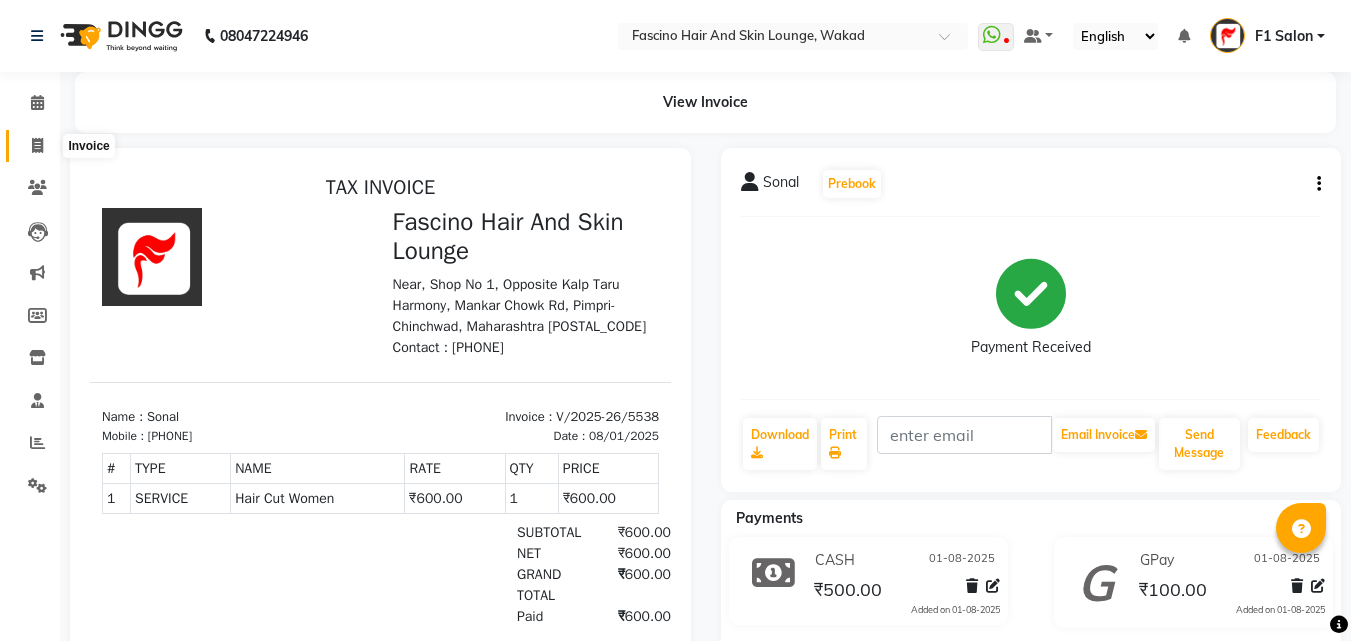 click 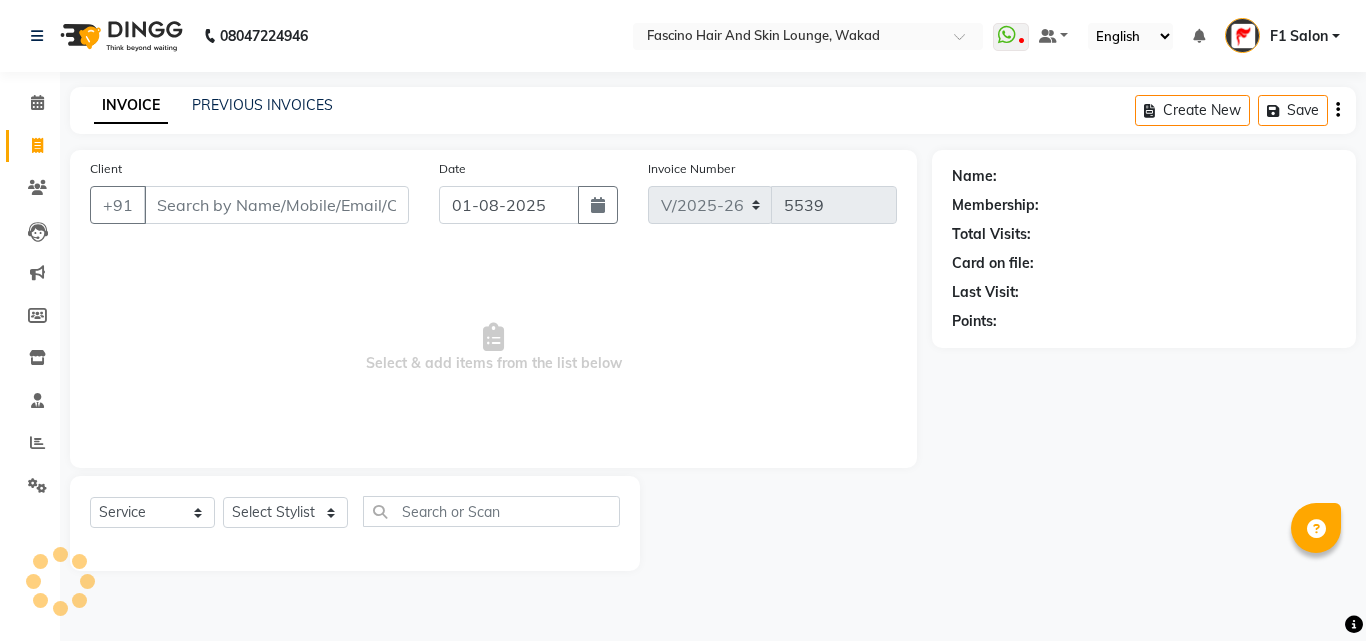 click on "Client" at bounding box center [276, 205] 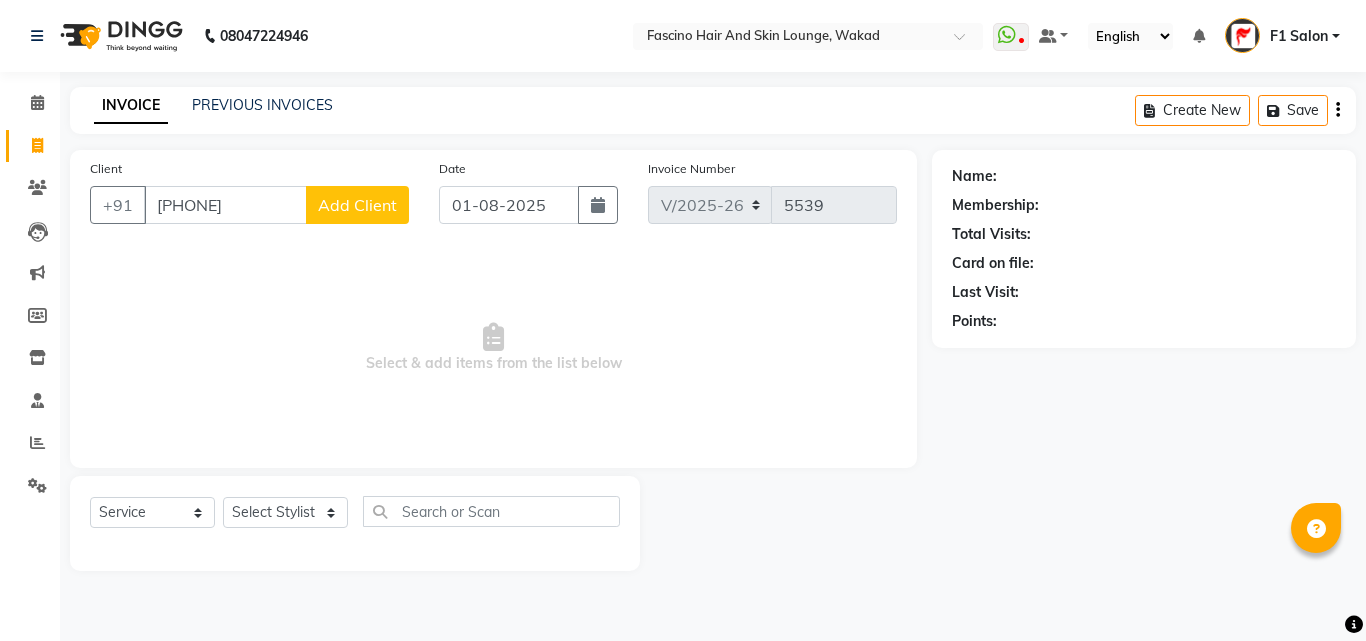 click on "[PHONE]" at bounding box center [225, 205] 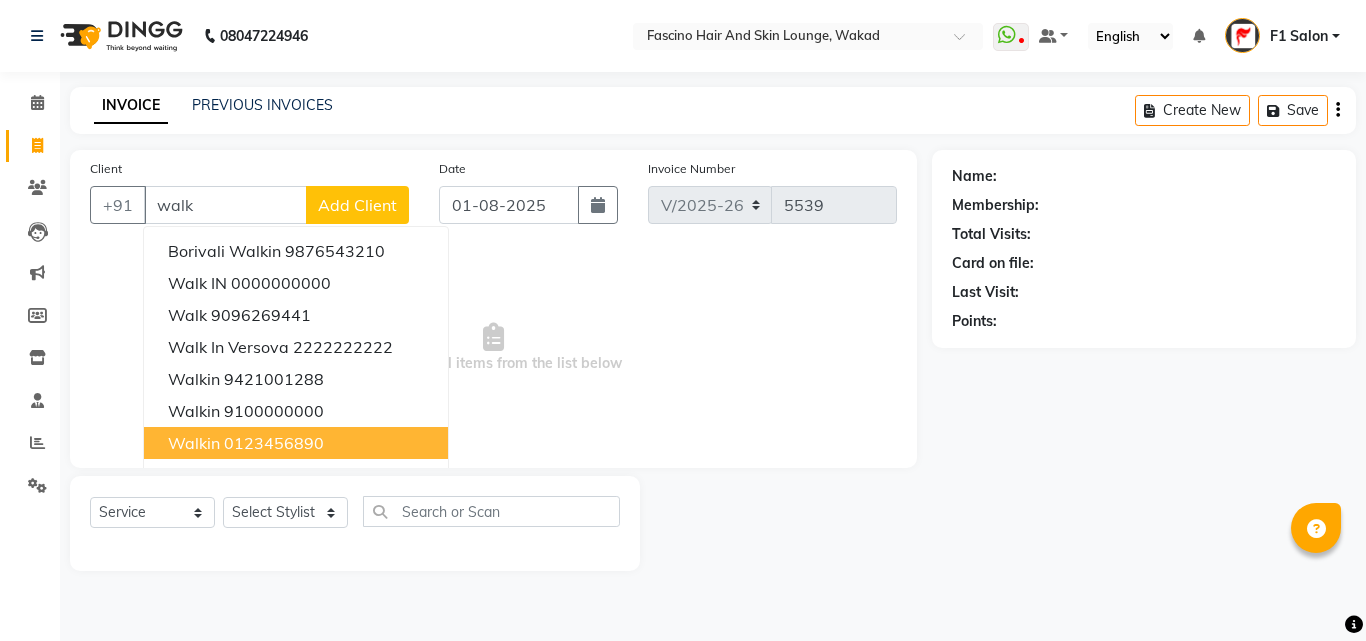 click on "walkin" at bounding box center (194, 443) 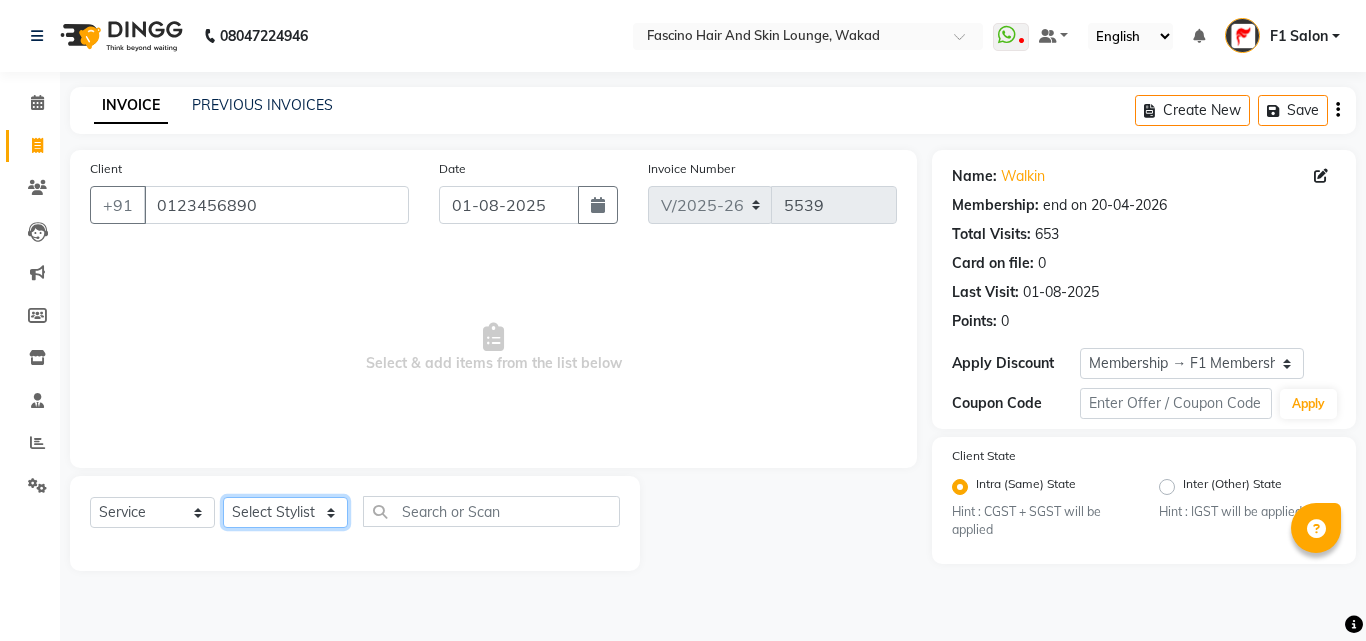 click on "Select Stylist [PHONE]  [FIRST] [LAST] [FIRST] [LAST] [FIRST] Salon  [FIRST] [FIRST] [FIRST] {JH} [FIRST] {f3} [FIRST] (Jh ) [FIRST] [FIRST] [FIRST] JH [FIRST] [FIRST] [FIRST] jh [FIRST] [FIRST] Shree [FIRST] (F1) [FIRST] (JH) [FIRST] [FIRST]  [FIRST] F1 [FIRST] [FIRST] (jh) [FIRST] [FIRST] [FIRST] [FIRST] [FIRST] [FIRST] [FIRST]  [FIRST] F1 [FIRST] [FIRST] {f2} [FIRST]  [FIRST] [FIRST]" 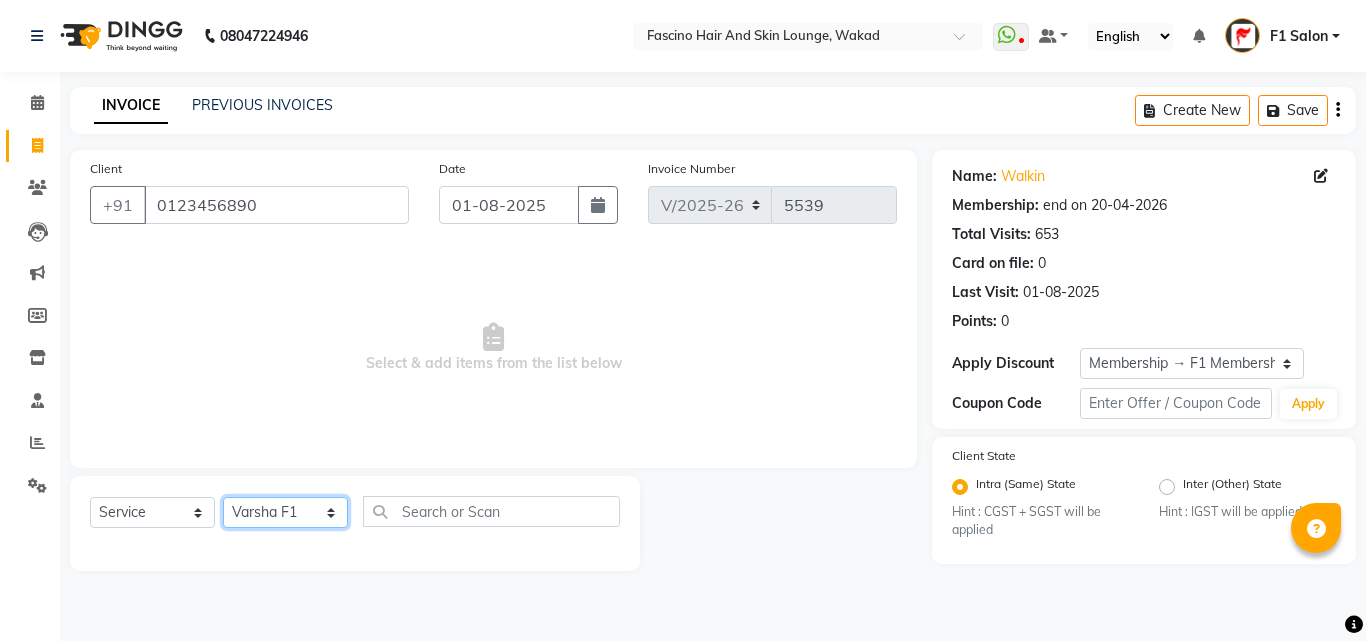 click on "Select Stylist [PHONE]  [FIRST] [LAST] [FIRST] [LAST] [FIRST] Salon  [FIRST] [FIRST] [FIRST] {JH} [FIRST] {f3} [FIRST] (Jh ) [FIRST] [FIRST] [FIRST] JH [FIRST] [FIRST] [FIRST] jh [FIRST] [FIRST] Shree [FIRST] (F1) [FIRST] (JH) [FIRST] [FIRST]  [FIRST] F1 [FIRST] [FIRST] (jh) [FIRST] [FIRST] [FIRST] [FIRST] [FIRST] [FIRST] [FIRST]  [FIRST] F1 [FIRST] [FIRST] {f2} [FIRST]  [FIRST] [FIRST]" 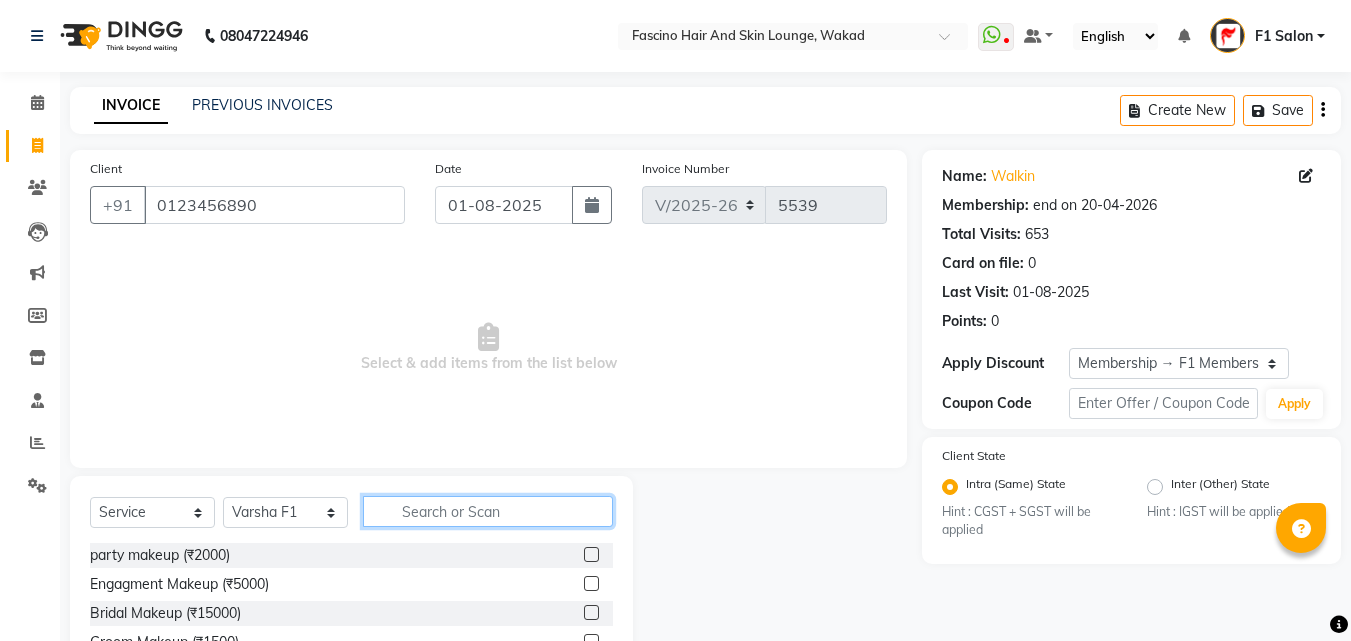 click 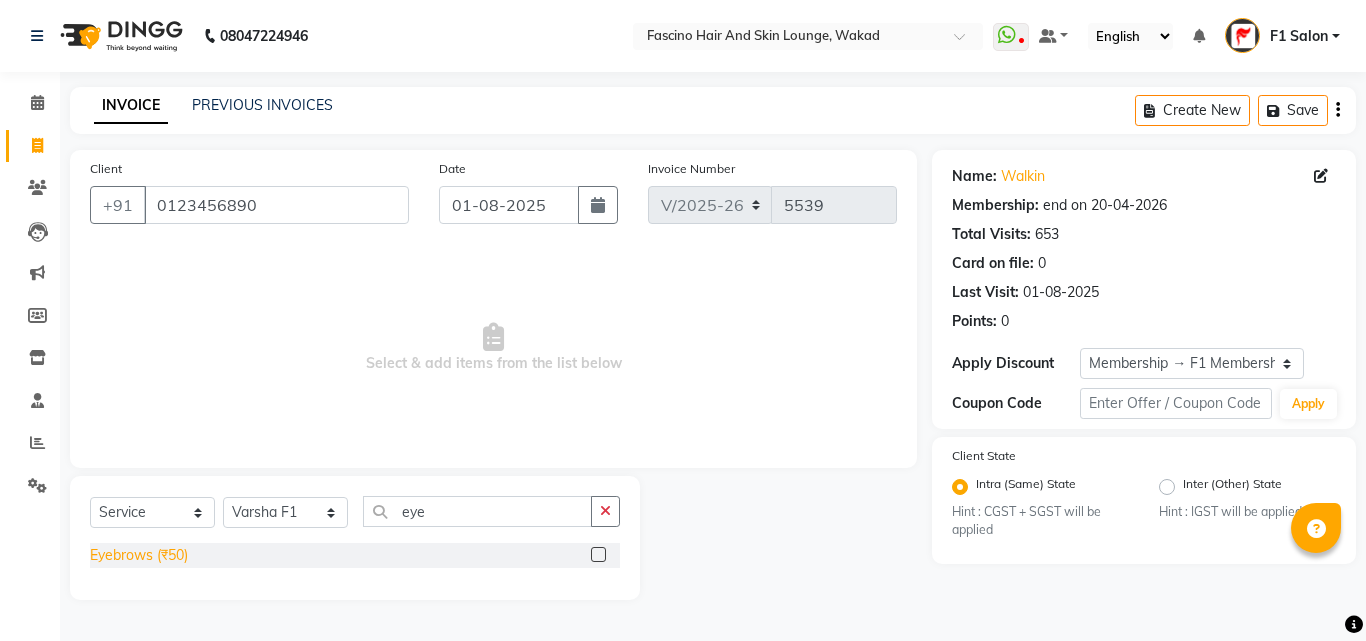 click on "Eyebrows (₹50)" 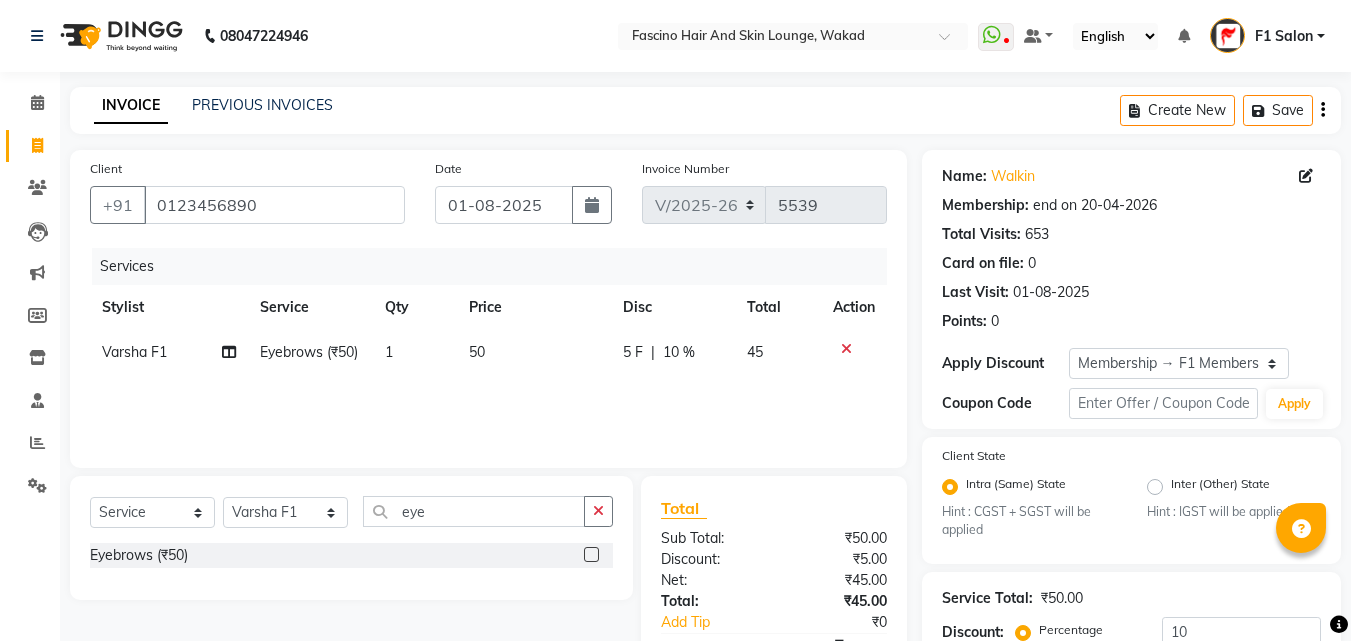 drag, startPoint x: 528, startPoint y: 337, endPoint x: 518, endPoint y: 350, distance: 16.40122 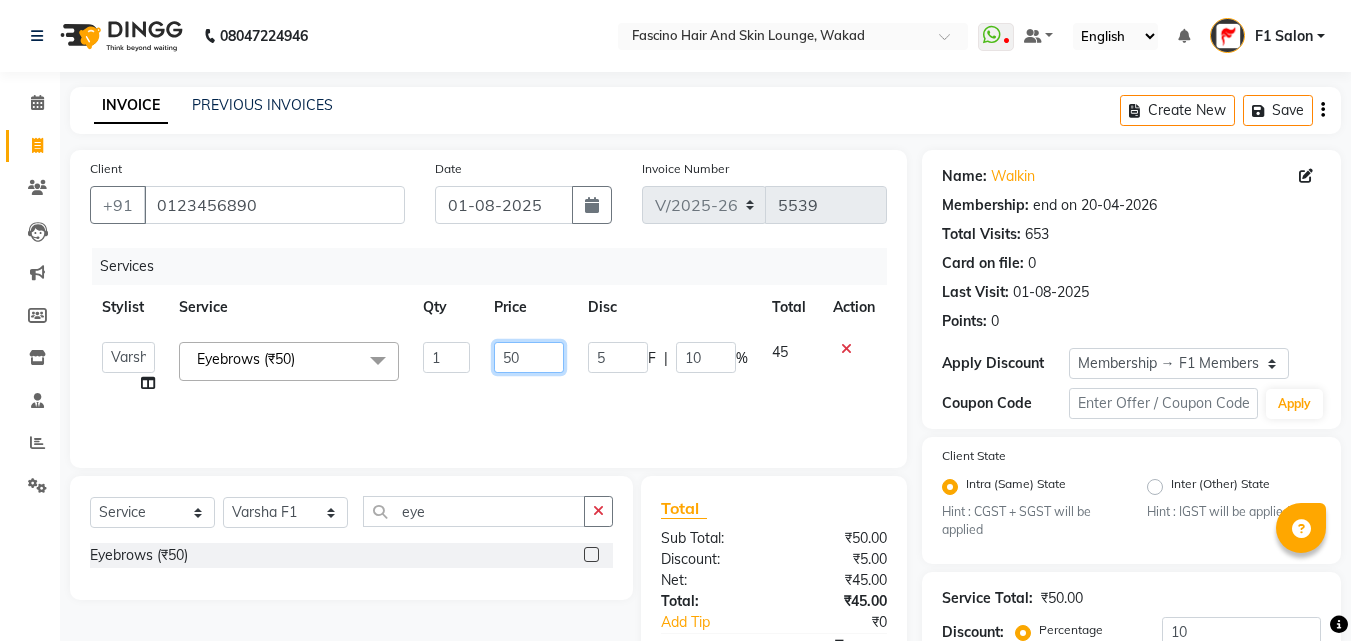 click on "50" 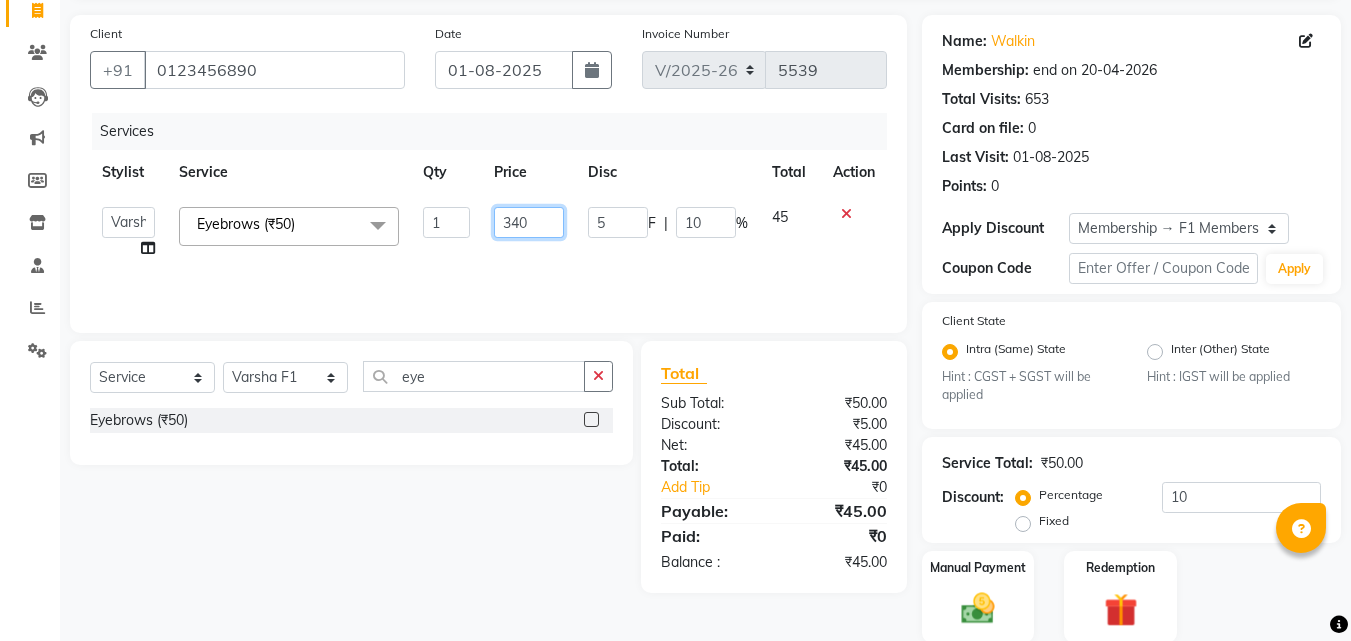 scroll, scrollTop: 208, scrollLeft: 0, axis: vertical 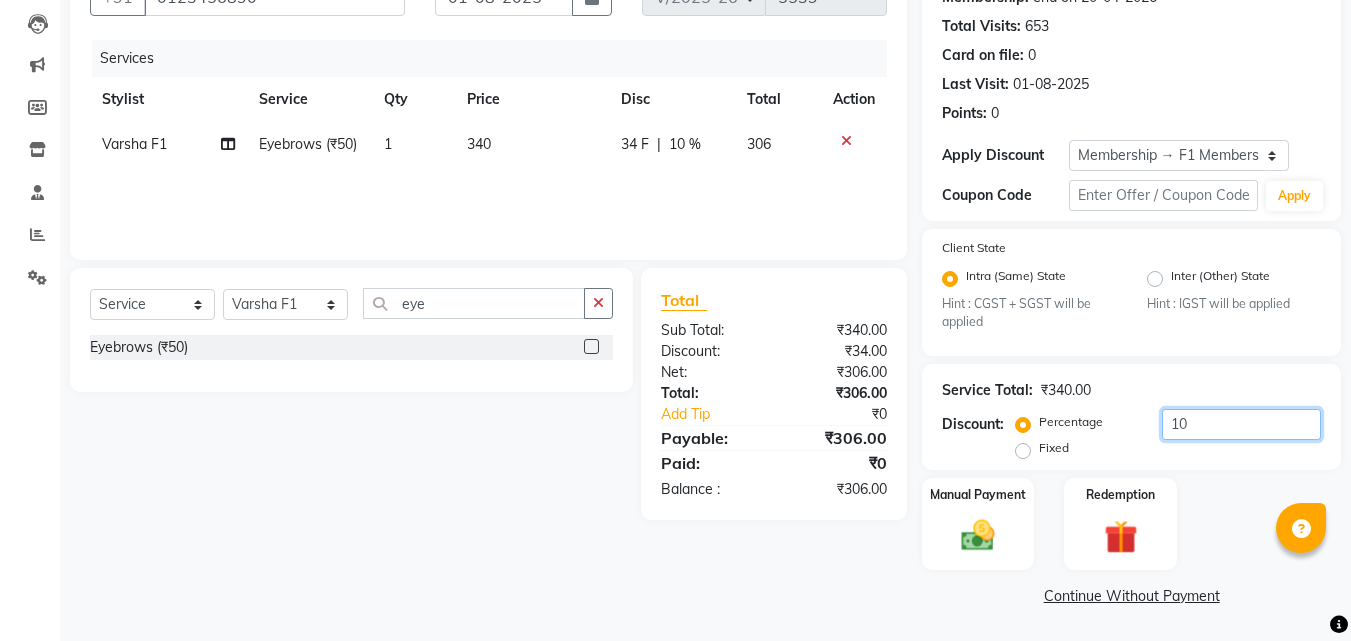 click on "10" 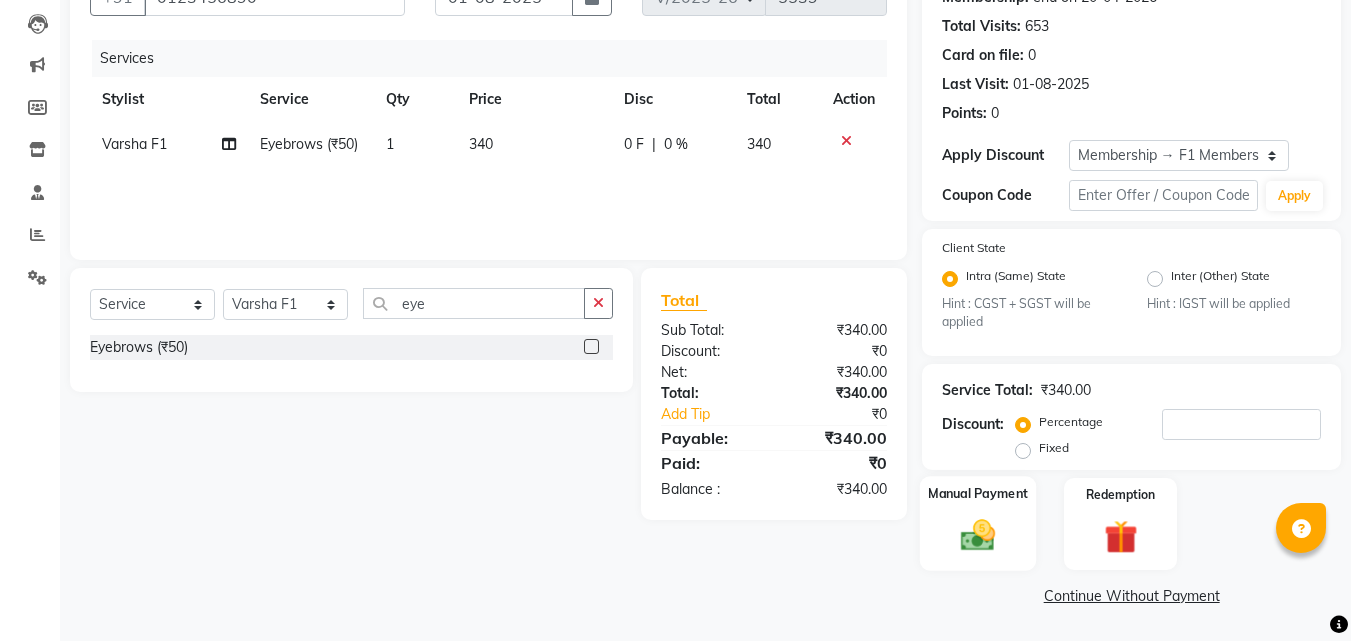click 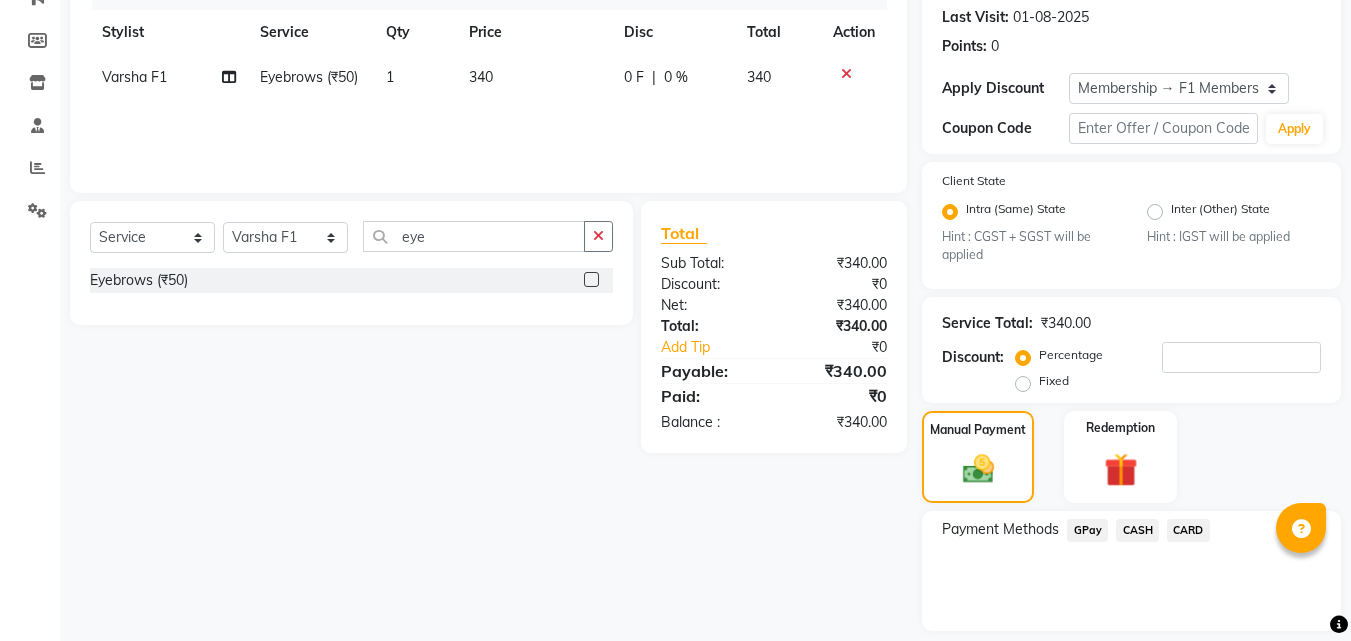 scroll, scrollTop: 336, scrollLeft: 0, axis: vertical 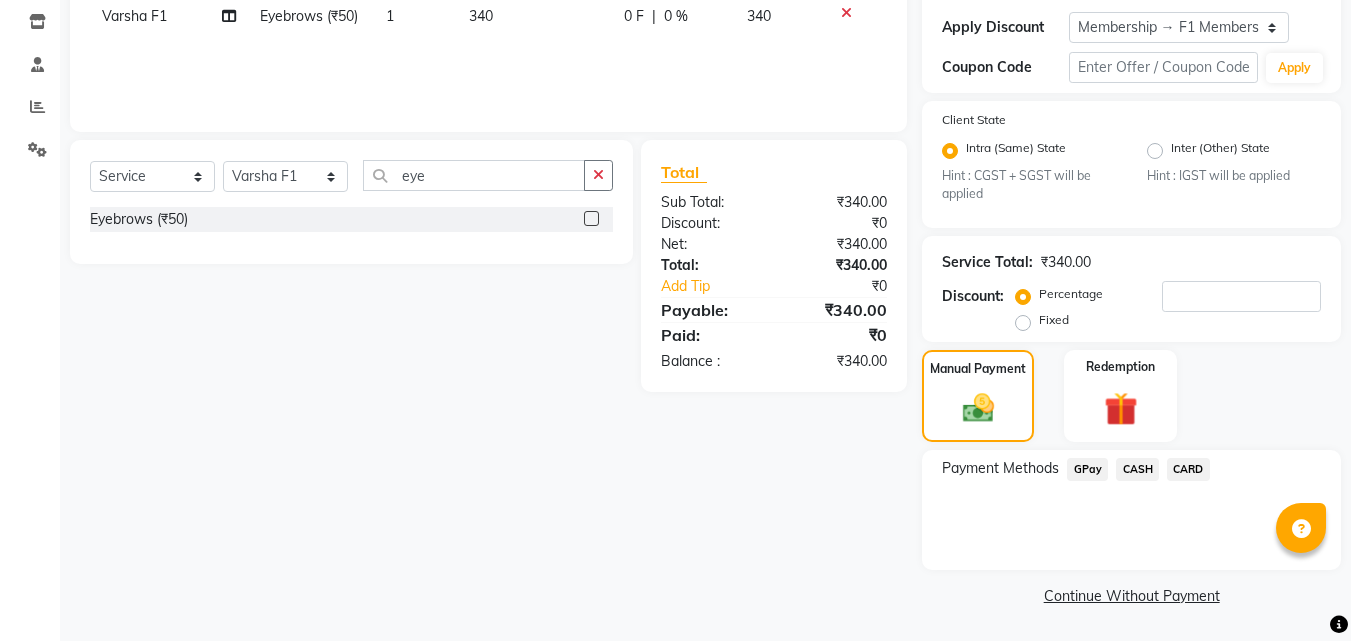 click on "GPay" 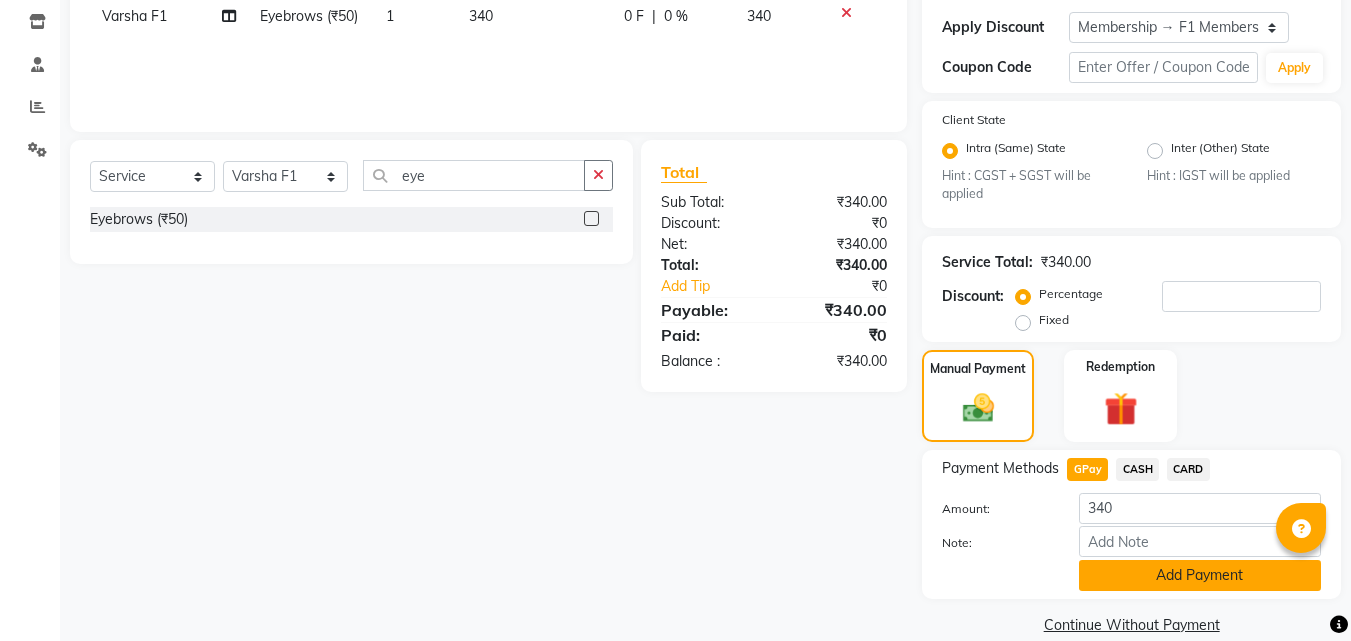 click on "Add Payment" 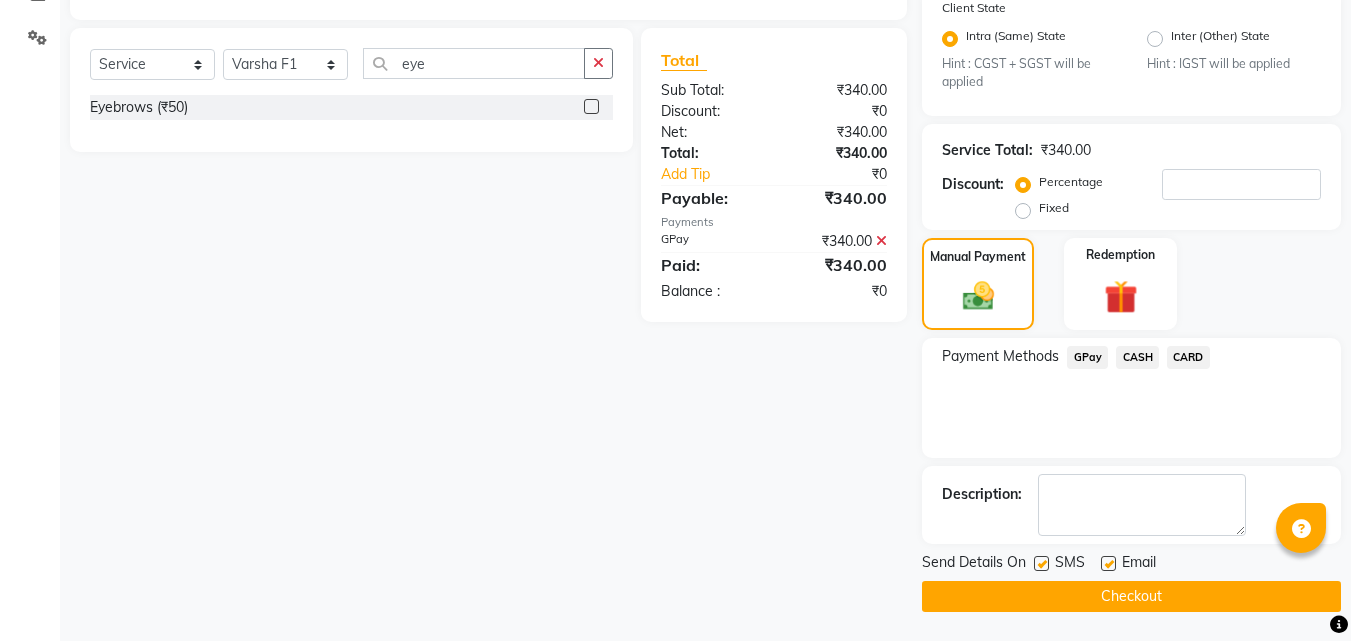 scroll, scrollTop: 449, scrollLeft: 0, axis: vertical 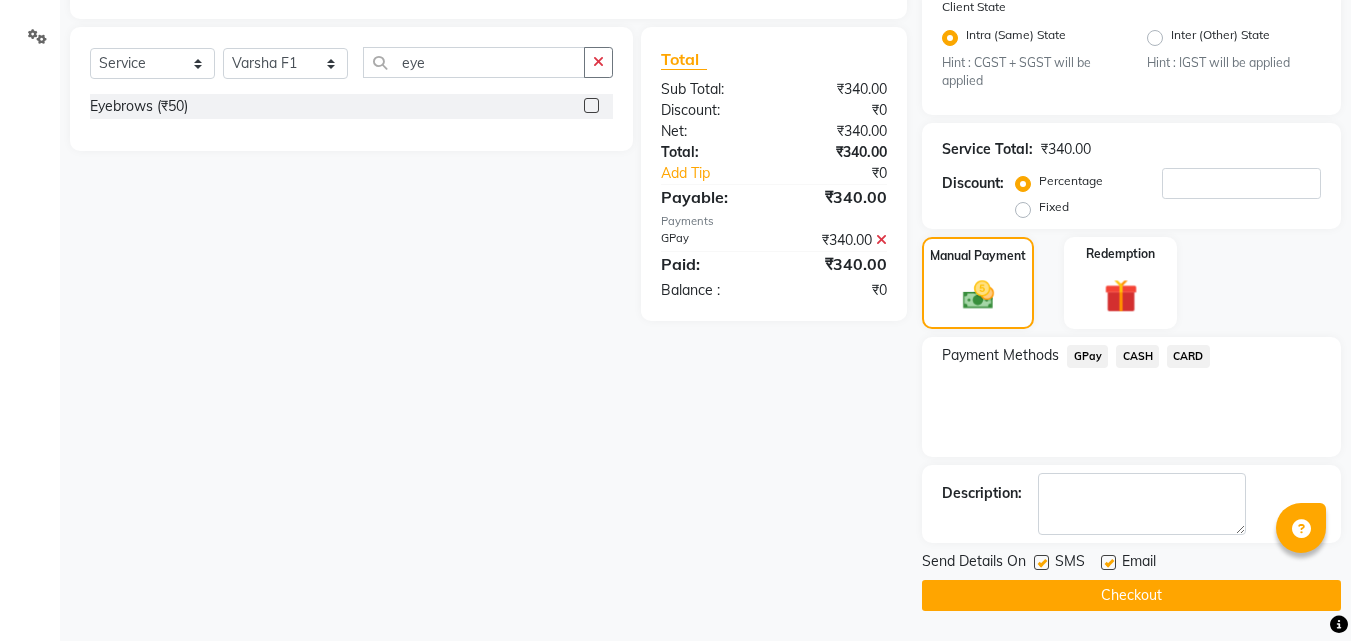 click 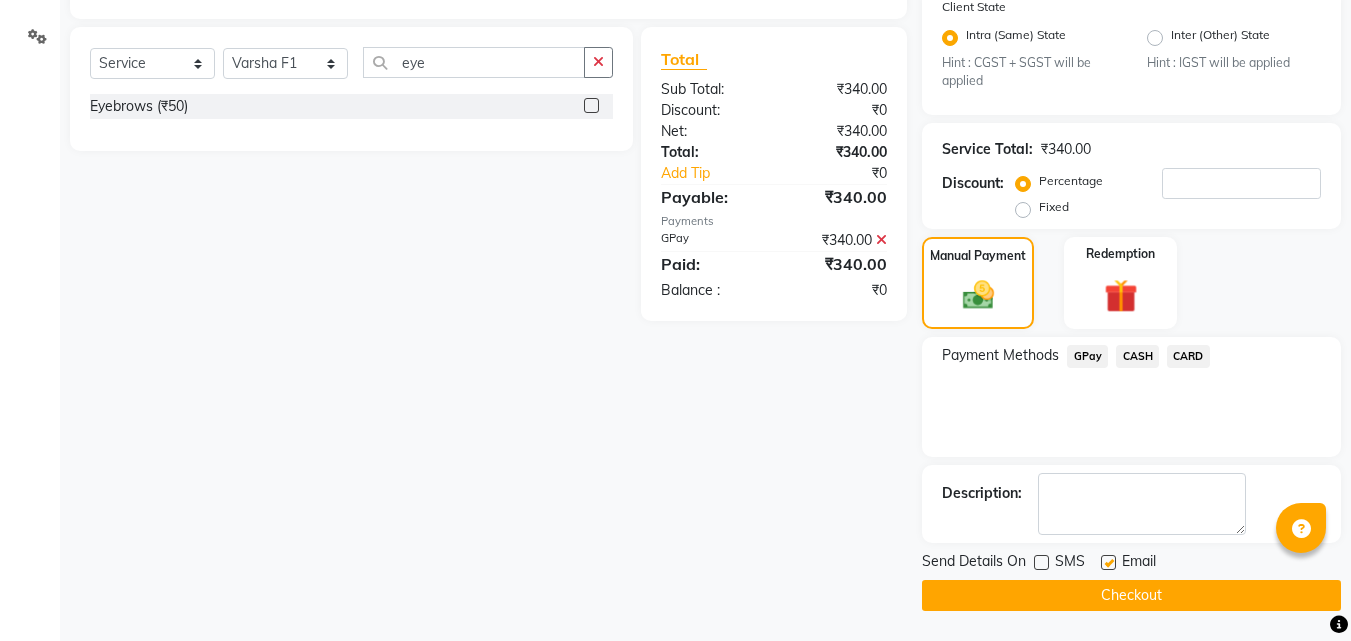 click 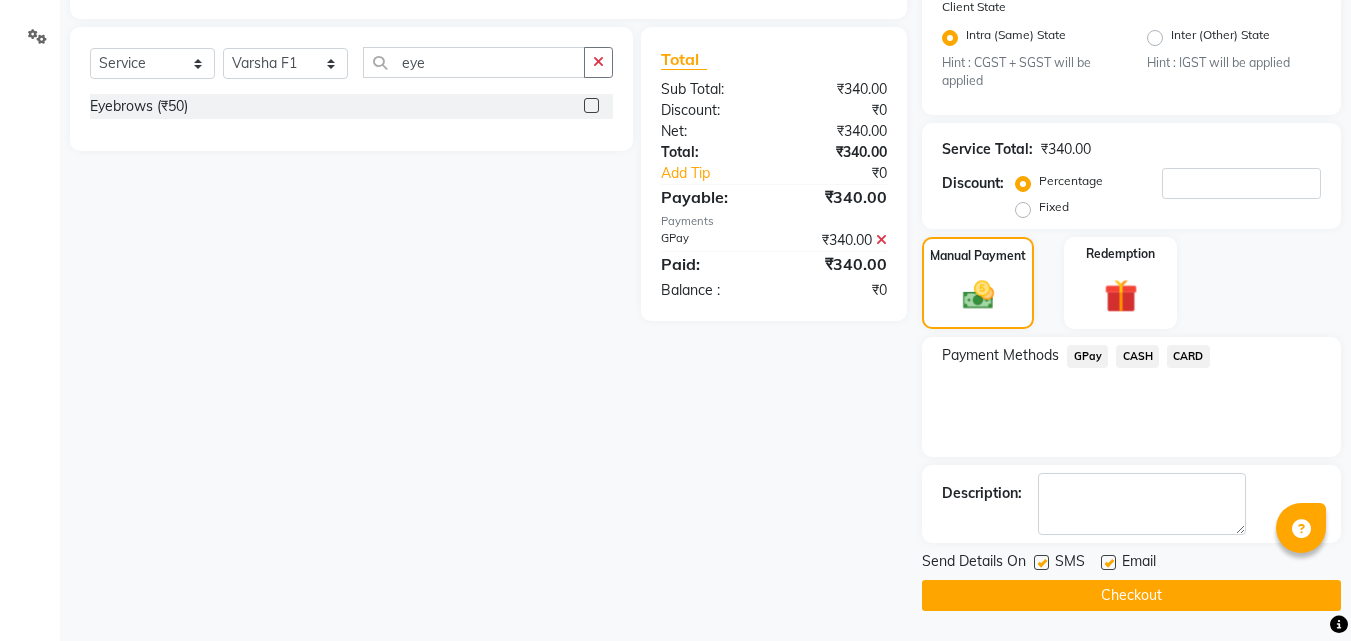 click 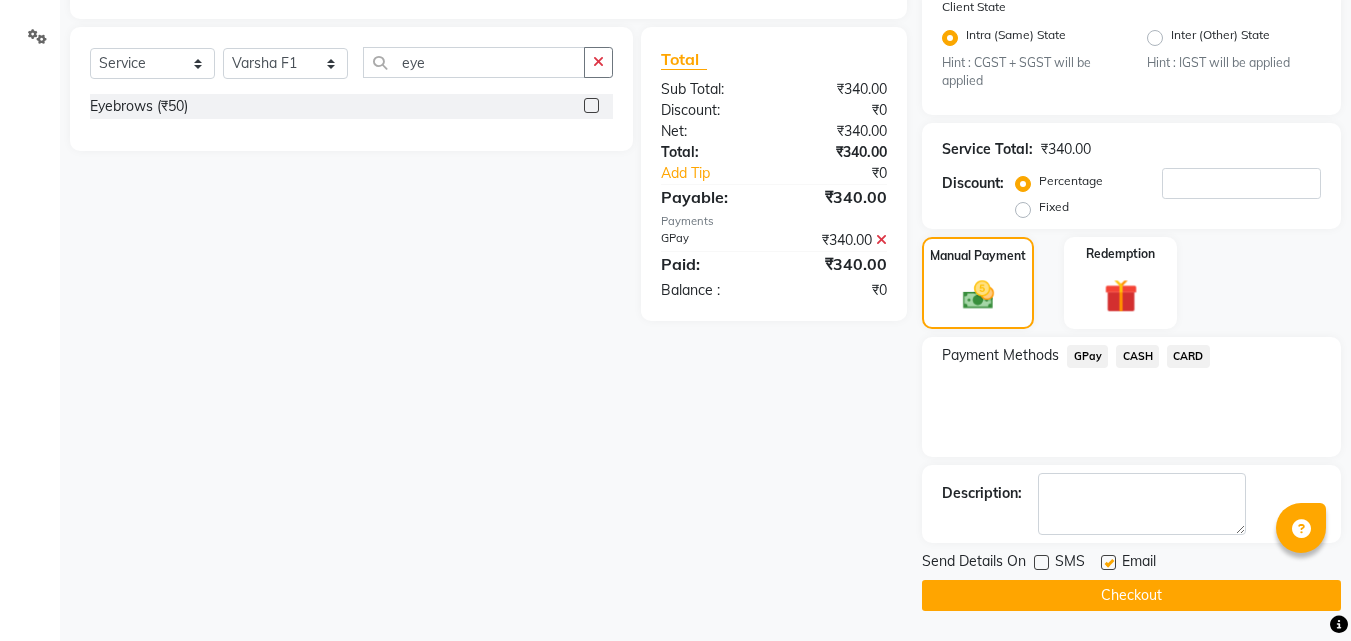 click on "Checkout" 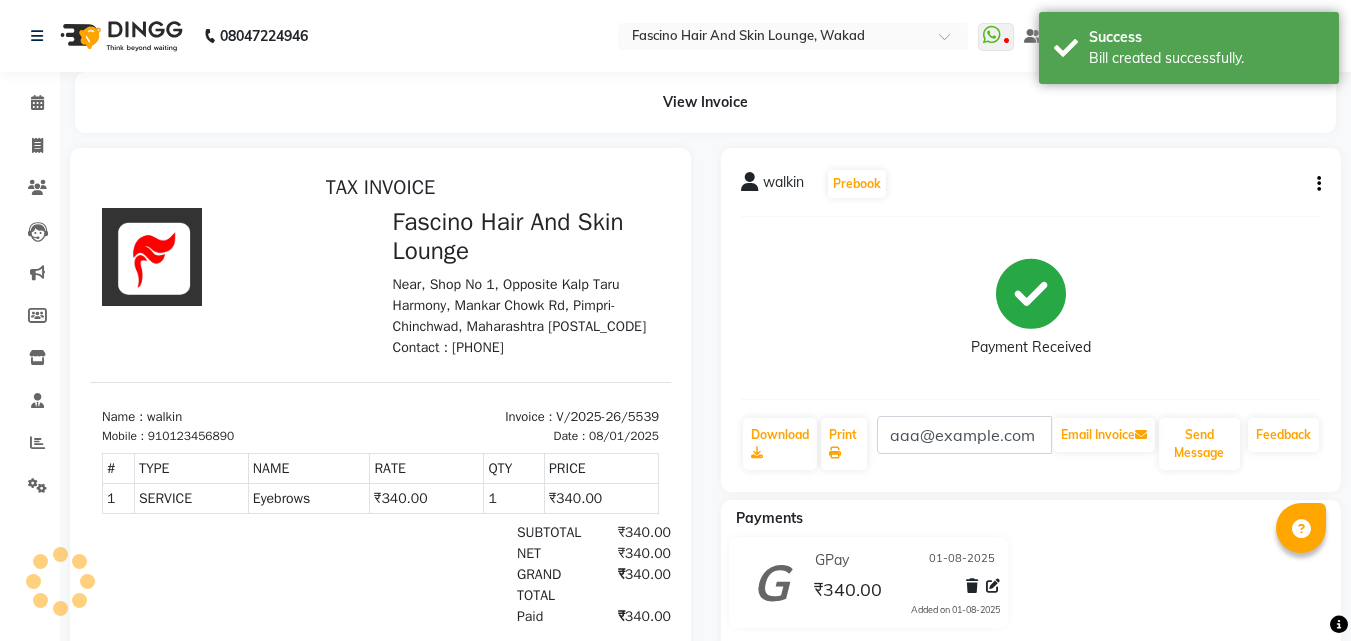 scroll, scrollTop: 0, scrollLeft: 0, axis: both 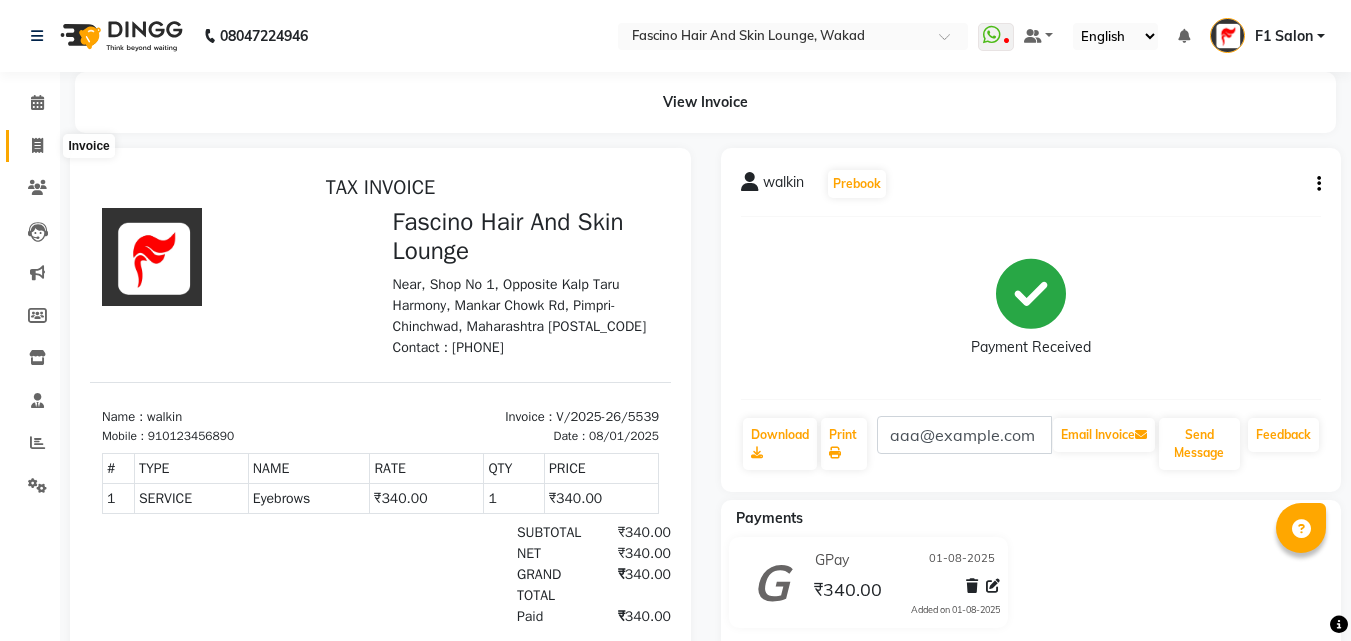 click 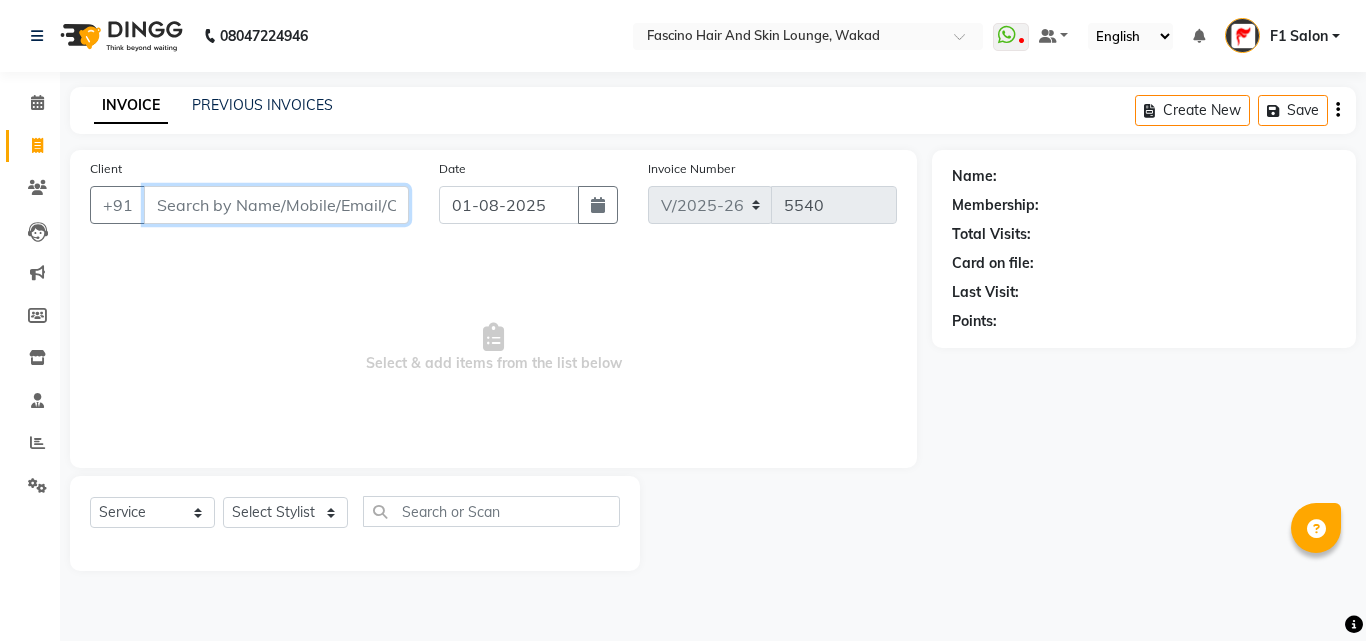 click on "Client" at bounding box center (276, 205) 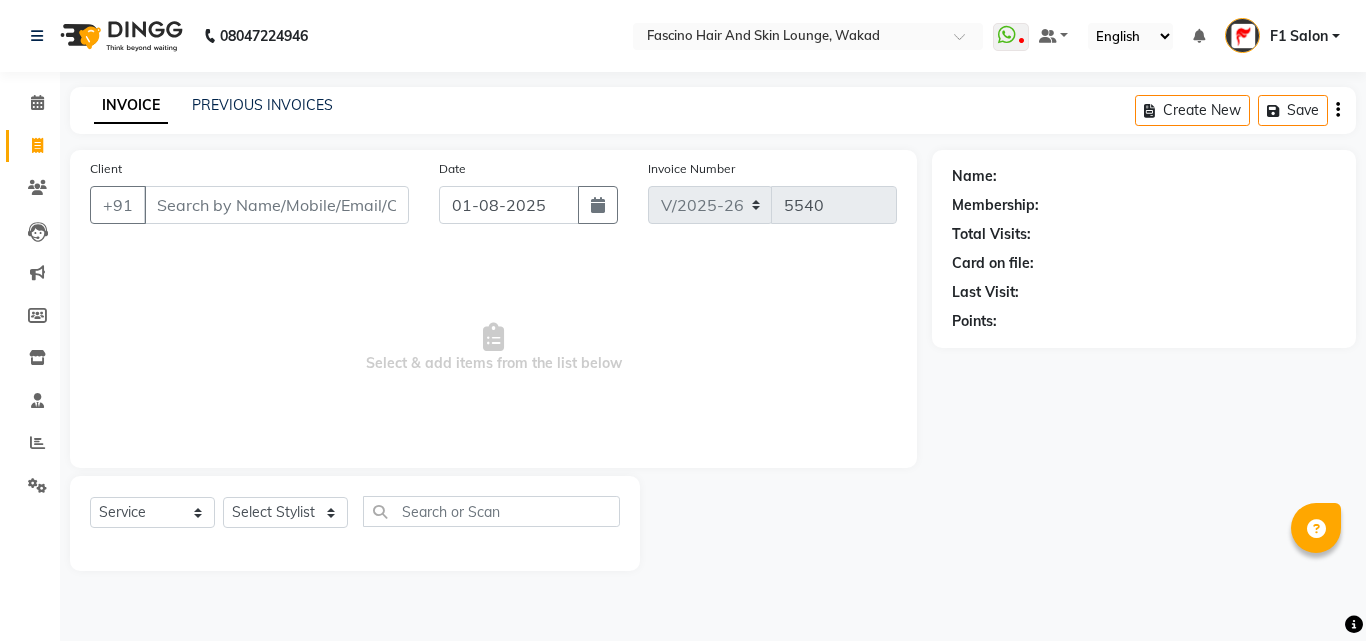 click on "Select & add items from the list below" at bounding box center [493, 348] 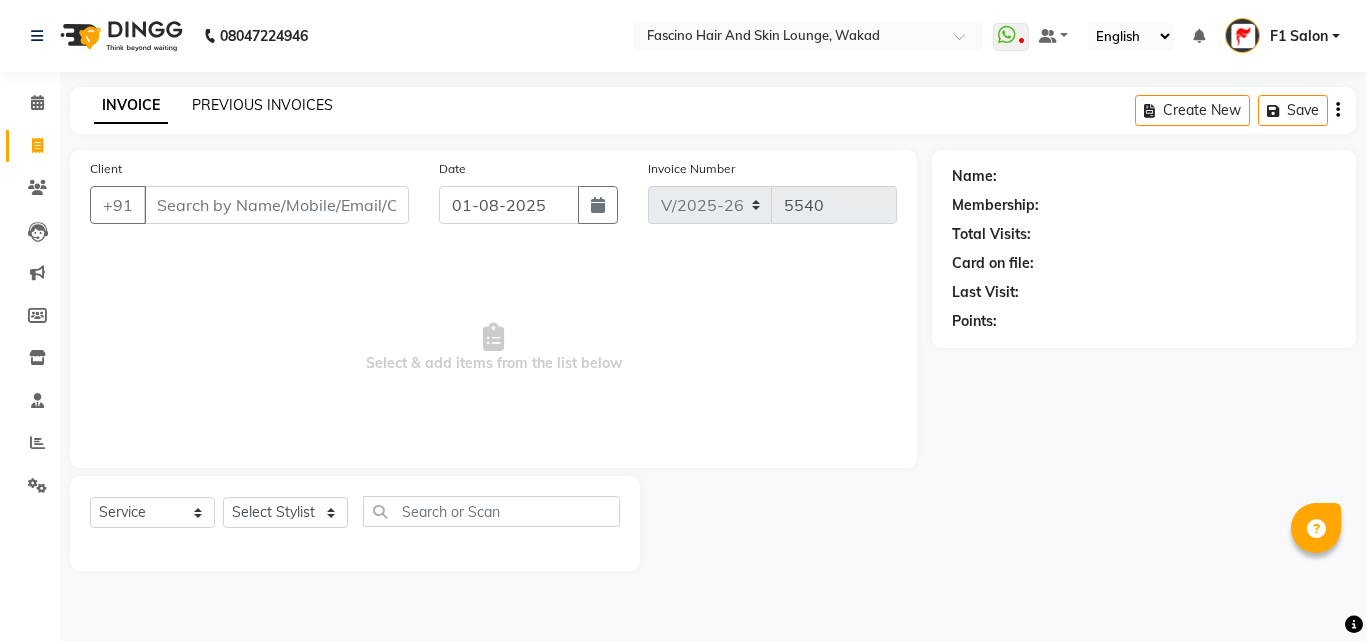 click on "PREVIOUS INVOICES" 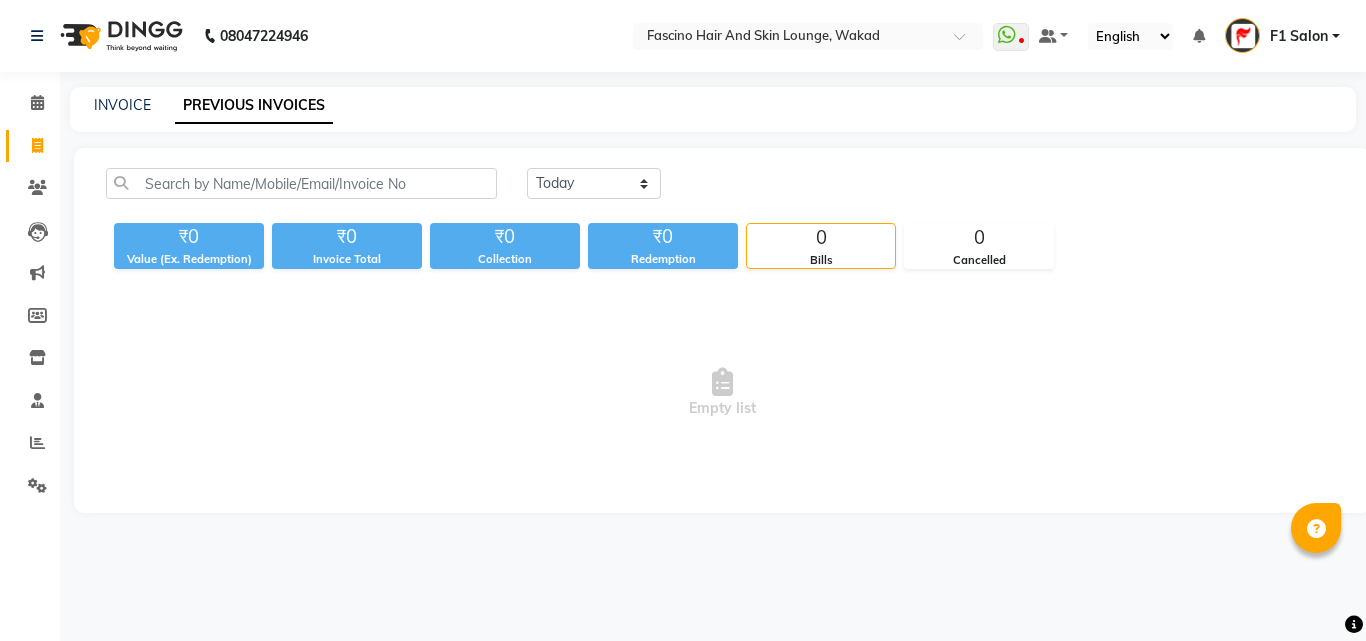 click on "Empty list" at bounding box center [722, 393] 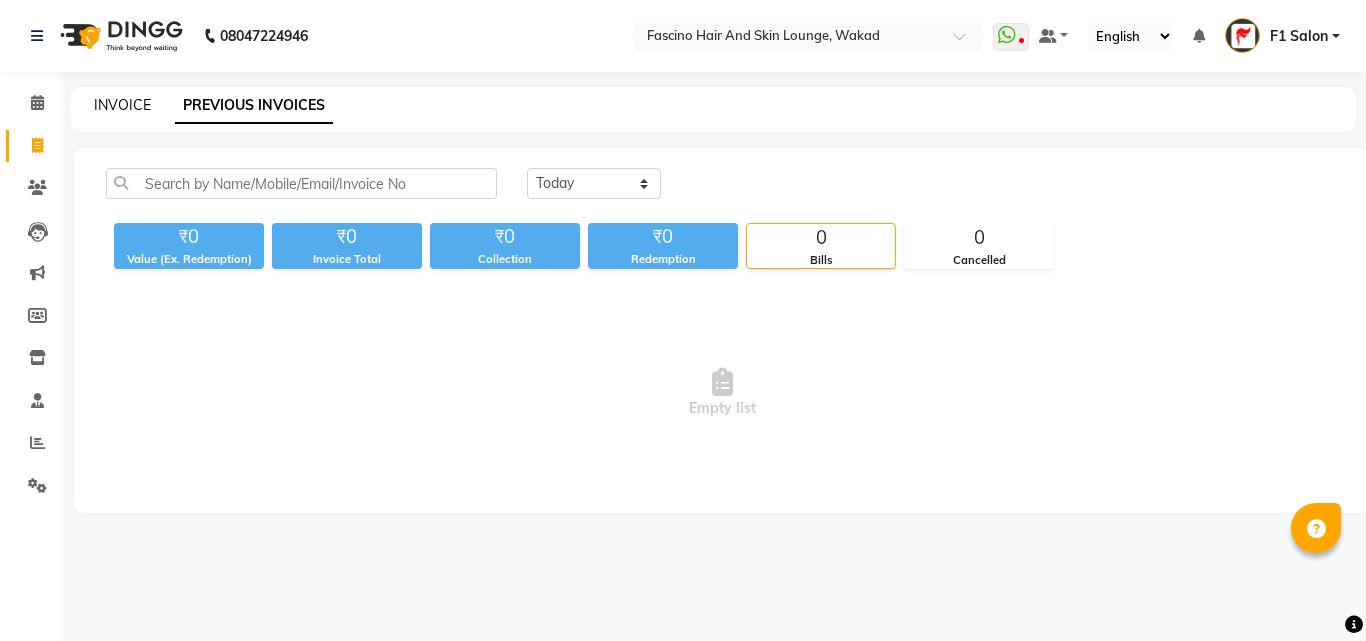 click on "INVOICE" 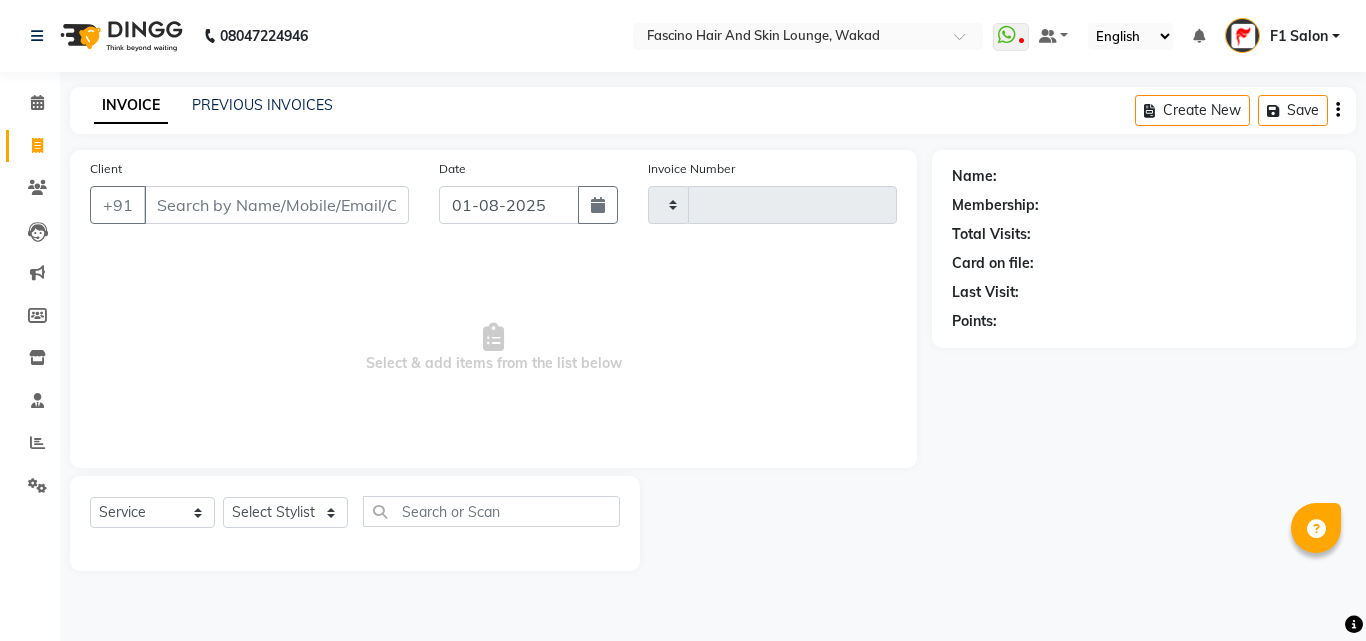 click on "Name: Membership: Total Visits: Card on file: Last Visit:  Points:" 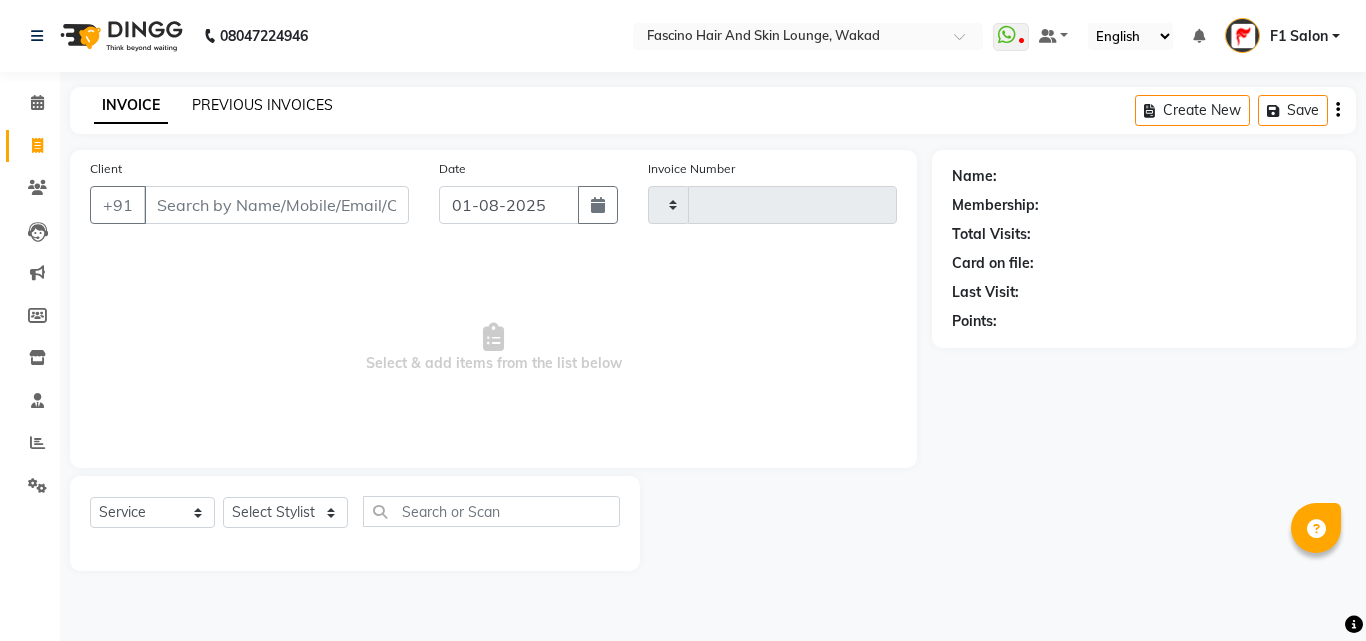 click on "PREVIOUS INVOICES" 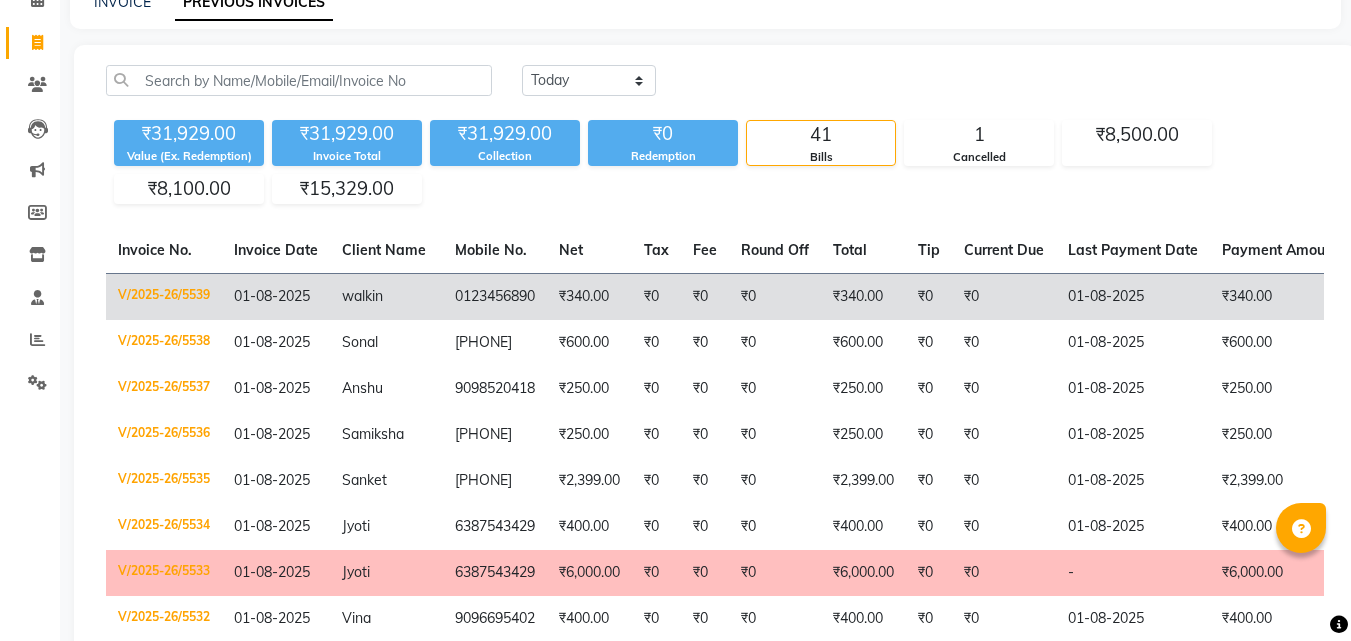 scroll, scrollTop: 0, scrollLeft: 0, axis: both 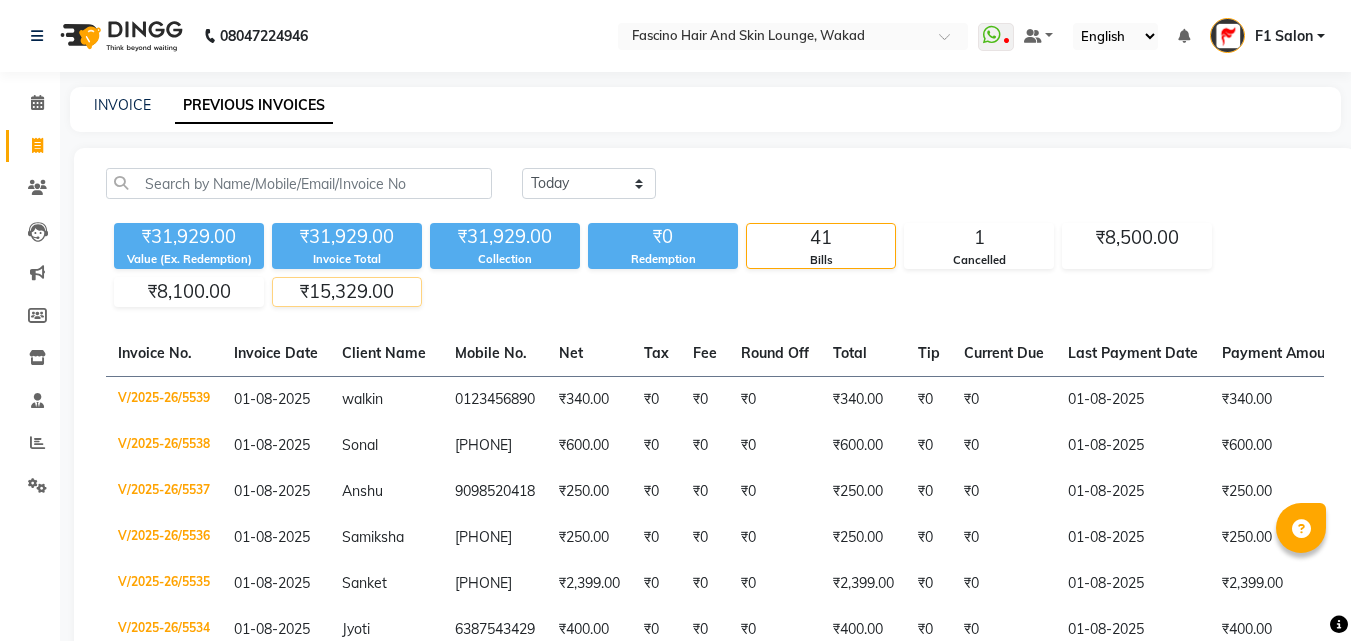 click on "₹15,329.00" 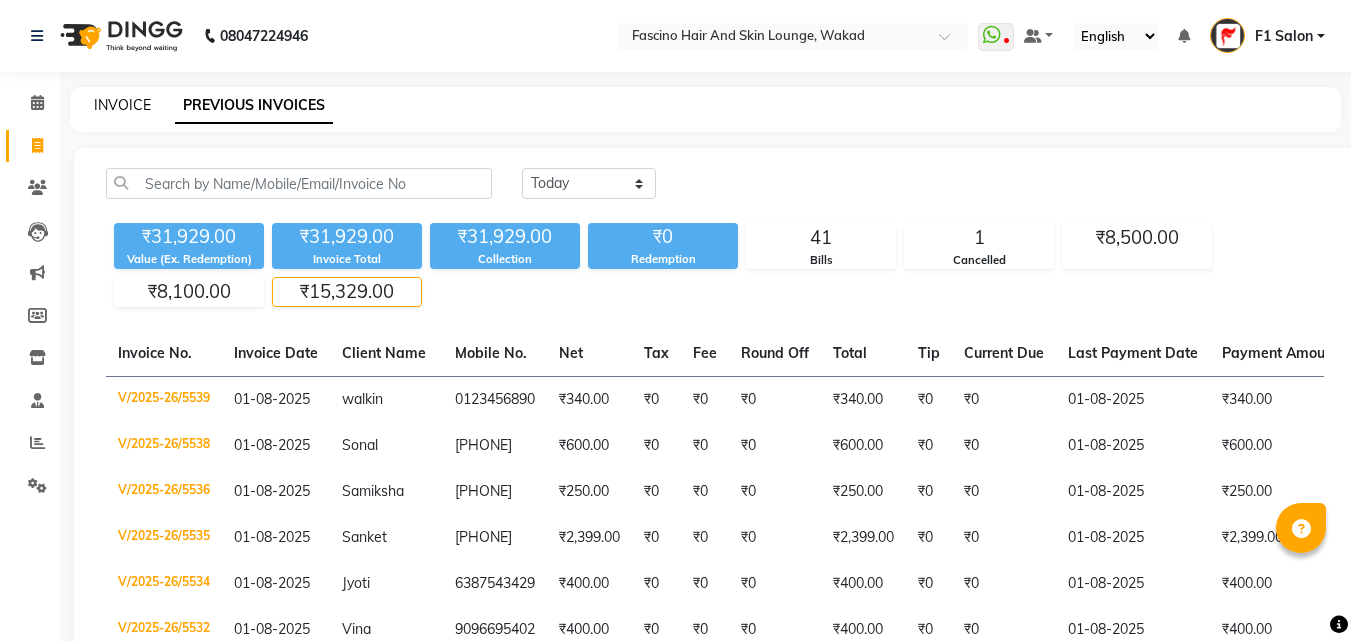 click on "INVOICE" 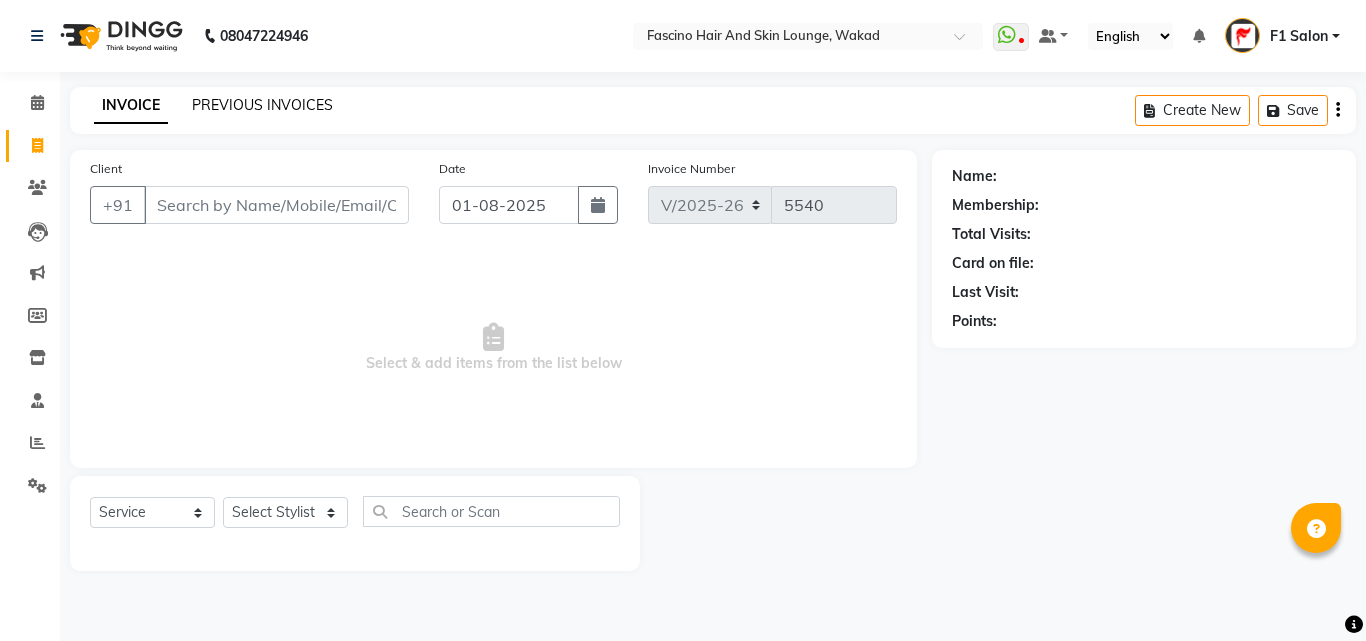 click on "PREVIOUS INVOICES" 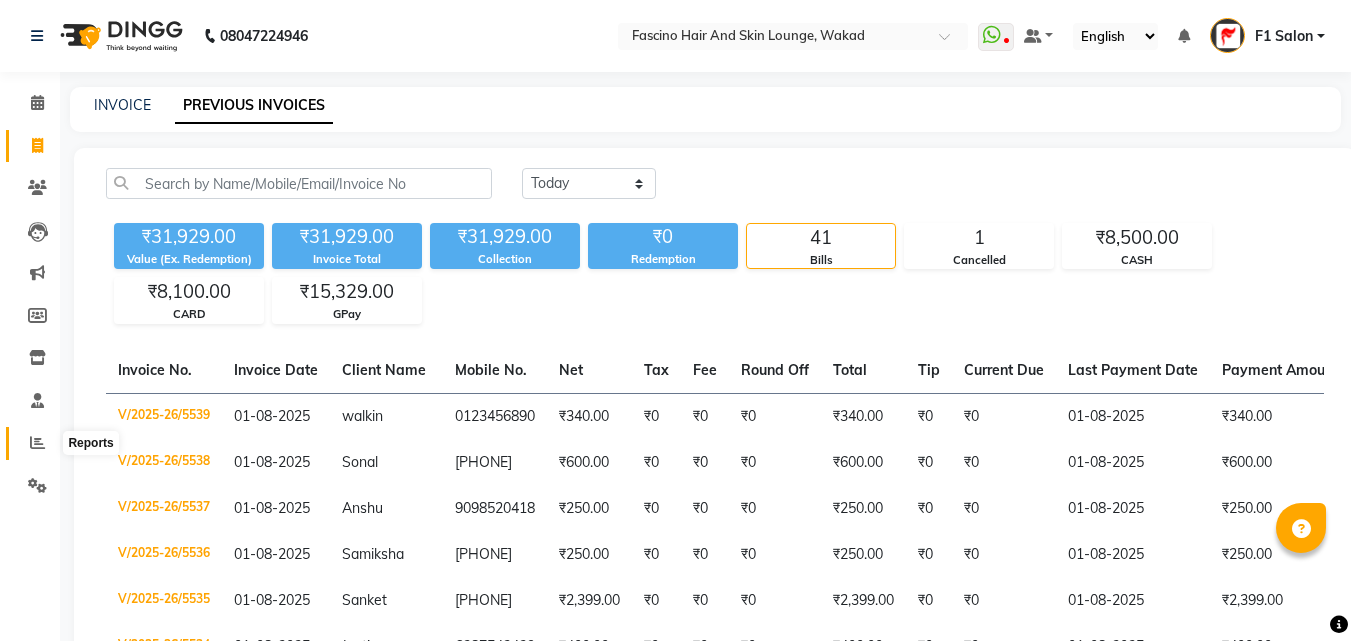 click 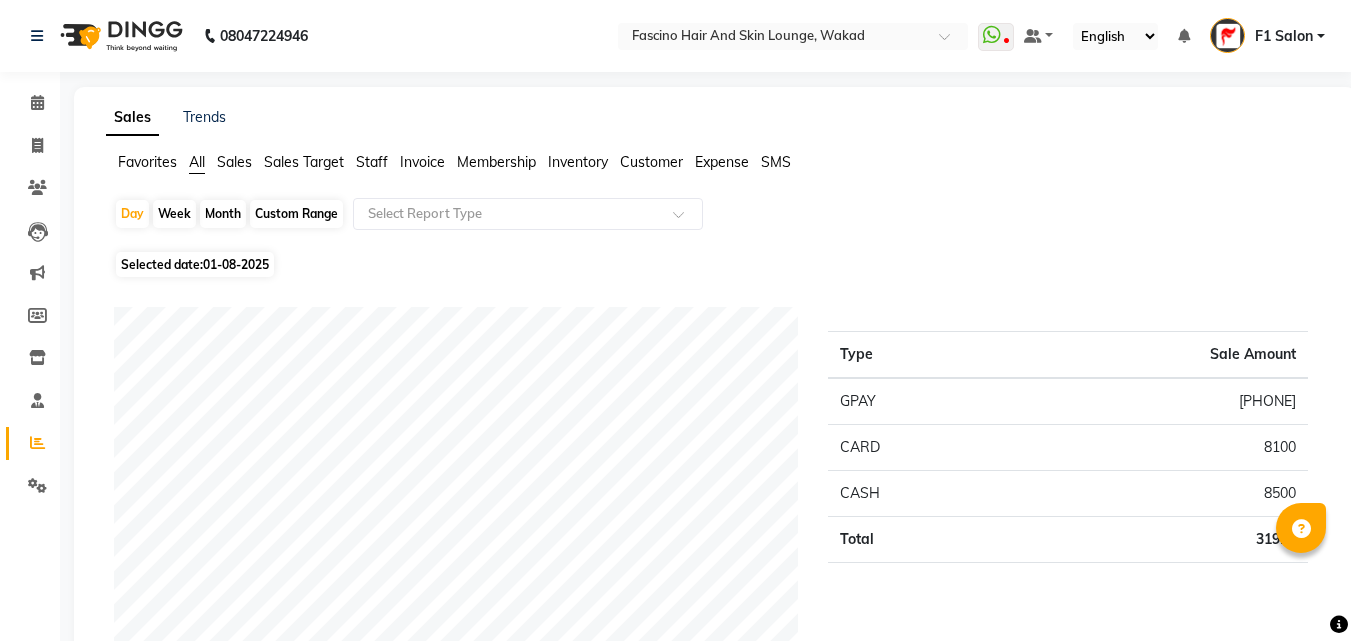 click on "Month" 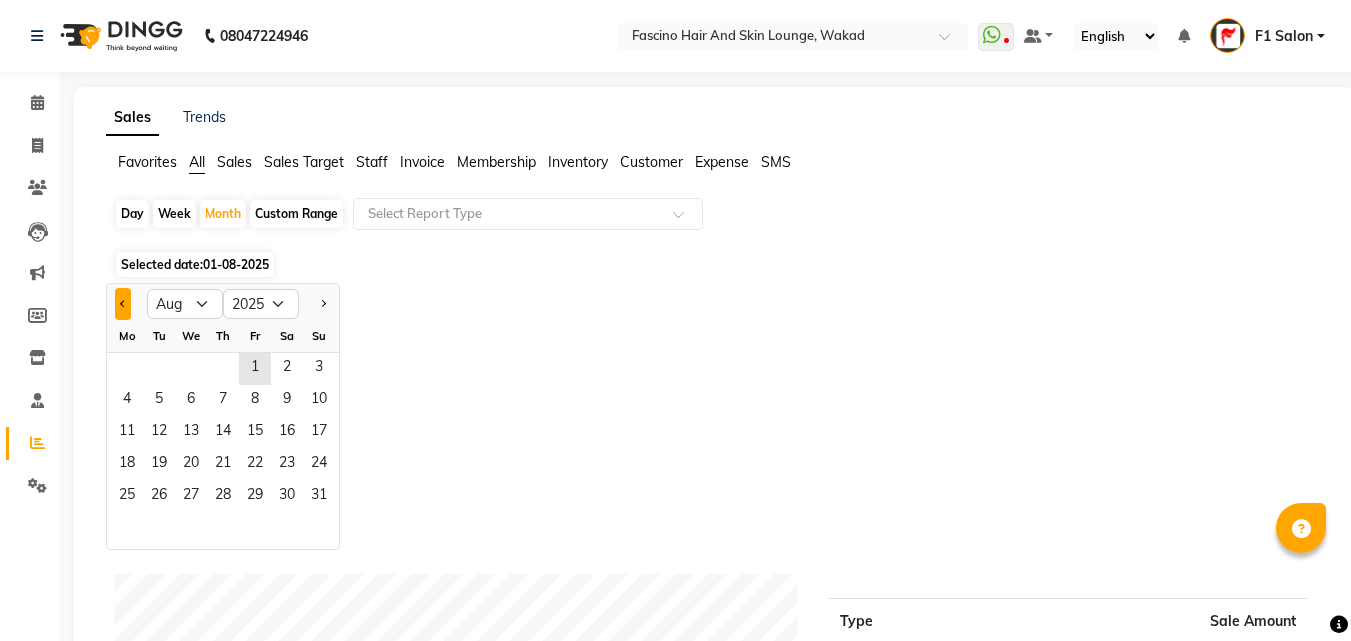 click 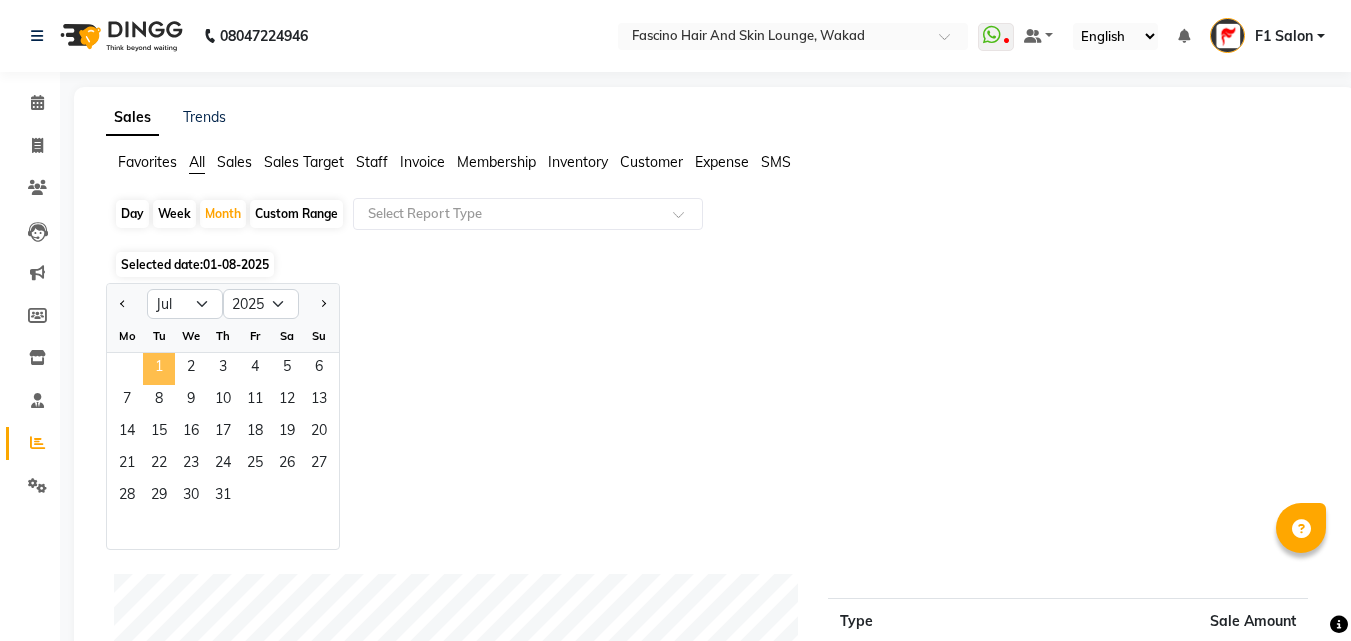 click on "1" 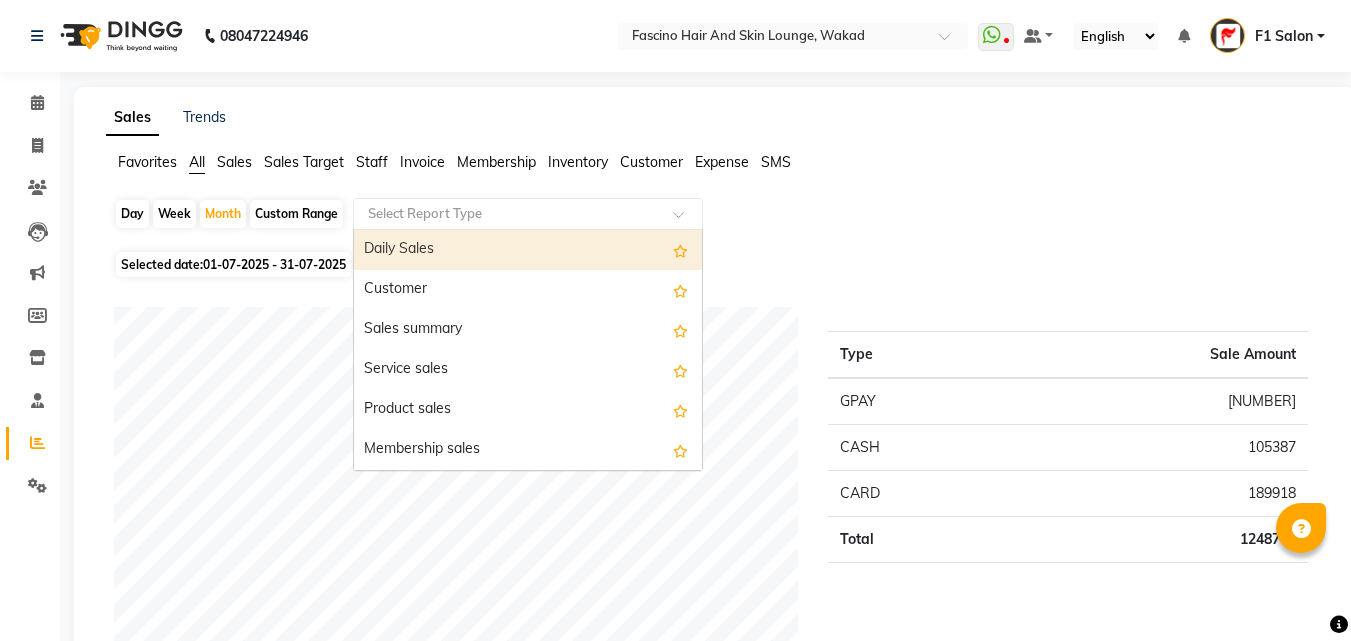 click 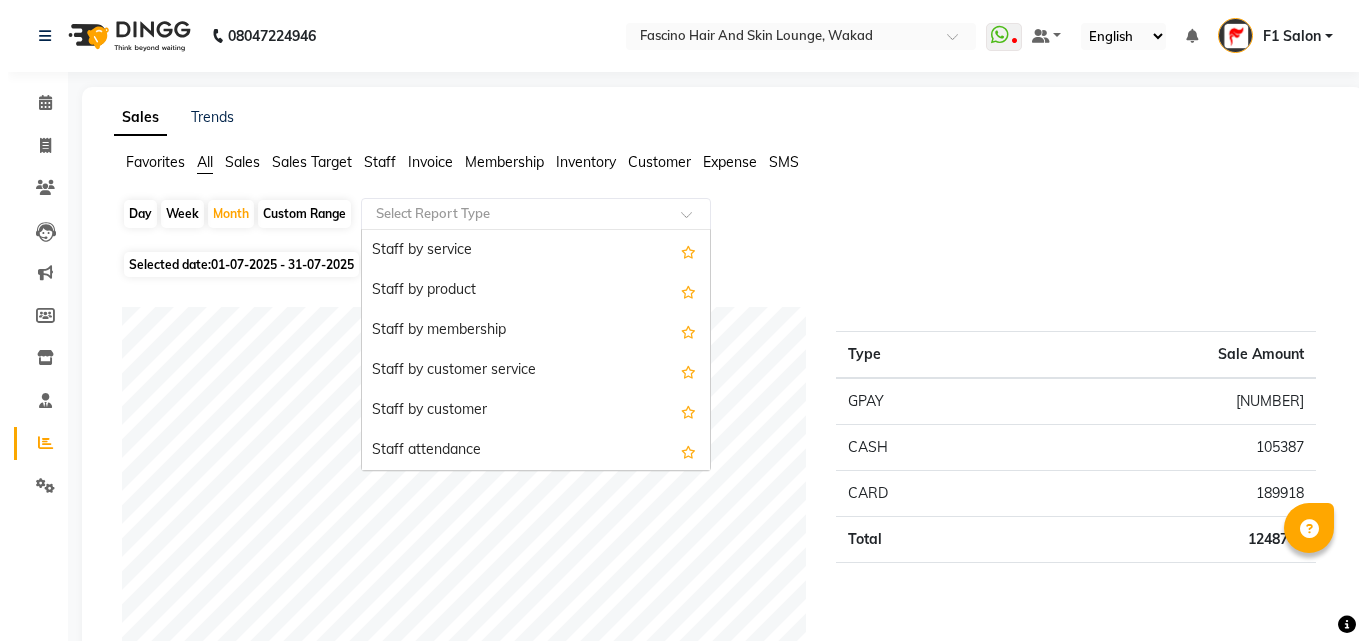 scroll, scrollTop: 600, scrollLeft: 0, axis: vertical 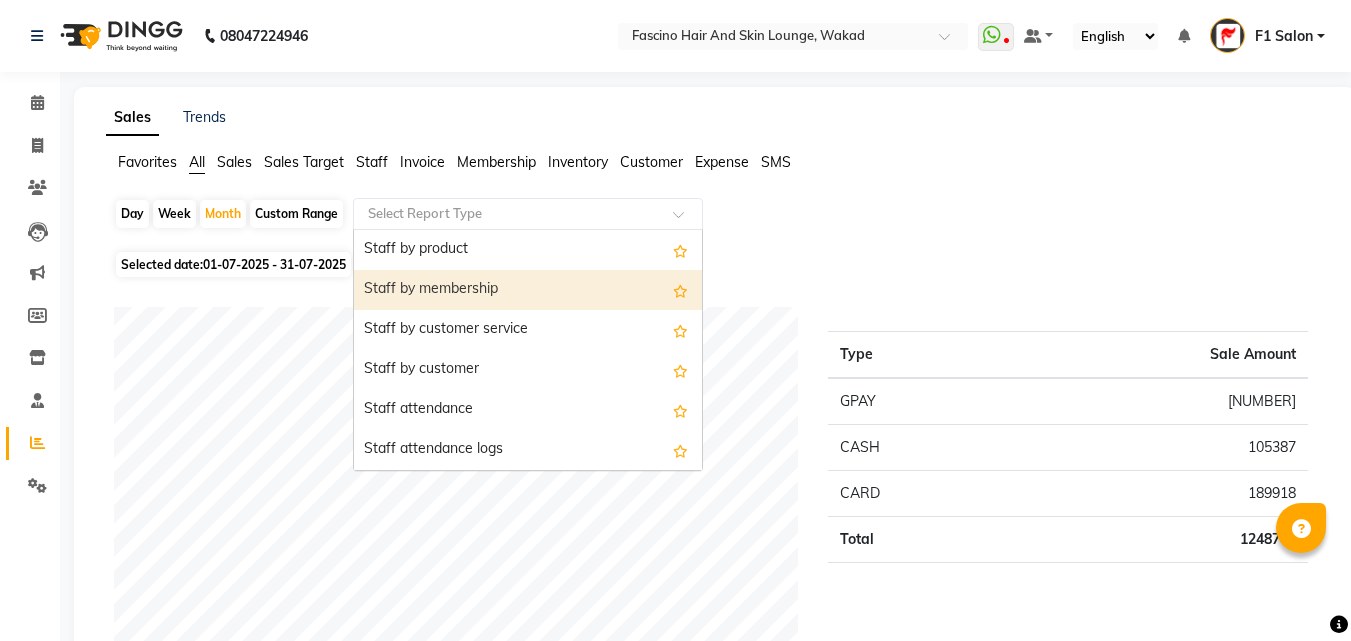 click on "Staff by membership" at bounding box center [528, 290] 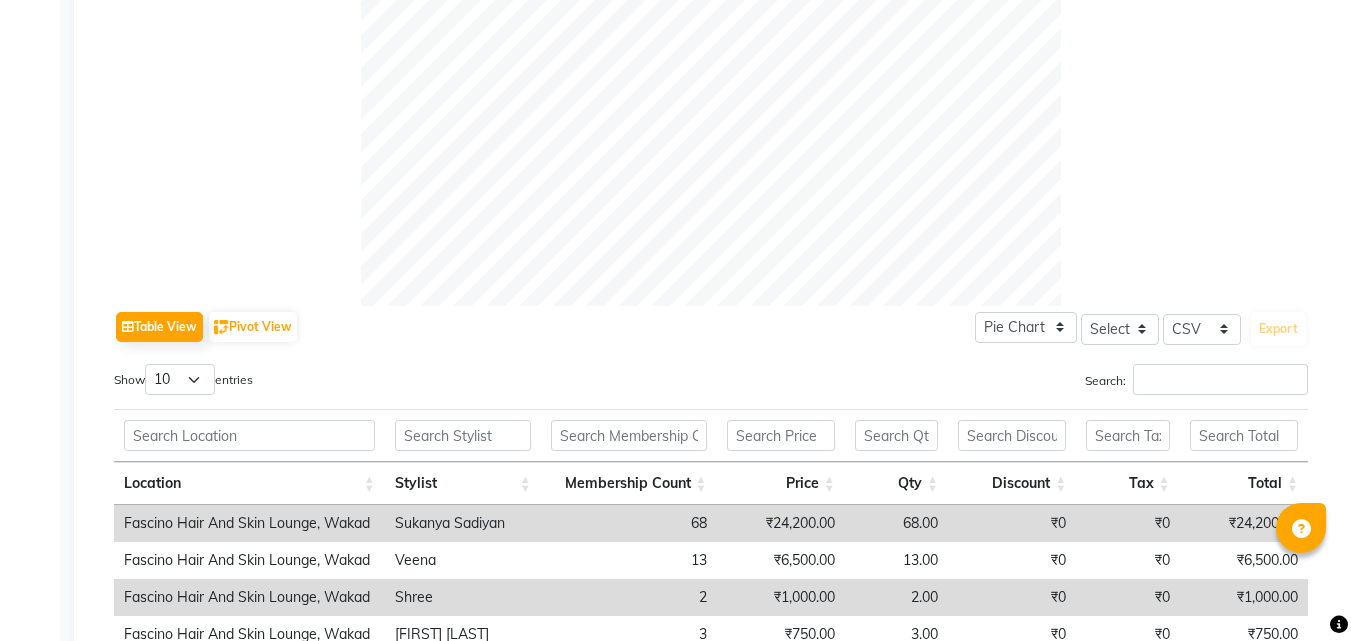 scroll, scrollTop: 900, scrollLeft: 0, axis: vertical 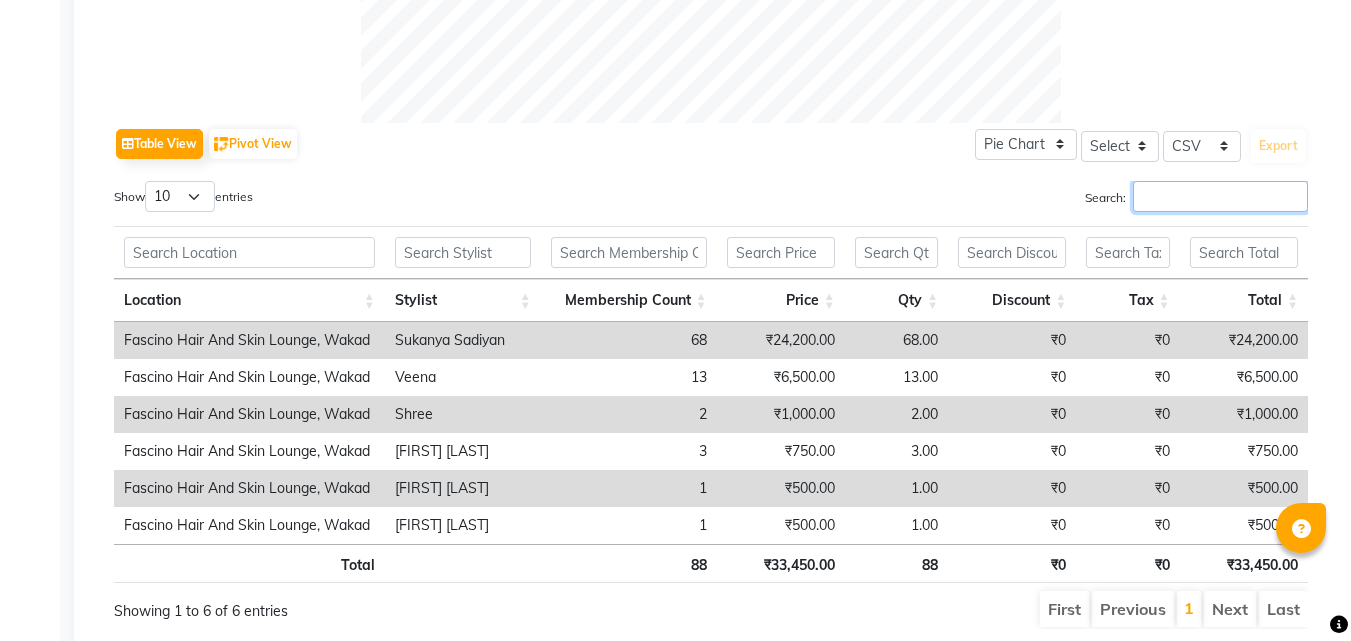 click on "Search:" at bounding box center [1220, 196] 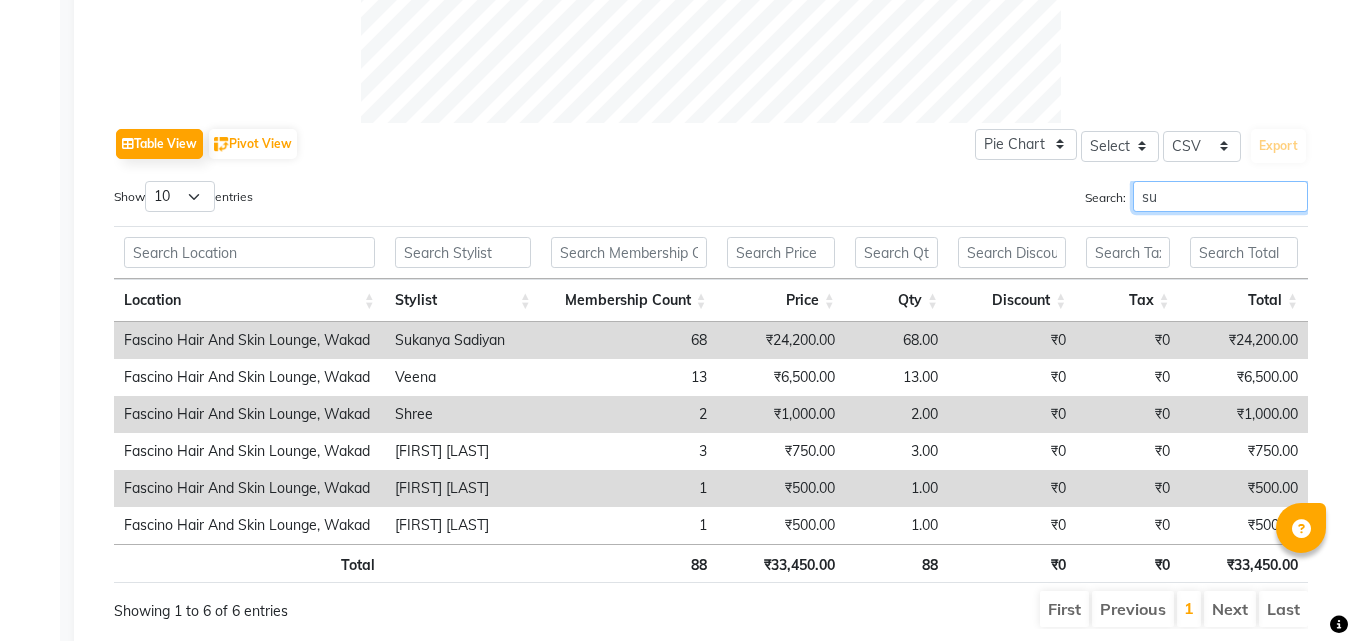 scroll, scrollTop: 784, scrollLeft: 0, axis: vertical 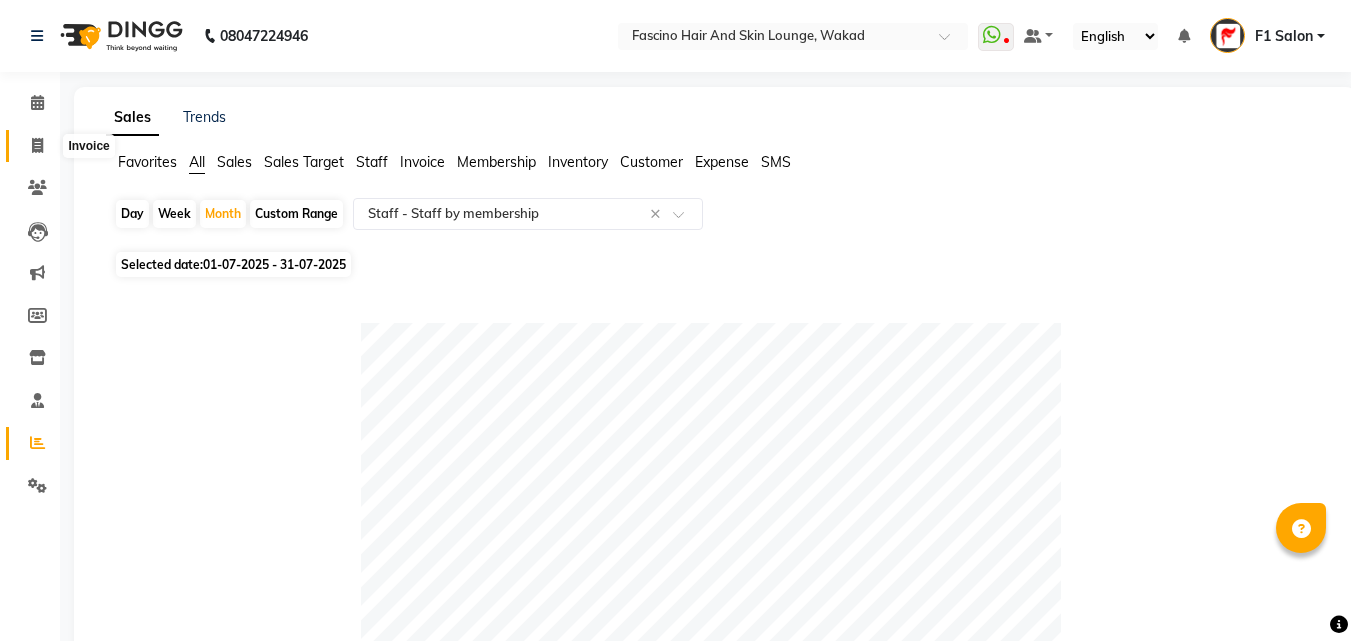 click 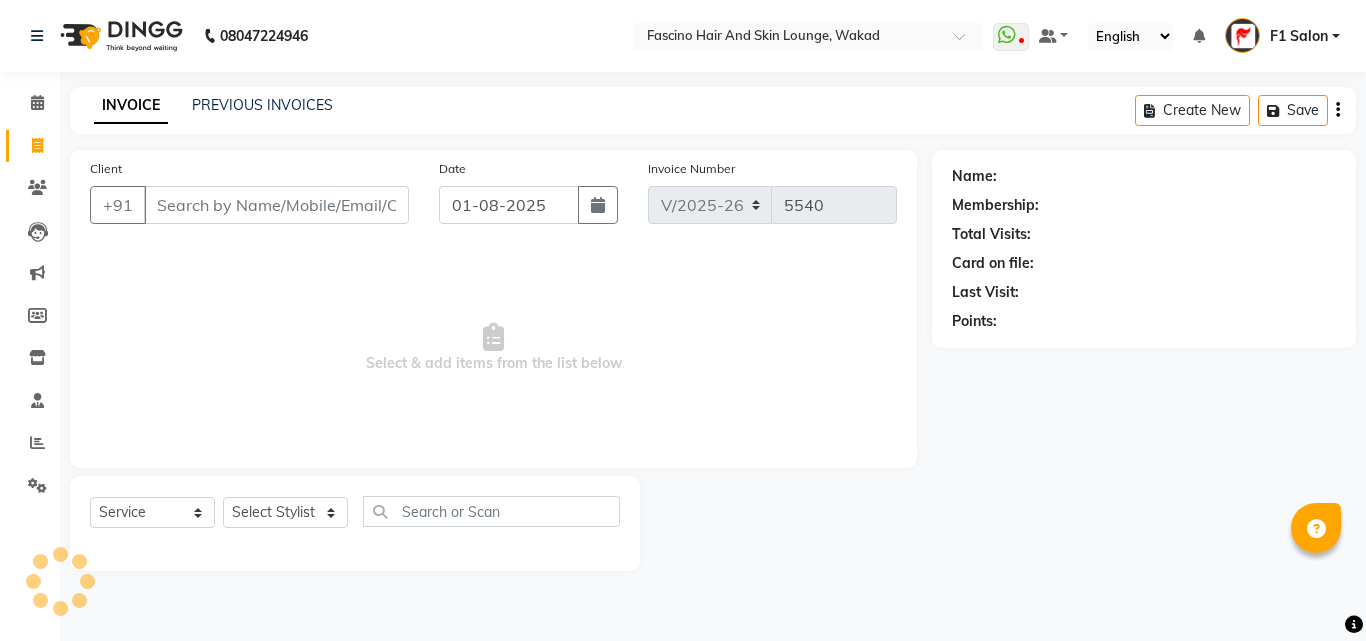 click on "Client" at bounding box center [276, 205] 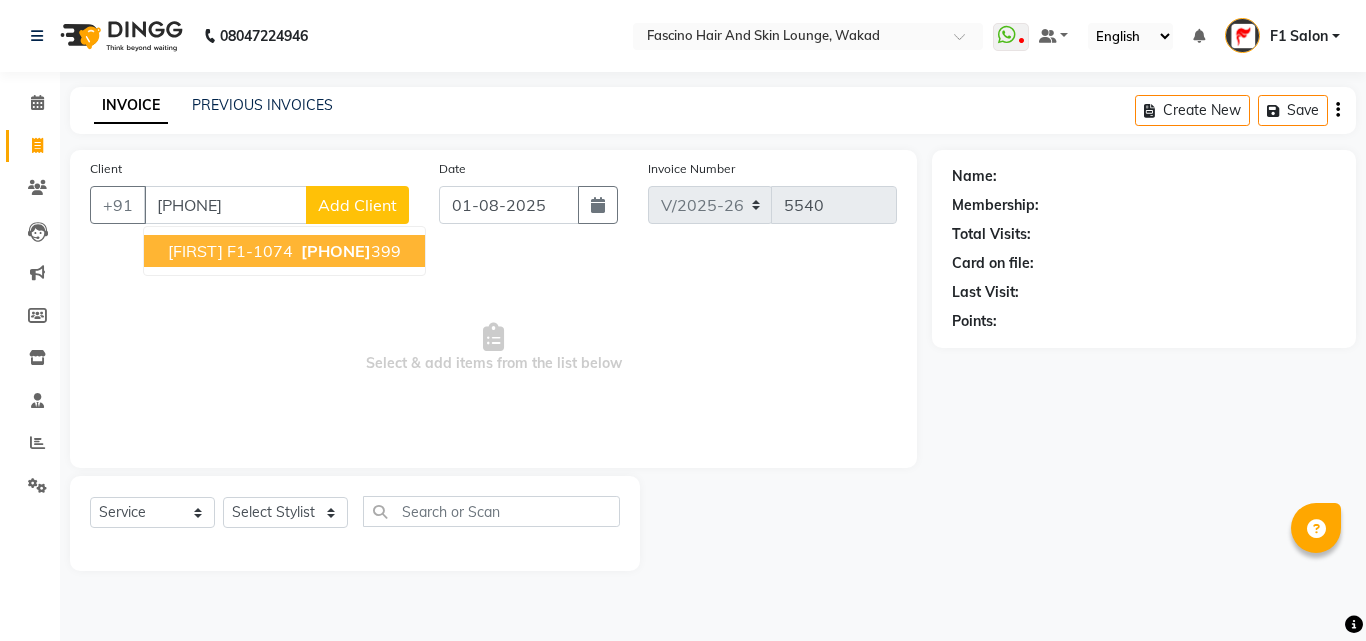 click on "[FIRST] F1-1074" at bounding box center [230, 251] 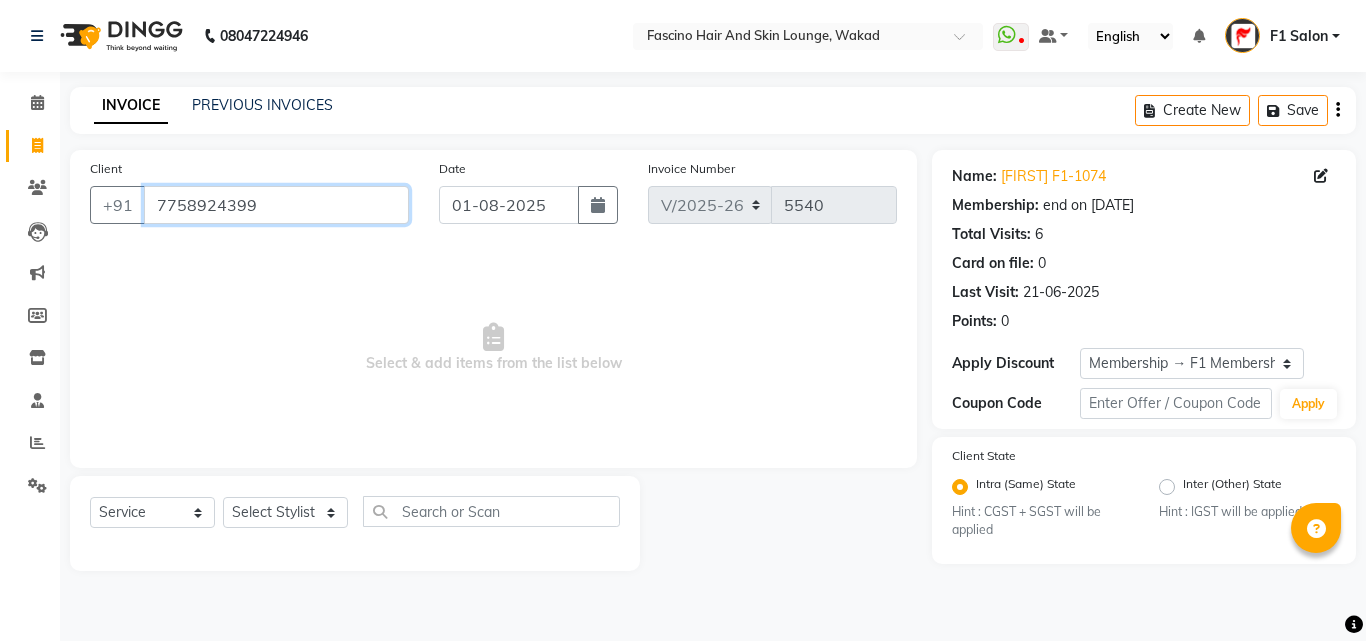 click on "7758924399" at bounding box center (276, 205) 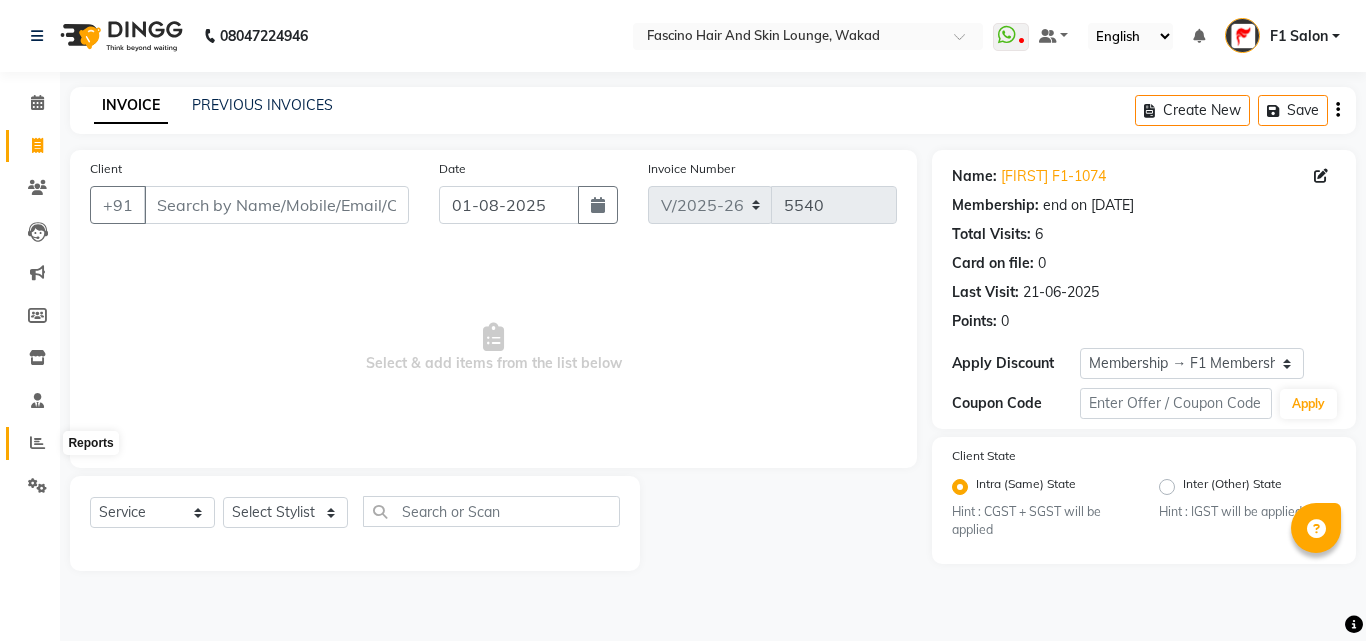 click 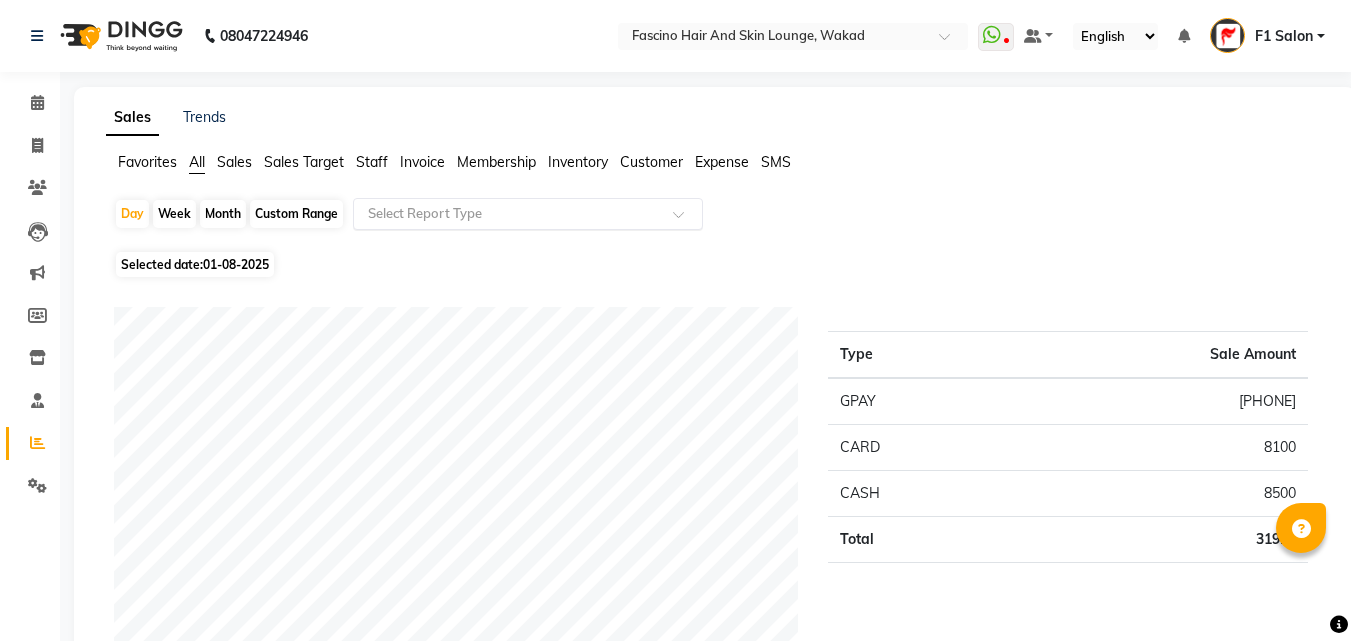 click 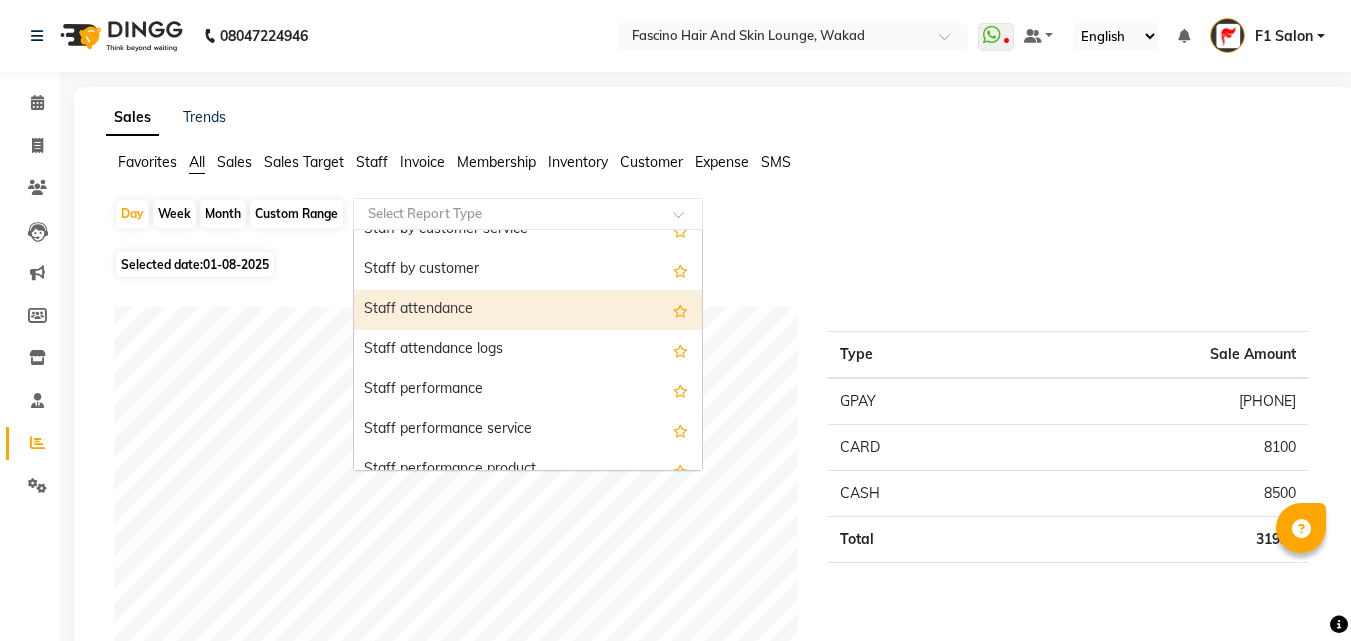 scroll, scrollTop: 600, scrollLeft: 0, axis: vertical 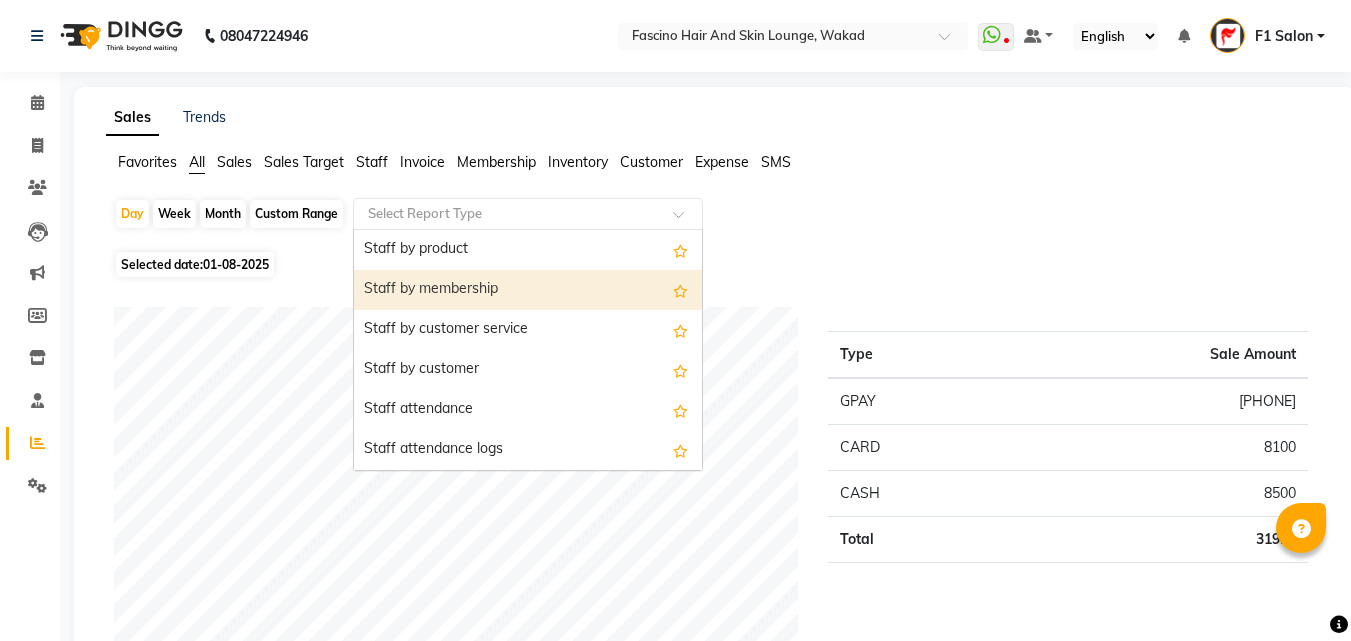 click on "Staff by membership" at bounding box center (528, 290) 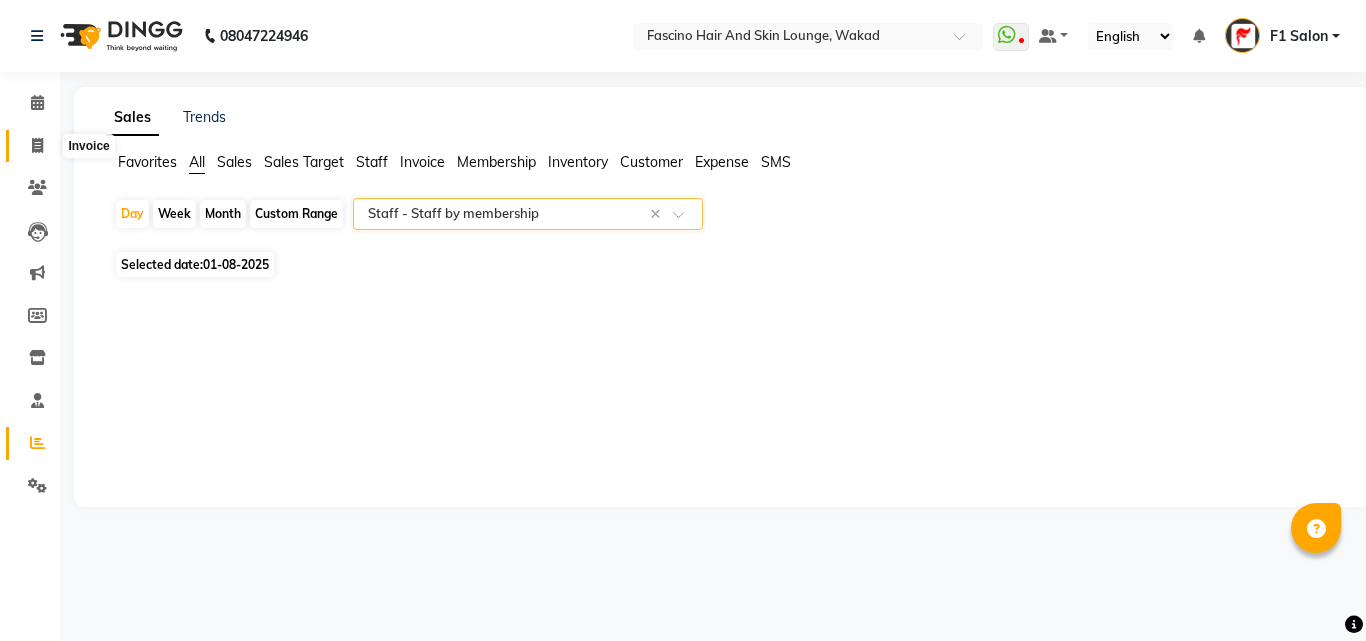 click 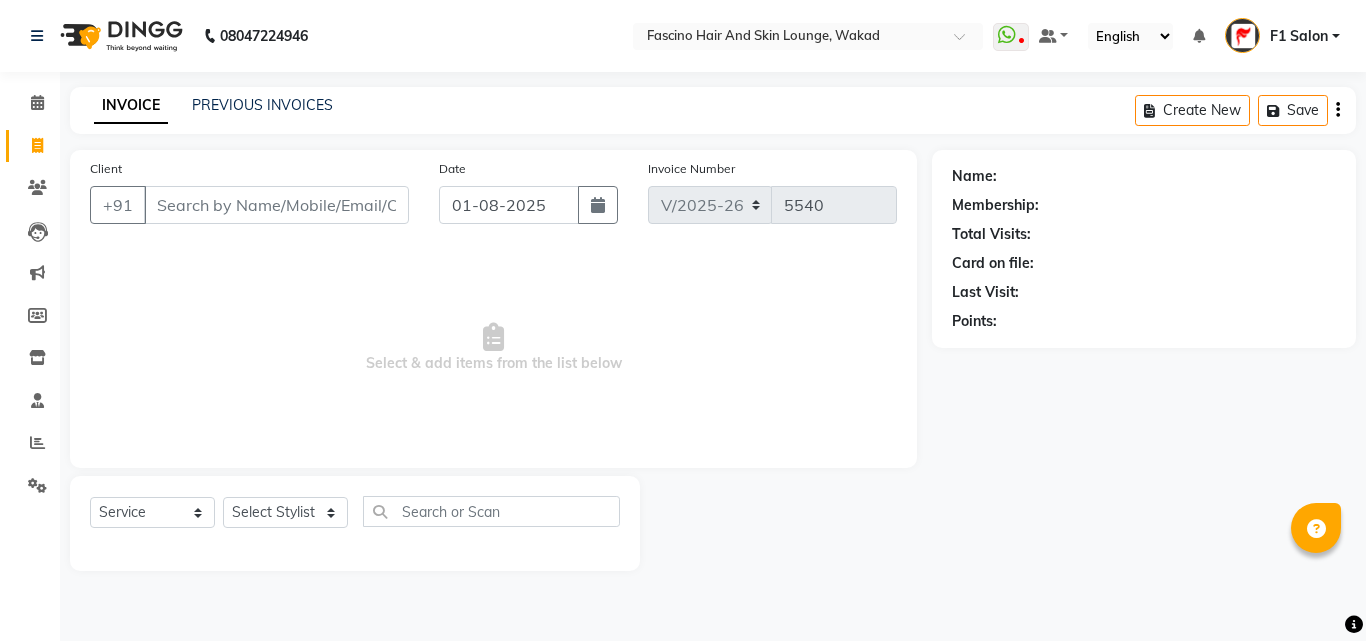click on "Client" 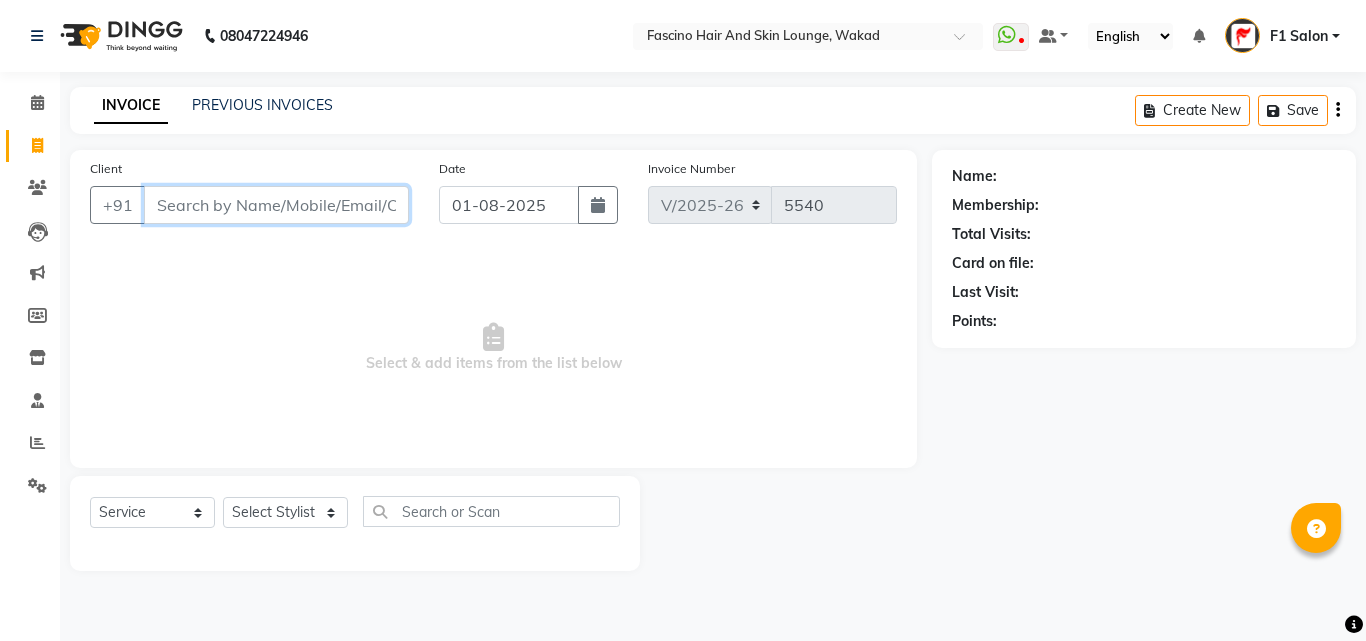 click on "Client" at bounding box center [276, 205] 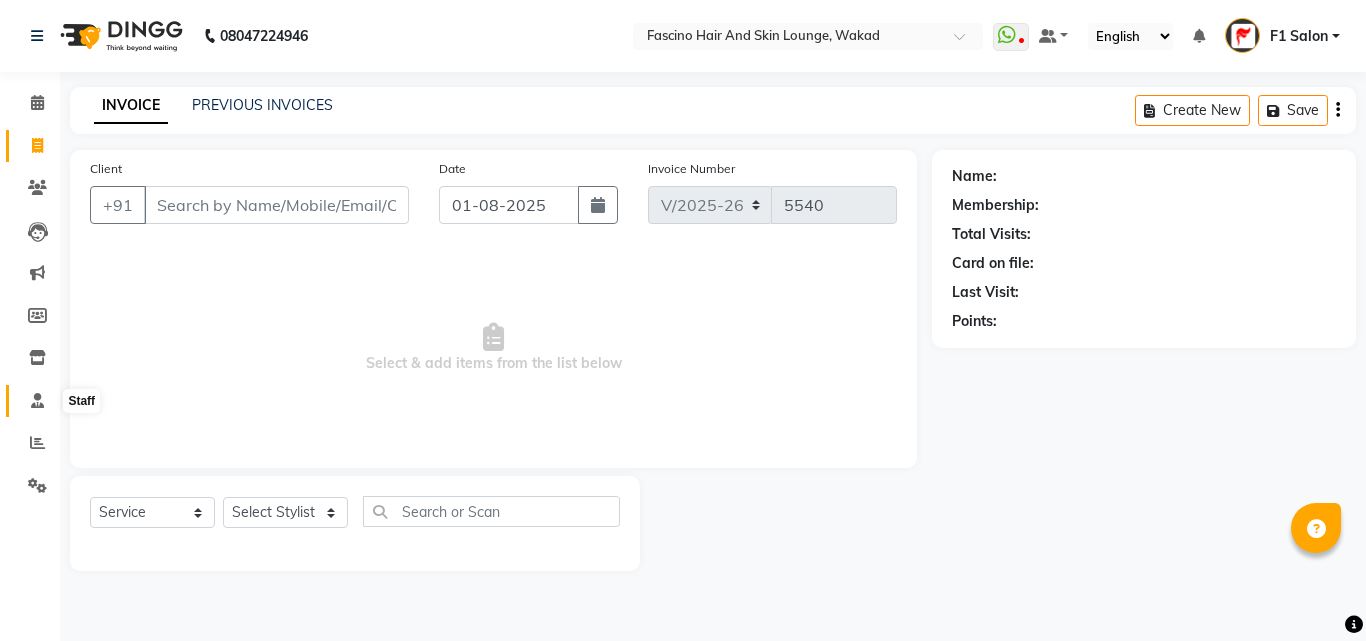 click 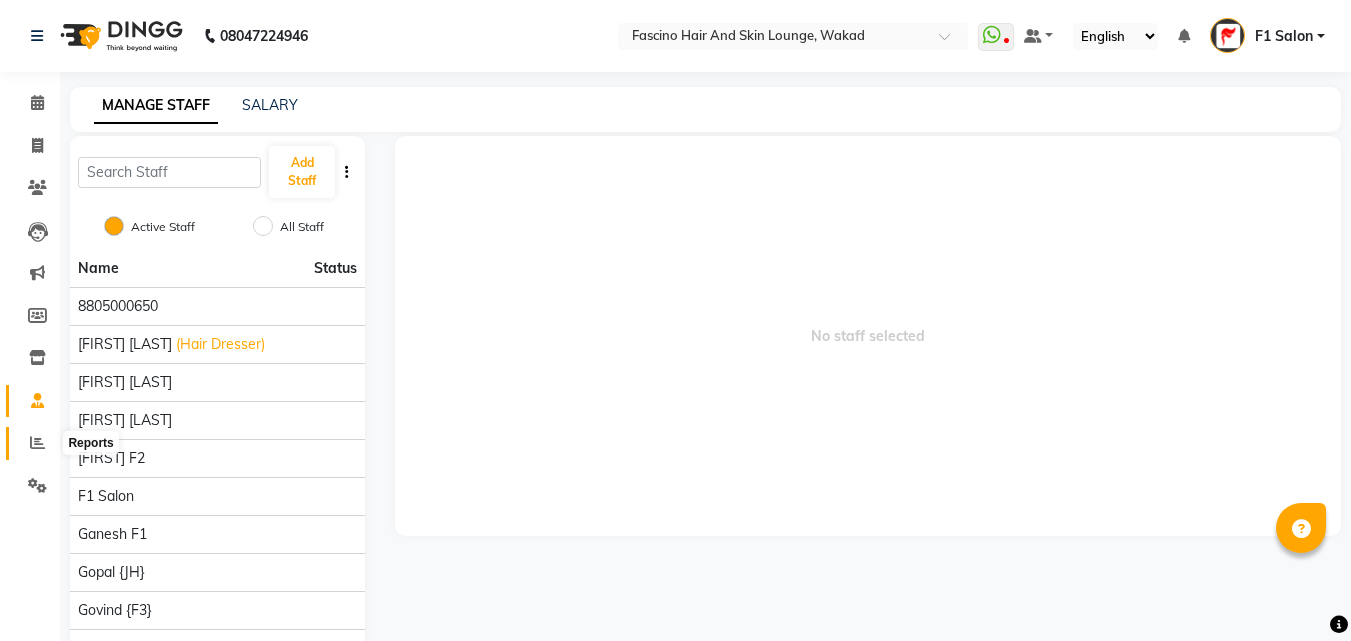 click 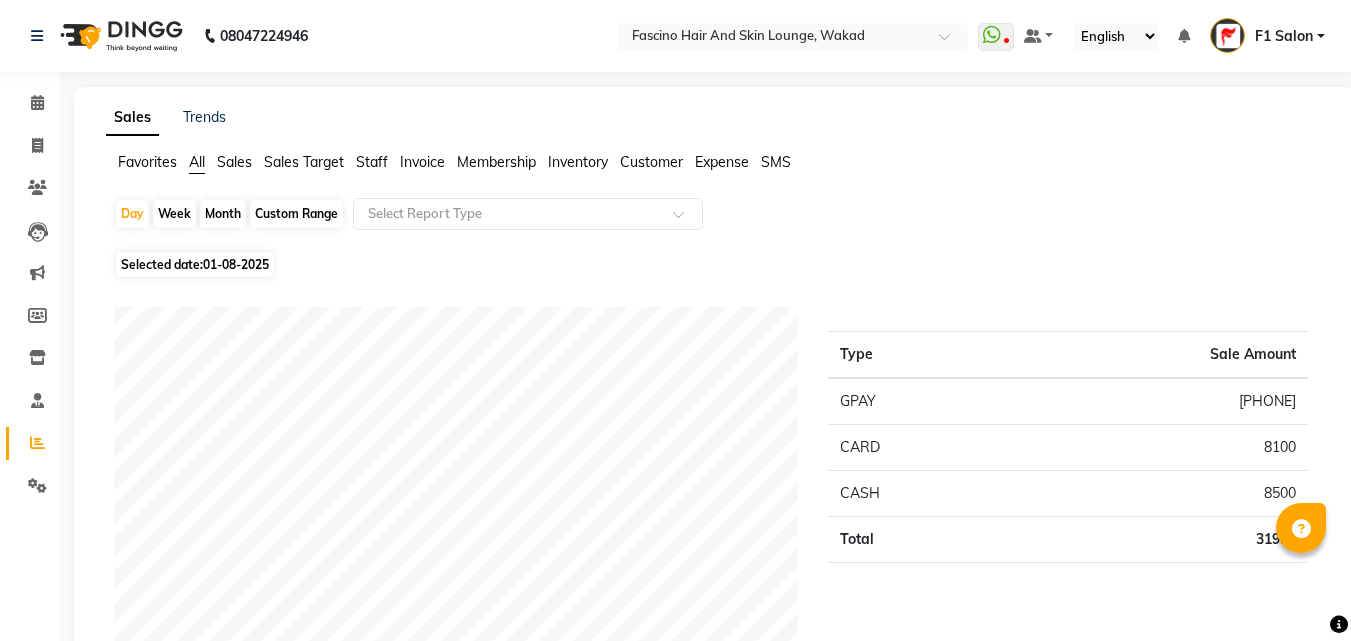 click on "Staff" 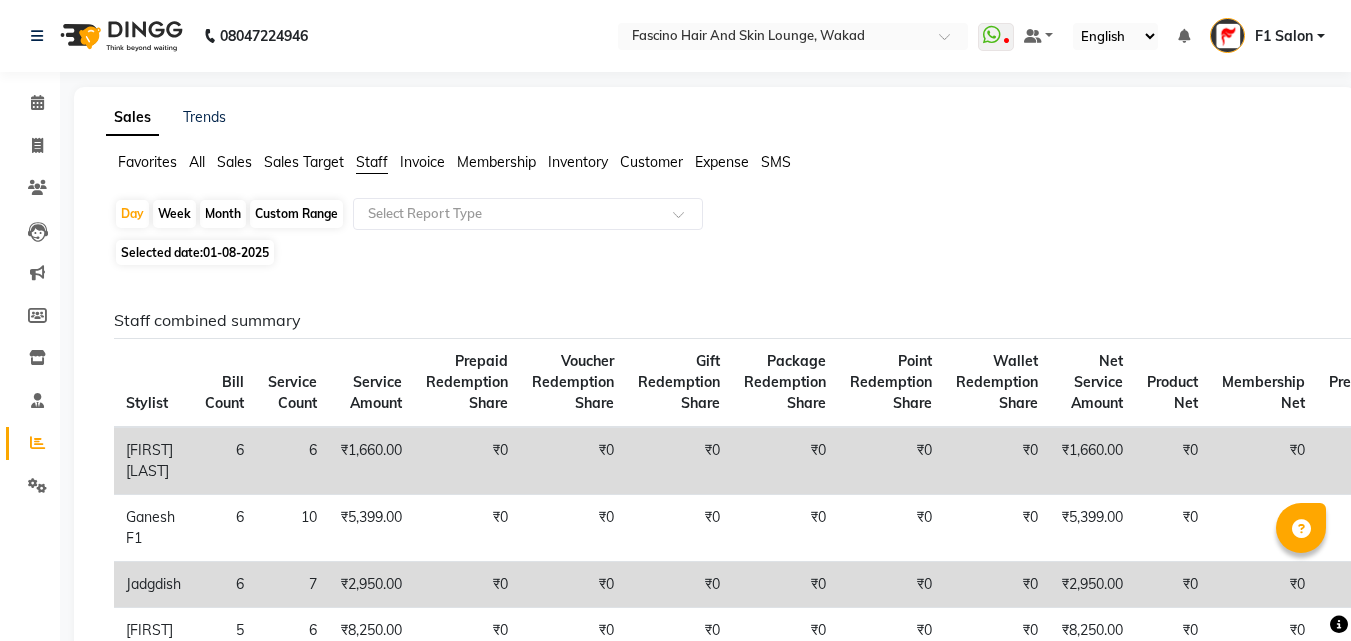 click on "Month" 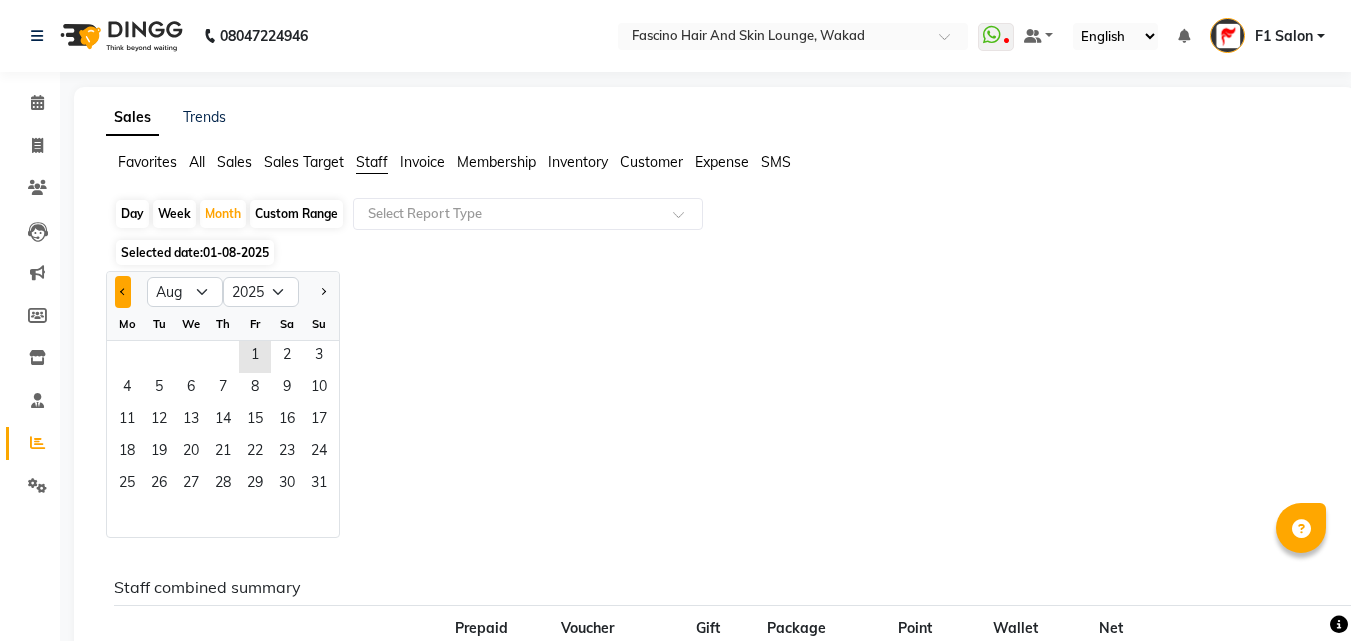 click 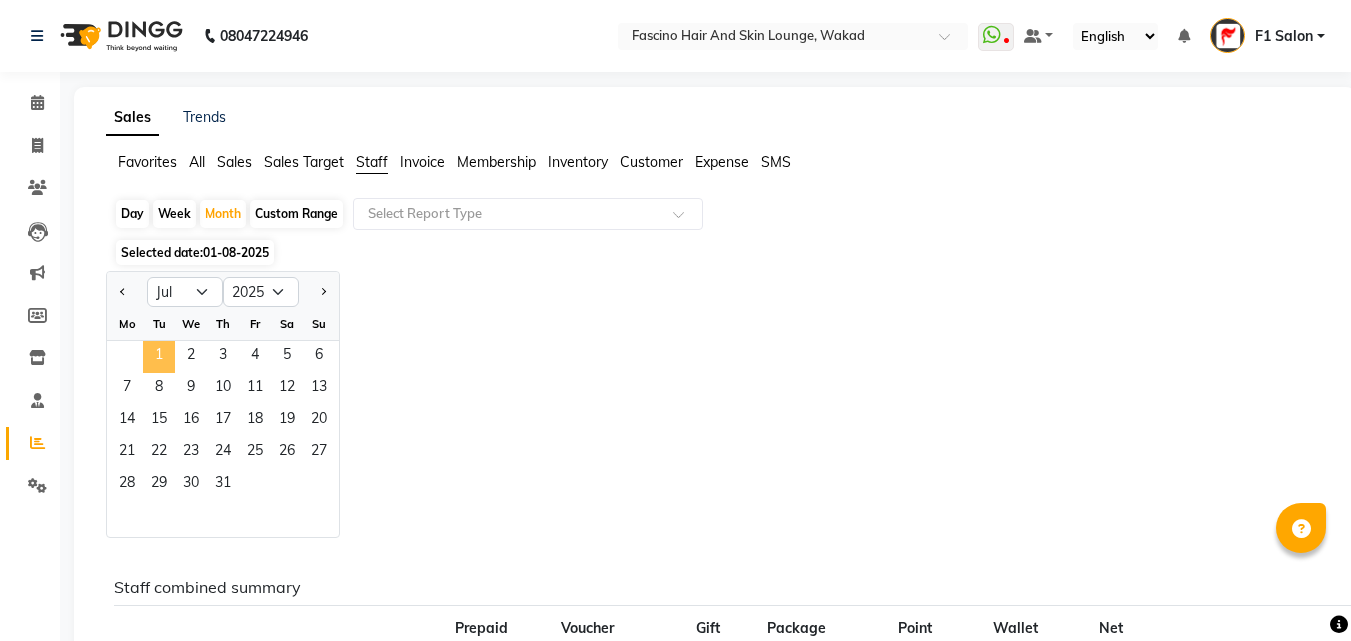 click on "1" 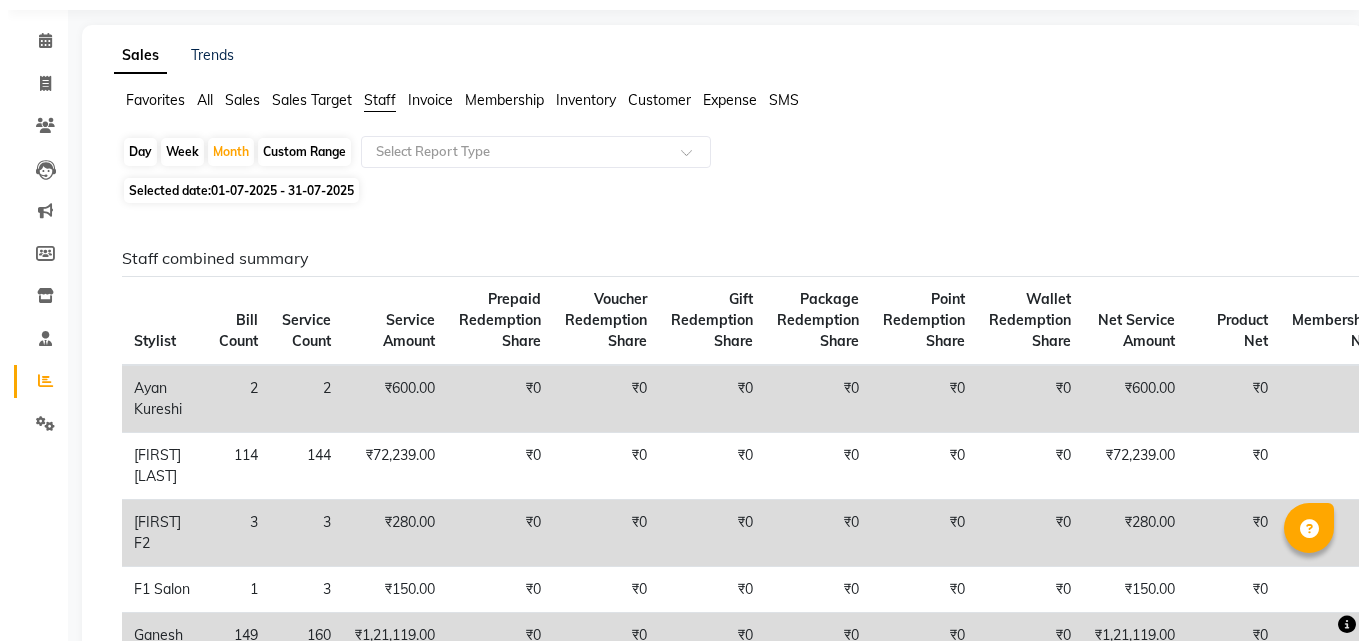 scroll, scrollTop: 0, scrollLeft: 0, axis: both 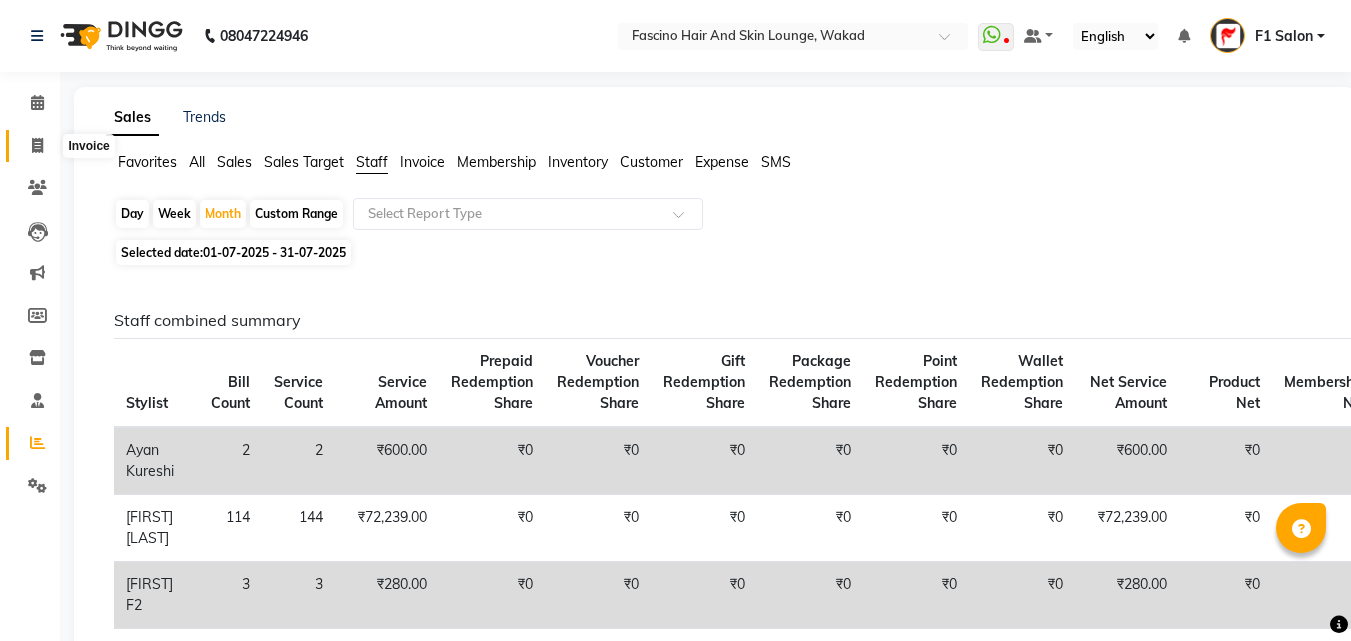 click 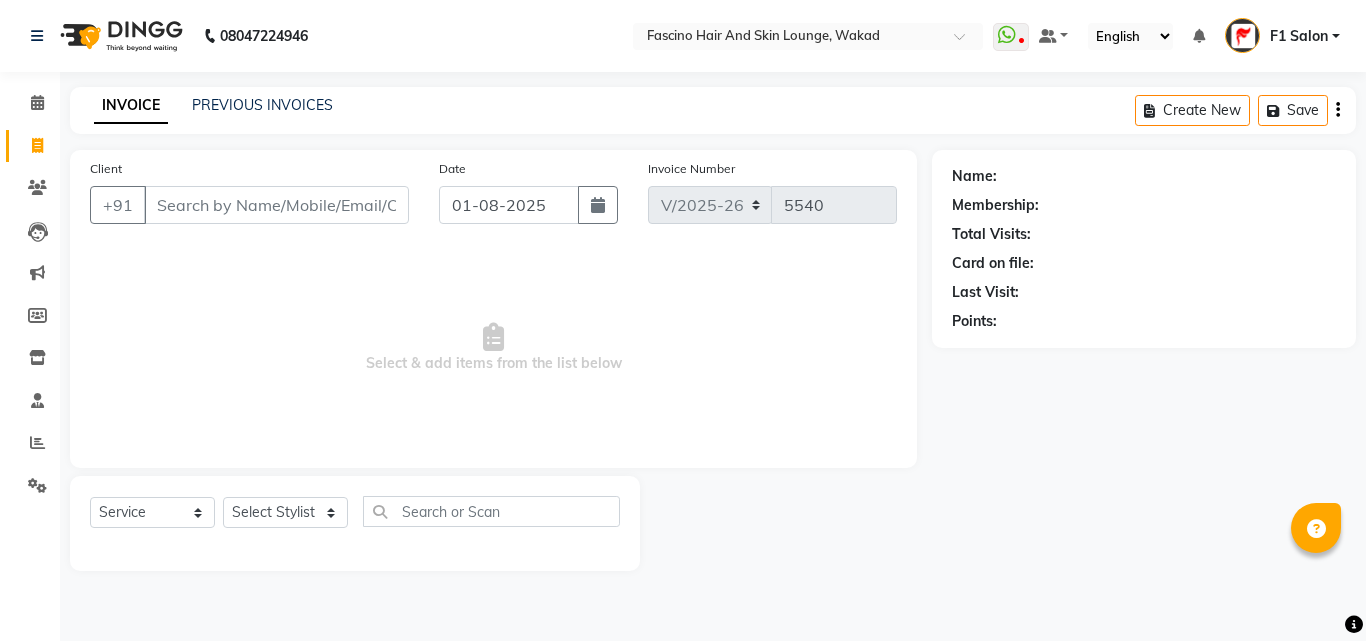 click on "Client +91 Date 01-08-2025 Invoice Number V/2025 V/2025-26 5540  Select & add items from the list below" 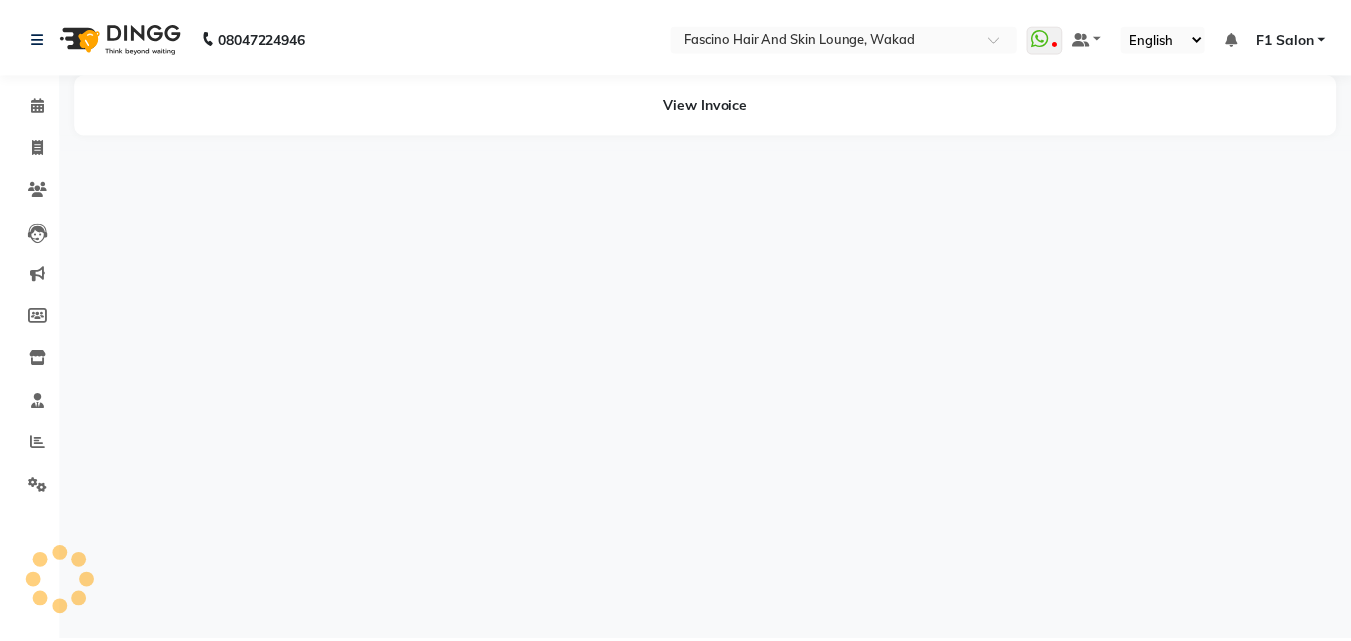 scroll, scrollTop: 0, scrollLeft: 0, axis: both 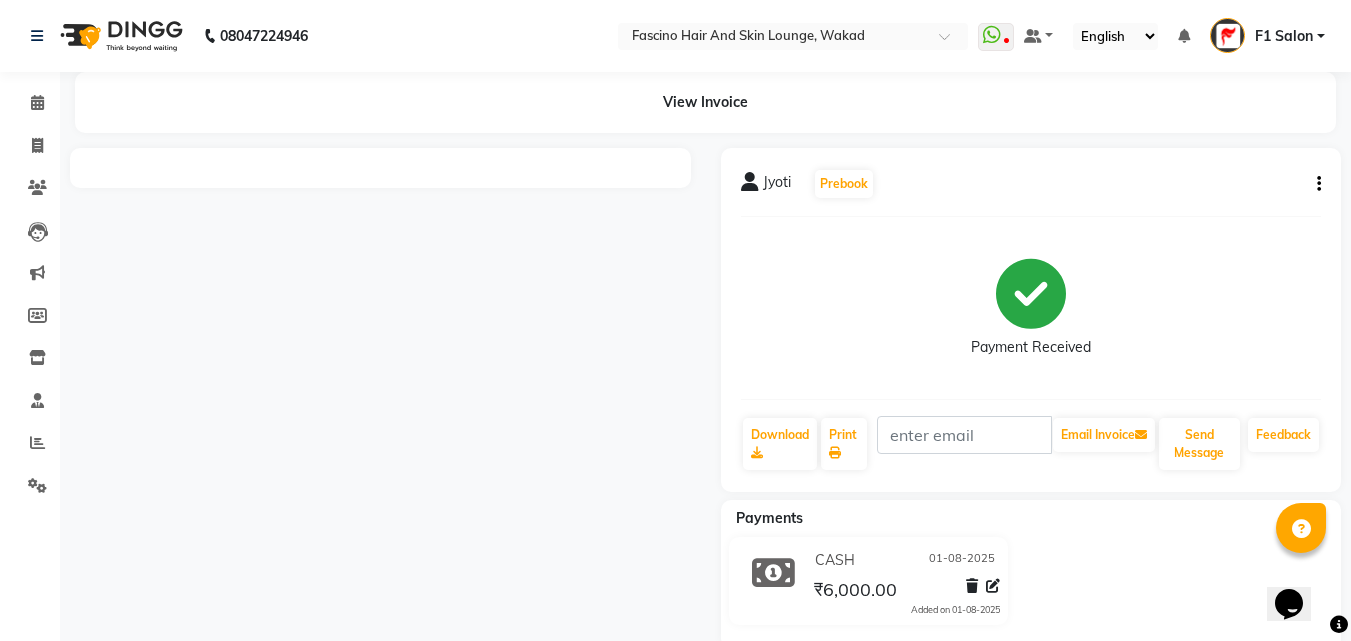 click on "Jyoti   Prebook   Payment Received  Download  Print   Email Invoice   Send Message Feedback" 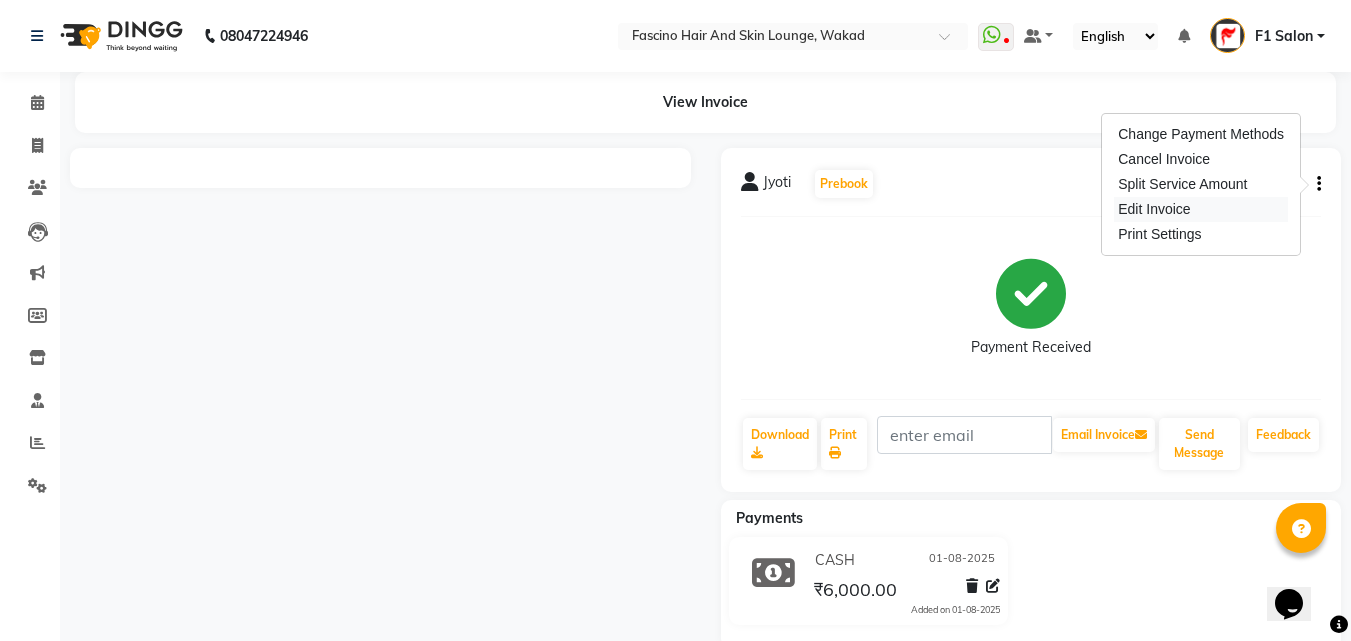 click on "Edit Invoice" at bounding box center (1201, 209) 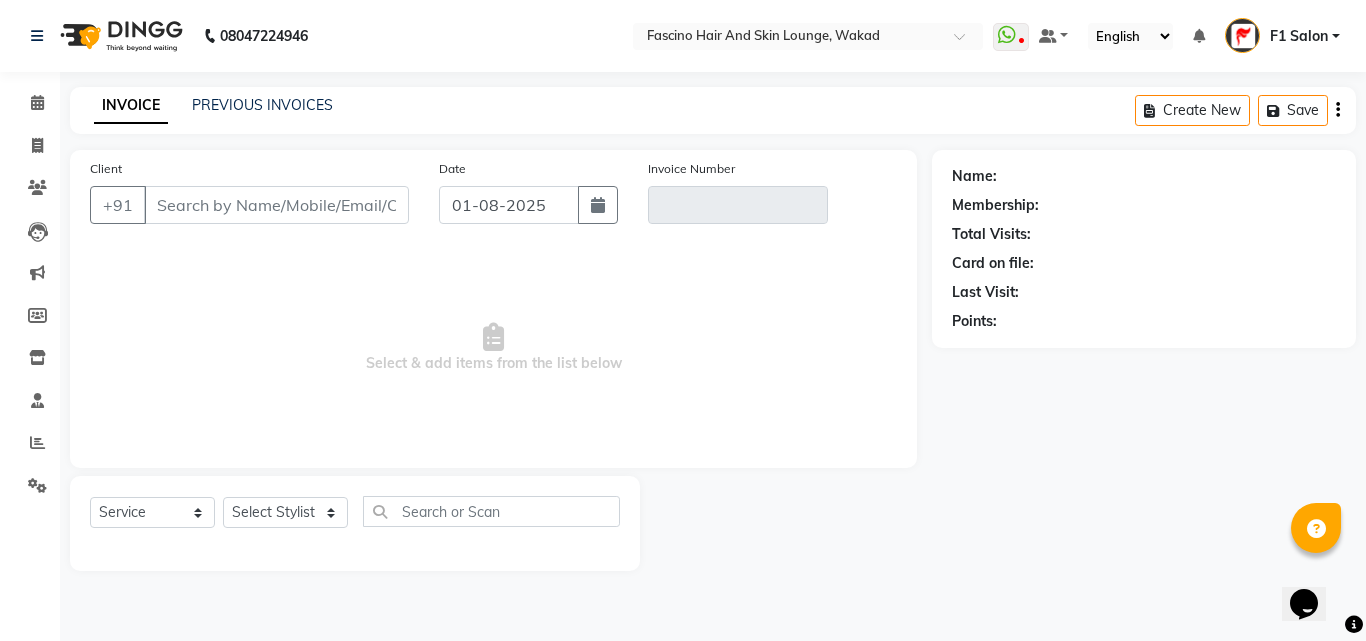 type on "6387543429" 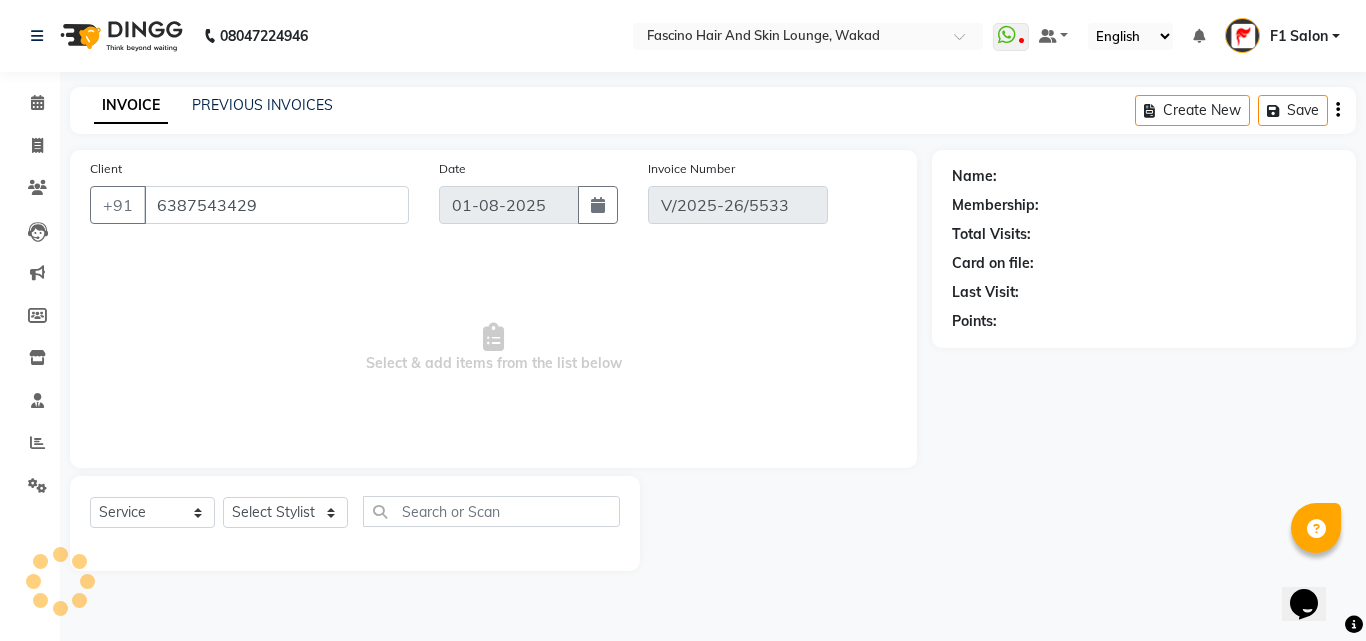 select on "1: Object" 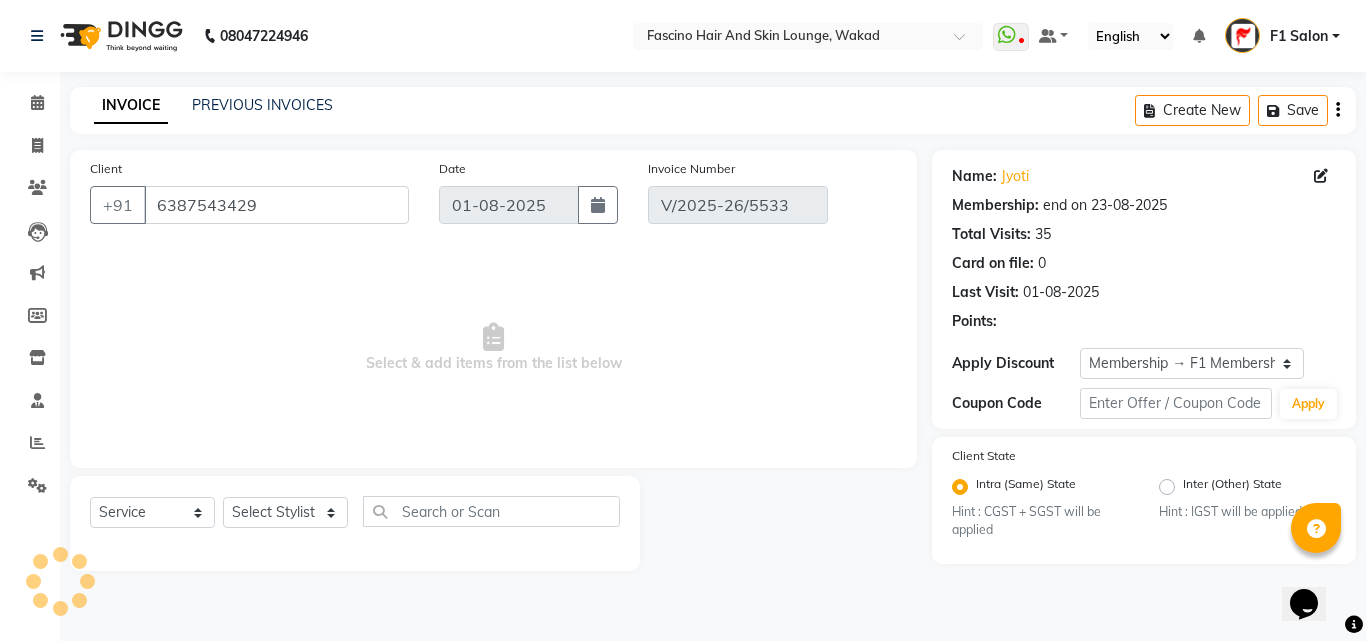 select on "select" 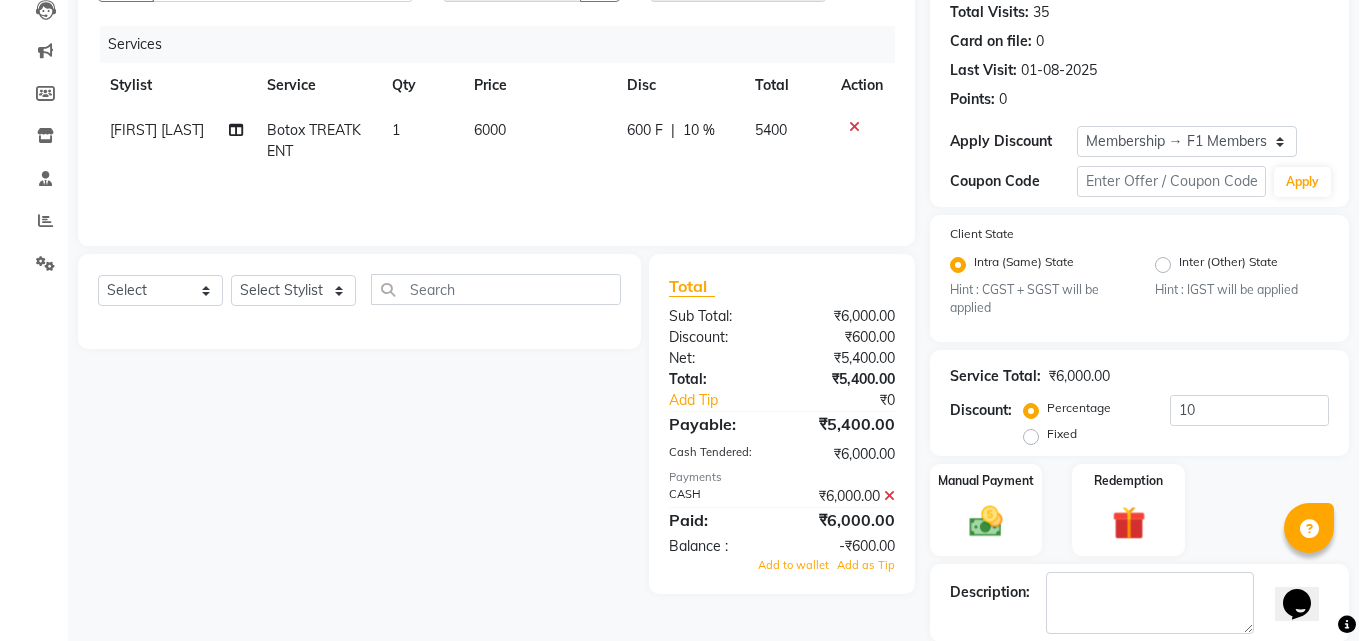 scroll, scrollTop: 292, scrollLeft: 0, axis: vertical 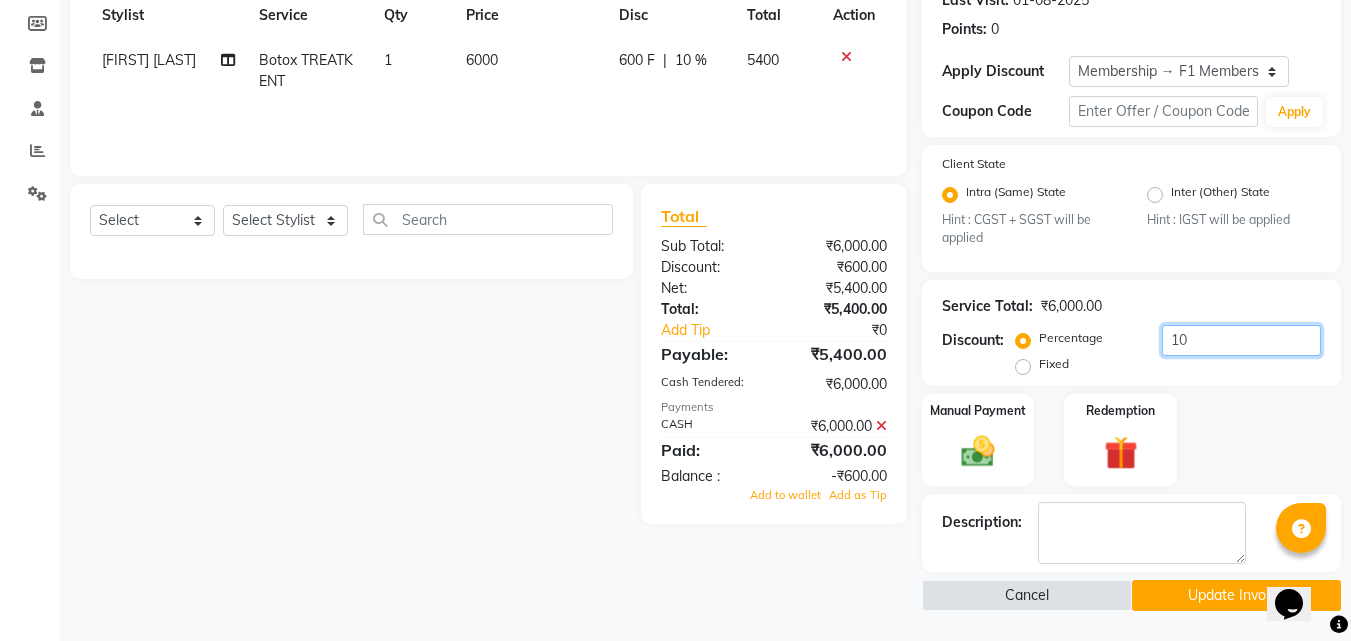 click on "10" 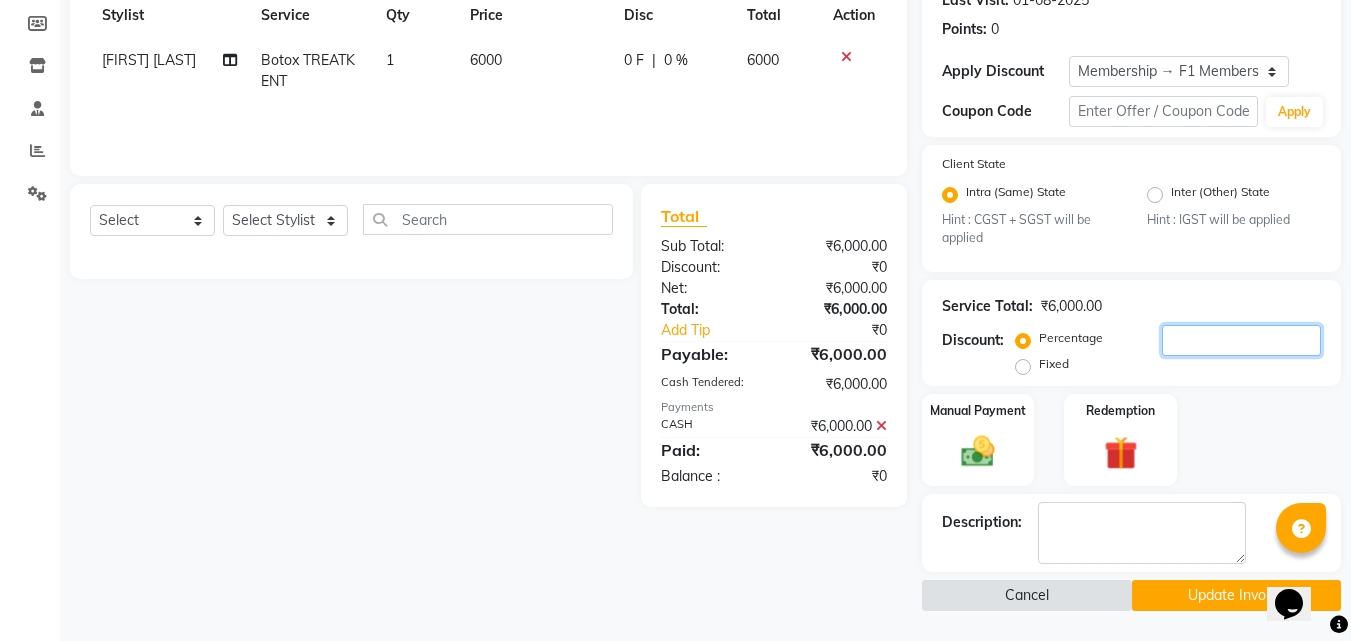 type 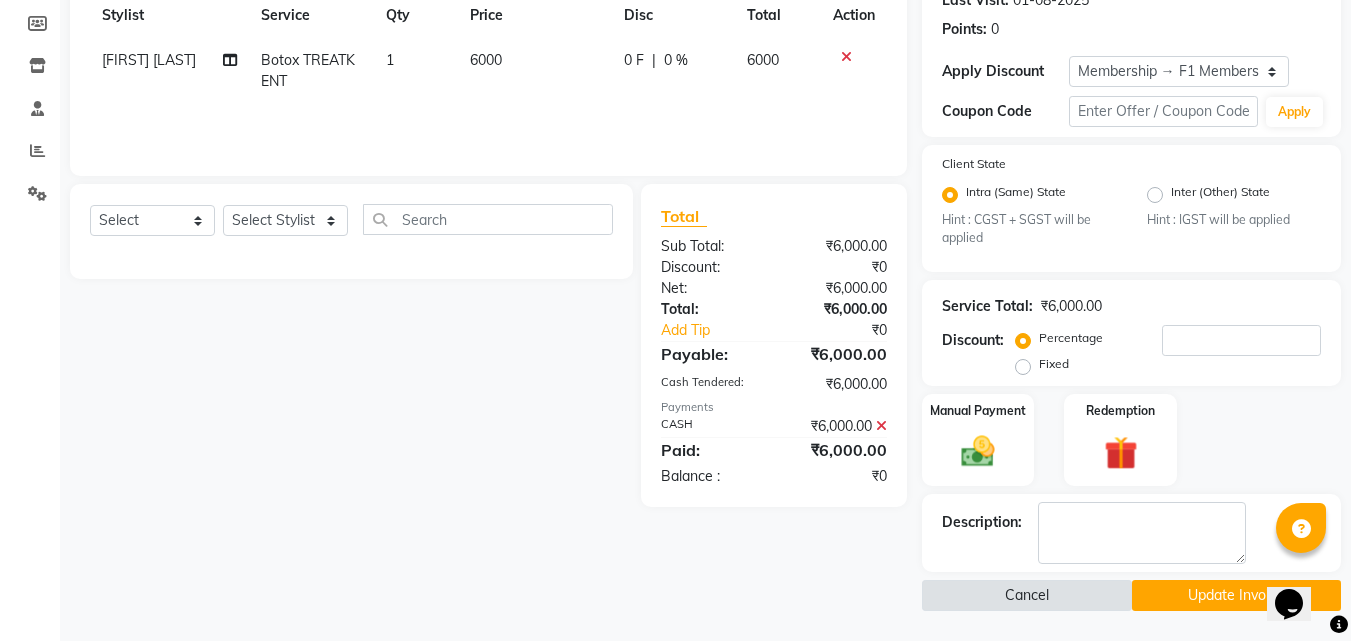 click on "Cancel" 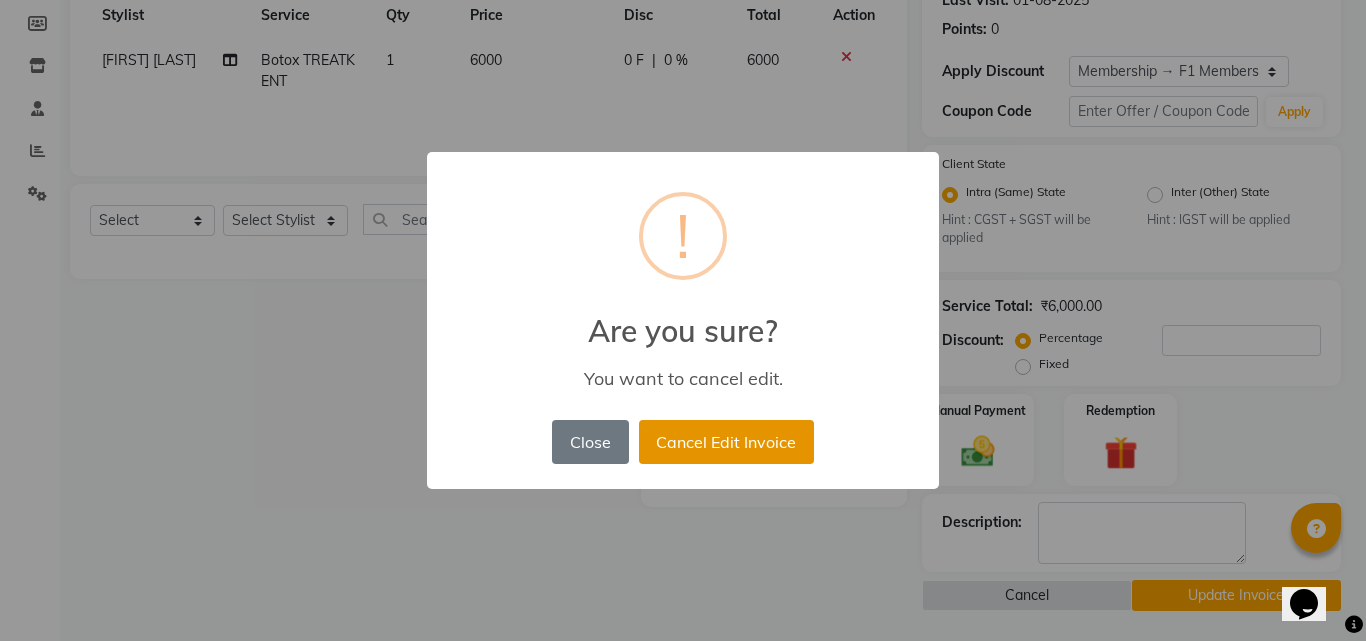 click on "Cancel Edit Invoice" at bounding box center (726, 442) 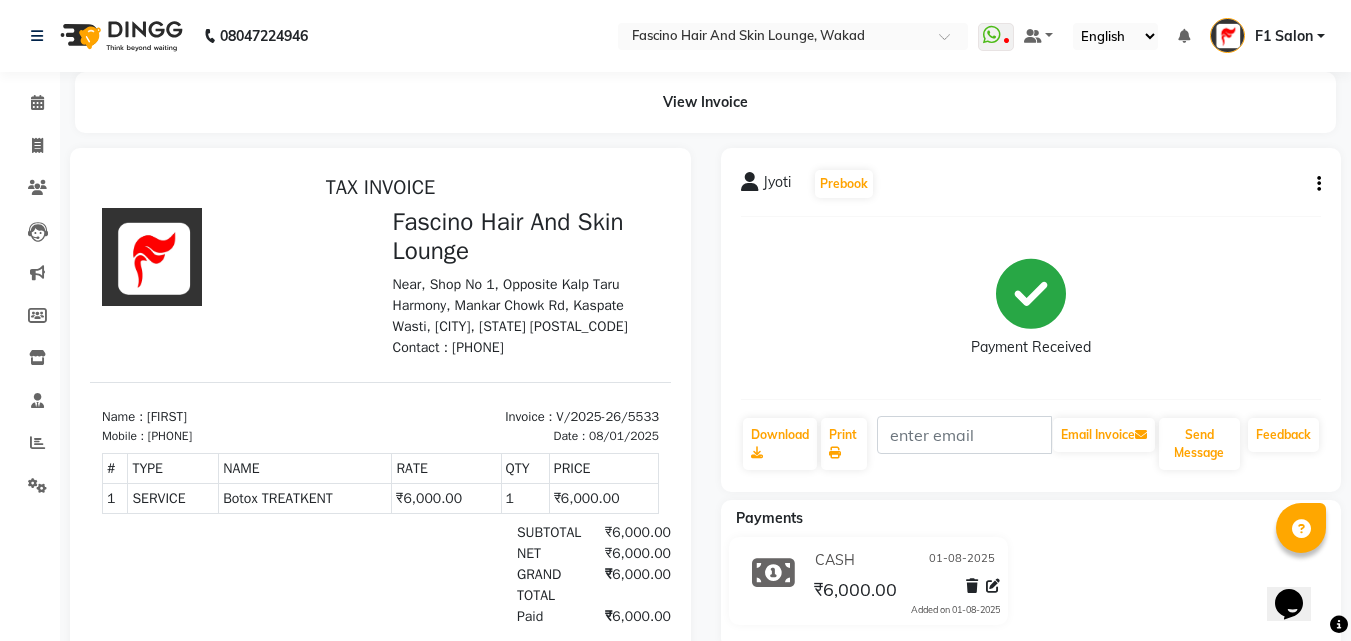 scroll, scrollTop: 0, scrollLeft: 0, axis: both 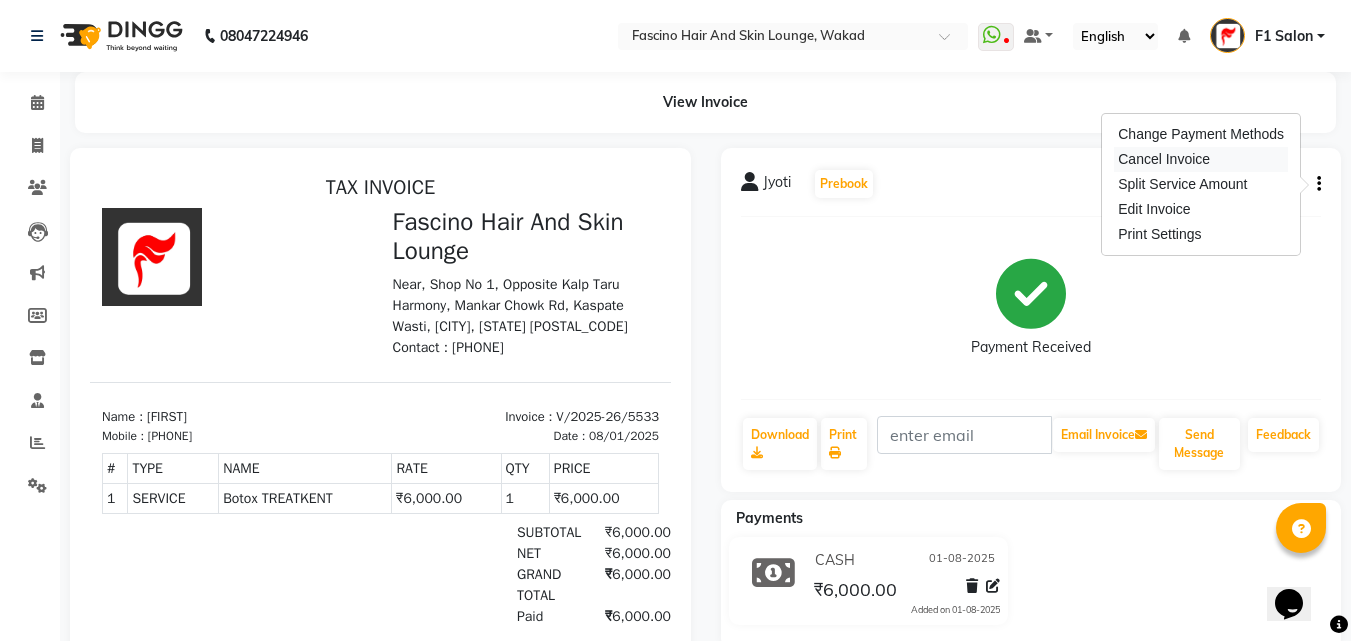 click on "Cancel Invoice" at bounding box center [1201, 159] 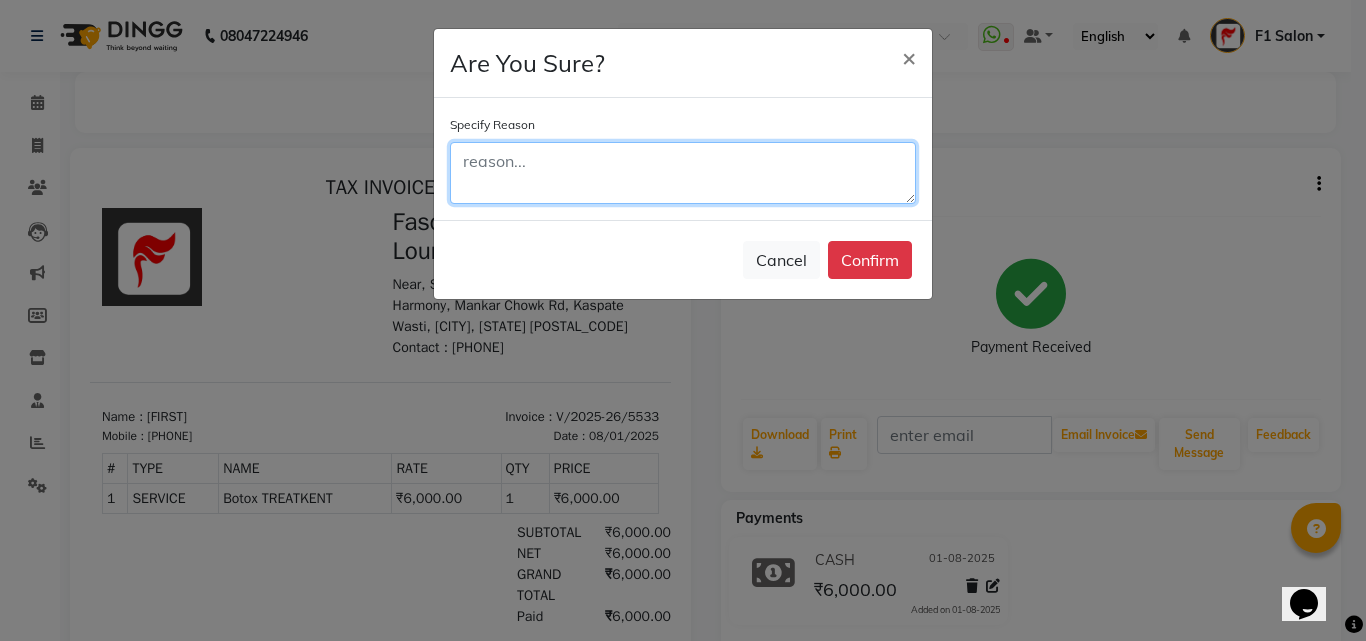 click 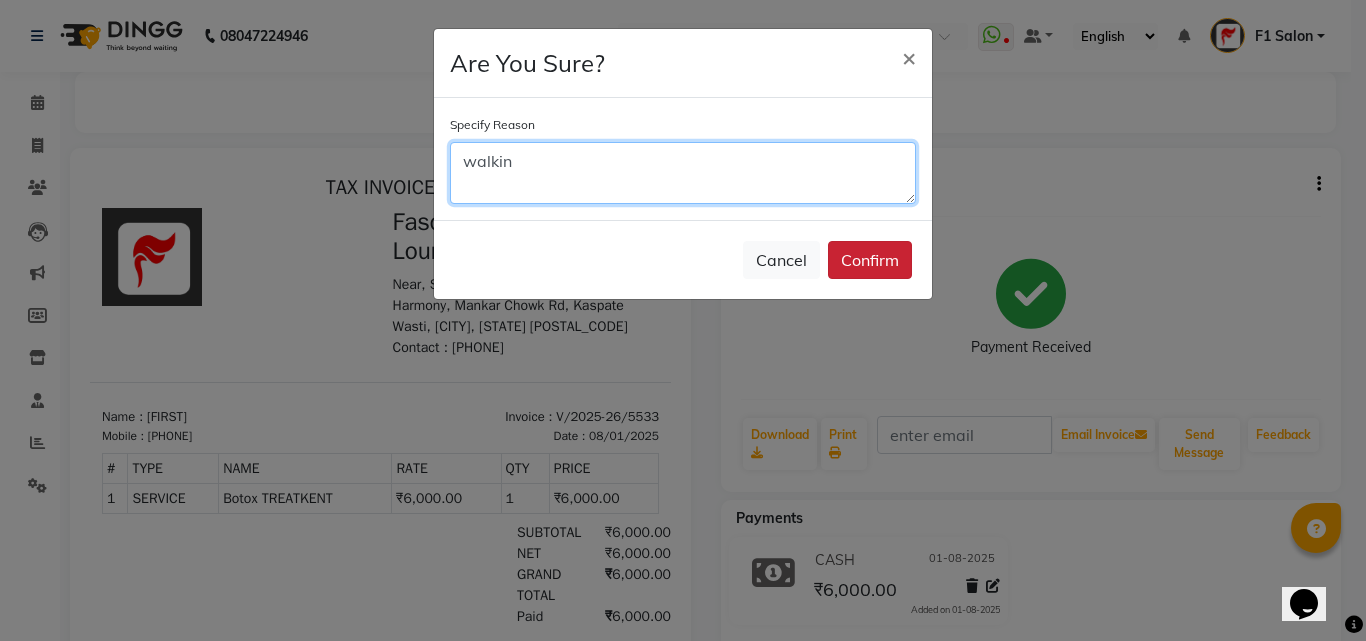 type on "walkin" 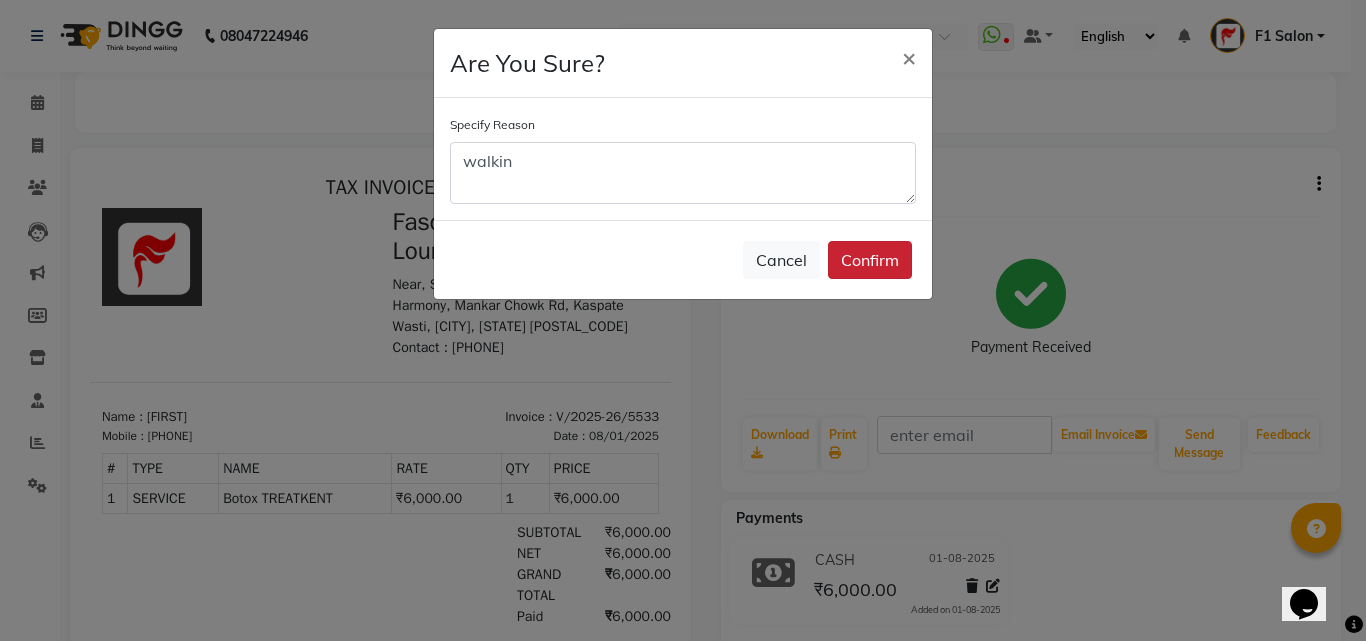 click on "Confirm" 